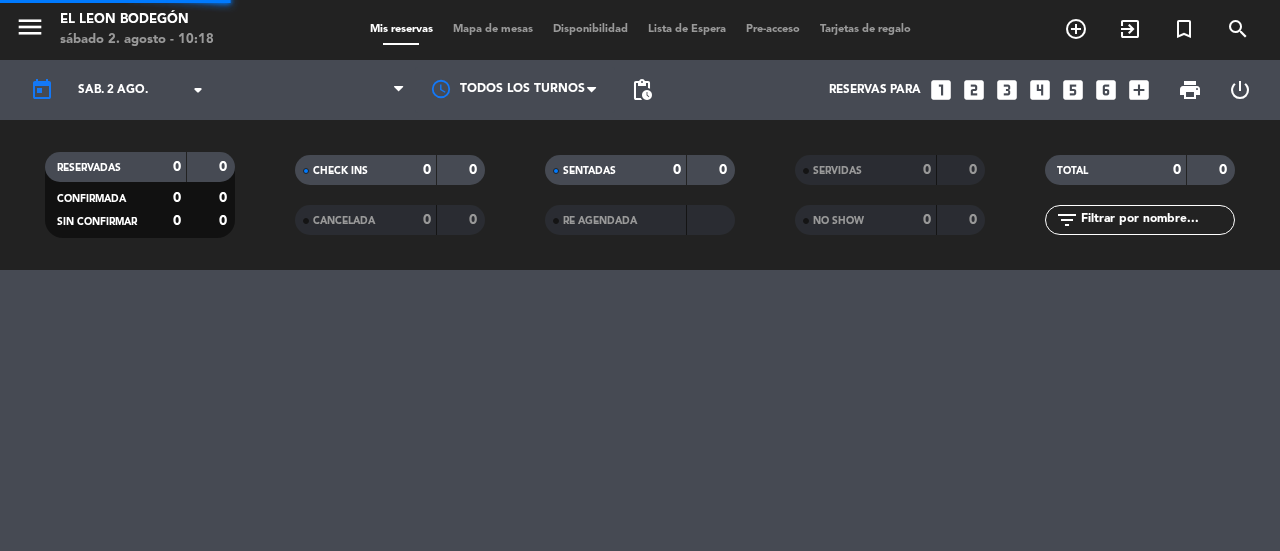 scroll, scrollTop: 0, scrollLeft: 0, axis: both 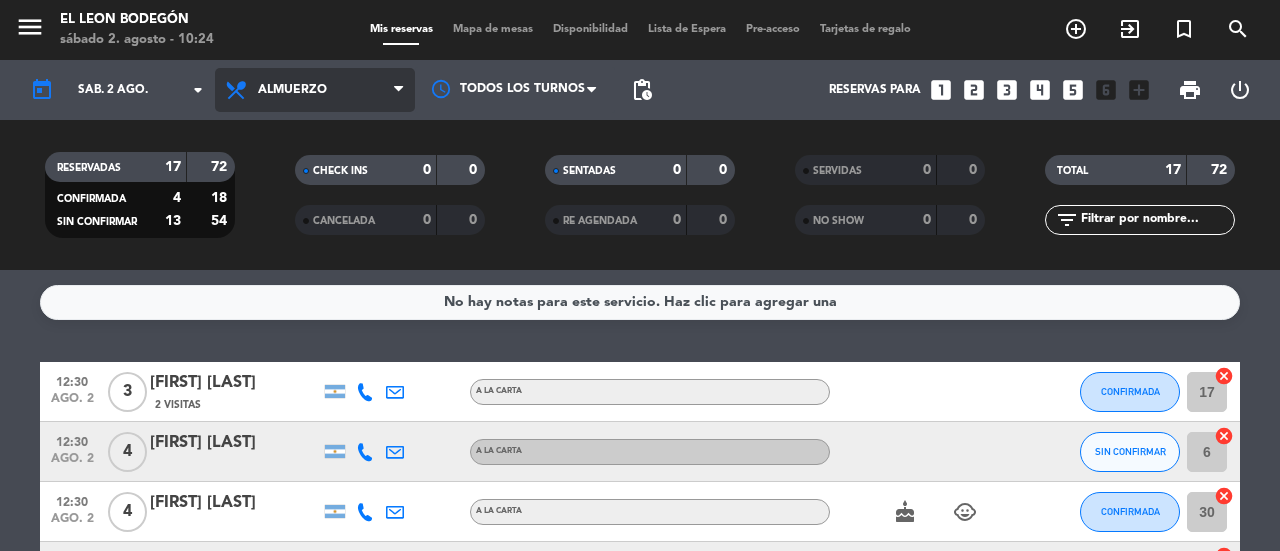 click at bounding box center (398, 90) 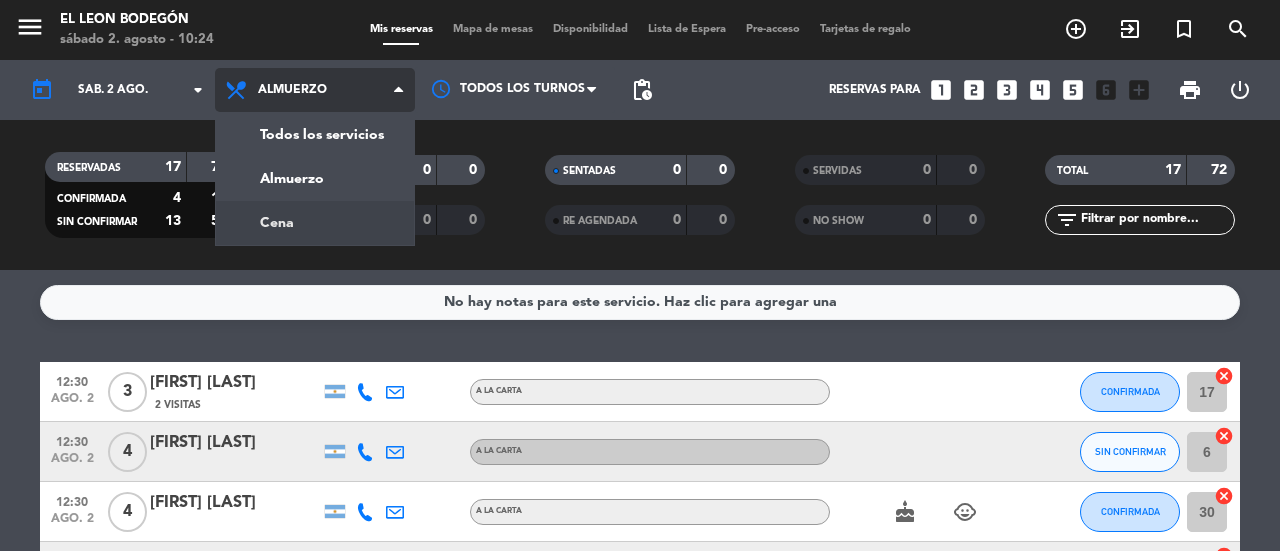 click on "menu  El Leon Bodegón   sábado 2. agosto - 10:24   Mis reservas   Mapa de mesas   Disponibilidad   Lista de Espera   Pre-acceso   Tarjetas de regalo  add_circle_outline exit_to_app turned_in_not search today    sáb. 2 ago. arrow_drop_down  Todos los servicios  Almuerzo  Cena  Almuerzo  Todos los servicios  Almuerzo  Cena Todos los turnos pending_actions  Reservas para   looks_one   looks_two   looks_3   looks_4   looks_5   looks_6   add_box  print  power_settings_new   RESERVADAS   17   72   CONFIRMADA   4   18   SIN CONFIRMAR   13   54   CHECK INS   0   0   CANCELADA   0   0   SENTADAS   0   0   RE AGENDADA   0   0   SERVIDAS   0   0   NO SHOW   0   0   TOTAL   17   72  filter_list" 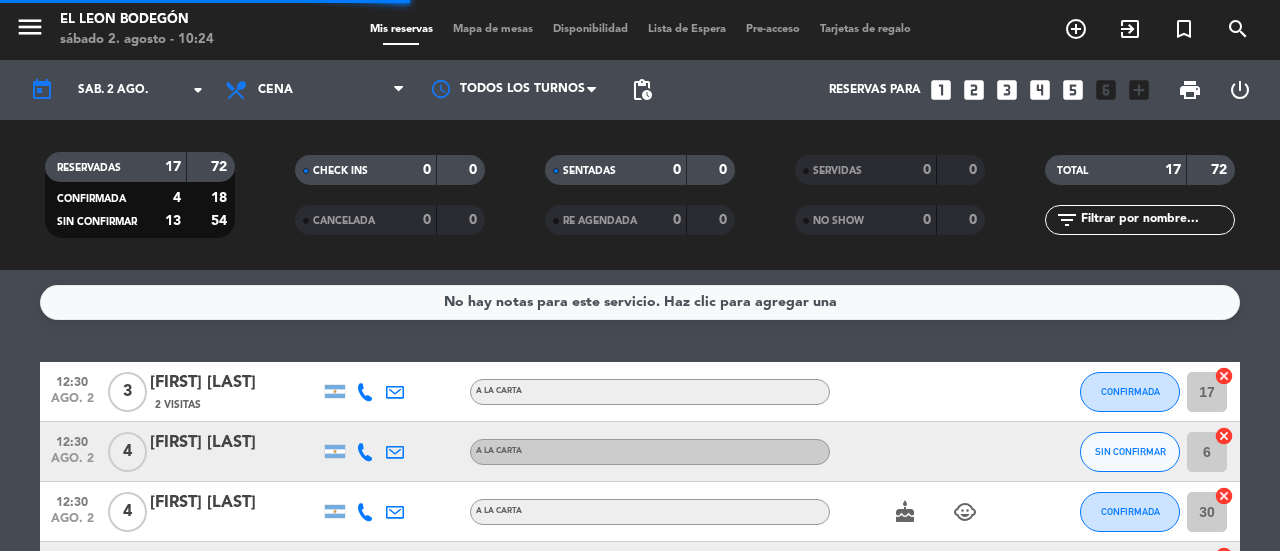 click on "Mapa de mesas" at bounding box center (493, 29) 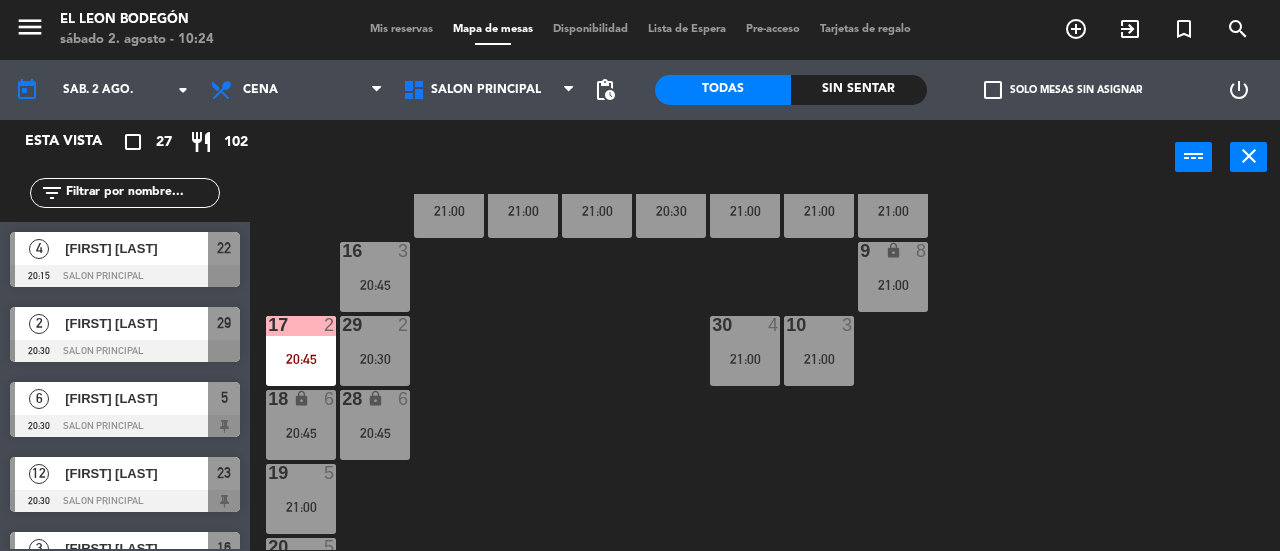 scroll, scrollTop: 115, scrollLeft: 0, axis: vertical 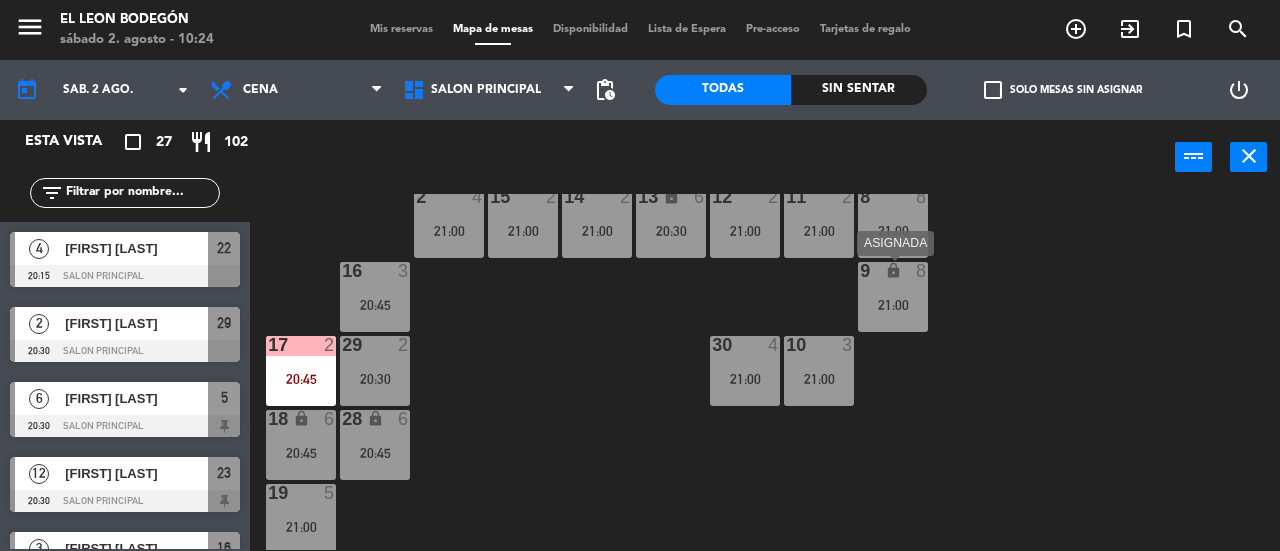 click on "lock" at bounding box center (893, 271) 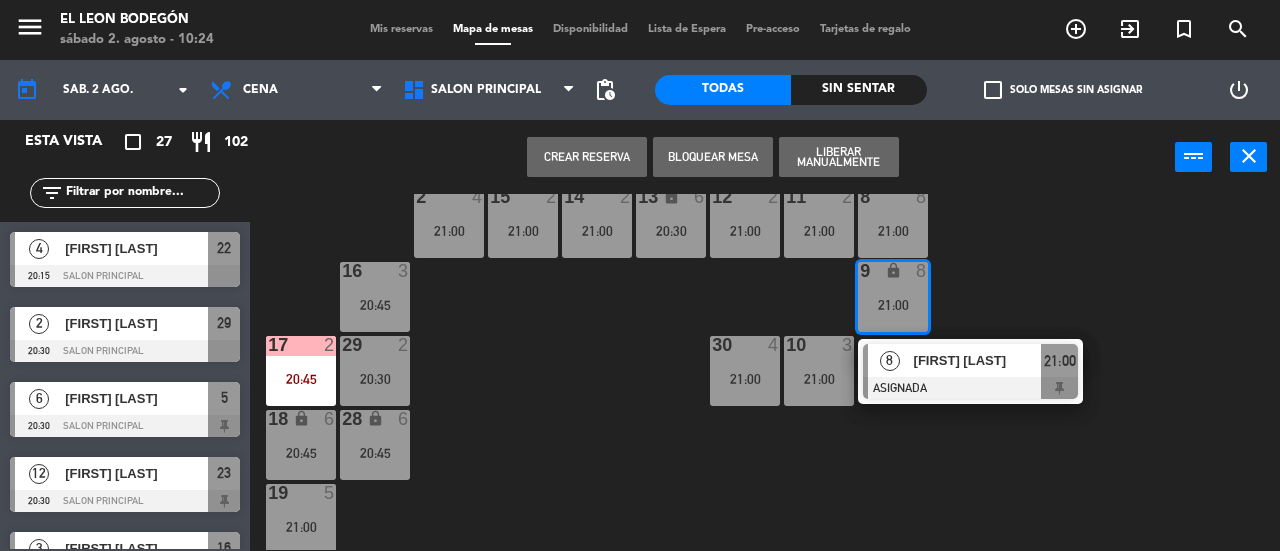 click on "3  4   21:00  4  3   21:00  5  6   20:30  6  3   21:00  7  4   21:00  2  4   21:00  15  2   21:00  14  2   21:00  13 lock  6   20:30  12  2   21:00  11  2   21:00  8  8   21:00  16  3   20:45  9 lock  8   21:00   8   [FIRST] [LAST]   ASIGNADA  21:00 10  3   21:00  30  4   21:00  17  2   20:45  29  2   20:30  18 lock  6   20:45  28 lock  6   20:45  19  5   21:00  20  5   21:00  21  4  27  2   21:00  25 lock  6   21:00  22  4   20:15  26 lock_open  2   21:00  23 lock  12   20:30  24 lock  12   20:30" 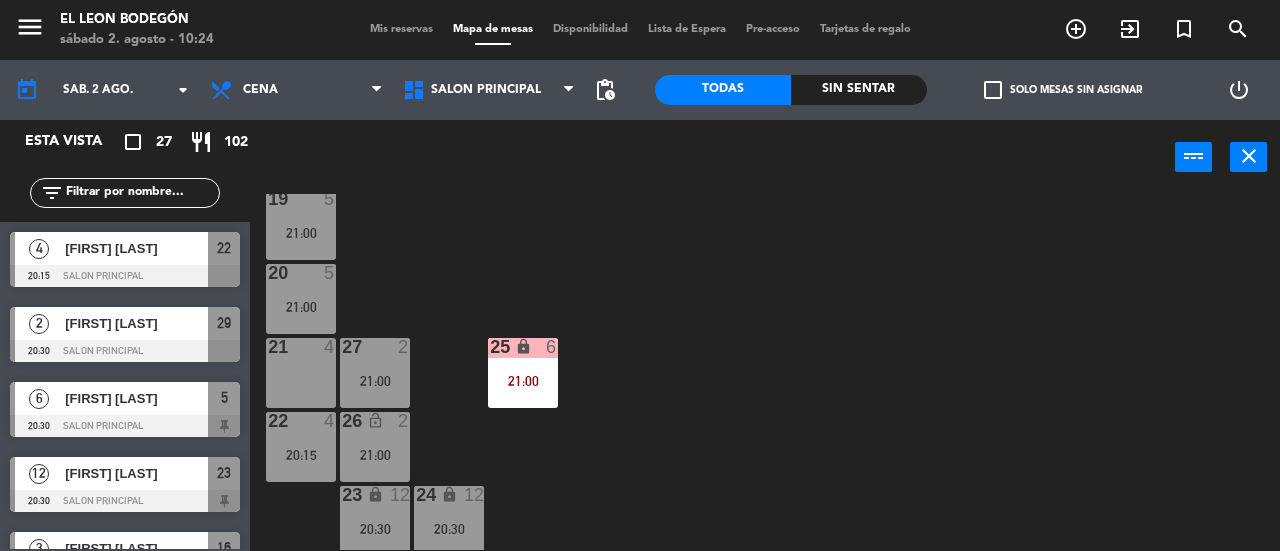 scroll, scrollTop: 415, scrollLeft: 0, axis: vertical 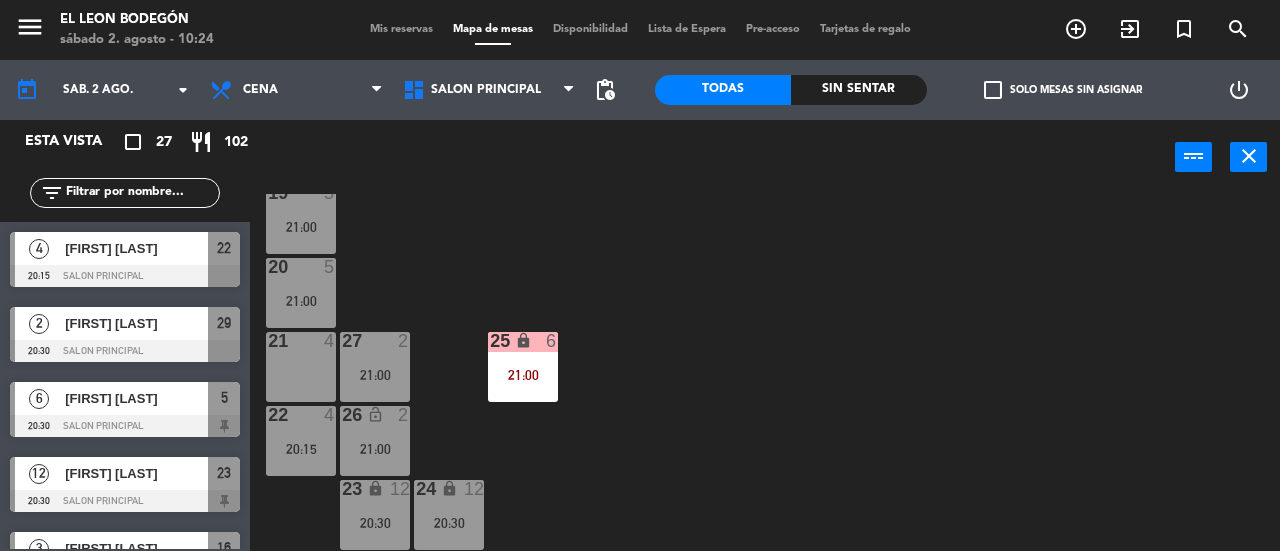 click on "21  4" at bounding box center (301, 367) 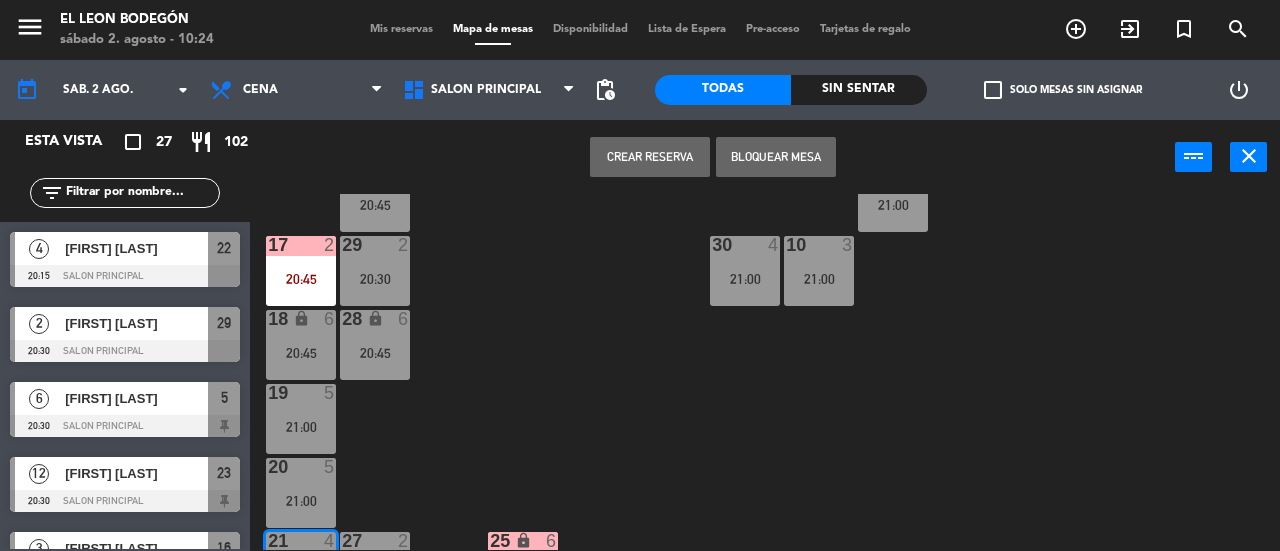 click on "3  4   21:00  4  3   21:00  5  6   20:30  6  3   21:00  7  4   21:00  2  4   21:00  15  2   21:00  14  2   21:00  13 lock  6   20:30  12  2   21:00  11  2   21:00  8  8   21:00  16  3   20:45  9 lock  8   21:00  10  3   21:00  30  4   21:00  17  2   20:45  29  2   20:30  18 lock  6   20:45  28 lock  6   20:45  19  5   21:00  20  5   21:00  21  4  27  2   21:00  25 lock  6   21:00  22  4   20:15  26 lock_open  2   21:00  23 lock  12   20:30  24 lock  12   20:30" 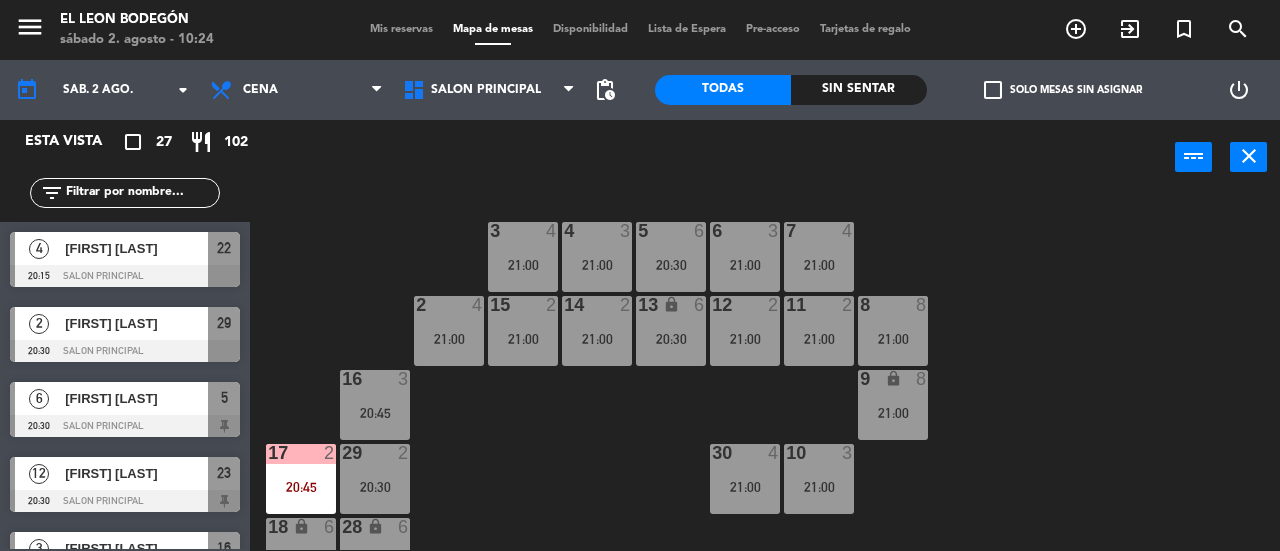 scroll, scrollTop: 0, scrollLeft: 0, axis: both 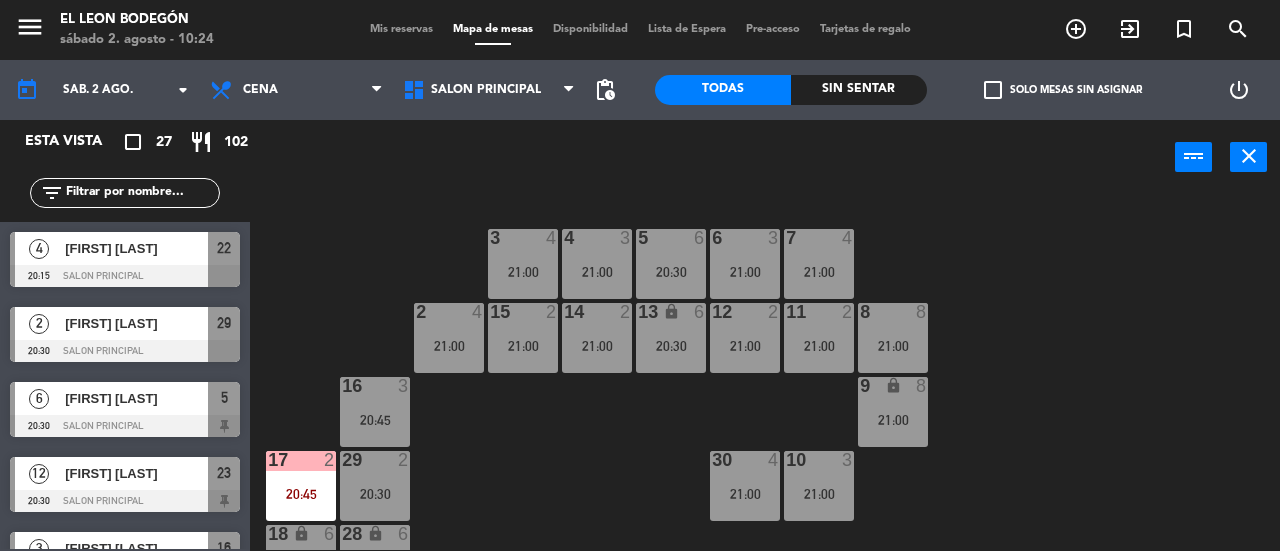 click on "Mis reservas" at bounding box center [401, 29] 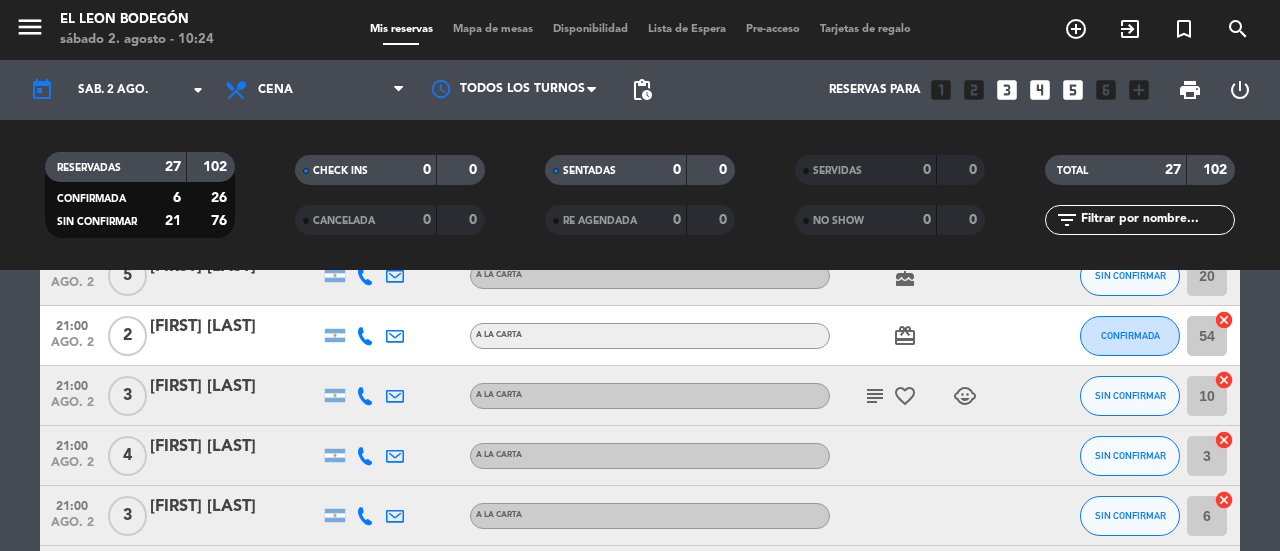 scroll, scrollTop: 900, scrollLeft: 0, axis: vertical 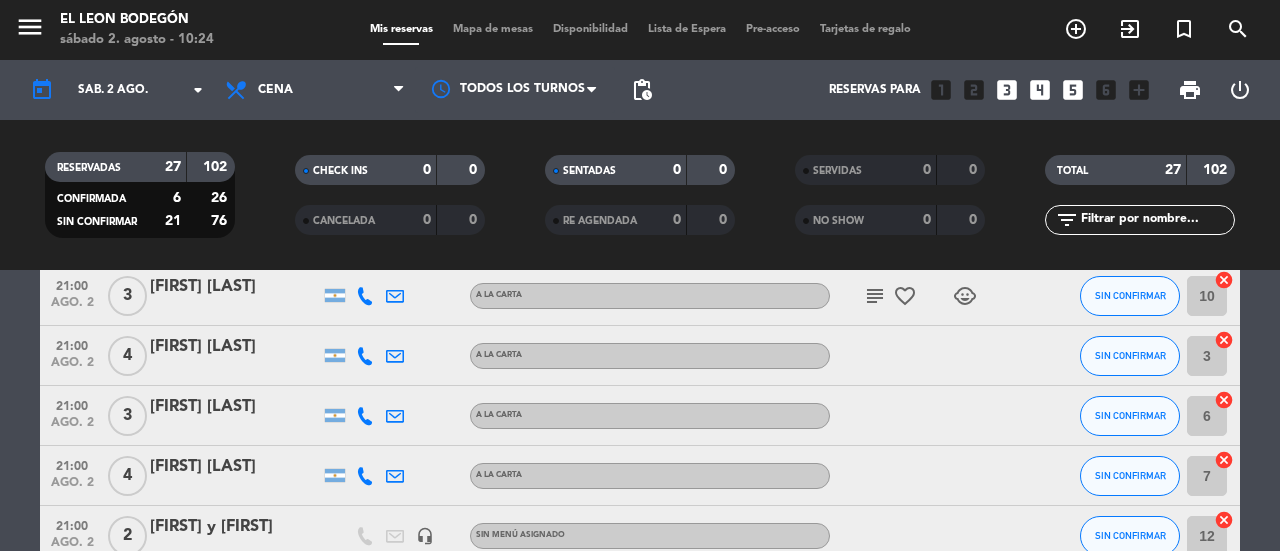 click on "subject" 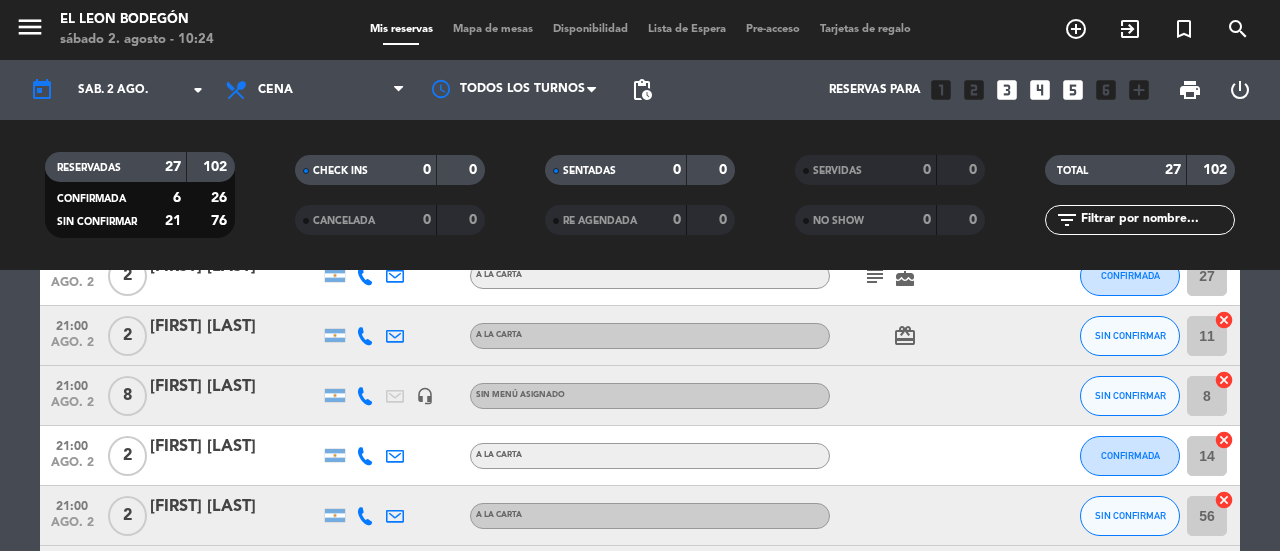 scroll, scrollTop: 1300, scrollLeft: 0, axis: vertical 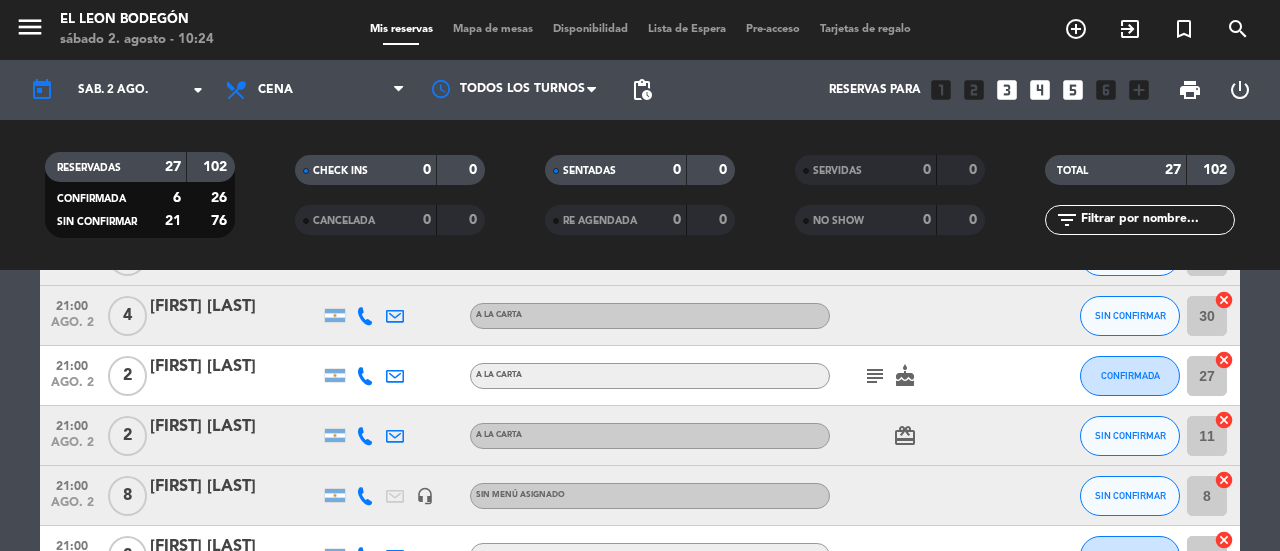 click on "subject" 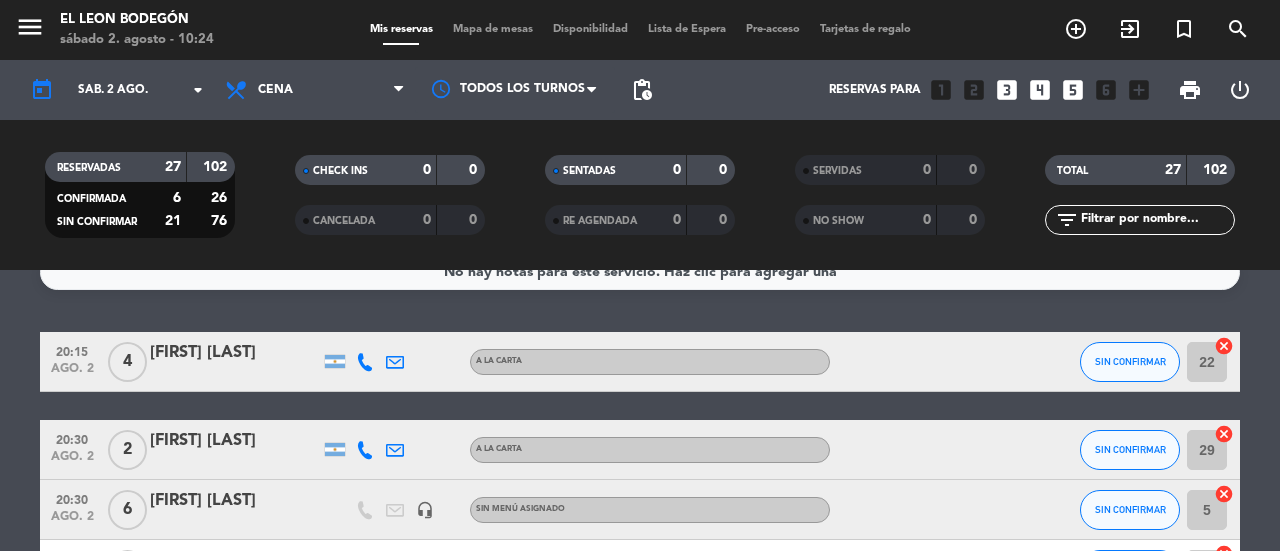 scroll, scrollTop: 0, scrollLeft: 0, axis: both 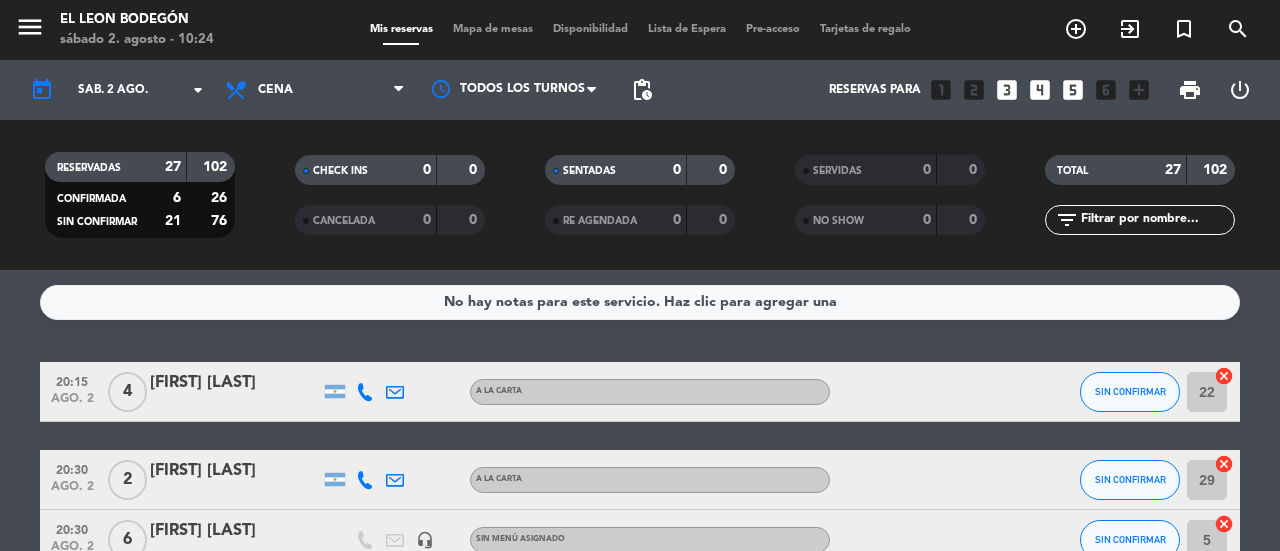 click on "Mapa de mesas" at bounding box center [493, 29] 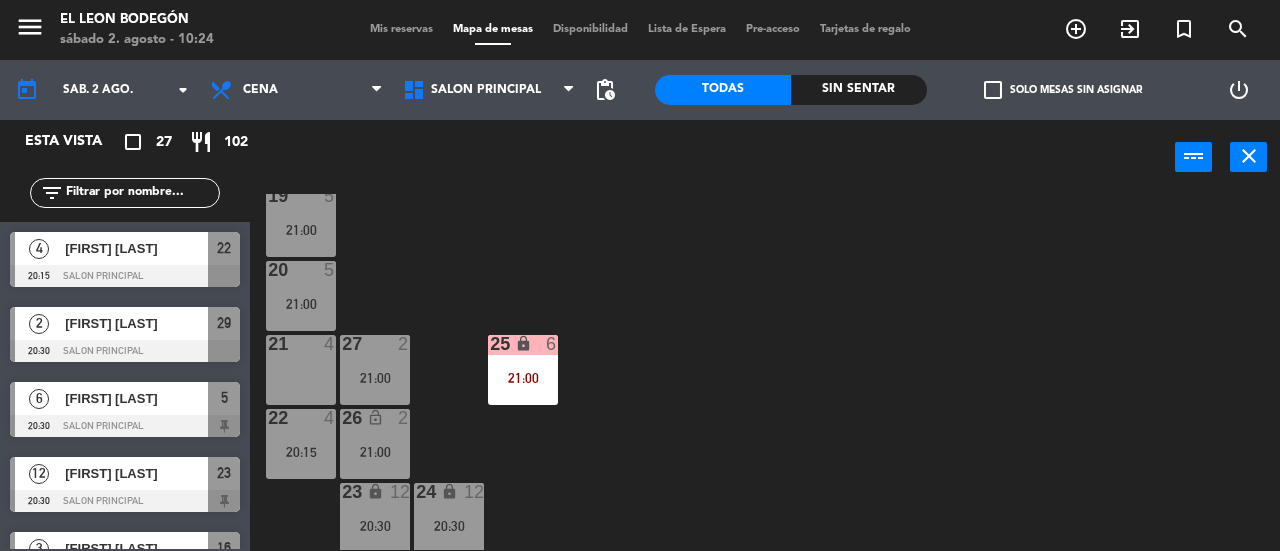 scroll, scrollTop: 415, scrollLeft: 0, axis: vertical 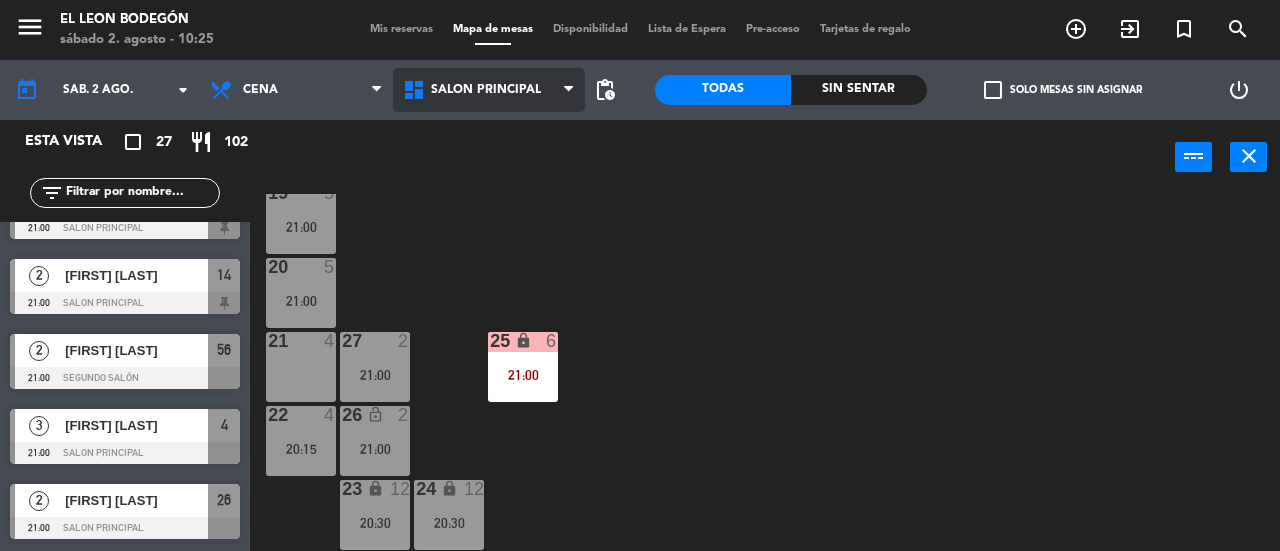 click on "Salon Principal" at bounding box center [489, 90] 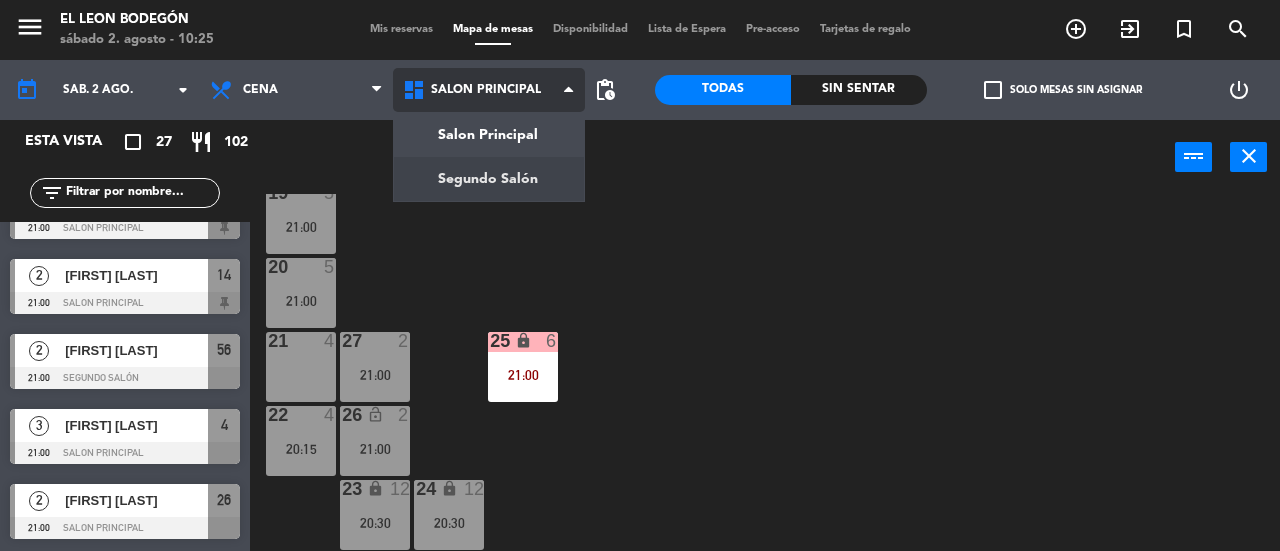 click on "menu  El Leon Bodegón   sábado 2. agosto - 10:25   Mis reservas   Mapa de mesas   Disponibilidad   Lista de Espera   Pre-acceso   Tarjetas de regalo  add_circle_outline exit_to_app turned_in_not search today    sáb. 2 ago. arrow_drop_down  Almuerzo  Cena  Cena  Almuerzo  Cena  Salon Principal   Segundo Salón   Salon Principal   Salon Principal   Segundo Salón  pending_actions  Todas  Sin sentar  check_box_outline_blank   Solo mesas sin asignar   power_settings_new   Esta vista   crop_square  27  restaurant  102 filter_list  4   [FIRST] [LAST]   20:15   Salon Principal  22  2   [FIRST] [LAST]   20:30   Salon Principal  29  6   [FIRST] [LAST]   20:30   Salon Principal  5  12   [FIRST] [LAST]   20:30   Salon Principal  23  3   [FIRST] [LAST]   20:45   Salon Principal  16  2   [FIRST] [LAST]   20:45   Salon Principal  17  6   [FIRST]   20:45   Salon Principal  18  6   [FIRST] ([NICKNAME])   21:00   Salon Principal  25  4   [FIRST] [LAST]   21:00   Salon Principal  2  2   [FIRST] [LAST]   21:00  55" 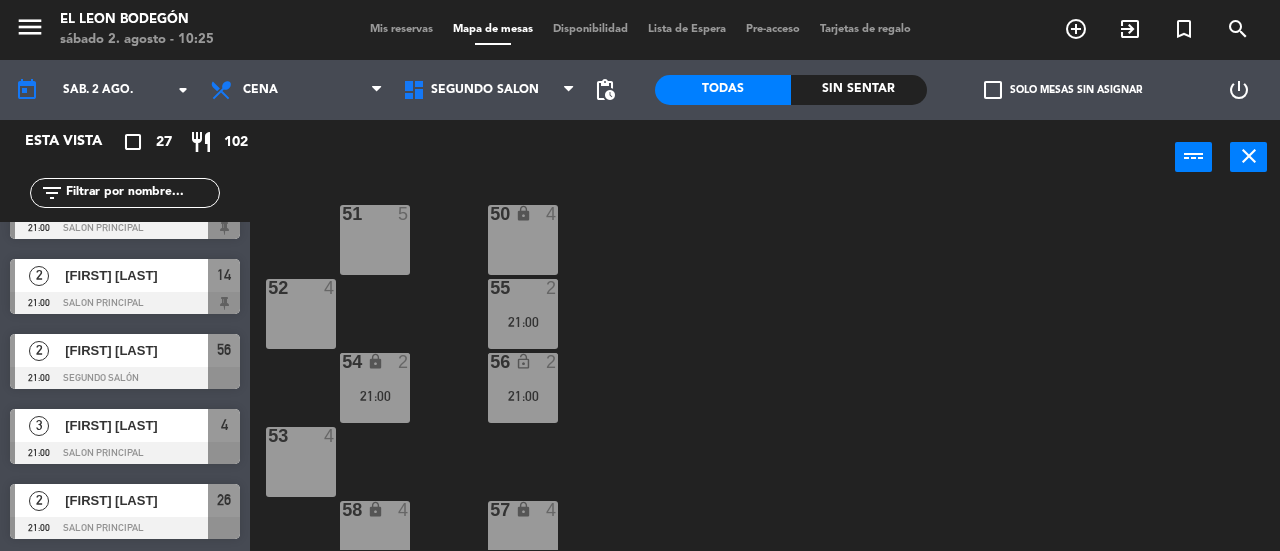 scroll, scrollTop: 45, scrollLeft: 0, axis: vertical 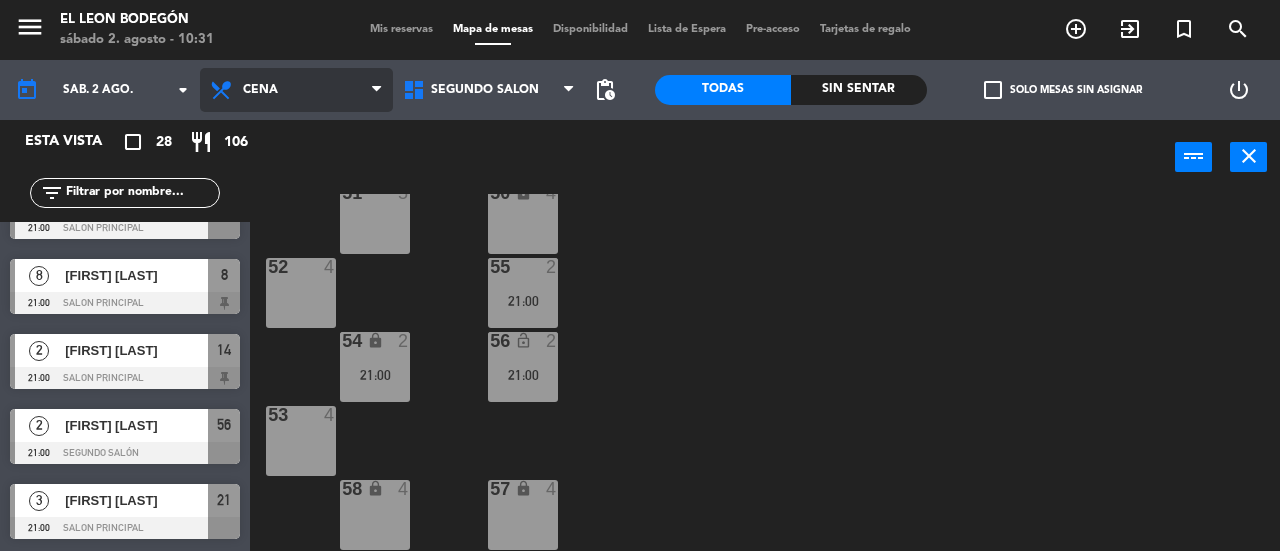 click on "Cena" at bounding box center [296, 90] 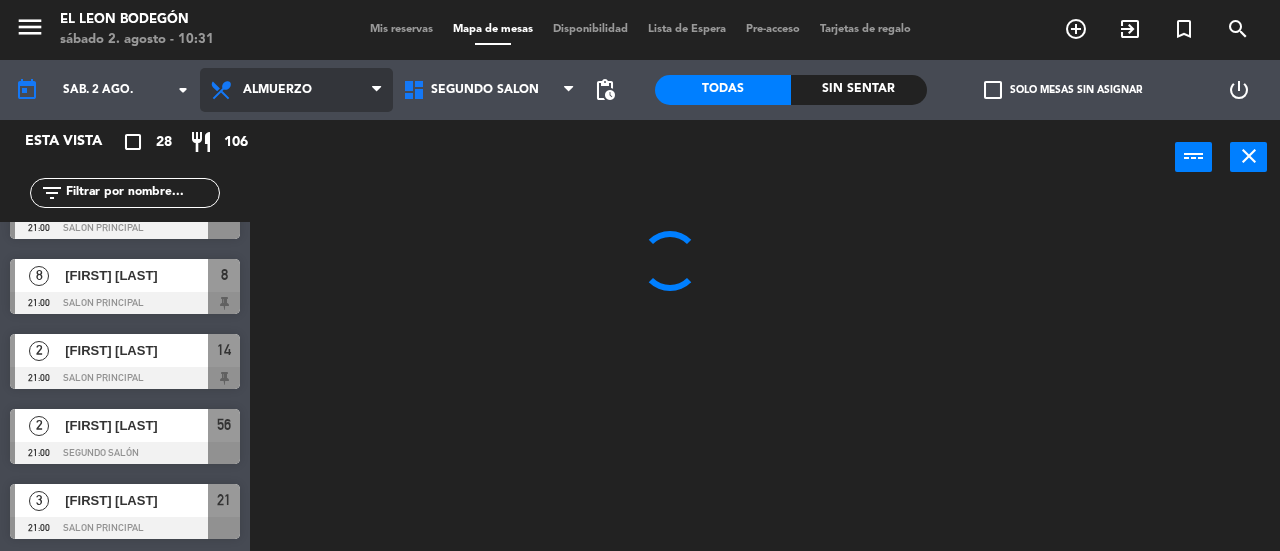 click on "menu  El Leon Bodegón   sábado 2. agosto - 13:02   Mis reservas   Mapa de mesas   Disponibilidad   Lista de Espera   Pre-acceso   Tarjetas de regalo  add_circle_outline exit_to_app turned_in_not search today    sáb. 2 ago. arrow_drop_down  Almuerzo  Cena  Almuerzo  Almuerzo  Cena  Salon Principal   Segundo Salón   Salon Principal   Salon Principal   Segundo Salón  pending_actions  Todas  Sin sentar  check_box_outline_blank   Solo mesas sin asignar   power_settings_new   Esta vista   crop_square  28  restaurant  114 filter_list  3   [FIRST] [LAST]   12:30   Salon Principal  3  4   [FIRST] [LAST]   12:30   Salon Principal  5  4   [FIRST] [LAST]   12:30   Salon Principal  6  5   [FIRST]   12:30   Salon Principal  19  6   [FIRST]   12:30   Salon Principal  4  5   [FIRST] [LAST]   12:30   Salon Principal  16  2   Walk In   12:40   Salon Principal  27  4   Walk In   12:42   Salon Principal  23  2   Walk In   12:43   Salon Principal  26  3   [FIRST] [LAST]   12:45   Salon Principal  18  4   Walk In   12:45  2  5  9" 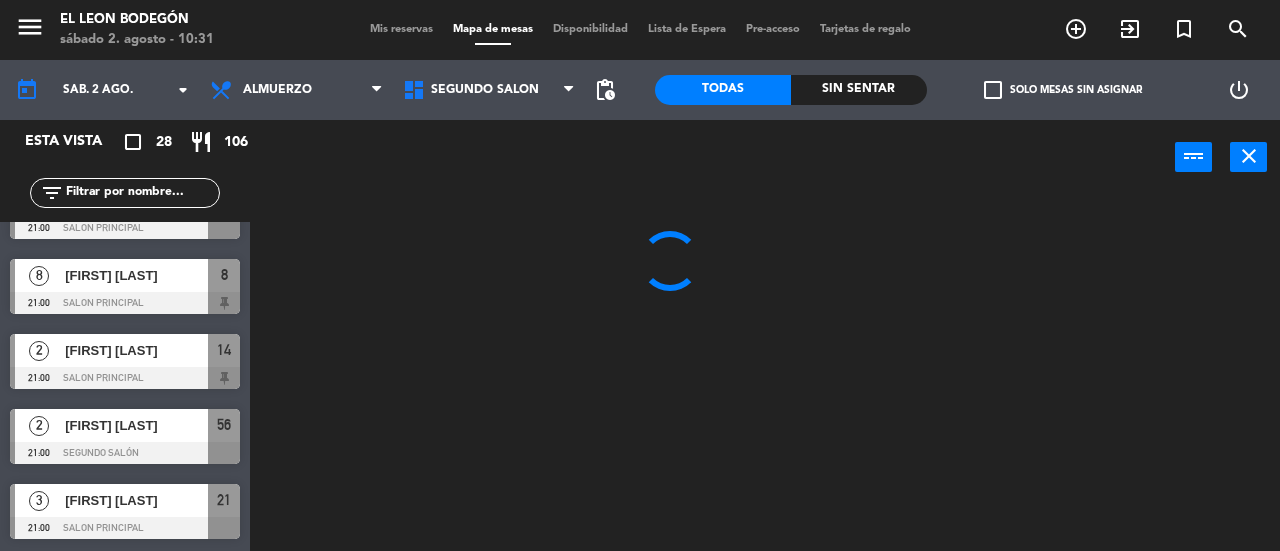 scroll, scrollTop: 0, scrollLeft: 0, axis: both 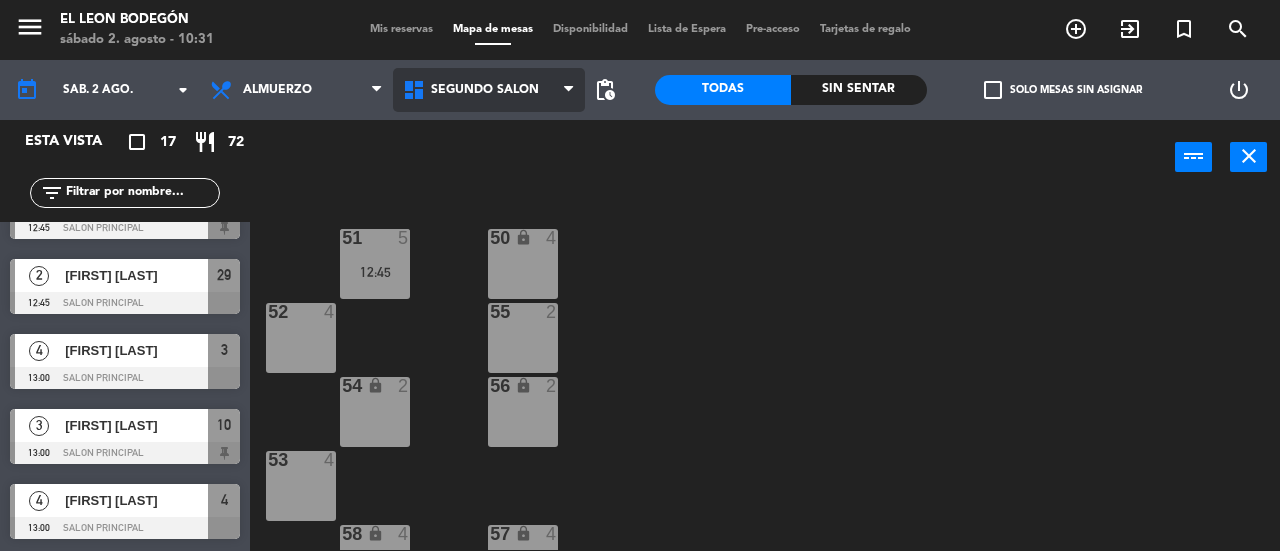 click on "Segundo Salón" at bounding box center (485, 90) 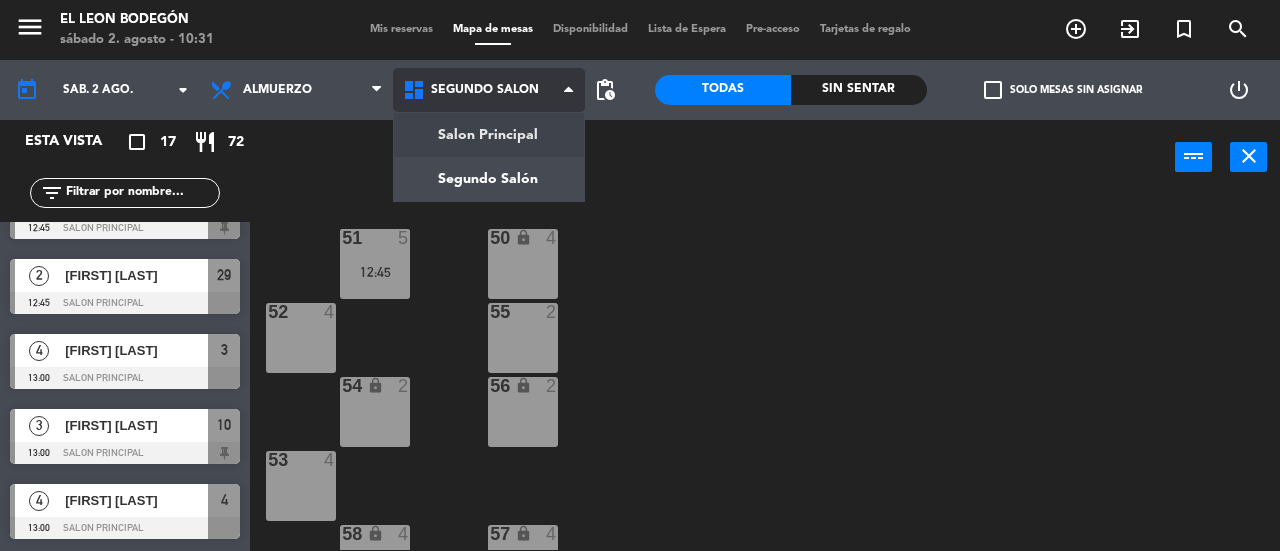 click on "menu  El Leon Bodegón   sábado 2. agosto - 10:31   Mis reservas   Mapa de mesas   Disponibilidad   Lista de Espera   Pre-acceso   Tarjetas de regalo  add_circle_outline exit_to_app turned_in_not search today    sáb. 2 ago. arrow_drop_down  Almuerzo  Cena  Almuerzo  Almuerzo  Cena  Salon Principal   Segundo Salón   Segundo Salón   Salon Principal   Segundo Salón  pending_actions  Todas  Sin sentar  check_box_outline_blank   Solo mesas sin asignar   power_settings_new   Esta vista   crop_square  17  restaurant  72 filter_list  3   [FIRST] [LAST]   12:30   Salon Principal  17  4   [FIRST] [LAST]   12:30   Salon Principal  6  4   [FIRST] [LAST]   12:30   Salon Principal  30  5   [FIRST] [LAST]   12:30   Salon Principal  16  6   [FIRST]   12:30   Salon Principal  8  5   [FIRST] [LAST]   12:30   Salon Principal  20  3   [FIRST] [LAST]   12:45   Salon Principal  22  4   [FIRST] [LAST]   12:45   Salon Principal  2  5   [FIRST] [LAST]   12:45   Segundo Salón  51  4   [FIRST] [LAST]   12:45   Salon Principal" 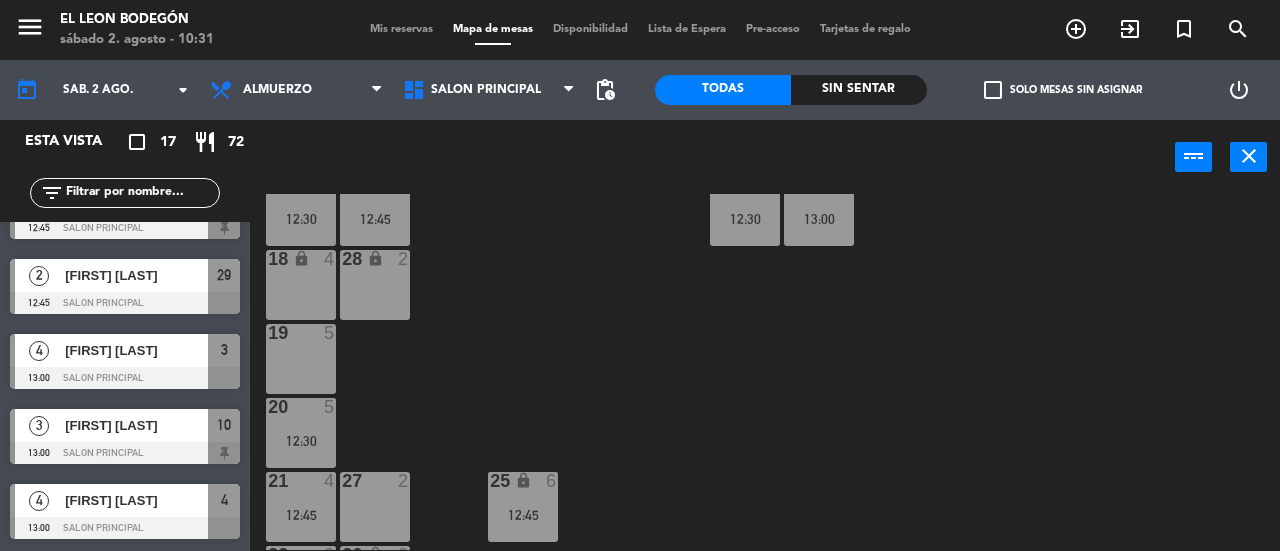 scroll, scrollTop: 400, scrollLeft: 0, axis: vertical 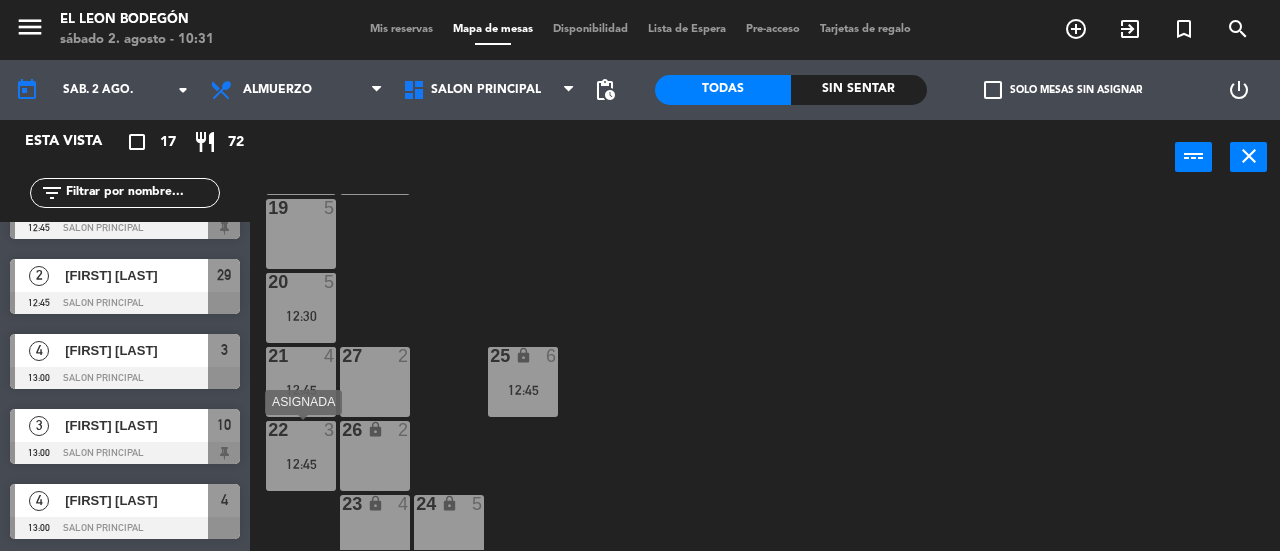 click on "22  3   12:45" at bounding box center [301, 456] 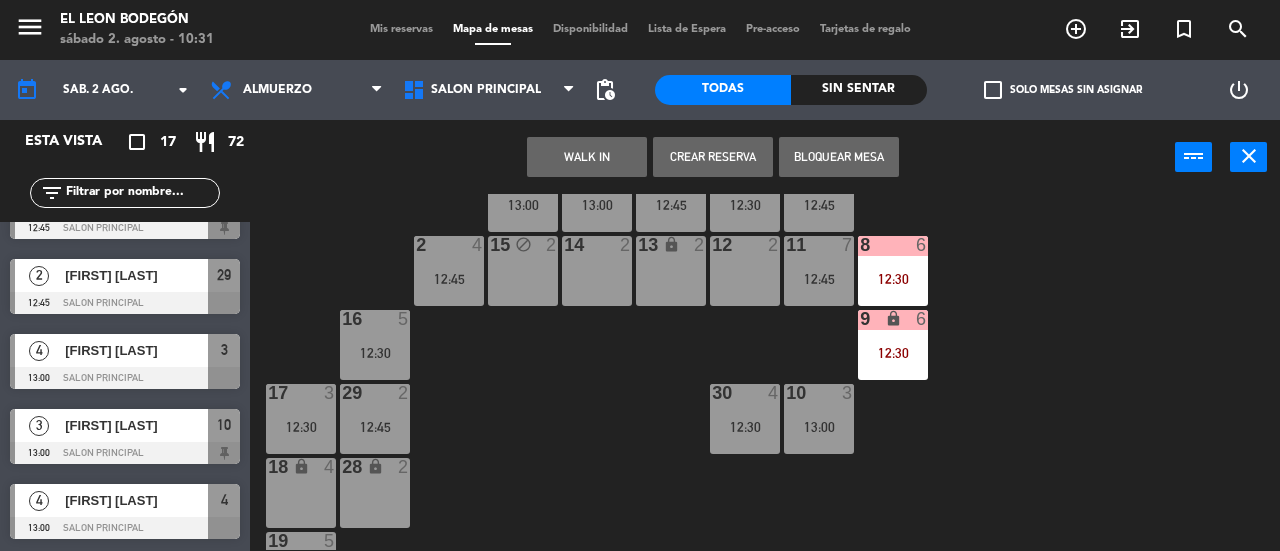 scroll, scrollTop: 100, scrollLeft: 0, axis: vertical 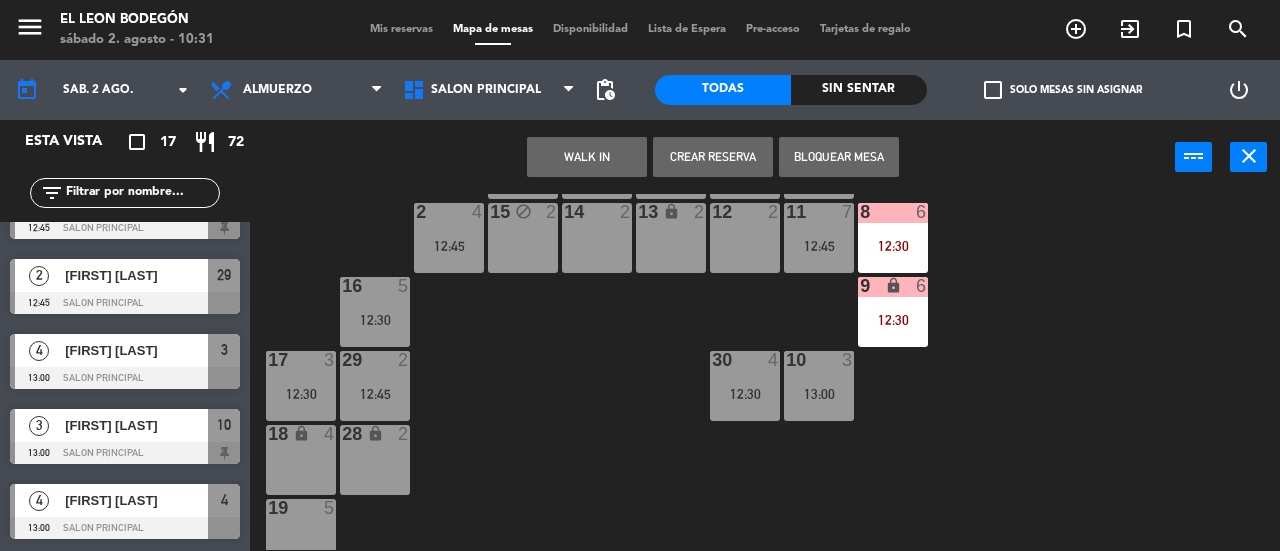 click on "18 lock  4" at bounding box center (301, 460) 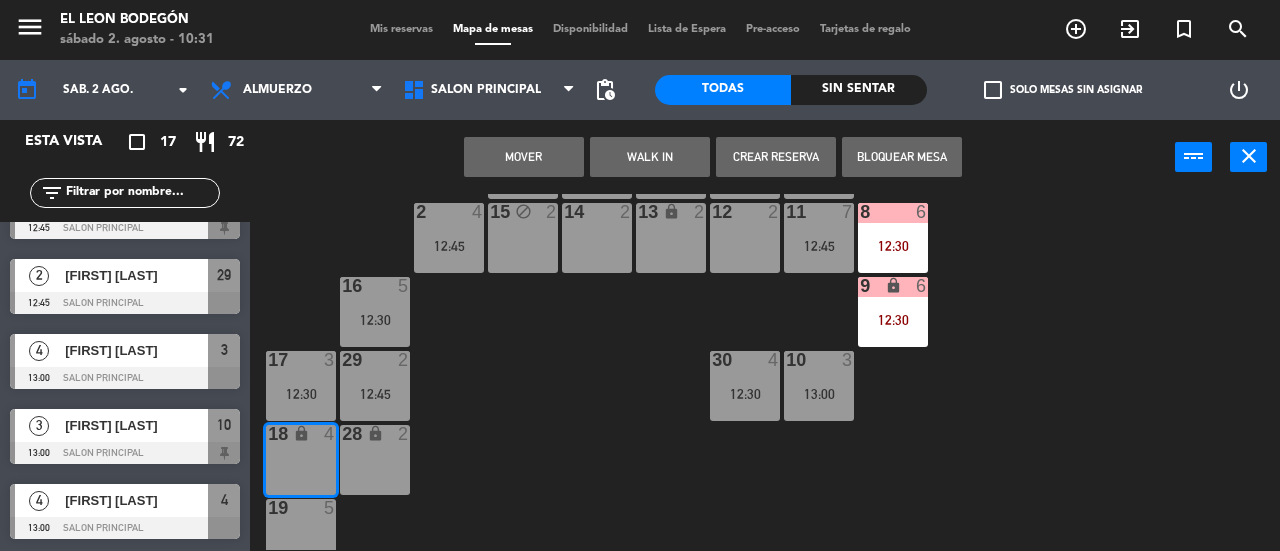 click on "Mover" at bounding box center [524, 157] 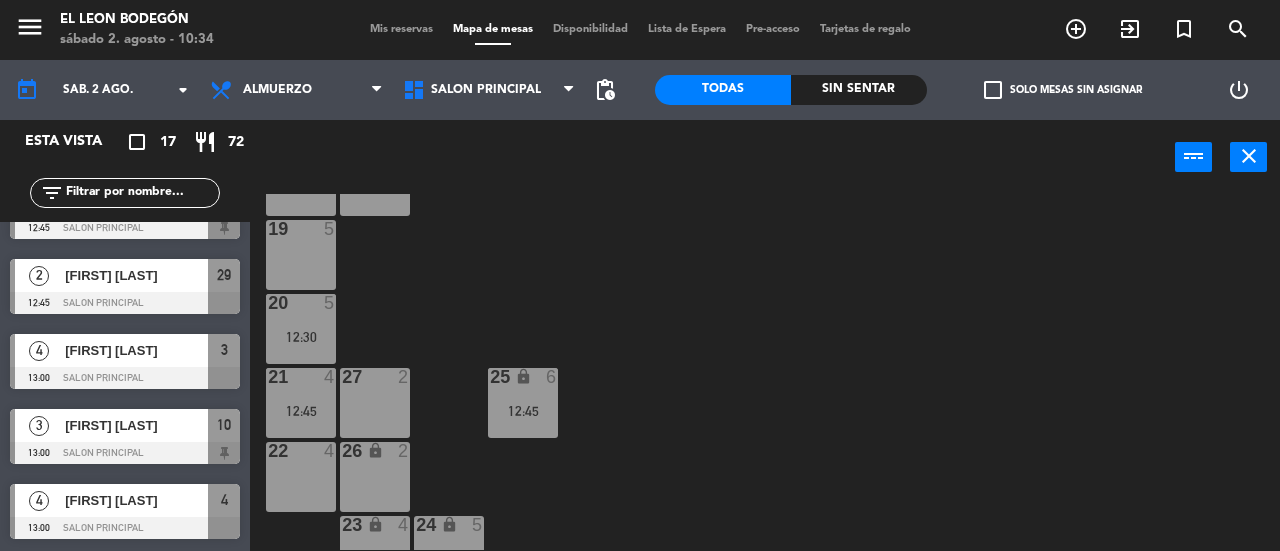 scroll, scrollTop: 415, scrollLeft: 0, axis: vertical 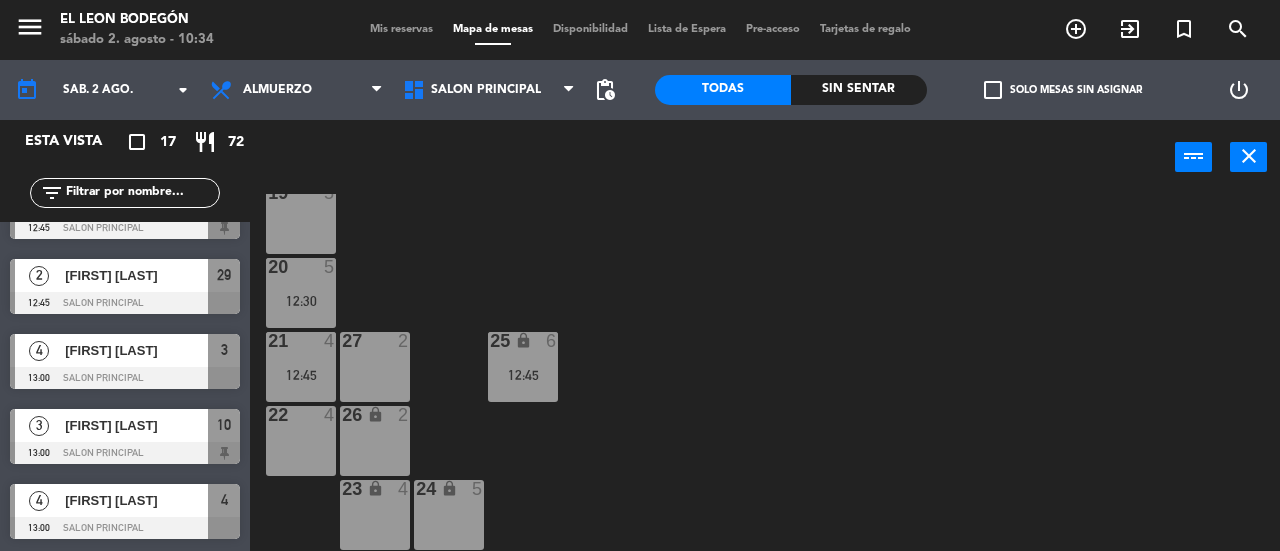 click on "22  4" at bounding box center [301, 441] 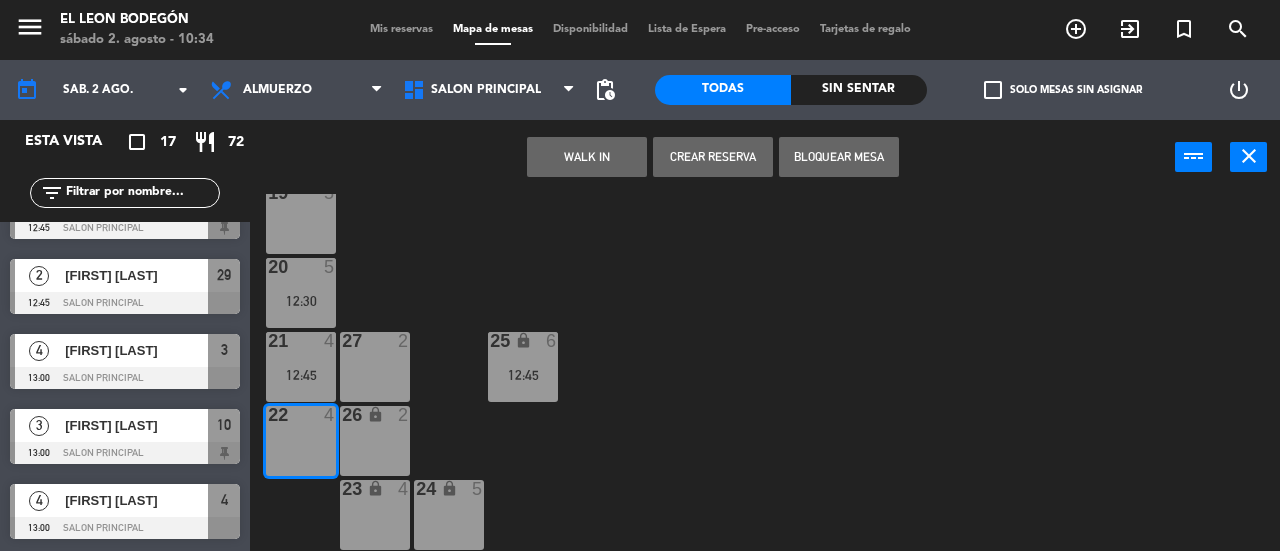 click on "Crear Reserva" at bounding box center [713, 157] 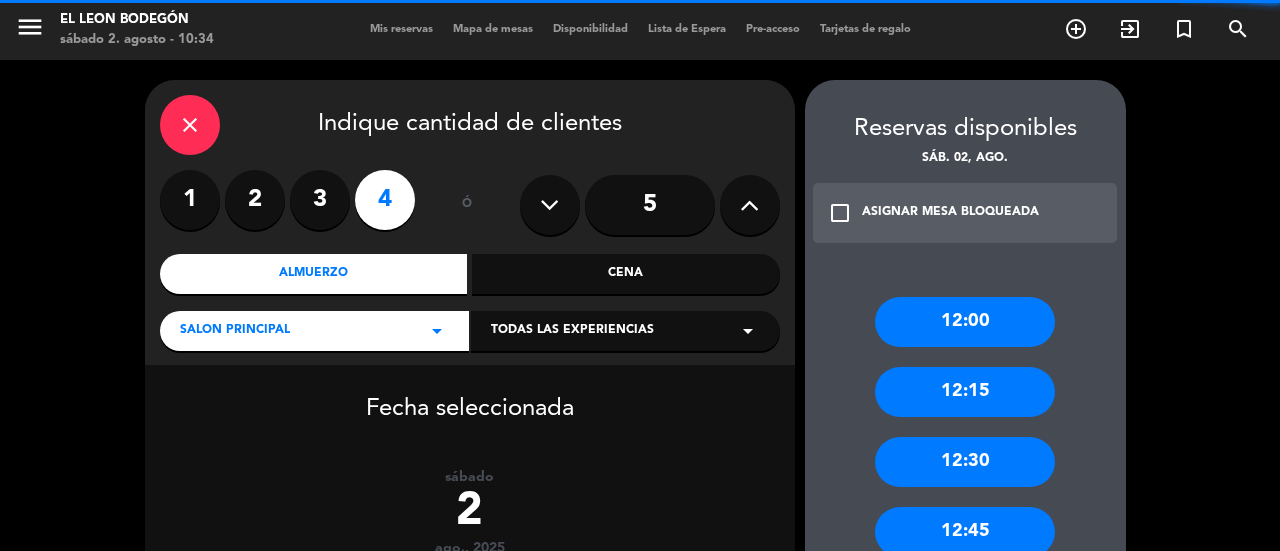 click on "2" at bounding box center [255, 200] 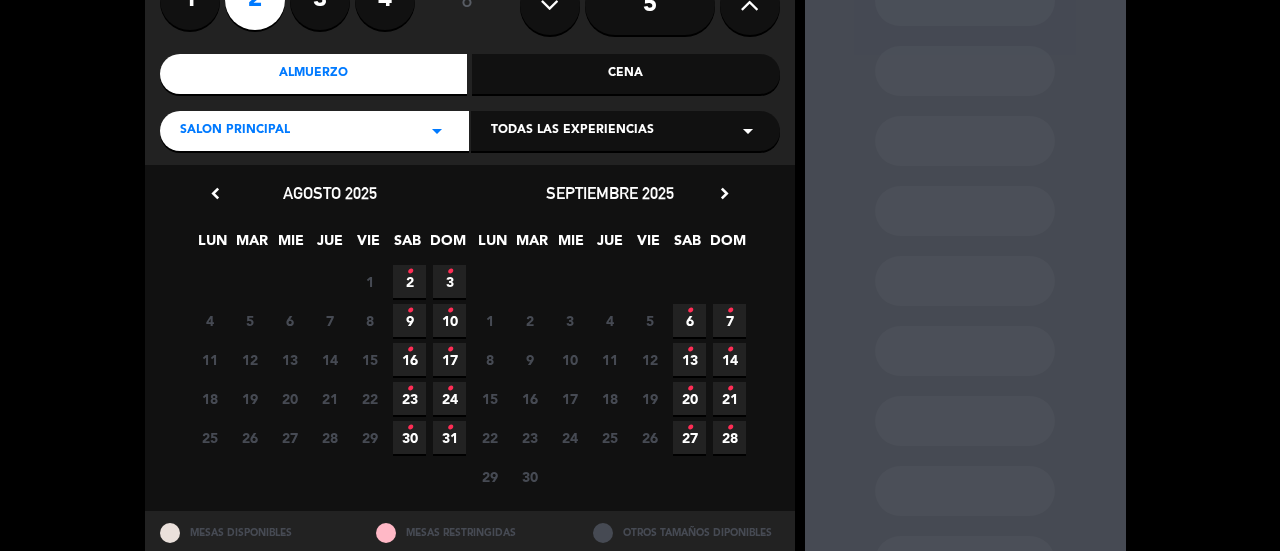click on "•" at bounding box center (409, 272) 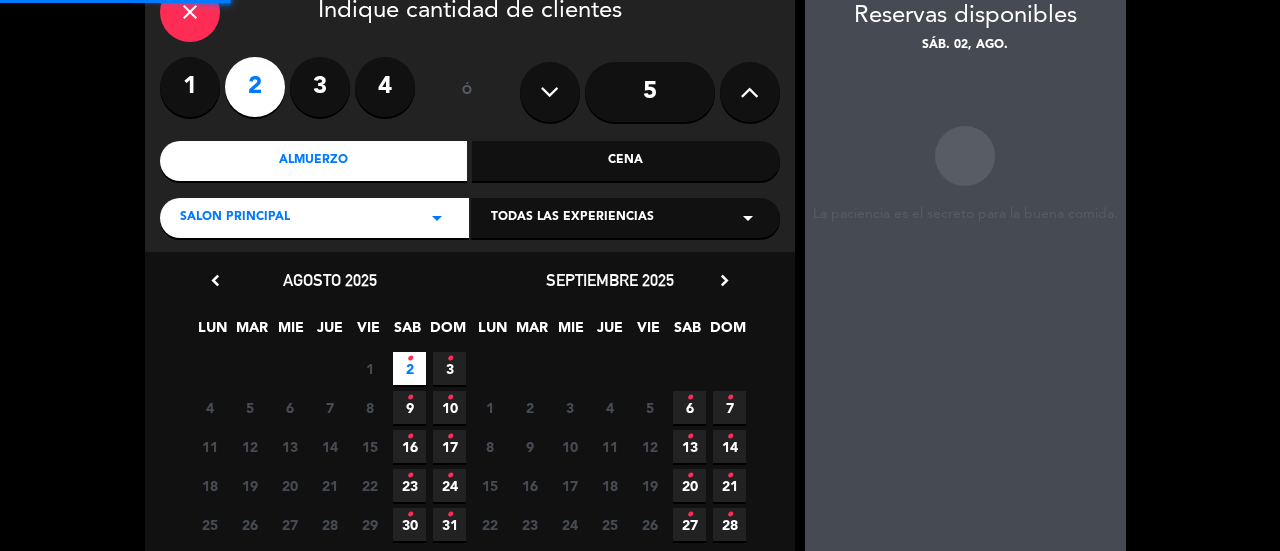 scroll, scrollTop: 80, scrollLeft: 0, axis: vertical 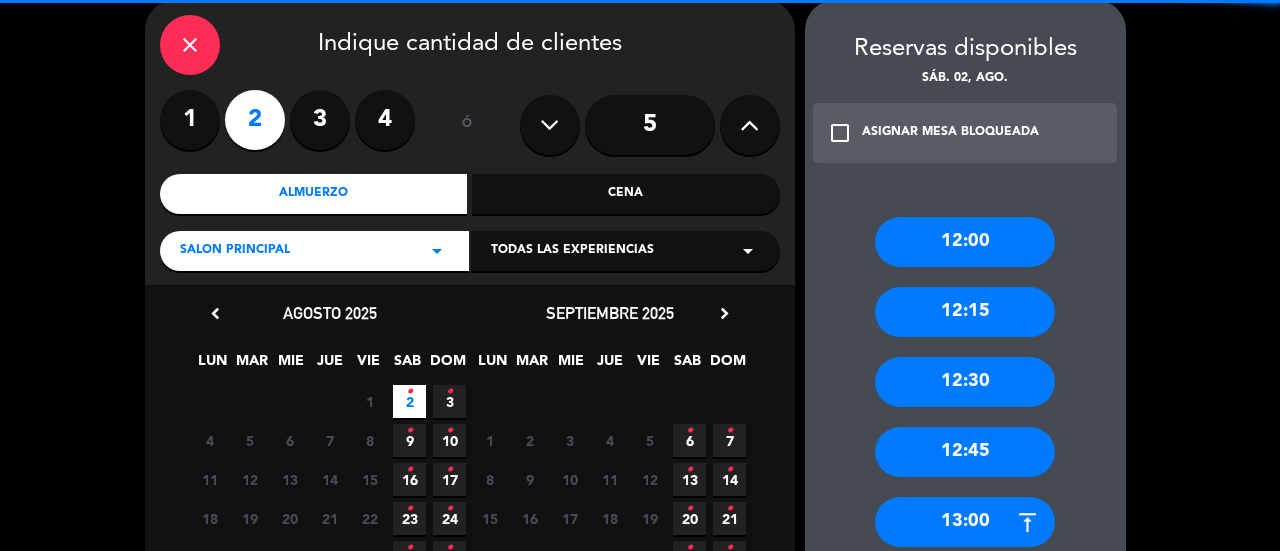 click on "check_box_outline_blank   ASIGNAR MESA BLOQUEADA" at bounding box center [965, 133] 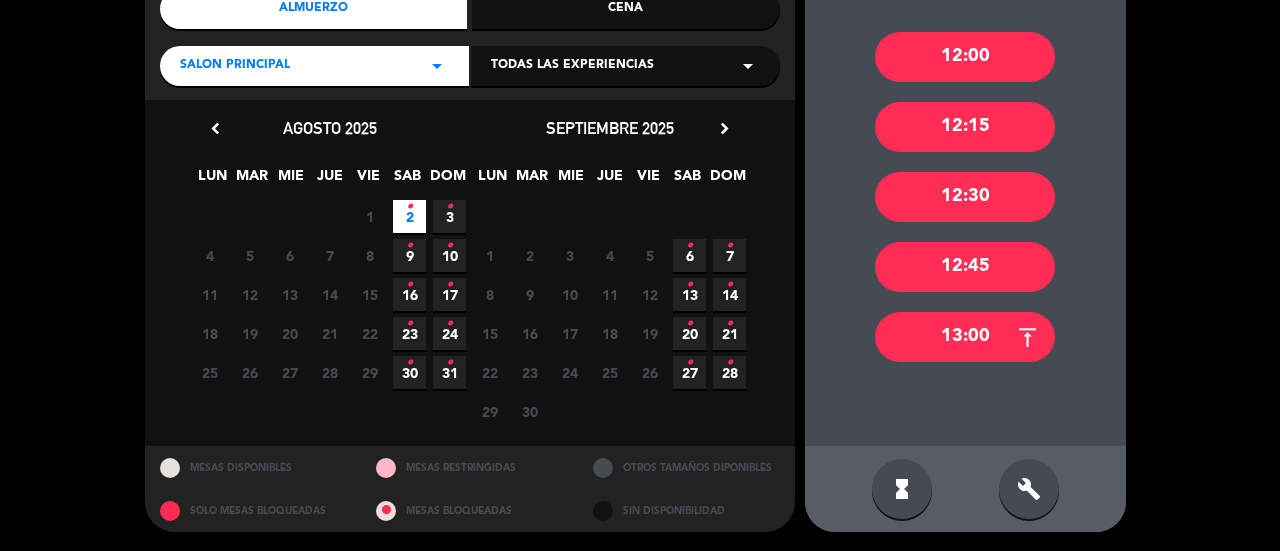 click on "13:00" at bounding box center (965, 337) 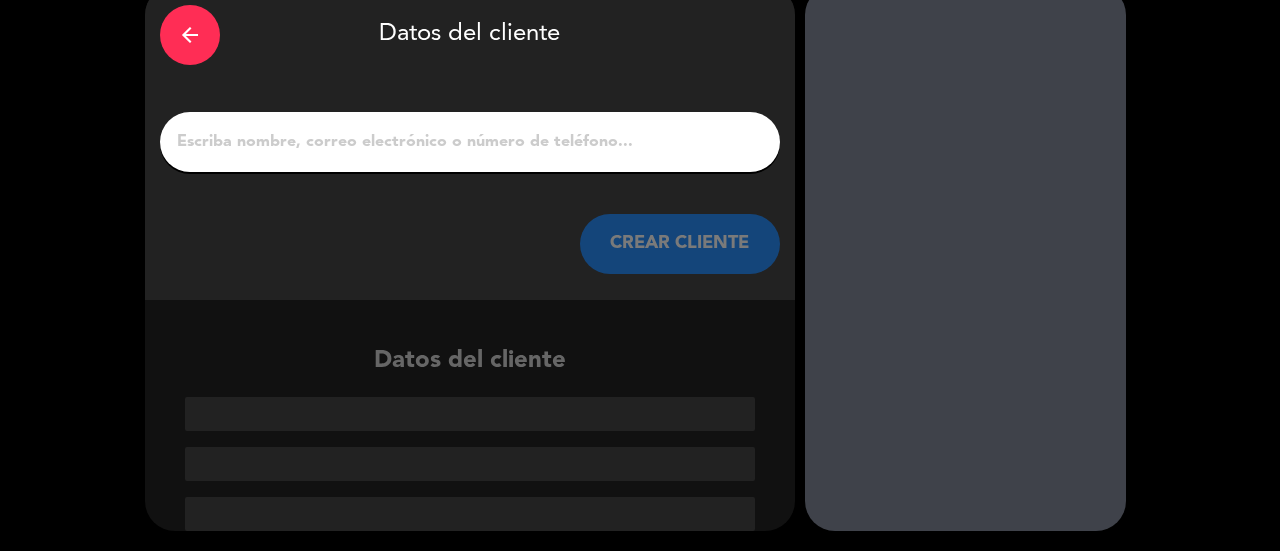 scroll, scrollTop: 95, scrollLeft: 0, axis: vertical 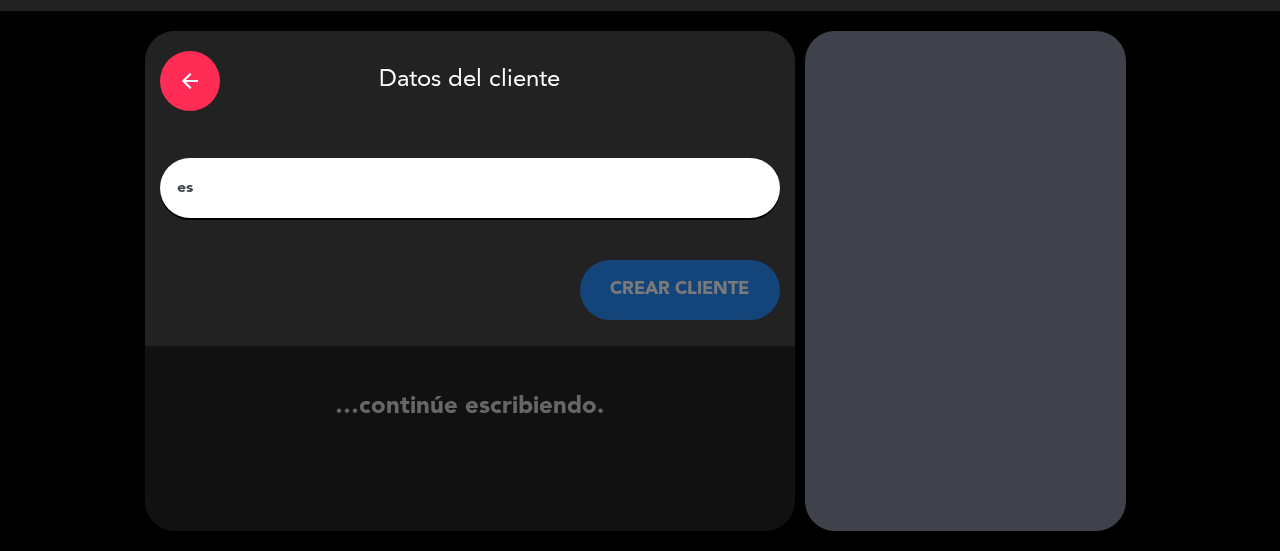 type on "e" 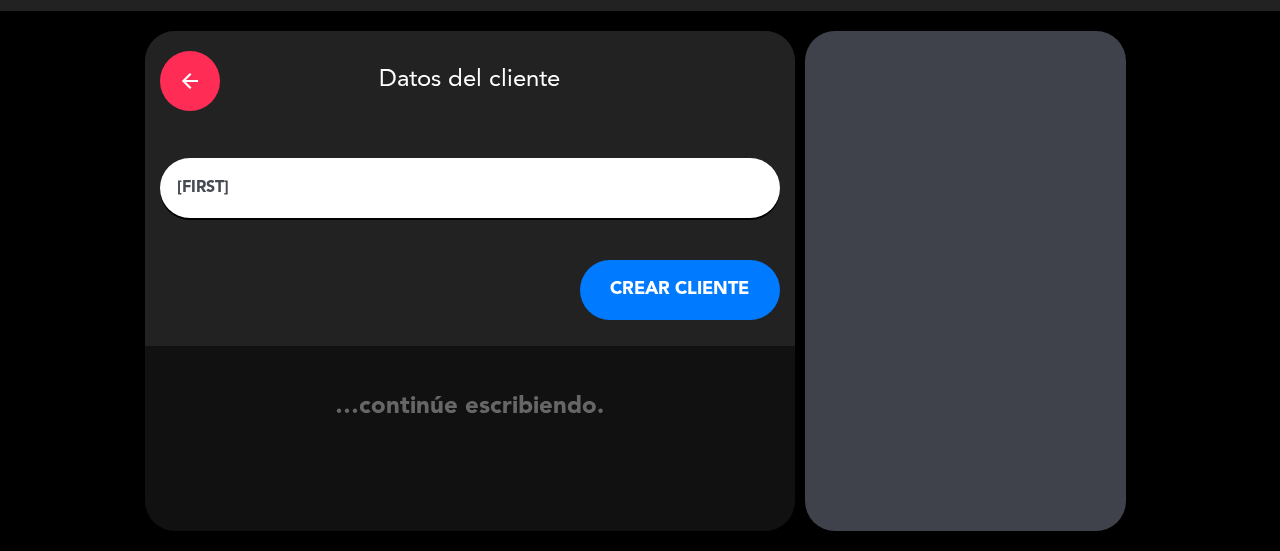 scroll, scrollTop: 95, scrollLeft: 0, axis: vertical 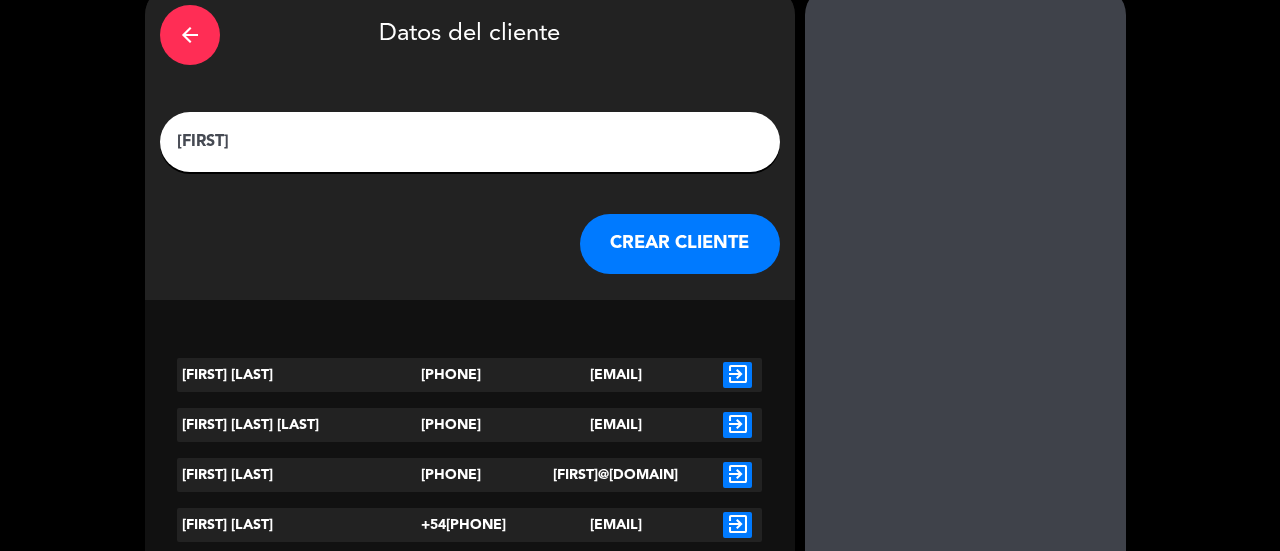 type on "[FIRST]" 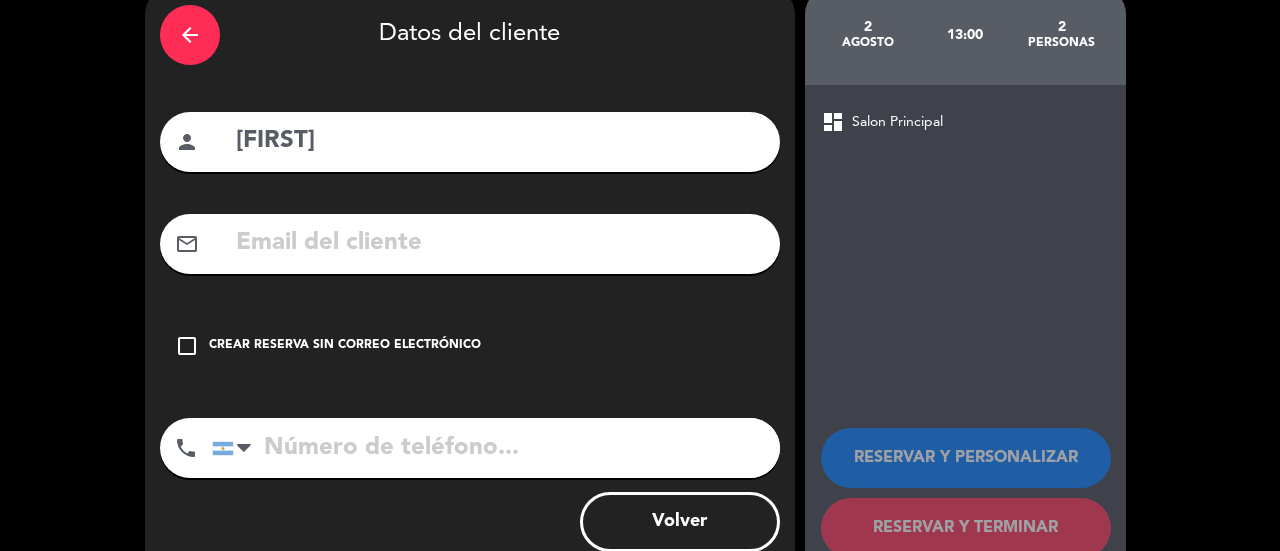 click on "check_box_outline_blank   Crear reserva sin correo electrónico" at bounding box center [470, 346] 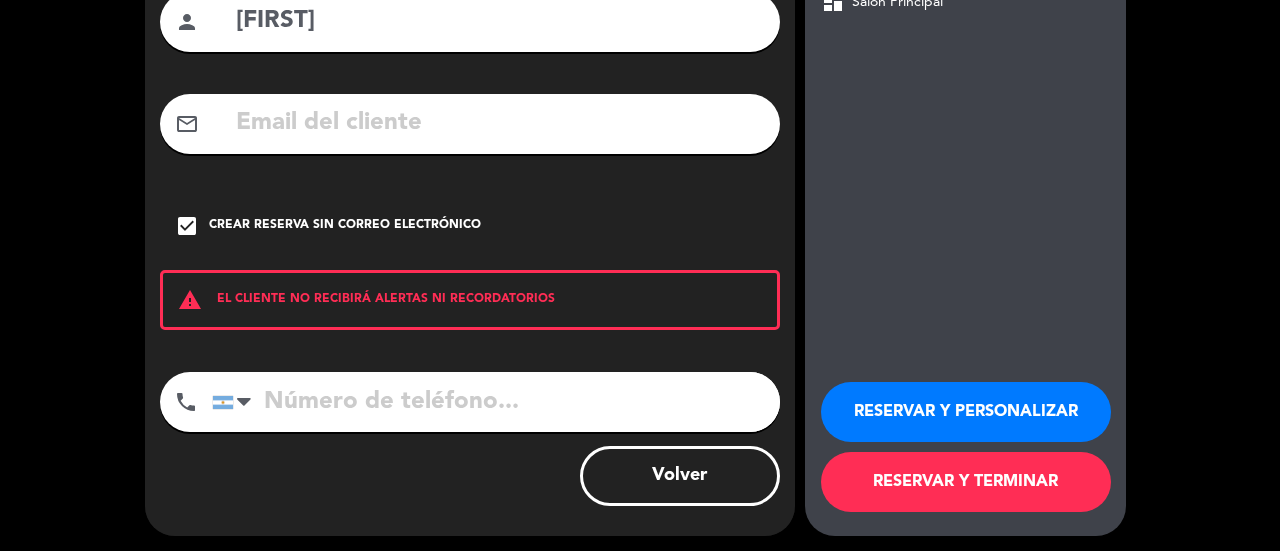scroll, scrollTop: 220, scrollLeft: 0, axis: vertical 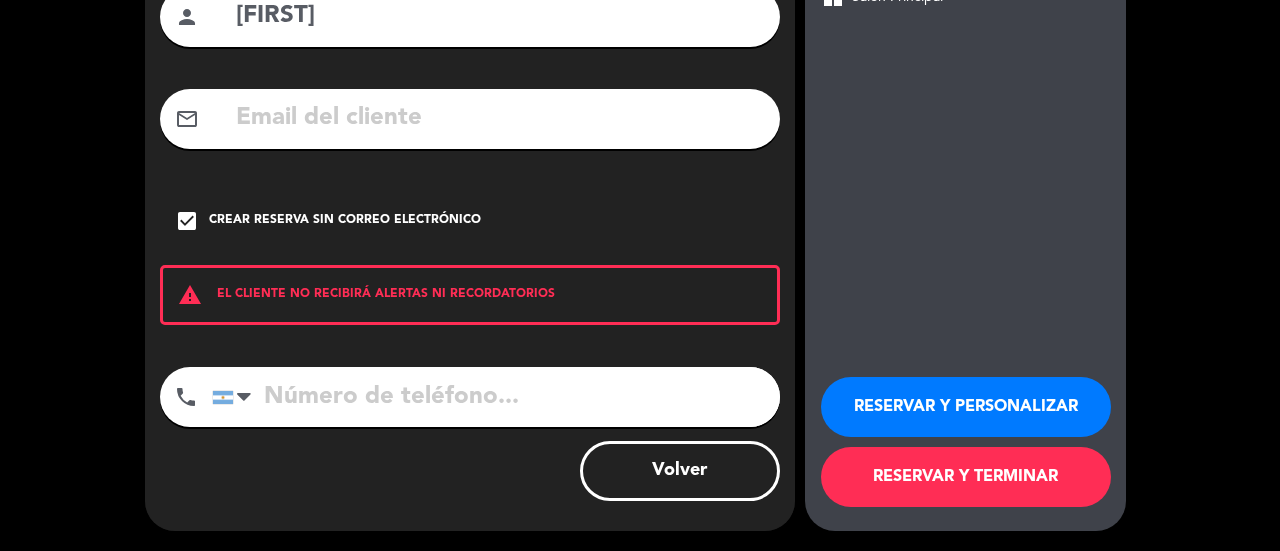 click on "RESERVAR Y TERMINAR" at bounding box center (966, 477) 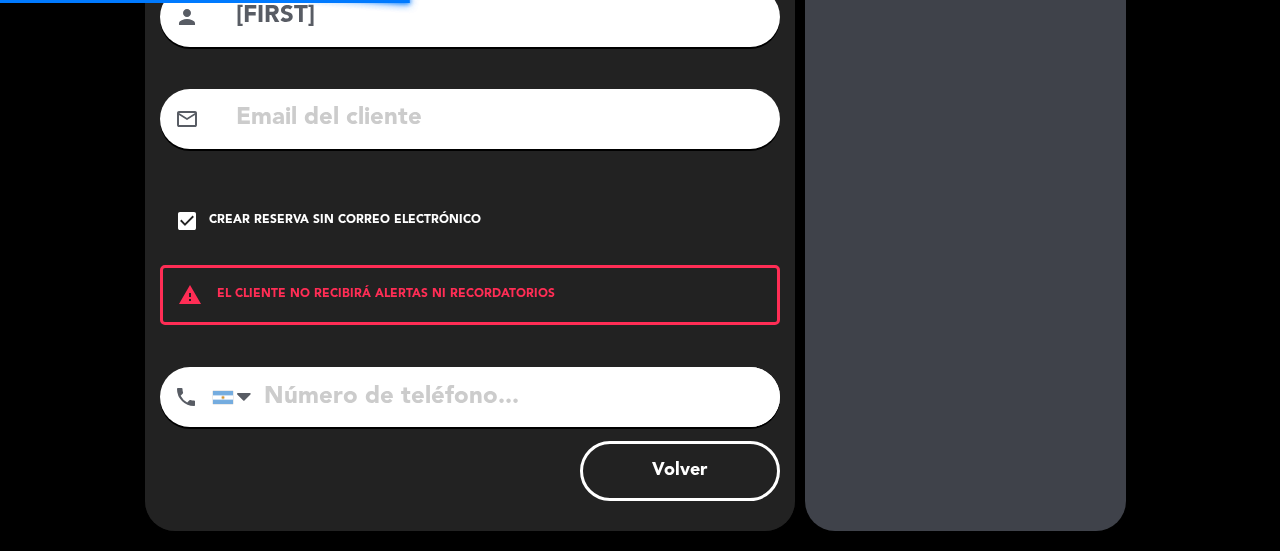 scroll, scrollTop: 0, scrollLeft: 0, axis: both 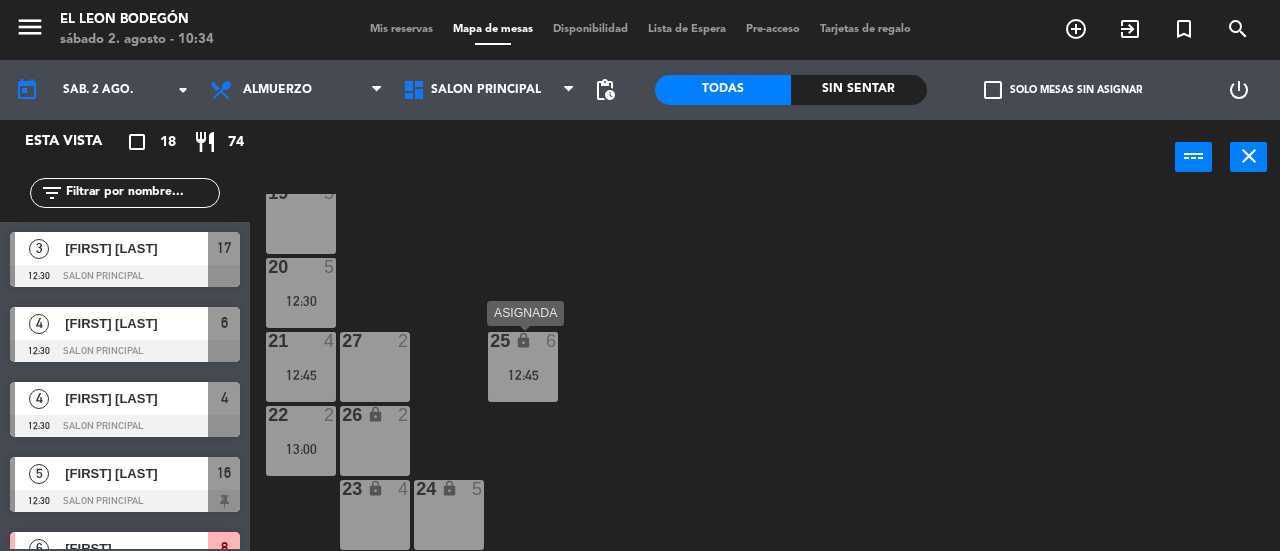 click on "25 lock  6   12:45" at bounding box center (523, 367) 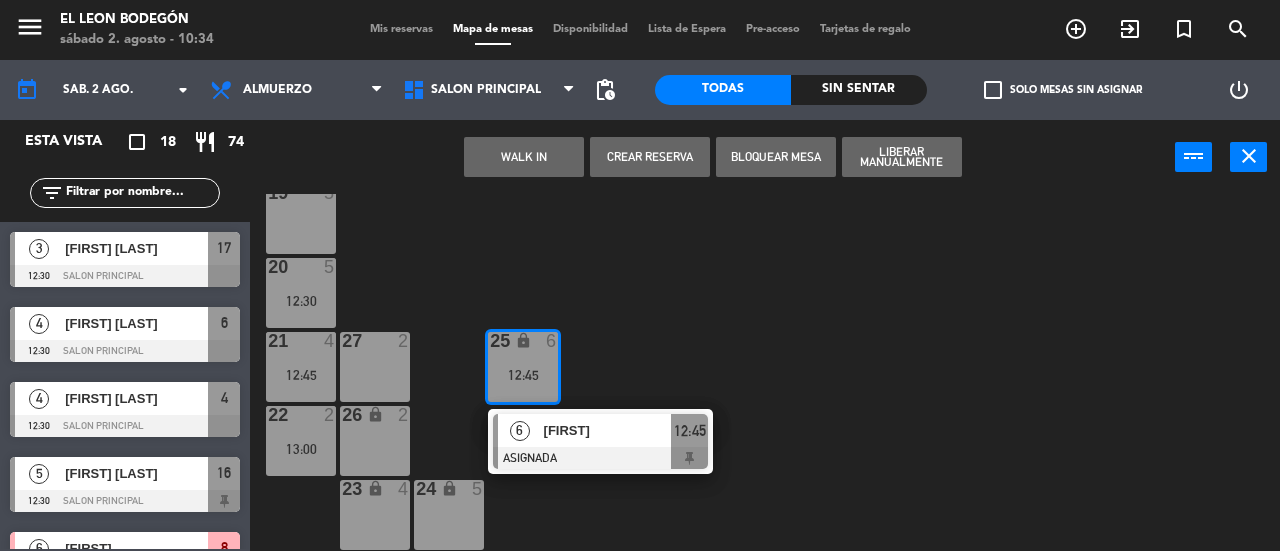 click on "3  4   13:00  4  4   12:30  5  3   12:45  6  4   12:30  7  7   12:45  2  4   12:45  15 block  2  14  2  13 lock  2  12  2  11  7   12:45  8  6   12:30  16  5   12:30  9 lock  6   12:30  10  3   13:00  30  4   13:00  17  3   12:30  29  2   12:45  18 lock  3   12:45  28 lock  2  19  5  20  5   12:30  21  4   12:45  27  2  25 lock  6   12:45   6   GERARDO    ASIGNADA  12:45 22  2   13:00  26 lock  2  23 lock  4  24 lock  5" 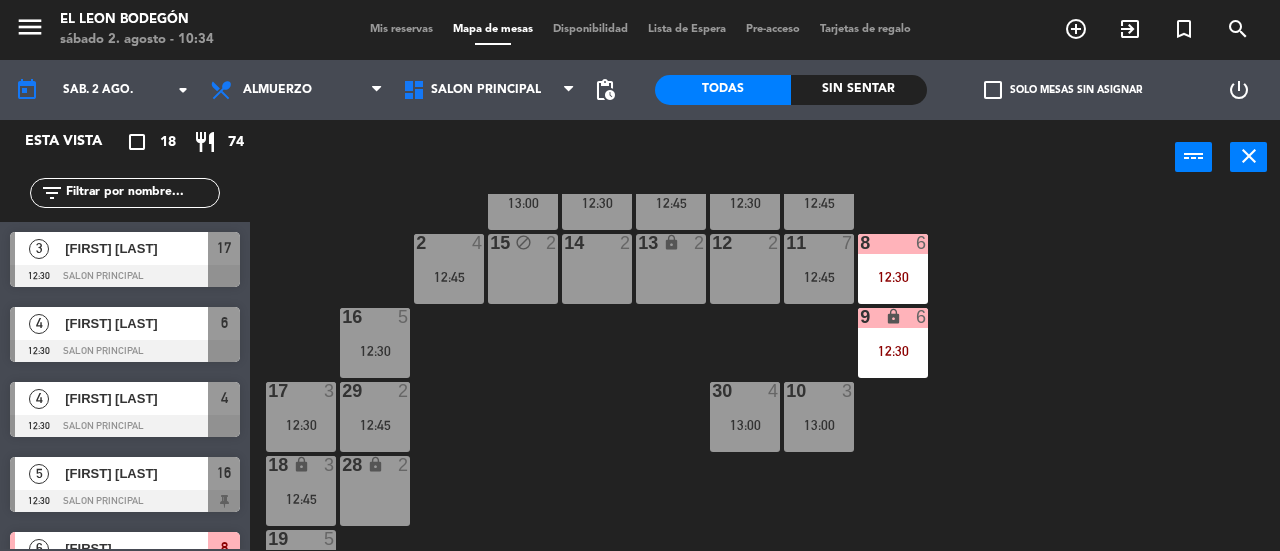 scroll, scrollTop: 15, scrollLeft: 0, axis: vertical 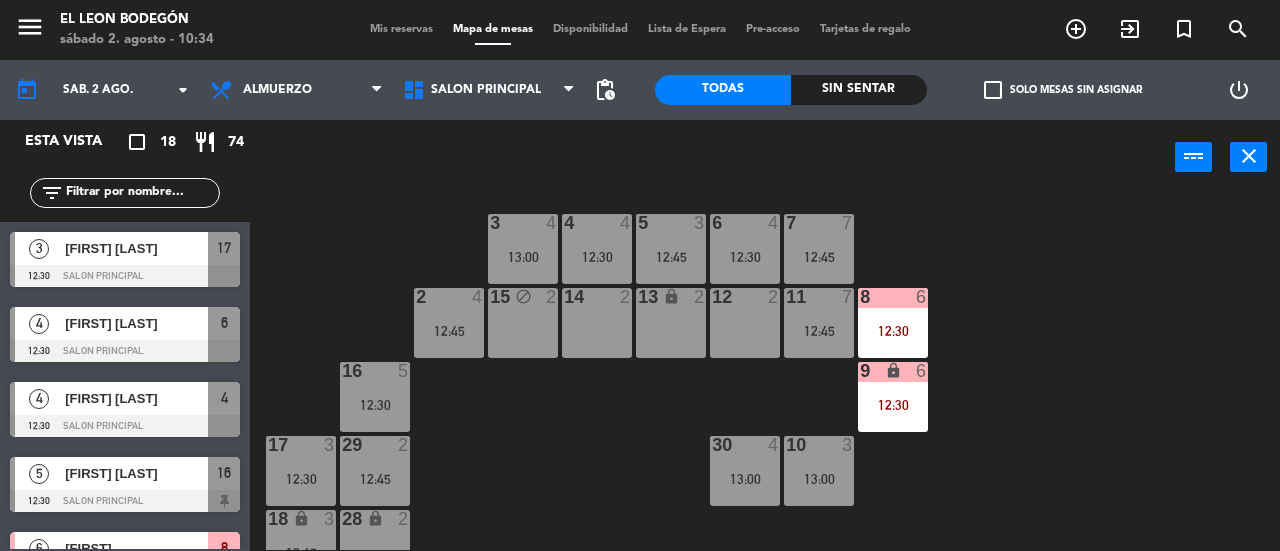 click on "2  4   12:45" at bounding box center [449, 323] 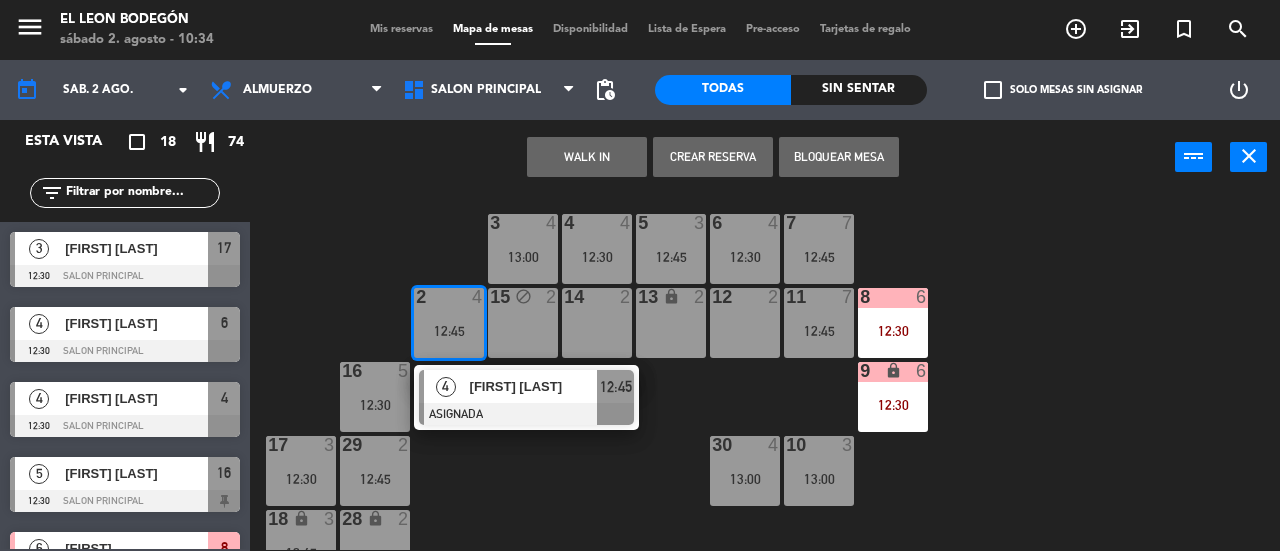 click on "3  4   13:00  4  4   12:30  5  3   12:45  6  4   12:30  7  7   12:45  2  4   12:45   4   [FIRST] [LAST]   ASIGNADA  12:45 15 block  2  14  2  13 lock  2  12  2  11  7   12:45  8  6   12:30  16  5   12:30  9 lock  6   12:30  10  3   13:00  30  4   13:00  17  3   12:30  29  2   12:45  18 lock  3   12:45  28 lock  2  19  5  20  5   12:30  21  4   12:45  27  2  25 lock  6   12:45  22  2   13:00  26 lock  2  23 lock  4  24 lock  5" 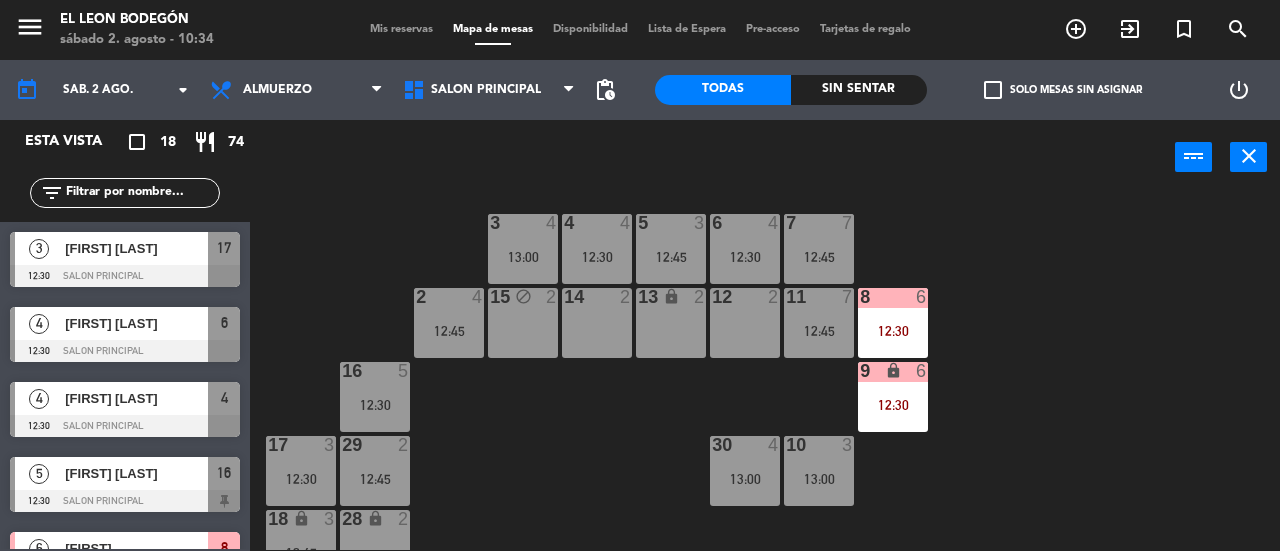 click on "3  4   13:00  4  4   12:30  5  3   12:45  6  4   12:30  7  7   12:45  2  4   12:45  15 block  2  14  2  13 lock  2  12  2  11  7   12:45  8  6   12:30  16  5   12:30  9 lock  6   12:30  10  3   13:00  30  4   13:00  17  3   12:30  29  2   12:45  18 lock  3   12:45  28 lock  2  19  5  20  5   12:30  21  4   12:45  27  2  25 lock  6   12:45  22  2   13:00  26 lock  2  23 lock  4  24 lock  5" 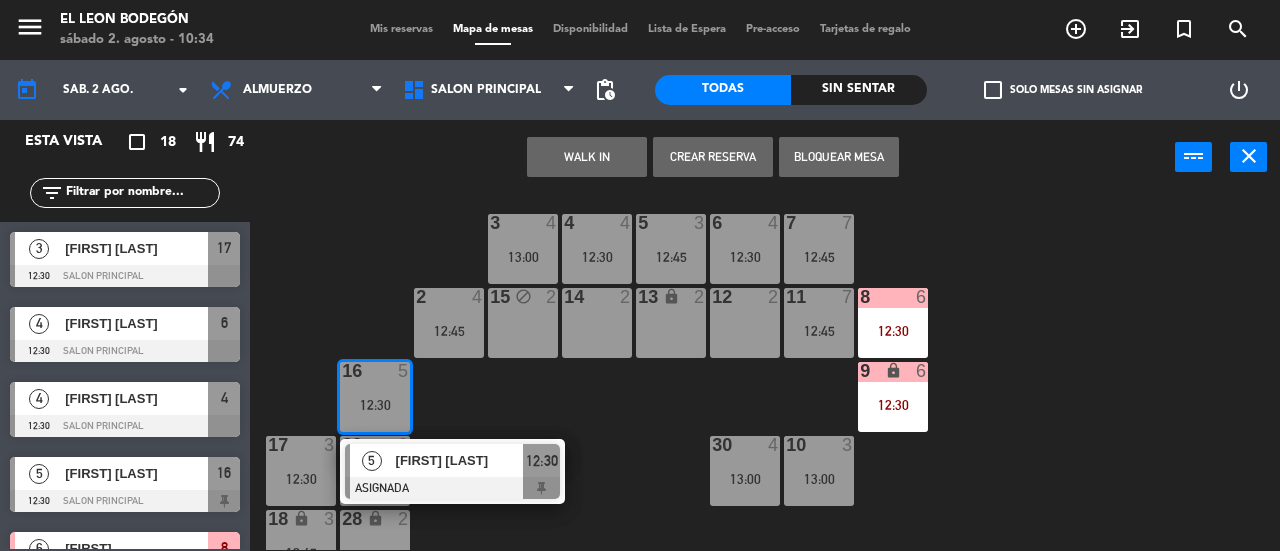 click on "3  4   13:00  4  4   12:30  5  3   12:45  6  4   12:30  7  7   12:45  2  4   12:45  15 block  2  14  2  13 lock  2  12  2  11  7   12:45  8  6   12:30  16  5   12:30   5   [FIRST] [LAST]   ASIGNADA  12:30 9 lock  6   12:30  10  3   13:00  30  4   13:00  17  3   12:30  29  2   12:45  18 lock  3   12:45  28 lock  2  19  5  20  5   12:30  21  4   12:45  27  2  25 lock  6   12:45  22  2   13:00  26 lock  2  23 lock  4  24 lock  5" 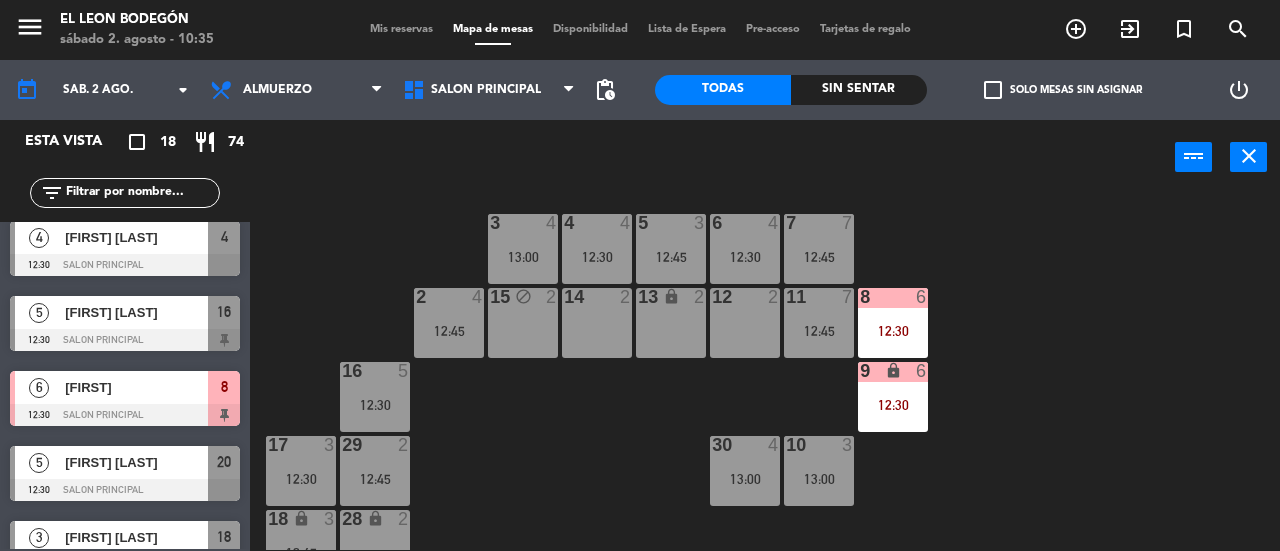 scroll, scrollTop: 200, scrollLeft: 0, axis: vertical 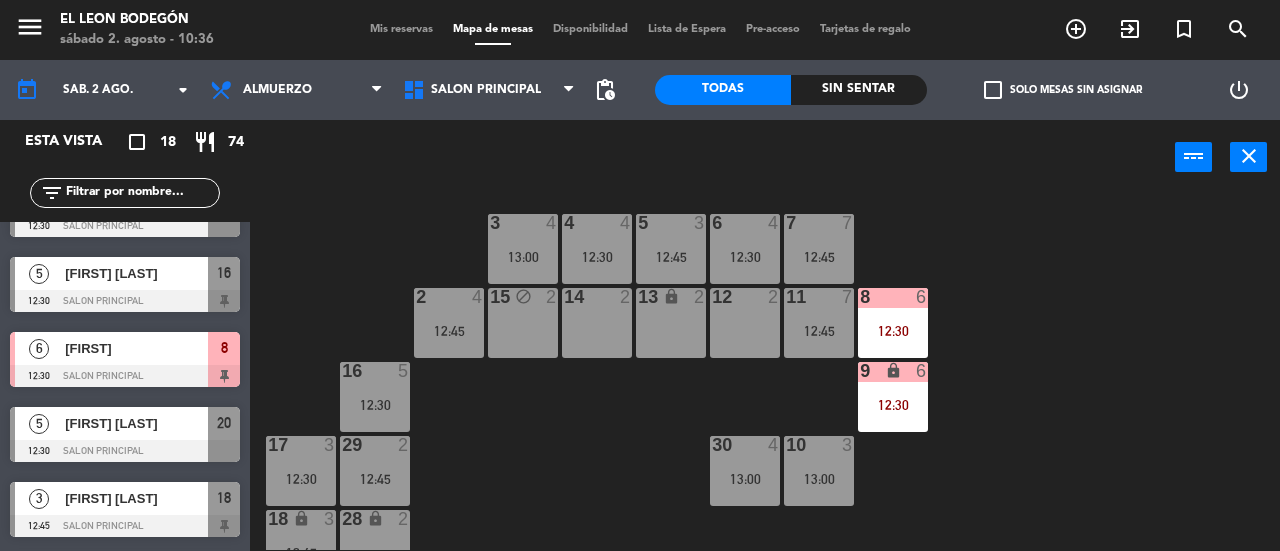 click on "3  4   13:00  4  4   12:30  5  3   12:45  6  4   12:30  7  7   12:45  2  4   12:45  15 block  2  14  2  13 lock  2  12  2  11  7   12:45  8  6   12:30  16  5   12:30  9 lock  6   12:30  10  3   13:00  30  4   13:00  17  3   12:30  29  2   12:45  18 lock  3   12:45  28 lock  2  19  5  20  5   12:30  21  4   12:45  27  2  25 lock  6   12:45  22  2   13:00  26 lock  2  23 lock  4  24 lock  5" 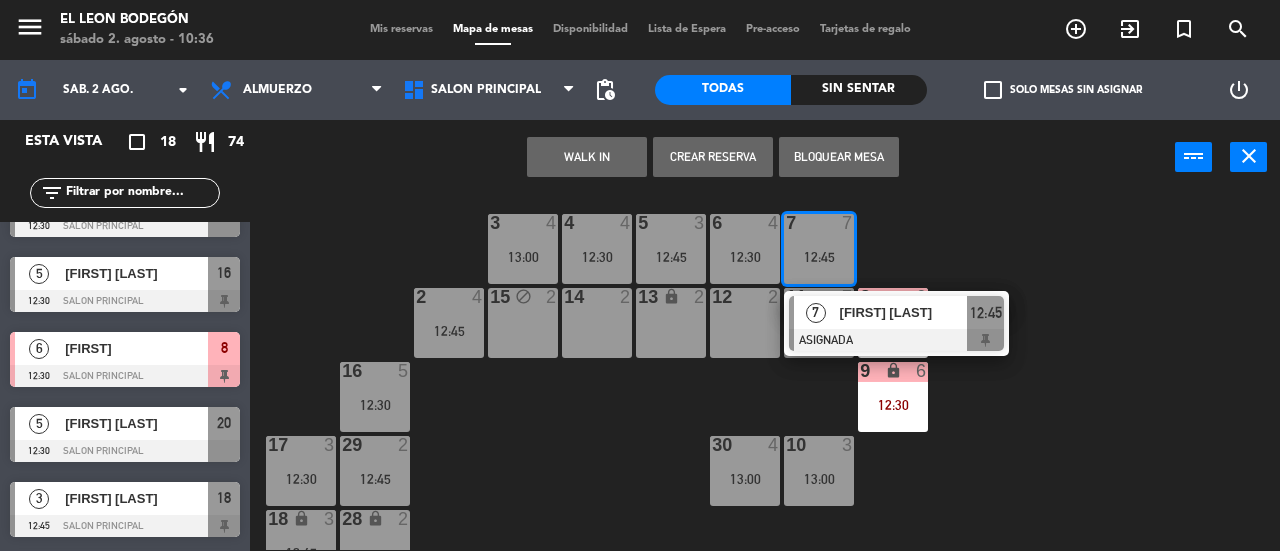 click on "3  4   13:00  4  4   12:30  5  3   12:45  6  4   12:30  7  7   12:45   7   [FIRST] [LAST]   ASIGNADA  12:45 2  4   12:45  15 block  2  14  2  13 lock  2  12  2  11  7   12:45  8  6   12:30  16  5   12:30  9 lock  6   12:30  10  3   13:00  30  4   13:00  17  3   12:30  29  2   12:45  18 lock  3   12:45  28 lock  2  19  5  20  5   12:30  21  4   12:45  27  2  25 lock  6   12:45  22  2   13:00  26 lock  2  23 lock  4  24 lock  5" 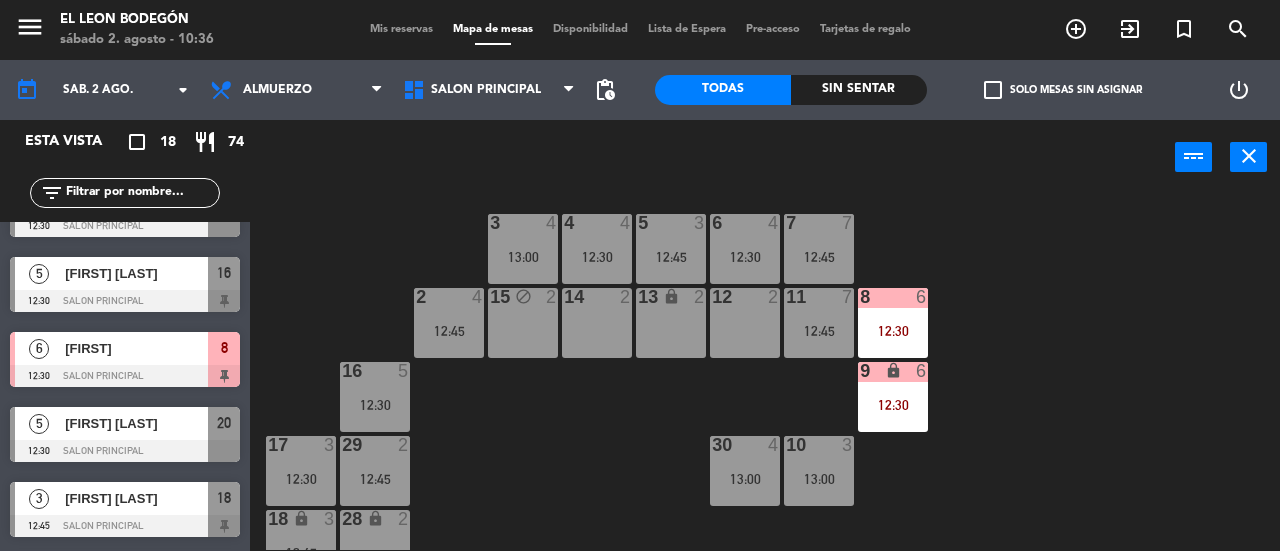 drag, startPoint x: 894, startPoint y: 297, endPoint x: 908, endPoint y: 292, distance: 14.866069 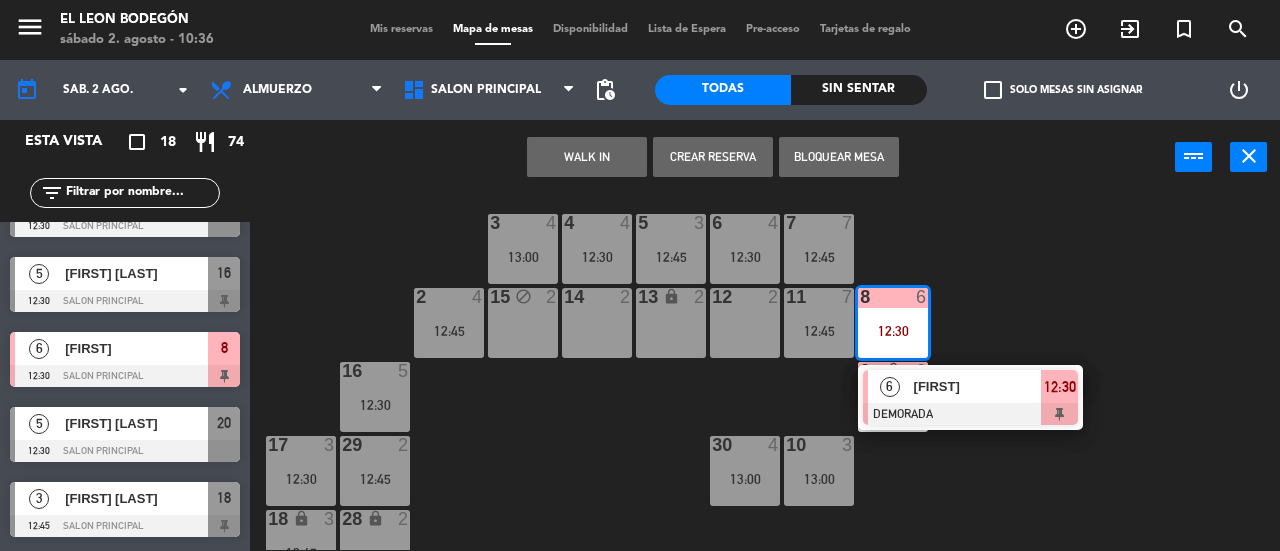 click on "3  4   13:00  4  4   12:30  5  3   12:45  6  4   12:30  7  7   12:45  2  4   12:45  15 block  2  14  2  13 lock  2  12  2  11  7   12:45  8  6   12:30   6   [FIRST]   DEMORADA  12:30 16  5   12:30  9 lock  6   12:30  10  3   13:00  30  4   13:00  17  3   12:30  29  2   12:45  18 lock  3   12:45  28 lock  2  19  5  20  5   12:30  21  4   12:45  27  2  25 lock  6   12:45  22  2   13:00  26 lock  2  23 lock  4  24 lock  5" 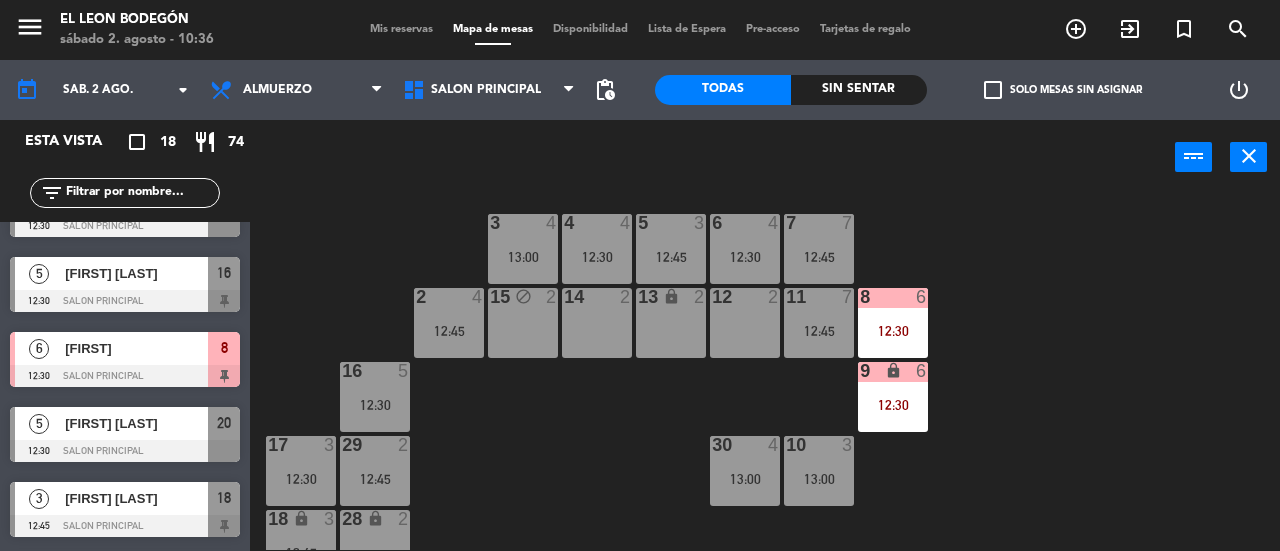 click at bounding box center (893, 297) 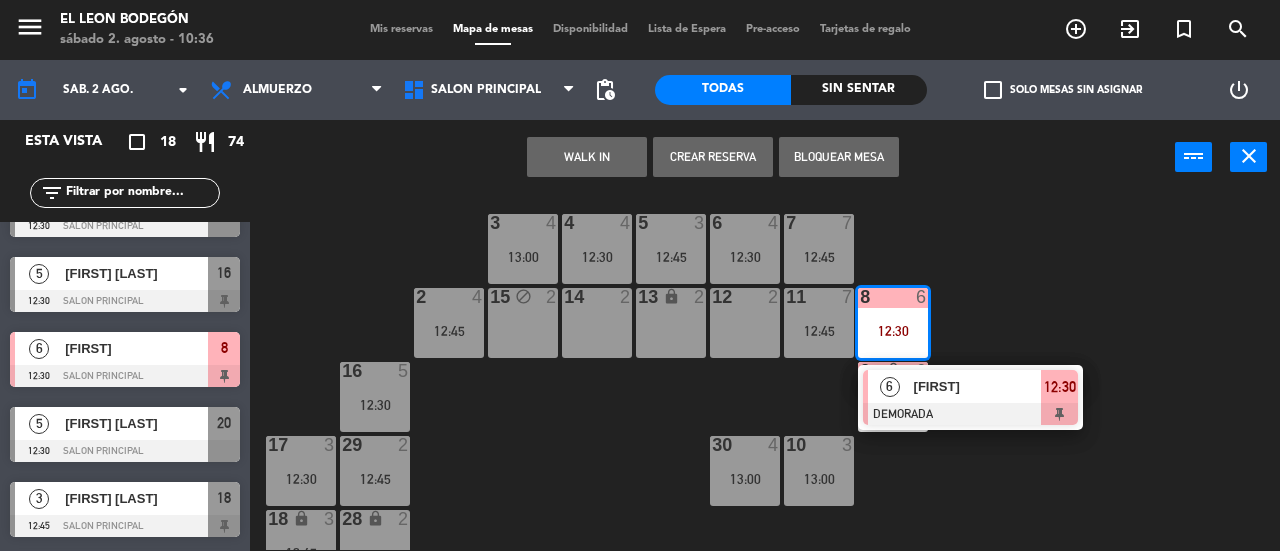 click on "6" at bounding box center (889, 386) 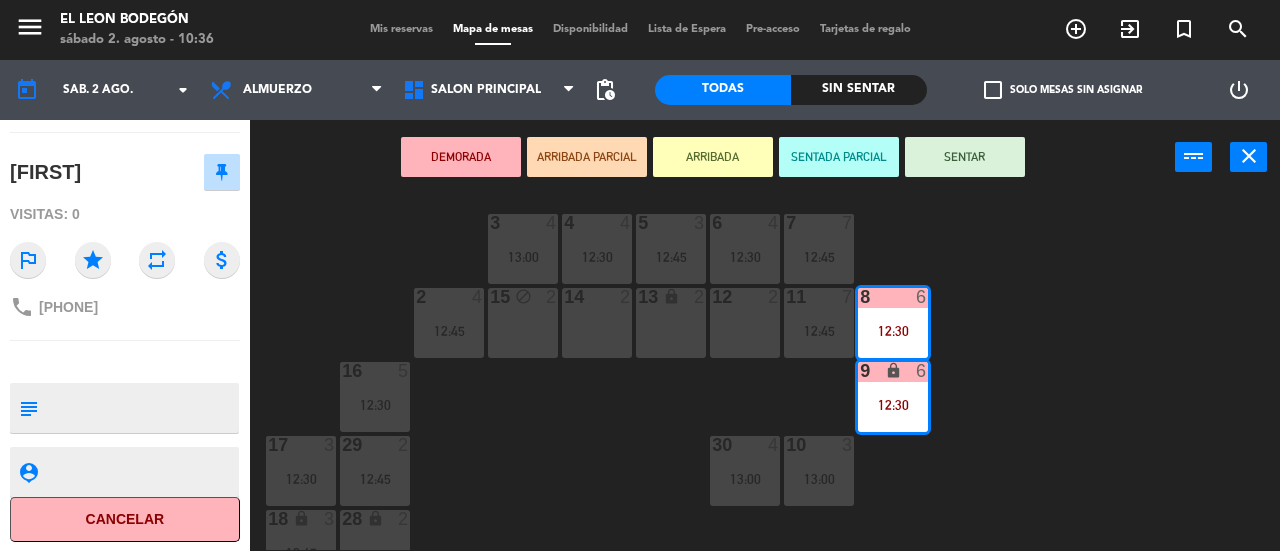 scroll, scrollTop: 182, scrollLeft: 0, axis: vertical 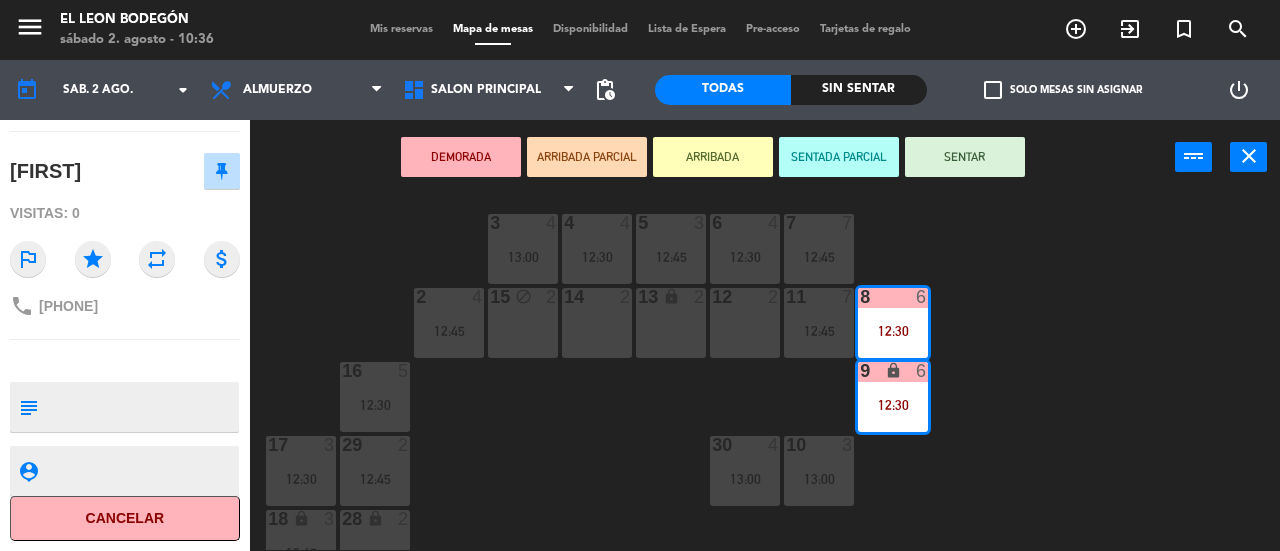 drag, startPoint x: 63, startPoint y: 305, endPoint x: 138, endPoint y: 304, distance: 75.00667 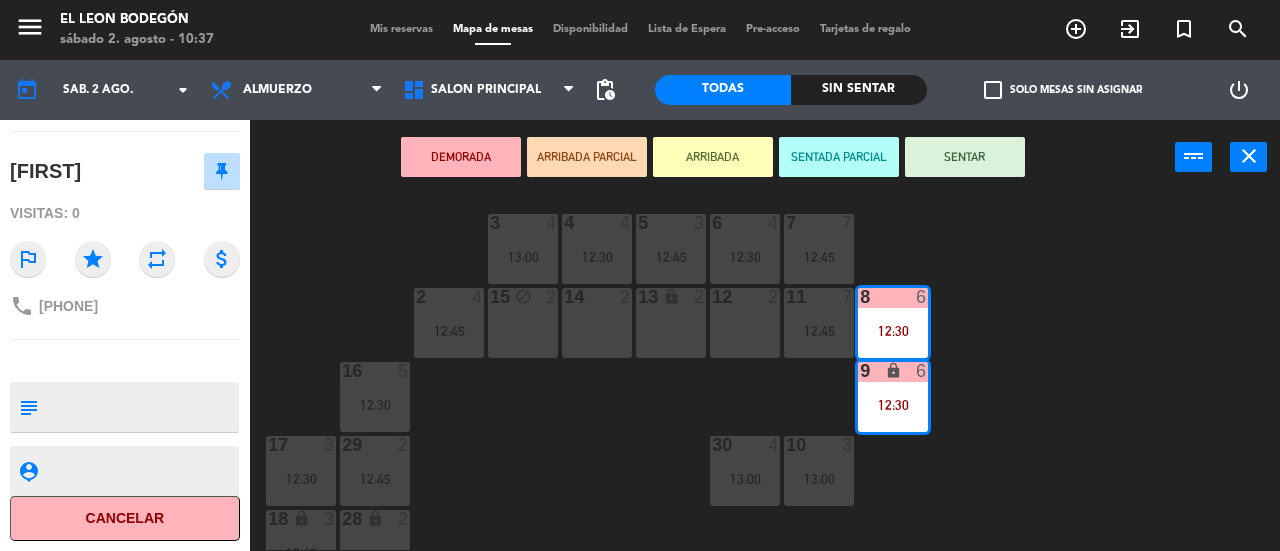 click on "3  4   13:00  4  4   12:30  5  3   12:45  6  4   12:30  7  7   12:45  2  4   12:45  15 block  2  14  2  13 lock  2  12  2  11  7   12:45  8  6   12:30  16  5   12:30  9 lock  6   12:30  10  3   13:00  30  4   13:00  17  3   12:30  29  2   12:45  18 lock  3   12:45  28 lock  2  19  5  20  5   12:30  21  4   12:45  27  2  25 lock  6   12:45  22  2   13:00  26 lock  2  23 lock  4  24 lock  5" 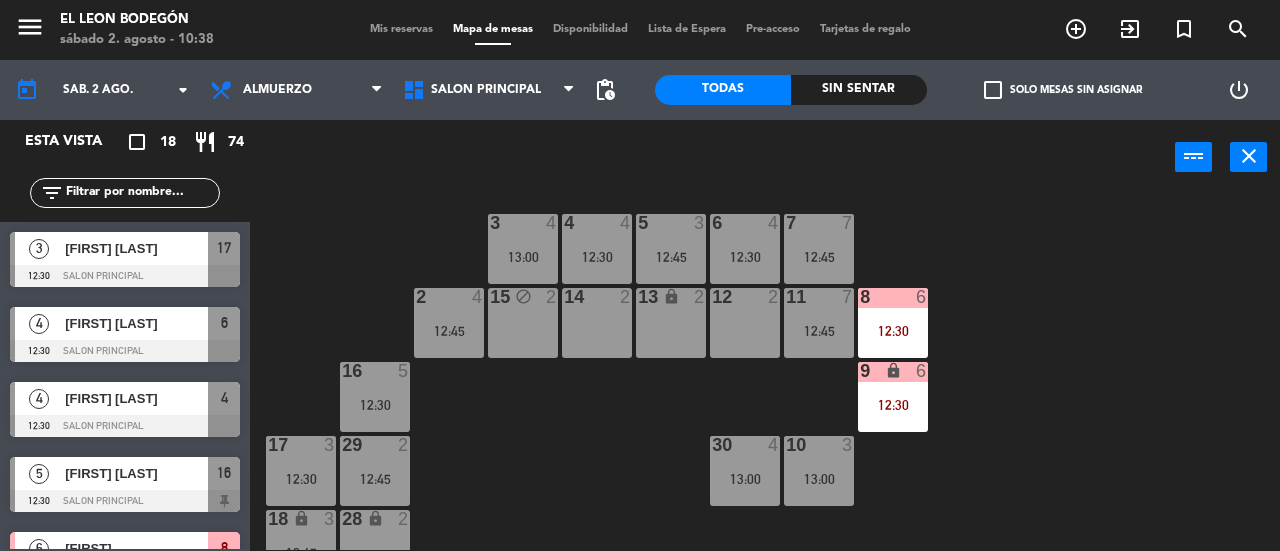 click on "Mis reservas   Mapa de mesas   Disponibilidad   Lista de Espera   Pre-acceso   Tarjetas de regalo" at bounding box center [640, 30] 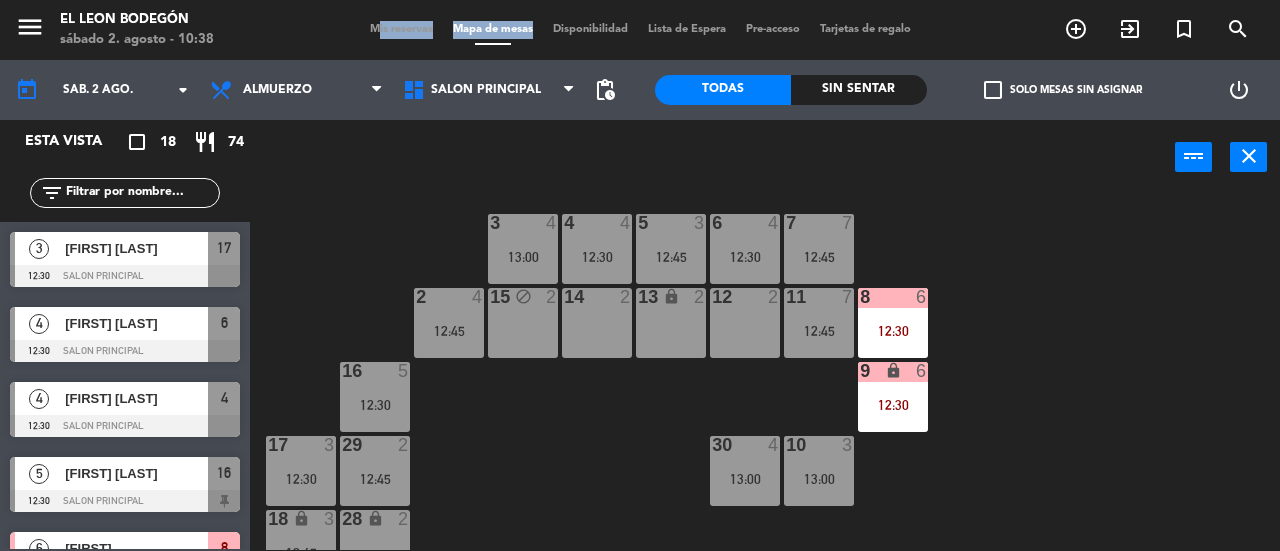click on "Mis reservas   Mapa de mesas   Disponibilidad   Lista de Espera   Pre-acceso   Tarjetas de regalo" at bounding box center [640, 30] 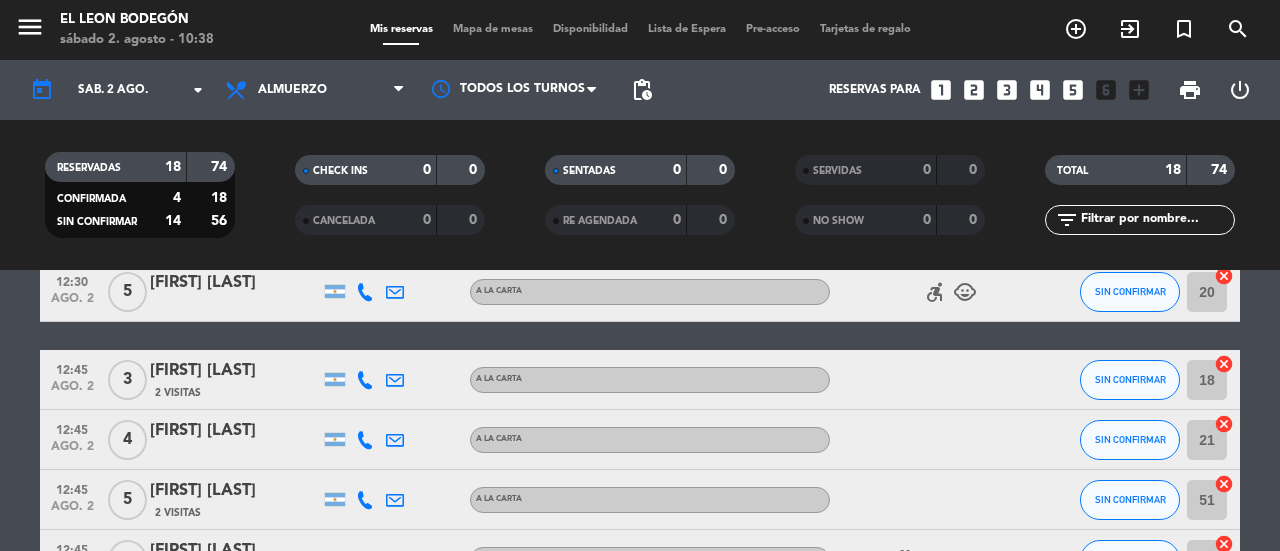 scroll, scrollTop: 300, scrollLeft: 0, axis: vertical 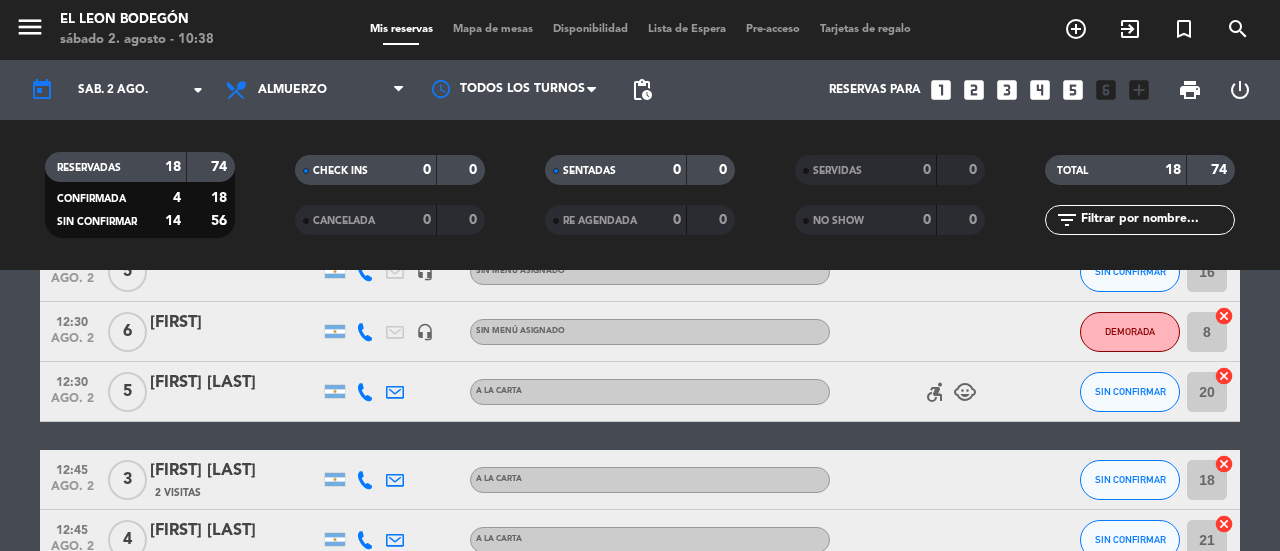 click on "accessible_forward" 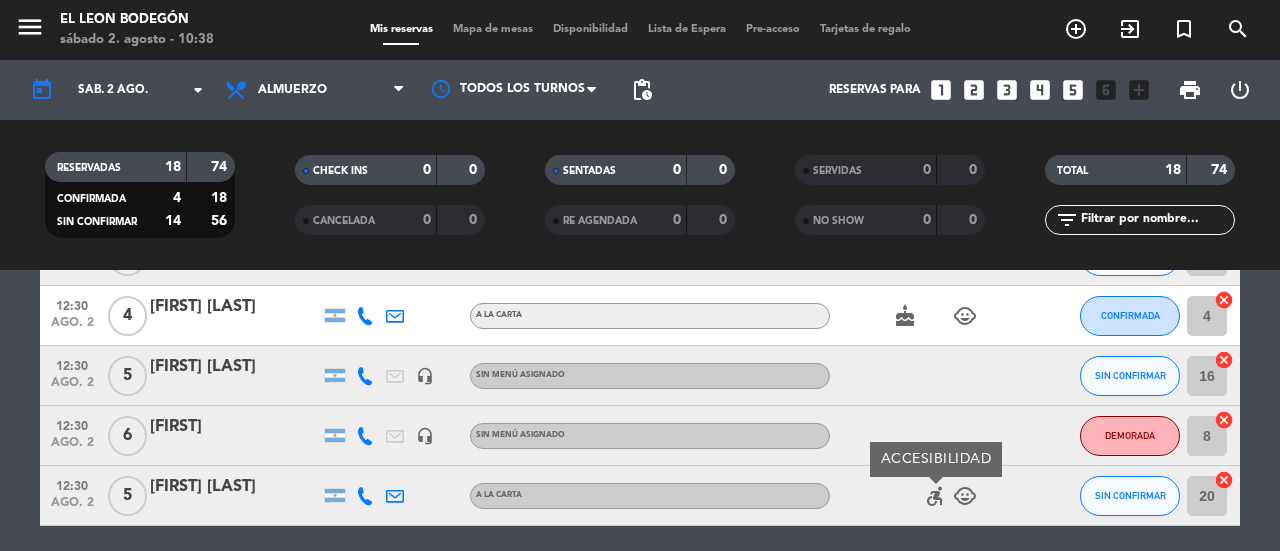 scroll, scrollTop: 100, scrollLeft: 0, axis: vertical 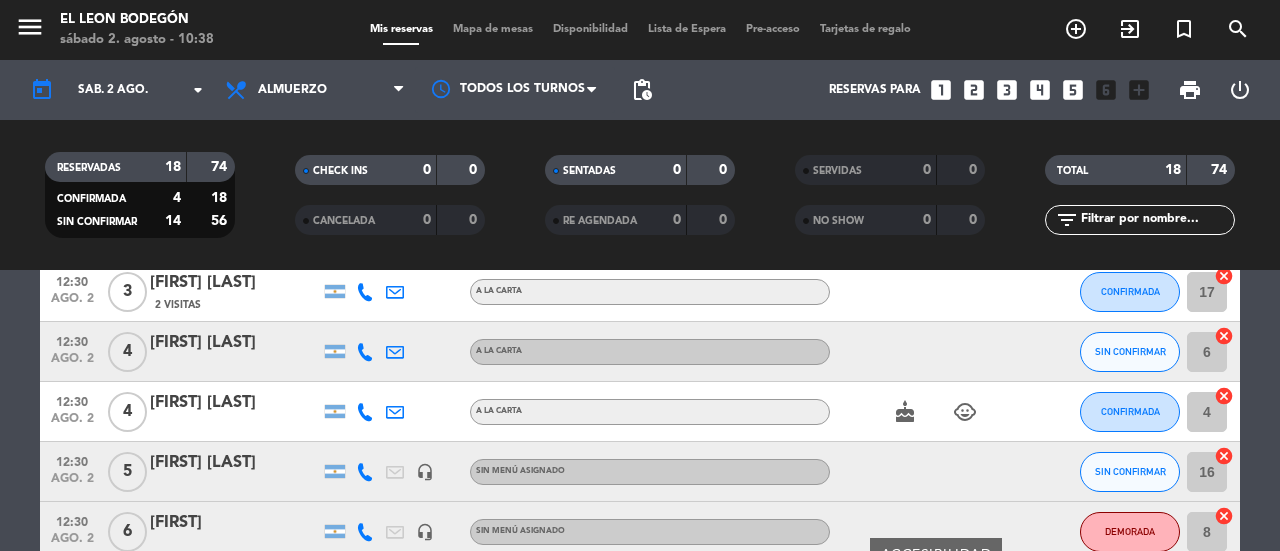 click on "menu  El Leon Bodegón   sábado 2. agosto - 10:38   Mis reservas   Mapa de mesas   Disponibilidad   Lista de Espera   Pre-acceso   Tarjetas de regalo  add_circle_outline exit_to_app turned_in_not search" 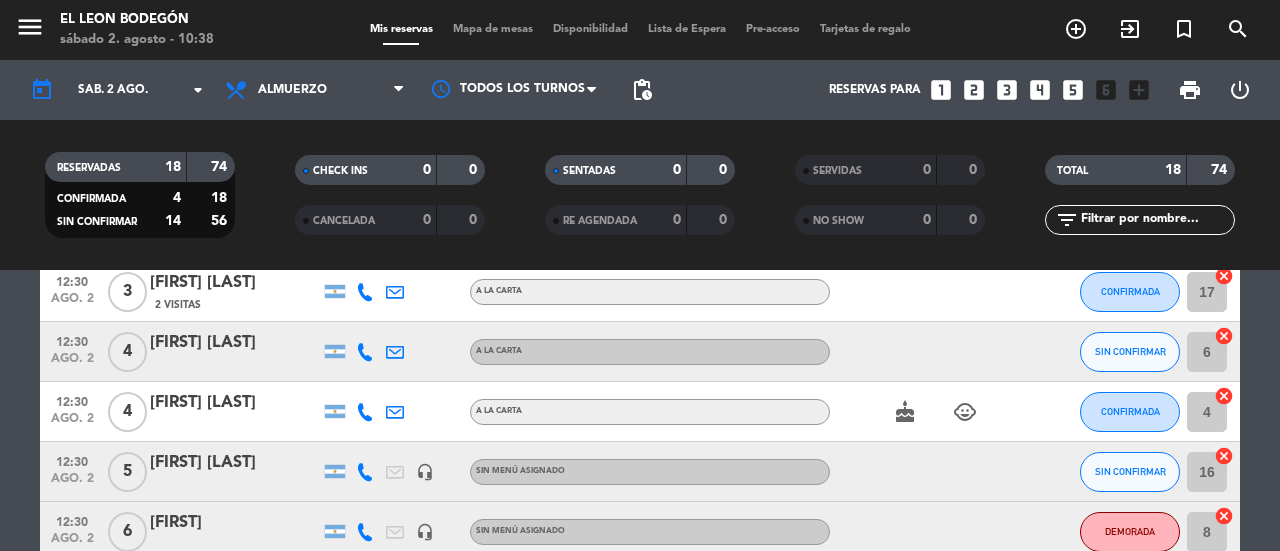 click on "Mapa de mesas" at bounding box center [493, 29] 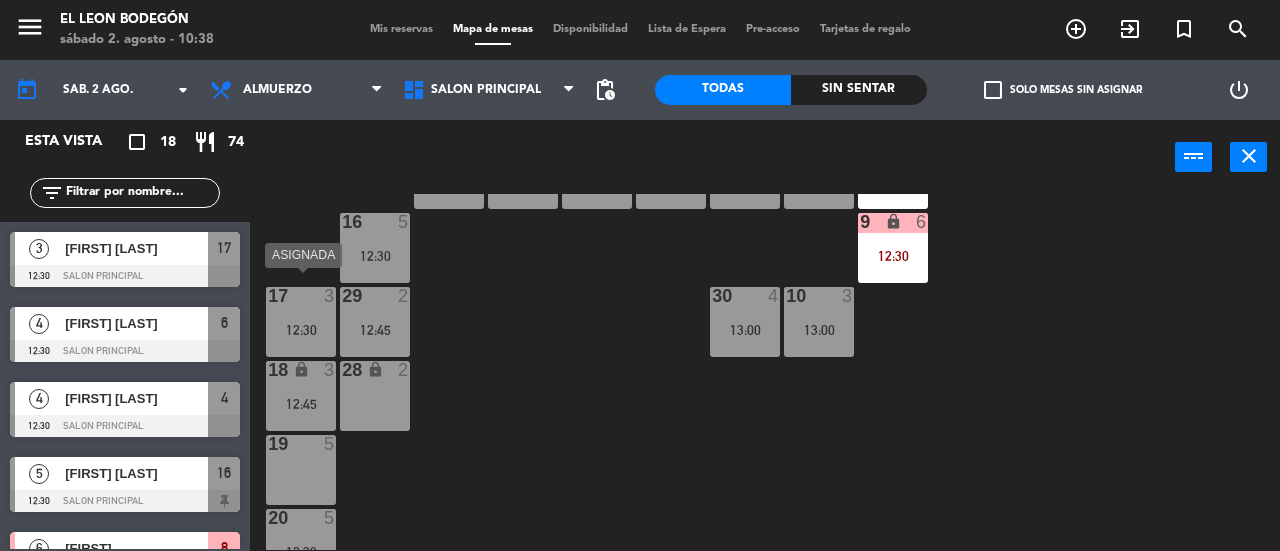 scroll, scrollTop: 200, scrollLeft: 0, axis: vertical 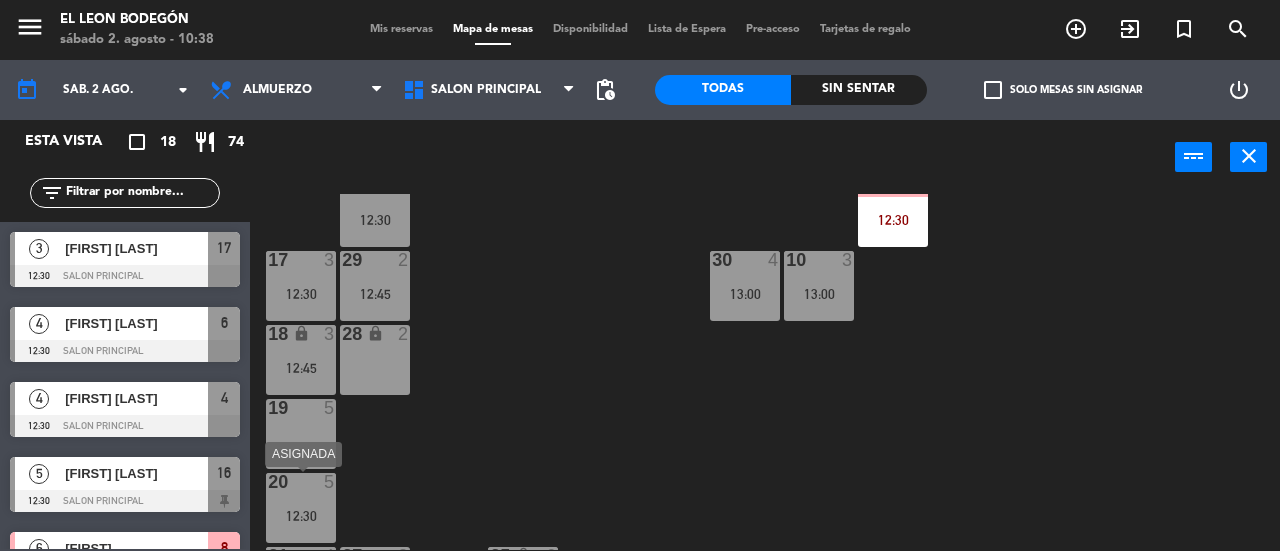 click on "20  5   12:30" at bounding box center [301, 508] 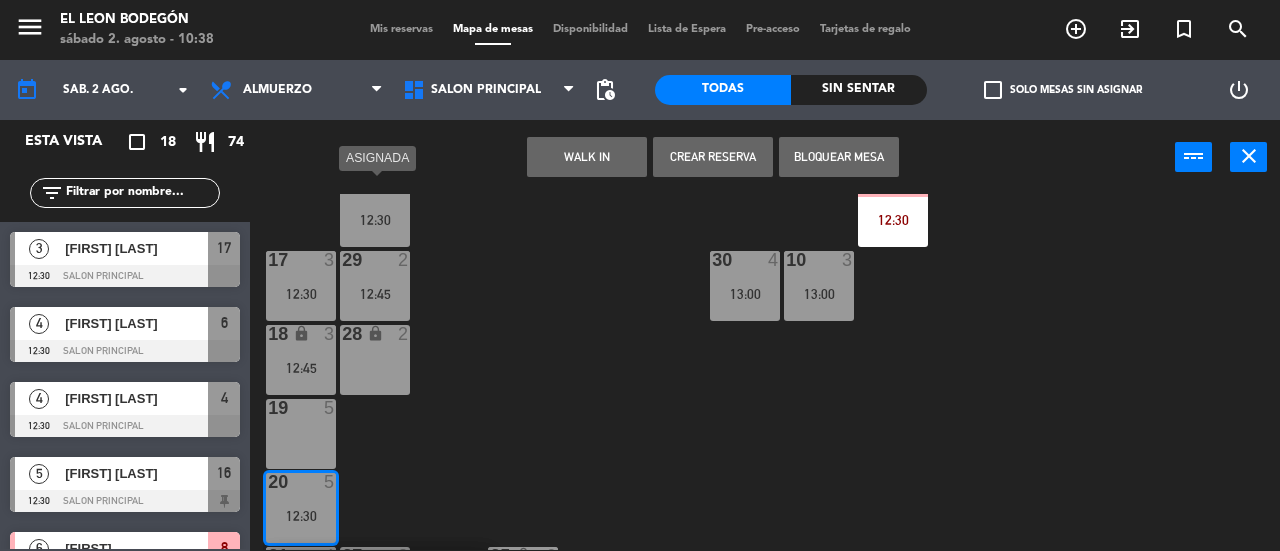 click on "16  5   12:30" at bounding box center [375, 212] 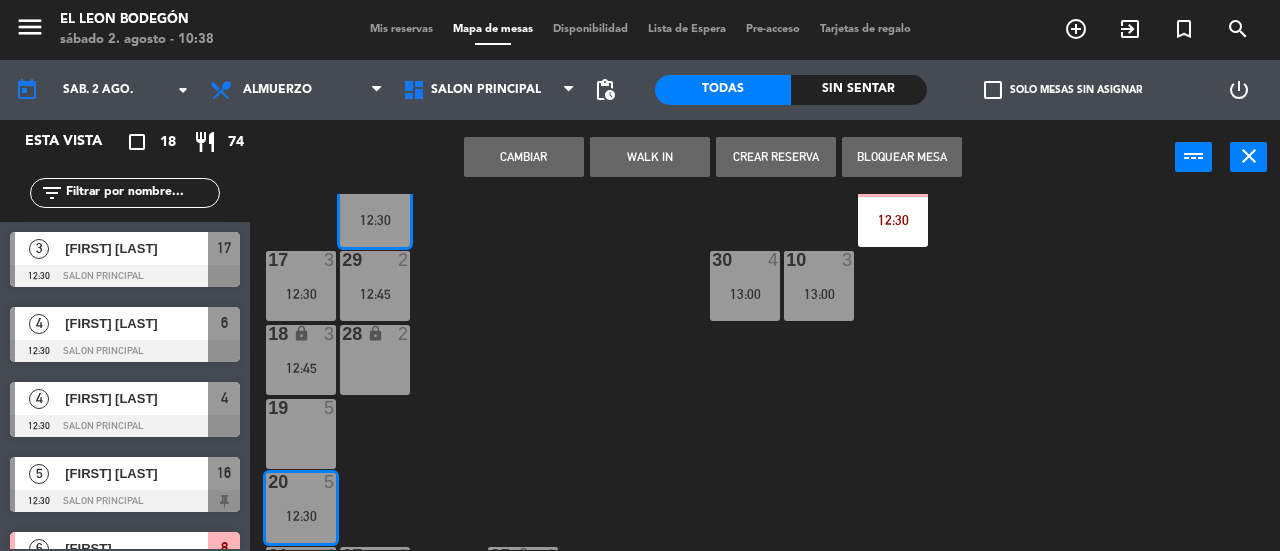 click on "Cambiar" at bounding box center (524, 157) 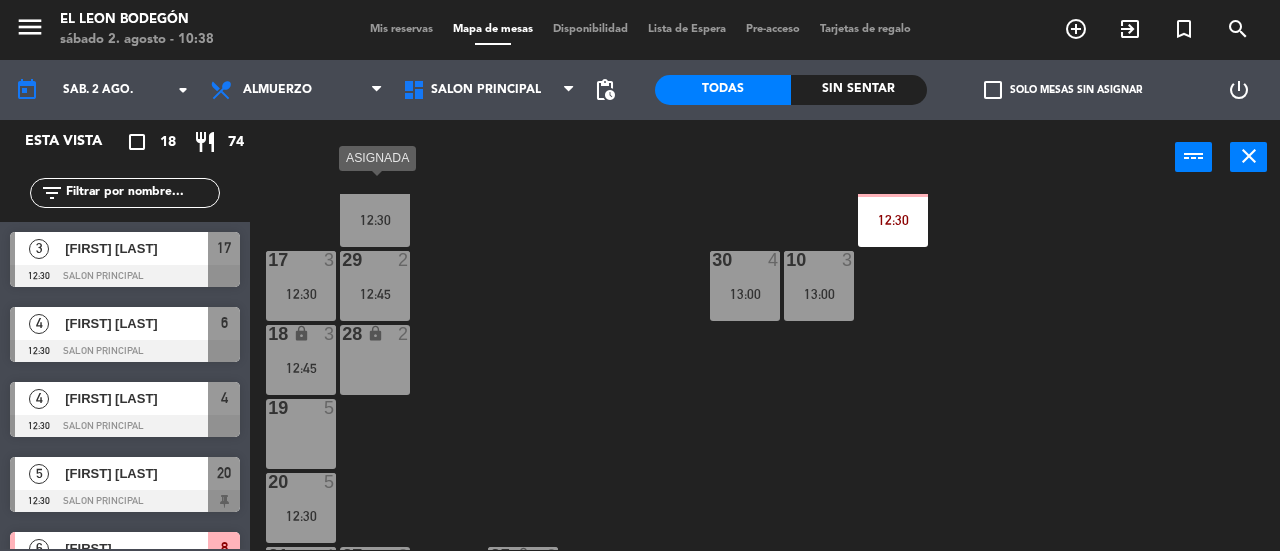 click on "16  5   12:30" at bounding box center (375, 212) 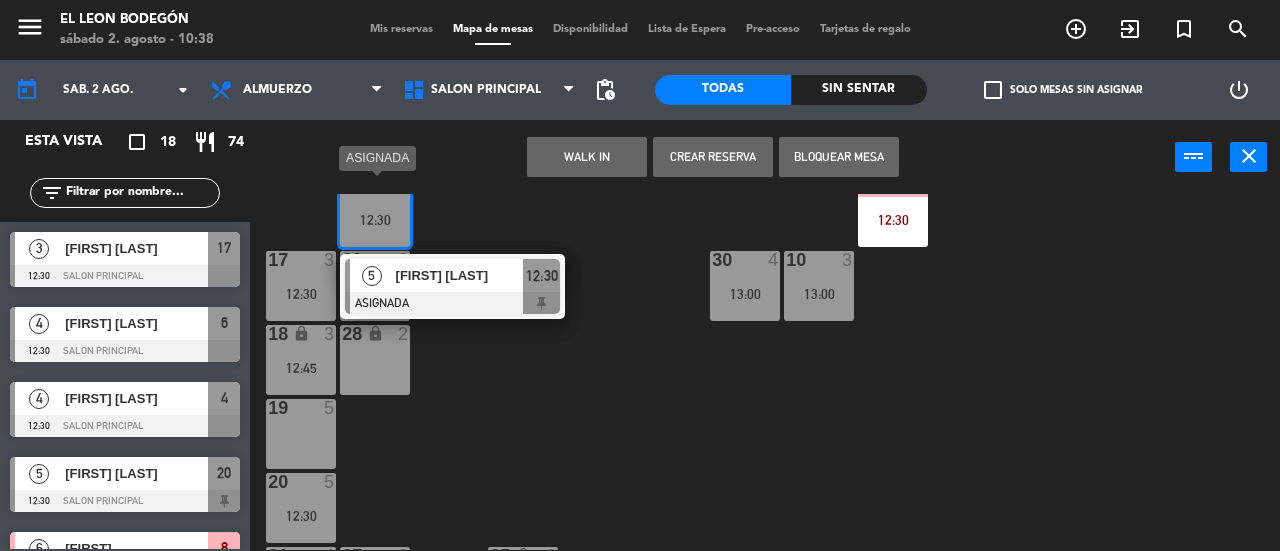 click on "5   [FIRST] [LAST]  ASIGNADA  12:30" at bounding box center [452, 286] 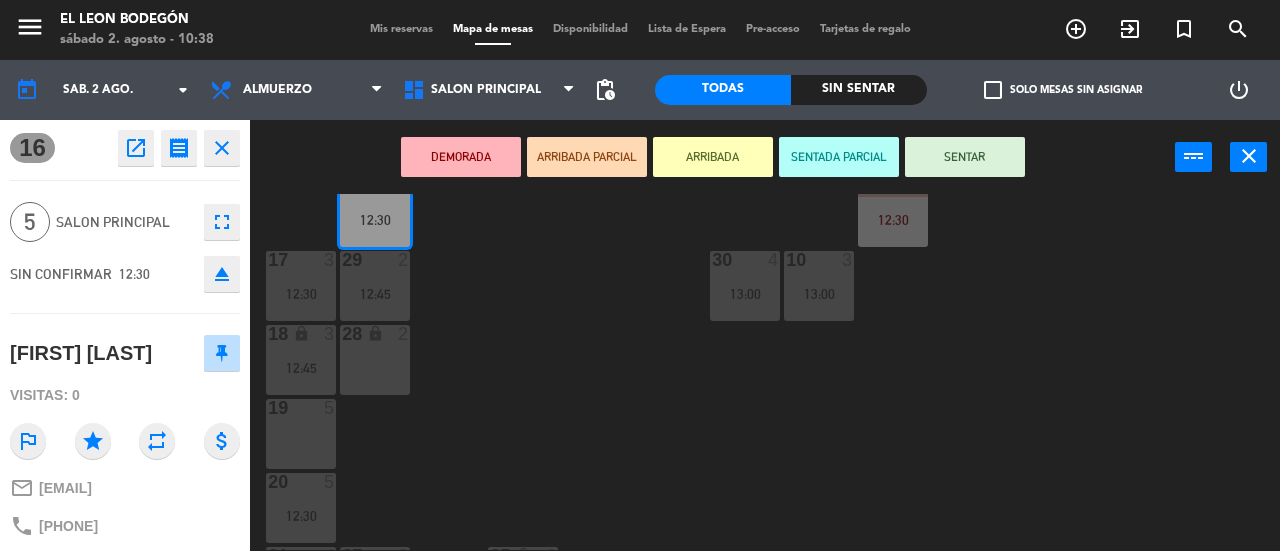 click on "DEMORADA" at bounding box center [461, 157] 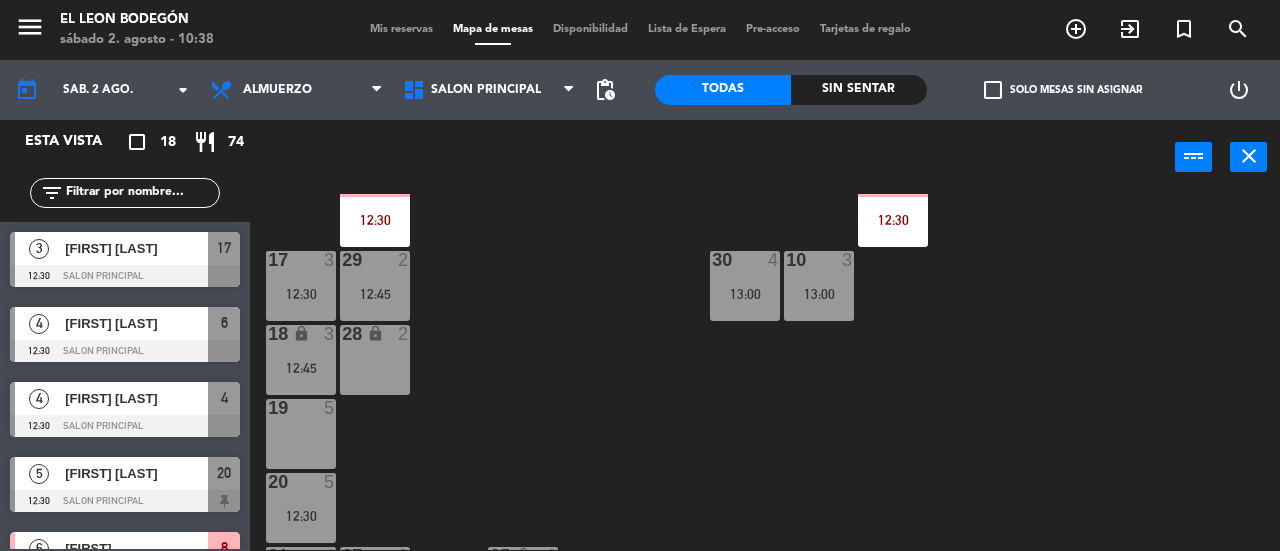 scroll, scrollTop: 0, scrollLeft: 0, axis: both 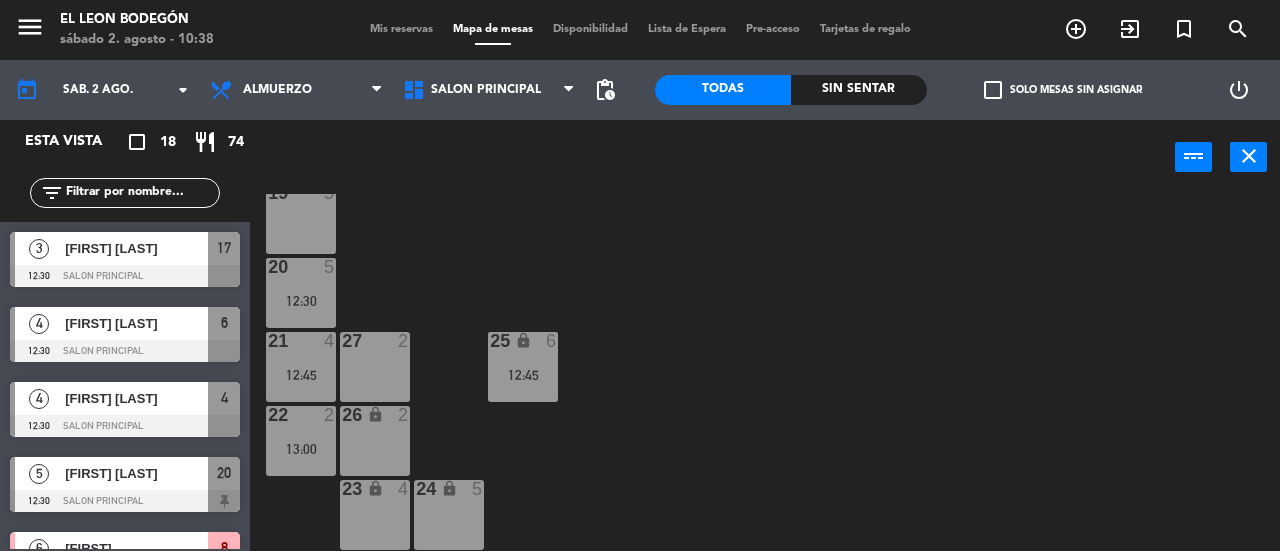 click on "Mis reservas" at bounding box center [401, 29] 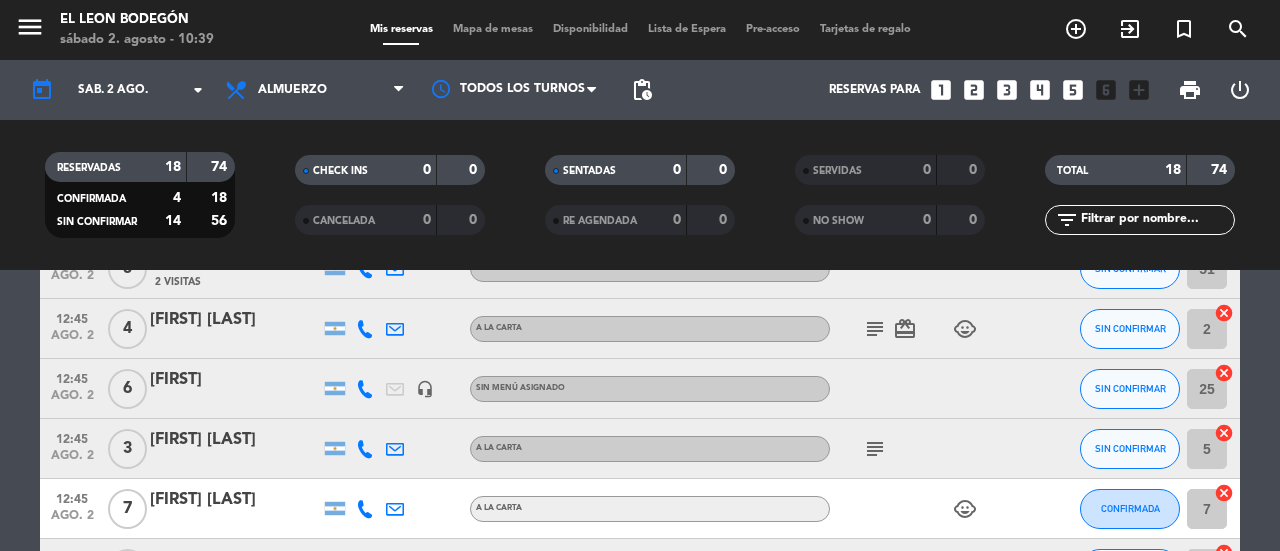 scroll, scrollTop: 600, scrollLeft: 0, axis: vertical 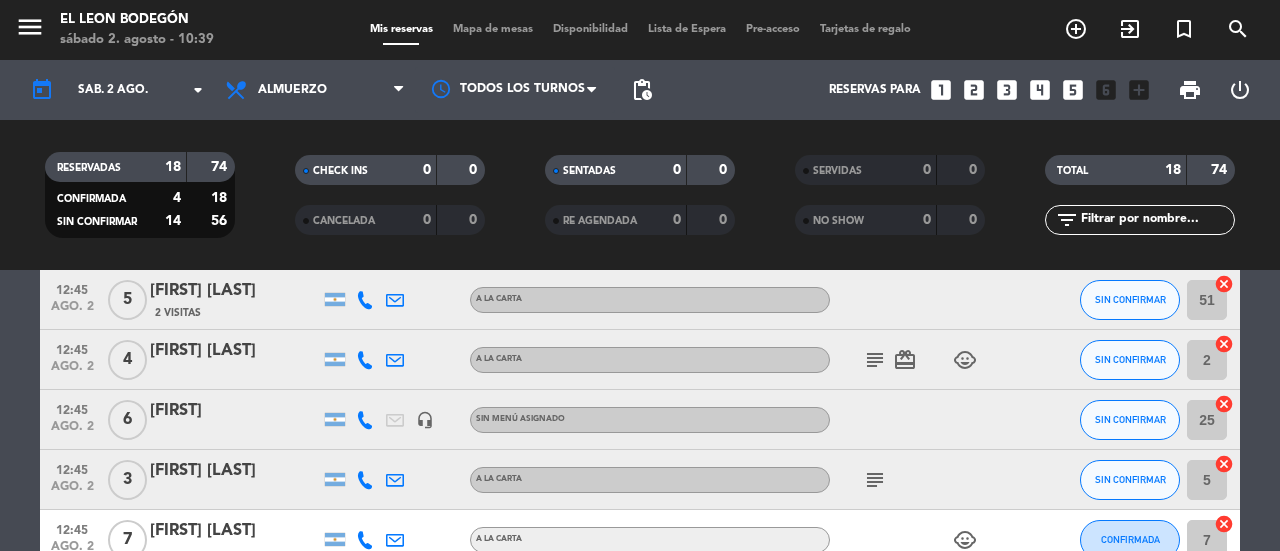 click on "subject" 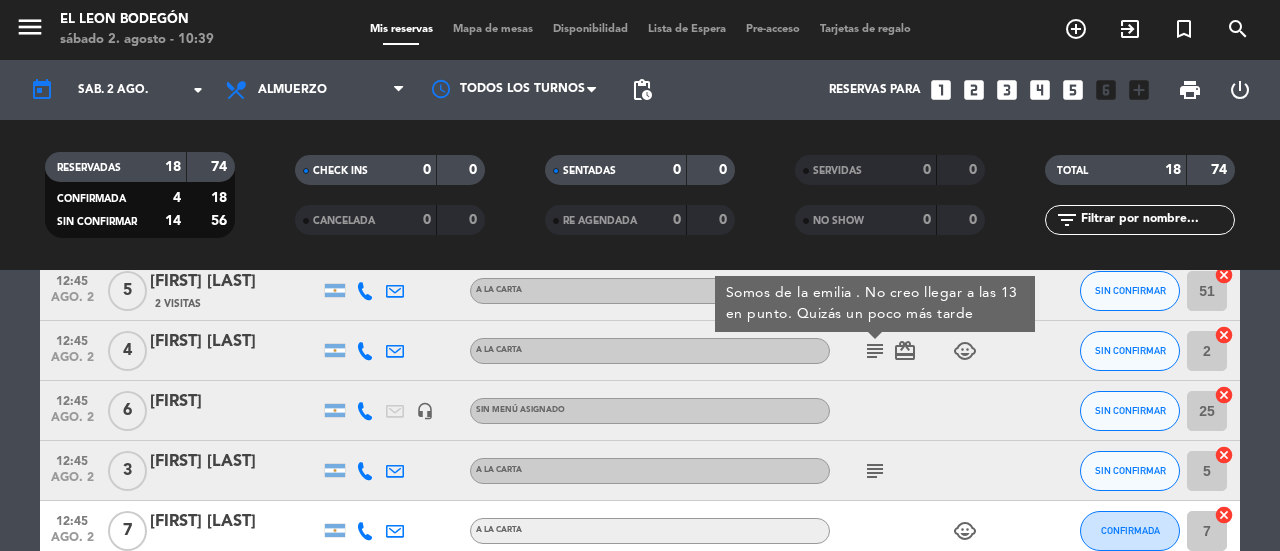 scroll, scrollTop: 645, scrollLeft: 0, axis: vertical 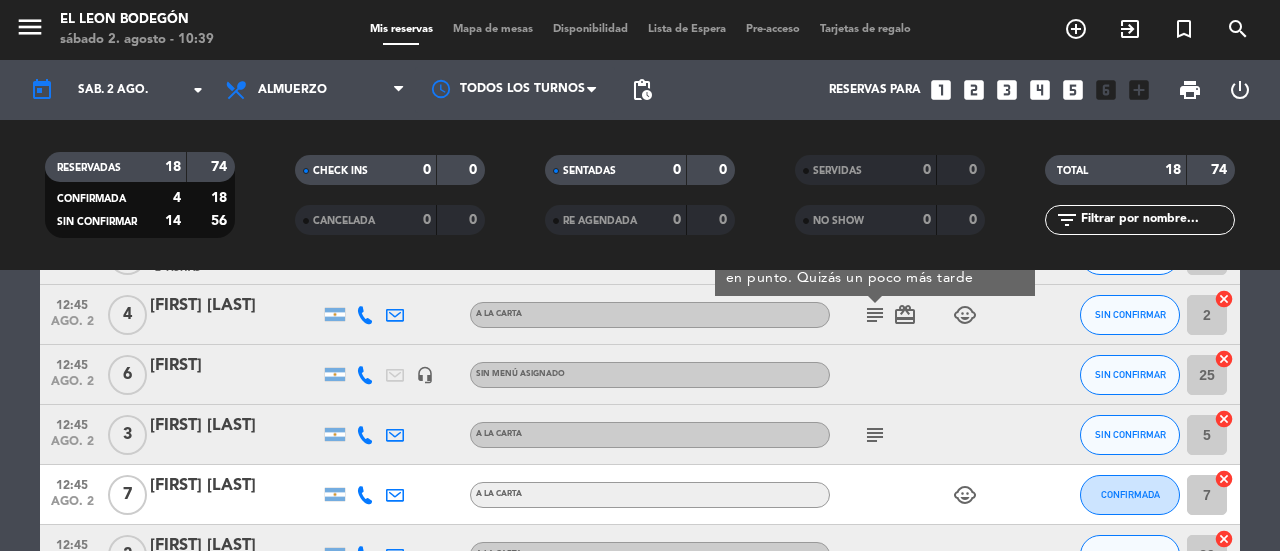 click 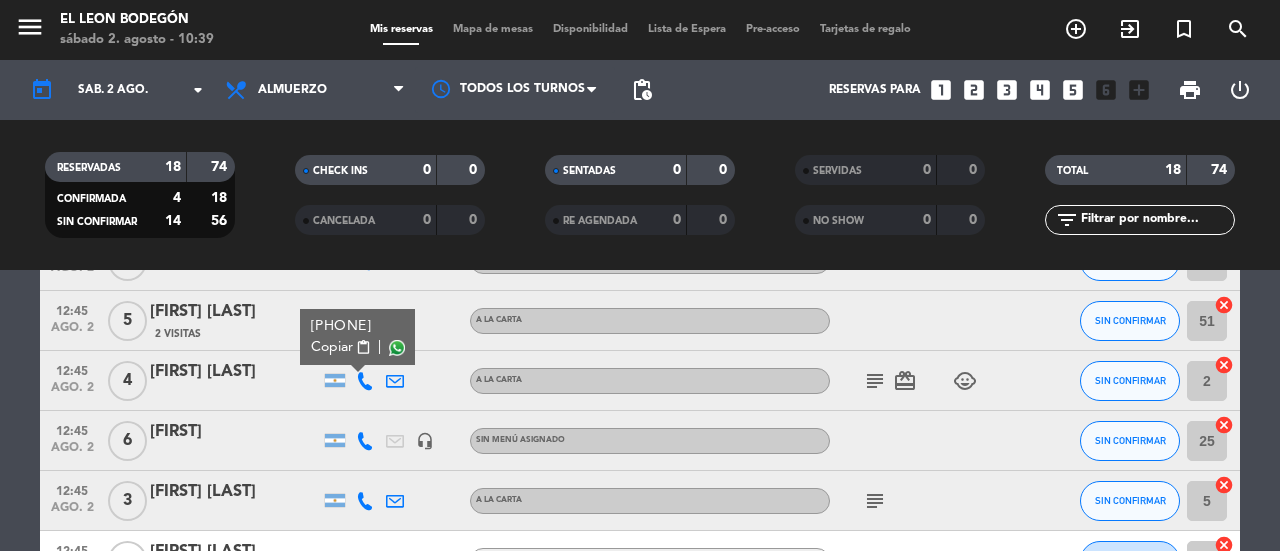 scroll, scrollTop: 545, scrollLeft: 0, axis: vertical 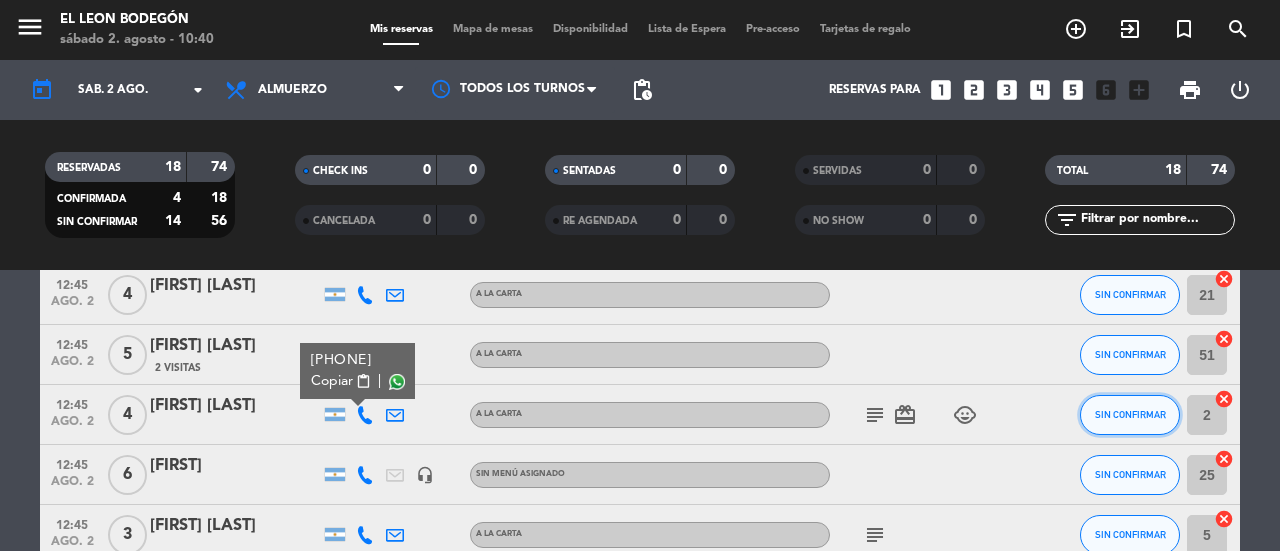 click on "SIN CONFIRMAR" 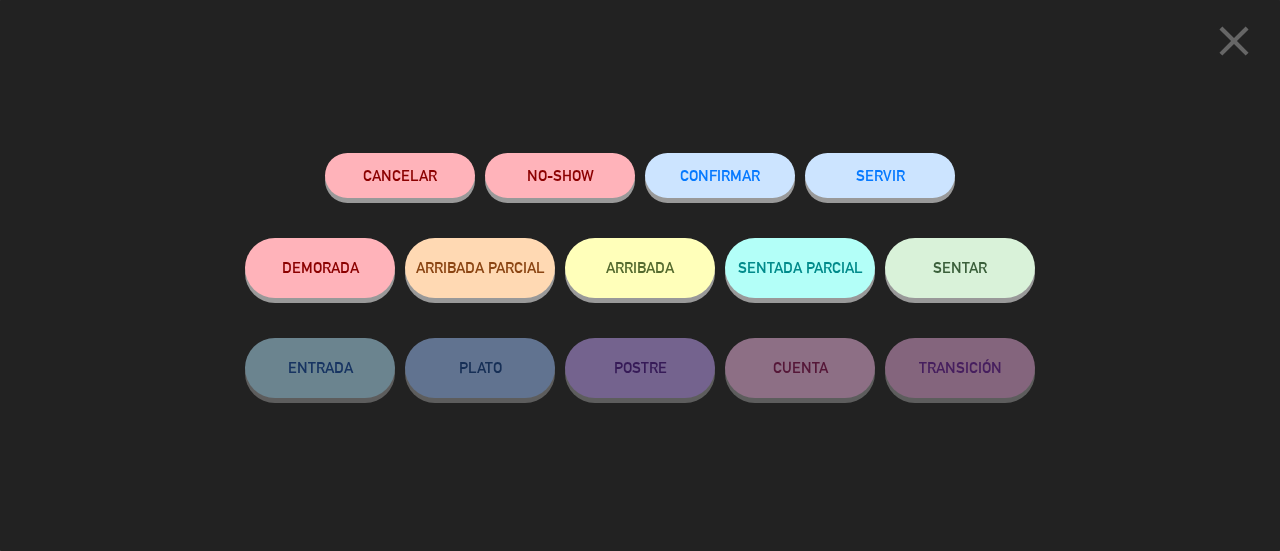 click on "Cancelar" 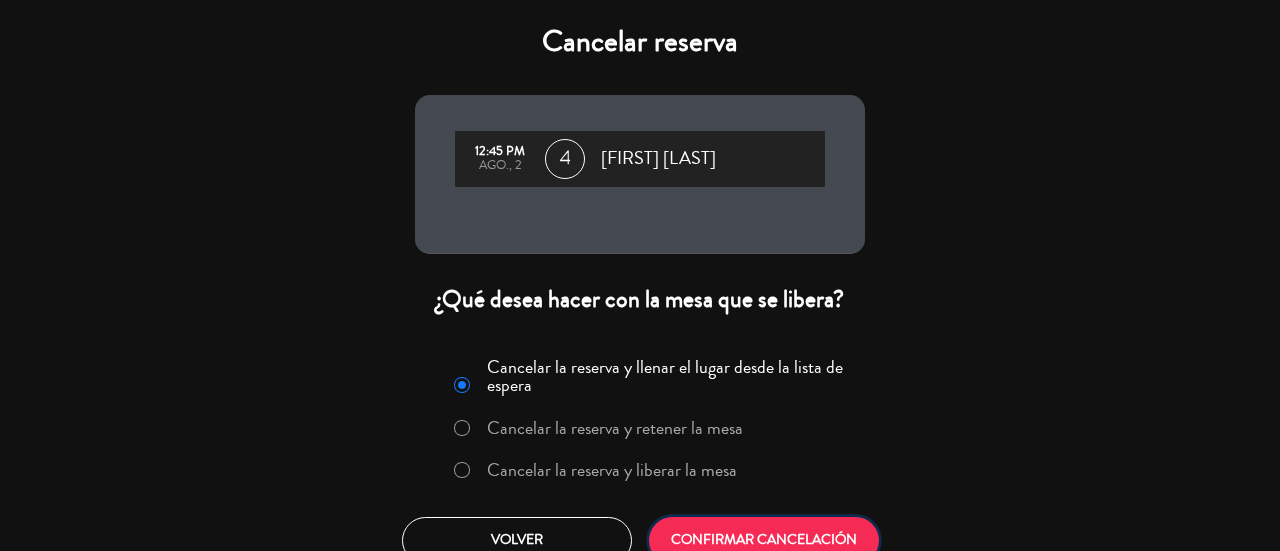 click on "CONFIRMAR CANCELACIÓN" 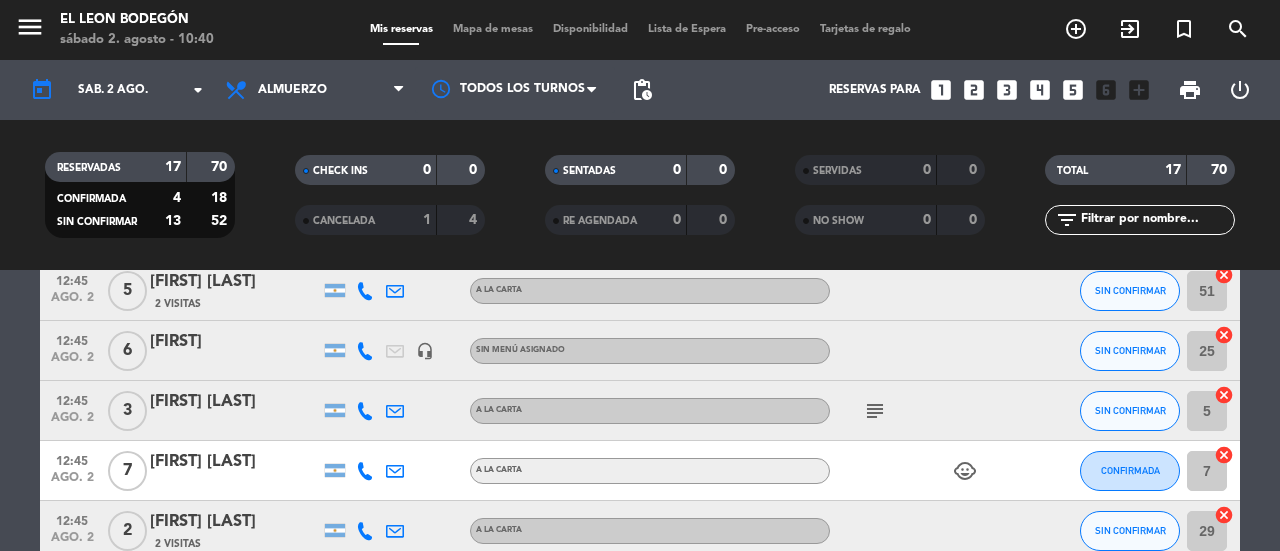 scroll, scrollTop: 645, scrollLeft: 0, axis: vertical 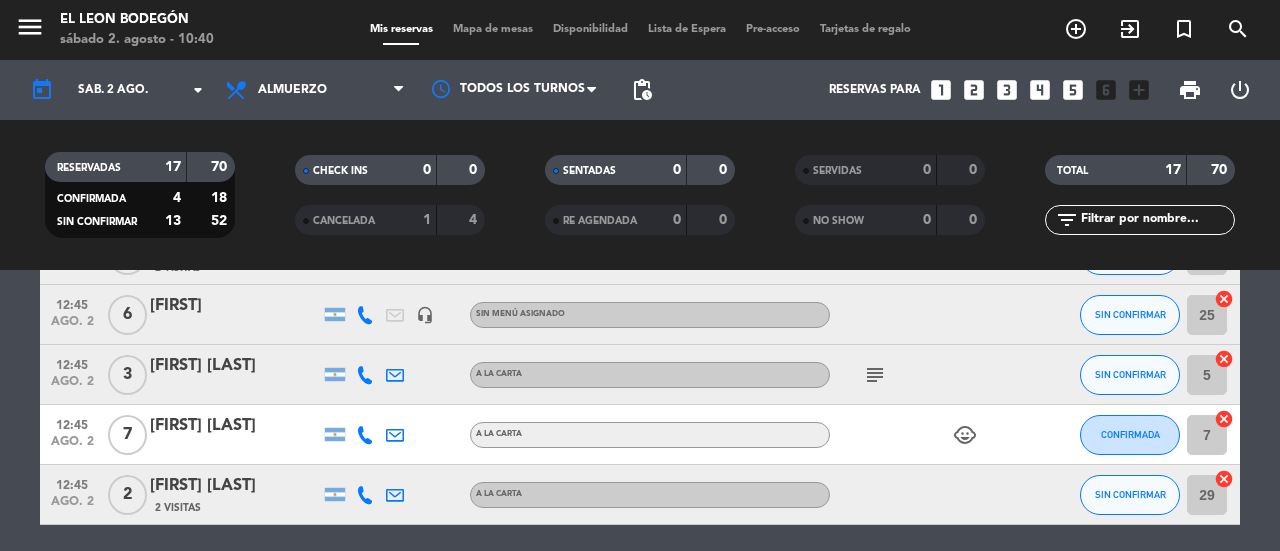 click on "subject" 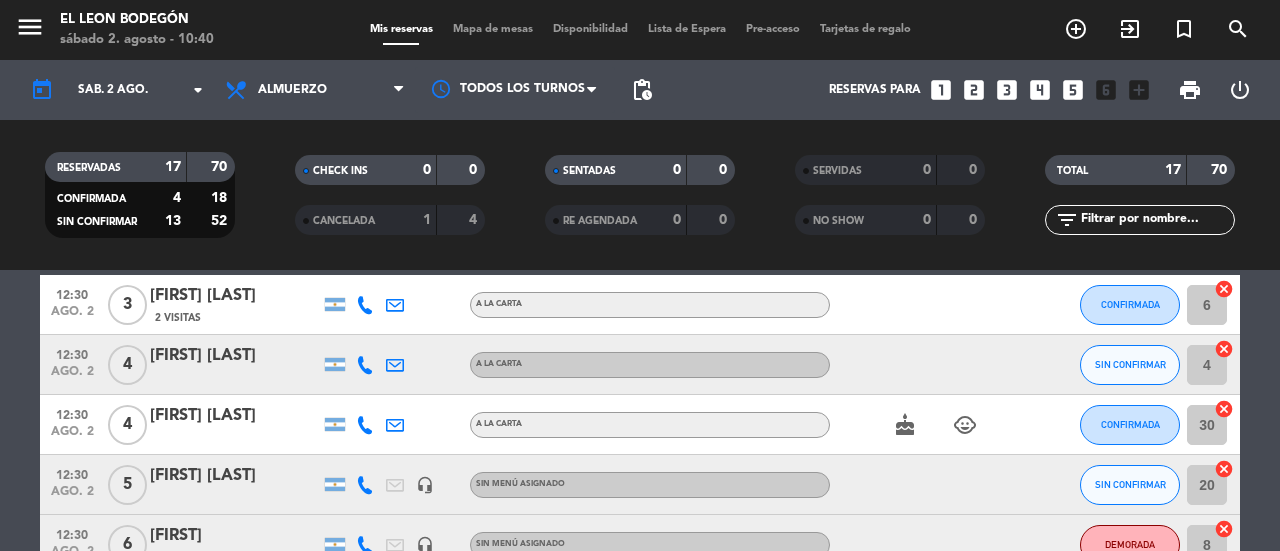 scroll, scrollTop: 0, scrollLeft: 0, axis: both 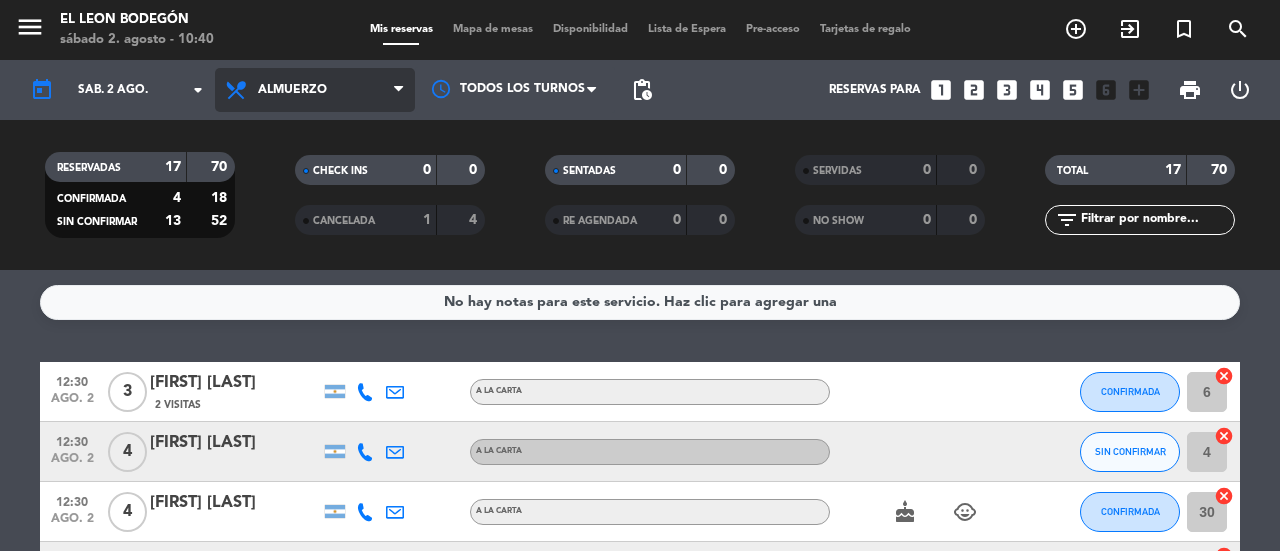 click on "Almuerzo" at bounding box center [315, 90] 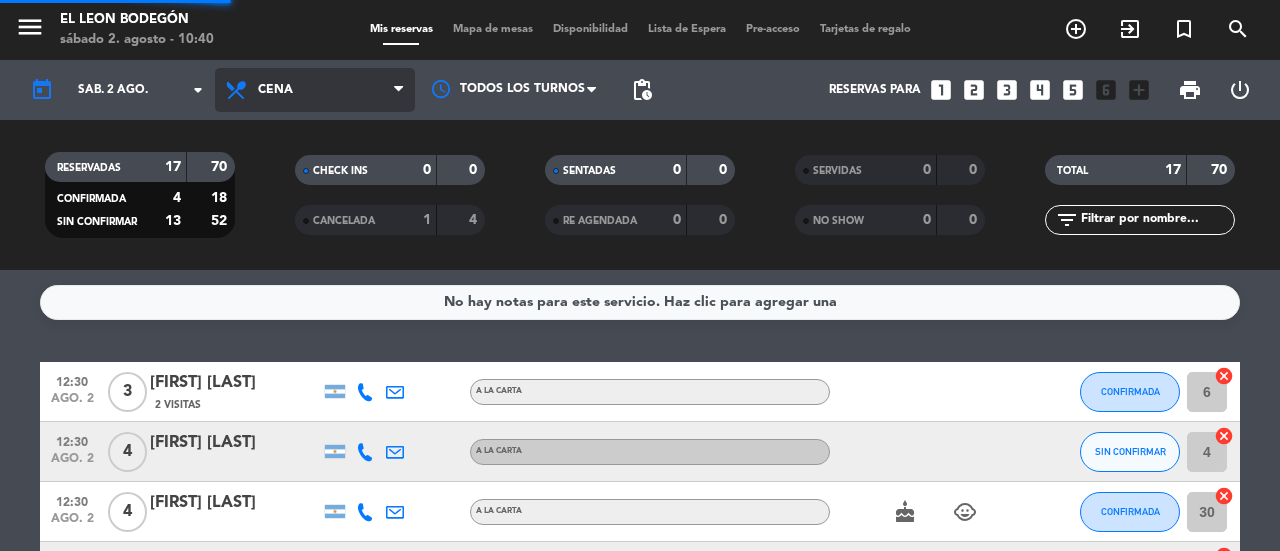 click on "menu  El Leon Bodegón   sábado 2. agosto - 10:40   Mis reservas   Mapa de mesas   Disponibilidad   Lista de Espera   Pre-acceso   Tarjetas de regalo  add_circle_outline exit_to_app turned_in_not search today    sáb. 2 ago. arrow_drop_down  Todos los servicios  Almuerzo  Cena  Cena  Todos los servicios  Almuerzo  Cena Todos los turnos pending_actions  Reservas para   looks_one   looks_two   looks_3   looks_4   looks_5   looks_6   add_box  print  power_settings_new   RESERVADAS   17   70   CONFIRMADA   4   18   SIN CONFIRMAR   13   52   CHECK INS   0   0   CANCELADA   1   4   SENTADAS   0   0   RE AGENDADA   0   0   SERVIDAS   0   0   NO SHOW   0   0   TOTAL   17   70  filter_list" 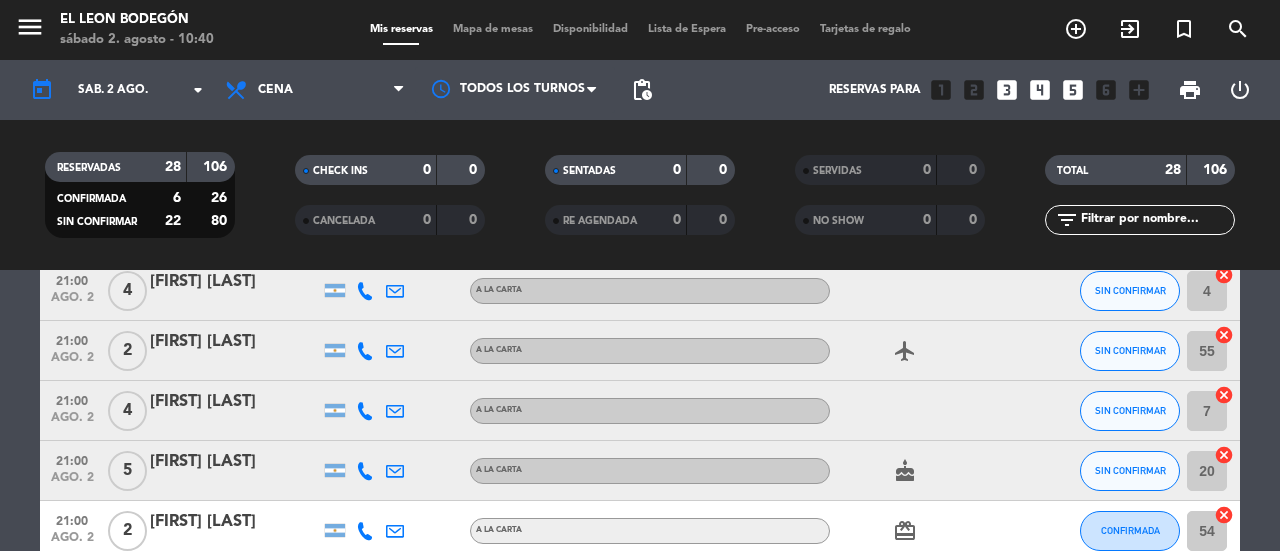 scroll, scrollTop: 700, scrollLeft: 0, axis: vertical 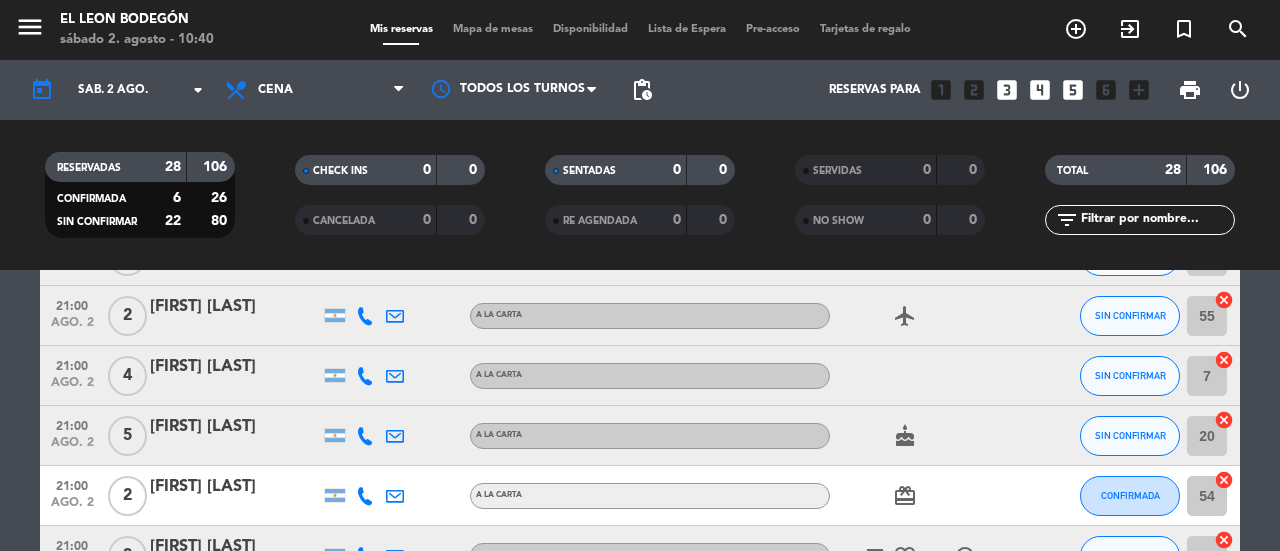 click on "airplanemode_active" 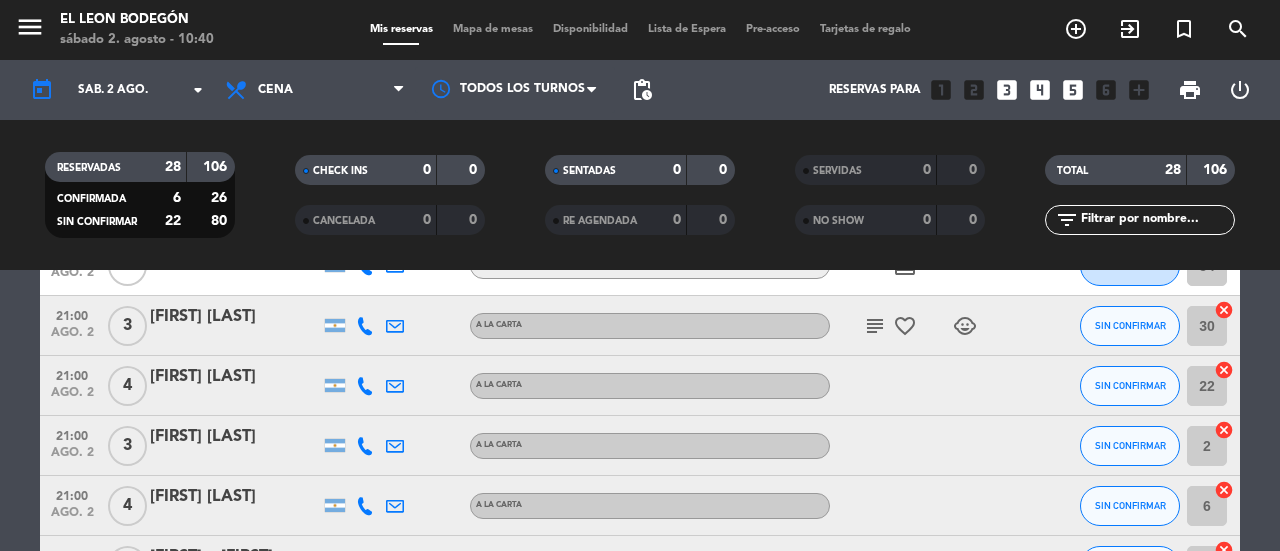scroll, scrollTop: 900, scrollLeft: 0, axis: vertical 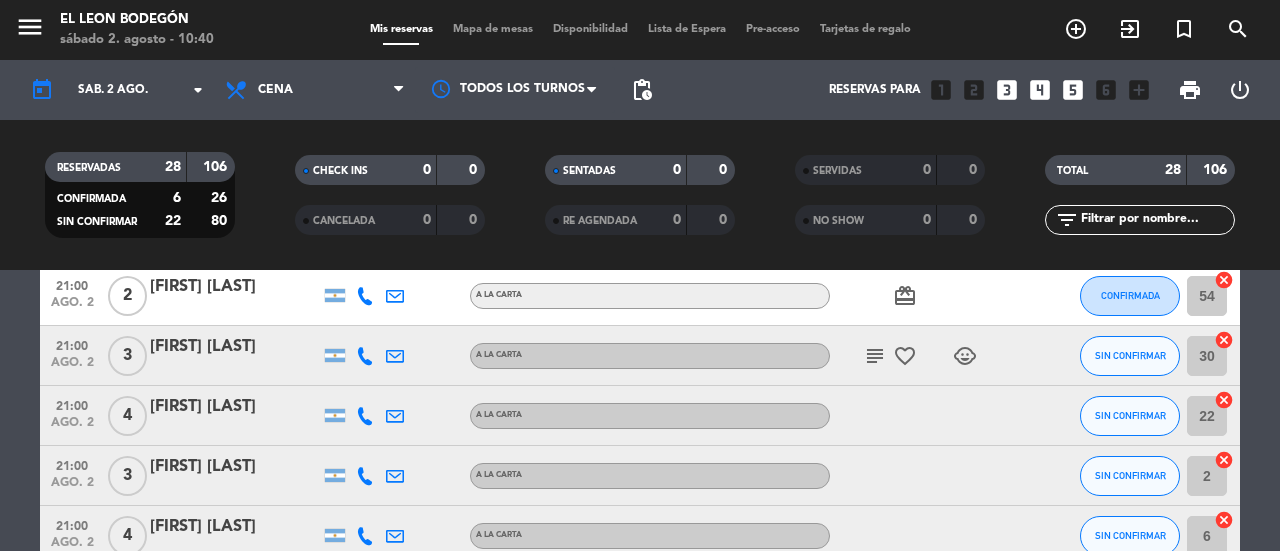 drag, startPoint x: 859, startPoint y: 360, endPoint x: 870, endPoint y: 359, distance: 11.045361 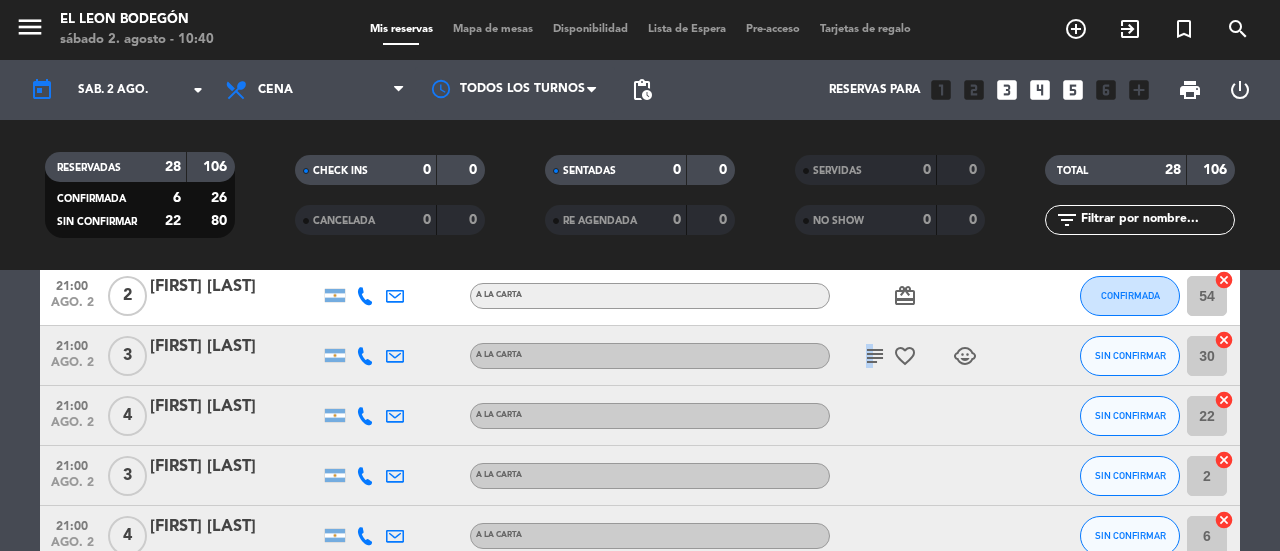 click on "subject" 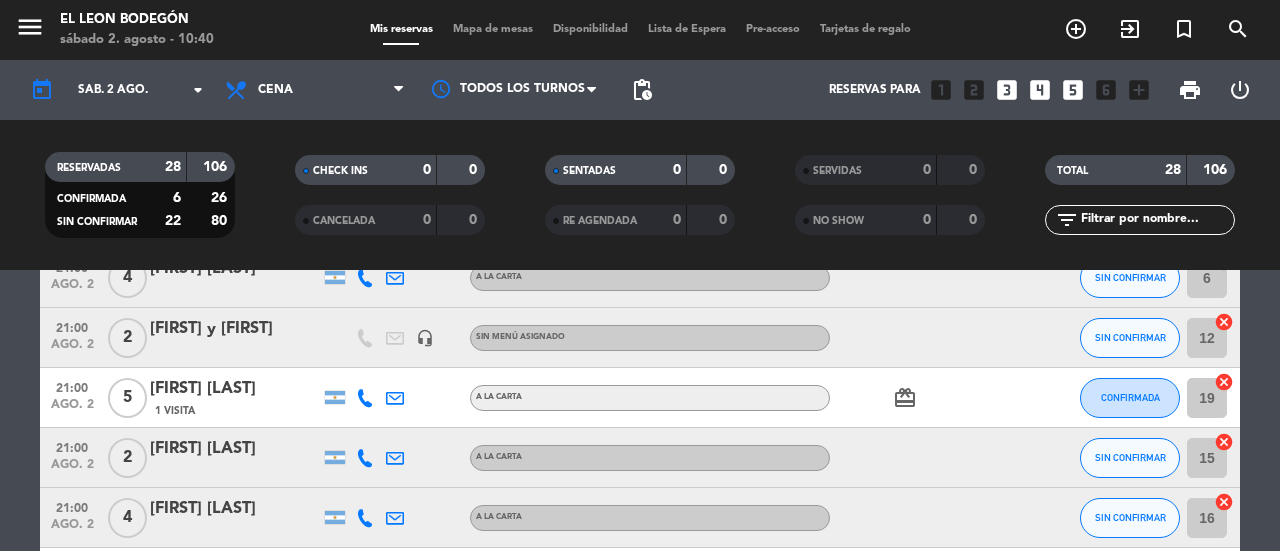 scroll, scrollTop: 1300, scrollLeft: 0, axis: vertical 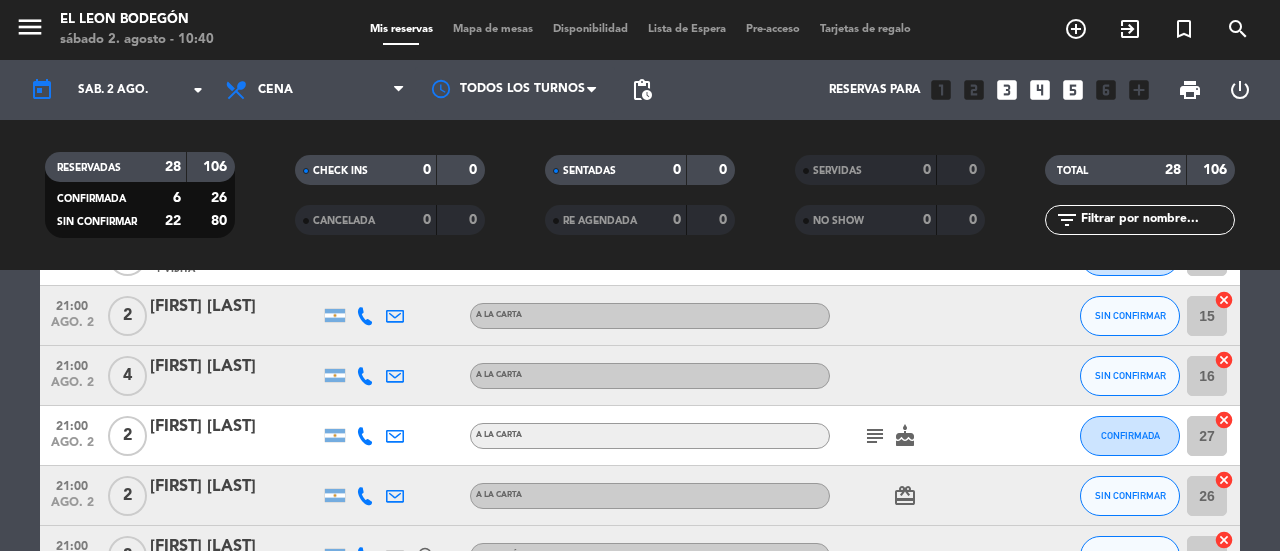 click on "subject" 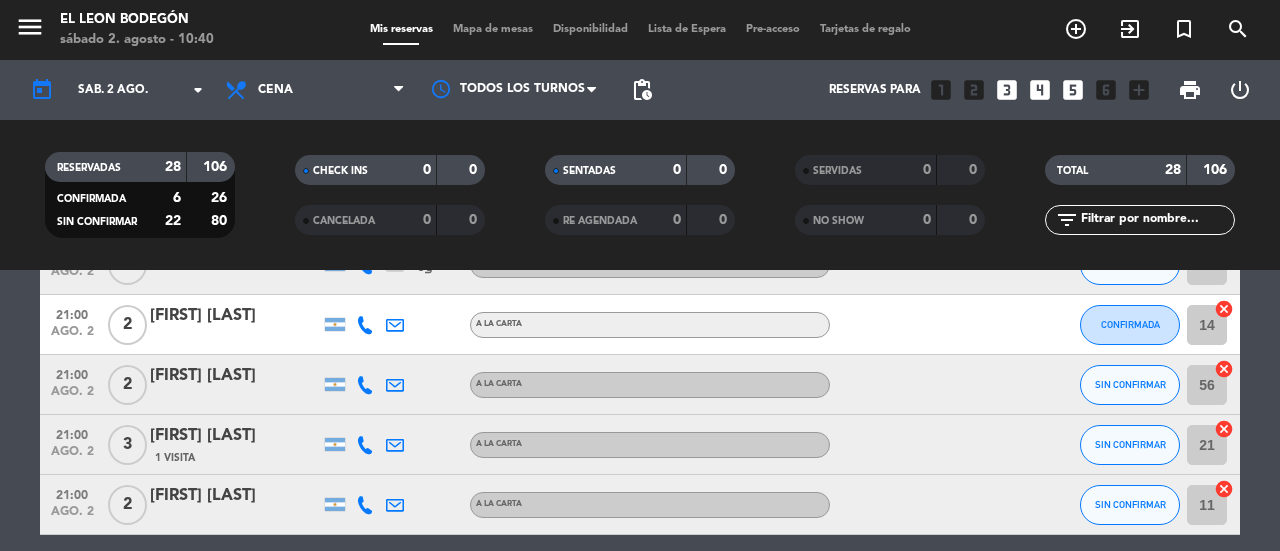 scroll, scrollTop: 1675, scrollLeft: 0, axis: vertical 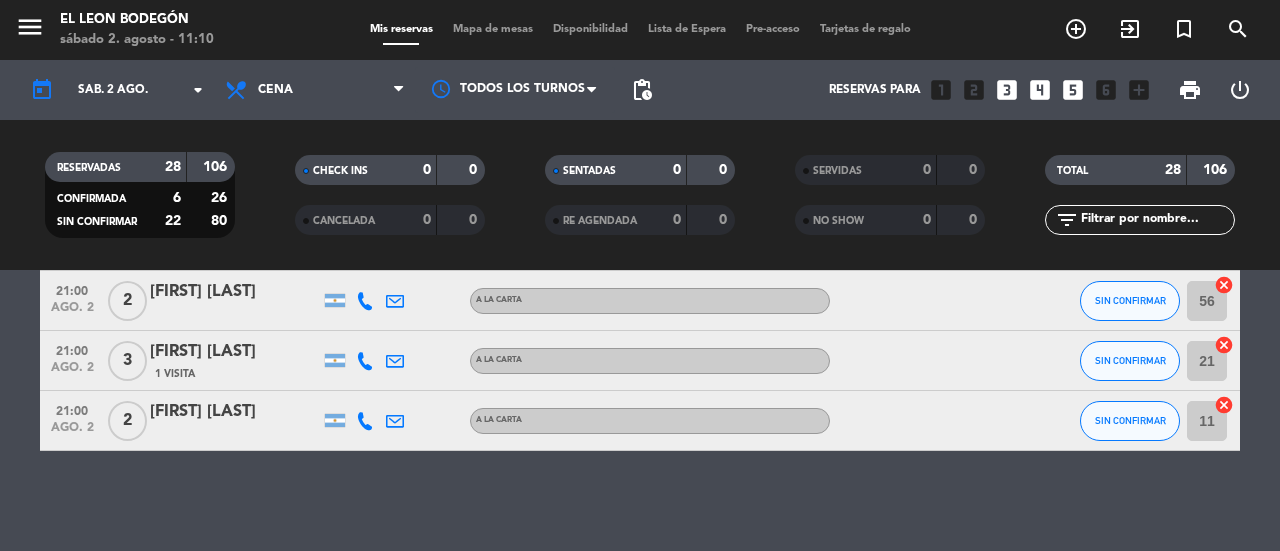 click on "RESERVADAS   28   106   CONFIRMADA   6   26   SIN CONFIRMAR   22   80   CHECK INS   0   0   CANCELADA   0   0   SENTADAS   0   0   RE AGENDADA   0   0   SERVIDAS   0   0   NO SHOW   0   0   TOTAL   28   106  filter_list" 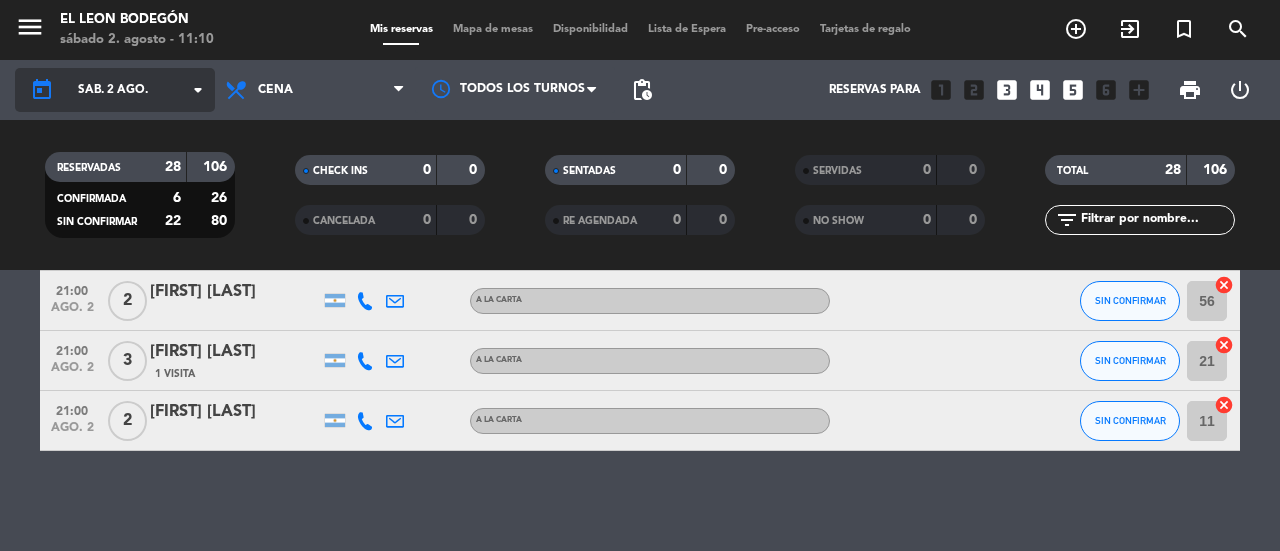 click on "arrow_drop_down" 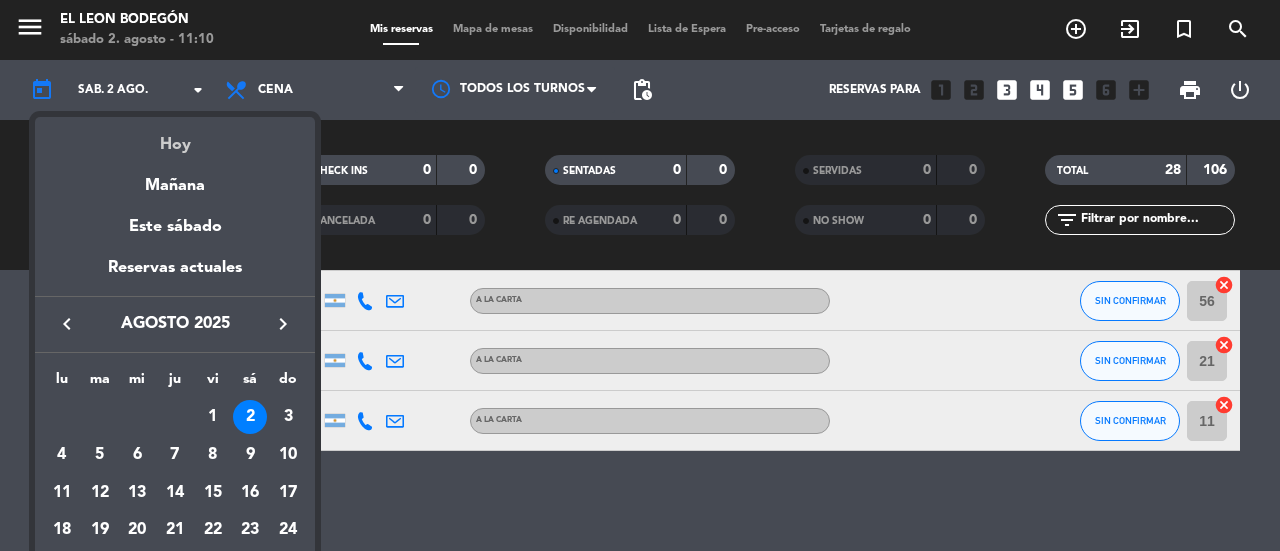 click on "Hoy" at bounding box center (175, 137) 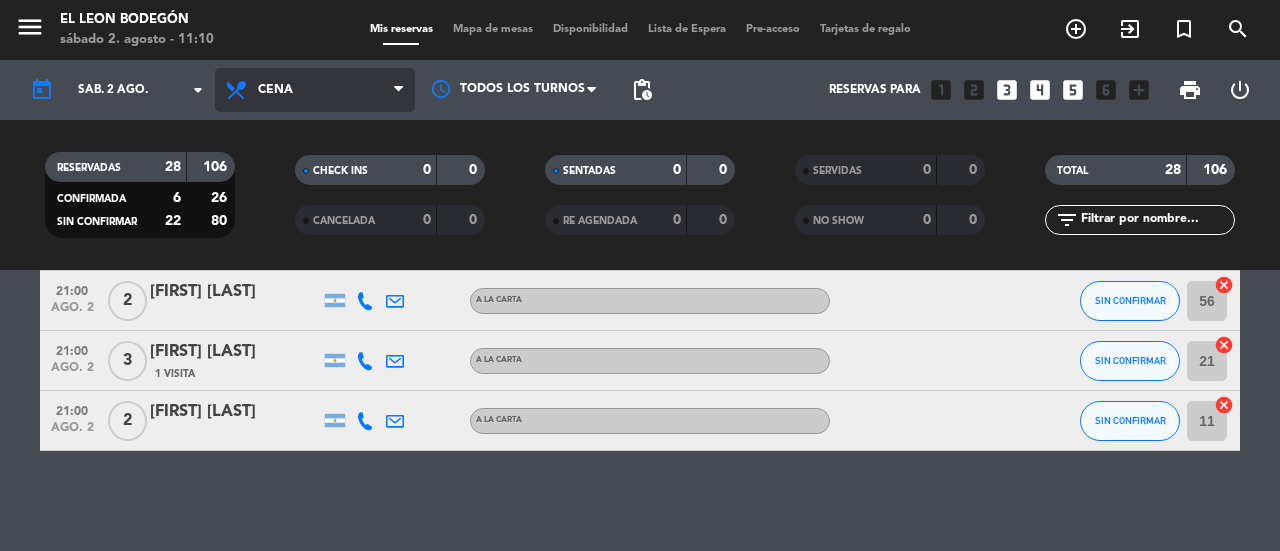 click on "Cena" at bounding box center [315, 90] 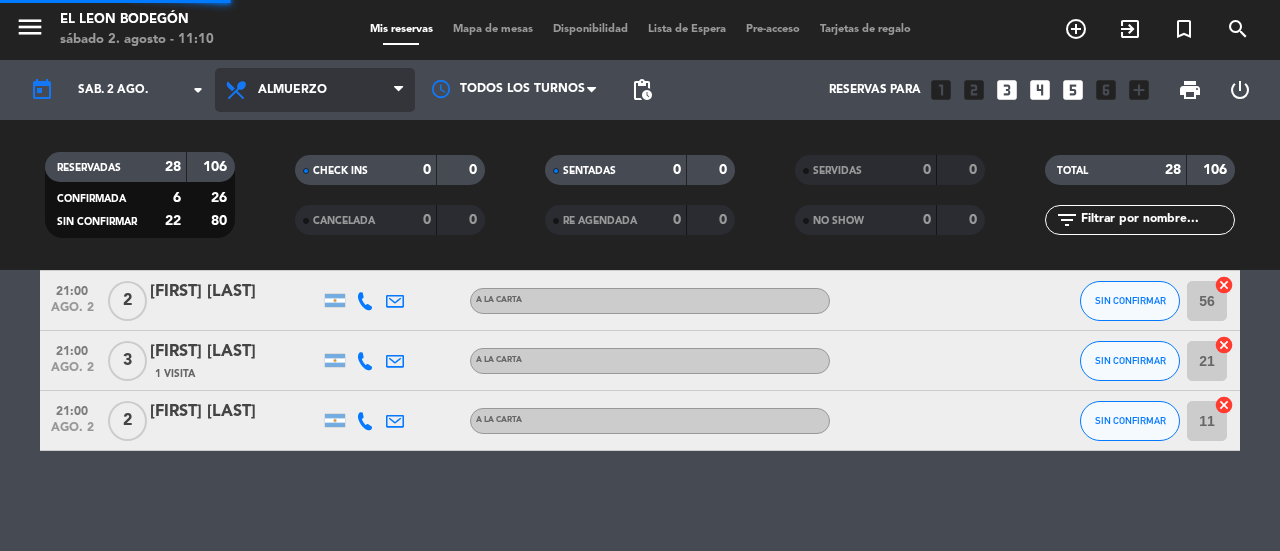 click on "menu  El Leon Bodegón   sábado 2. agosto - 11:10   Mis reservas   Mapa de mesas   Disponibilidad   Lista de Espera   Pre-acceso   Tarjetas de regalo  add_circle_outline exit_to_app turned_in_not search today    sáb. 2 ago. arrow_drop_down  Todos los servicios  Almuerzo  Cena  Almuerzo  Todos los servicios  Almuerzo  Cena Todos los turnos pending_actions  Reservas para   looks_one   looks_two   looks_3   looks_4   looks_5   looks_6   add_box  print  power_settings_new   RESERVADAS   28   106   CONFIRMADA   6   26   SIN CONFIRMAR   22   80   CHECK INS   0   0   CANCELADA   0   0   SENTADAS   0   0   RE AGENDADA   0   0   SERVIDAS   0   0   NO SHOW   0   0   TOTAL   28   106  filter_list" 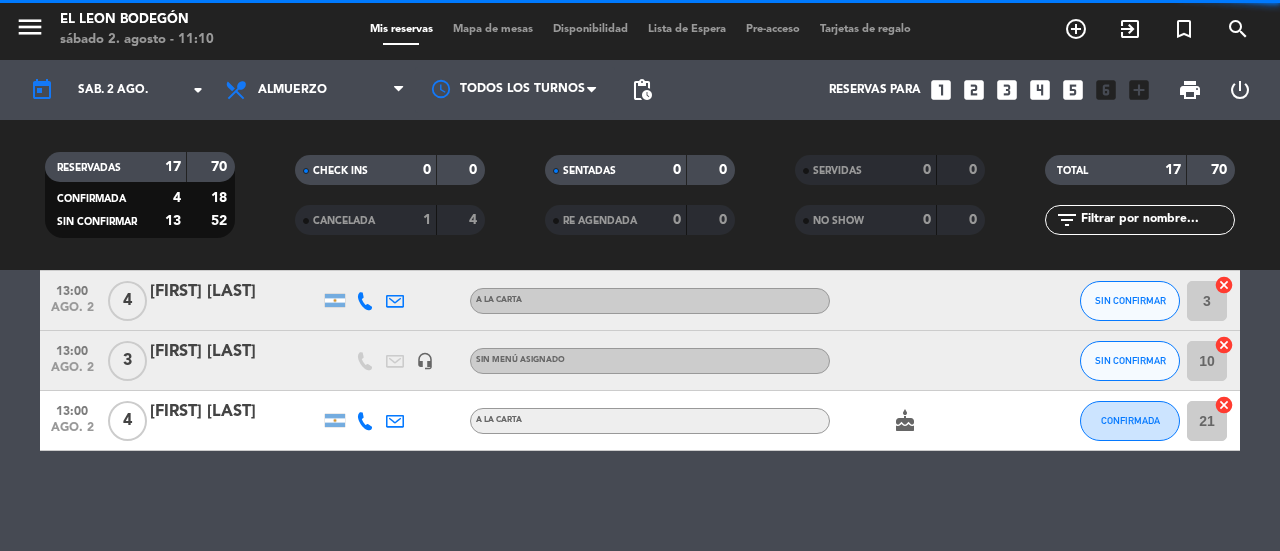 scroll, scrollTop: 987, scrollLeft: 0, axis: vertical 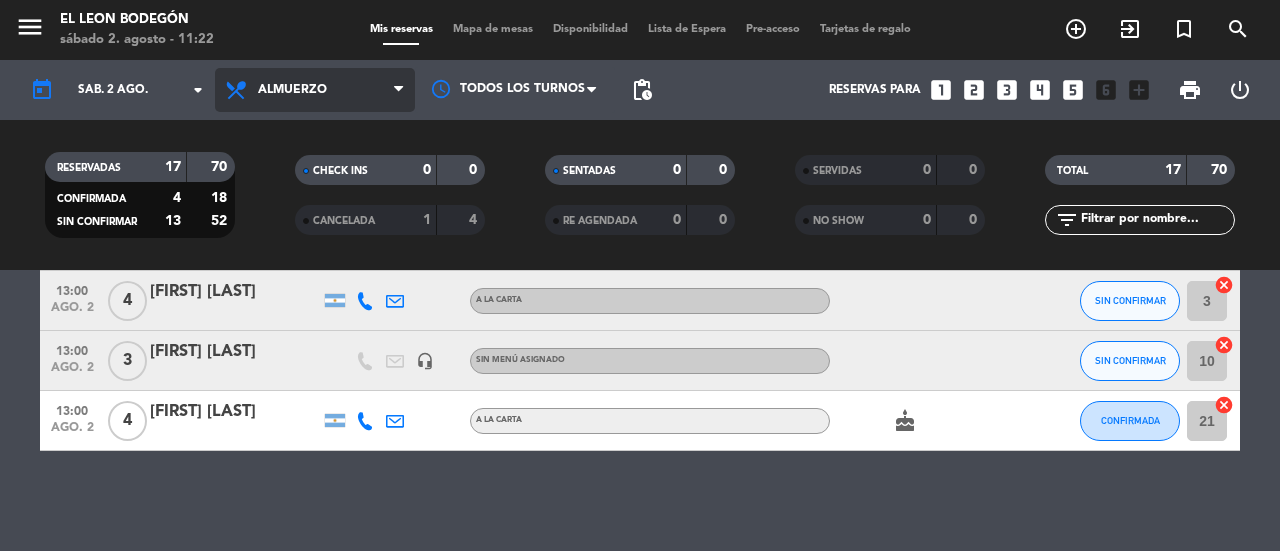 click on "Almuerzo" at bounding box center (315, 90) 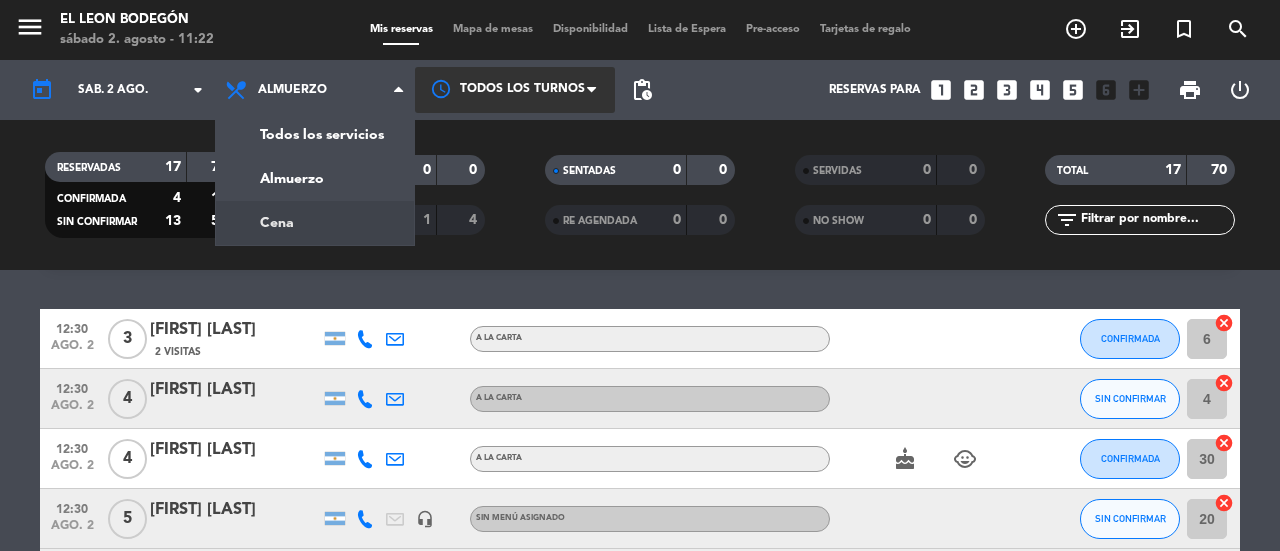scroll, scrollTop: 0, scrollLeft: 0, axis: both 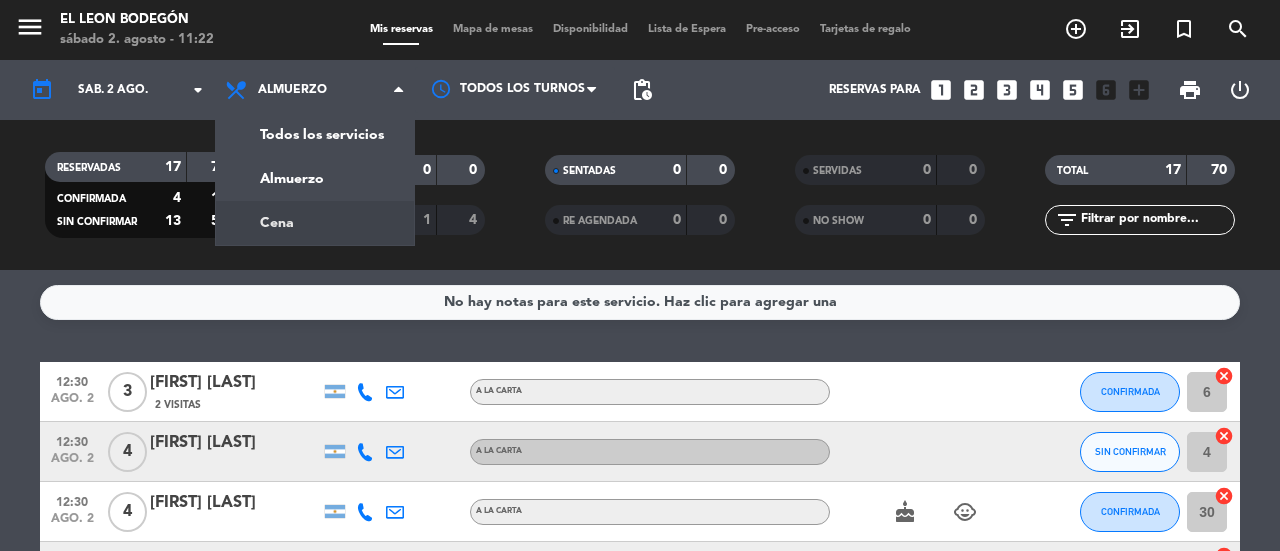 click on "menu  El Leon Bodegón   sábado 2. agosto - 11:22   Mis reservas   Mapa de mesas   Disponibilidad   Lista de Espera   Pre-acceso   Tarjetas de regalo  add_circle_outline exit_to_app turned_in_not search" 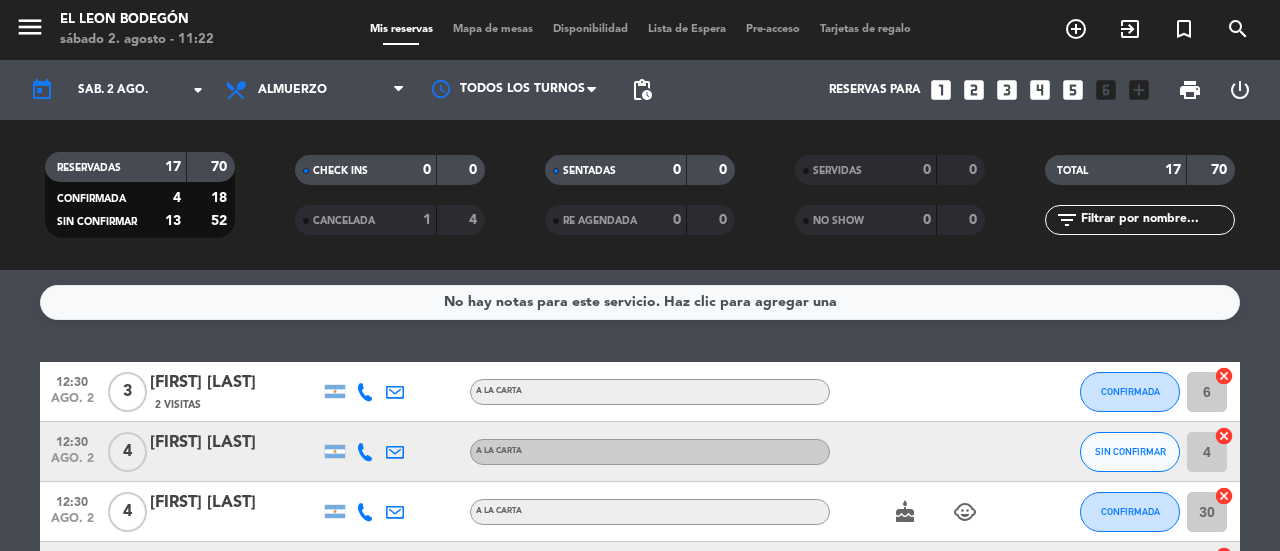 click on "Mapa de mesas" at bounding box center [493, 29] 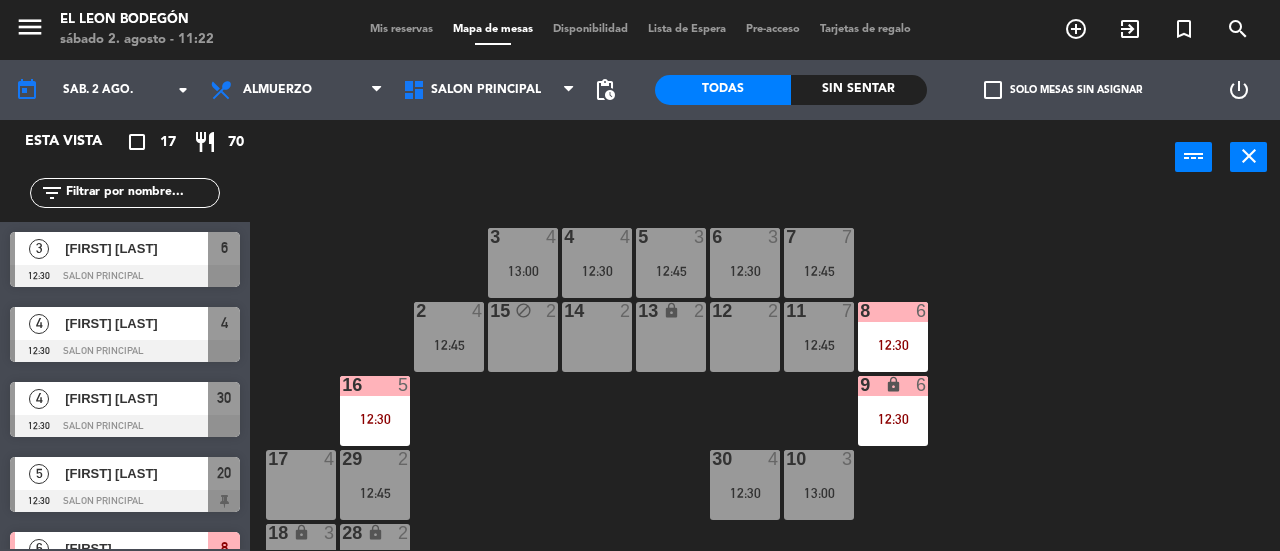 scroll, scrollTop: 0, scrollLeft: 0, axis: both 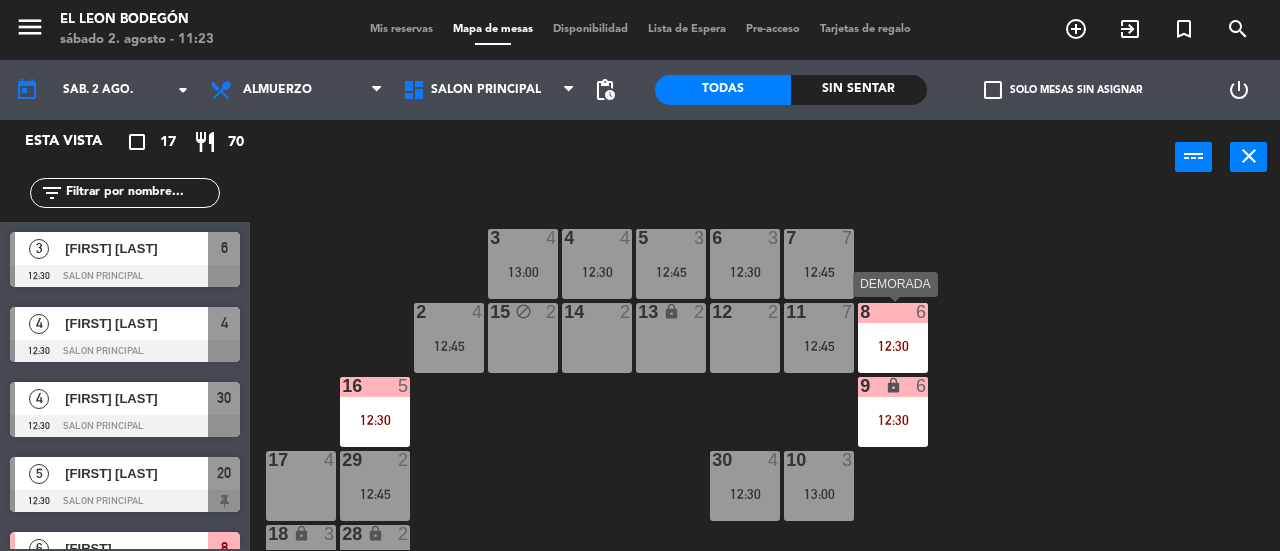 click on "12:30" at bounding box center [893, 346] 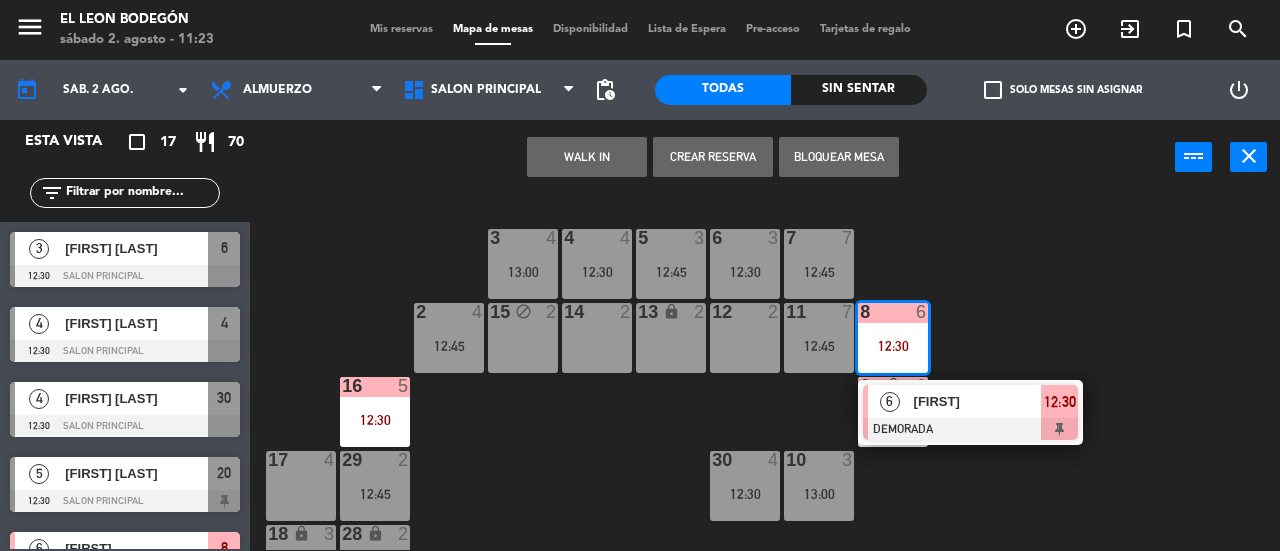 click on "3  4   13:00  4  4   12:30  5  3   12:45  6  3   12:30  7  7   12:45  2  4   12:45  15 block  2  14  2  13 lock  2  12  2  11  7   12:45  8  6   12:30   6   RAFAEL   DEMORADA  12:30 16  5   12:30  9 lock  6   12:30  10  3   13:00  30  4   12:30  17  4  29  2   12:45  18 lock  3   12:45  28 lock  2  19  5  20  5   12:30  21  4   13:00  27  2  25 lock  6   12:45  22  2   13:00  26 lock  2  23 lock  4  24 lock  5" 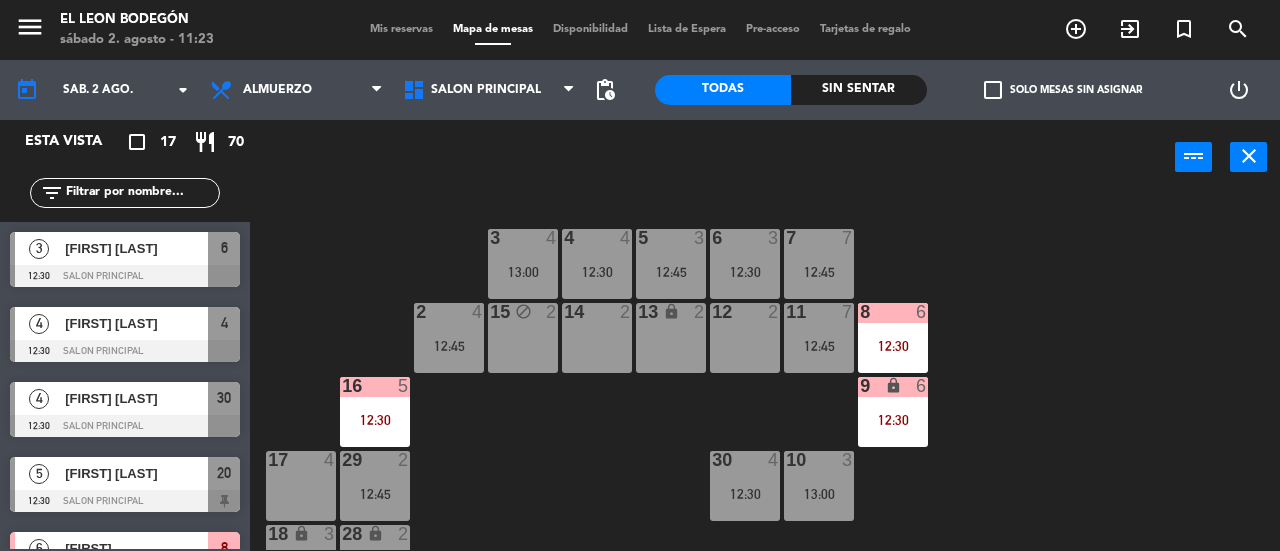 click on "3  4   13:00  4  4   12:30  5  3   12:45  6  3   12:30  7  7   12:45  2  4   12:45  15 block  2  14  2  13 lock  2  12  2  11  7   12:45  8  6   12:30  16  5   12:30  9 lock  6   12:30  10  3   13:00  30  4   12:30  17  4  29  2   12:45  18 lock  3   12:45  28 lock  2  19  5  20  5   12:30  21  4   13:00  27  2  25 lock  6   12:45  22  2   13:00  26 lock  2  23 lock  4  24 lock  5" 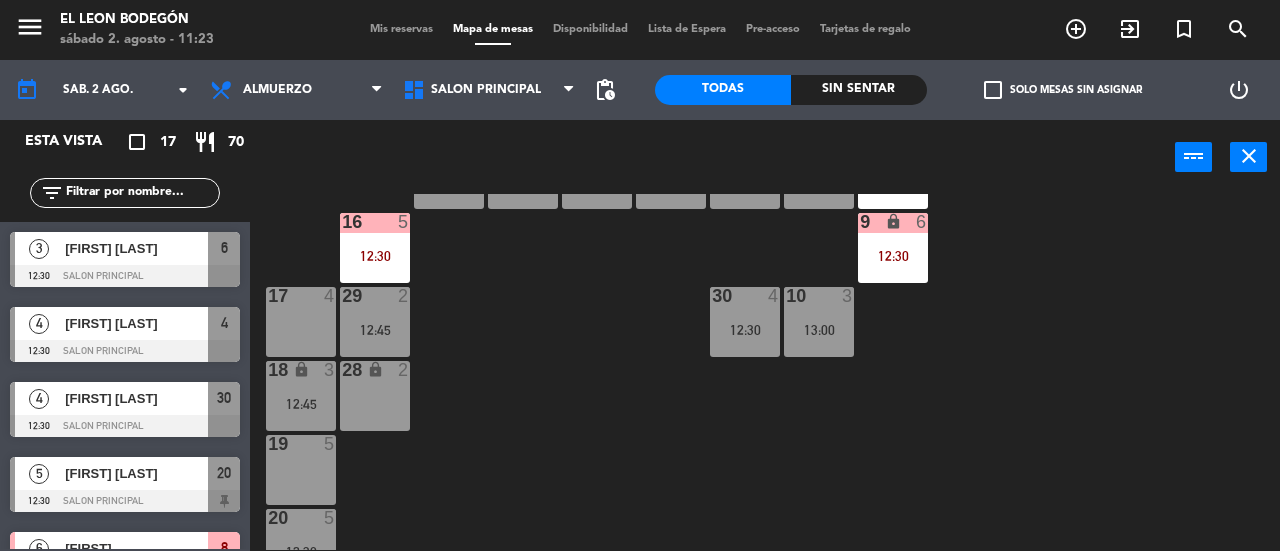 scroll, scrollTop: 0, scrollLeft: 0, axis: both 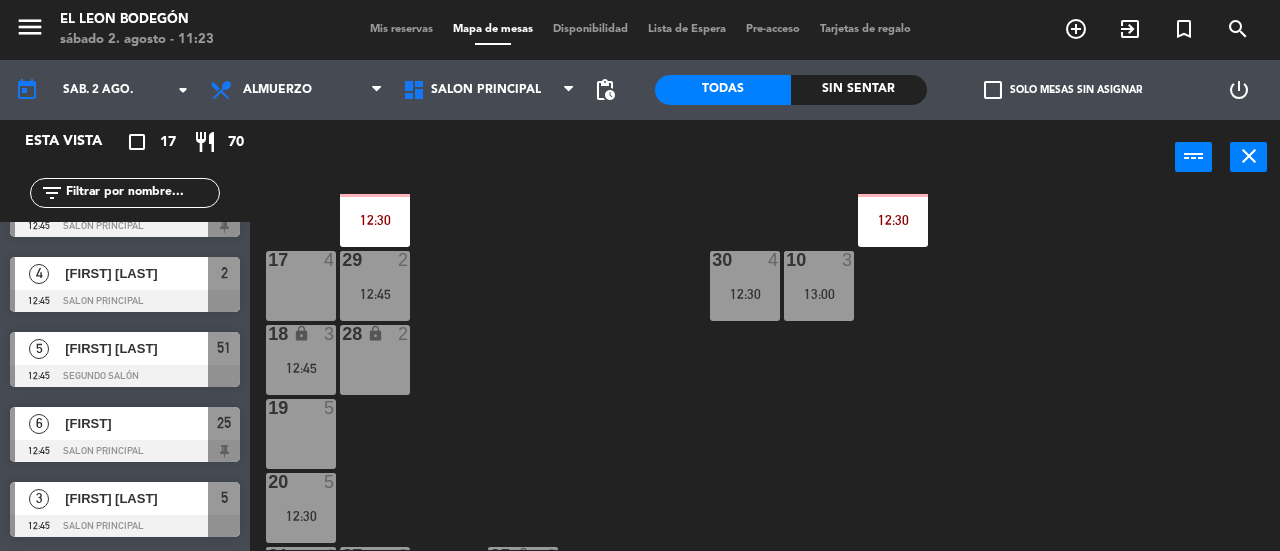 click on "17  4" at bounding box center [301, 286] 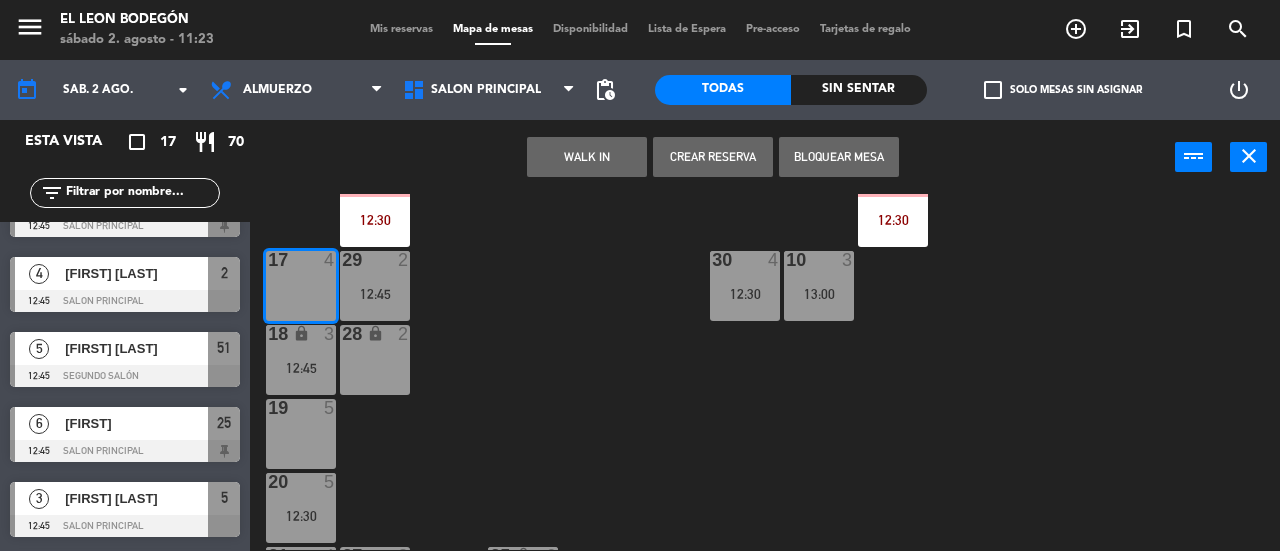 click on "Crear Reserva" at bounding box center (713, 157) 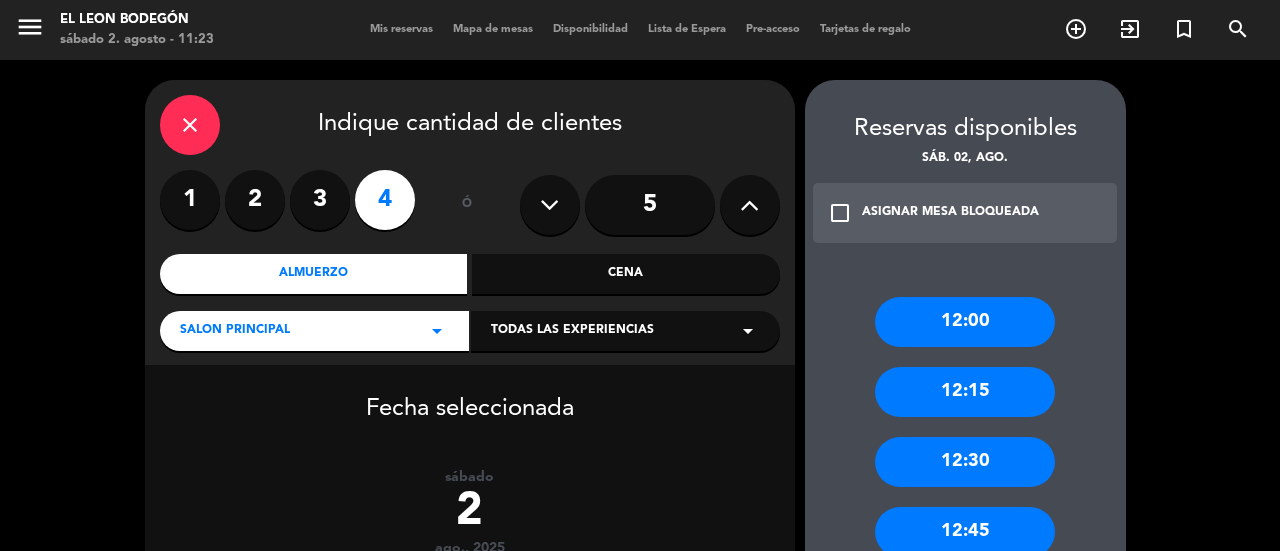 click on "check_box_outline_blank   ASIGNAR MESA BLOQUEADA" at bounding box center (965, 213) 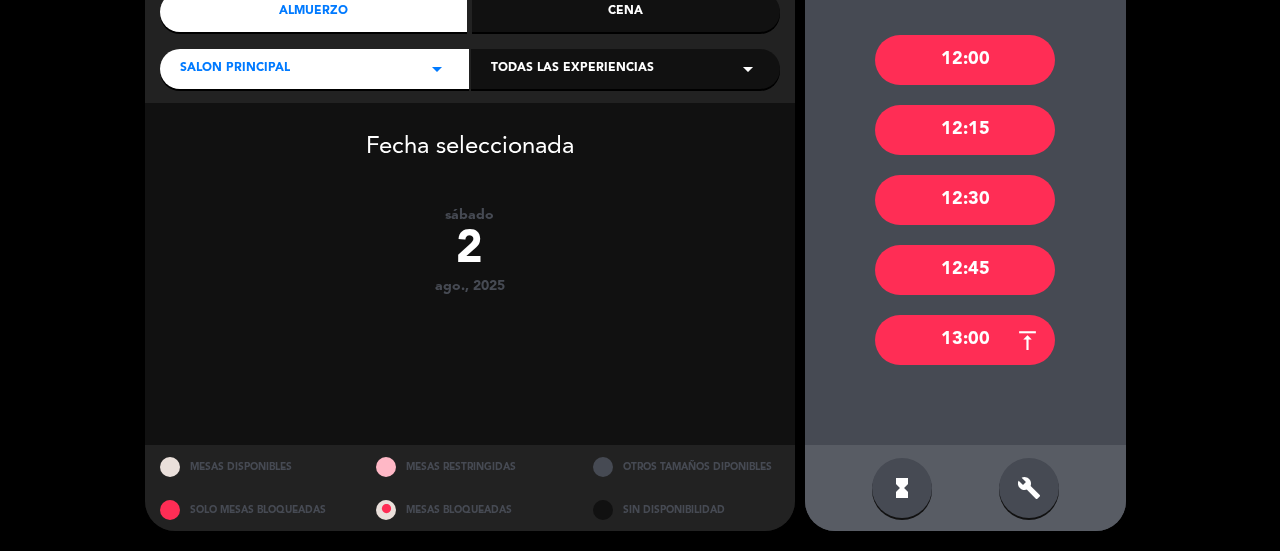 click on "12:45" at bounding box center (965, 270) 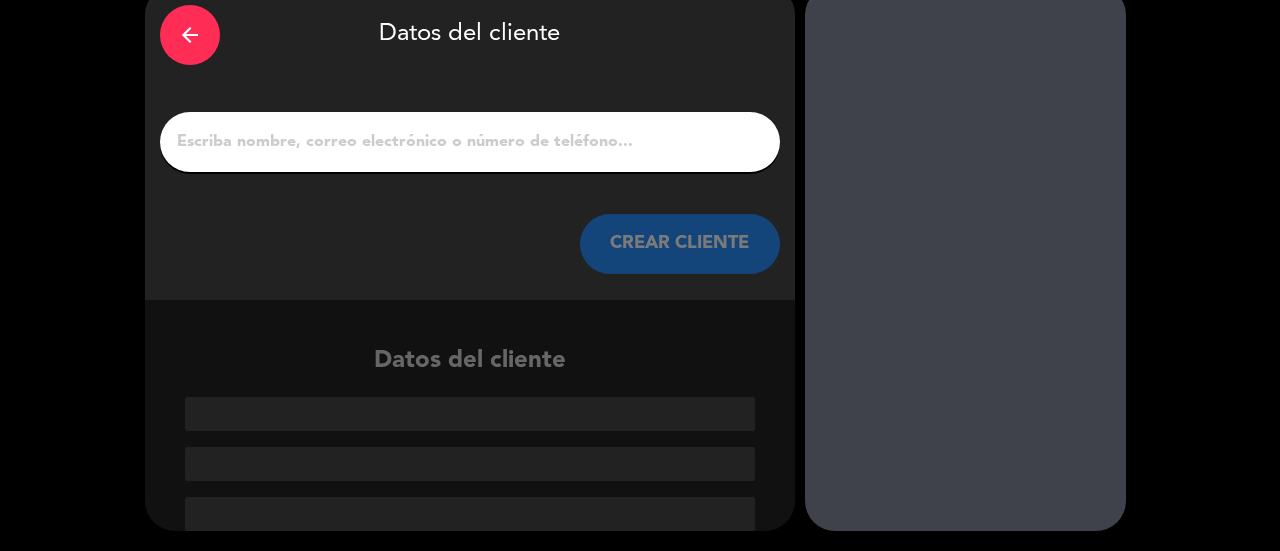 scroll, scrollTop: 95, scrollLeft: 0, axis: vertical 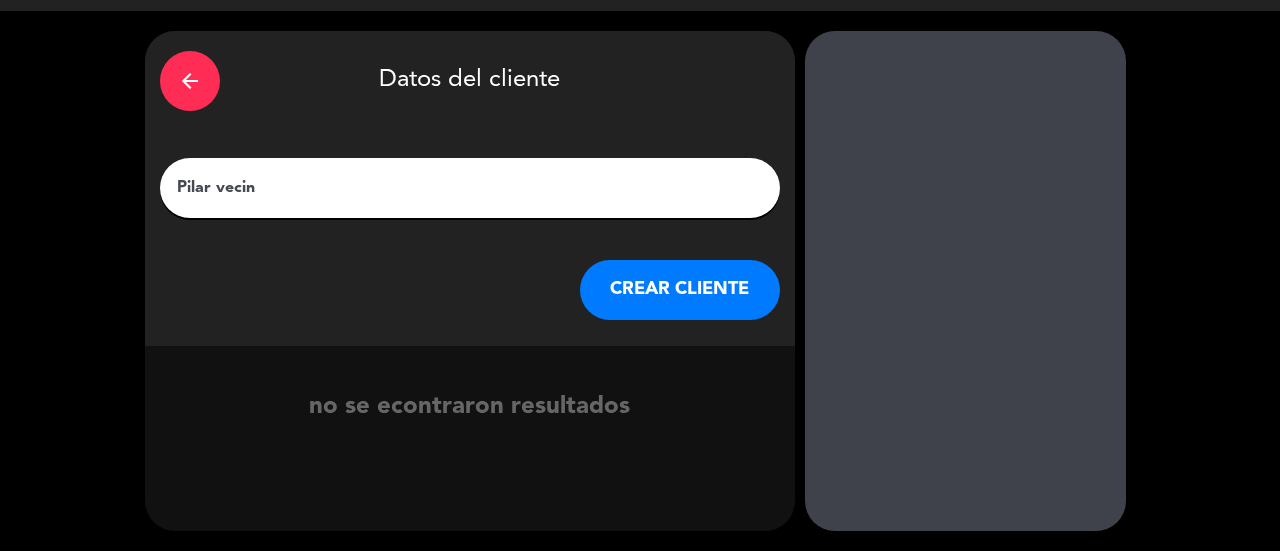 type on "Pilar vecin" 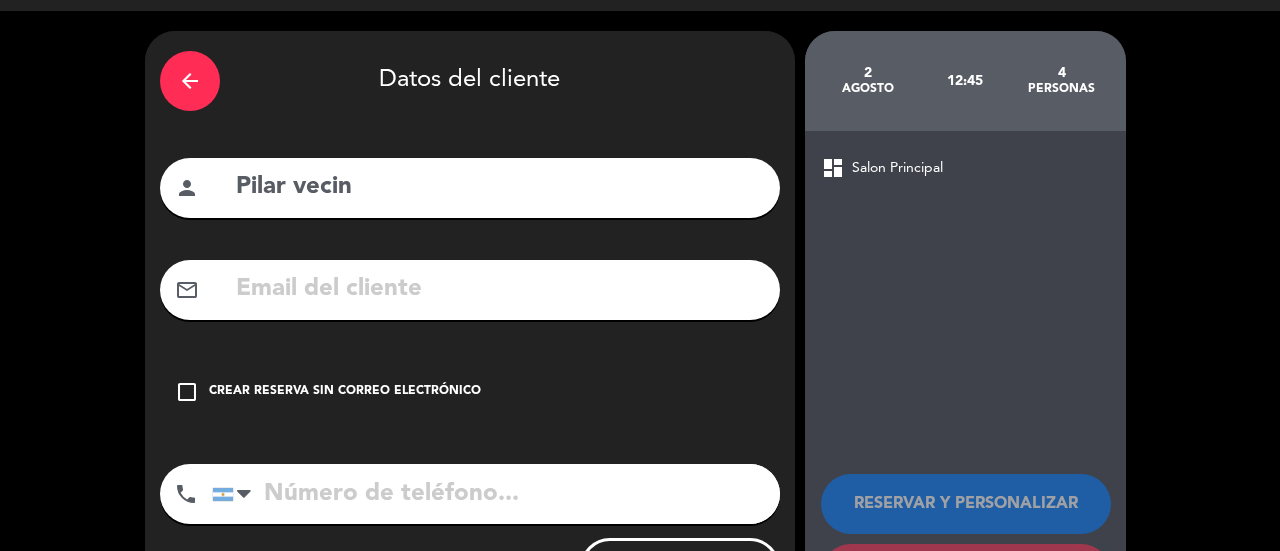 drag, startPoint x: 548, startPoint y: 305, endPoint x: 562, endPoint y: 305, distance: 14 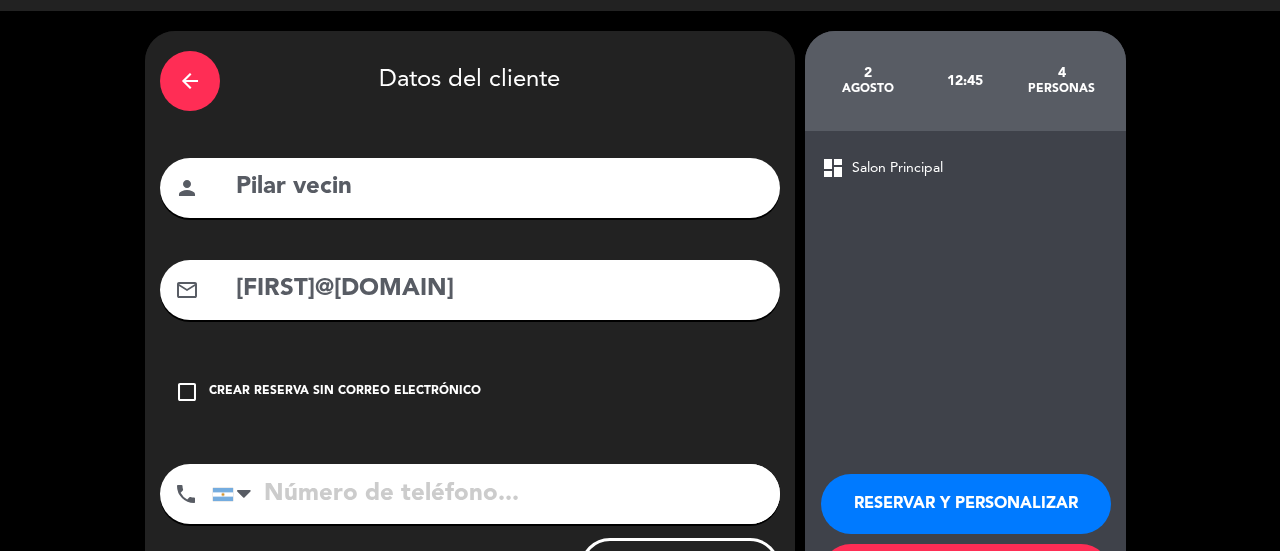 type on "[FIRST]@[DOMAIN]" 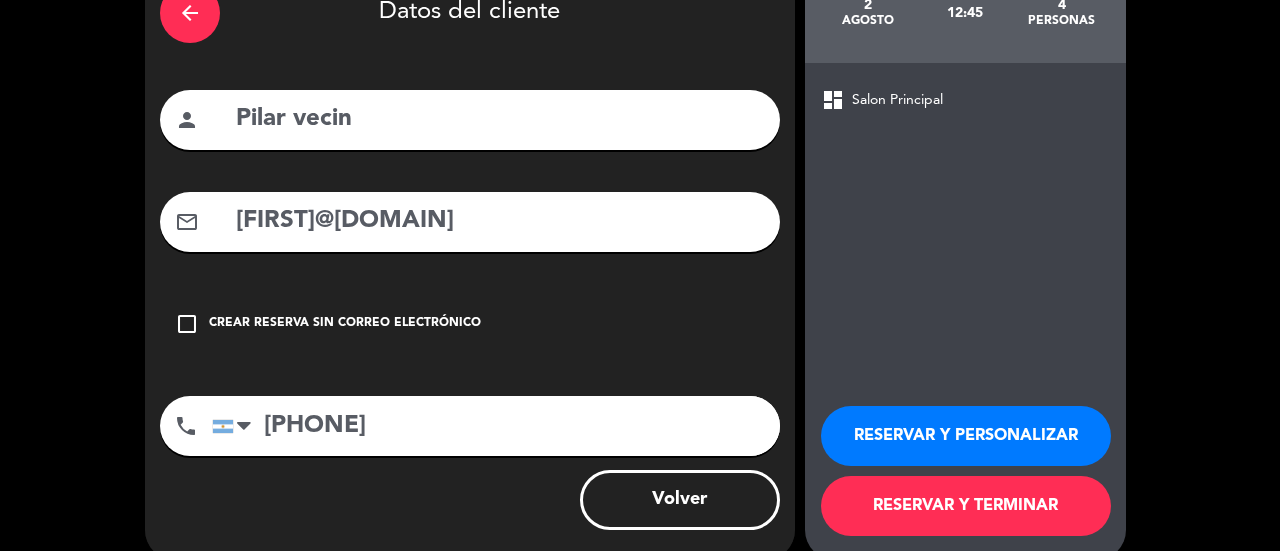 scroll, scrollTop: 146, scrollLeft: 0, axis: vertical 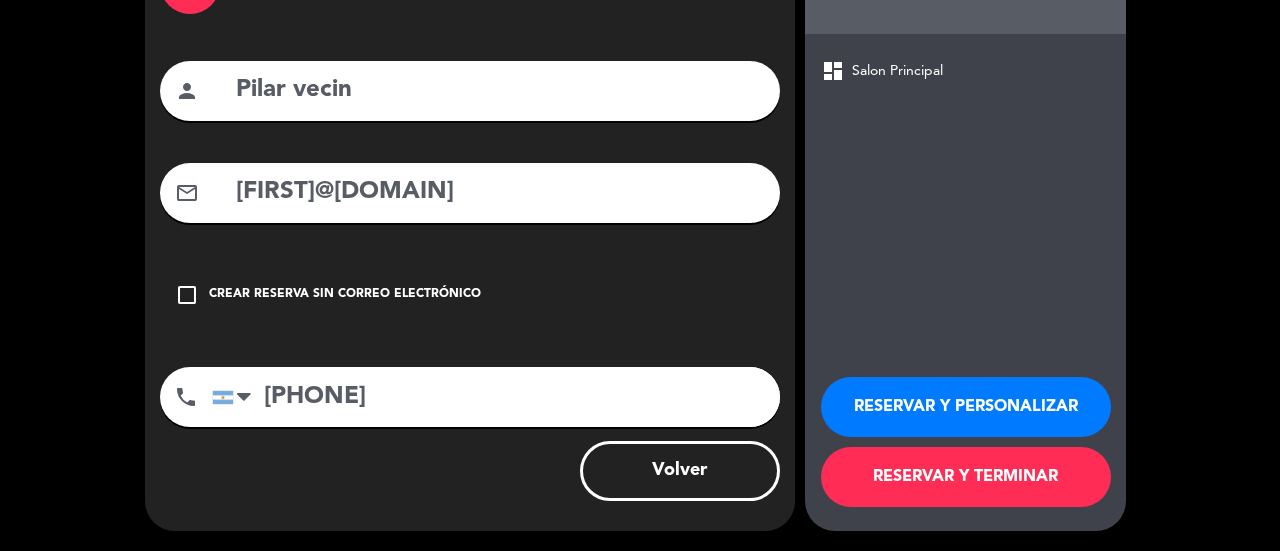 type on "[PHONE]" 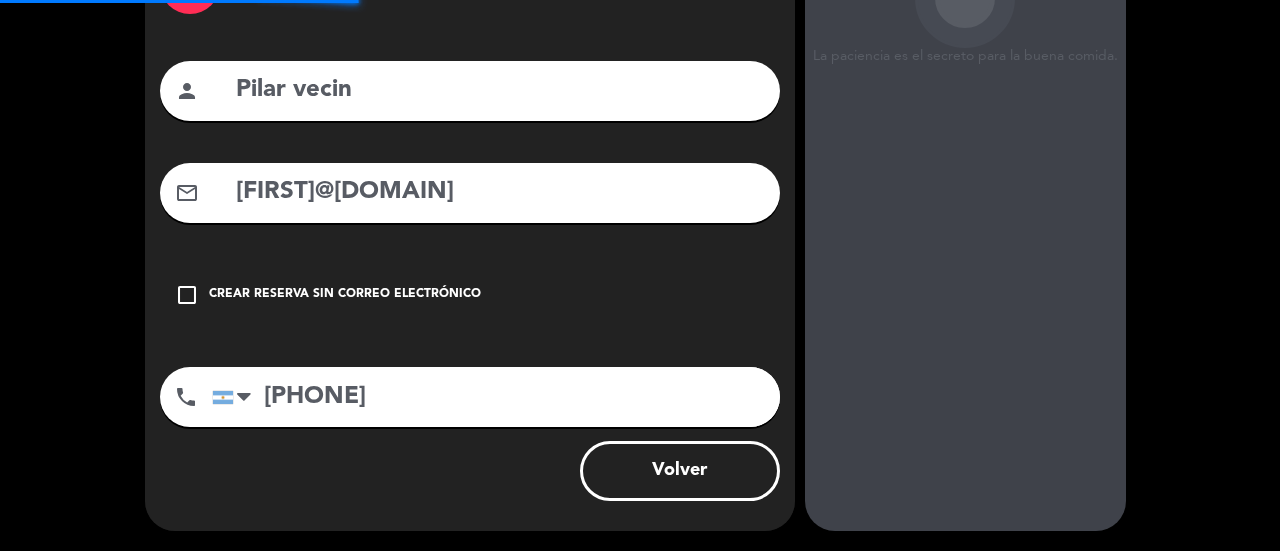 scroll, scrollTop: 0, scrollLeft: 0, axis: both 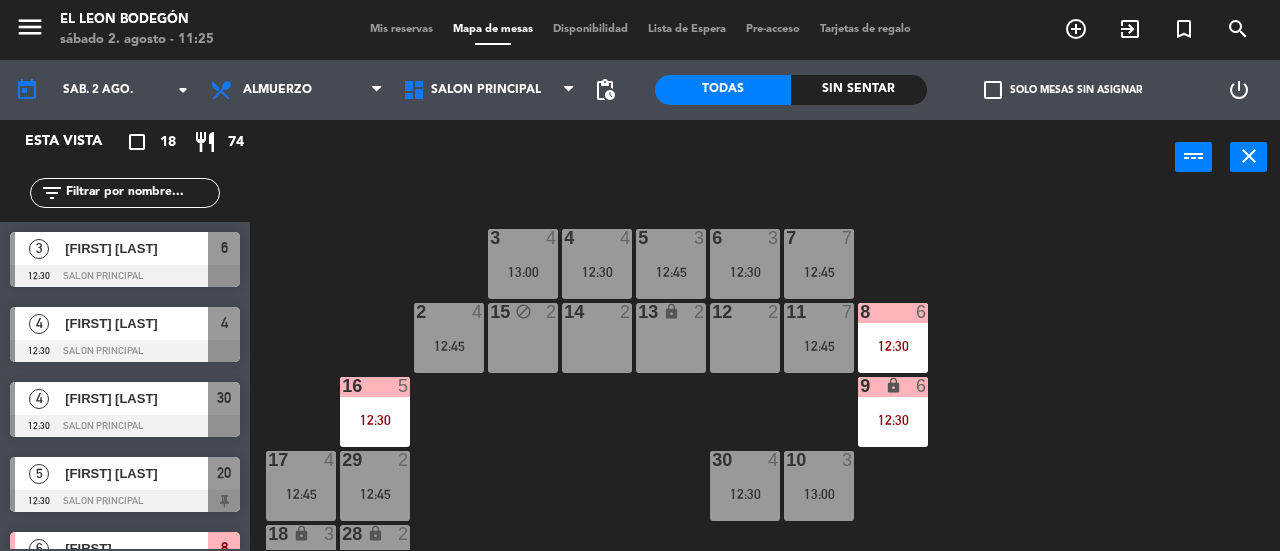 drag, startPoint x: 1214, startPoint y: 286, endPoint x: 600, endPoint y: 141, distance: 630.88904 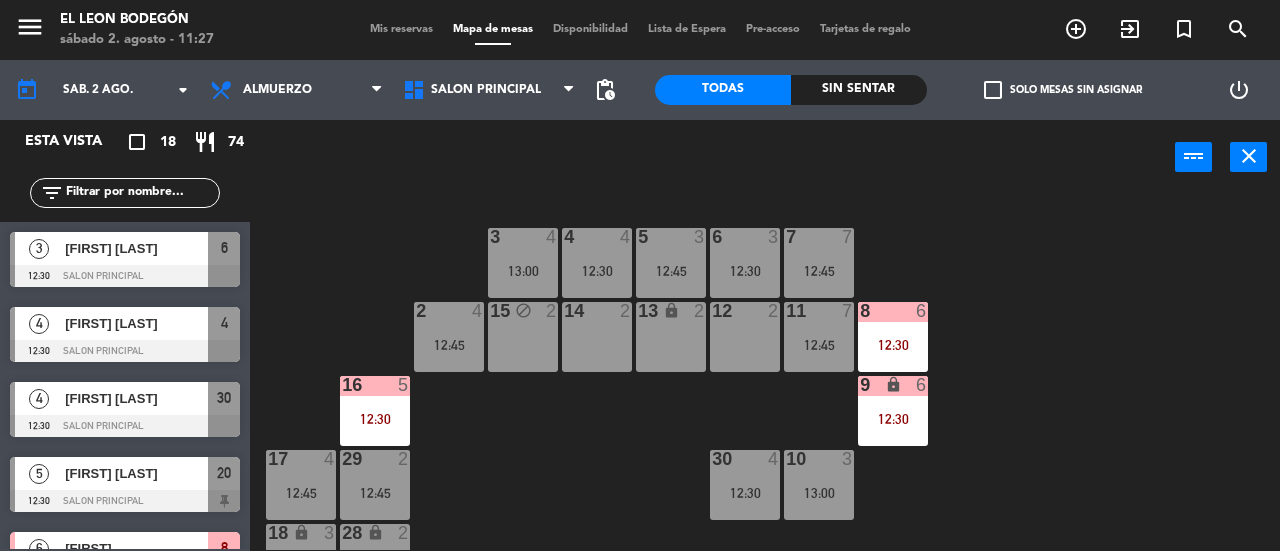 scroll, scrollTop: 0, scrollLeft: 0, axis: both 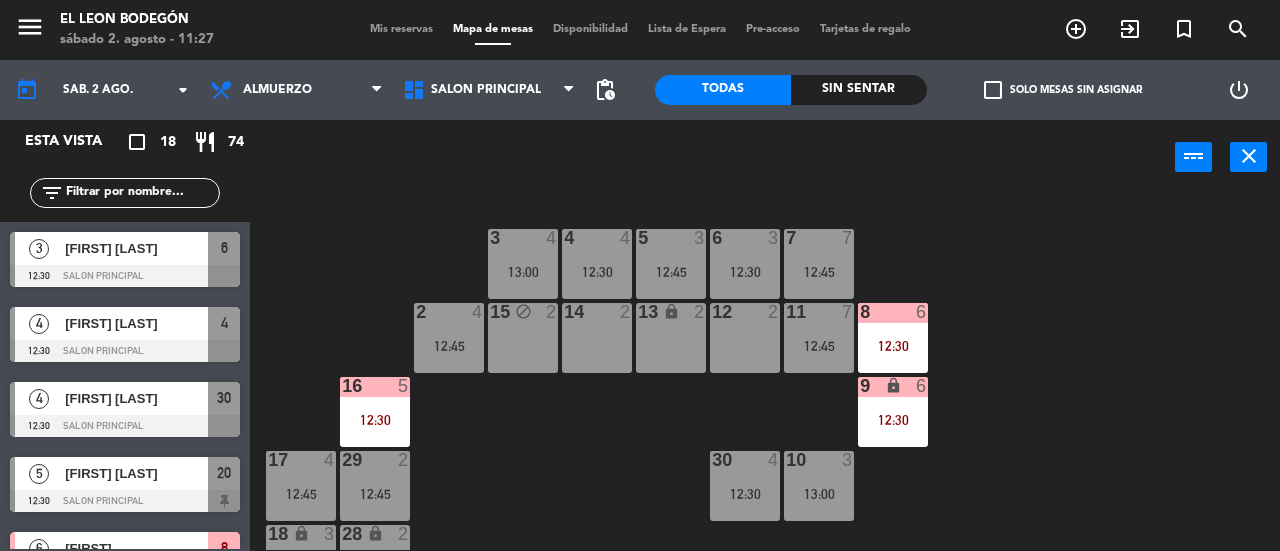 click on "Mis reservas" at bounding box center [401, 29] 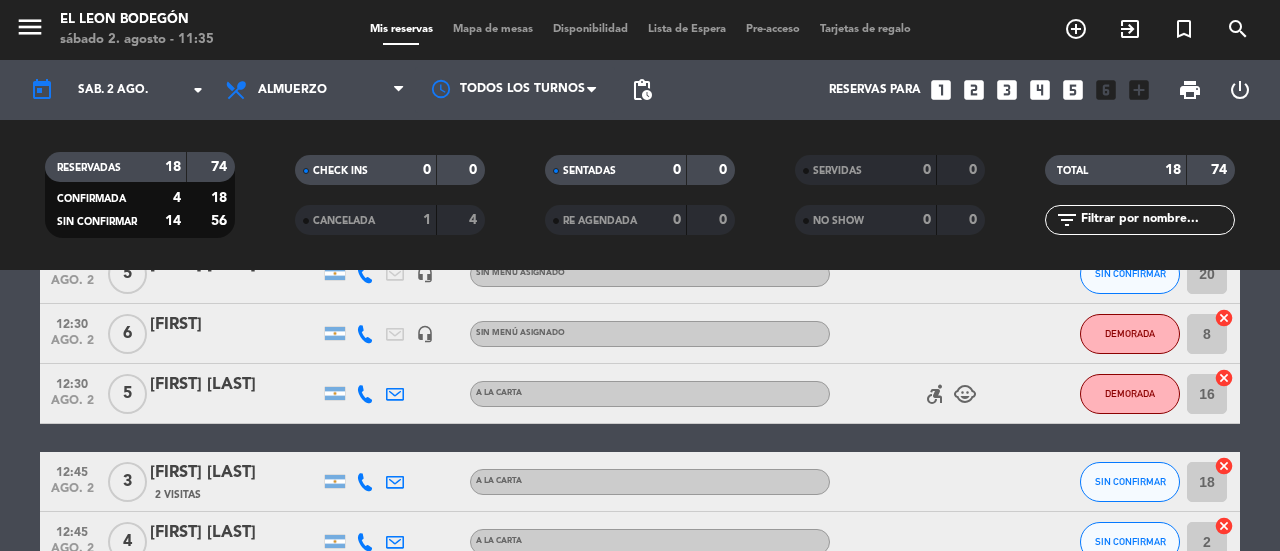 scroll, scrollTop: 300, scrollLeft: 0, axis: vertical 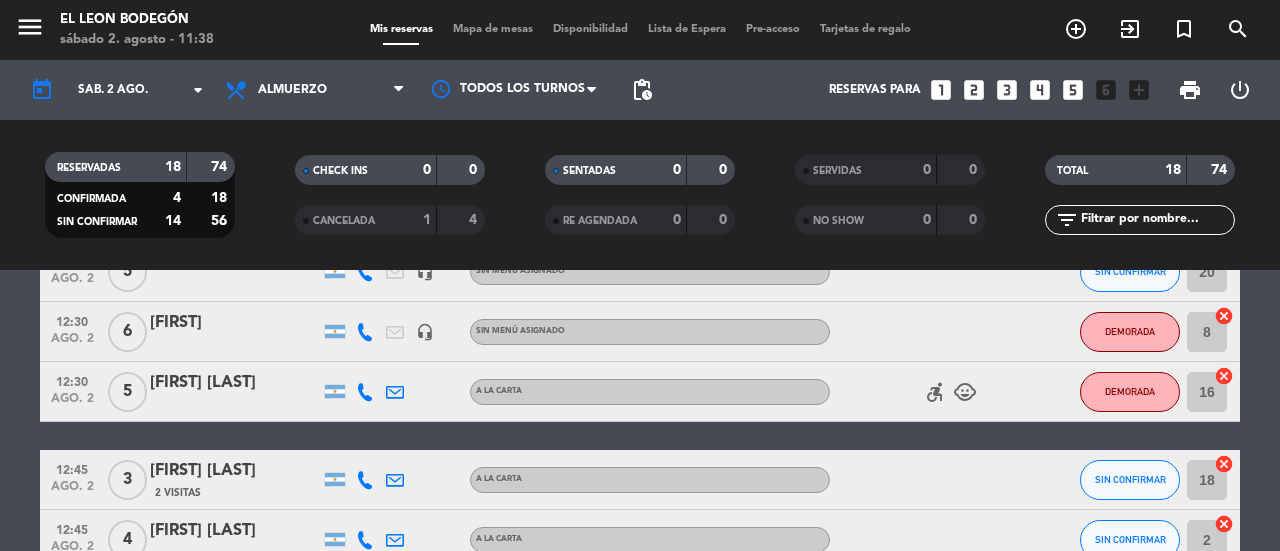click on "Mis reservas   Mapa de mesas   Disponibilidad   Lista de Espera   Pre-acceso   Tarjetas de regalo" at bounding box center [640, 30] 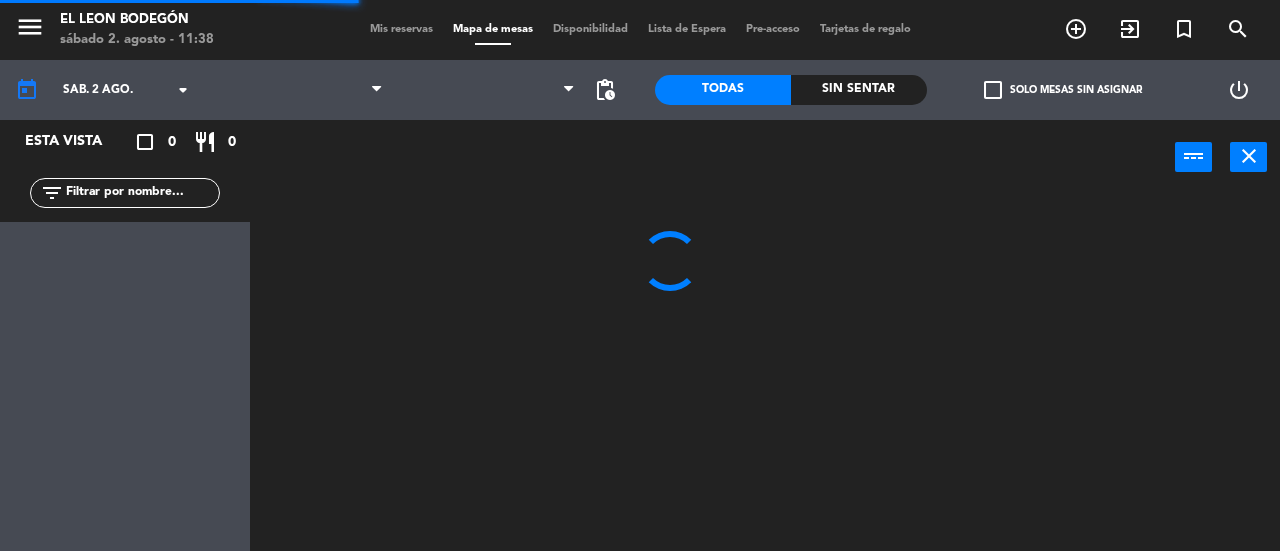 click 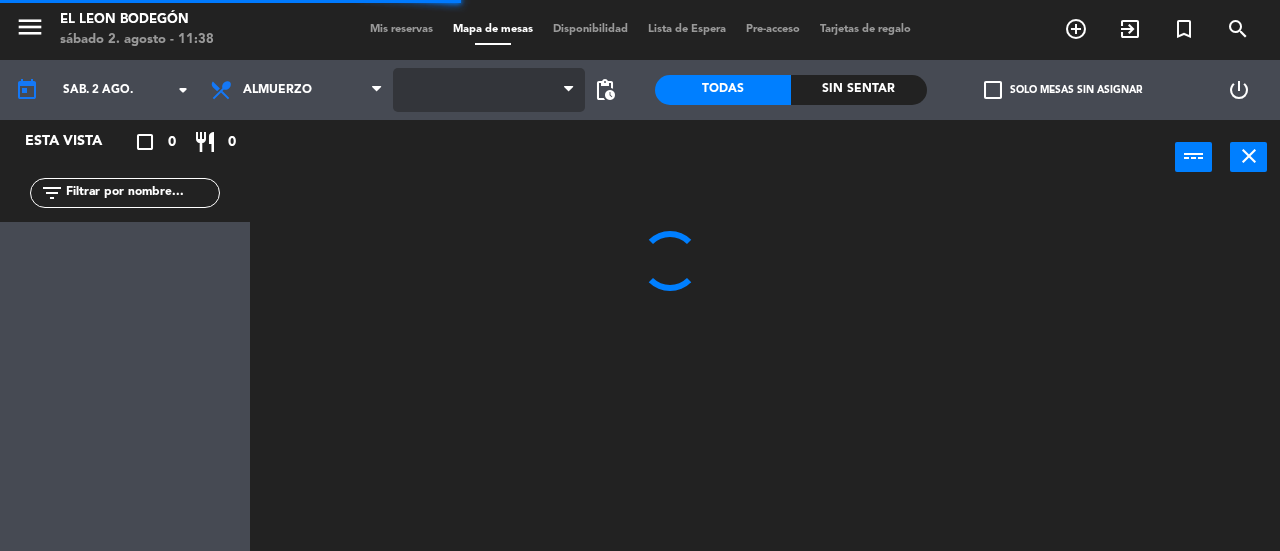 click at bounding box center [489, 90] 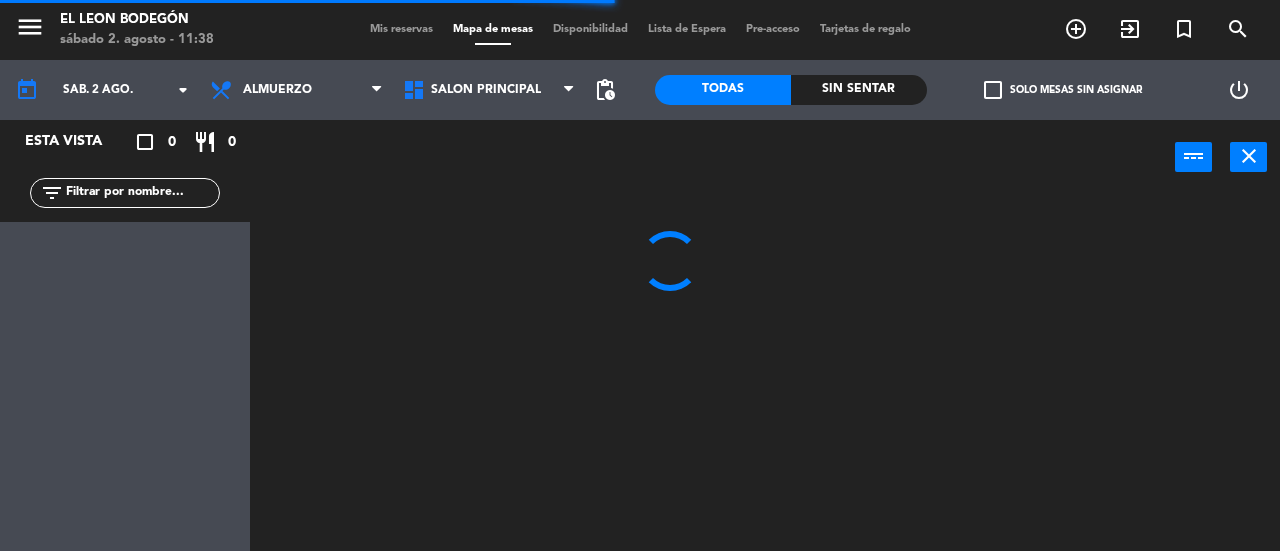 click on "Salon Principal" at bounding box center (486, 90) 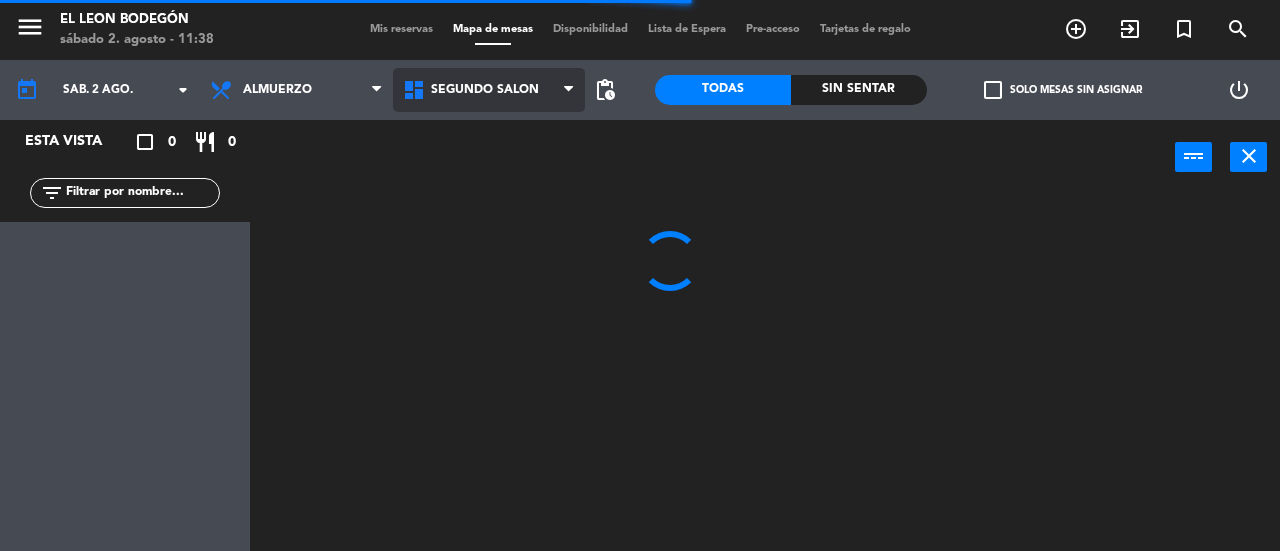 click on "menu  El Leon Bodegón   sábado 2. agosto - 11:38   Mis reservas   Mapa de mesas   Disponibilidad   Lista de Espera   Pre-acceso   Tarjetas de regalo  add_circle_outline exit_to_app turned_in_not search today    sáb. 2 ago. arrow_drop_down  Almuerzo  Cena  Almuerzo  Almuerzo  Cena  Salon Principal   Segundo Salón   Segundo Salón   Salon Principal   Segundo Salón  pending_actions  Todas  Sin sentar  check_box_outline_blank   Solo mesas sin asignar   power_settings_new   Esta vista   crop_square  0  restaurant  0 filter_list power_input close" 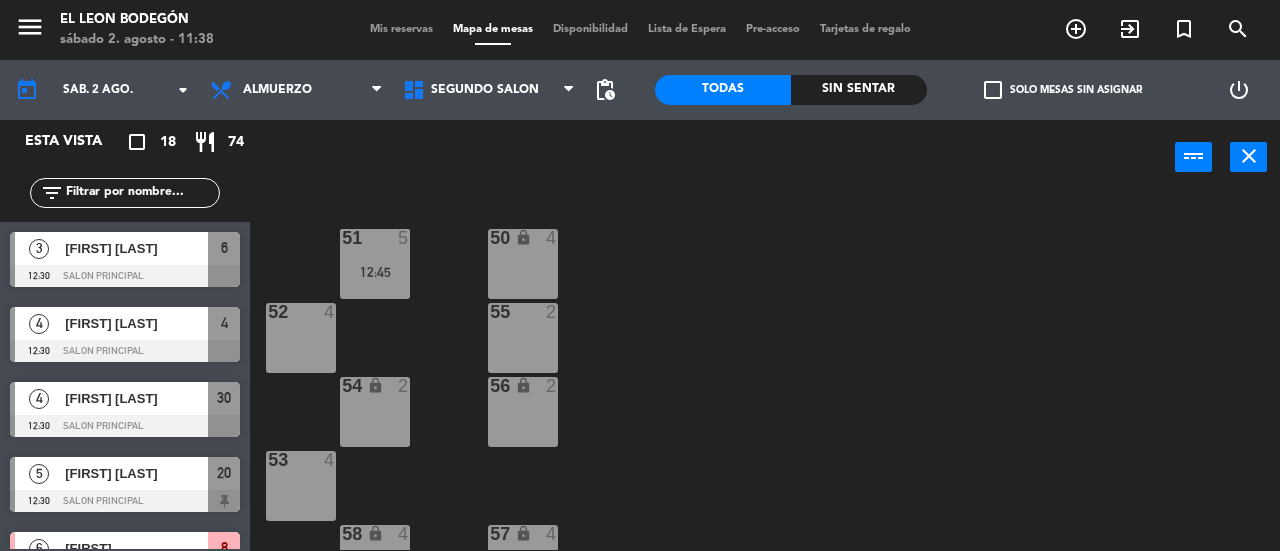 scroll, scrollTop: 45, scrollLeft: 0, axis: vertical 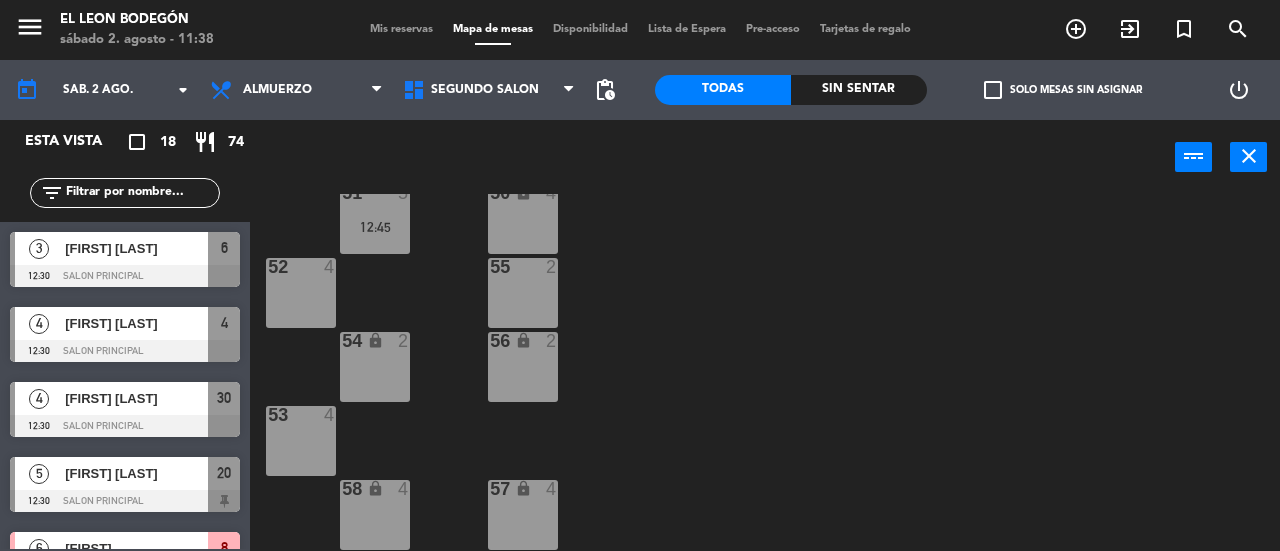 click on "52  4" at bounding box center [301, 293] 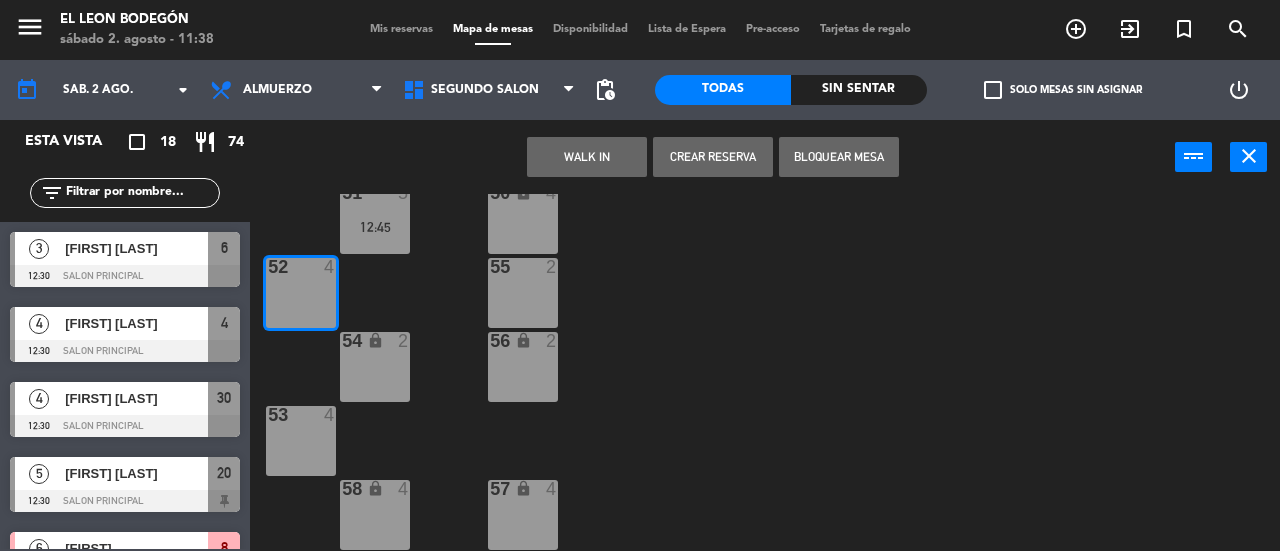click on "53  4" at bounding box center (301, 441) 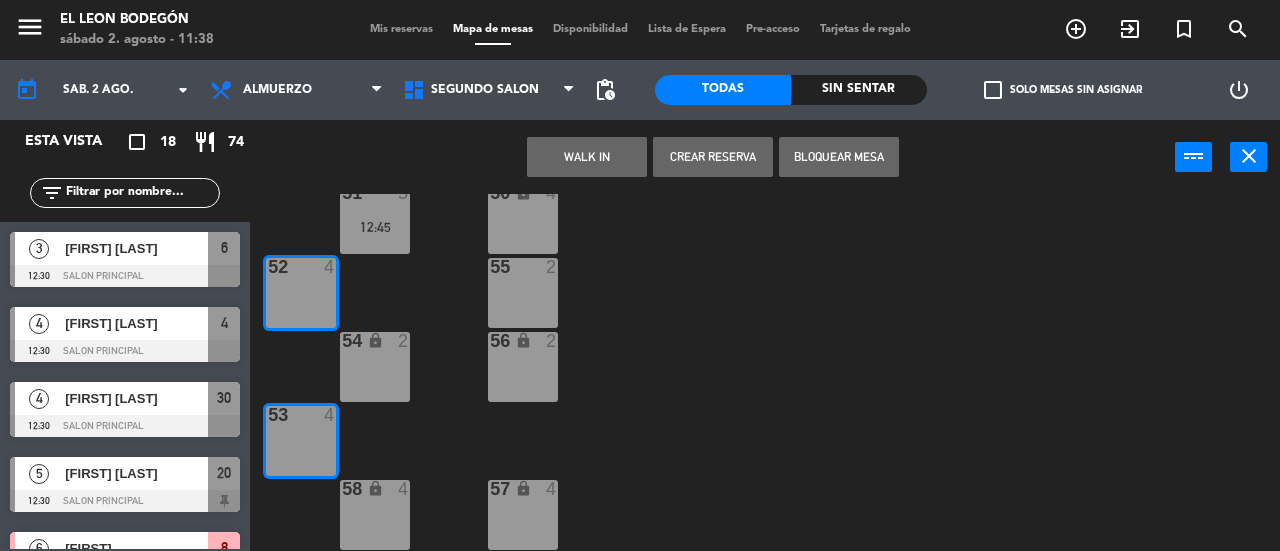 click on "Crear Reserva" at bounding box center (713, 157) 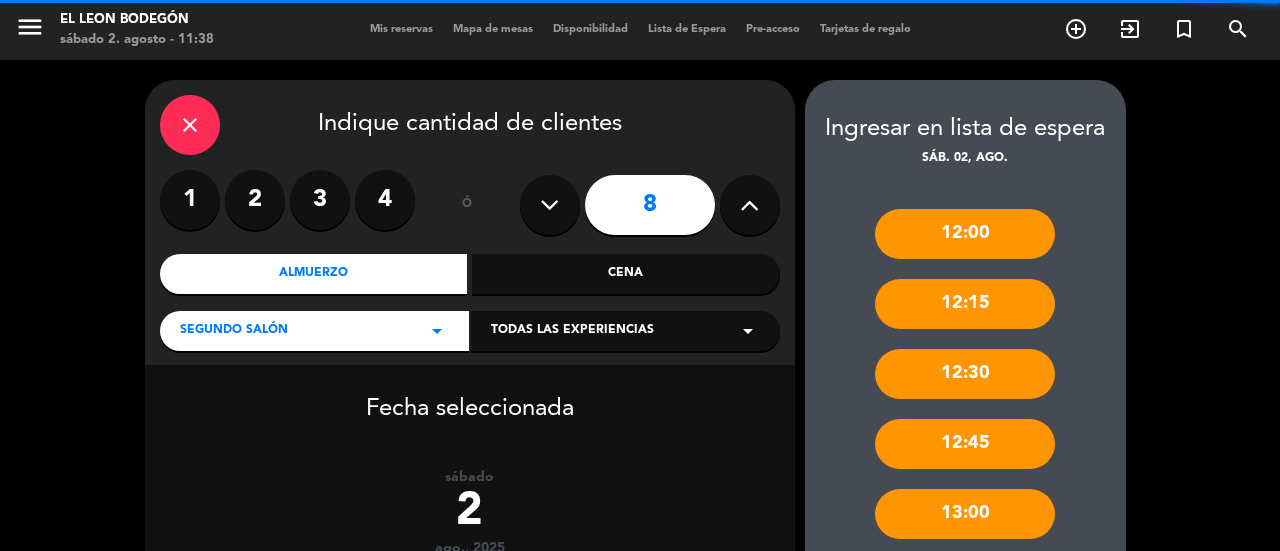click at bounding box center (550, 205) 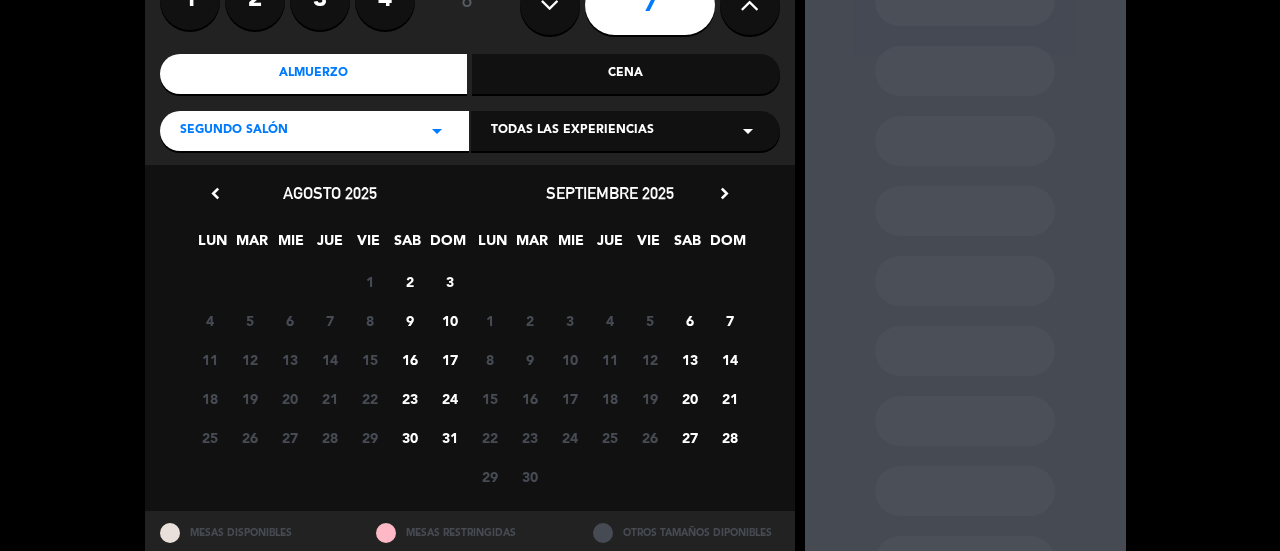 click on "2" at bounding box center [409, 281] 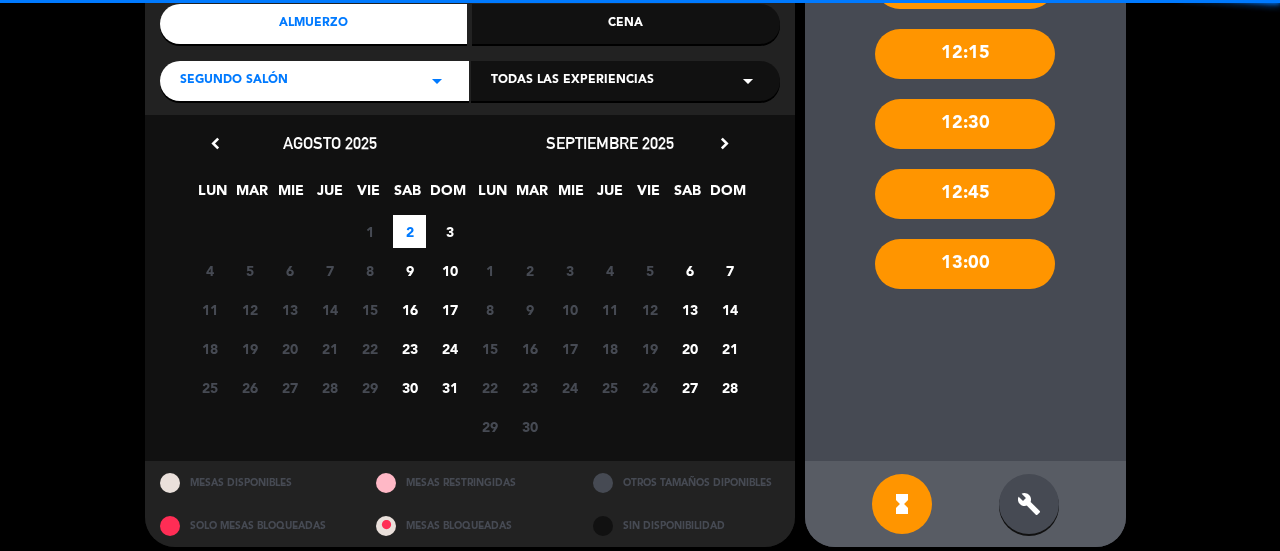 scroll, scrollTop: 265, scrollLeft: 0, axis: vertical 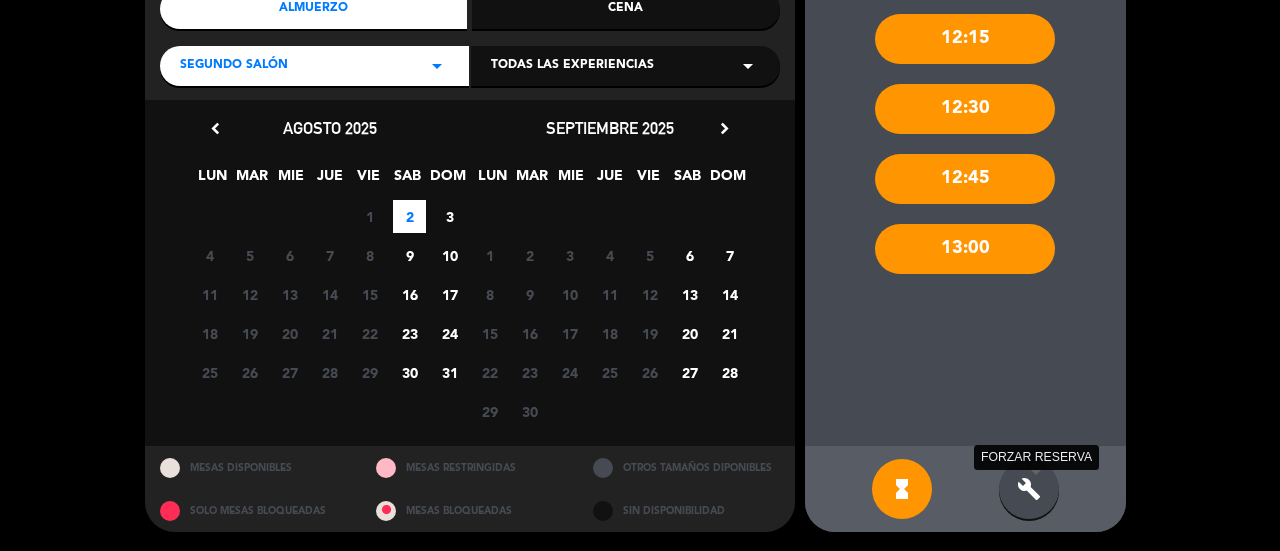 click on "build" at bounding box center [1029, 489] 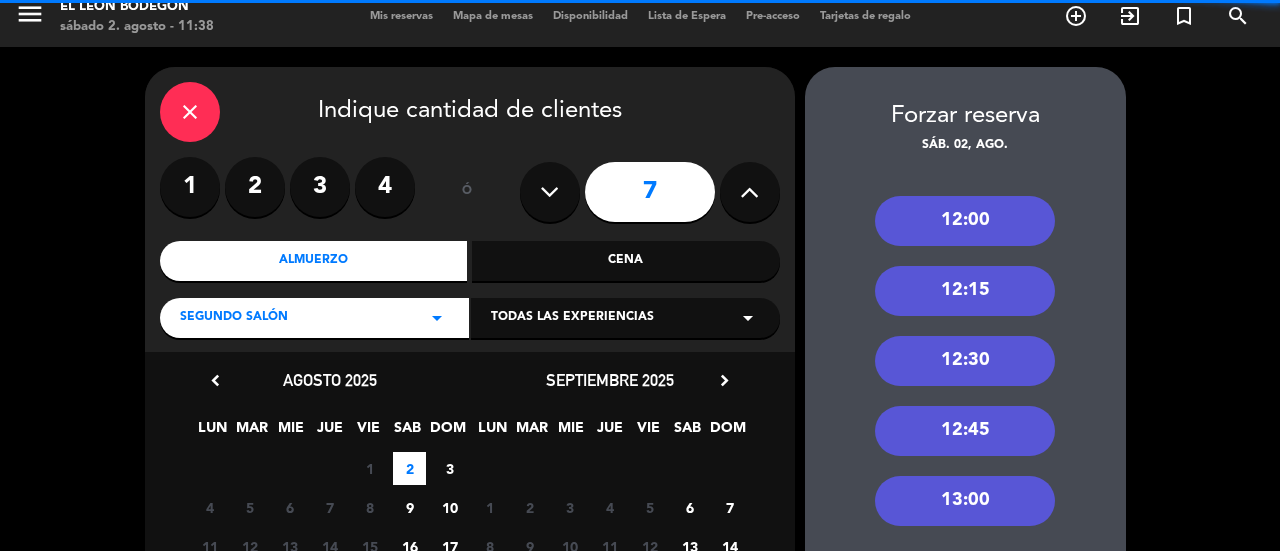 scroll, scrollTop: 0, scrollLeft: 0, axis: both 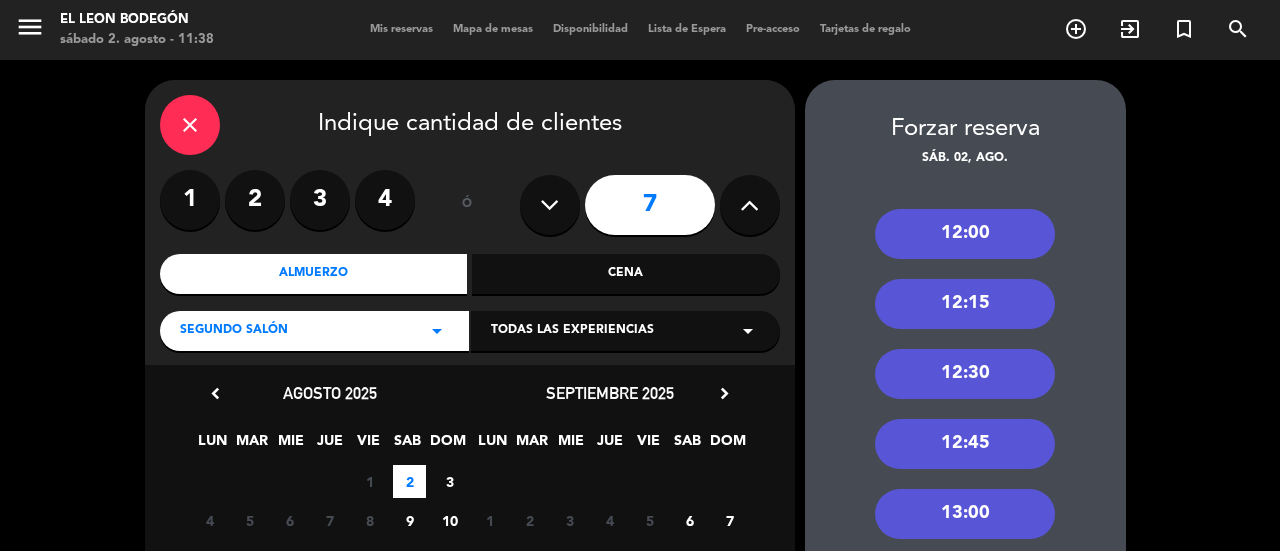 click on "12:45" at bounding box center [965, 444] 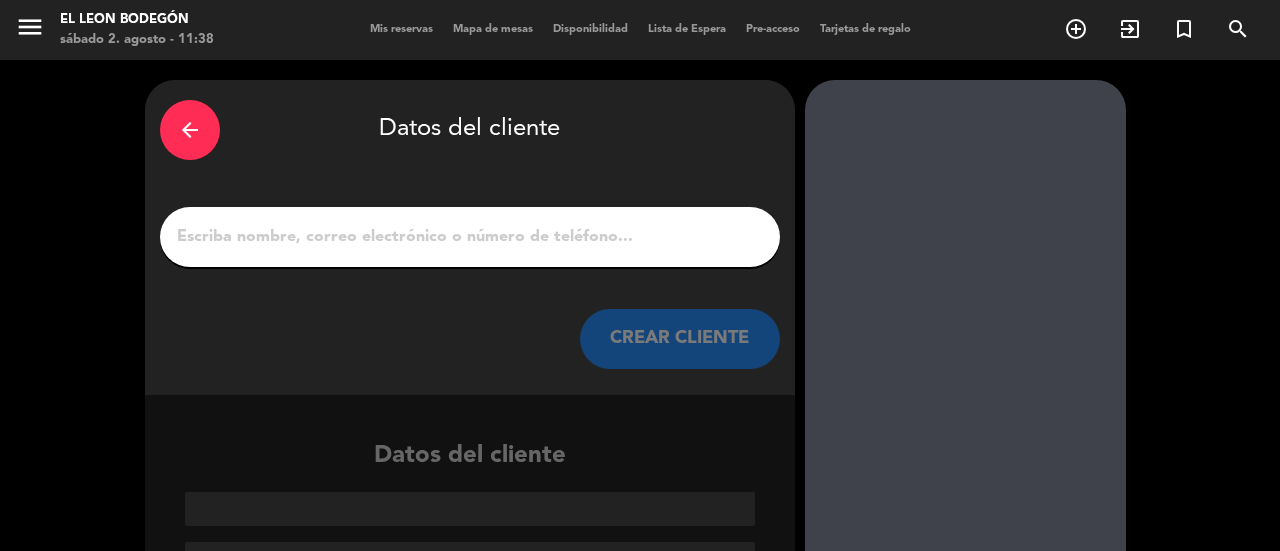 click at bounding box center [470, 237] 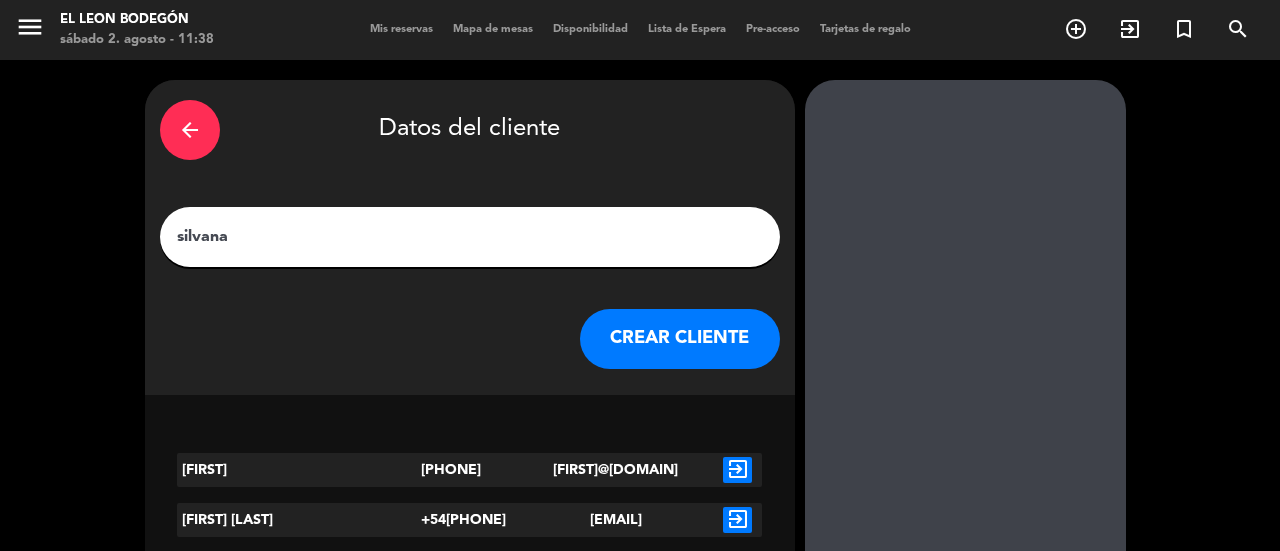type on "silvana" 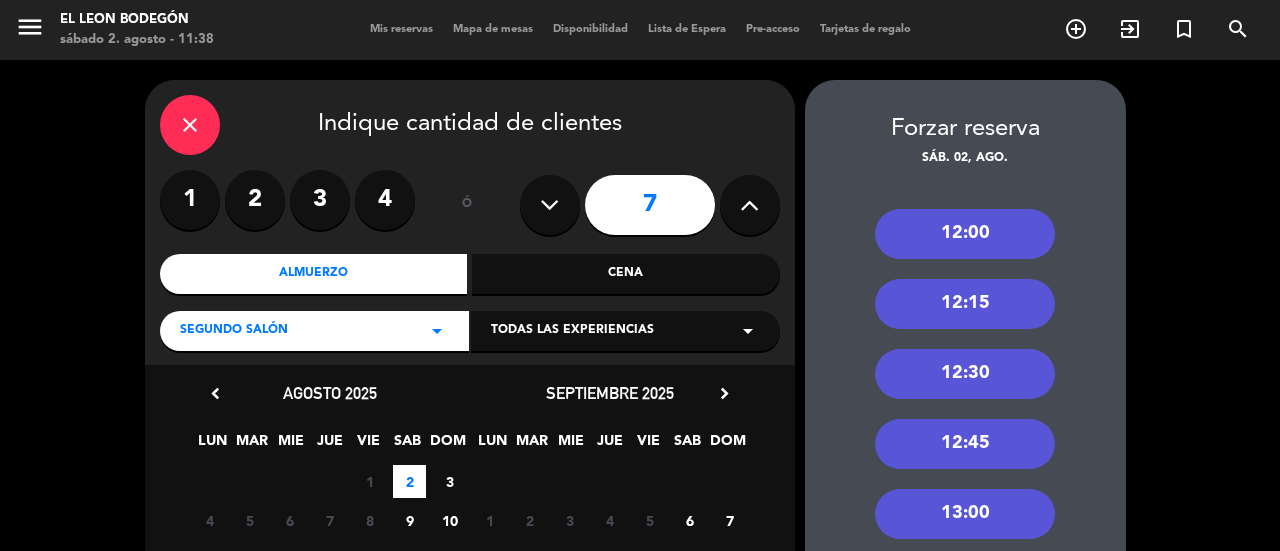 click on "13:00" at bounding box center [965, 514] 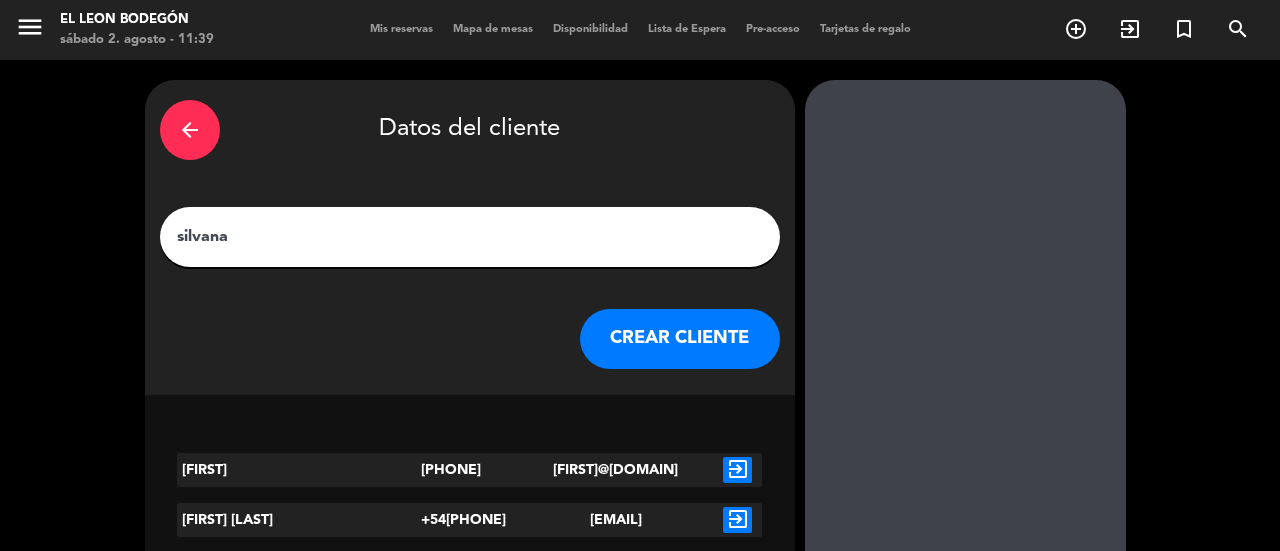 click on "CREAR CLIENTE" at bounding box center (680, 339) 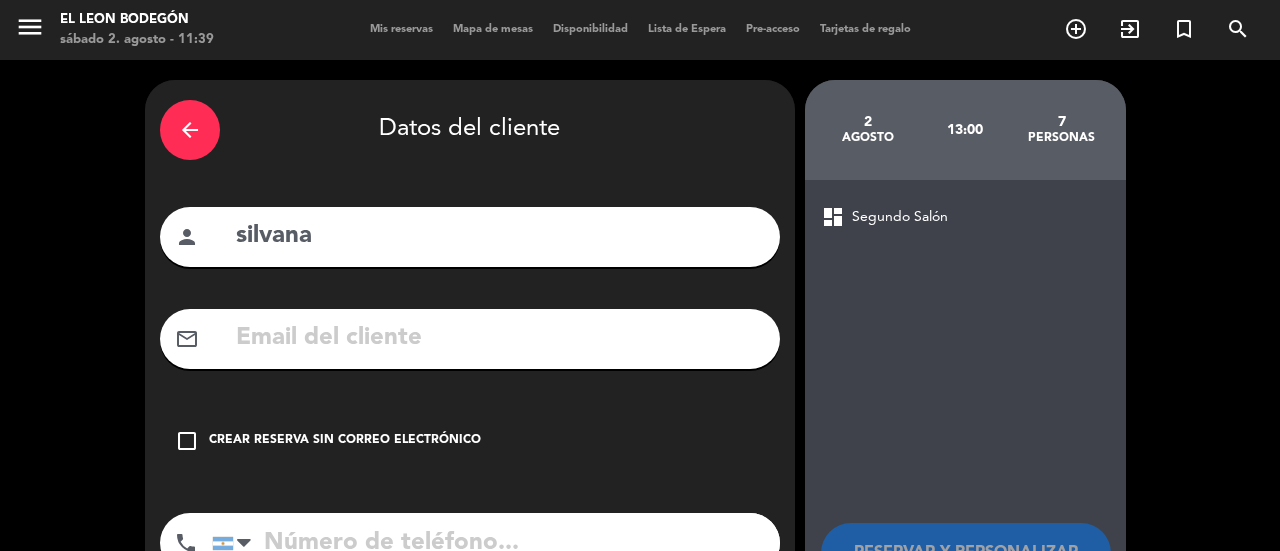 click on "arrow_back   Datos del cliente  person silvana mail_outline  check_box_outline_blank   Crear reserva sin correo electrónico  phone United States +1 United Kingdom +44 Peru (Perú) +51 Argentina +54 Brazil (Brasil) +55 Afghanistan (‫افغانستان‬‎) +93 Albania (Shqipëri) +355 Algeria (‫الجزائر‬‎) +213 American Samoa +1684 Andorra +376 Angola +244 Anguilla +1264 Antigua and Barbuda +1268 Argentina +54 Armenia (Հայաստան) +374 Aruba +297 Australia +61 Austria (Österreich) +43 Azerbaijan (Azərbaycan) +994 Bahamas +1242 Bahrain (‫البحرين‬‎) +973 Bangladesh (বাংলাদেশ) +880 Barbados +1246 Belarus (Беларусь) +375 Belgium (België) +32 Belize +501 Benin (Bénin) +229 Bermuda +1441 Bhutan (འབྲུག) +975 Bolivia +591 Bosnia and Herzegovina (Босна и Херцеговина) +387 Botswana +267 Brazil (Brasil) +55 British Indian Ocean Territory +246 British Virgin Islands +1284 Brunei +673 Bulgaria (България) +359 Burkina Faso +1" at bounding box center [470, 378] 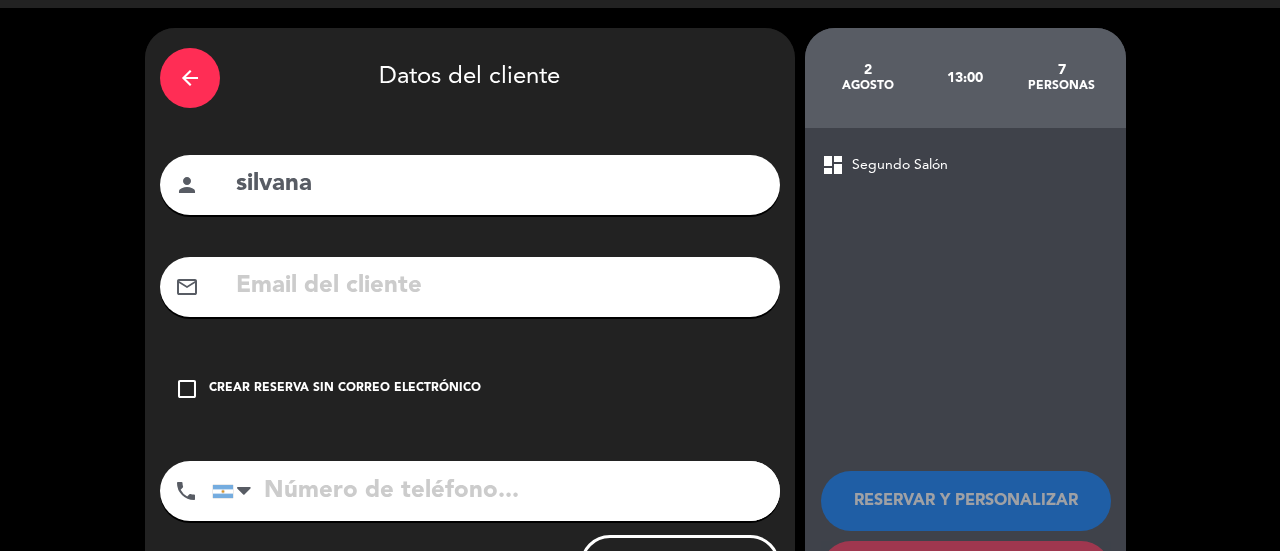 scroll, scrollTop: 146, scrollLeft: 0, axis: vertical 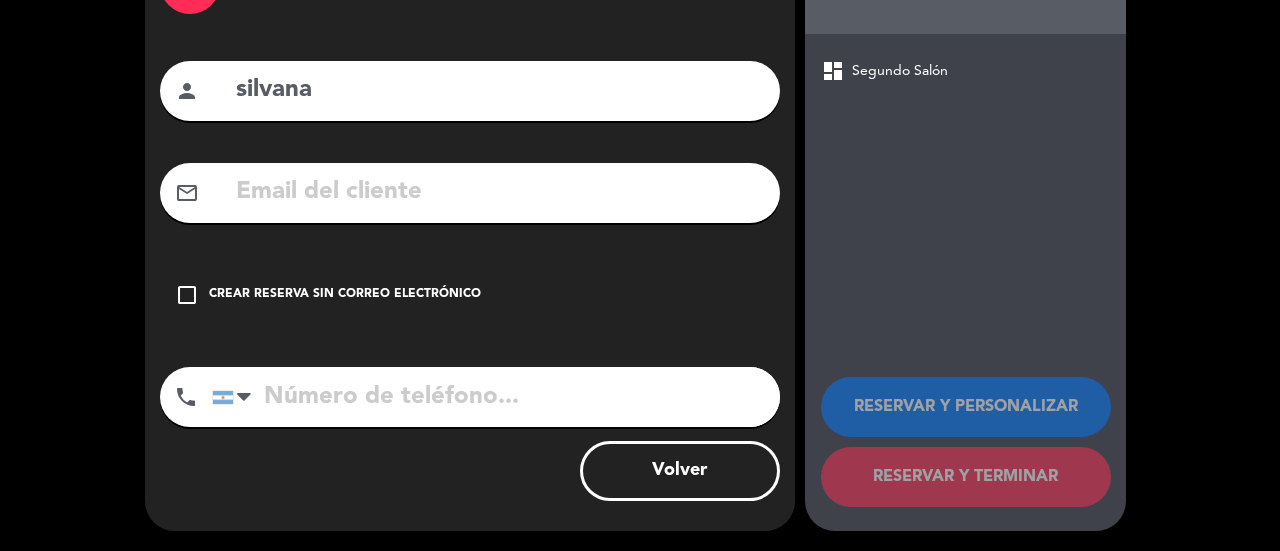 click on "check_box_outline_blank   Crear reserva sin correo electrónico" at bounding box center (470, 295) 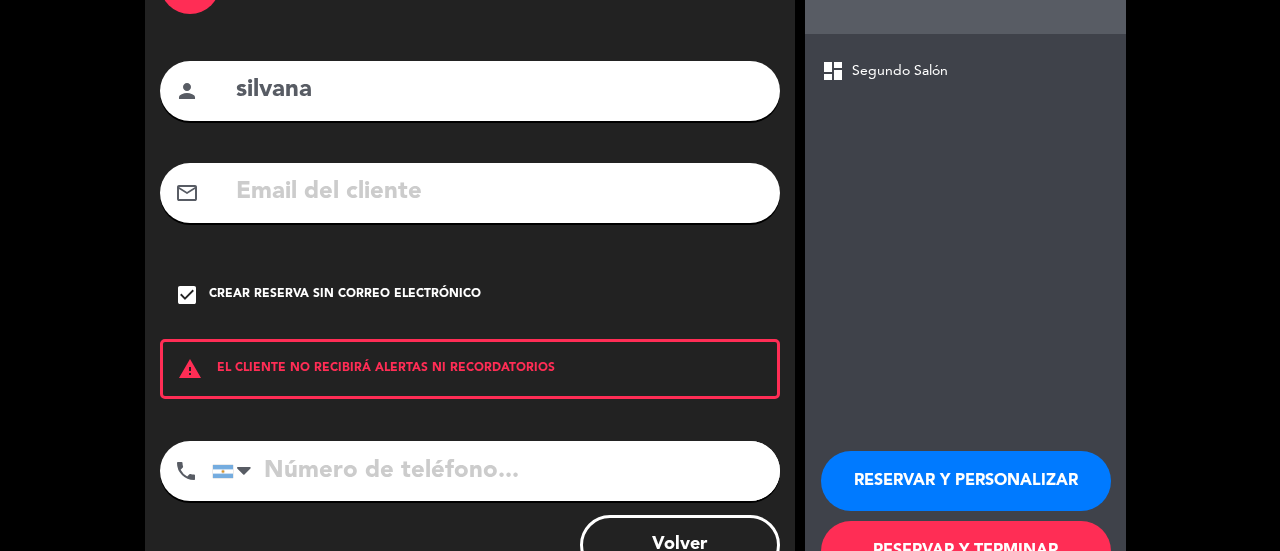 click at bounding box center (496, 471) 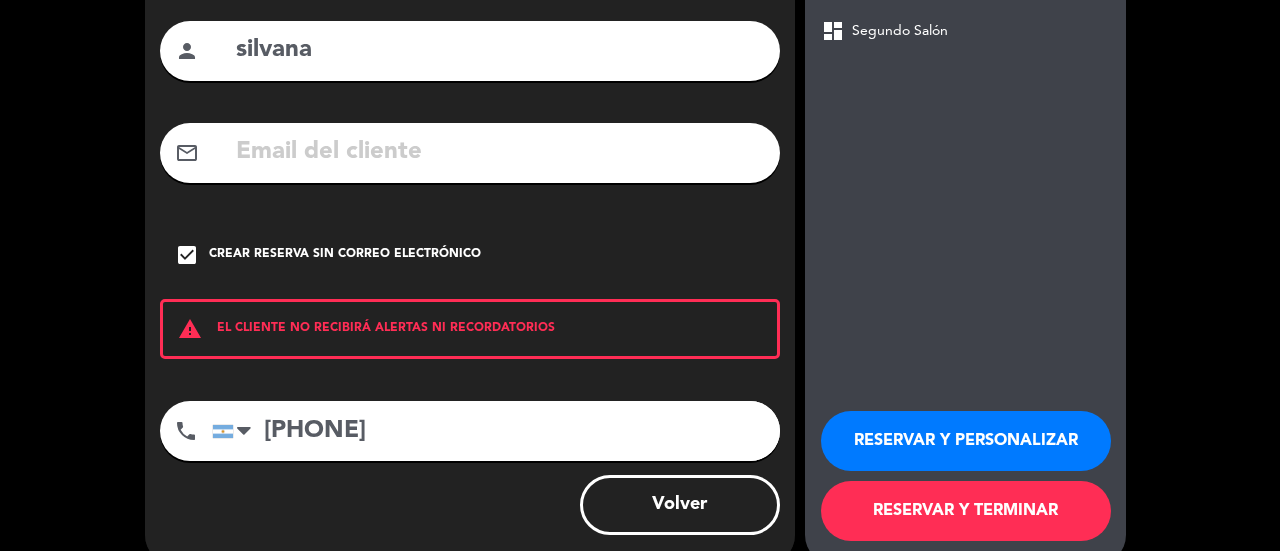 scroll, scrollTop: 220, scrollLeft: 0, axis: vertical 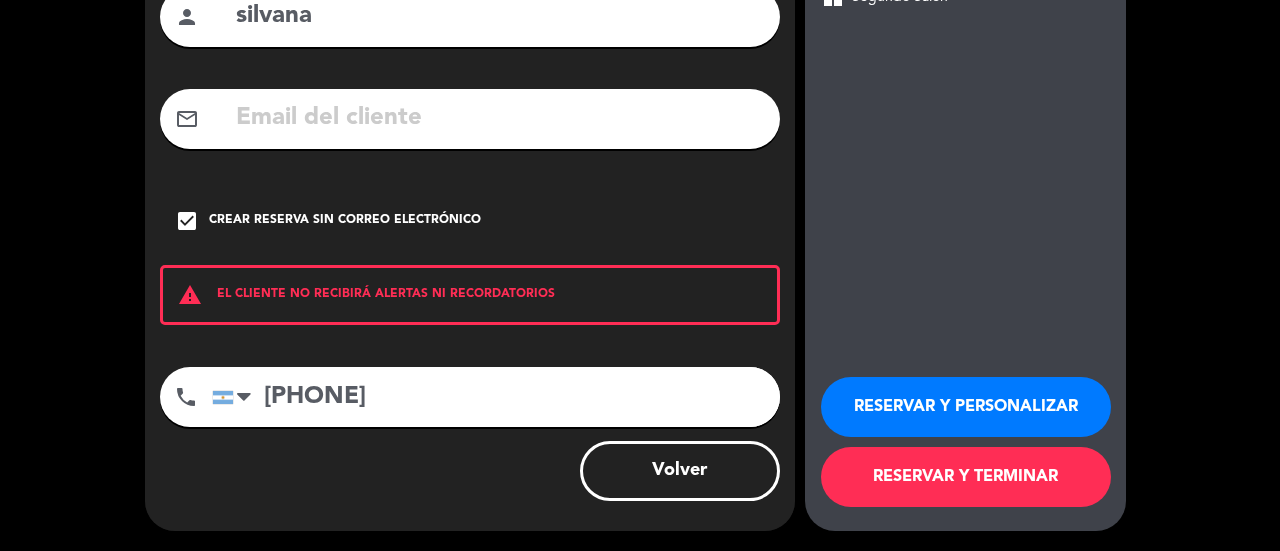 type on "[PHONE]" 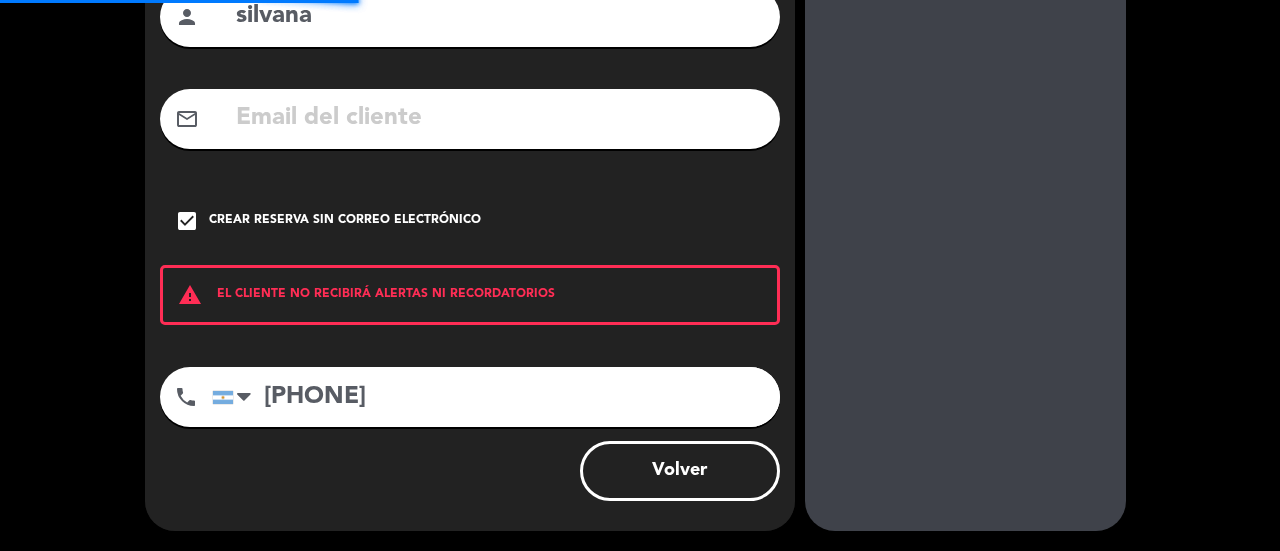 scroll, scrollTop: 0, scrollLeft: 0, axis: both 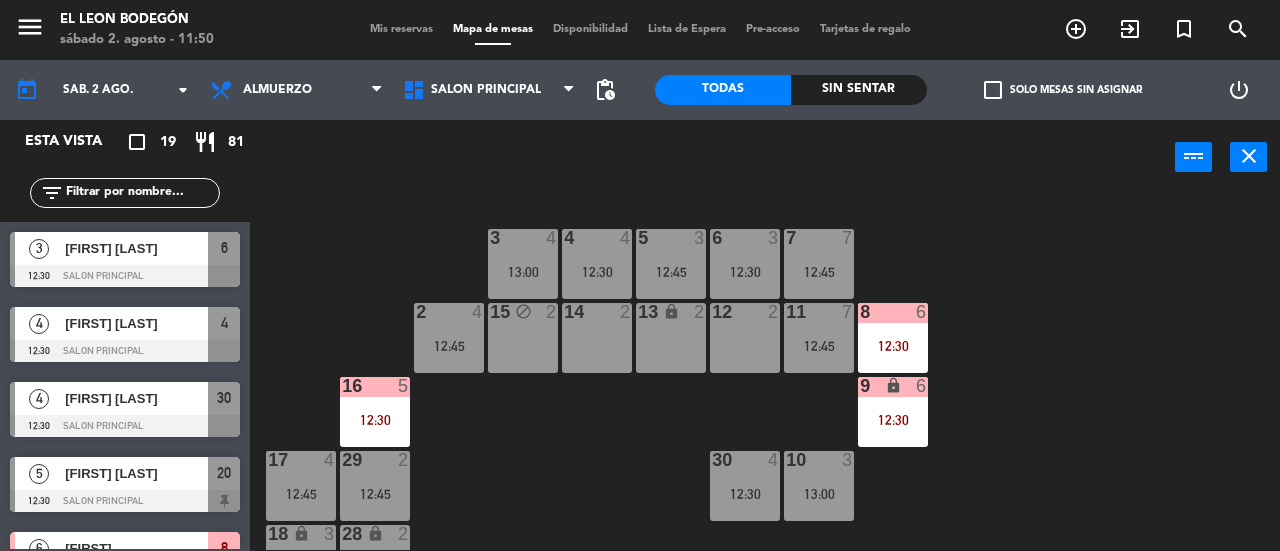 drag, startPoint x: 1015, startPoint y: 490, endPoint x: 894, endPoint y: 314, distance: 213.58136 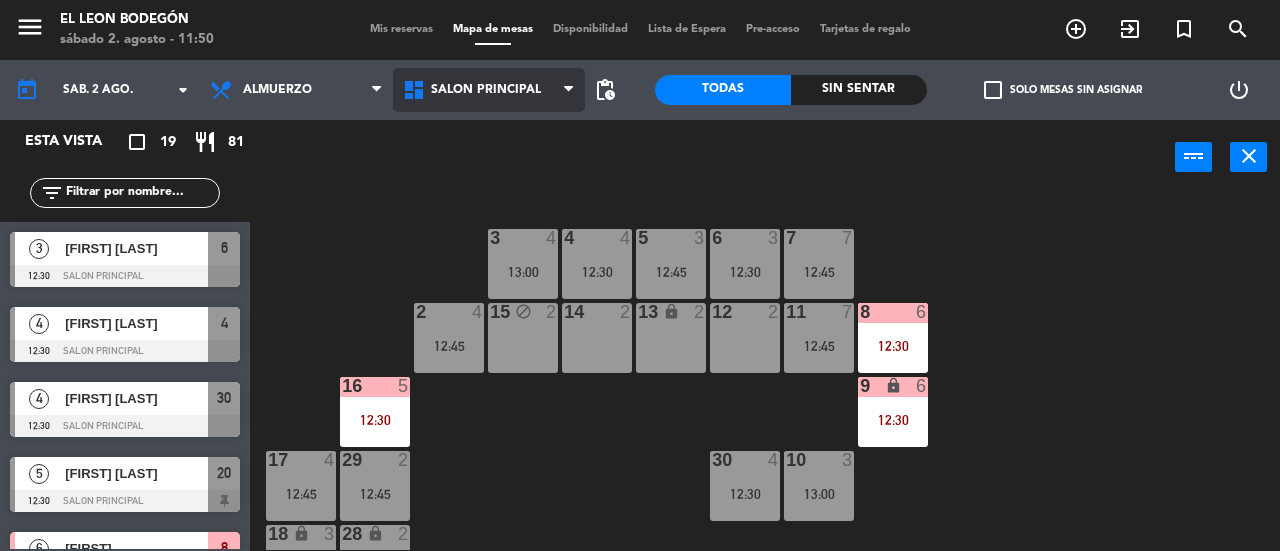 click on "Salon Principal" at bounding box center (486, 90) 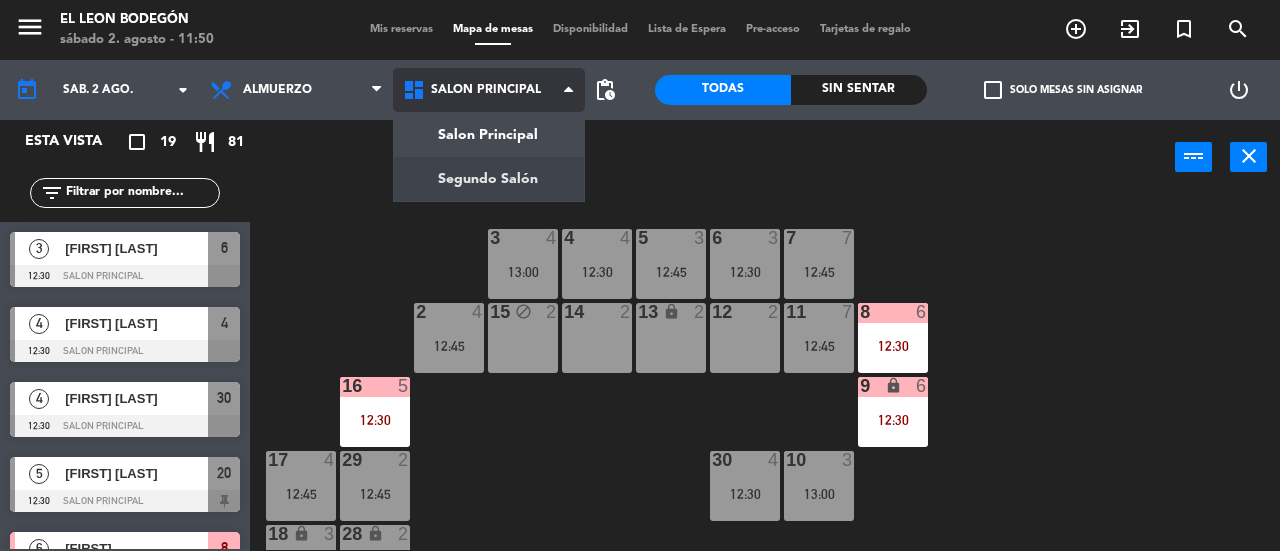 click on "menu  El Leon Bodegón   sábado 2. agosto - 11:50   Mis reservas   Mapa de mesas   Disponibilidad   Lista de Espera   Pre-acceso   Tarjetas de regalo  add_circle_outline exit_to_app turned_in_not search today    sáb. 2 ago. arrow_drop_down  Almuerzo  Cena  Almuerzo  Almuerzo  Cena  Salon Principal   Segundo Salón   Salon Principal   Salon Principal   Segundo Salón  pending_actions  Todas  Sin sentar  check_box_outline_blank   Solo mesas sin asignar   power_settings_new   Esta vista   crop_square  19  restaurant  81 filter_list  3   [FIRST] [LAST]   12:30   Salon Principal  6  4   [FIRST] [LAST]   12:30   Salon Principal  4  4   [FIRST] [LAST]   12:30   Salon Principal  30  5   [FIRST] [LAST]   12:30   Salon Principal  20  6   [FIRST]   12:30   Salon Principal  8  5   [FIRST] [LAST]   12:30   Salon Principal  16  3   [FIRST] [LAST]   12:45   Salon Principal  18  4   [FIRST] [LAST]   12:45   Segundo Salón  51  6   [FIRST]    12:45   Salon Principal  25  3  5 7" 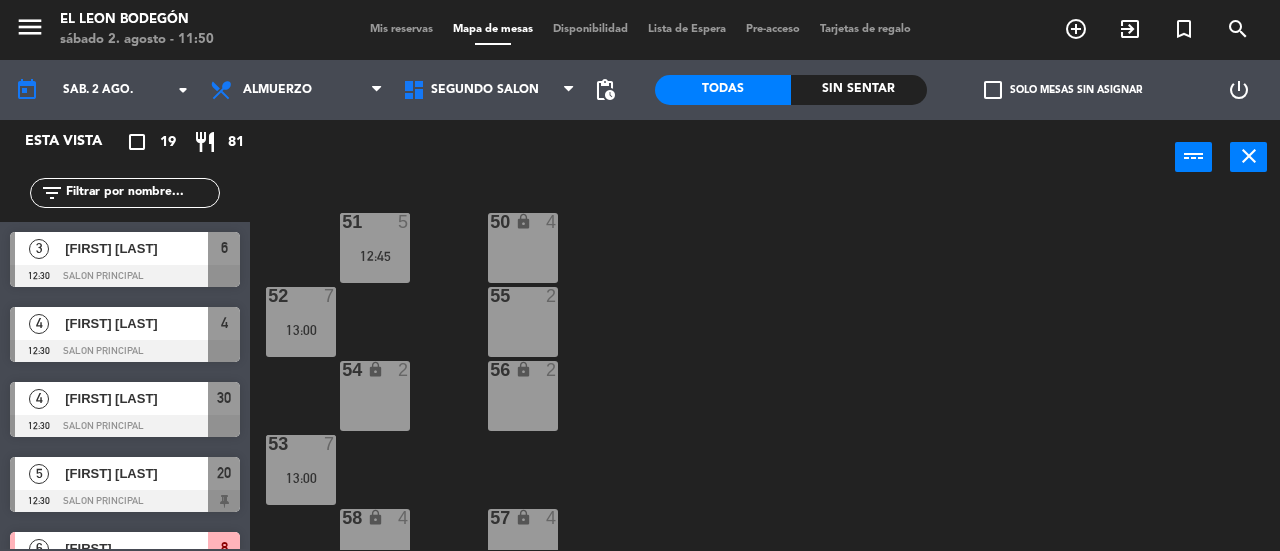scroll, scrollTop: 0, scrollLeft: 0, axis: both 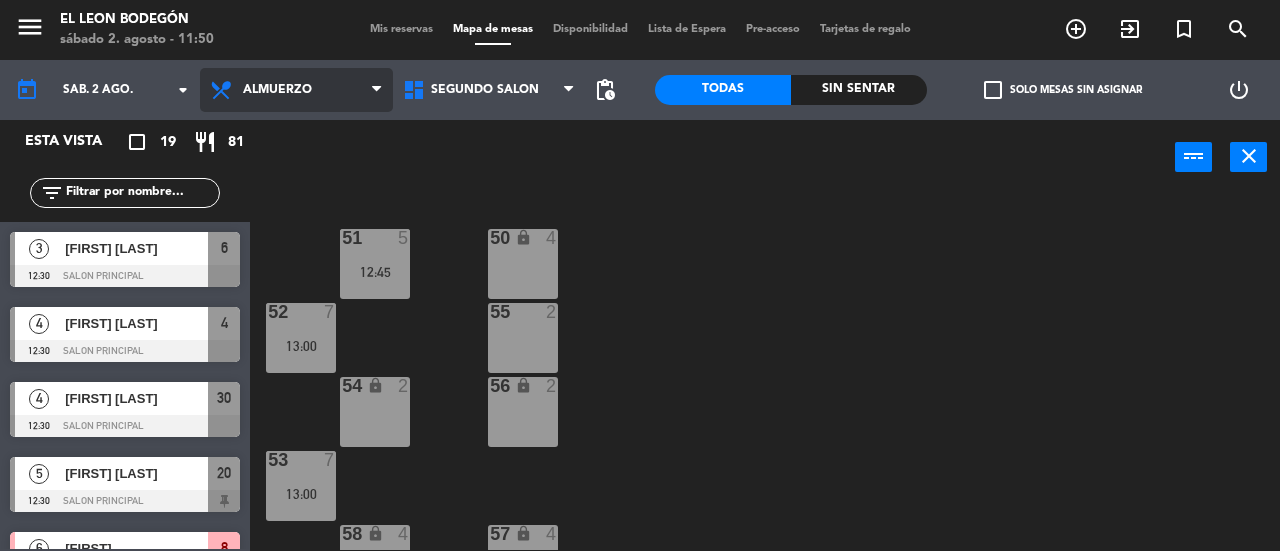 click on "Almuerzo" at bounding box center (296, 90) 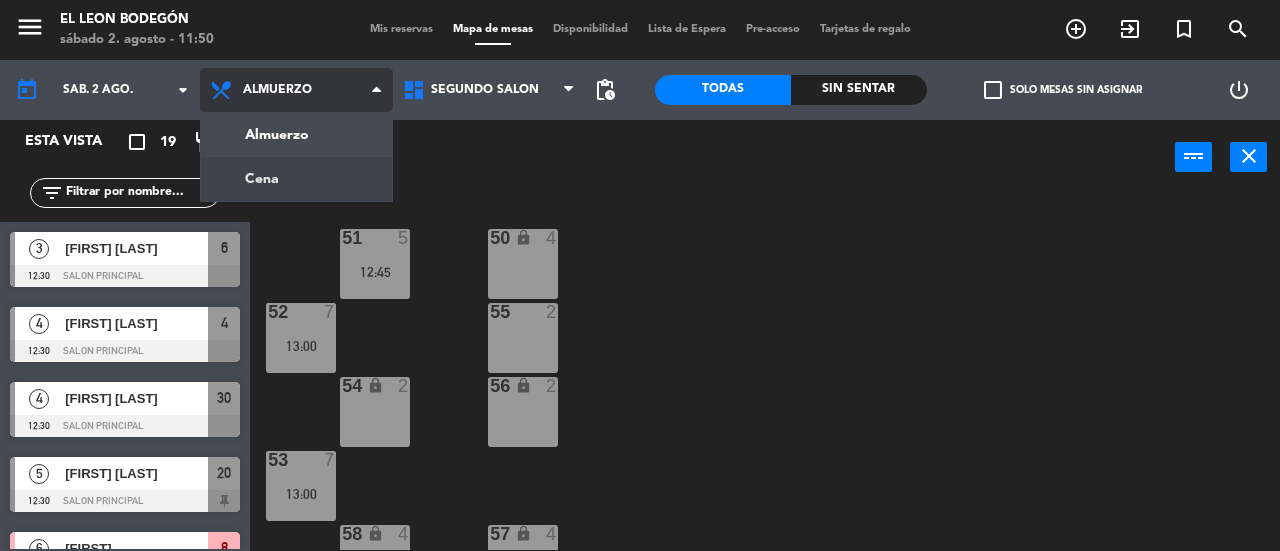 click on "menu  El Leon Bodegón   sábado 2. agosto - 11:50   Mis reservas   Mapa de mesas   Disponibilidad   Lista de Espera   Pre-acceso   Tarjetas de regalo  add_circle_outline exit_to_app turned_in_not search today    sáb. 2 ago. arrow_drop_down  Almuerzo  Cena  Almuerzo  Almuerzo  Cena  Salon Principal   Segundo Salón   Segundo Salón   Salon Principal   Segundo Salón  pending_actions  Todas  Sin sentar  check_box_outline_blank   Solo mesas sin asignar   power_settings_new   Esta vista   crop_square  19  restaurant  81 filter_list  3   Cintia Ambrosi   12:30   Salon Principal  6  4   Lautaro Osorio   12:30   Salon Principal  4  4   Maria Laura Baella   12:30   Salon Principal  30  5   mario vozzi   12:30   Salon Principal  20  6   RAFAEL   12:30   Salon Principal  8  5   Ricardo Vozzi   12:30   Salon Principal  16  3   Agustina Caldo   12:45   Salon Principal  18  4   Ailen perfecto   12:45   Salon Principal  2  5   Delfina Gallo   12:45   Segundo Salón  51  6   GERARDO    12:45   Salon Principal  25  3  5 7" 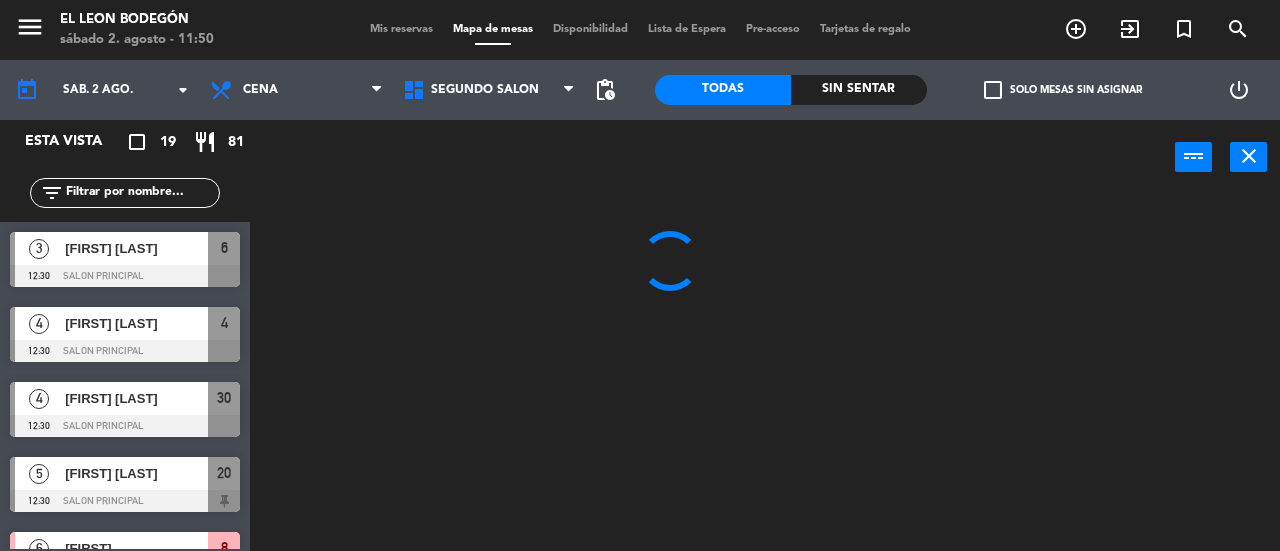 click on "Salon Principal   Segundo Salón   Segundo Salón   Salon Principal   Segundo Salón" 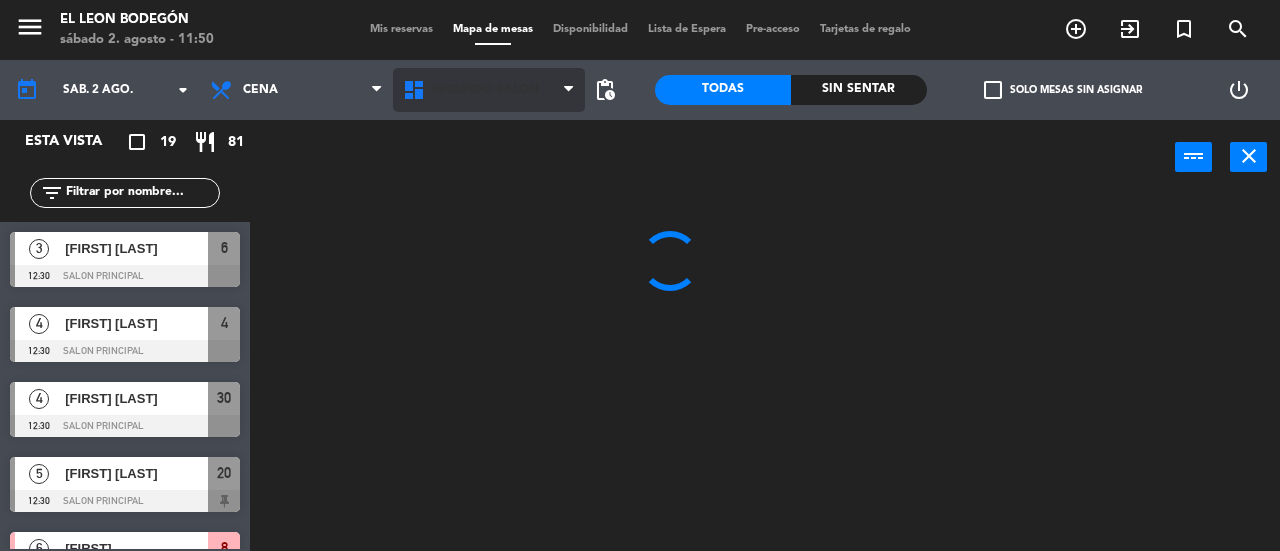 click on "Segundo Salón" at bounding box center [489, 90] 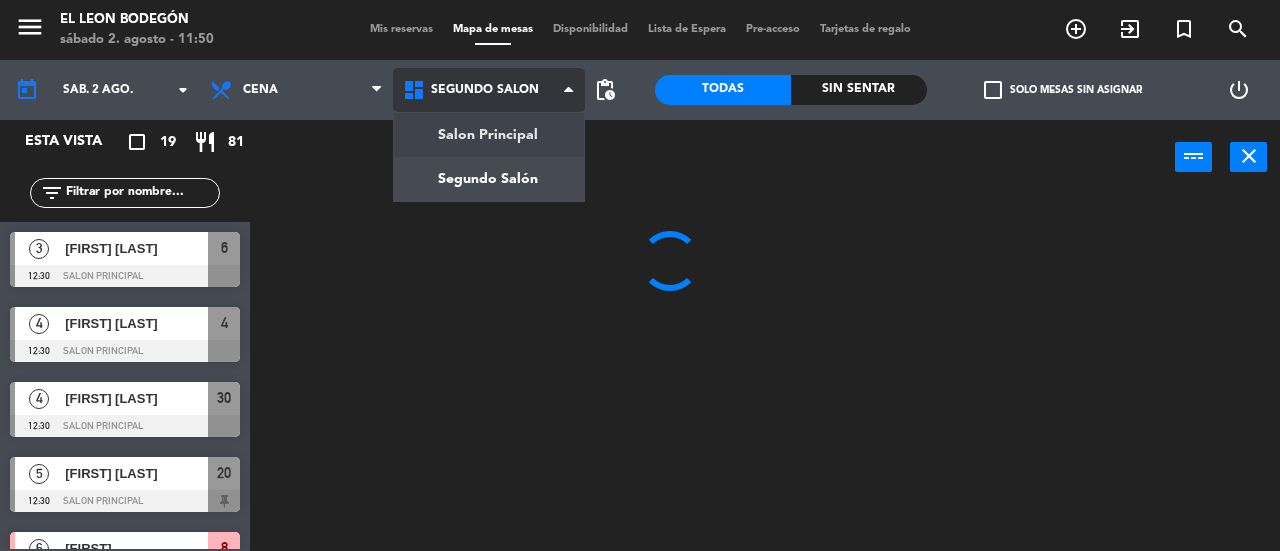 click on "menu  El Leon Bodegón   sábado 2. agosto - 11:50   Mis reservas   Mapa de mesas   Disponibilidad   Lista de Espera   Pre-acceso   Tarjetas de regalo  add_circle_outline exit_to_app turned_in_not search today    sáb. 2 ago. arrow_drop_down  Almuerzo  Cena  Cena  Almuerzo  Cena  Salon Principal   Segundo Salón   Segundo Salón   Salon Principal   Segundo Salón  pending_actions  Todas  Sin sentar  check_box_outline_blank   Solo mesas sin asignar   power_settings_new   Esta vista   crop_square  19  restaurant  81 filter_list  3   [FIRST] [LAST]   12:30   Salon Principal  6  4   [FIRST] [LAST]   12:30   Salon Principal  4  4   [FIRST] [LAST]   12:30   Salon Principal  30  5   [FIRST] [LAST]   12:30   Salon Principal  20  6   RAFAEL   12:30   Salon Principal  8  5   Ricardo Vozzi   12:30   Salon Principal  16  3   Agustina Caldo   12:45   Salon Principal  18  4   Ailen perfecto   12:45   Salon Principal  2  5   Delfina Gallo   12:45   Segundo Salón  51  6   GERARDO    12:45   Salon Principal  25  3   12:45" 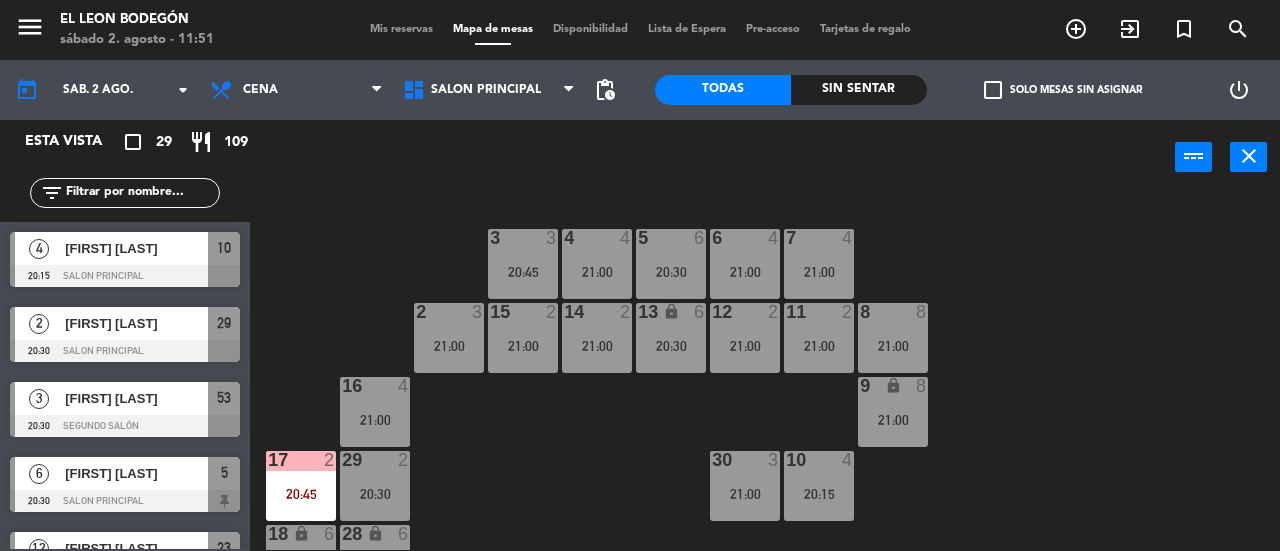 scroll, scrollTop: 400, scrollLeft: 0, axis: vertical 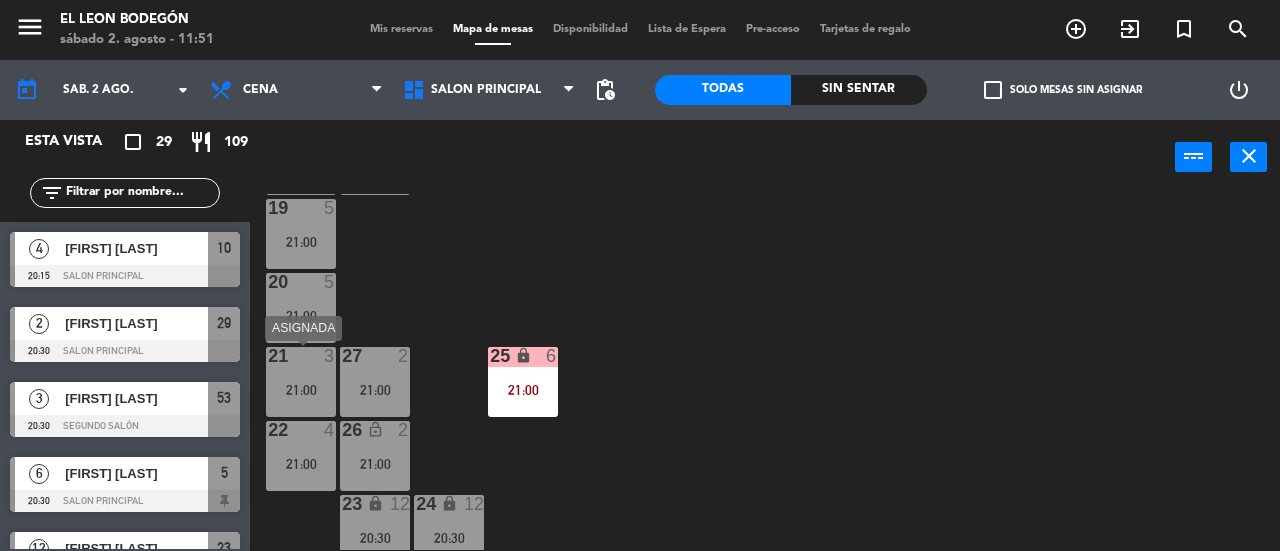 click on "21  3   21:00" at bounding box center (301, 382) 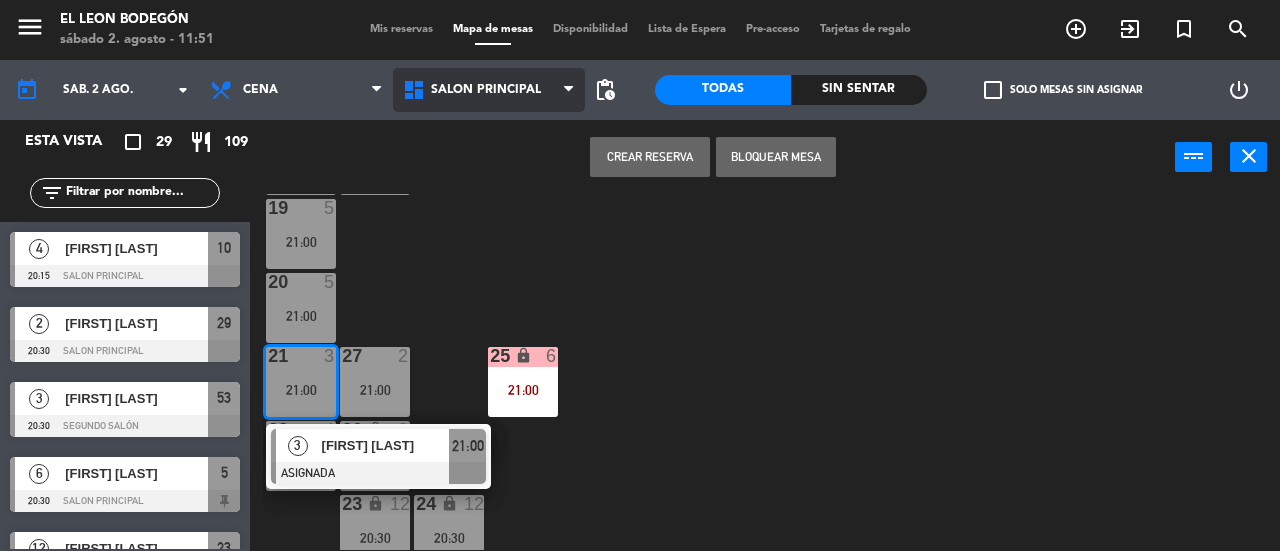 click on "Salon Principal" at bounding box center [489, 90] 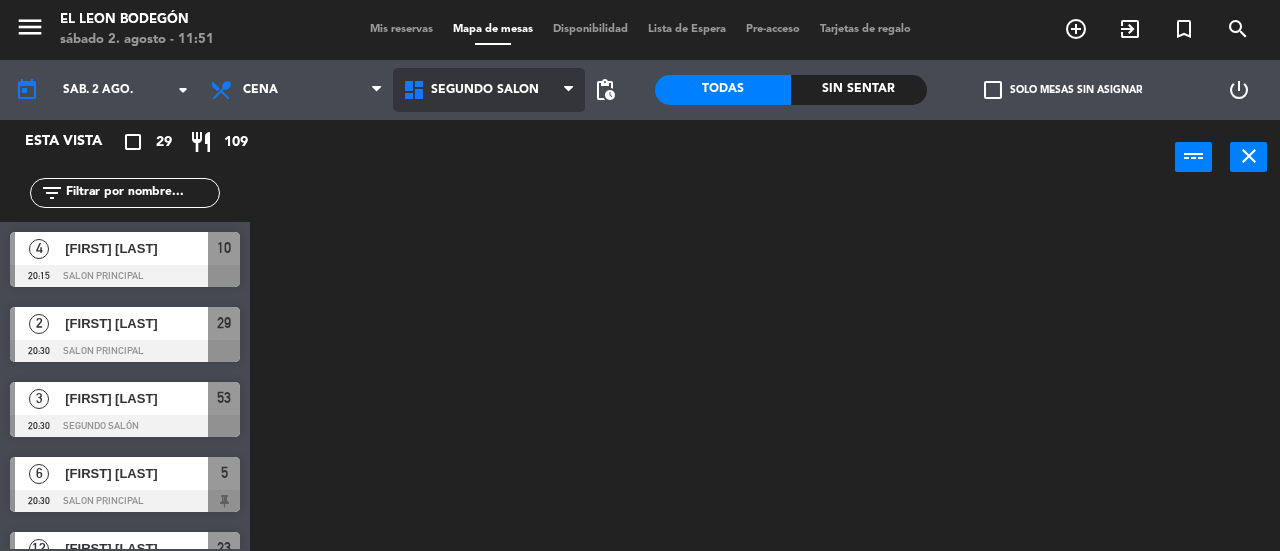 click on "menu  El Leon Bodegón   sábado 2. agosto - 11:51   Mis reservas   Mapa de mesas   Disponibilidad   Lista de Espera   Pre-acceso   Tarjetas de regalo  add_circle_outline exit_to_app turned_in_not search today    sáb. 2 ago. arrow_drop_down  Almuerzo  Cena  Cena  Almuerzo  Cena  Salon Principal   Segundo Salón   Segundo Salón   Salon Principal   Segundo Salón  pending_actions  Todas  Sin sentar  check_box_outline_blank   Solo mesas sin asignar   power_settings_new   Esta vista   crop_square  29  restaurant  109 filter_list  4   [FIRST] [LAST]   20:15   Salon Principal  10  2   [FIRST] [LAST]   20:30   Salon Principal  29  3   [FIRST] [LAST]   20:30   Segundo Salón  53  6   [FIRST] [LAST]   20:30   Salon Principal  5  12   [FIRST] [LAST]   20:30   Salon Principal  23  3   [FIRST] [LAST]   20:45   Salon Principal  3  2   [FIRST] [LAST]   20:45   Salon Principal  17  6   [FIRST]   20:45   Salon Principal  18  6   [FIRST] ([NICKNAME])   21:00   Salon Principal  25  4   [FIRST] [LAST]   21:00  4" 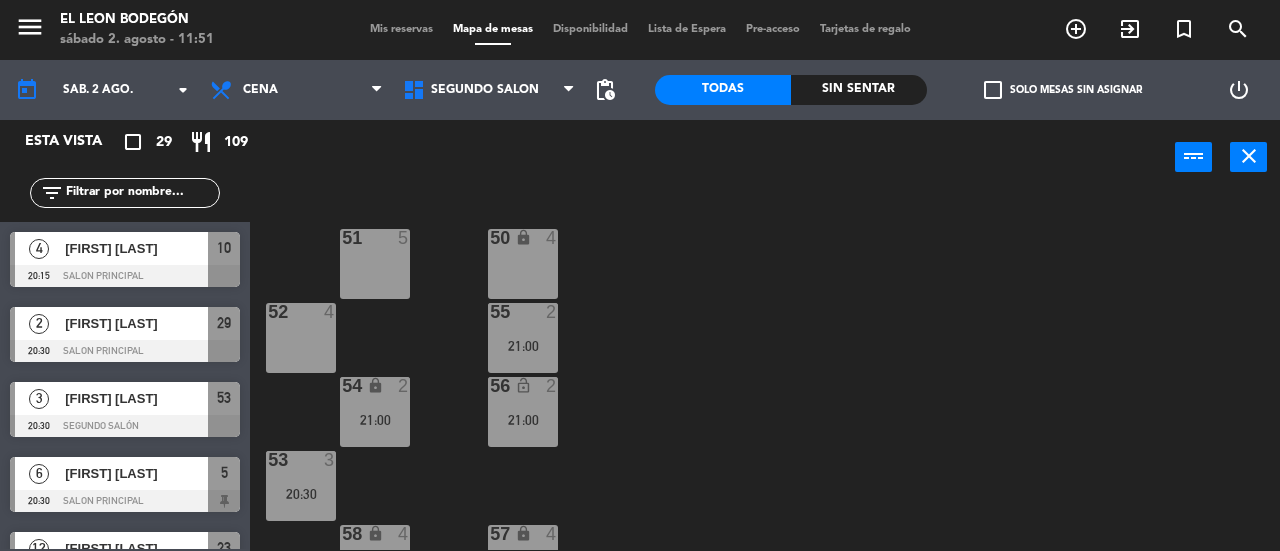 click on "lock" at bounding box center [523, 238] 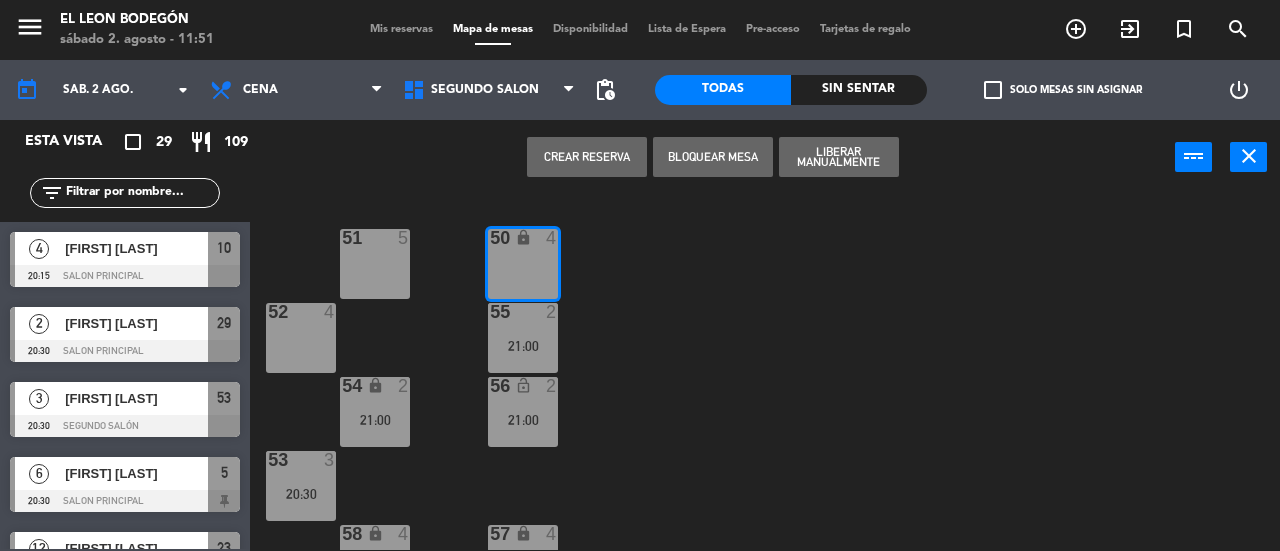 click on "Crear Reserva" at bounding box center [587, 157] 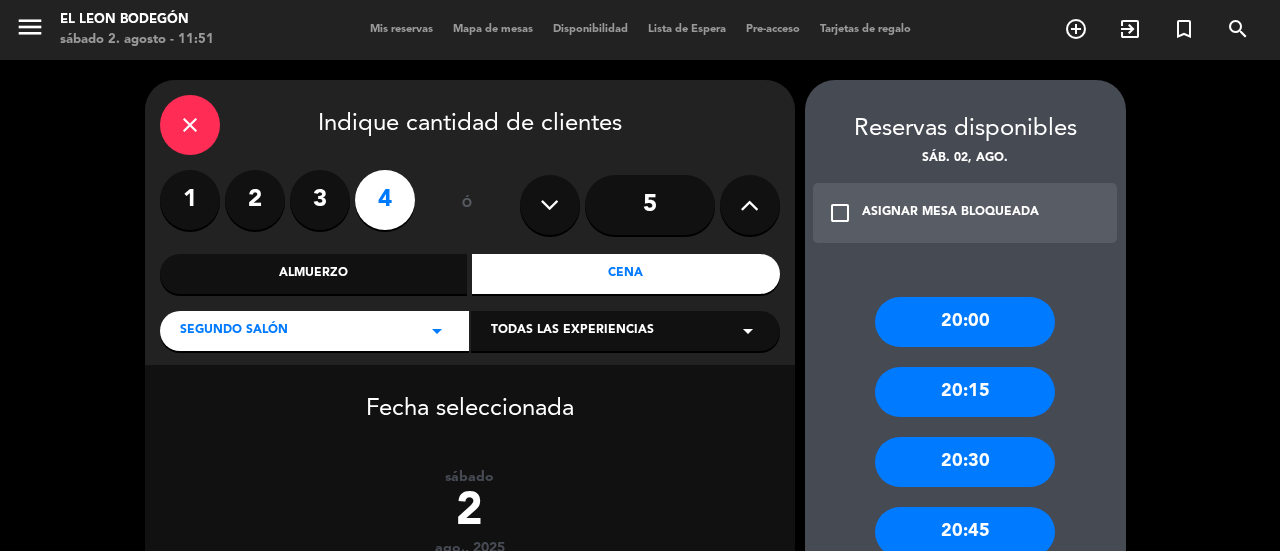 drag, startPoint x: 161, startPoint y: 95, endPoint x: 213, endPoint y: 115, distance: 55.713554 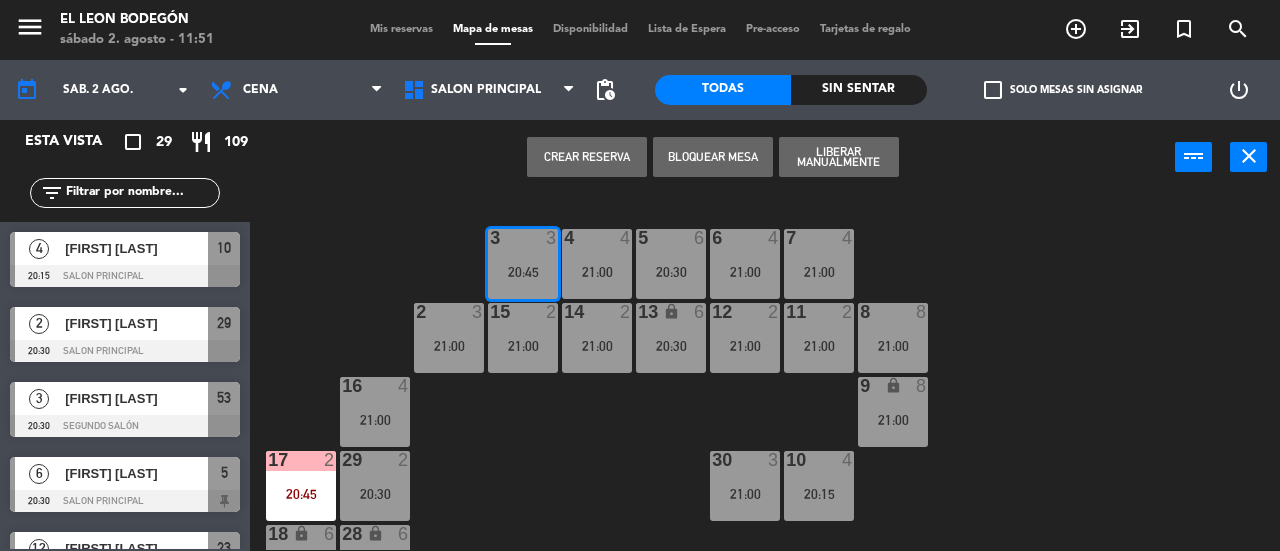 click on "3  3   20:45  4  4   21:00  5  6   20:30  6  4   21:00  7  4   21:00  2  3   21:00  15  2   21:00  14  2   21:00  13 lock  6   20:30  12  2   21:00  11  2   21:00  8  8   21:00  16  4   21:00  9 lock  8   21:00  10  4   20:15  30  3   21:00  17  2   20:45  29  2   20:30  18 lock  6   20:45  28 lock  6   20:45  19  5   21:00  20  5   21:00  21  3   21:00  27  2   21:00  25 lock  6   21:00  22  4   21:00  26 lock_open  2   21:00  23 lock  12   20:30  24 lock  12   20:30" 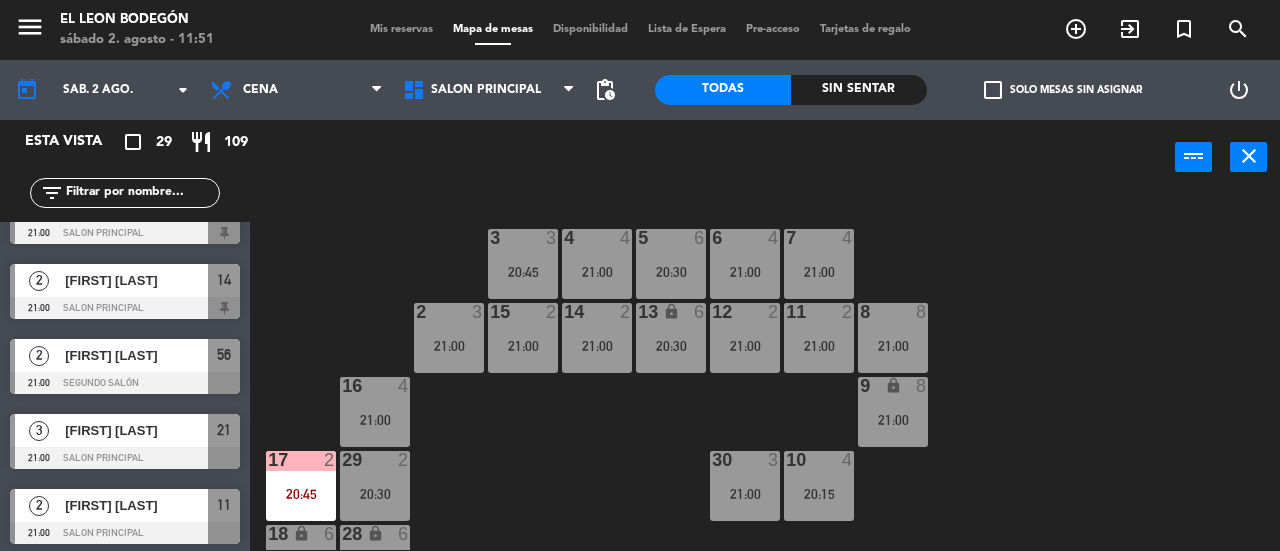 scroll, scrollTop: 1848, scrollLeft: 0, axis: vertical 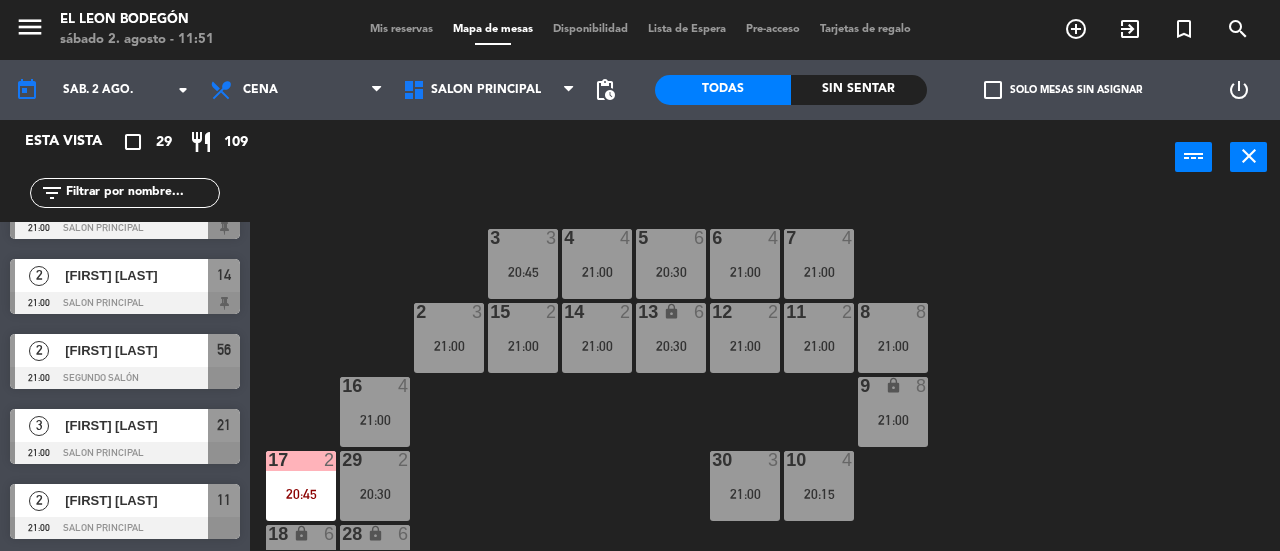 click on "[FIRST] [LAST]" at bounding box center (135, 425) 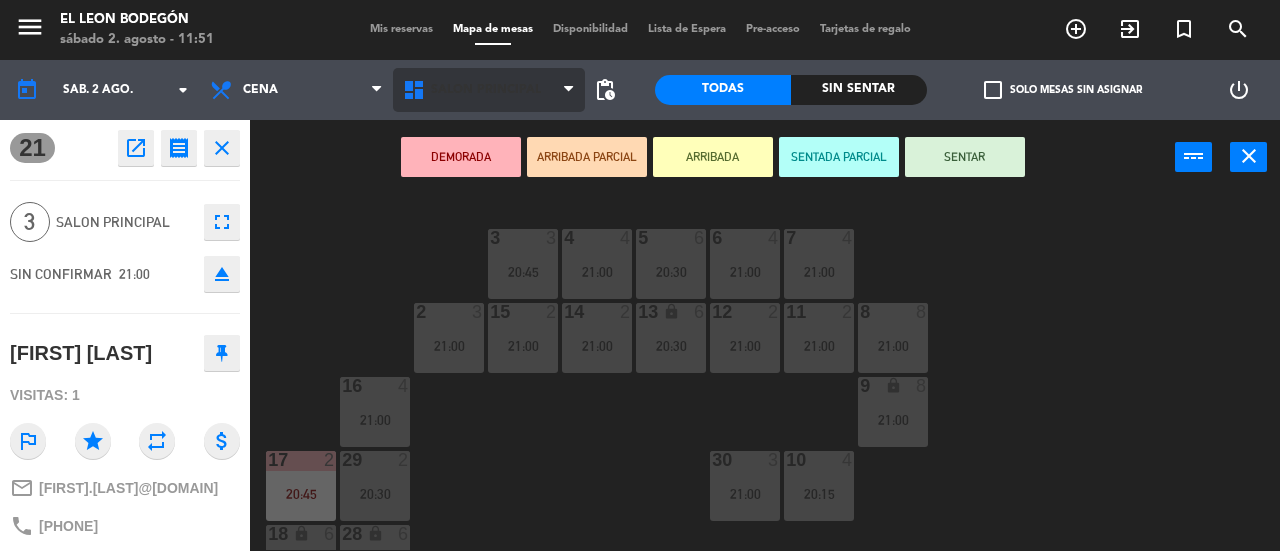click on "Salon Principal" at bounding box center (489, 90) 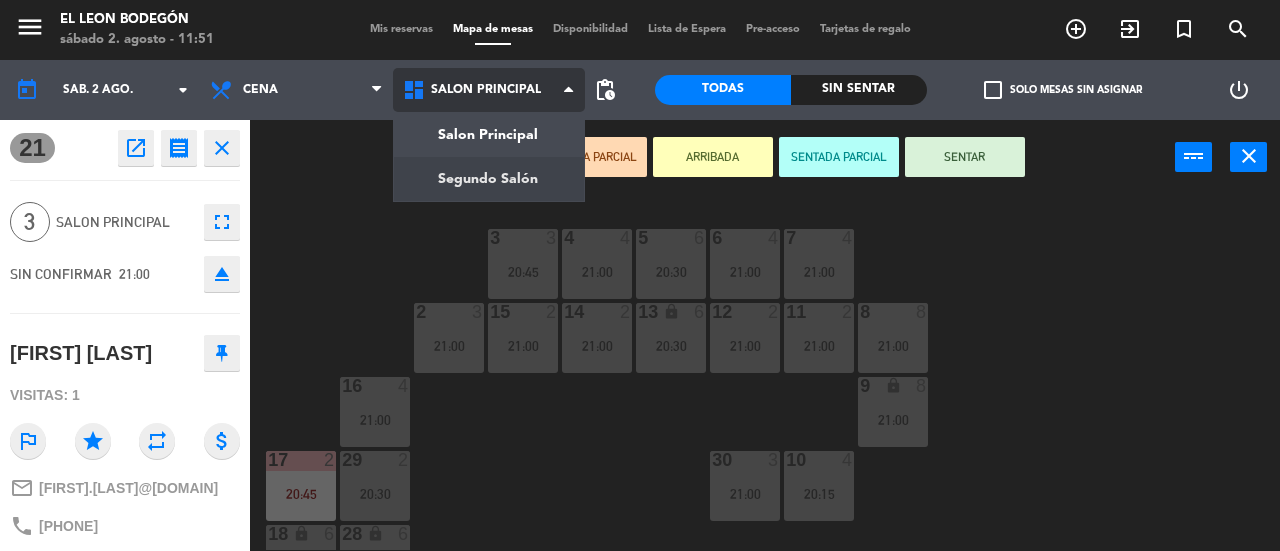 click on "menu  El Leon Bodegón   sábado 2. agosto - 11:51   Mis reservas   Mapa de mesas   Disponibilidad   Lista de Espera   Pre-acceso   Tarjetas de regalo  add_circle_outline exit_to_app turned_in_not search today    sáb. 2 ago. arrow_drop_down  Almuerzo  Cena  Cena  Almuerzo  Cena  Salon Principal   Segundo Salón   Salon Principal   Salon Principal   Segundo Salón  pending_actions  Todas  Sin sentar  check_box_outline_blank   Solo mesas sin asignar   power_settings_new  21  open_in_new receipt  9:00 PM  sáb., 2 ago.  3   personas    [FIRST] [LAST] Mesa 21        EXPERIENCE  A LA CARTA close 3  Salon Principal  fullscreen  SIN CONFIRMAR   21:00  eject  [FIRST] [LAST]  Visitas: 1 outlined_flag star repeat attach_money mail_outline [EMAIL] phone [PHONE] chrome_reader_mode A LA CARTA subject                              person_pin                              Cancelar   DEMORADA   ARRIBADA PARCIAL   ARRIBADA   SENTADA PARCIAL   SENTAR  power_input close 3  3   20:45  4  4   21:00  5  6  6  4" 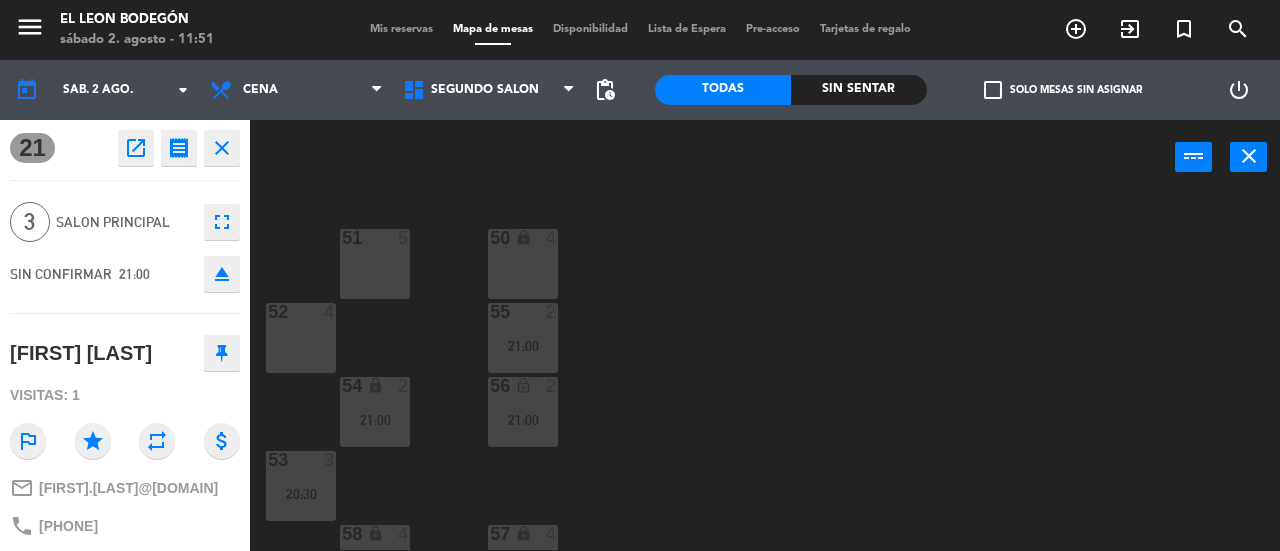 click on "lock" at bounding box center (523, 237) 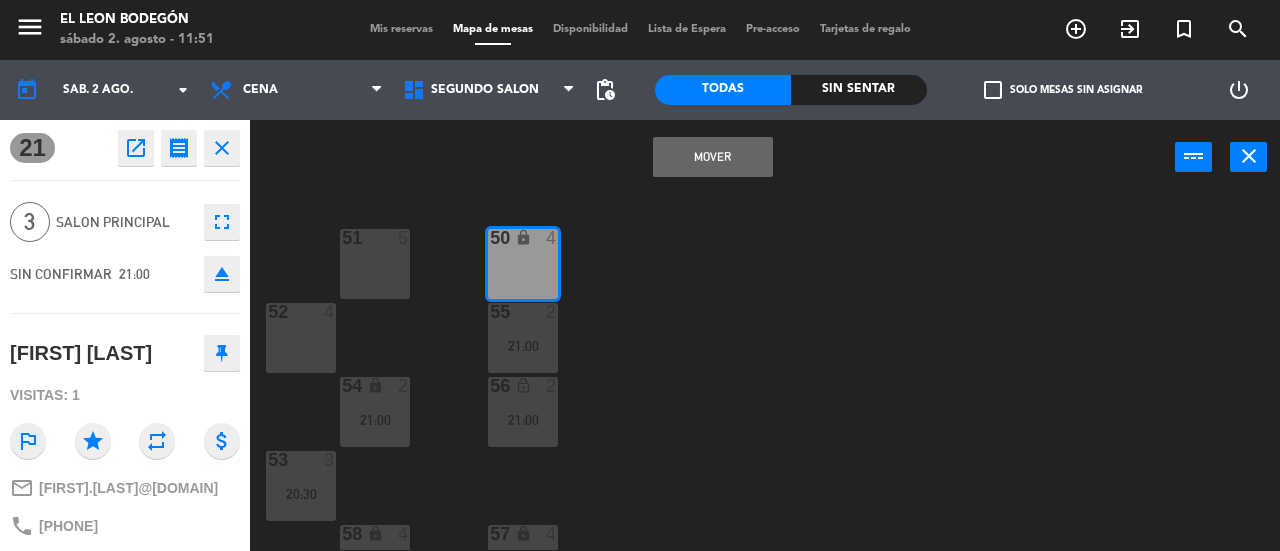 click on "Mover" at bounding box center (713, 157) 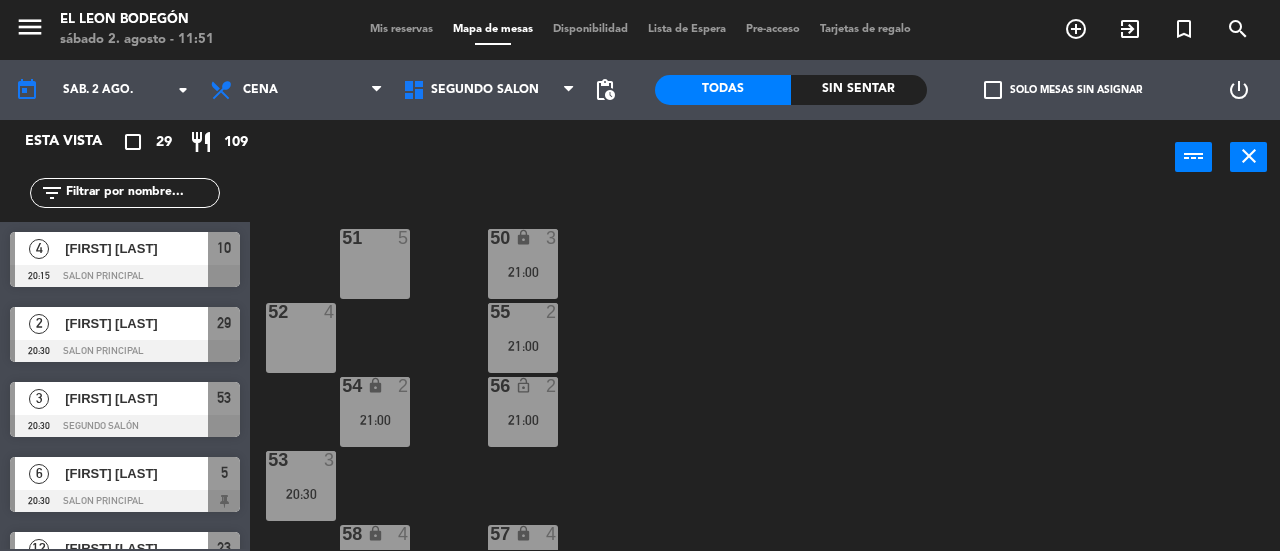 scroll, scrollTop: 620, scrollLeft: 0, axis: vertical 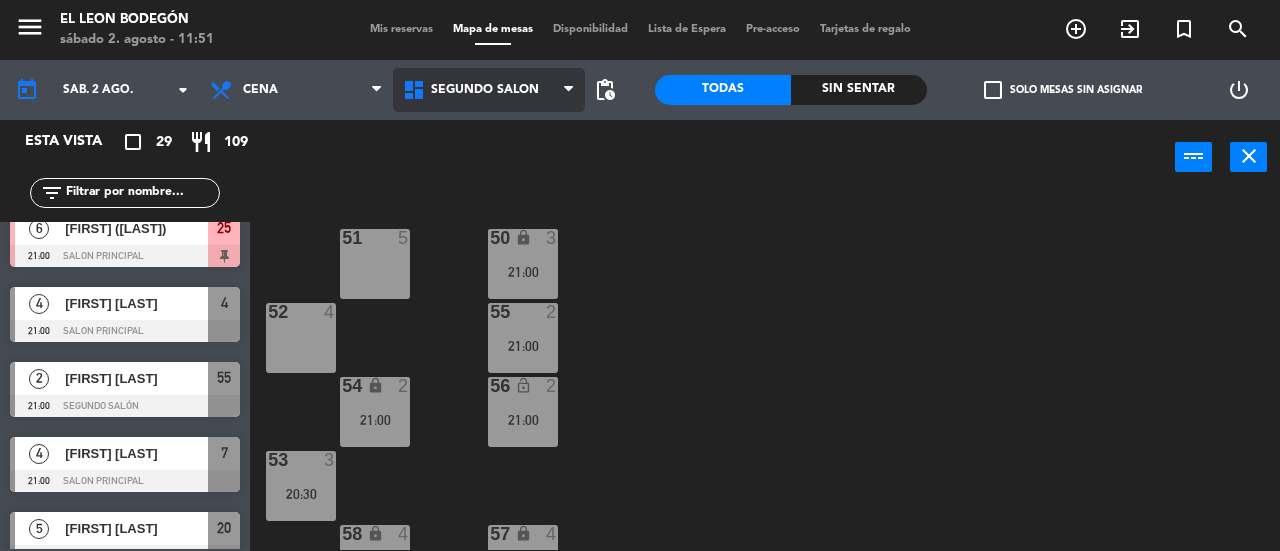 drag, startPoint x: 509, startPoint y: 96, endPoint x: 505, endPoint y: 122, distance: 26.305893 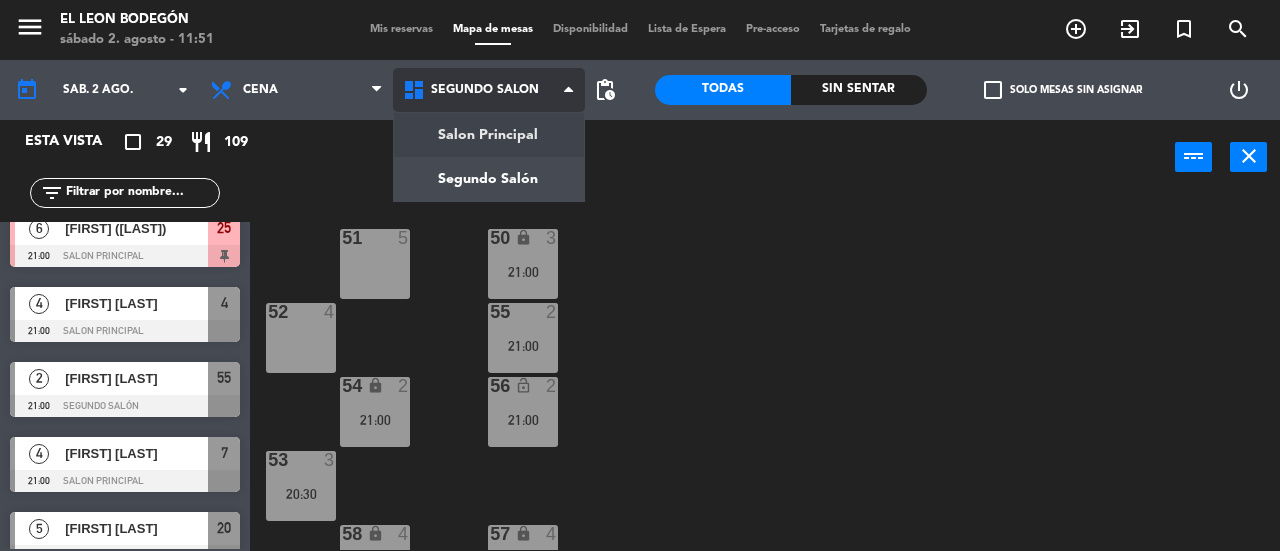 click on "menu  El Leon Bodegón   sábado 2. agosto - 11:51   Mis reservas   Mapa de mesas   Disponibilidad   Lista de Espera   Pre-acceso   Tarjetas de regalo  add_circle_outline exit_to_app turned_in_not search today    sáb. 2 ago. arrow_drop_down  Almuerzo  Cena  Cena  Almuerzo  Cena  Salon Principal   Segundo Salón   Segundo Salón   Salon Principal   Segundo Salón  pending_actions  Todas  Sin sentar  check_box_outline_blank   Solo mesas sin asignar   power_settings_new   Esta vista   crop_square  29  restaurant  109 filter_list  4   [FIRST] [LAST]   20:15   Salon Principal  10  2   [FIRST] [LAST]   20:30   Salon Principal  29  3   [FIRST] [LAST]   20:30   Segundo Salón  53  6   [FIRST] [LAST]   20:30   Salon Principal  5  12   [FIRST] [LAST]   20:30   Salon Principal  23  3   [FIRST] [LAST]   20:45   Salon Principal  3  2   [FIRST] [LAST]   20:45   Salon Principal  17  6   [FIRST]   20:45   Salon Principal  18  6   [FIRST] ([NICKNAME])   21:00   Salon Principal  25  4   [FIRST] [LAST]   21:00  4" 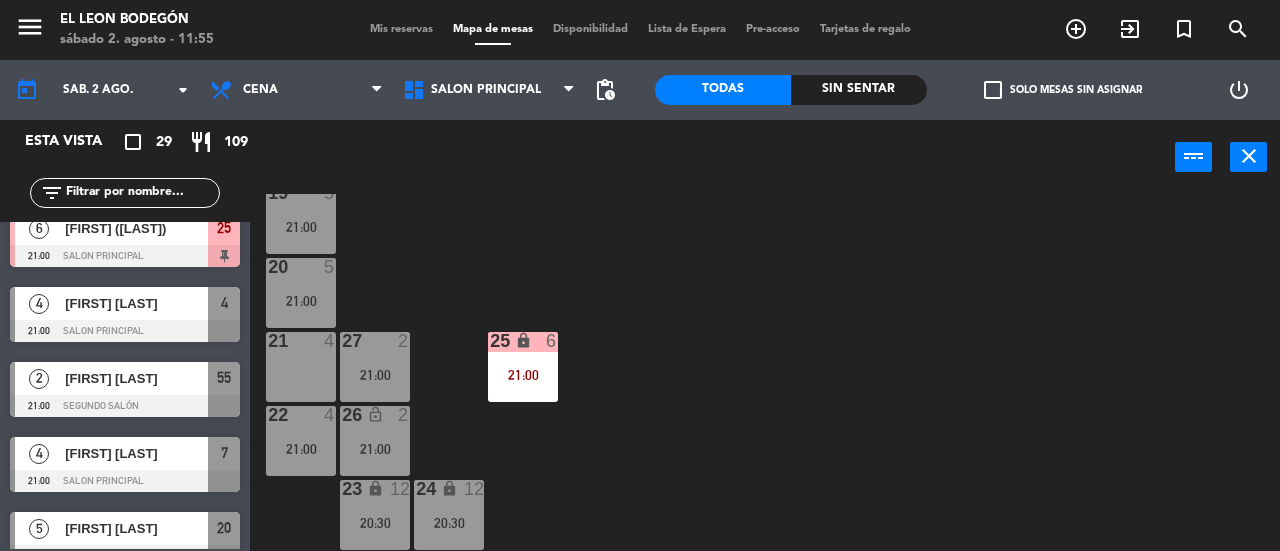 scroll, scrollTop: 315, scrollLeft: 0, axis: vertical 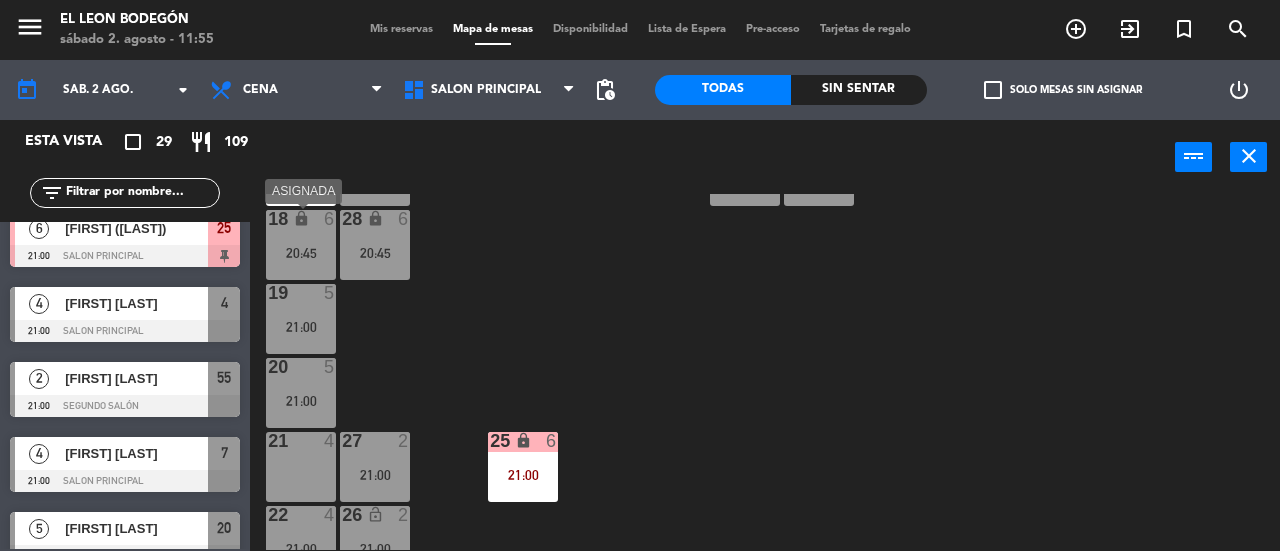 click on "18 lock  6   20:45" at bounding box center (301, 245) 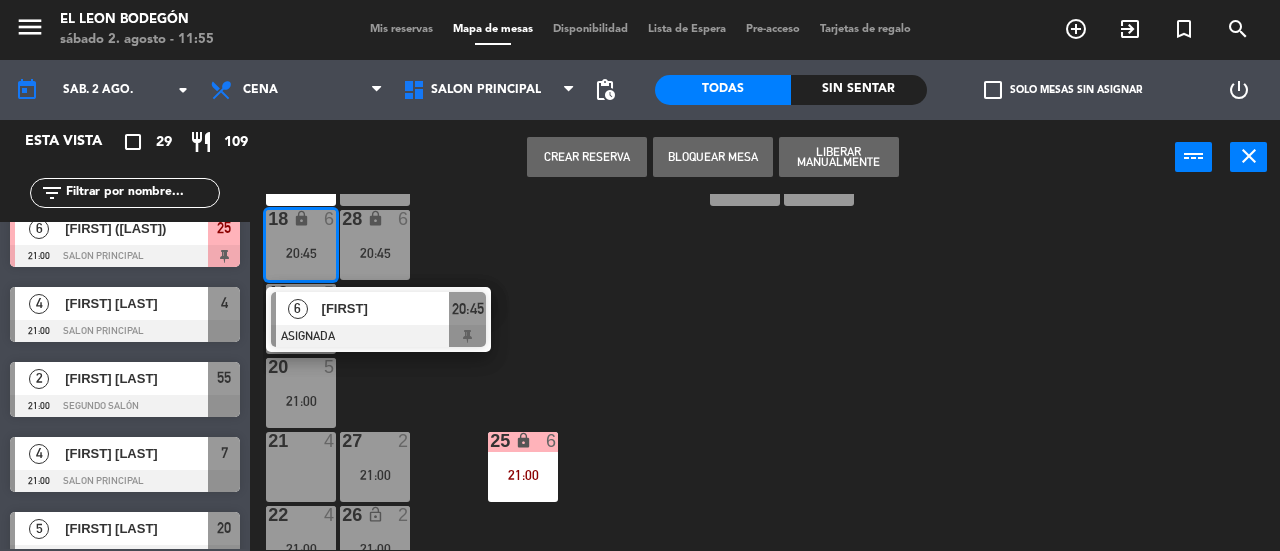 click on "3  3   20:45  4  4   21:00  5  6   20:30  6  4   21:00  7  4   21:00  2  3   21:00  15  2   21:00  14  2   21:00  13 lock  6   20:30  12  2   21:00  11  2   21:00  8  8   21:00  16  4   21:00  9 lock  8   21:00  10  4   20:15  30  3   21:00  17  2   20:45  29  2   20:30  18 lock  6   20:45   6   VALERIO   ASIGNADA  20:45 28 lock  6   20:45  19  5   21:00  20  5   21:00  21  4  27  2   21:00  25 lock  6   21:00  22  4   21:00  26 lock_open  2   21:00  23 lock  12   20:30  24 lock  12   20:30" 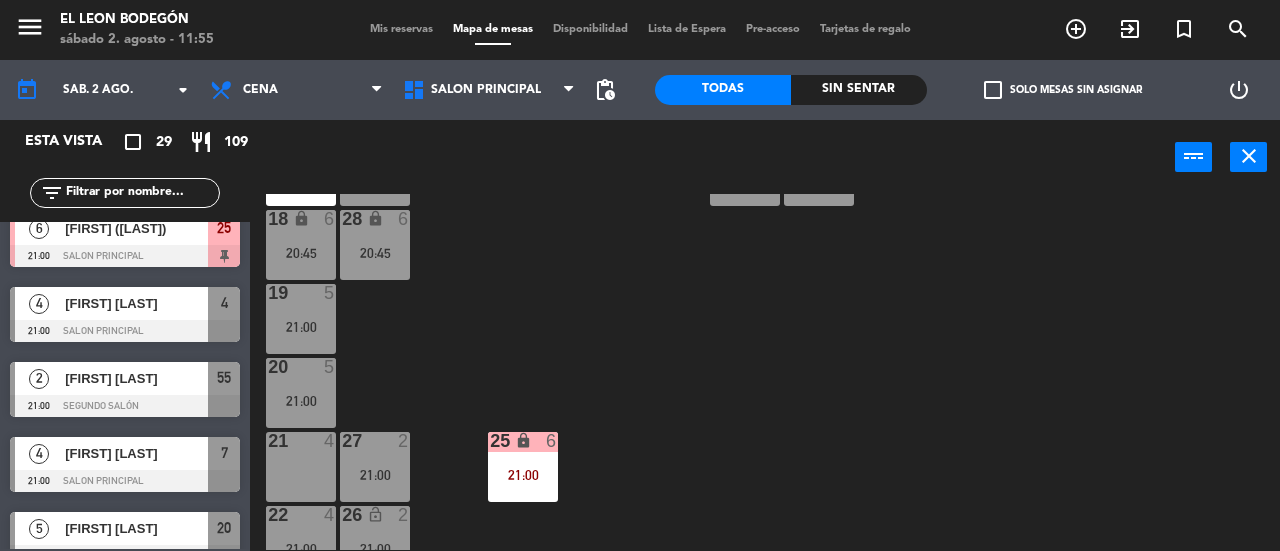 click on "21  4" at bounding box center (301, 467) 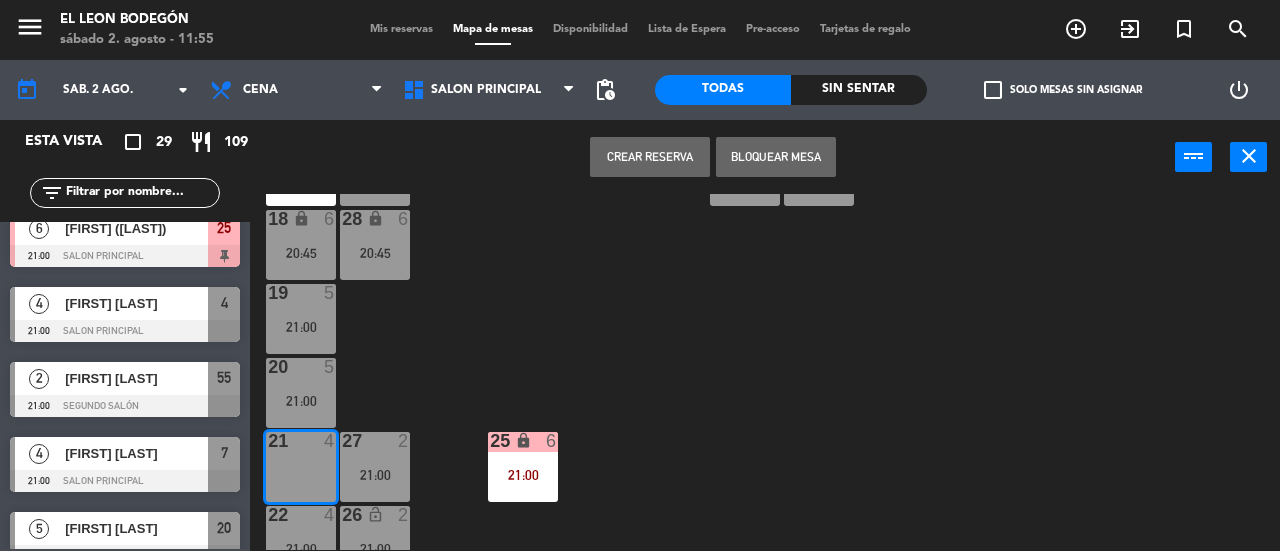 drag, startPoint x: 783, startPoint y: 163, endPoint x: 769, endPoint y: 175, distance: 18.439089 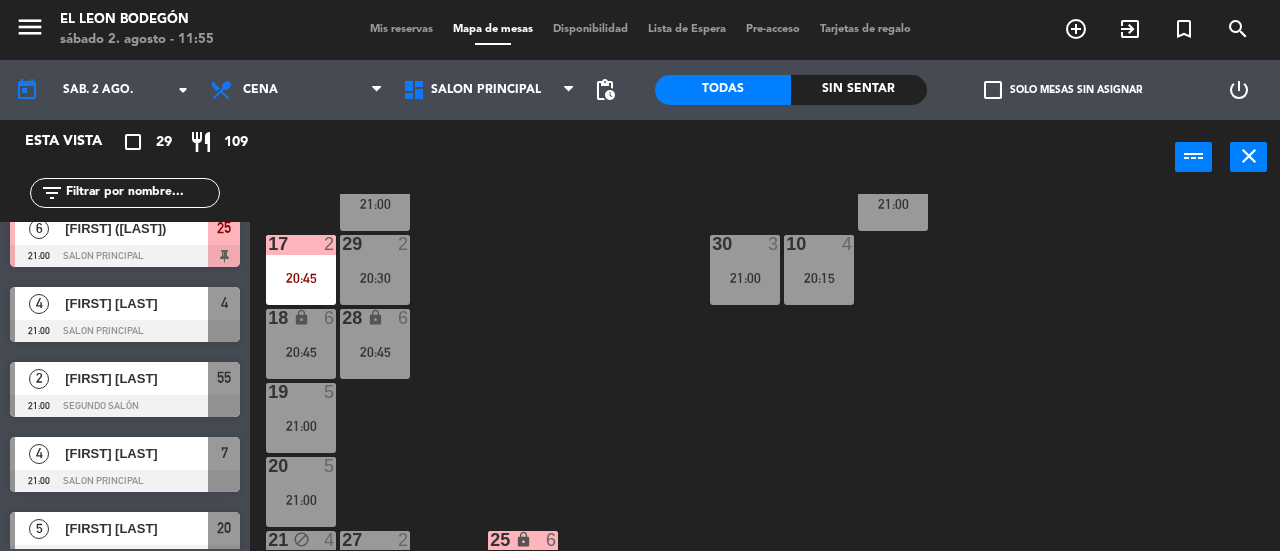 scroll, scrollTop: 215, scrollLeft: 0, axis: vertical 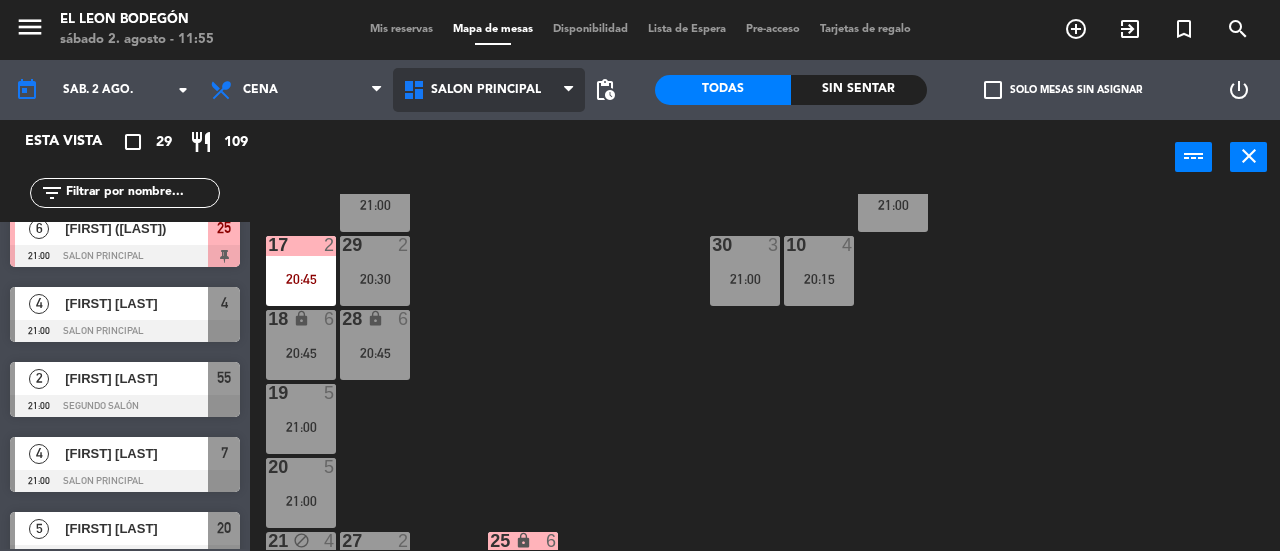 click on "Salon Principal" at bounding box center [489, 90] 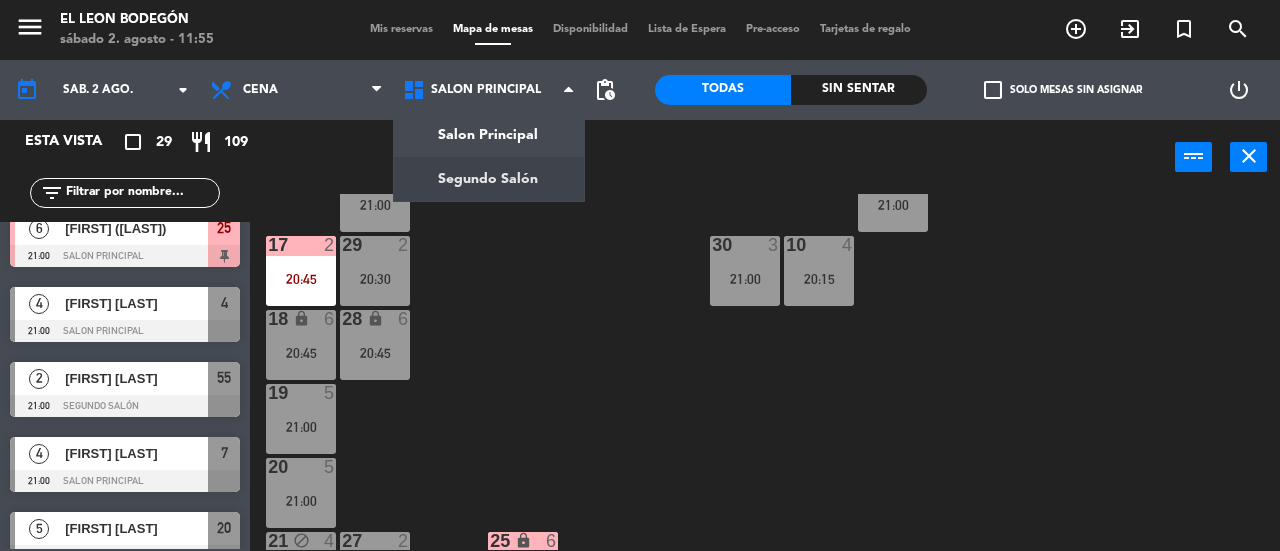 click on "menu  El Leon Bodegón   sábado 2. agosto - 11:55   Mis reservas   Mapa de mesas   Disponibilidad   Lista de Espera   Pre-acceso   Tarjetas de regalo  add_circle_outline exit_to_app turned_in_not search today    sáb. 2 ago. arrow_drop_down  Almuerzo  Cena  Cena  Almuerzo  Cena  Salon Principal   Segundo Salón   Salon Principal   Salon Principal   Segundo Salón  pending_actions  Todas  Sin sentar  check_box_outline_blank   Solo mesas sin asignar   power_settings_new   Esta vista   crop_square  29  restaurant  109 filter_list  4   Marianela Reynoso   20:15   Salon Principal  10  2   Eugenio Savino   20:30   Salon Principal  29  3   GUSTAVO LEGUIZAMON   20:30   Segundo Salón  53  6   pablo calviño   20:30   Salon Principal  5  12   stella maris malengo   20:30   Salon Principal  23  3   Gabriel Matkovich   20:45   Salon Principal  3  2   LEO HERRERO   20:45   Salon Principal  17  6   VALERIO   20:45   Salon Principal  18  6   Alejandro (Ciervo)   21:00   Salon Principal  25  4   Antonela Diambri   21:00  4" 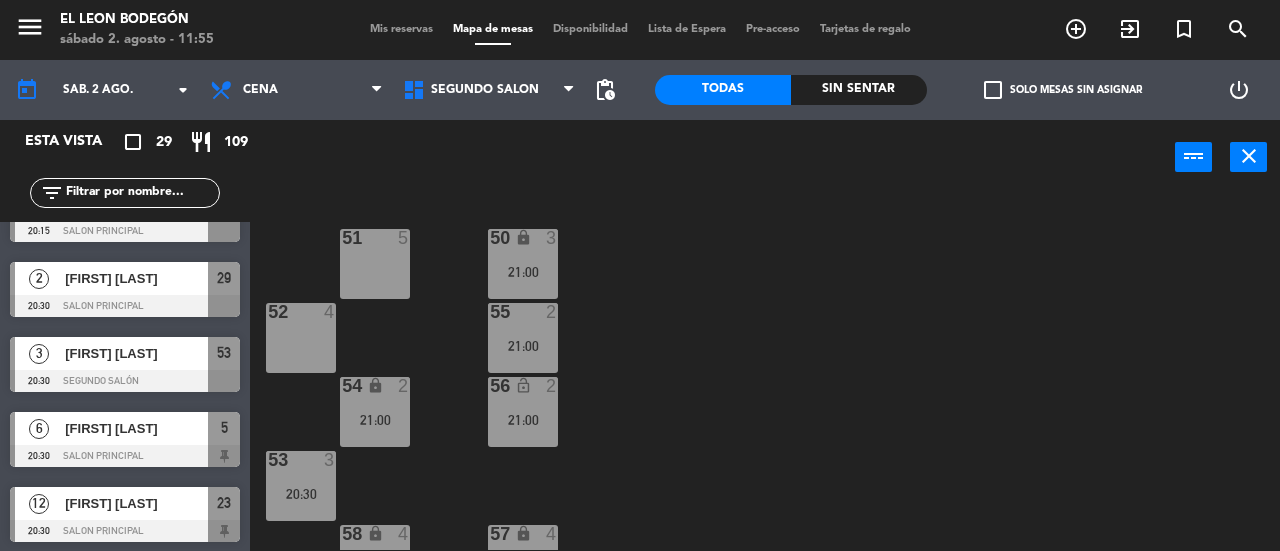 scroll, scrollTop: 0, scrollLeft: 0, axis: both 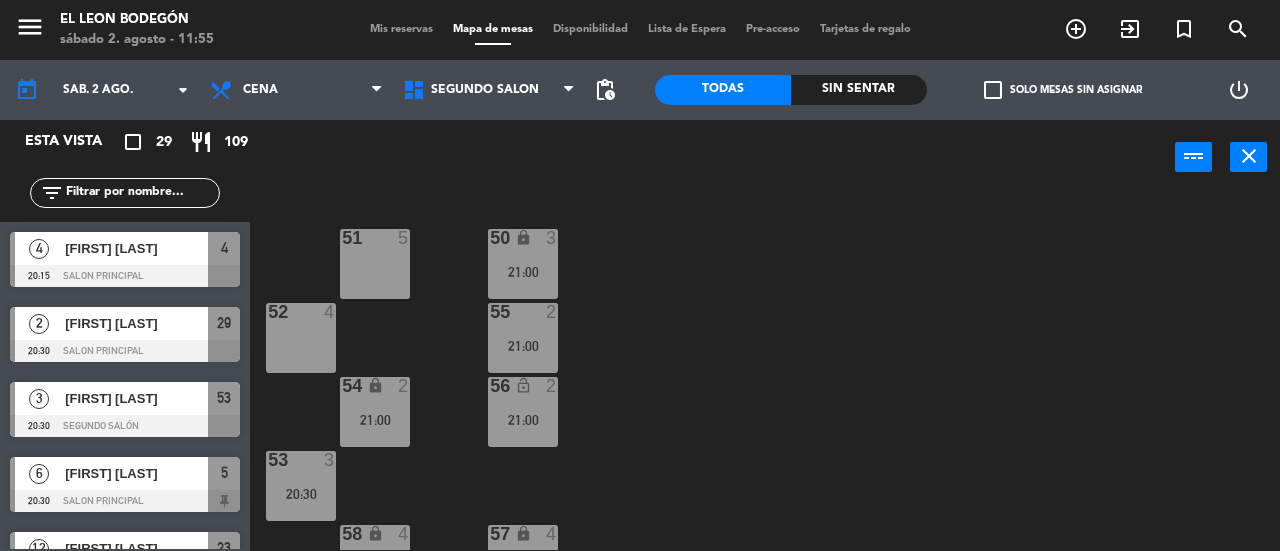 click on "[FIRST] [LAST]" at bounding box center (136, 248) 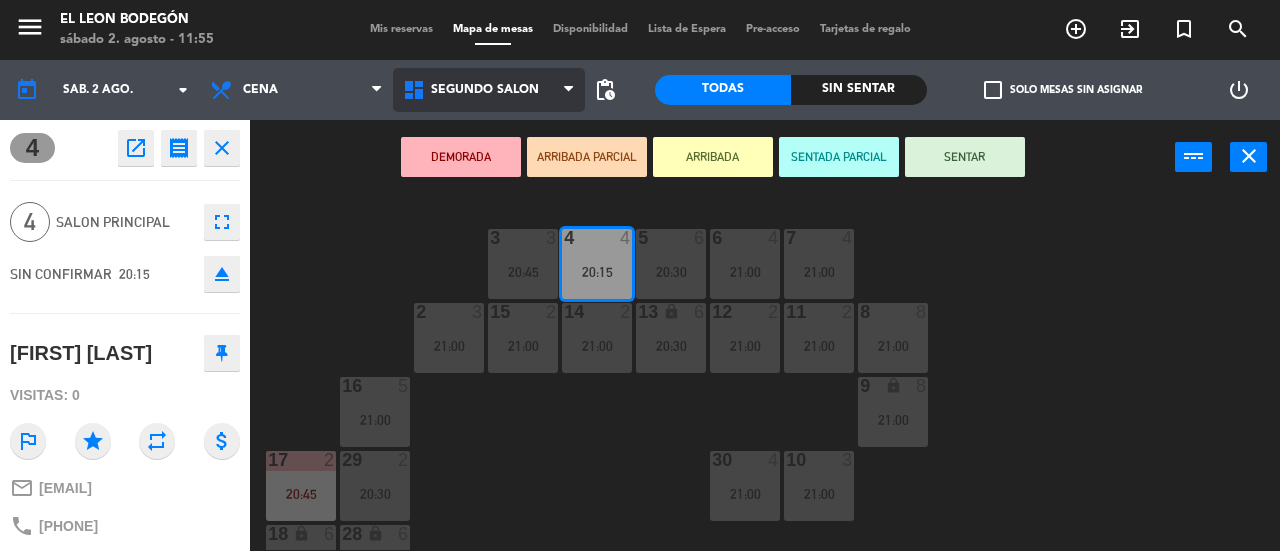 click on "Segundo Salón" at bounding box center [485, 90] 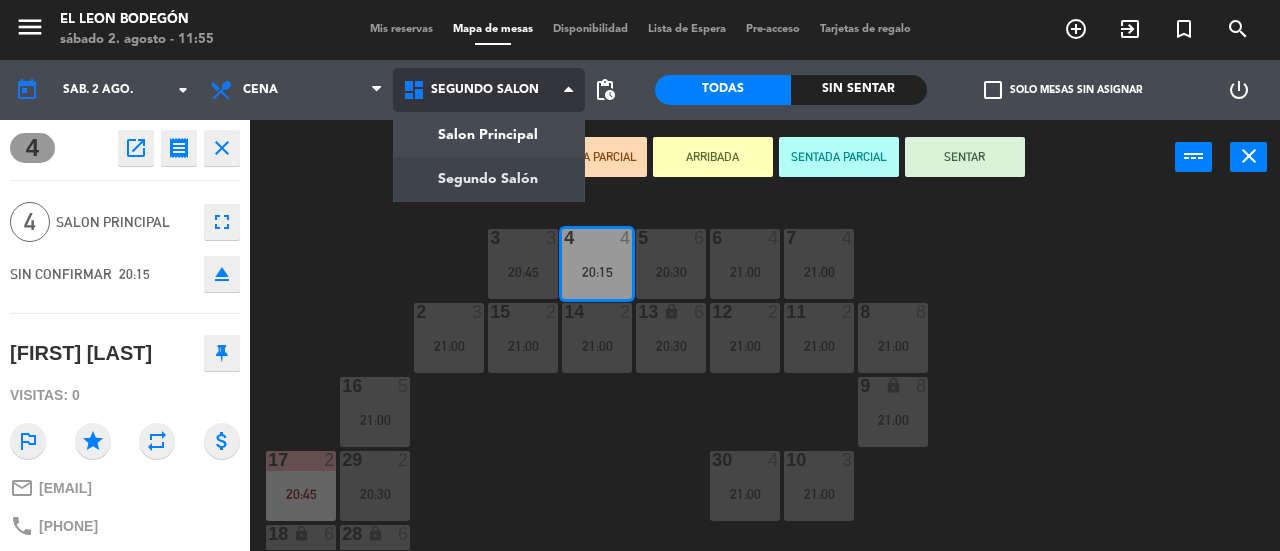 click on "menu  El Leon Bodegón   sábado 2. agosto - 11:55   Mis reservas   Mapa de mesas   Disponibilidad   Lista de Espera   Pre-acceso   Tarjetas de regalo  add_circle_outline exit_to_app turned_in_not search today    sáb. 2 ago. arrow_drop_down  Almuerzo  Cena  Cena  Almuerzo  Cena  Salon Principal   Segundo Salón   Segundo Salón   Salon Principal   Segundo Salón  pending_actions  Todas  Sin sentar  check_box_outline_blank   Solo mesas sin asignar   power_settings_new  4  open_in_new receipt  8:15 PM  sáb., 2 ago.  4   personas    [FIRST] [LAST] Mesa 4        EXPERIENCE  A LA CARTA close 4  Salon Principal  fullscreen  SIN CONFIRMAR   20:15  eject  [FIRST] [LAST]  Visitas: 0 outlined_flag star repeat attach_money mail_outline [EMAIL] chrome_reader_mode A LA CARTA subject                              person_pin                              Cancelar   DEMORADA   ARRIBADA PARCIAL   ARRIBADA   SENTADA PARCIAL   SENTAR  power_input close 3  3   20:45  4  4   20:15" 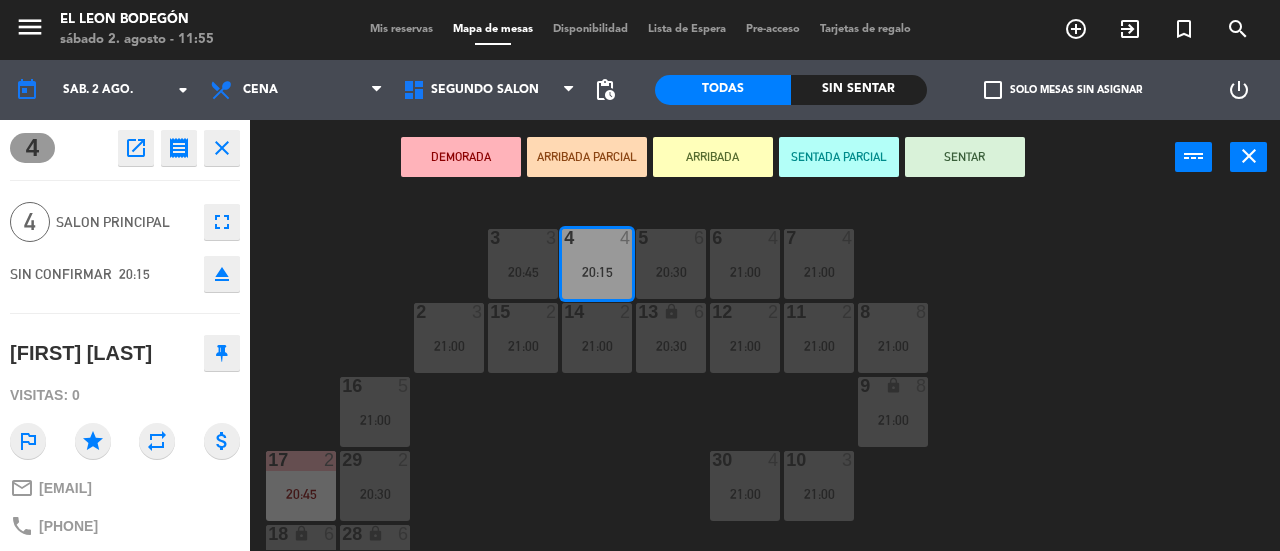 click on "3  3   20:45  4  4   20:15  5  6   20:30  6  4   21:00  7  4   21:00  2  3   21:00  15  2   21:00  14  2   21:00  13 lock  6   20:30  12  2   21:00  11  2   21:00  8  8   21:00  16  5   21:00  9 lock  8   21:00  10  3   21:00  30  4   21:00  17  2   20:45  29  2   20:30  18 lock  6   20:45  28 lock  6   20:45  19  5   21:00  20  4   21:00  21 block  4  27  2   21:00  25 lock  6   21:00  22  4   21:00  26 lock_open  2   21:00  23 lock  12   20:30  24 lock  12   20:30" 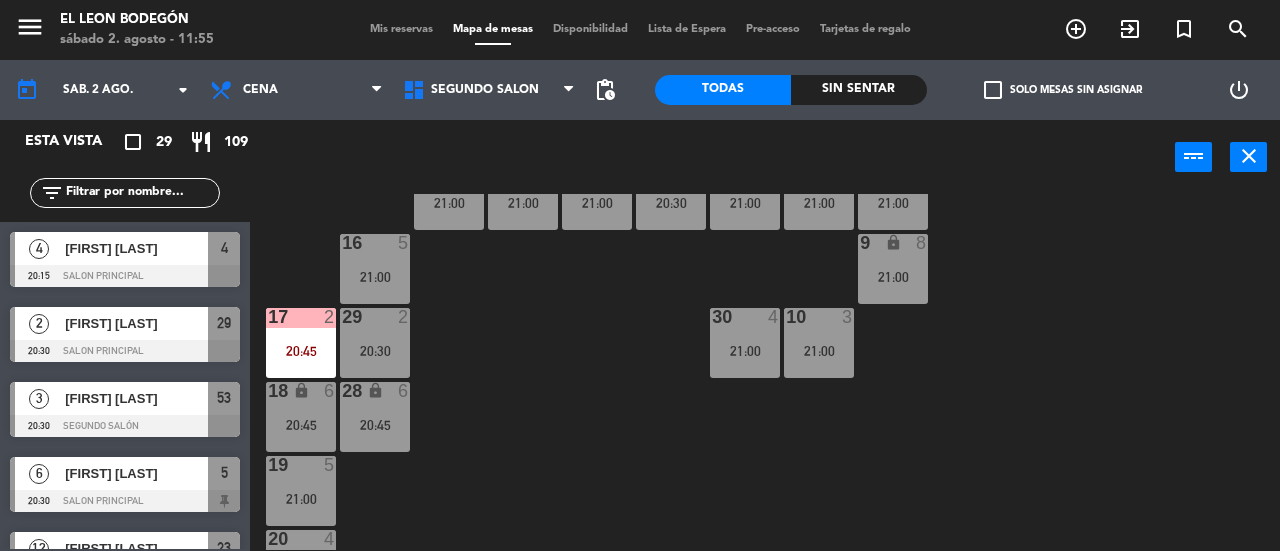 scroll, scrollTop: 415, scrollLeft: 0, axis: vertical 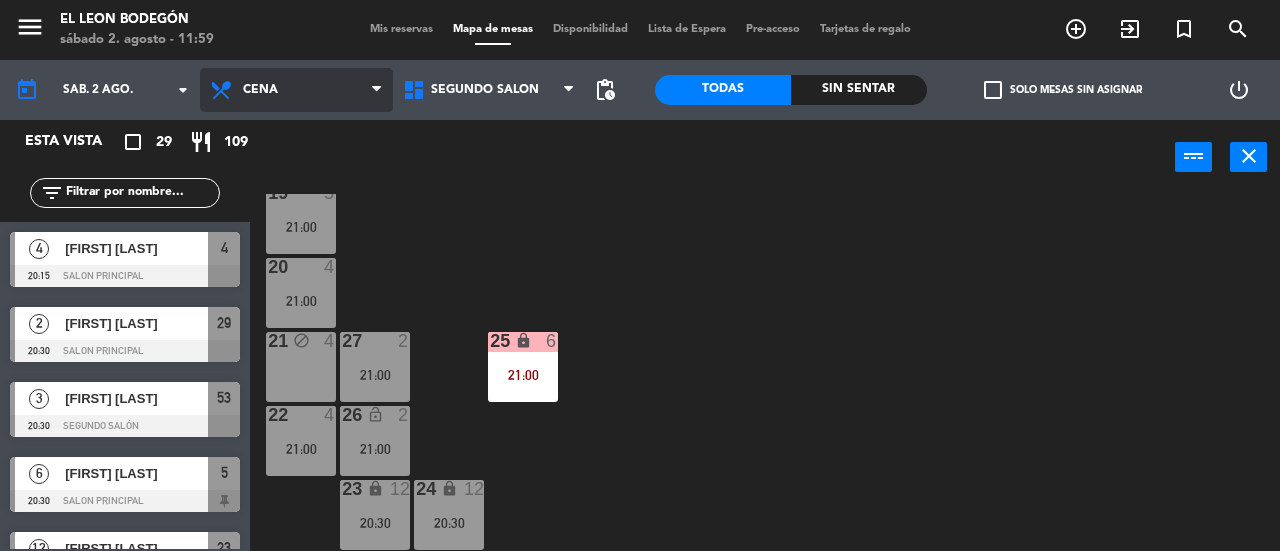 click on "Cena" at bounding box center [296, 90] 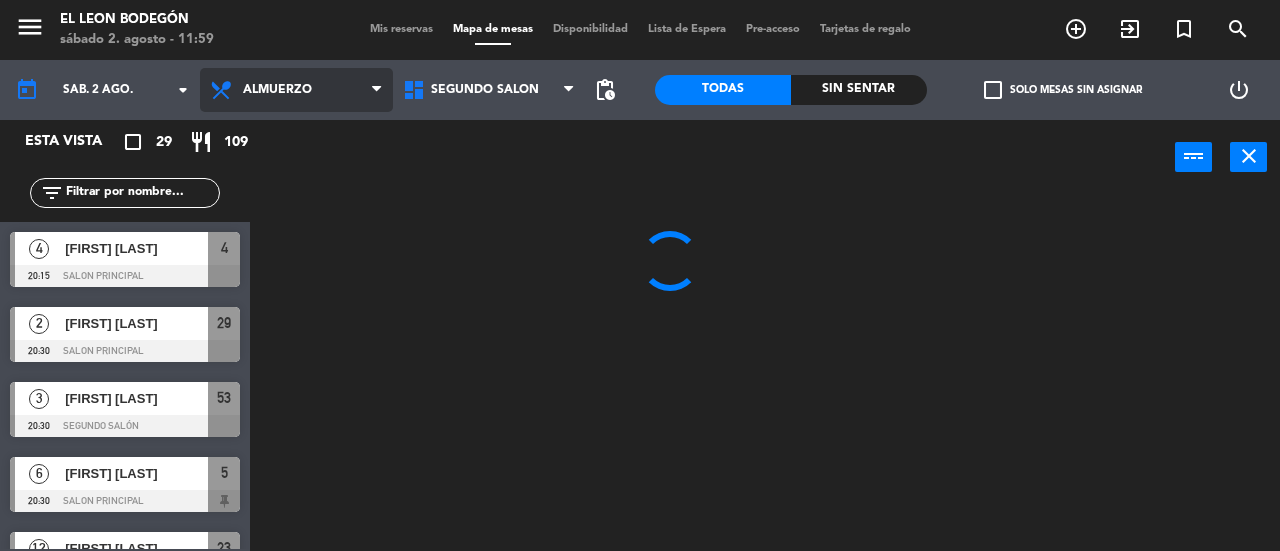 click on "menu  El Leon Bodegón   sábado 2. agosto - 11:59   Mis reservas   Mapa de mesas   Disponibilidad   Lista de Espera   Pre-acceso   Tarjetas de regalo  add_circle_outline exit_to_app turned_in_not search today    sáb. 2 ago. arrow_drop_down  Almuerzo  Cena  Almuerzo  Almuerzo  Cena  Salon Principal   Segundo Salón   Segundo Salón   Salon Principal   Segundo Salón  pending_actions  Todas  Sin sentar  check_box_outline_blank   Solo mesas sin asignar   power_settings_new   Esta vista   crop_square  29  restaurant  109 filter_list  4   Marianela Reynoso   20:15   Salon Principal  4  2   Eugenio Savino   20:30   Salon Principal  29  3   GUSTAVO LEGUIZAMON   20:30   Segundo Salón  53  6   pablo calviño   20:30   Salon Principal  5  12   stella maris malengo   20:30   Salon Principal  23  3   Gabriel Matkovich   20:45   Salon Principal  3  2   LEO HERRERO   20:45   Salon Principal  17  6   VALERIO   20:45   Salon Principal  18  6   Alejandro (Ciervo)   21:00   Salon Principal  25  4   Antonela Diambri   21:00" 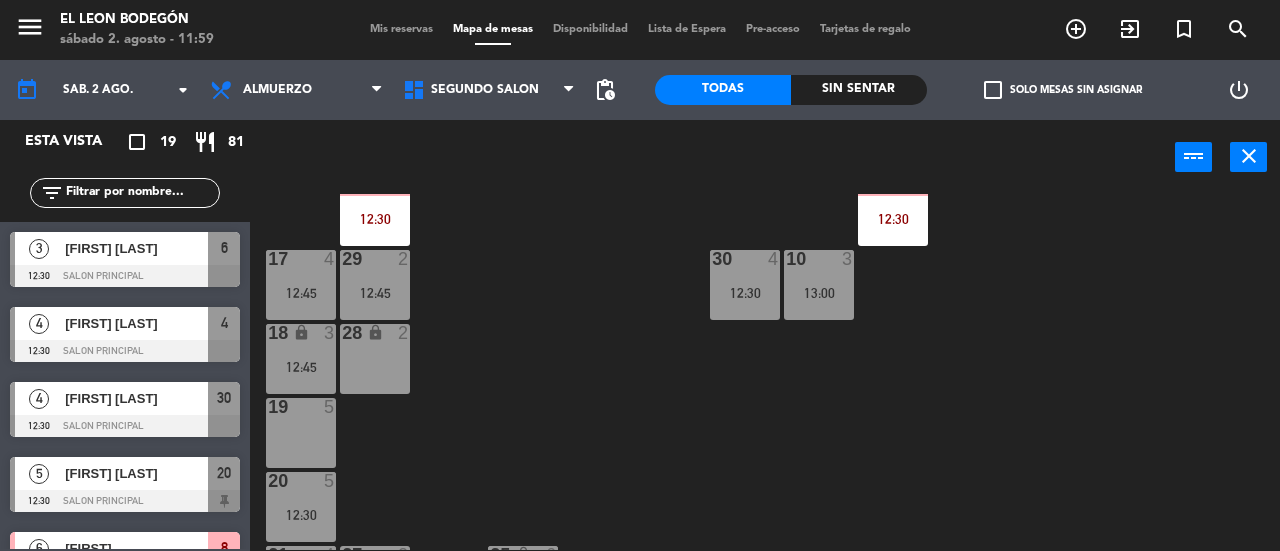 scroll, scrollTop: 415, scrollLeft: 0, axis: vertical 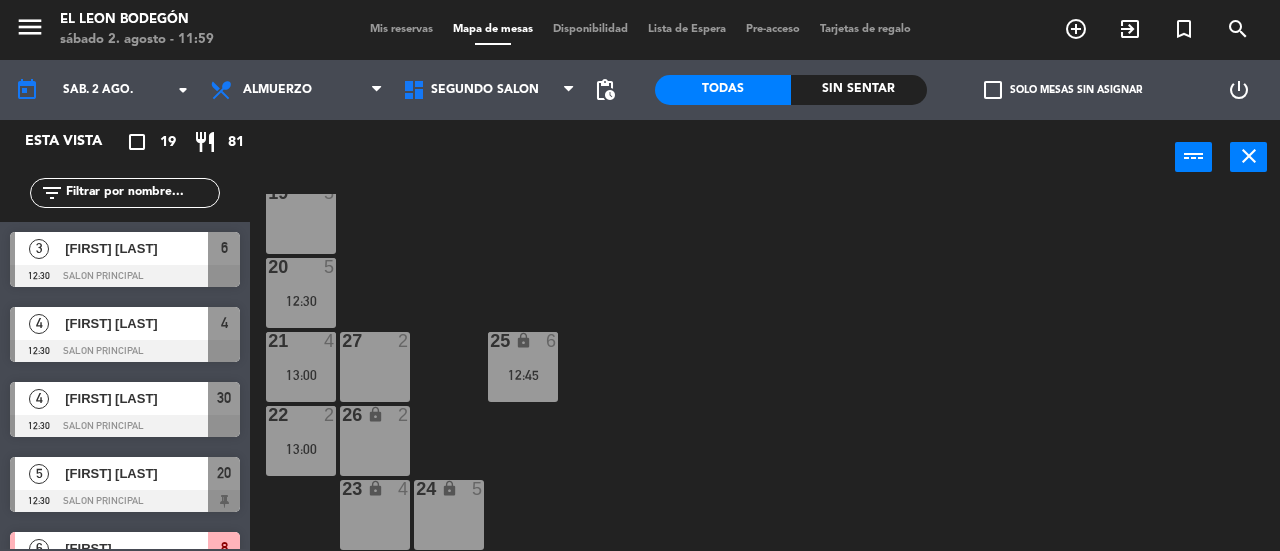 click on "19  5" at bounding box center [301, 219] 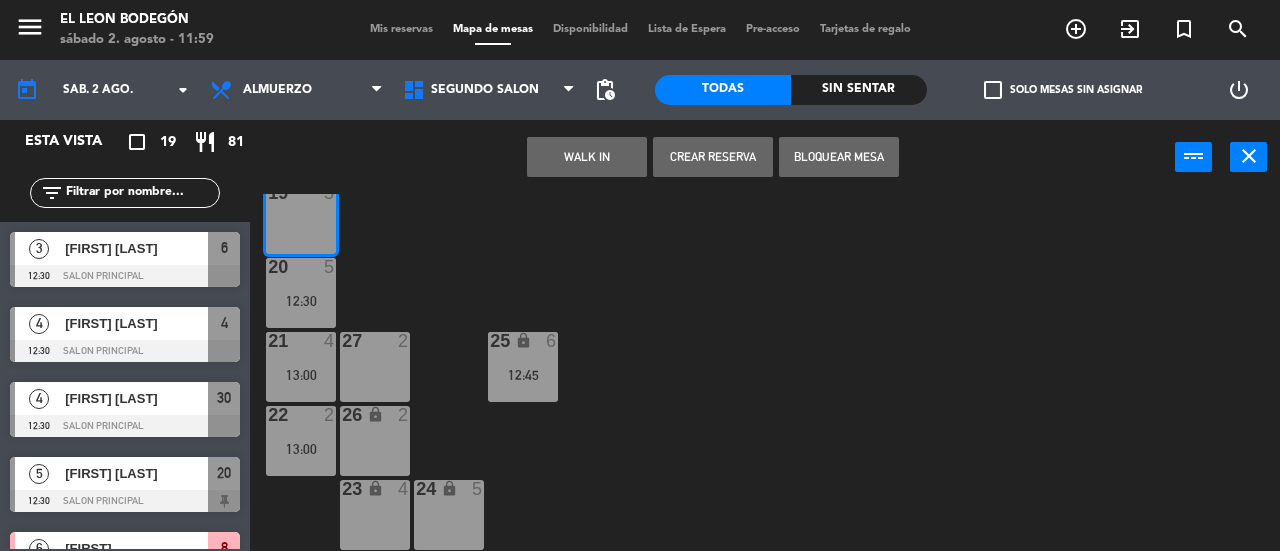 click on "Crear Reserva" at bounding box center [713, 157] 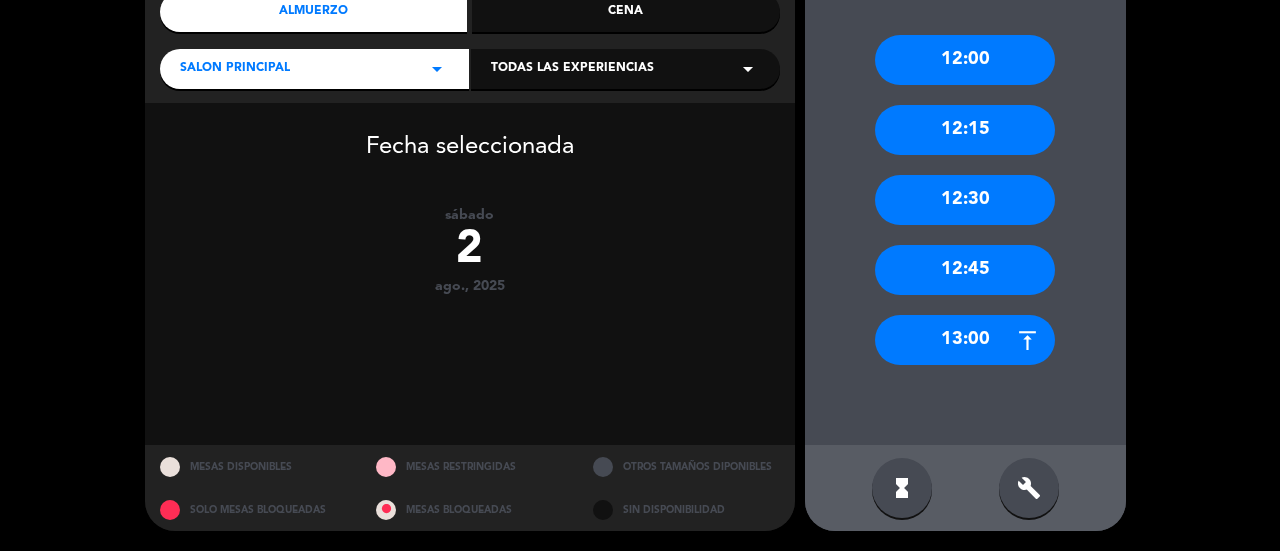 click on "13:00" at bounding box center (965, 340) 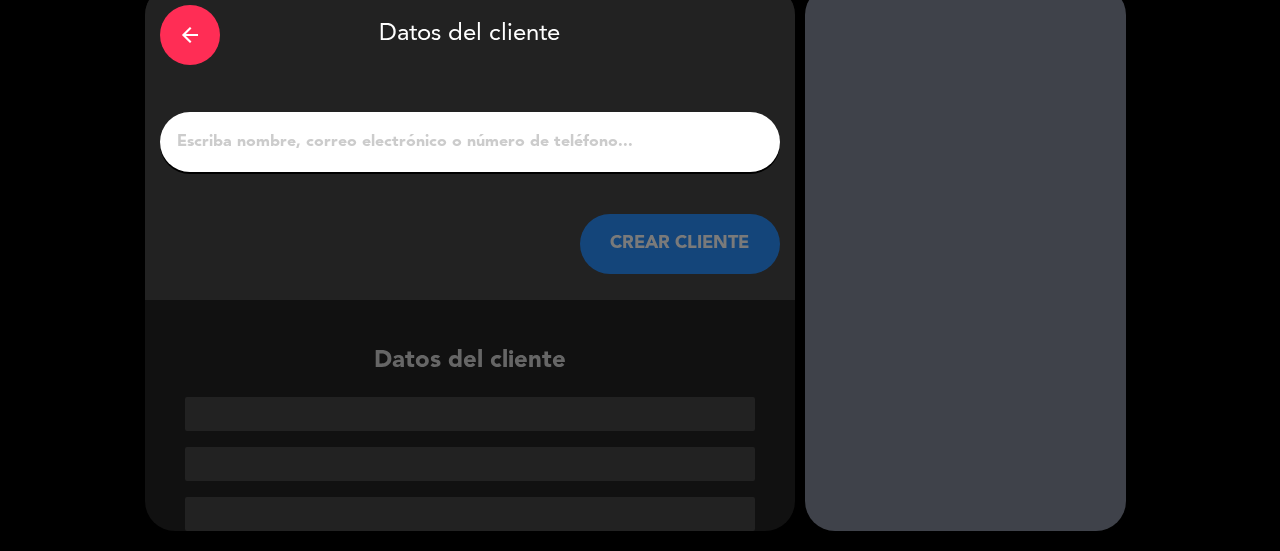 click at bounding box center (470, 142) 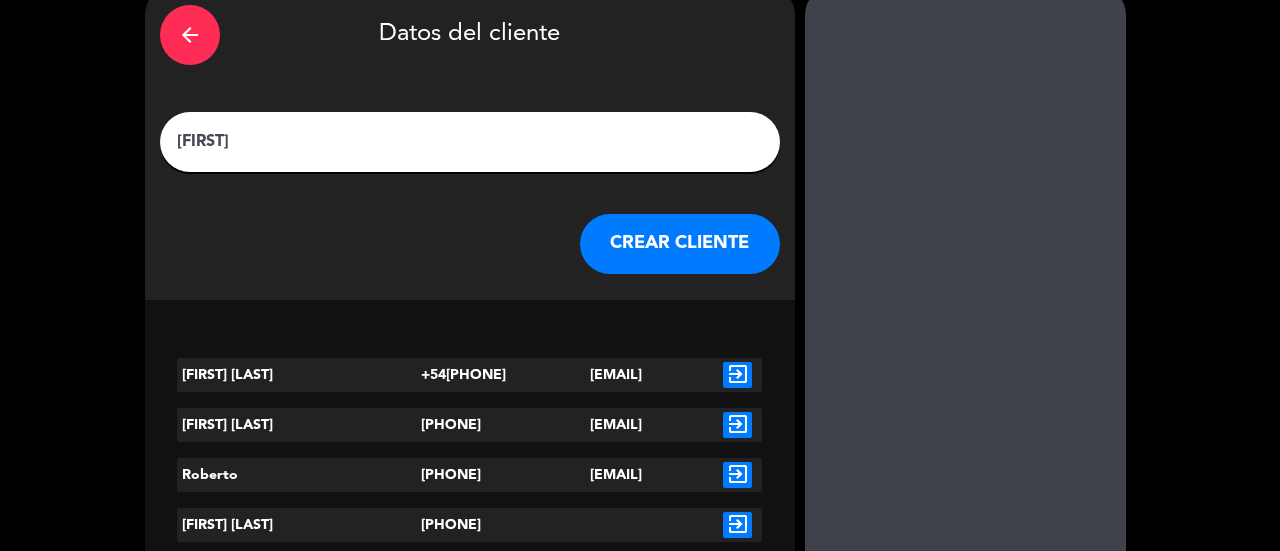 scroll, scrollTop: 49, scrollLeft: 0, axis: vertical 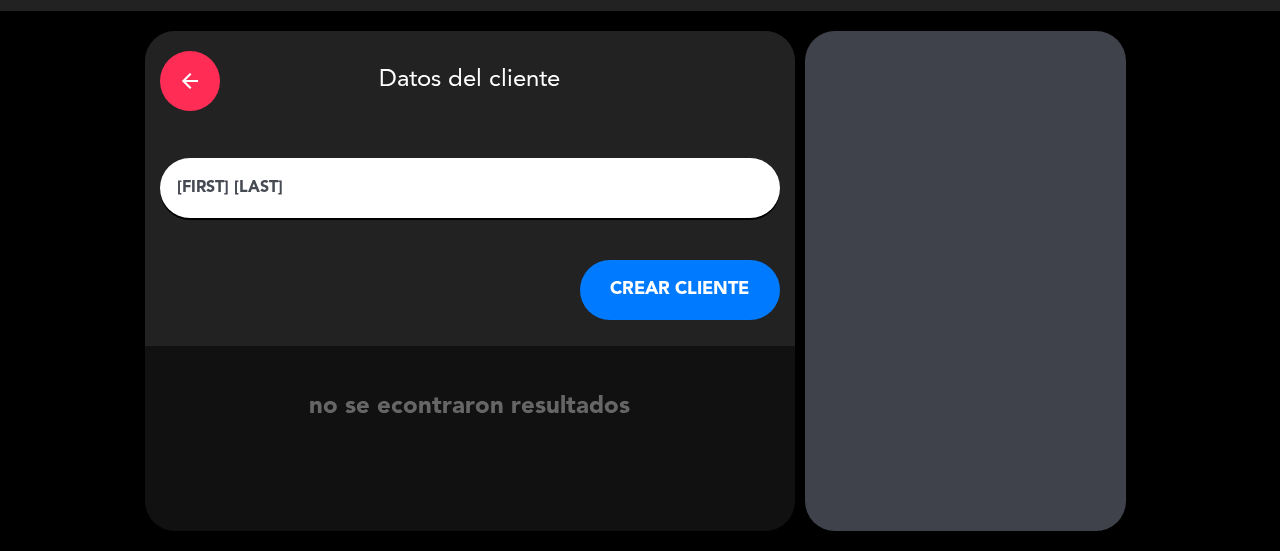 type on "[FIRST] [LAST]" 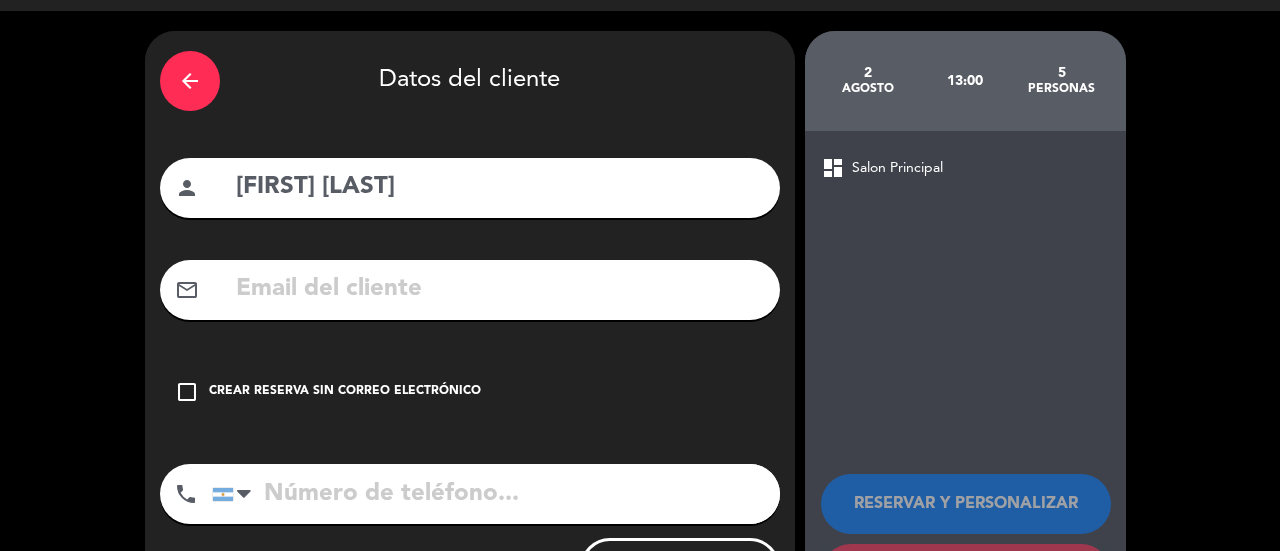 click on "check_box_outline_blank   Crear reserva sin correo electrónico" at bounding box center (470, 392) 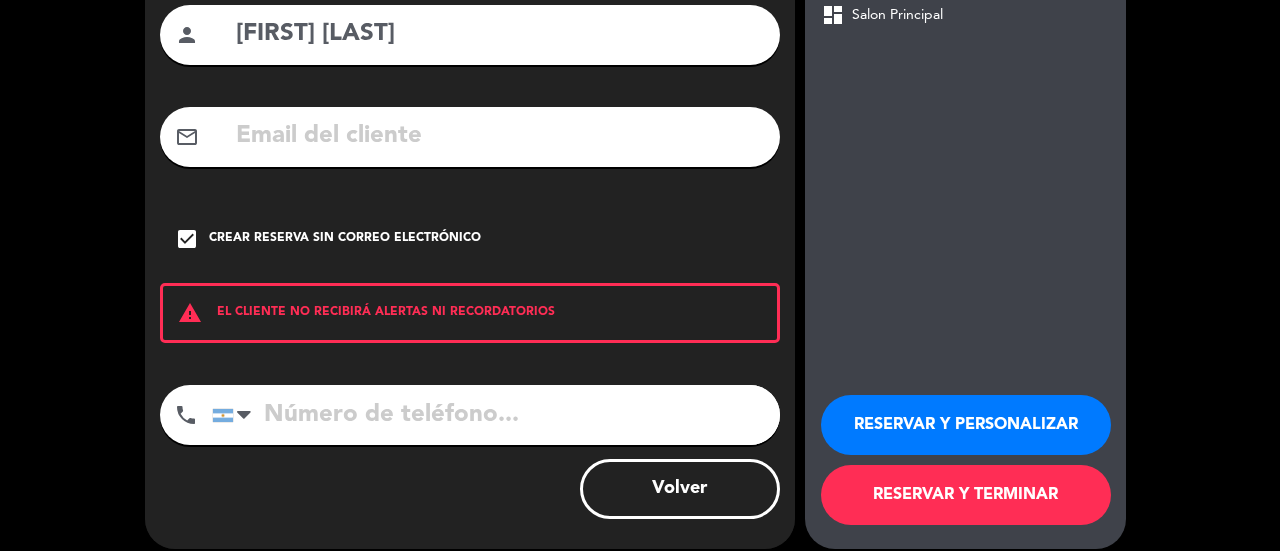 scroll, scrollTop: 220, scrollLeft: 0, axis: vertical 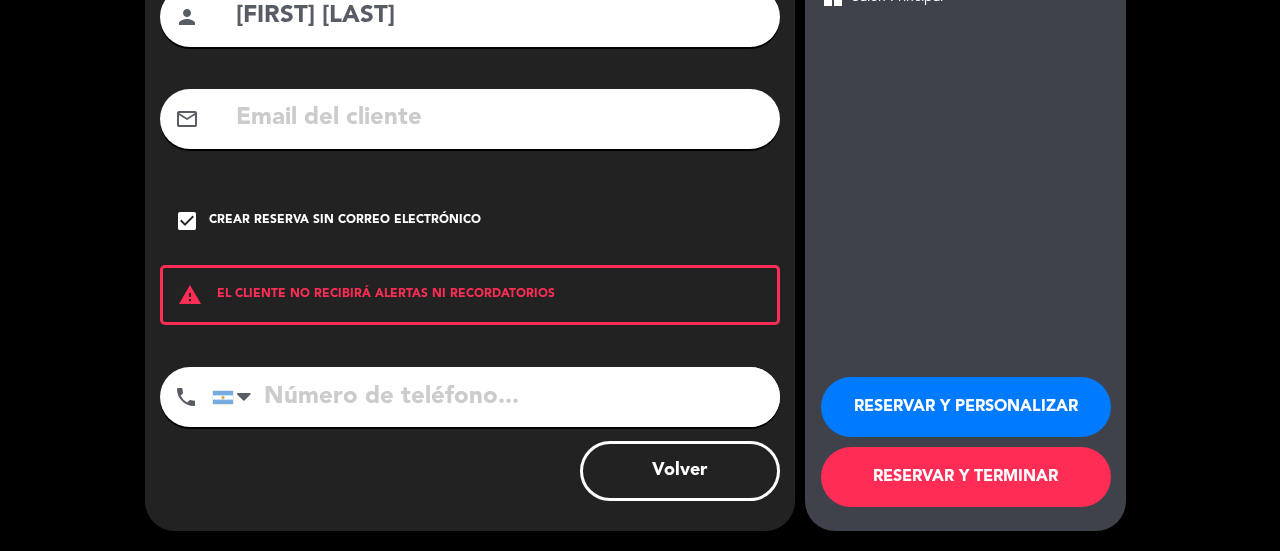 click at bounding box center [496, 397] 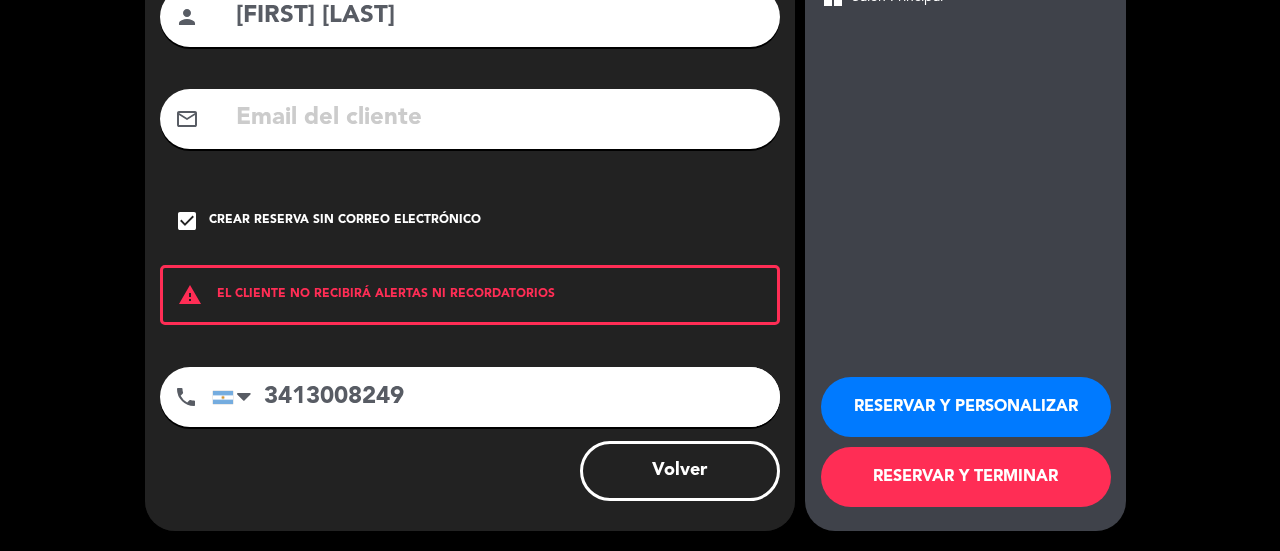 type on "3413008249" 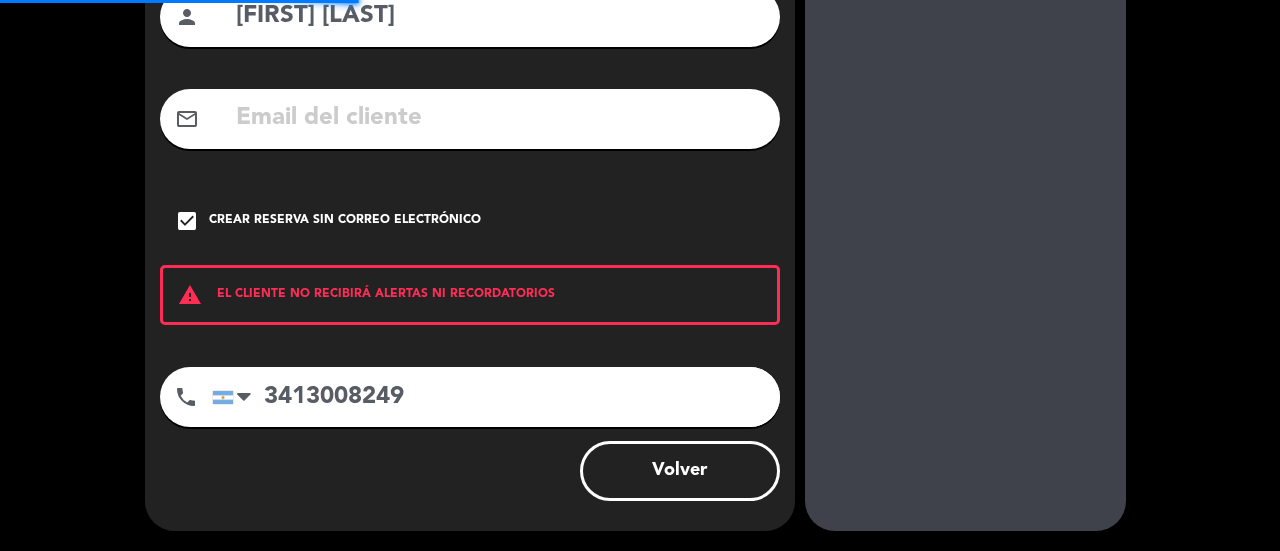 scroll, scrollTop: 0, scrollLeft: 0, axis: both 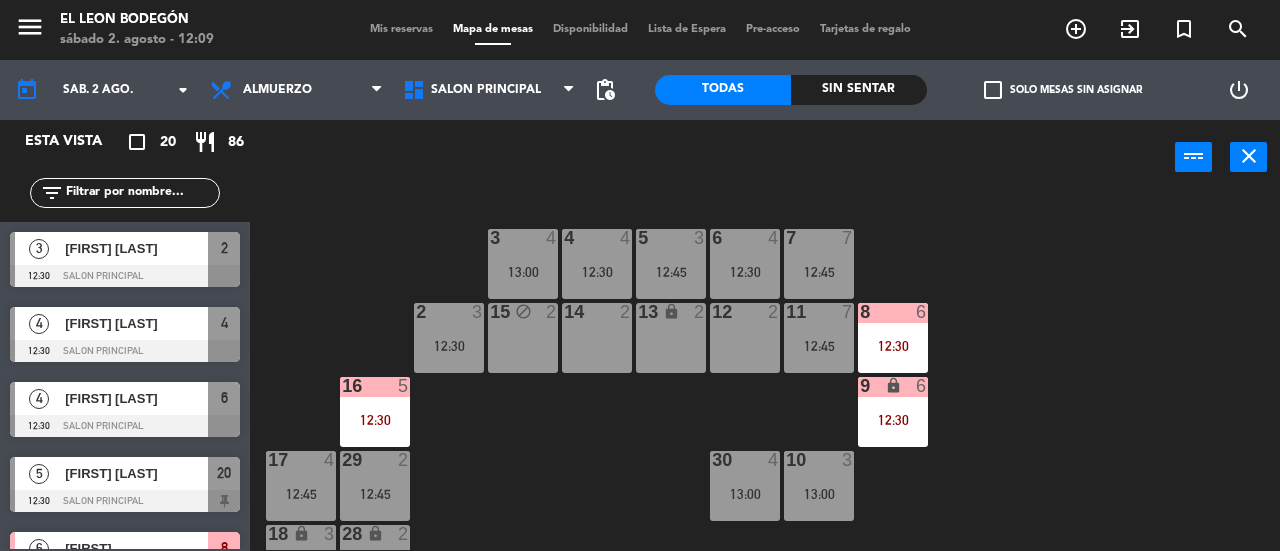 click on "filter_list" 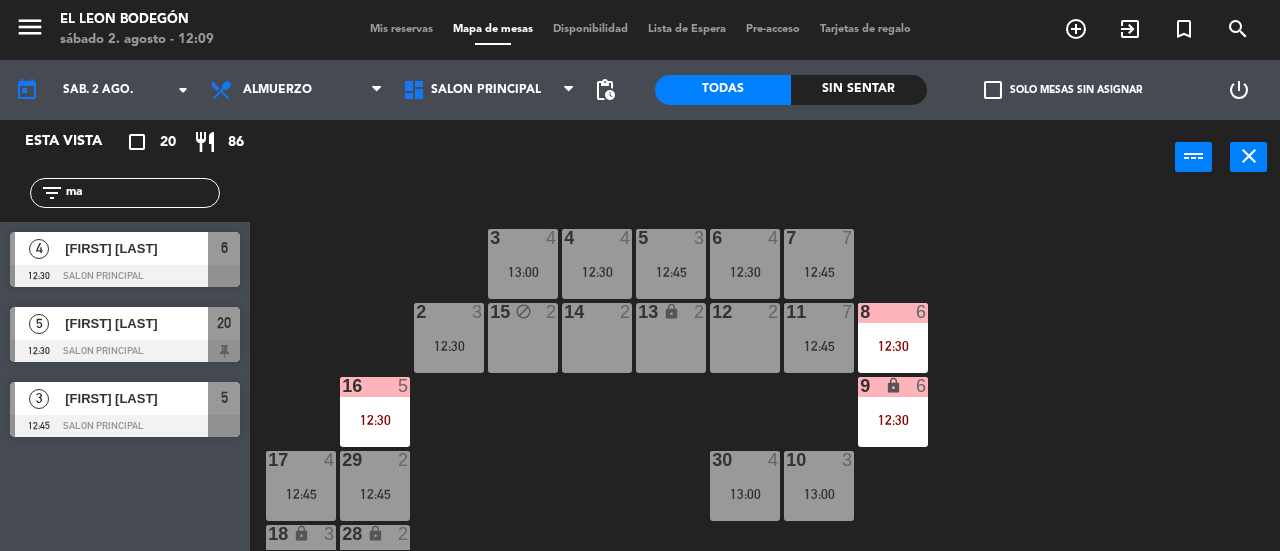 type on "m" 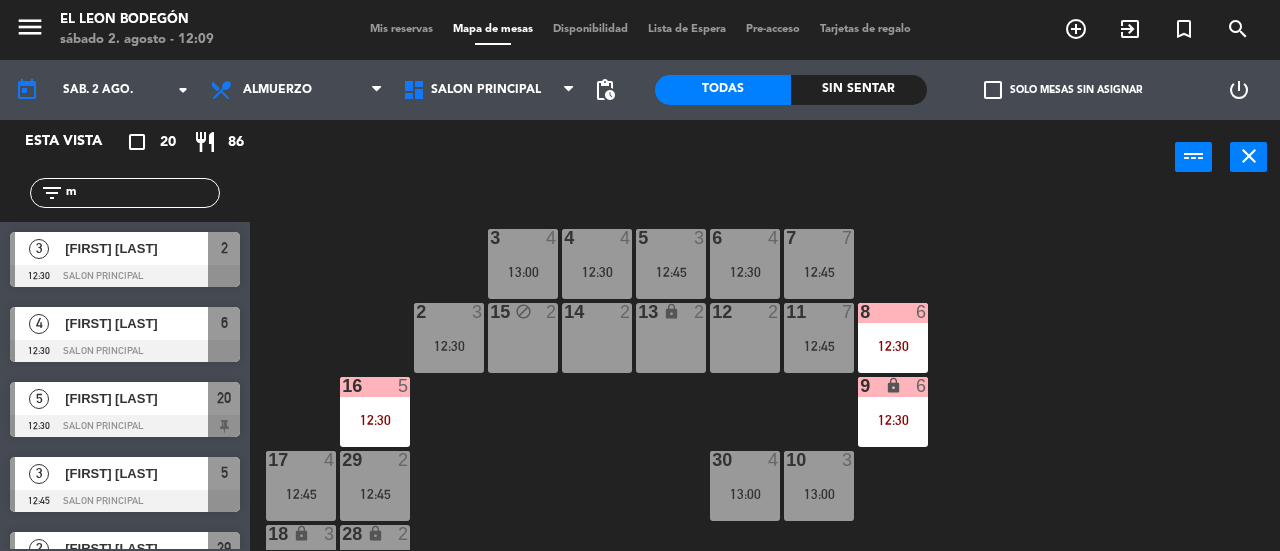 type 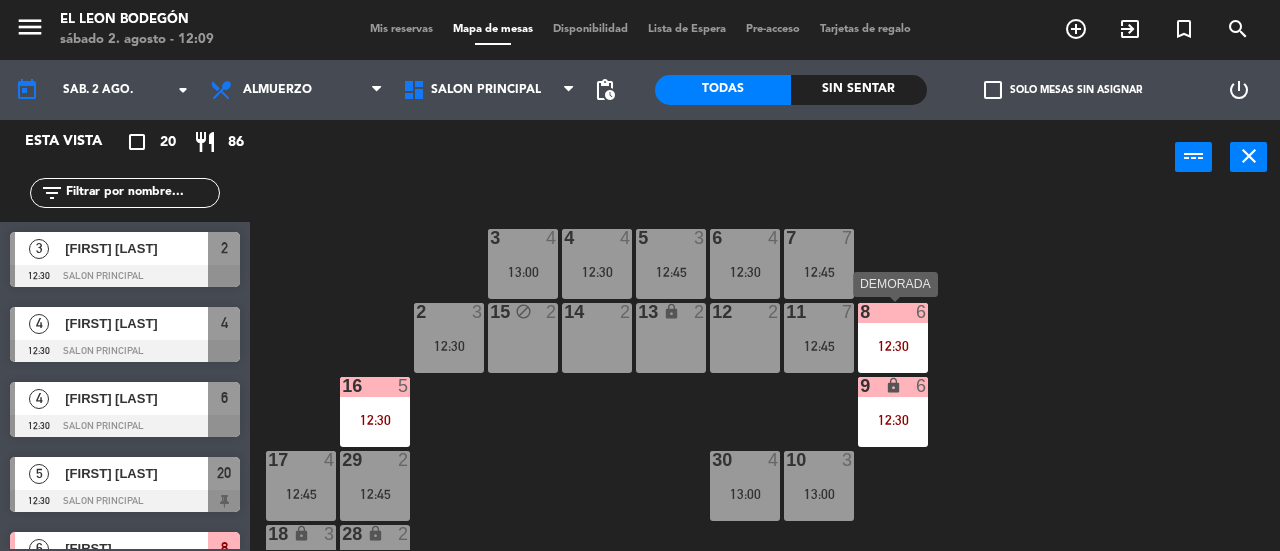 click on "12:30" at bounding box center (893, 346) 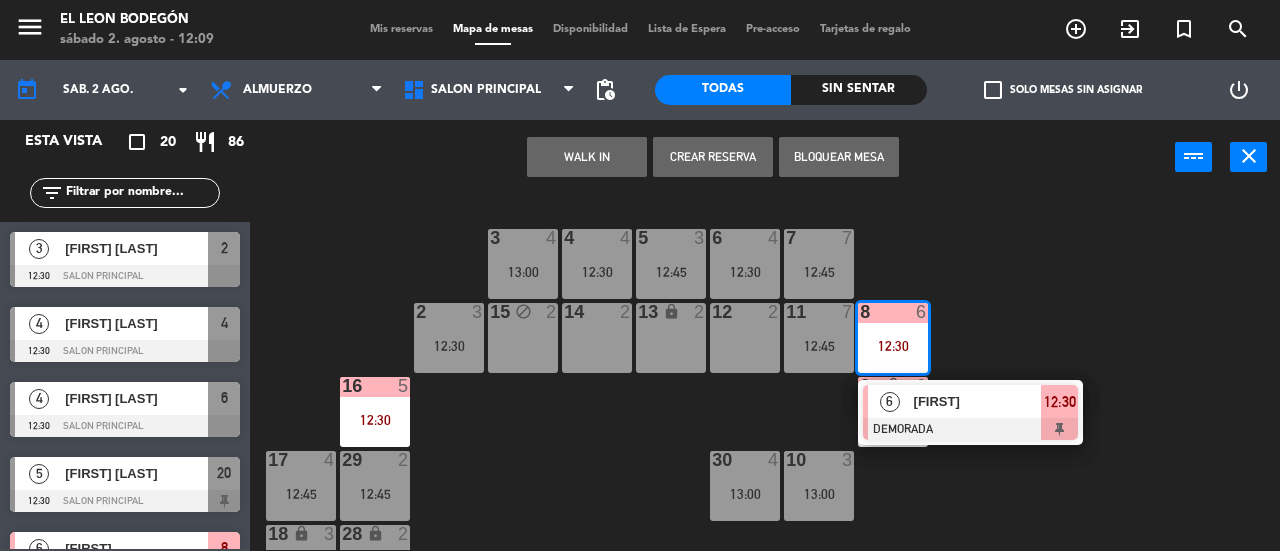 click on "3  4   13:00  4  4   12:30  5  3   12:45  6  4   12:30  7  7   12:45  2  3   12:30  15 block  2  14  2  13 lock  2  12  2  11  7   12:45  8  6   12:30   6   RAFAEL   DEMORADA  12:30 16  5   12:30  9 lock  6   12:30  10  3   13:00  30  4   13:00  17  4   12:45  29  2   12:45  18 lock  3   12:45  28 lock  2  19  5   13:00  20  5   12:30  21  4   12:45  27  2  25 lock  6   12:45  22  2   13:00  26 lock  2  23 lock  4  24 lock  5" 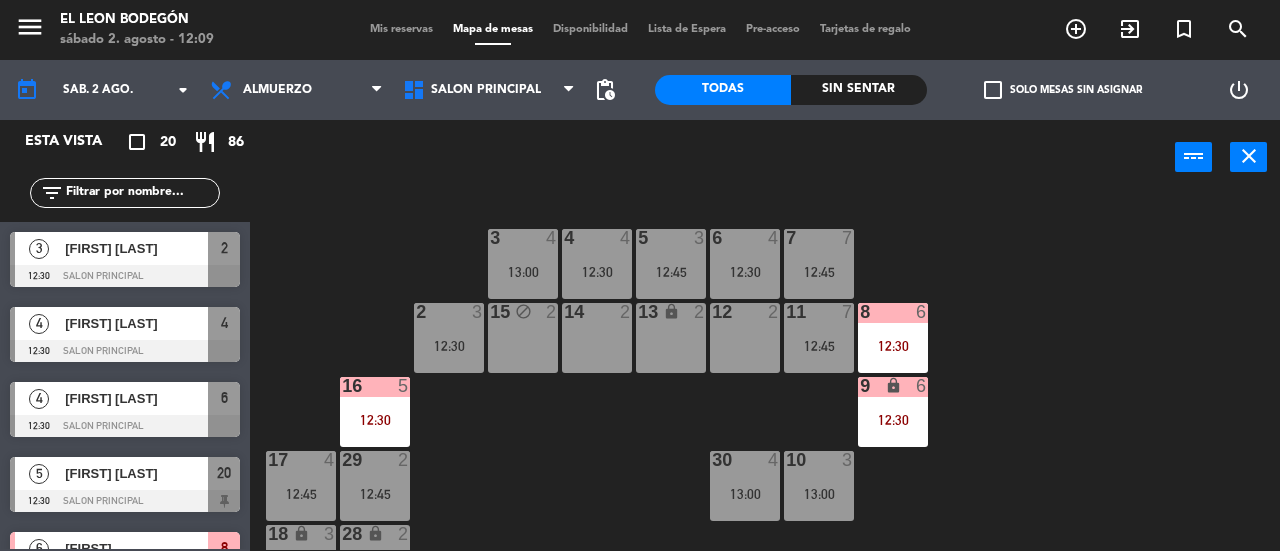 click on "12:30" at bounding box center [893, 419] 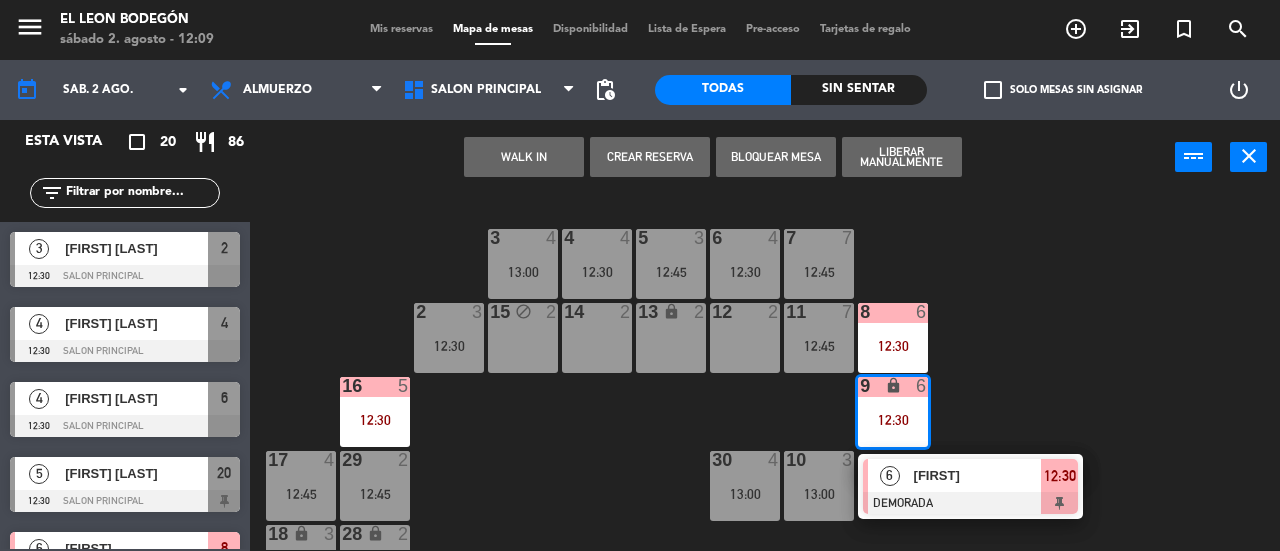 click on "3  4   13:00  4  4   12:30  5  3   12:45  6  4   12:30  7  7   12:45  2  3   12:30  15 block  2  14  2  13 lock  2  12  2  11  7   12:45  8  6   12:30  16  5   12:30  9 lock  6   12:30   6   [FIRST]   DEMORADA  12:30 10  3   13:00  30  4   13:00  17  4   12:45  29  2   12:45  18 lock  3   12:45  28 lock  2  19  5   13:00  20  5   12:30  21  4   12:45  27  2  25 lock  6   12:45  22  2   13:00  26 lock  2  23 lock  4  24 lock  5" 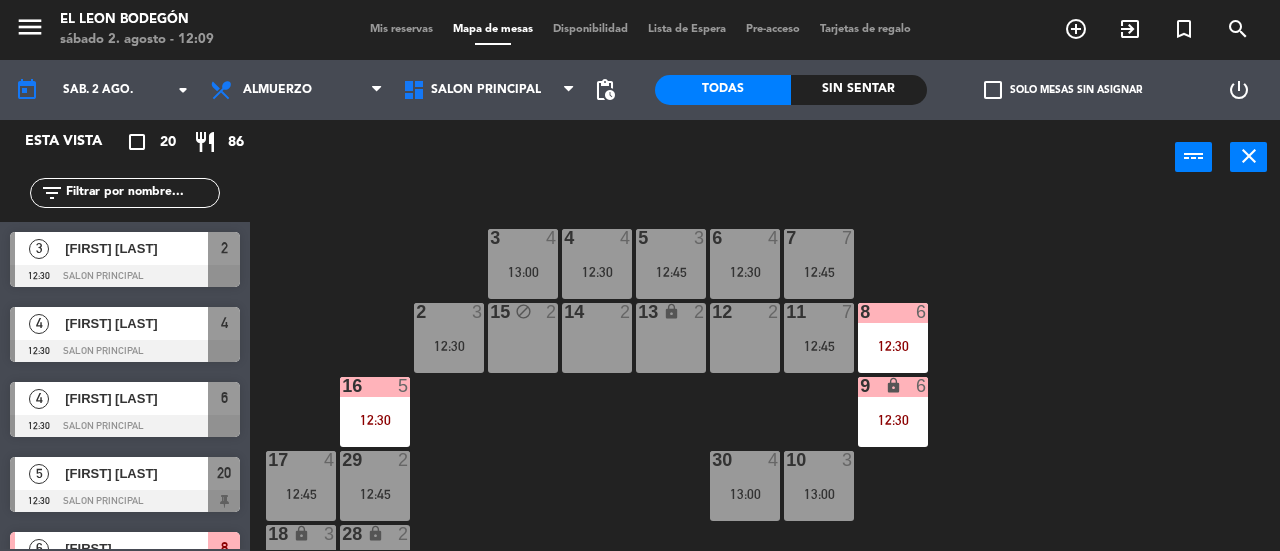 click on "7  7   12:45" at bounding box center [819, 264] 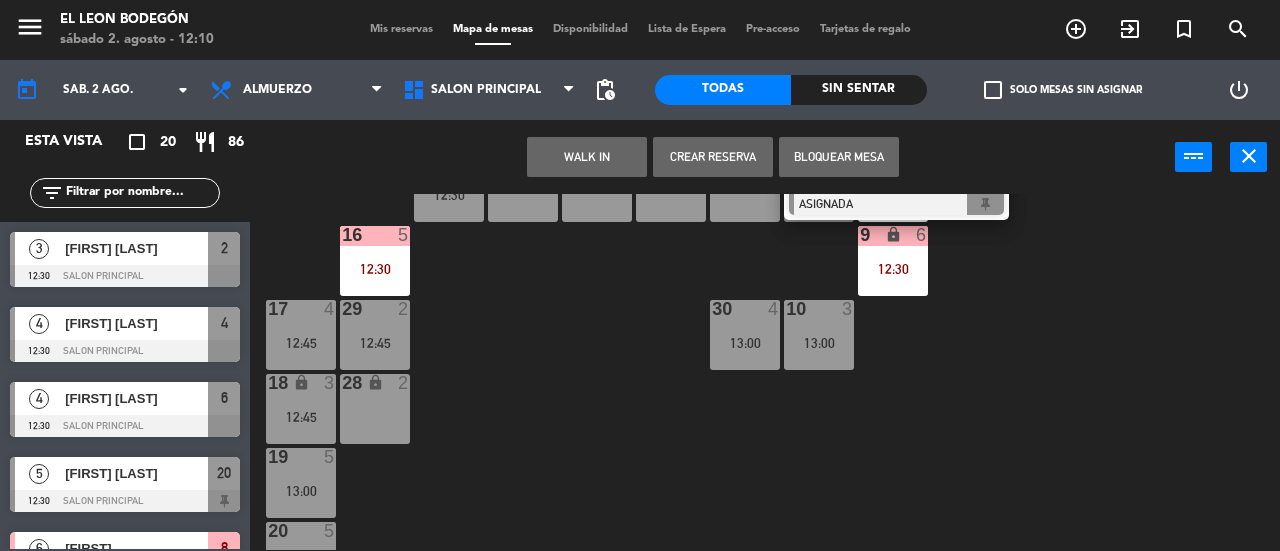 scroll, scrollTop: 115, scrollLeft: 0, axis: vertical 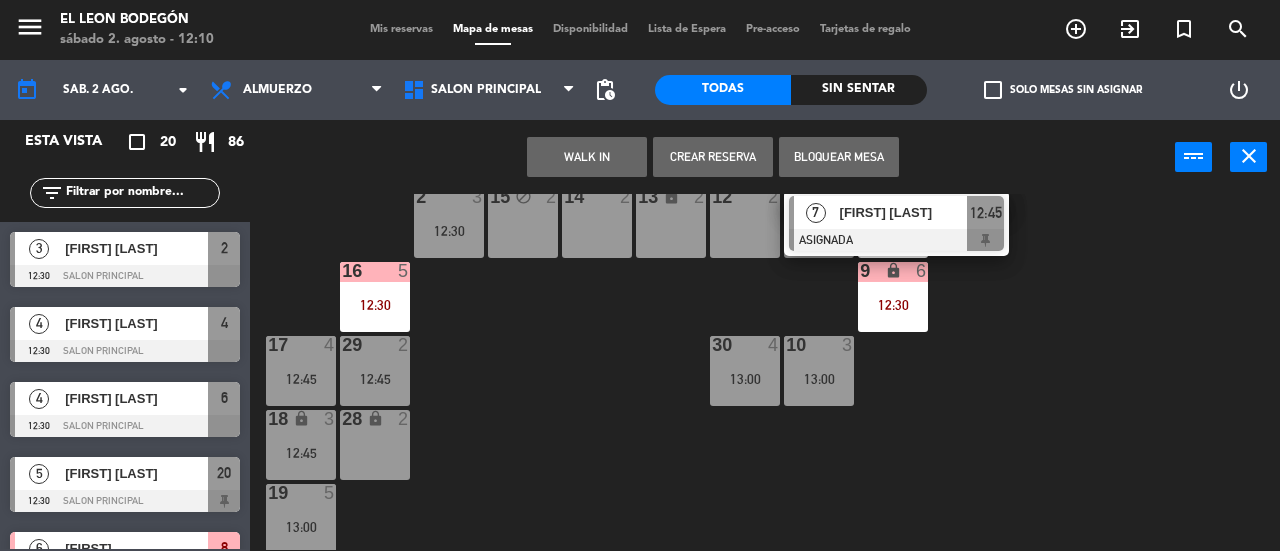 click on "17  4   12:45" at bounding box center (301, 371) 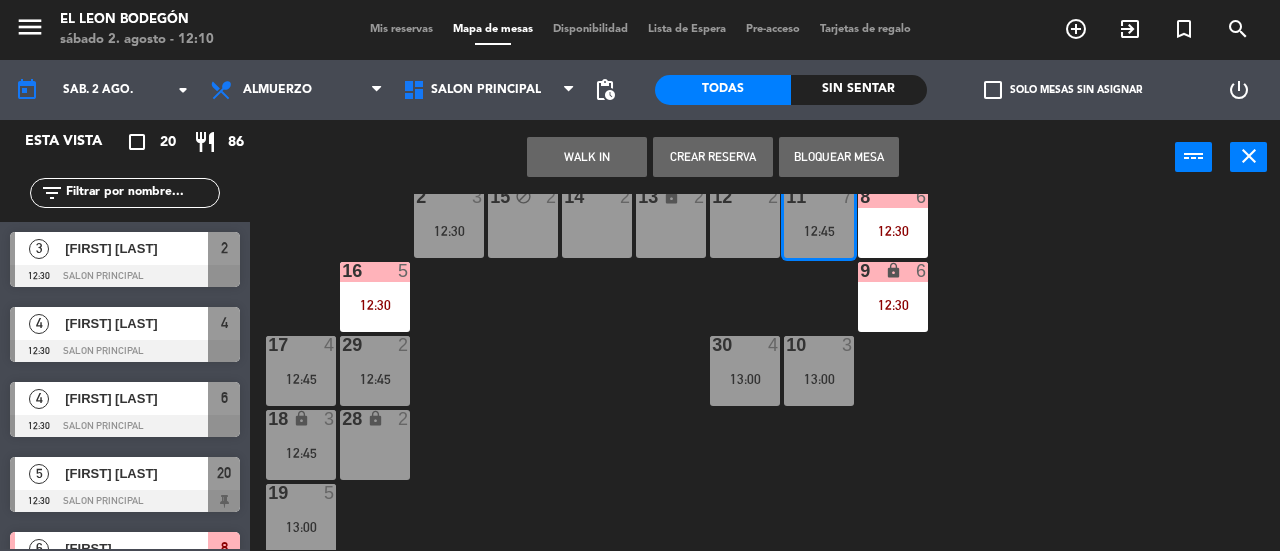 click on "3  4   13:00  4  4   12:30  5  3   12:45  6  4   12:30  7  7   12:45  2  3   12:30  15 block  2  14  2  13 lock  2  12  2  11  7   12:45  8  6   12:30  16  5   12:30  9 lock  6   12:30  10  3   13:00  30  4   13:00  17  4   12:45  29  2   12:45  18 lock  3   12:45  28 lock  2  19  5   13:00  20  5   12:30  21  4   12:45  27  2  25 lock  6   12:45  22  2   13:00  26 lock  2  23 lock  4  24 lock  5" 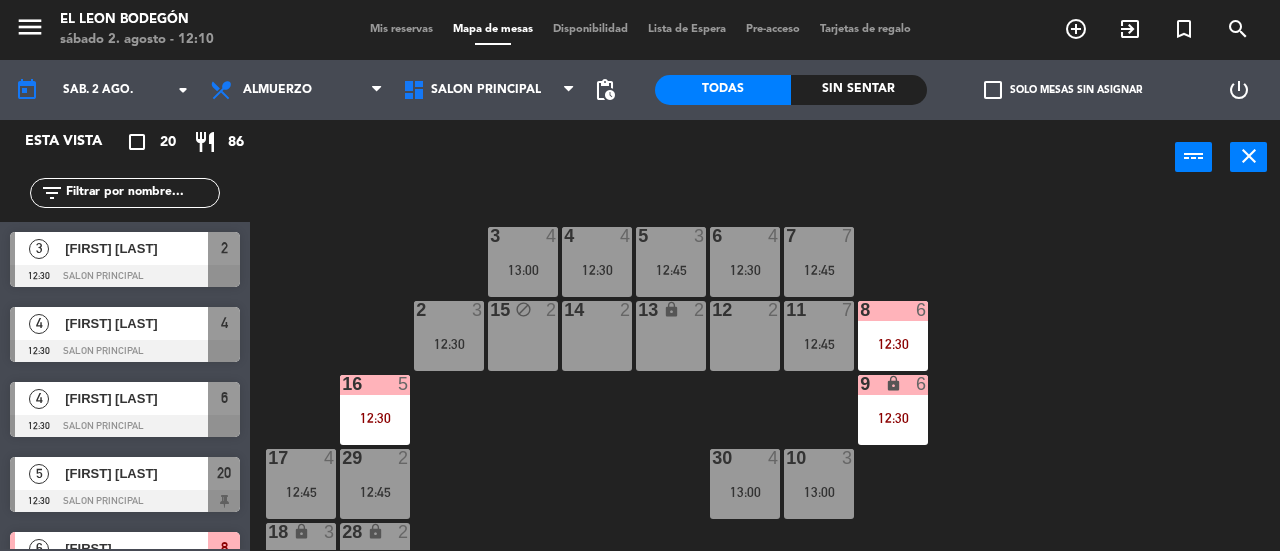 scroll, scrollTop: 0, scrollLeft: 0, axis: both 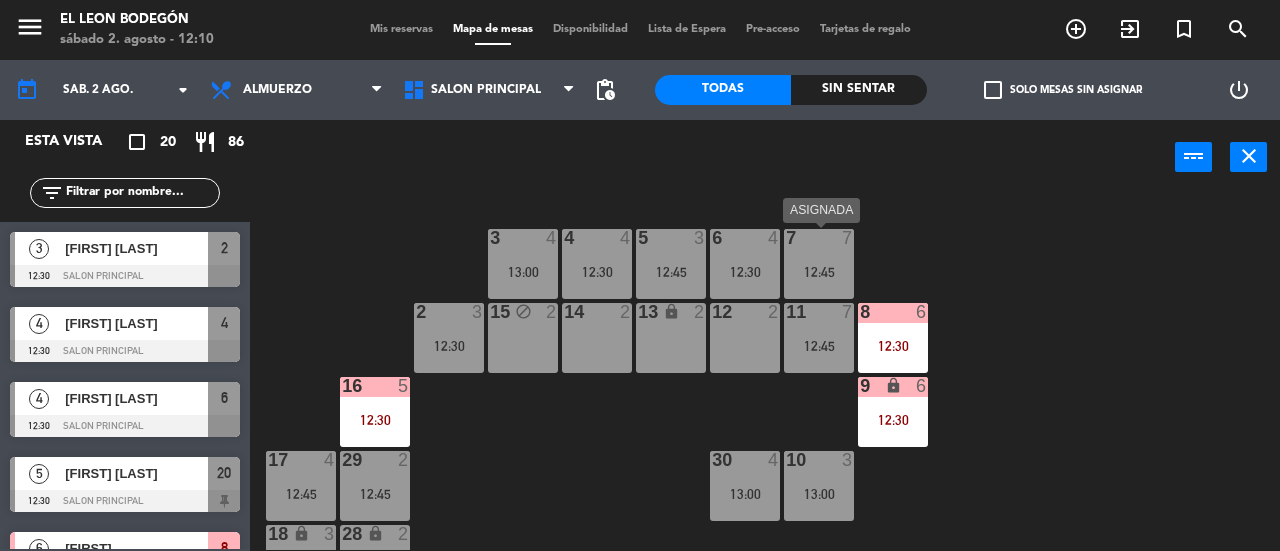 click on "12:45" at bounding box center (819, 272) 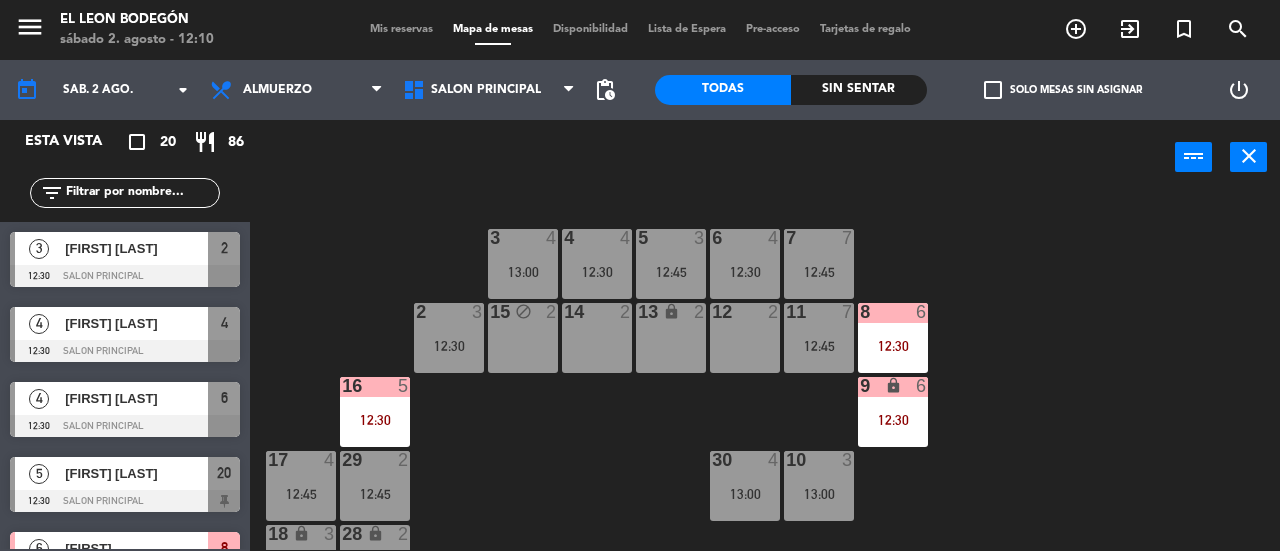 click on "3  4   13:00  4  4   12:30  5  3   12:45  6  4   12:30  7  7   12:45  2  3   12:30  15 block  2  14  2  13 lock  2  12  2  11  7   12:45  8  6   12:30  16  5   12:30  9 lock  6   12:30  10  3   13:00  30  4   13:00  17  4   12:45  29  2   12:45  18 lock  3   12:45  28 lock  2  19  5   13:00  20  5   12:30  21  4   12:45  27  2  25 lock  6   12:45  22  2   13:00  26 lock  2  23 lock  4  24 lock  5" 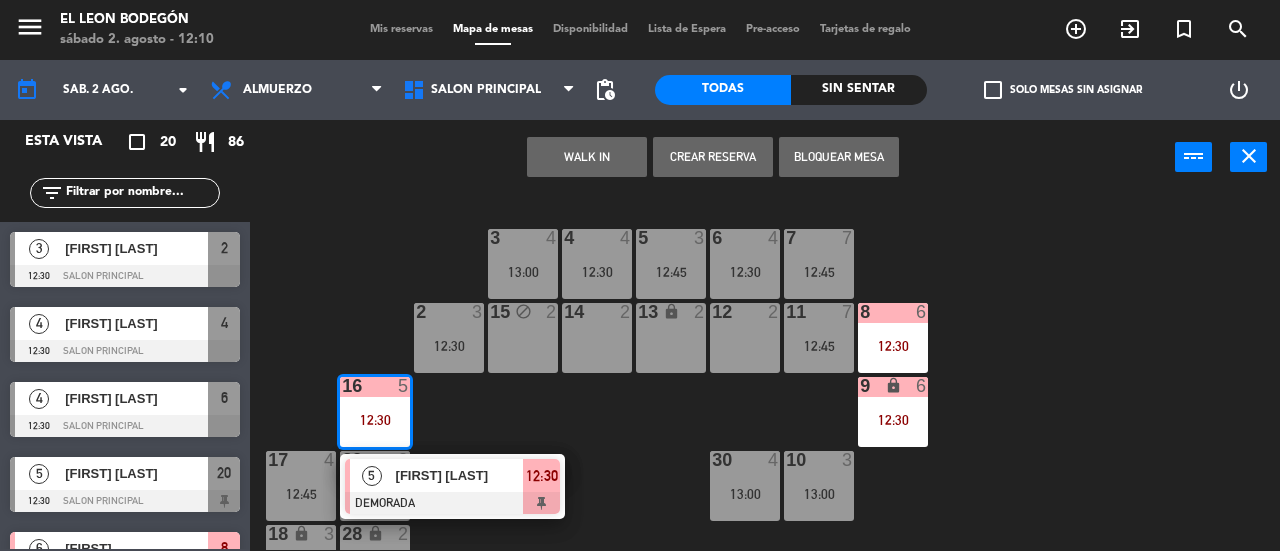click on "3  4   13:00  4  4   12:30  5  3   12:45  6  4   12:30  7  7   12:45  2  3   12:30  15 block  2  14  2  13 lock  2  12  2  11  7   12:45  8  6   12:30  16  5   12:30   5   [FIRST] [LAST]   DEMORADA  12:30 9 lock  6   12:30  10  3   13:00  30  4   13:00  17  4   12:45  29  2   12:45  18 lock  3   12:45  28 lock  2  19  5   13:00  20  5   12:30  21  4   12:45  27  2  25 lock  6   12:45  22  2   13:00  26 lock  2  23 lock  4  24 lock  5" 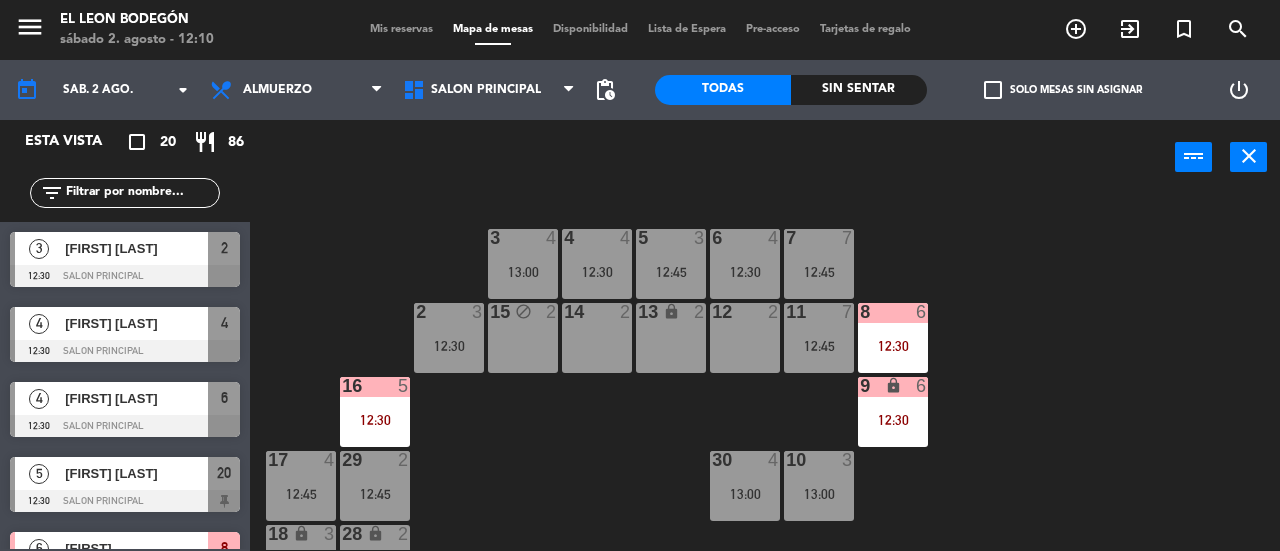click on "3  4   13:00  4  4   12:30  5  3   12:45  6  4   12:30  7  7   12:45  2  3   12:30  15 block  2  14  2  13 lock  2  12  2  11  7   12:45  8  6   12:30  16  5   12:30  9 lock  6   12:30  10  3   13:00  30  4   13:00  17  4   12:45  29  2   12:45  18 lock  3   12:45  28 lock  2  19  5   13:00  20  5   12:30  21  4   12:45  27  2  25 lock  6   12:45  22  2   13:00  26 lock  2  23 lock  4  24 lock  5" 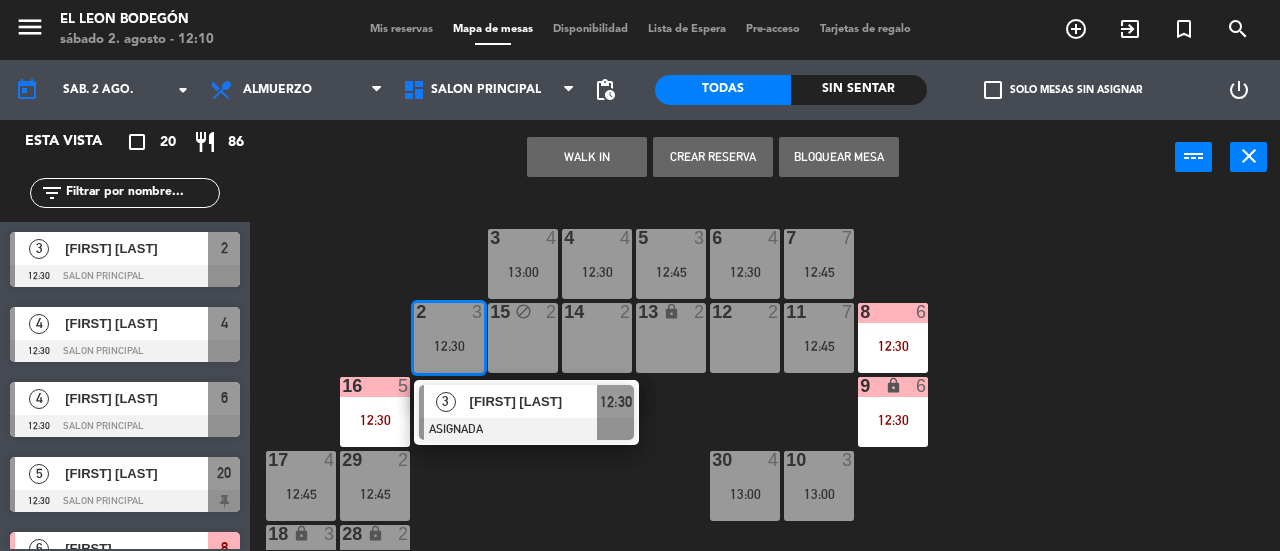 click on "3  4   13:00  4  4   12:30  5  3   12:45  6  4   12:30  7  7   12:45  2  3   12:30   3   [FIRST] [LAST]   ASIGNADA  12:30 15 block  2  14  2  13 lock  2  12  2  11  7   12:45  8  6   12:30  16  5   12:30  9 lock  6   12:30  10  3   13:00  30  4   13:00  17  4   12:45  29  2   12:45  18 lock  3   12:45  28 lock  2  19  5   13:00  20  5   12:30  21  4   12:45  27  2  25 lock  6   12:45  22  2   13:00  26 lock  2  23 lock  4  24 lock  5" 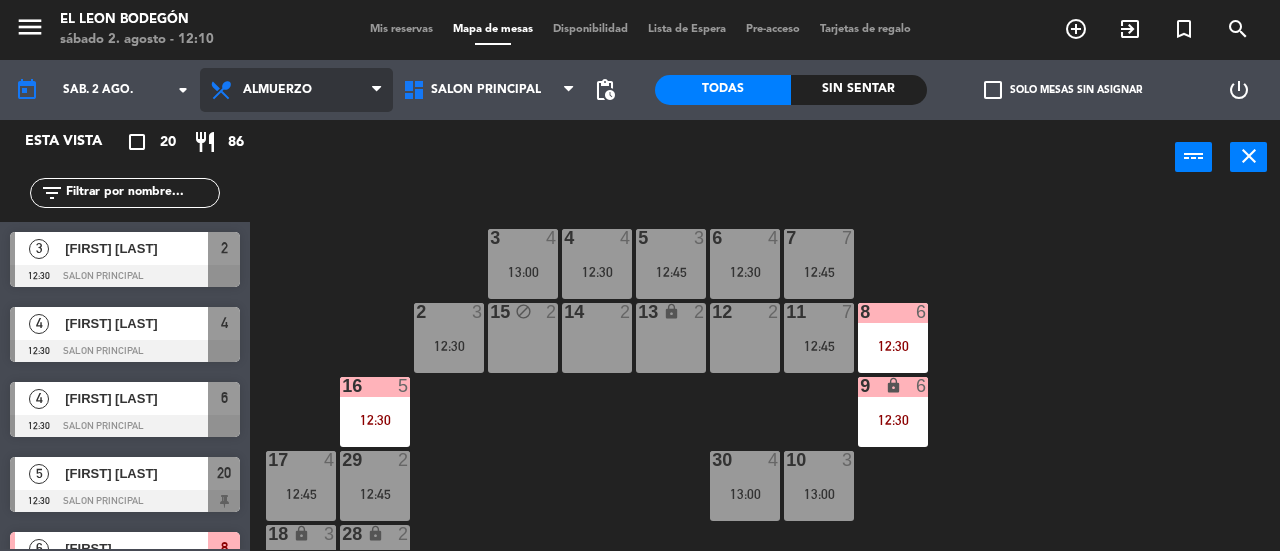 click on "Almuerzo" at bounding box center [296, 90] 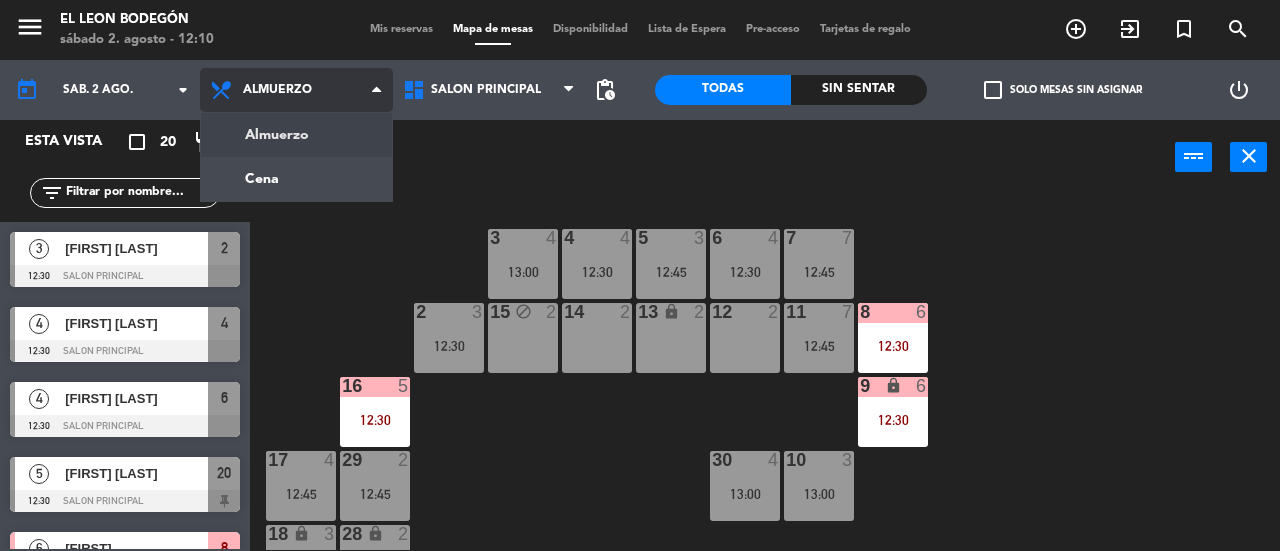 click on "Almuerzo" at bounding box center (296, 90) 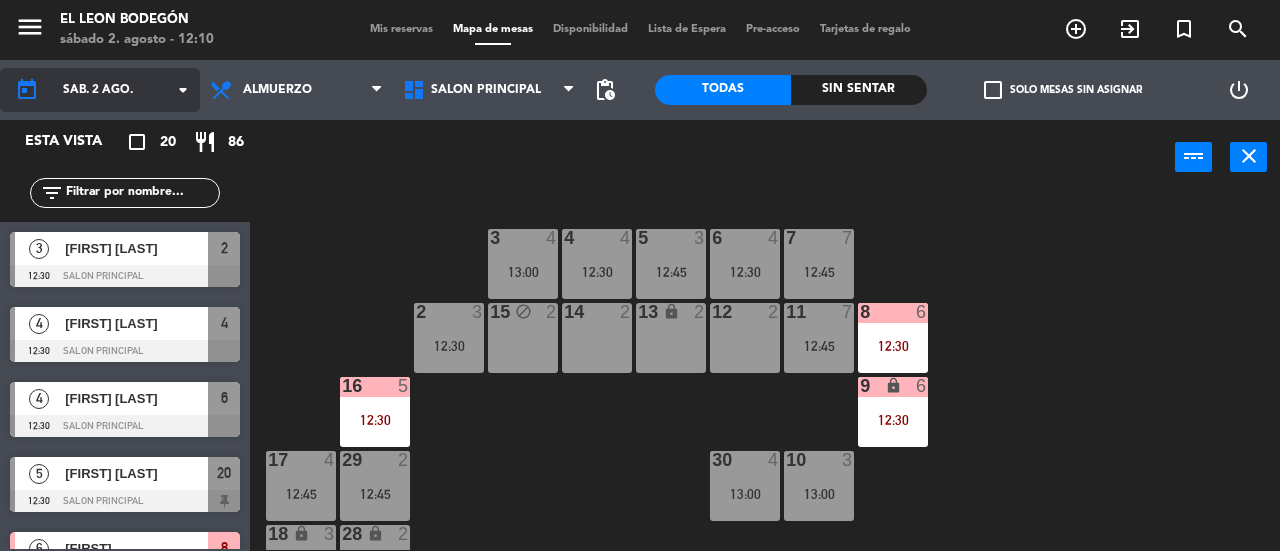 click on "sáb. 2 ago." 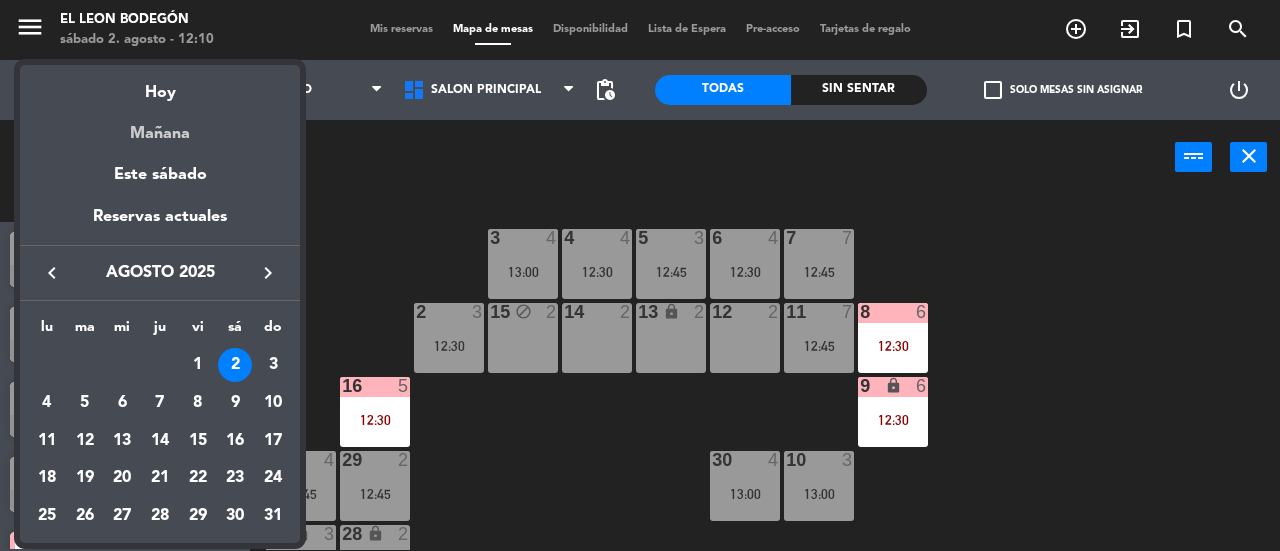 click on "Mañana" at bounding box center [160, 126] 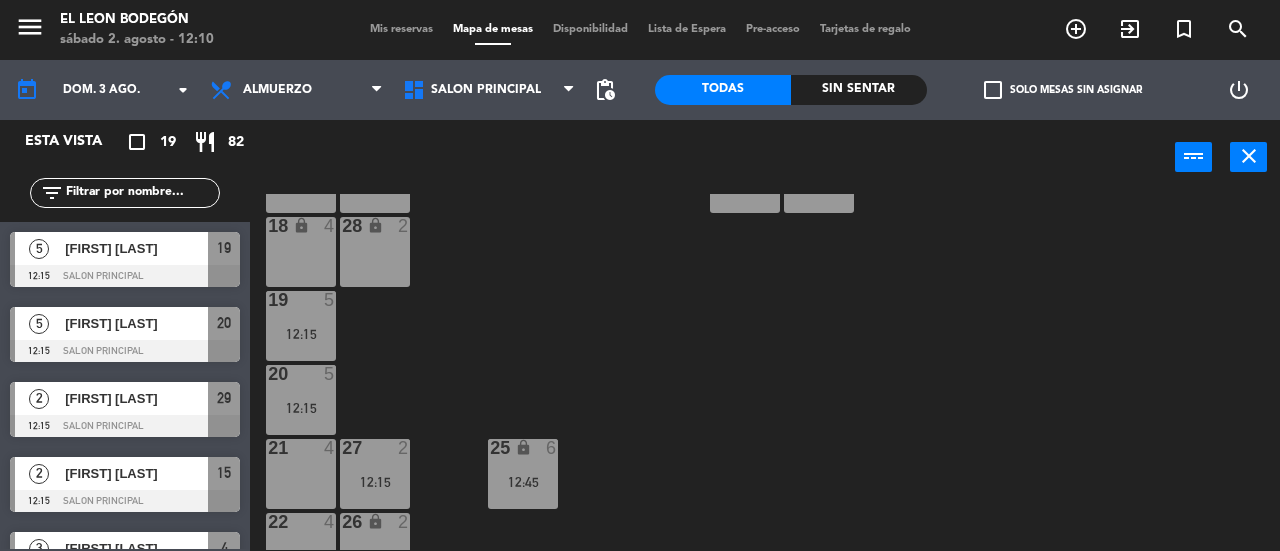 scroll, scrollTop: 15, scrollLeft: 0, axis: vertical 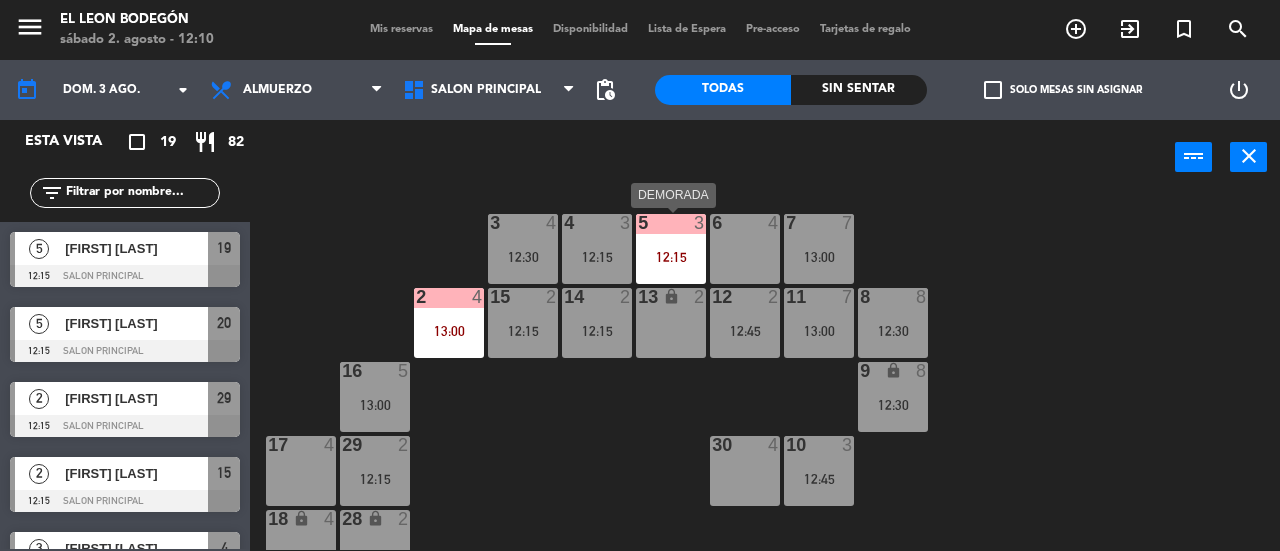 click on "12:15" at bounding box center (671, 257) 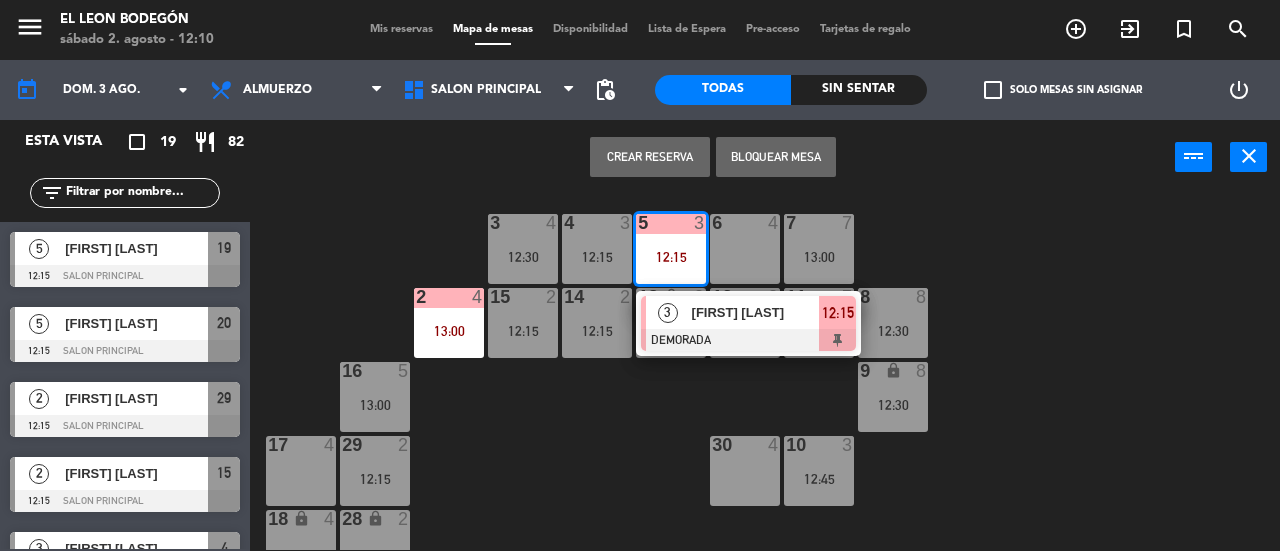 drag, startPoint x: 590, startPoint y: 515, endPoint x: 587, endPoint y: 492, distance: 23.194826 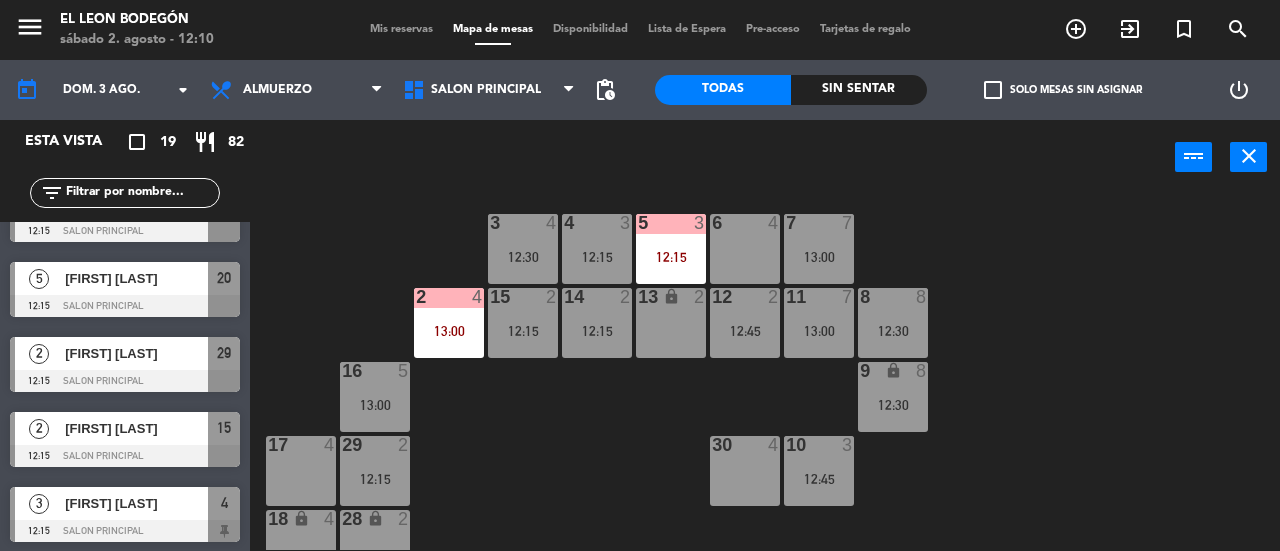 scroll, scrollTop: 0, scrollLeft: 0, axis: both 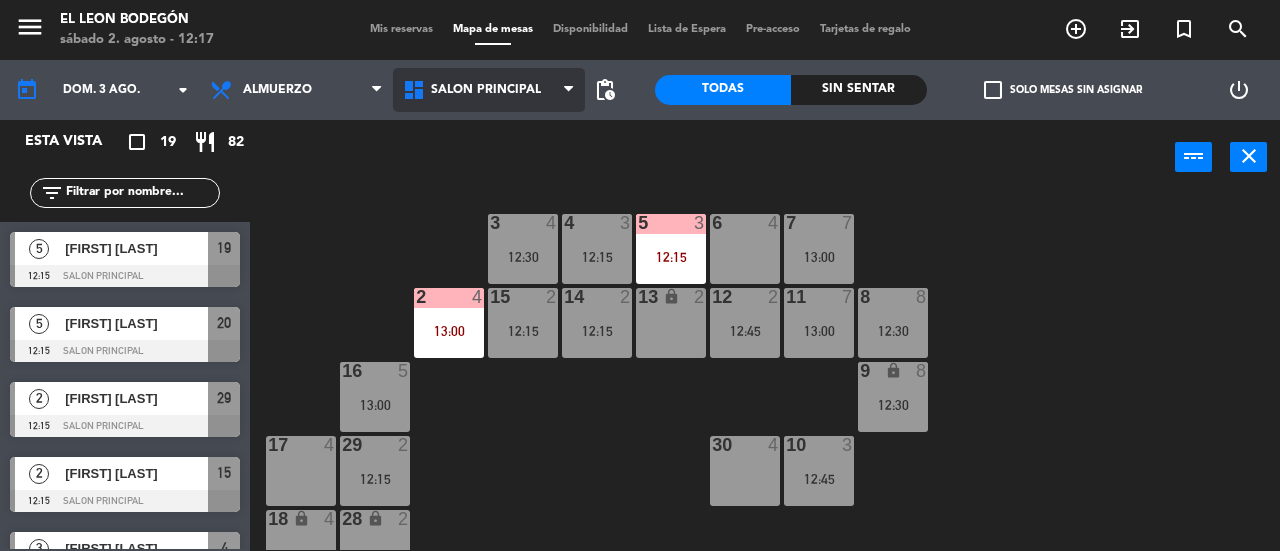 click on "Salon Principal" at bounding box center (486, 90) 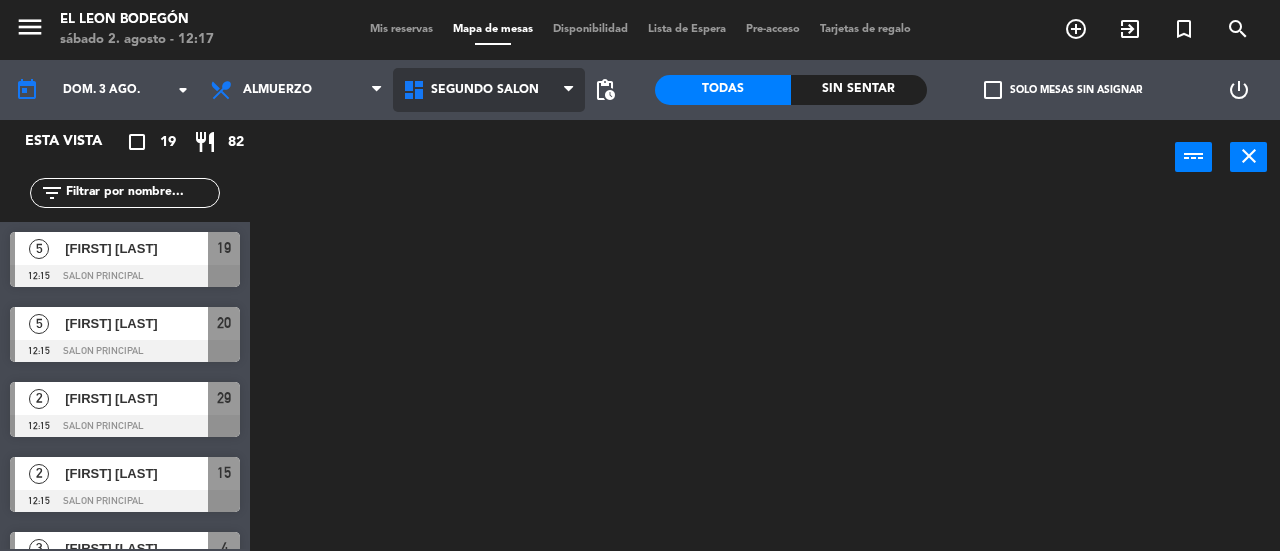 scroll, scrollTop: 0, scrollLeft: 0, axis: both 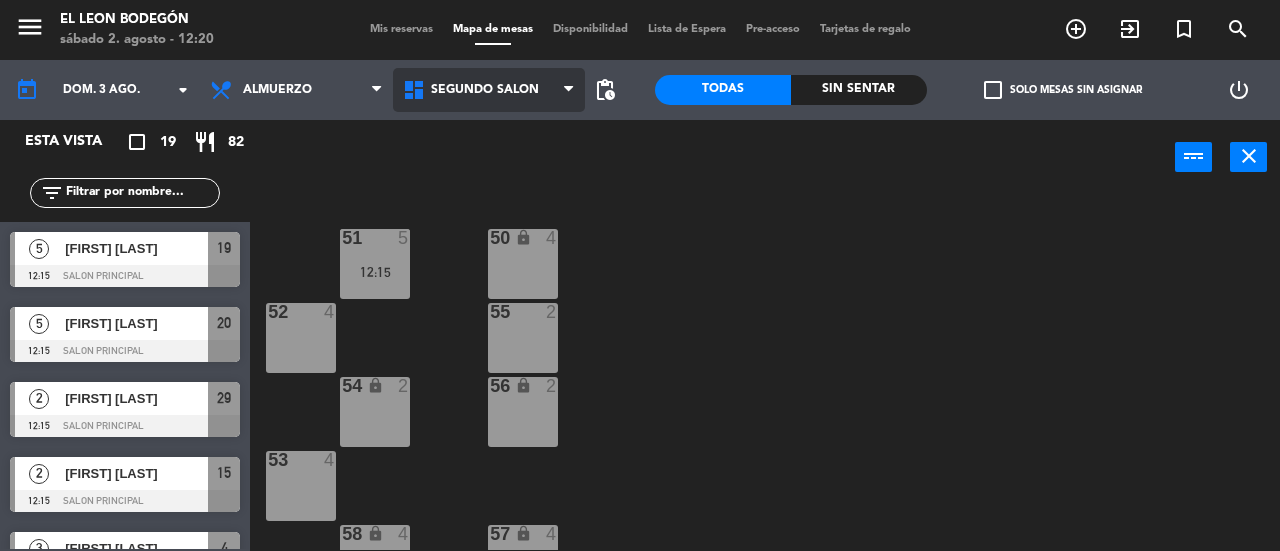 click on "Segundo Salón" at bounding box center [485, 90] 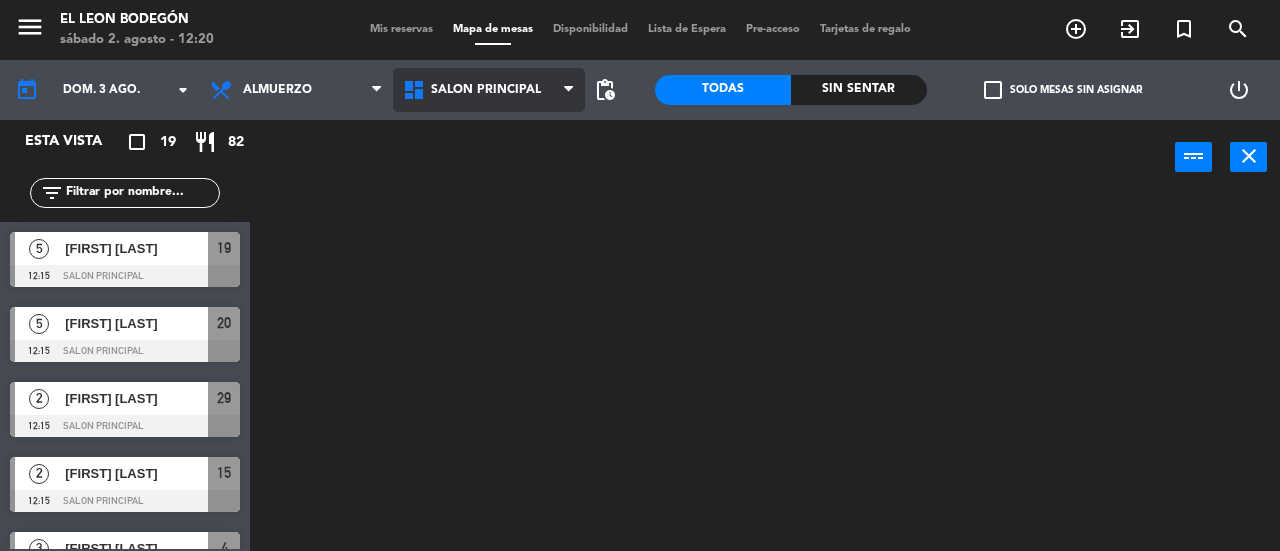 click on "menu  El Leon Bodegón   sábado 2. agosto - 12:20   Mis reservas   Mapa de mesas   Disponibilidad   Lista de Espera   Pre-acceso   Tarjetas de regalo  add_circle_outline exit_to_app turned_in_not search today    dom. 3 ago. arrow_drop_down  Almuerzo  Cena  Almuerzo  Almuerzo  Cena  Salon Principal   Segundo Salón   Salon Principal   Salon Principal   Segundo Salón  pending_actions  Todas  Sin sentar  check_box_outline_blank   Solo mesas sin asignar   power_settings_new   Esta vista   crop_square  19  restaurant  82 filter_list  5   [FIRST] [LAST]   12:15   Salon Principal  19  5   [FIRST] [LAST]   12:15   Salon Principal  20  2   [FIRST] [LAST]   12:15   Salon Principal  29  2   [FIRST] [LAST]   12:15   Salon Principal  15  3   [FIRST] [LAST]   12:15   Salon Principal  4  5   [FIRST] [LAST]   12:15   Segundo Salón  51  2   [FIRST] [LAST]   12:15   Salon Principal  14  2   [FIRST] [LAST]   12:15   Salon Principal  27  3   [FIRST] [LAST]   12:15   Salon Principal  5  8   [FIRST] [LAST]" 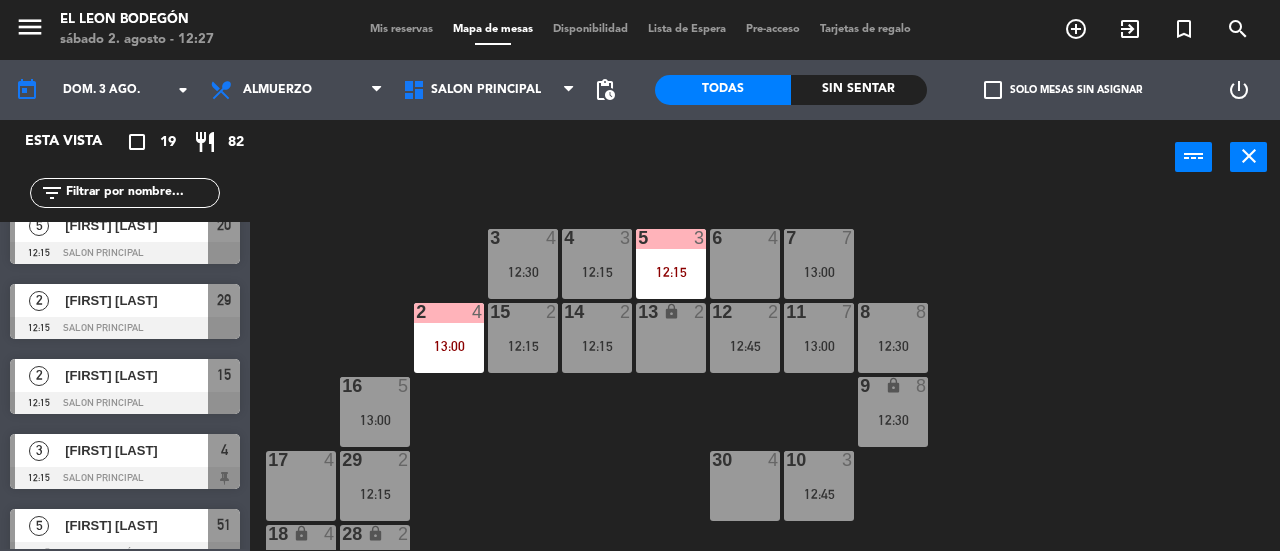 scroll, scrollTop: 0, scrollLeft: 0, axis: both 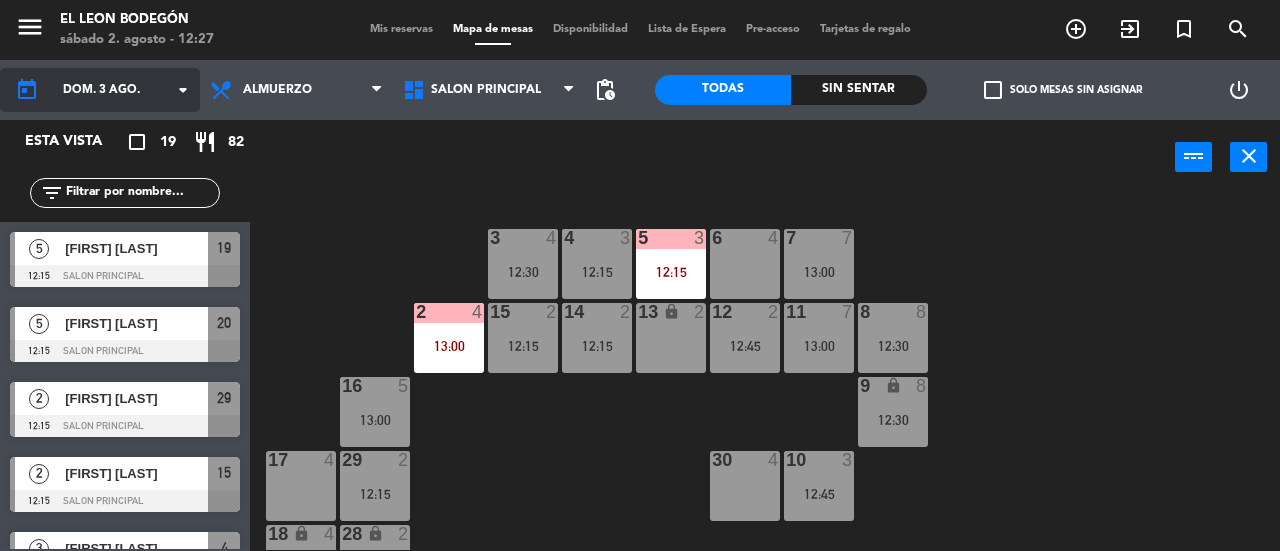 click on "arrow_drop_down" 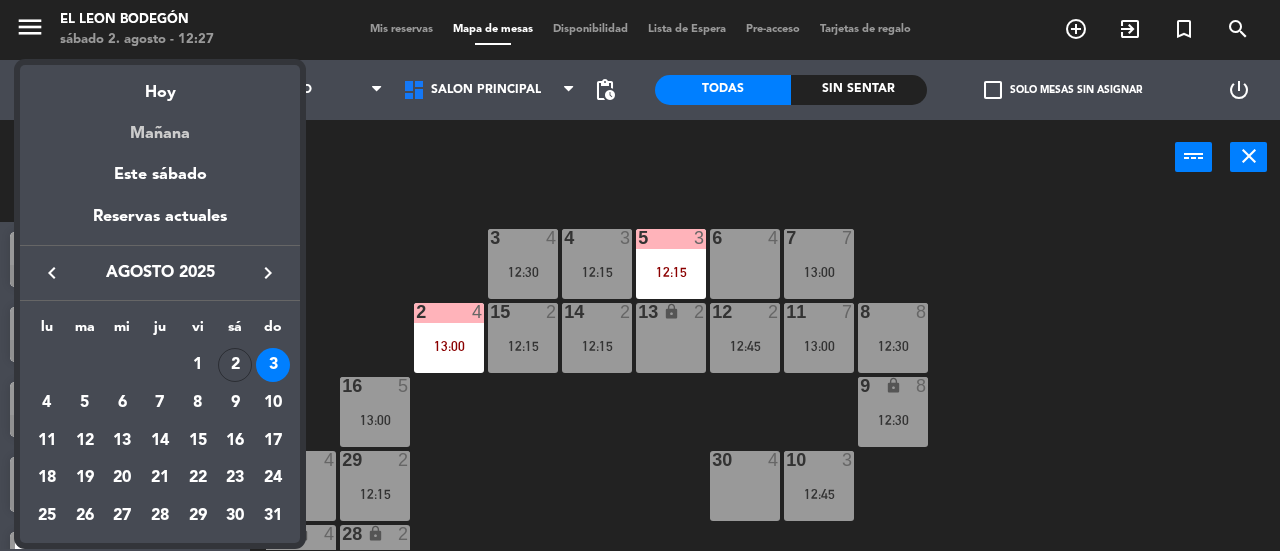 click on "Mañana" at bounding box center [160, 126] 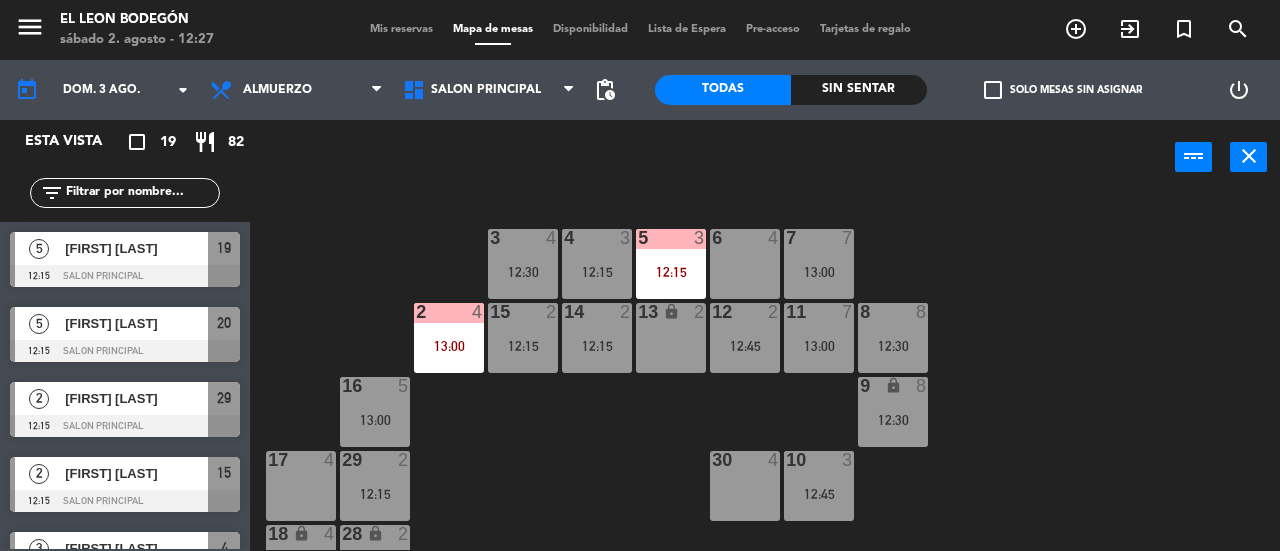 click on "crop_square  19  restaurant  82" 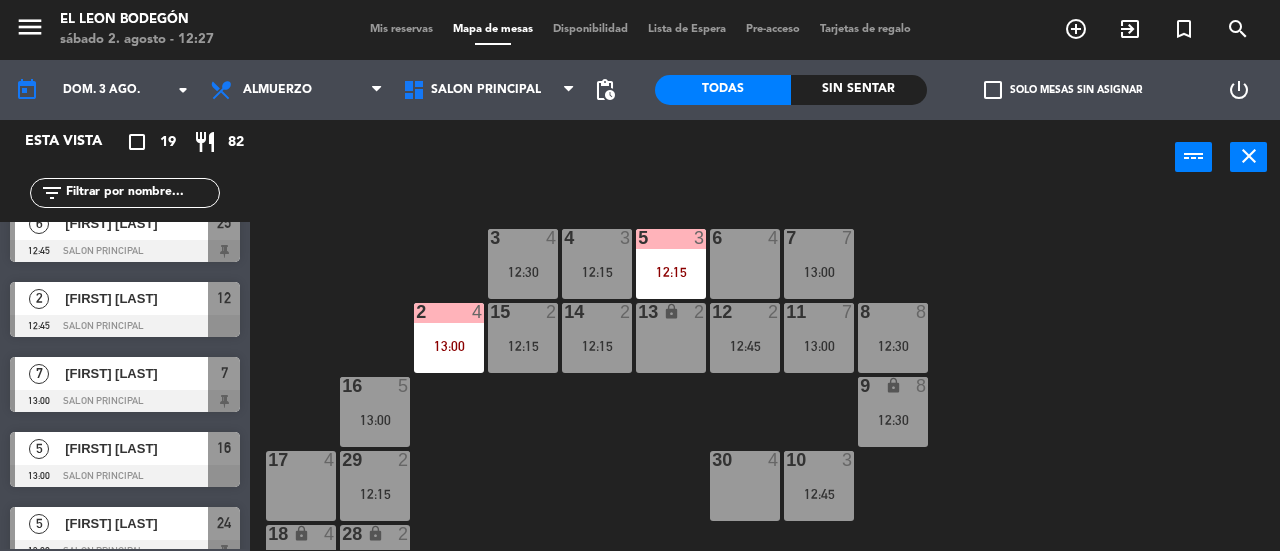 scroll, scrollTop: 1098, scrollLeft: 0, axis: vertical 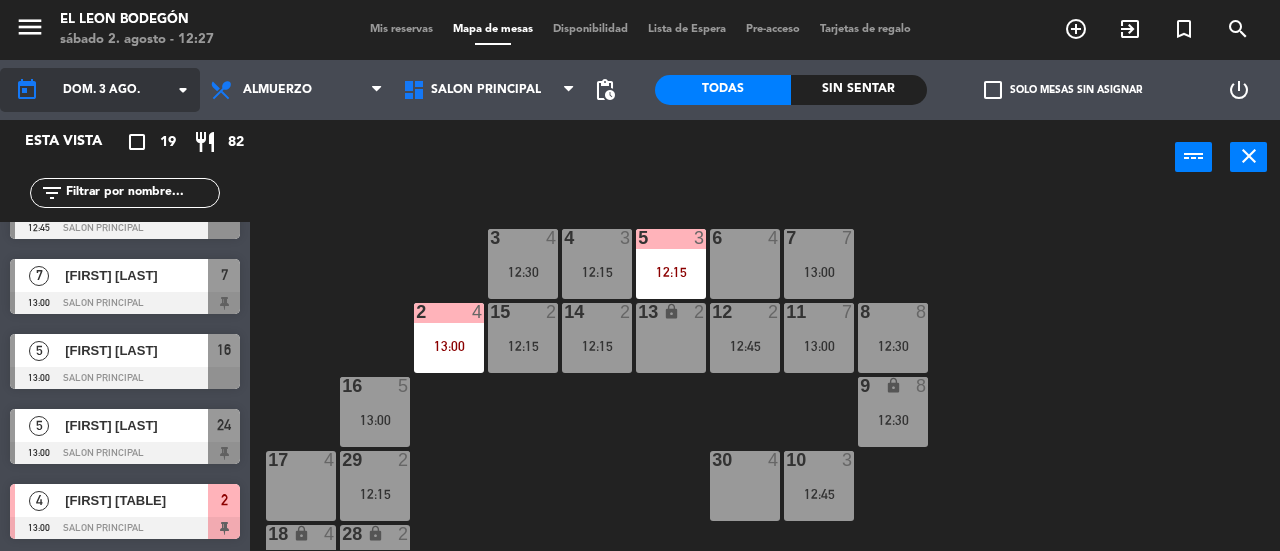 click on "dom. 3 ago." 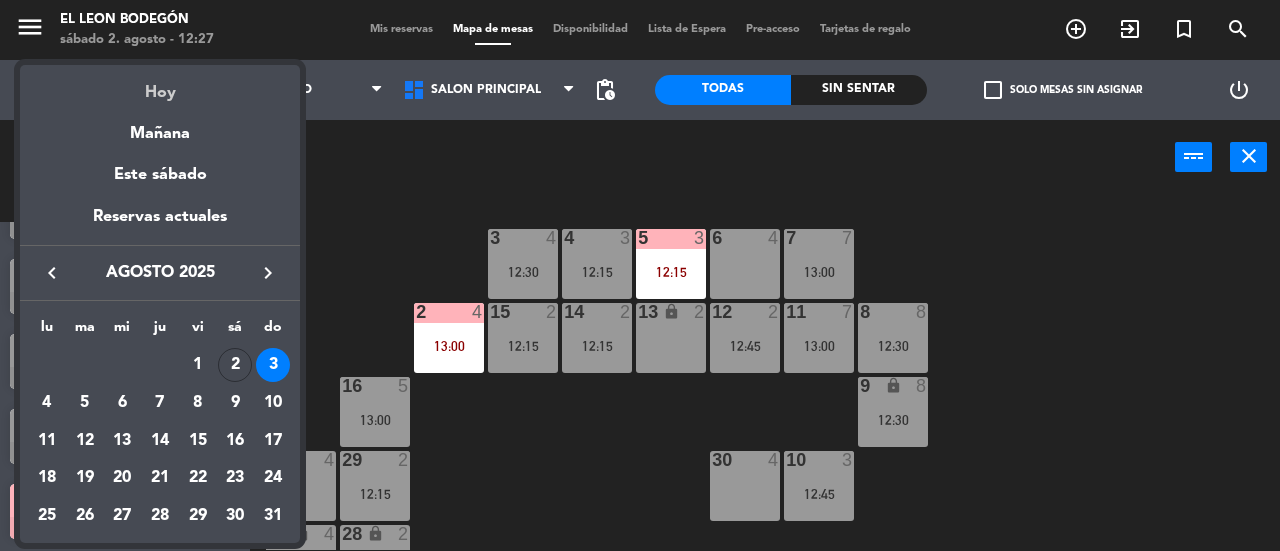 click on "Hoy" at bounding box center (160, 85) 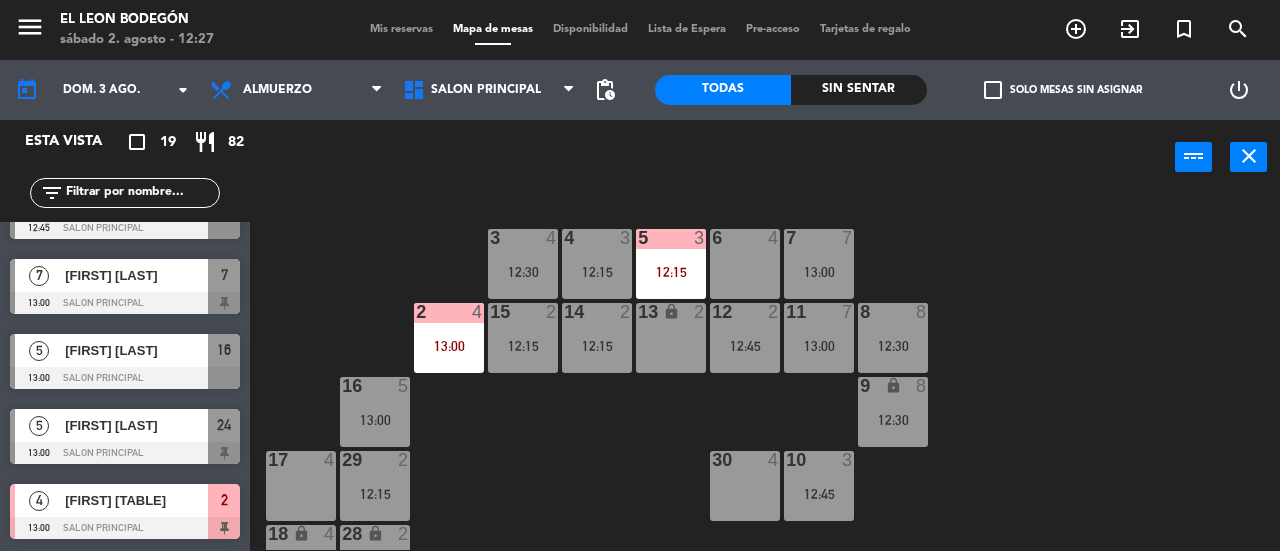 type on "sáb. 2 ago." 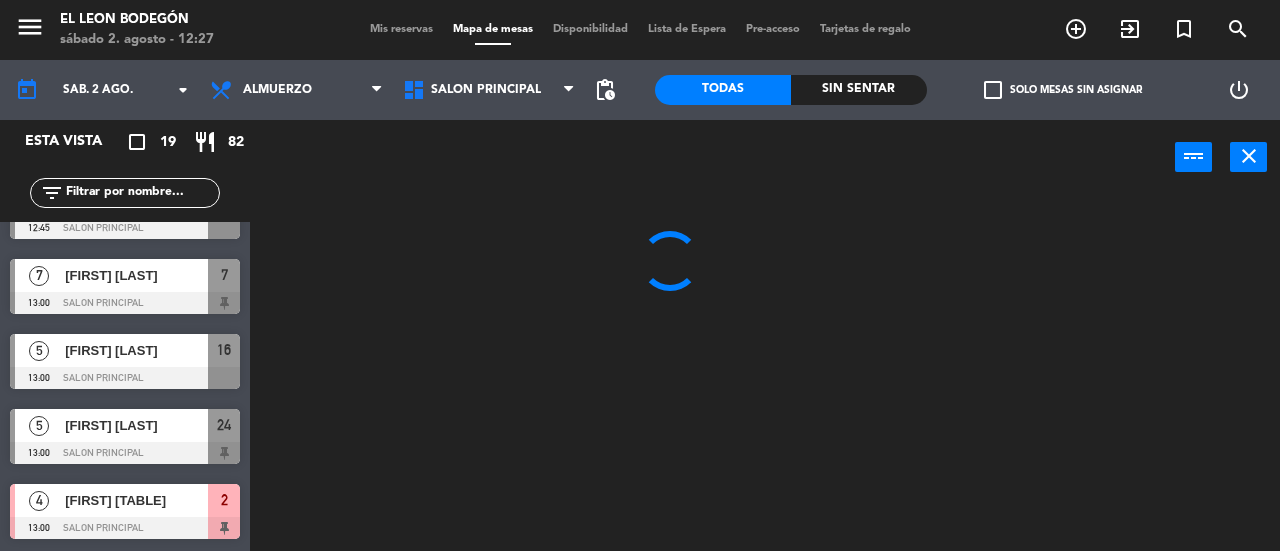 click on "sáb. 2 ago." 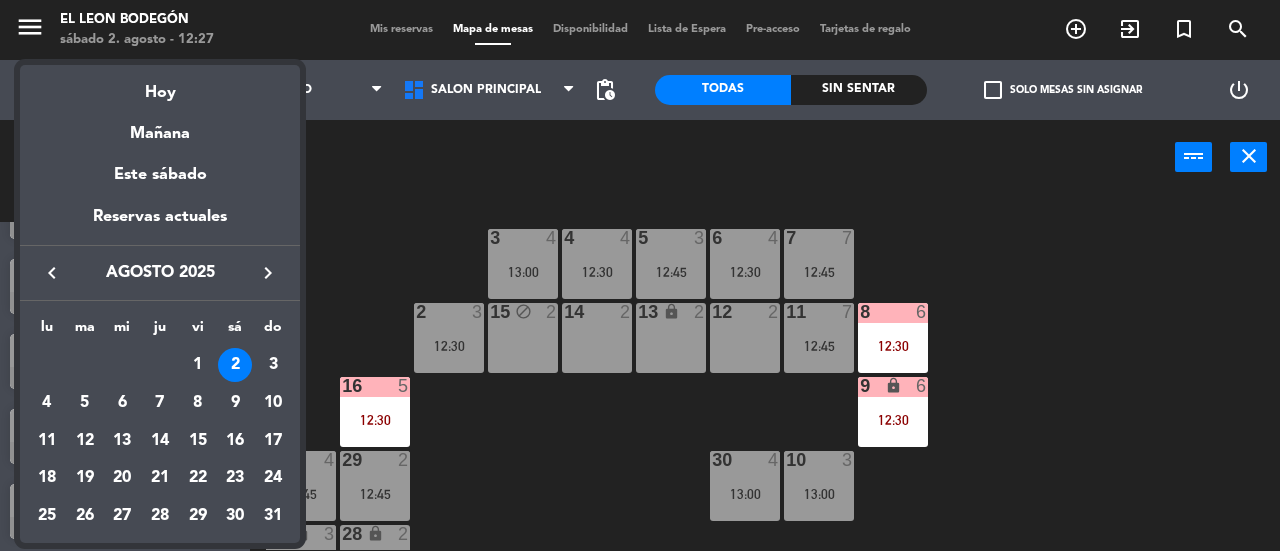 click at bounding box center (640, 275) 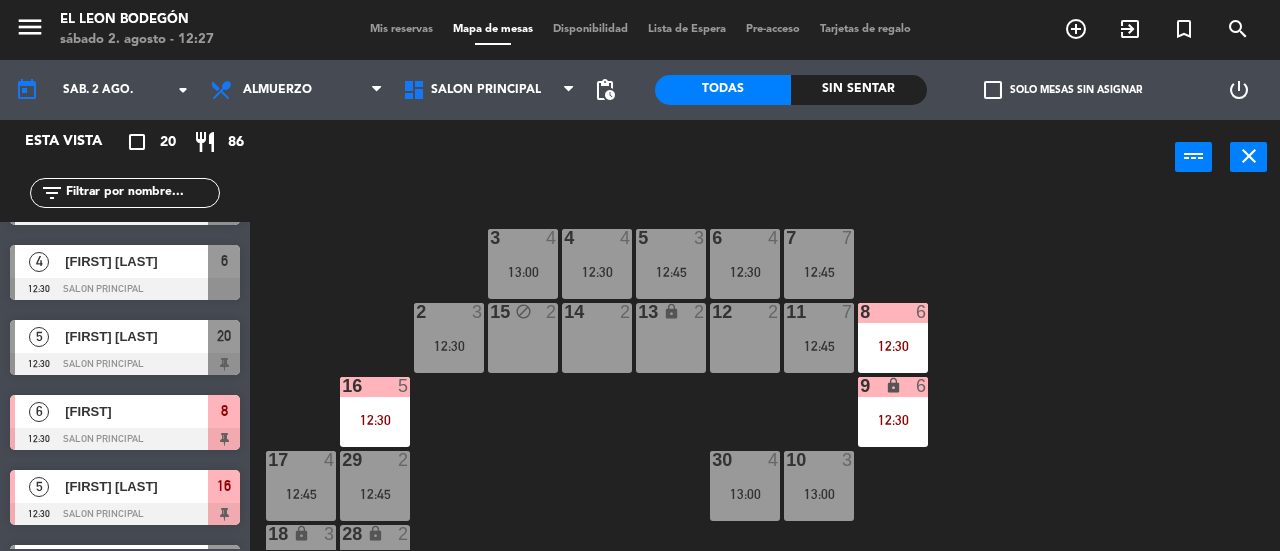 scroll, scrollTop: 173, scrollLeft: 0, axis: vertical 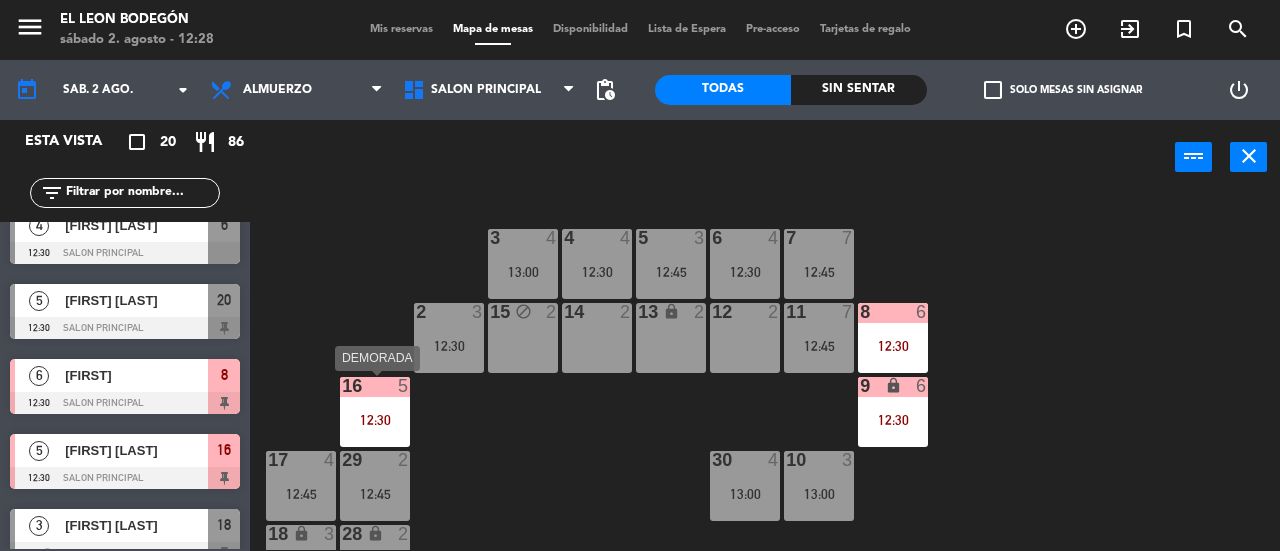 click on "16  5   12:30" at bounding box center [375, 412] 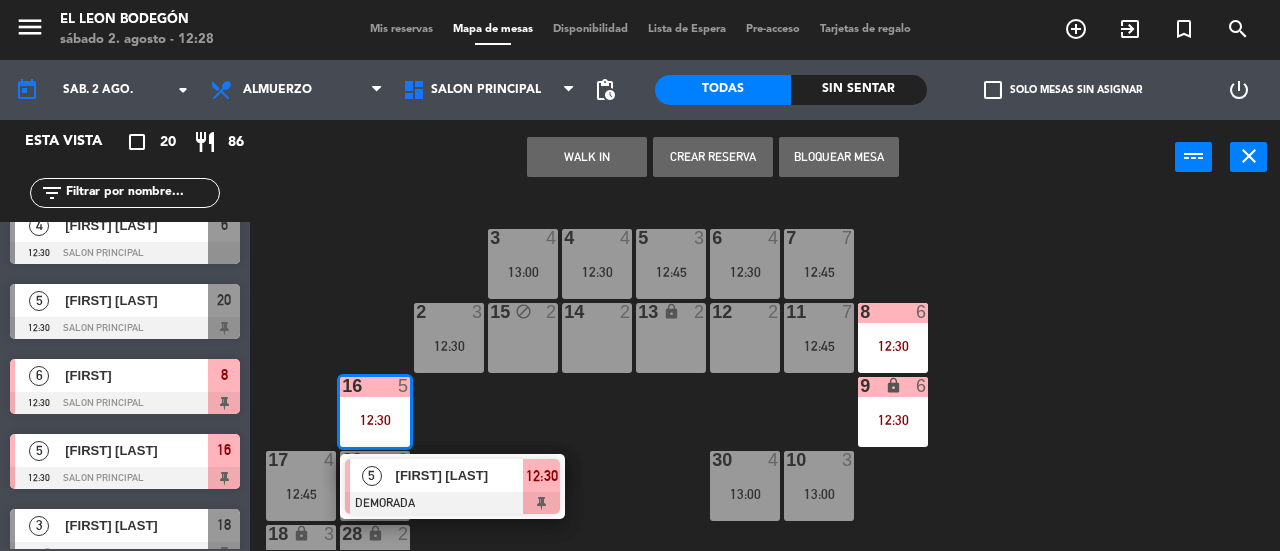 click on "3  4   13:00  4  4   12:30  5  3   12:45  6  4   12:30  7  7   12:45  2  3   12:30  15 block  2  14  2  13 lock  2  12  2  11  7   12:45  8  6   12:30  16  5   12:30   5   [FIRST] [LAST]   DEMORADA  12:30 9 lock  6   12:30  10  3   13:00  30  4   13:00  17  4   12:45  29  2   12:45  18 lock  3   12:45  28 lock  2  19  5   13:00  20  5   12:30  21  4   12:45  27  2  25 lock  6   12:45  22  2   13:00  26 lock  2  23 lock  4  24 lock  5" 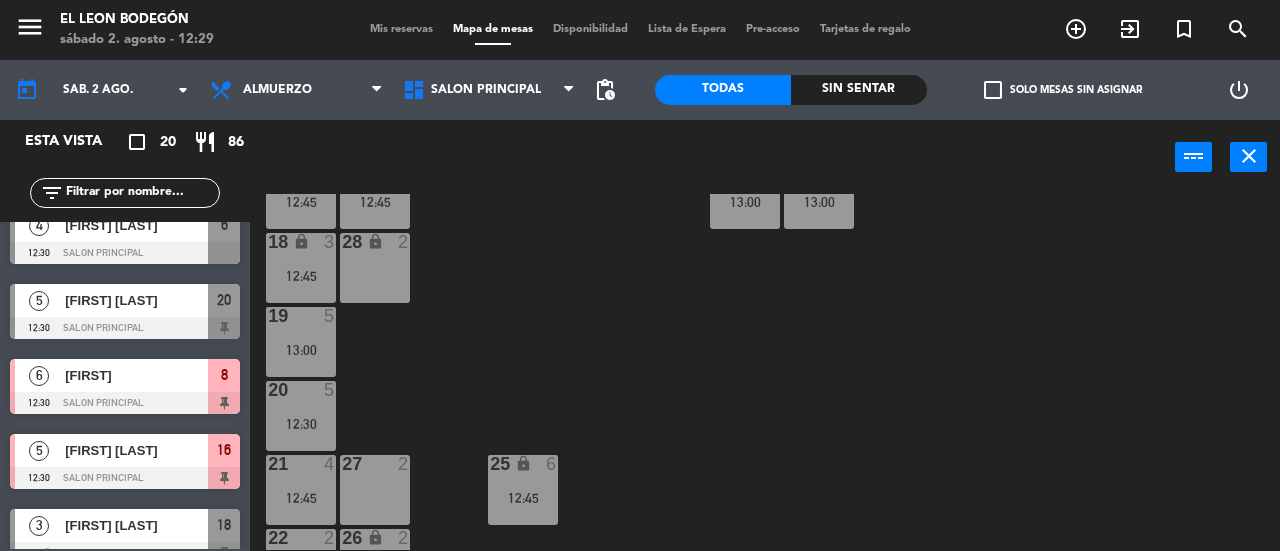 scroll, scrollTop: 300, scrollLeft: 0, axis: vertical 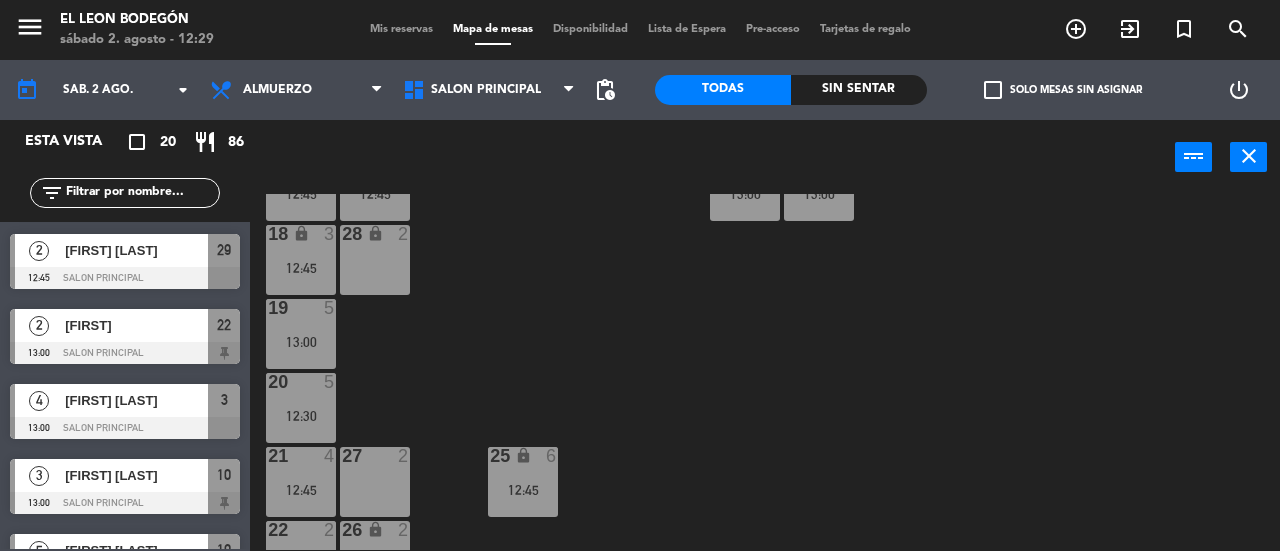 click 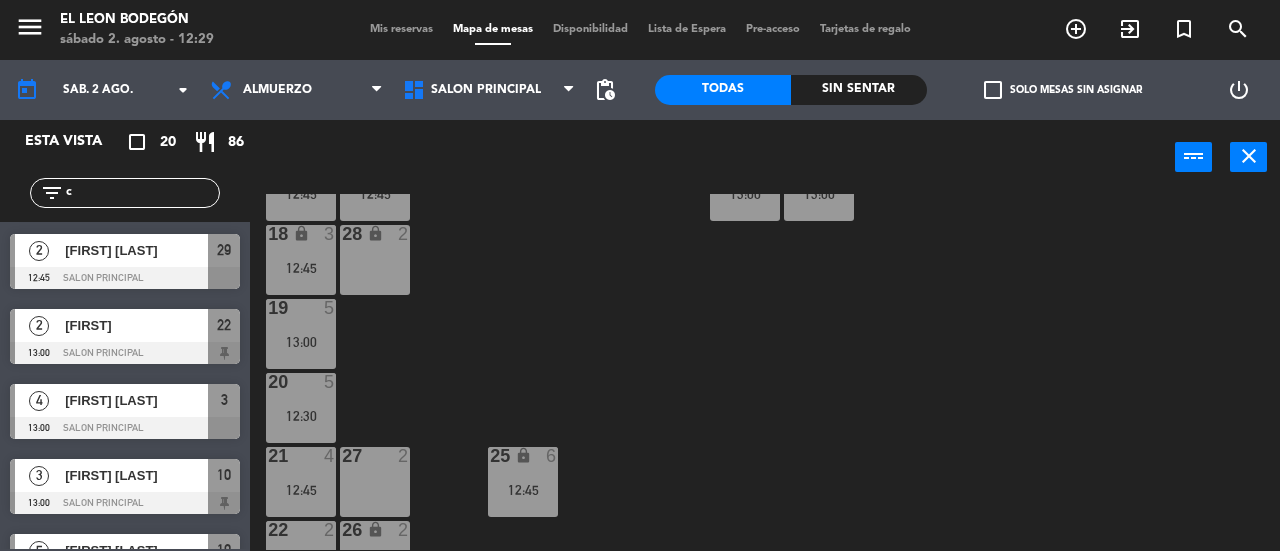 scroll, scrollTop: 0, scrollLeft: 0, axis: both 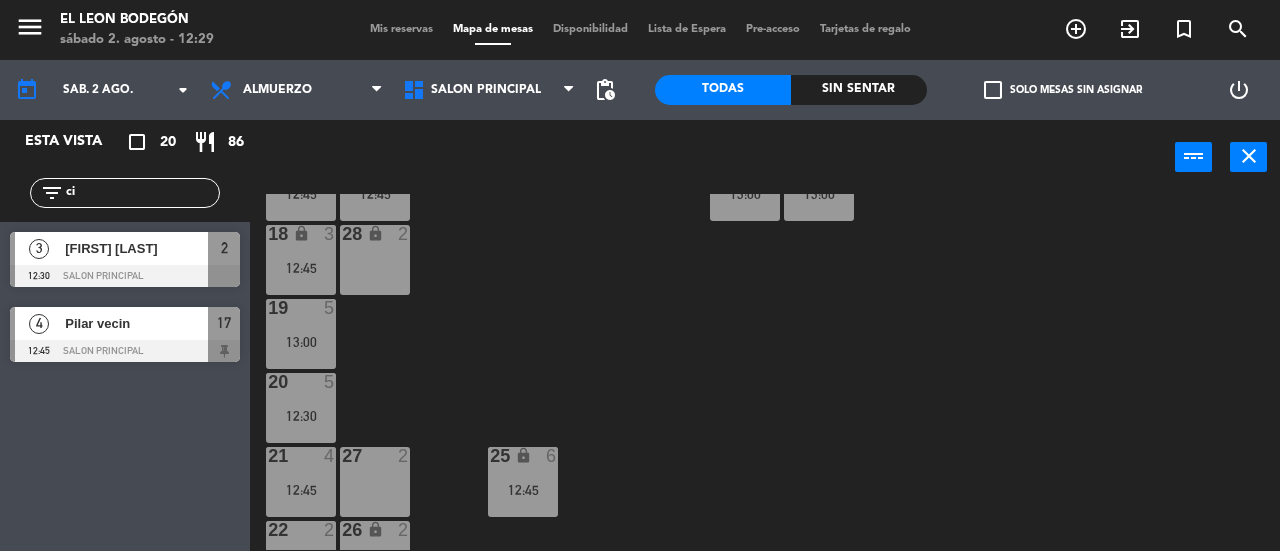 type on "ci" 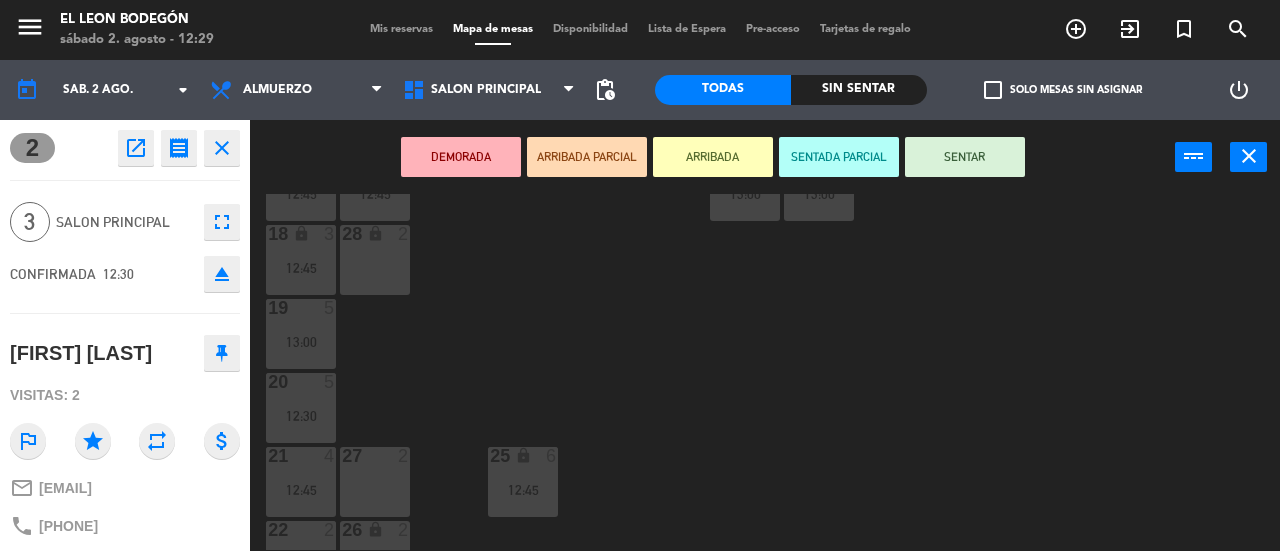 click on "close" 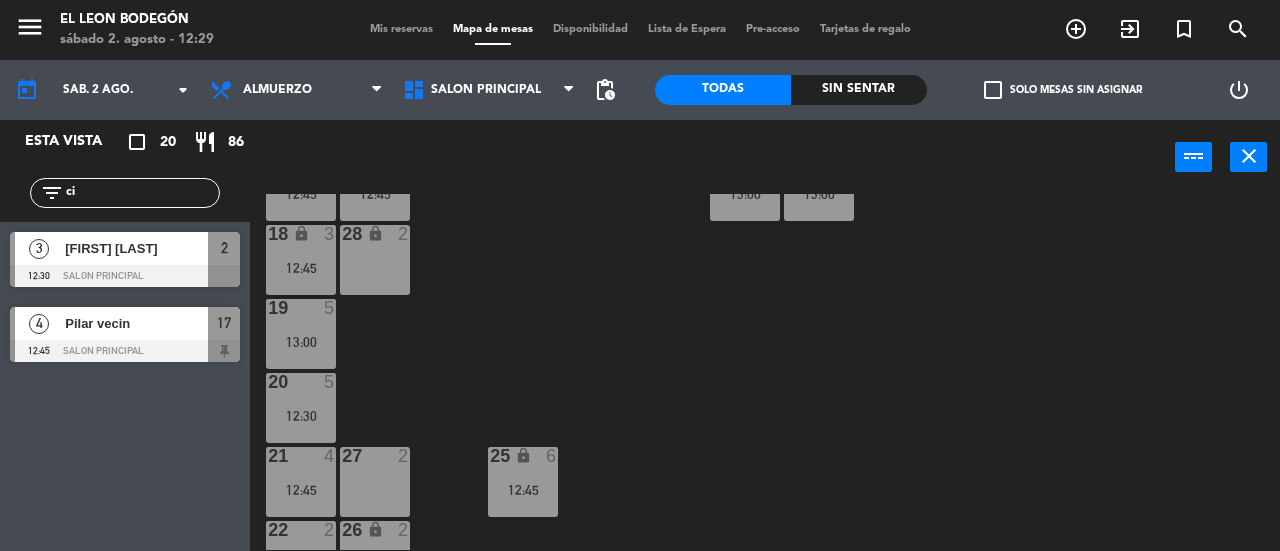 click on "[FIRST] [LAST]" at bounding box center [135, 248] 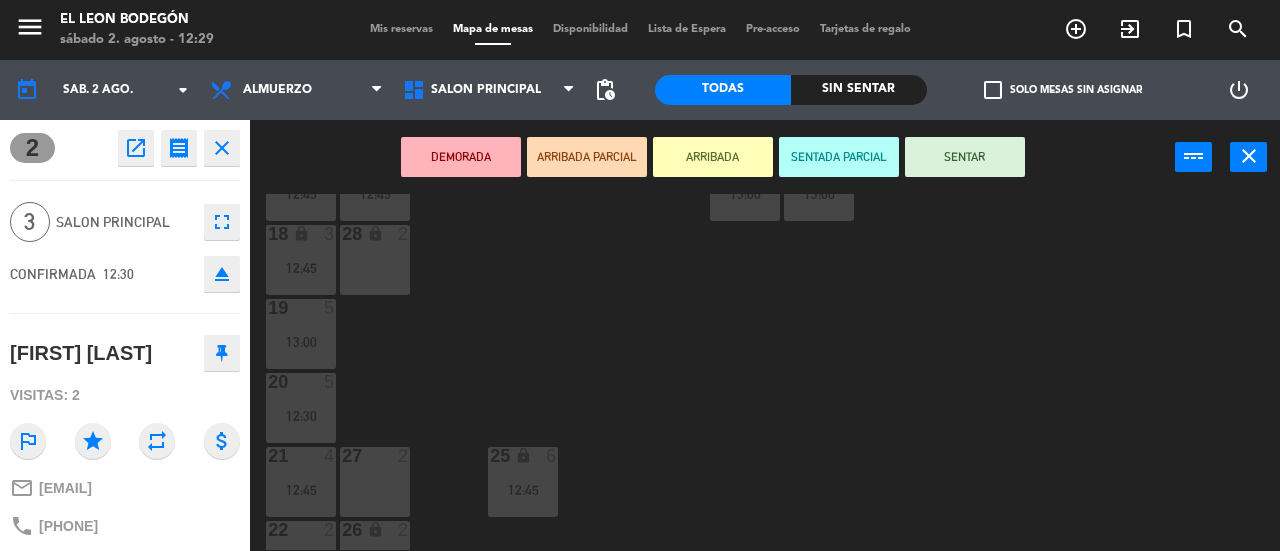 click on "SENTAR" at bounding box center (965, 157) 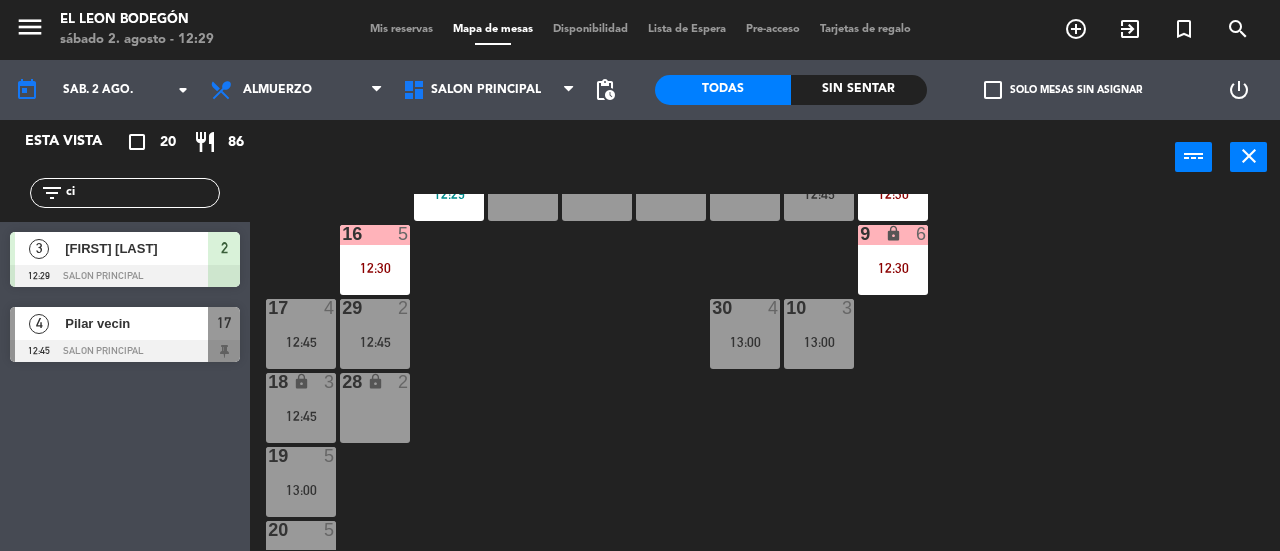 scroll, scrollTop: 0, scrollLeft: 0, axis: both 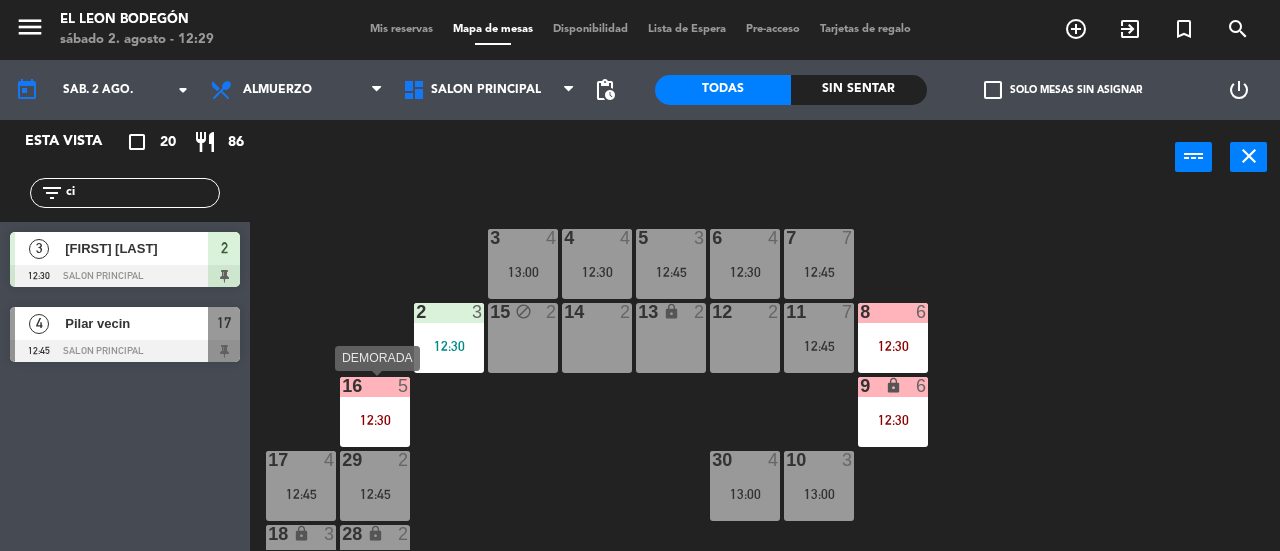 click on "12:30" at bounding box center [375, 420] 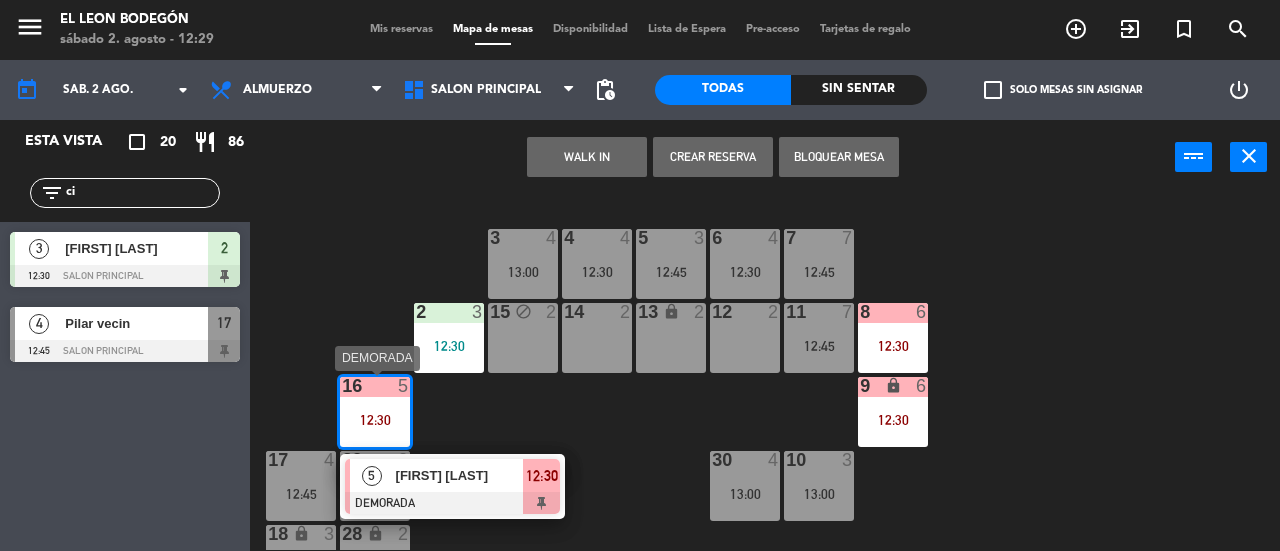 click at bounding box center [452, 503] 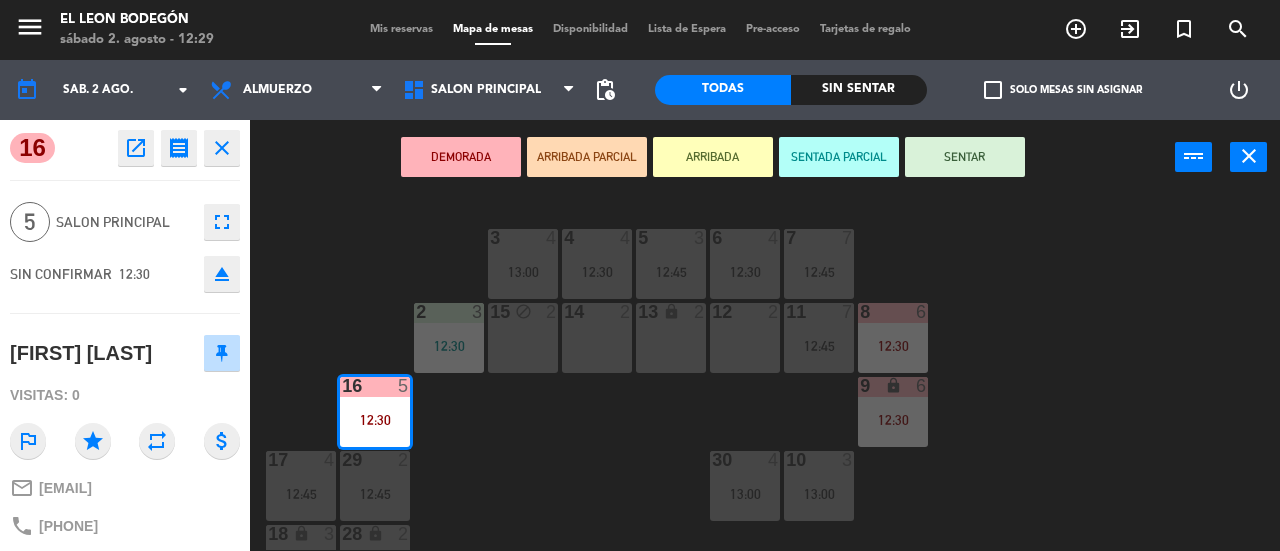 click on "SENTAR" at bounding box center (965, 157) 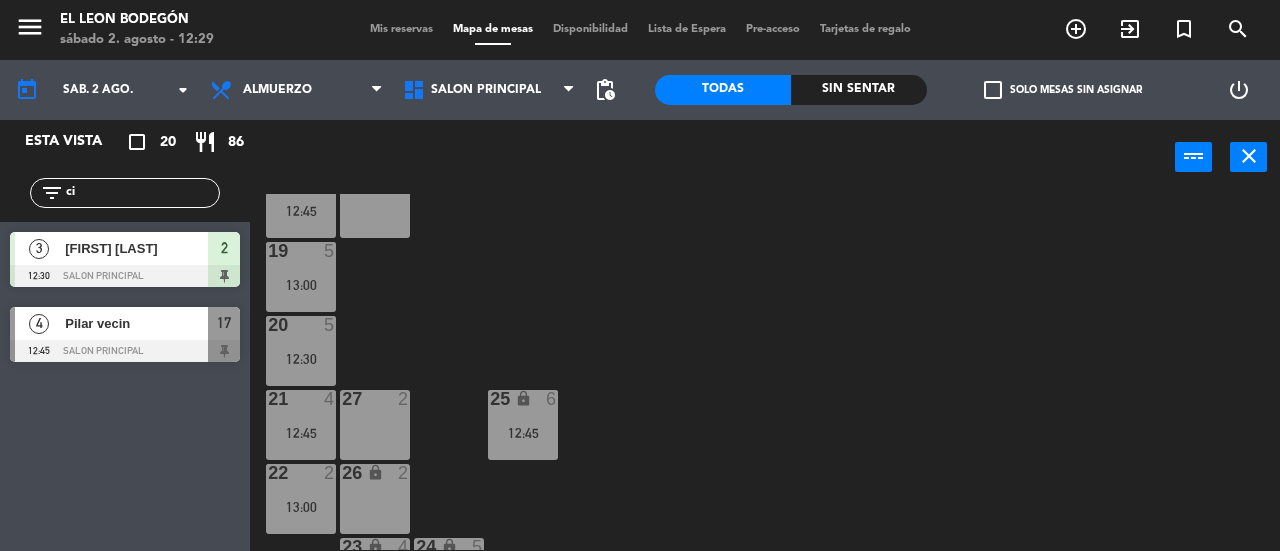 scroll, scrollTop: 415, scrollLeft: 0, axis: vertical 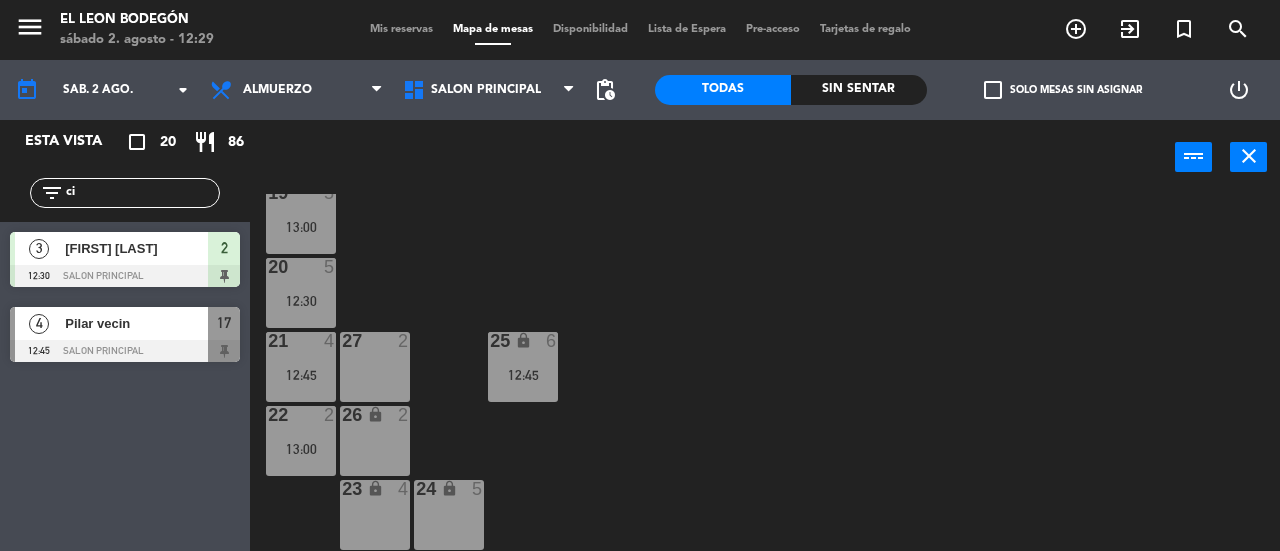 click on "ci" 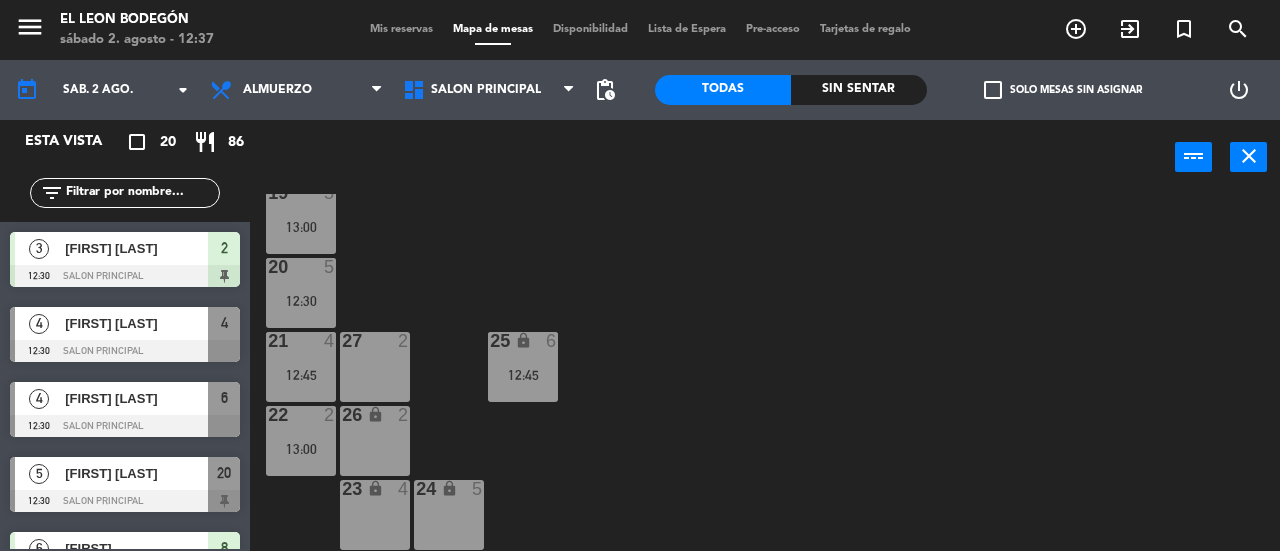 type 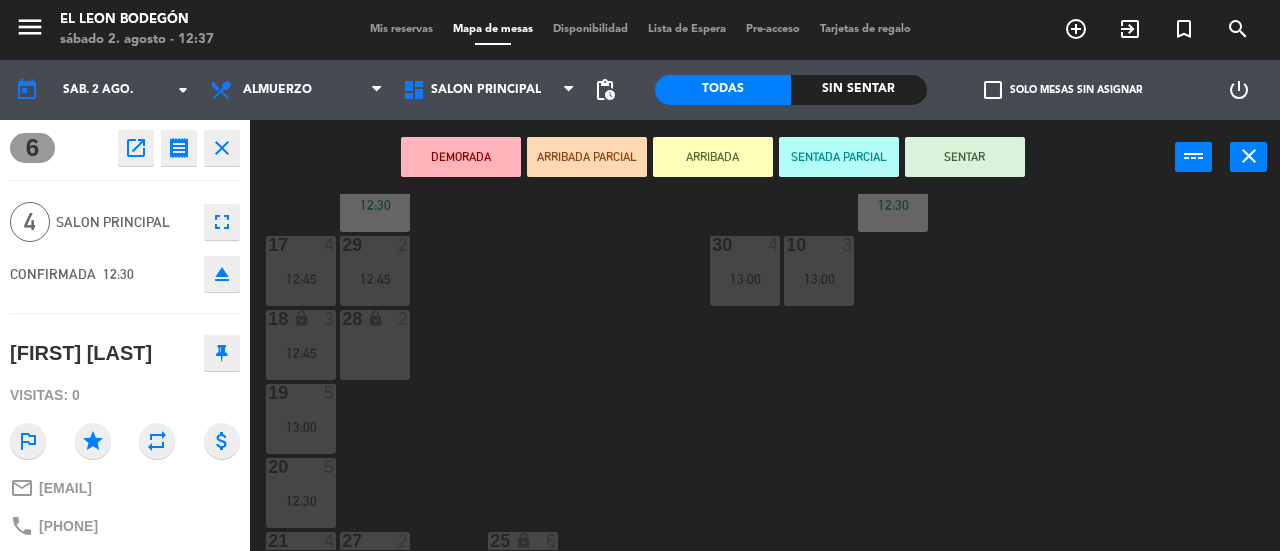 scroll, scrollTop: 0, scrollLeft: 0, axis: both 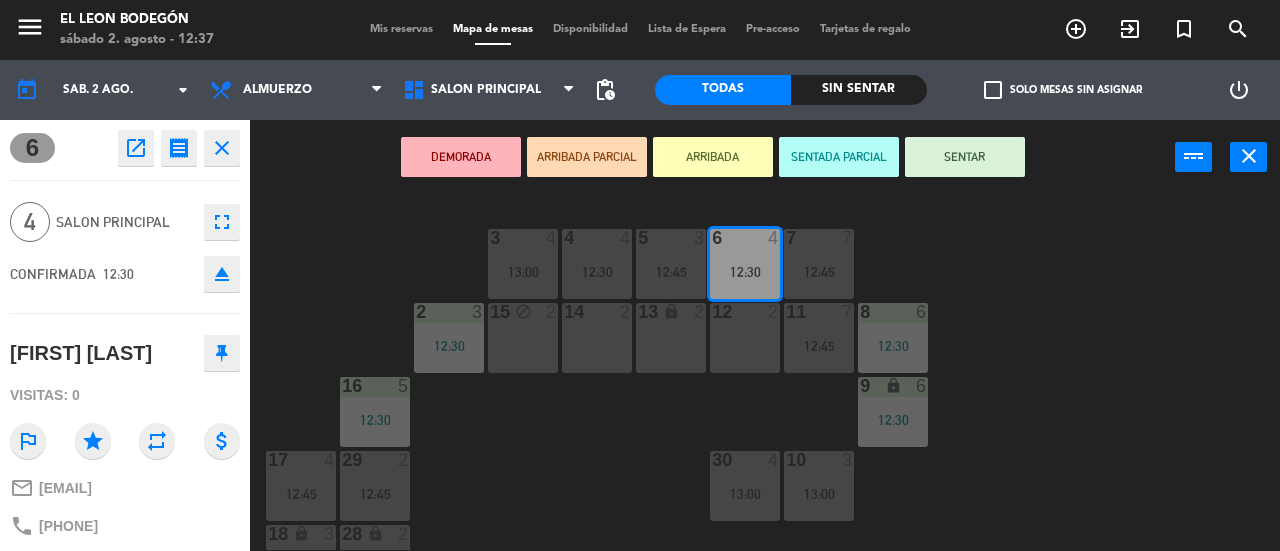 click on "SENTAR" at bounding box center [965, 157] 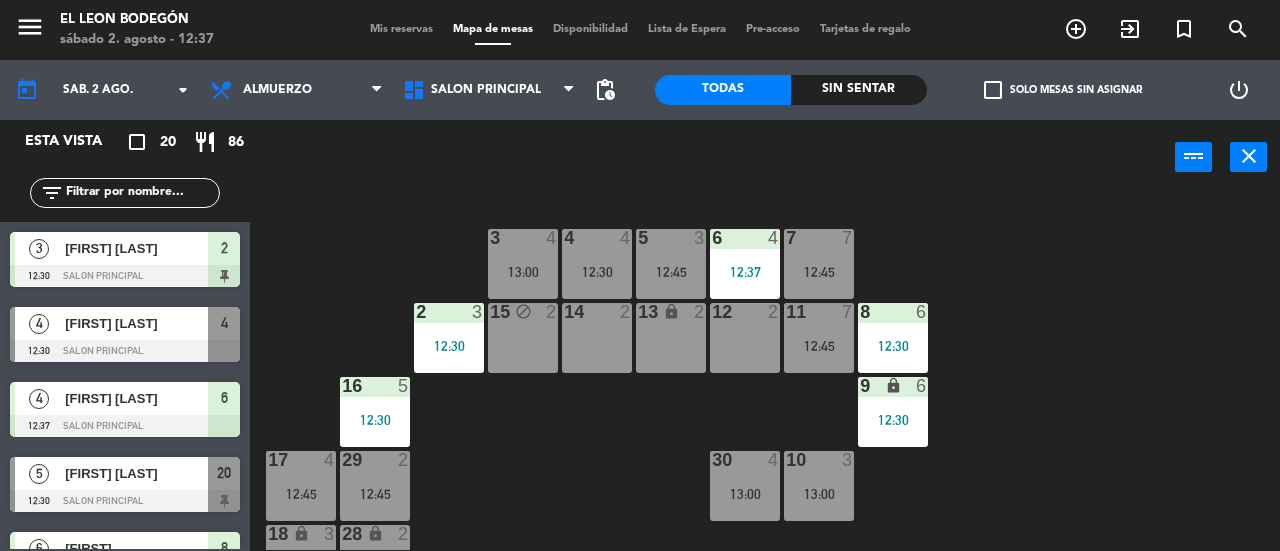 click on "8  6   12:30" at bounding box center (893, 338) 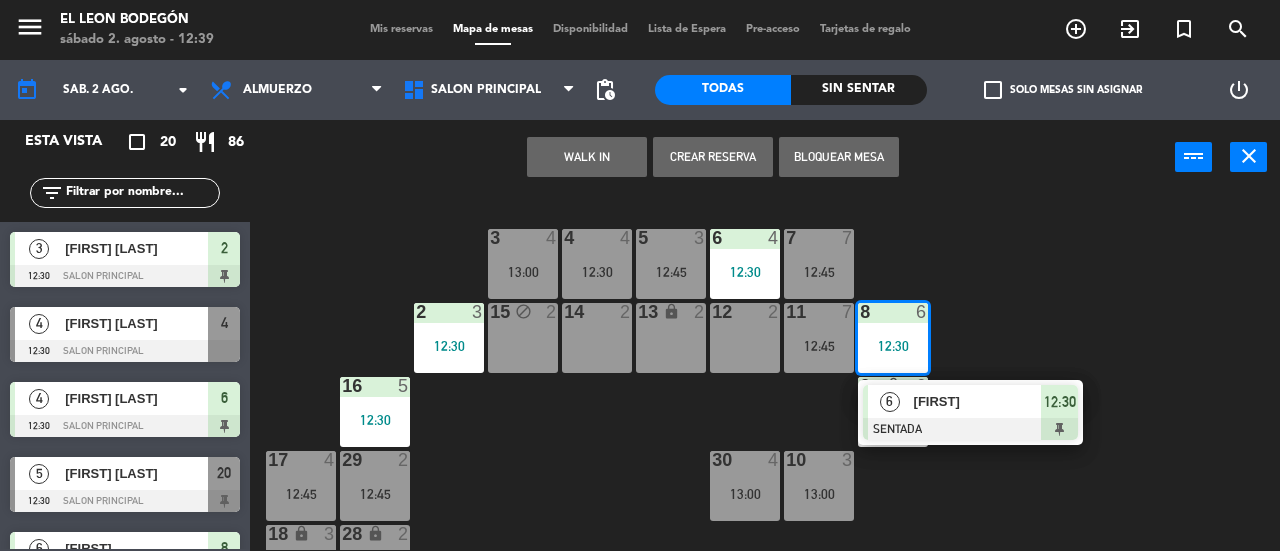 click 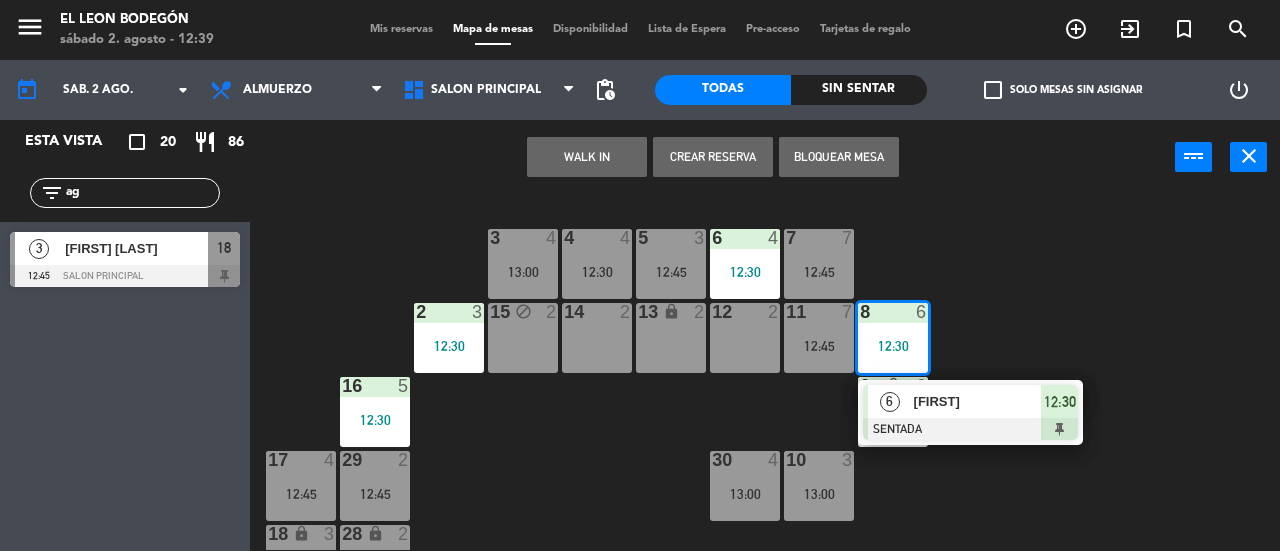 type on "ag" 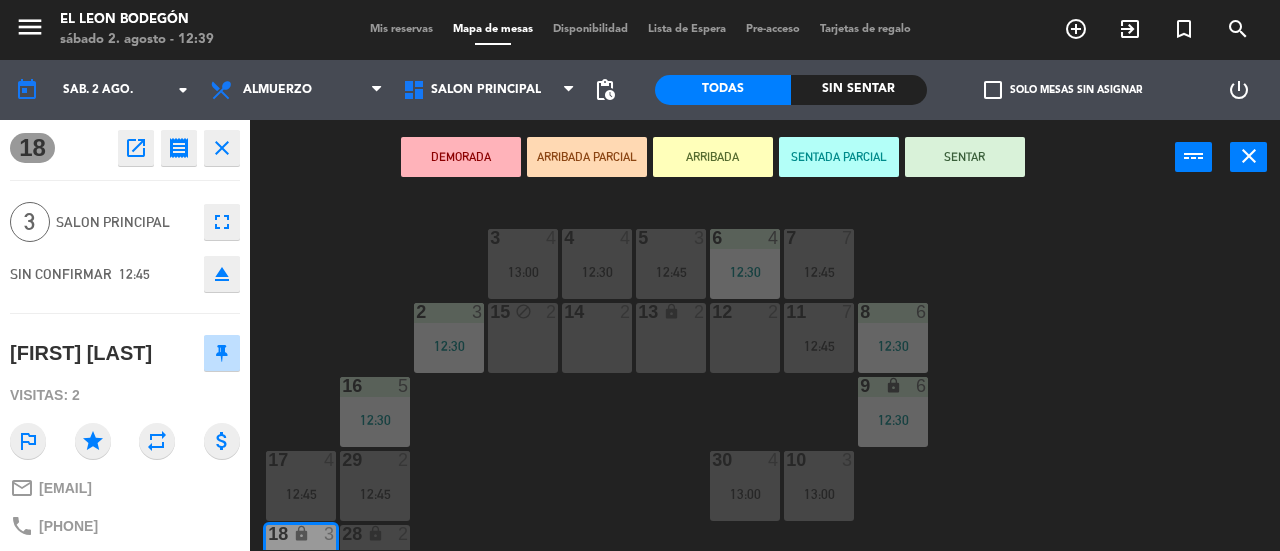 click on "SENTAR" at bounding box center (965, 157) 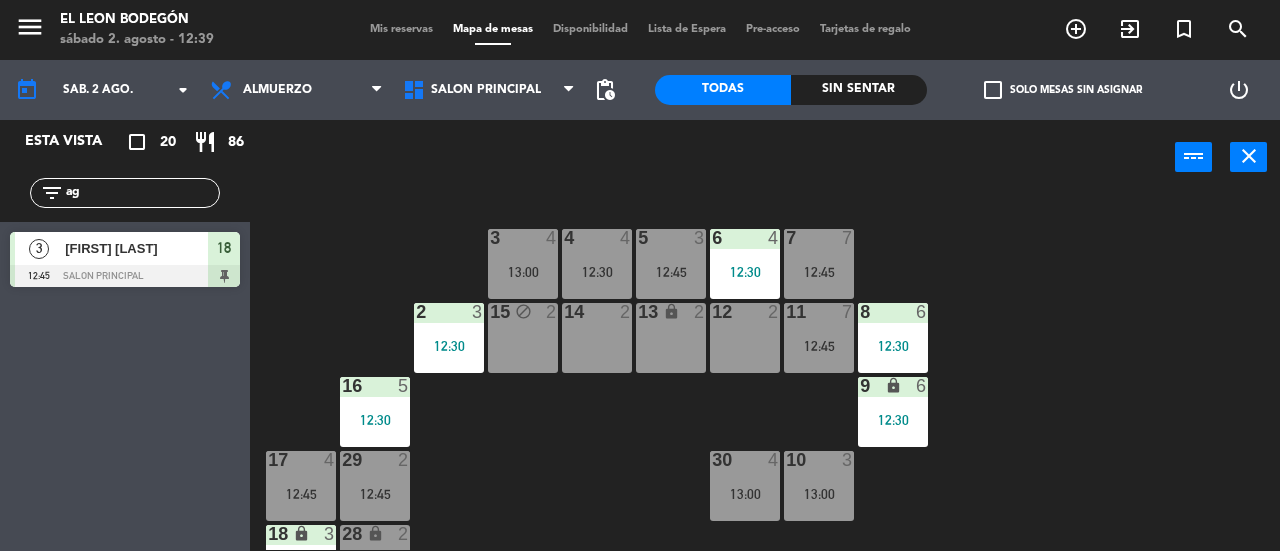 click on "ag" 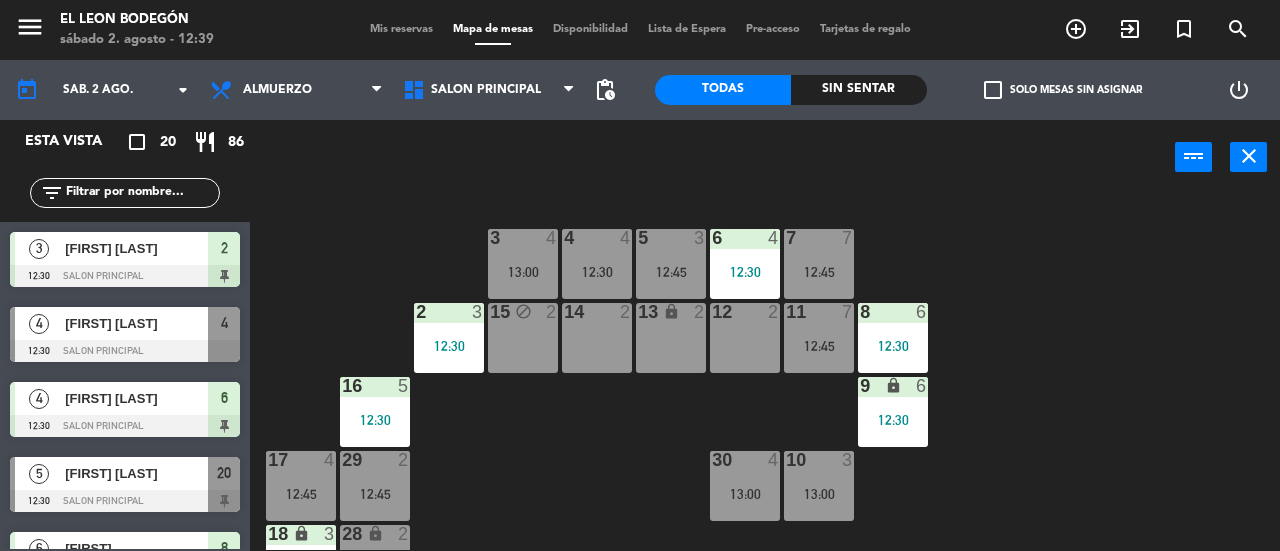 click 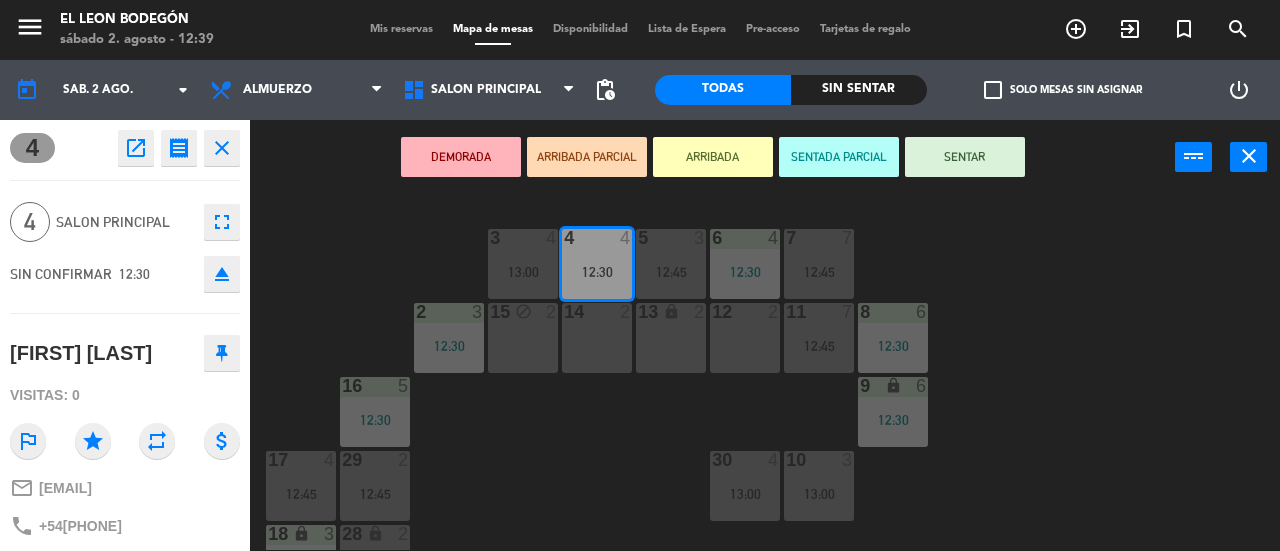 click on "SENTAR" at bounding box center [965, 157] 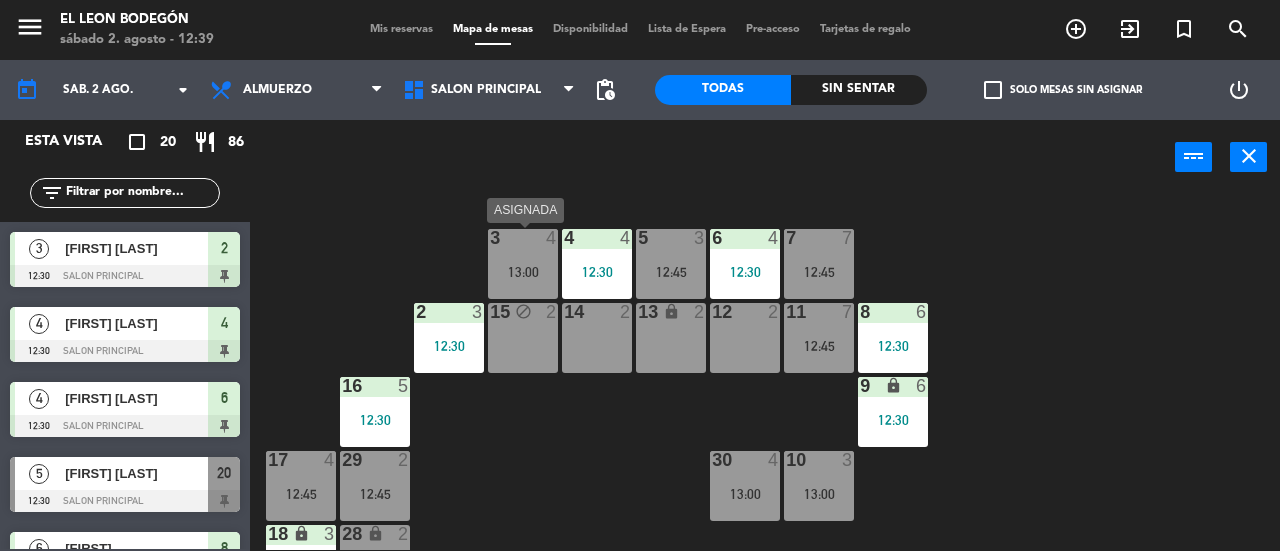 click on "3  4   13:00" at bounding box center (523, 264) 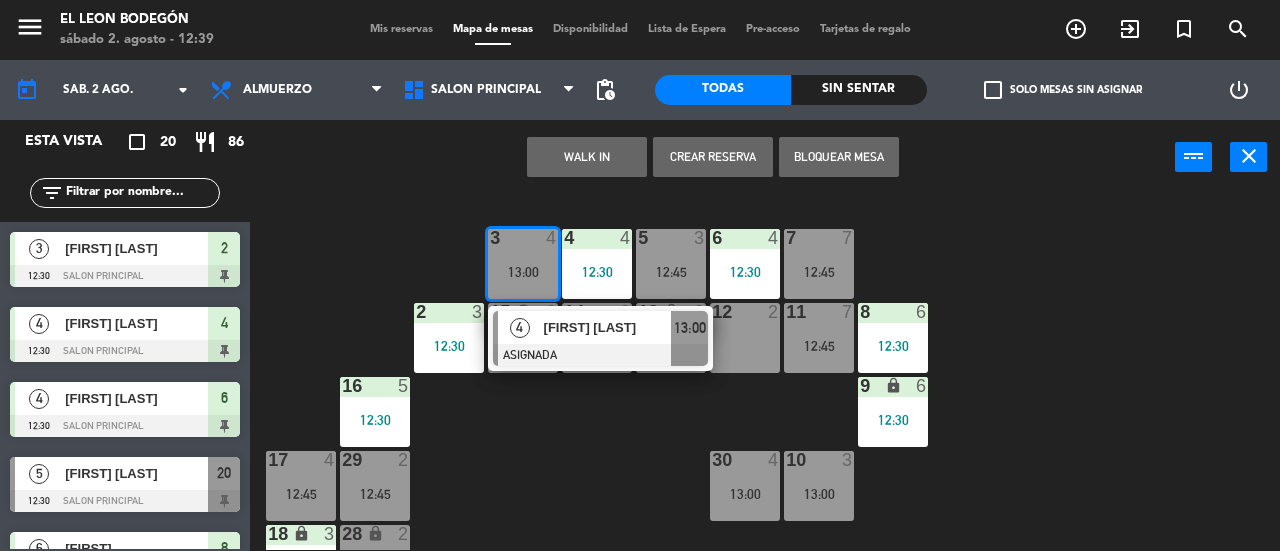 click on "3  4   13:00   4   [FIRST] [LAST]   ASIGNADA  13:00 4  4   12:30  5  3   12:45  6  4   12:30  7  7   12:45  2  3   12:30  15 block  2  14  2  13 lock  2  12  2  11  7   12:45  8  6   12:30  16  5   12:30  9 lock  6   12:30  10  3   13:00  30  4   13:00  17  4   12:45  29  2   12:45  18 lock  3   12:45  28 lock  2  19  5   13:00  20  5   12:30  21  4   12:45  27  2  25 lock  6   12:45  22  2   13:00  26 lock  2  23 lock  4  24 lock  5" 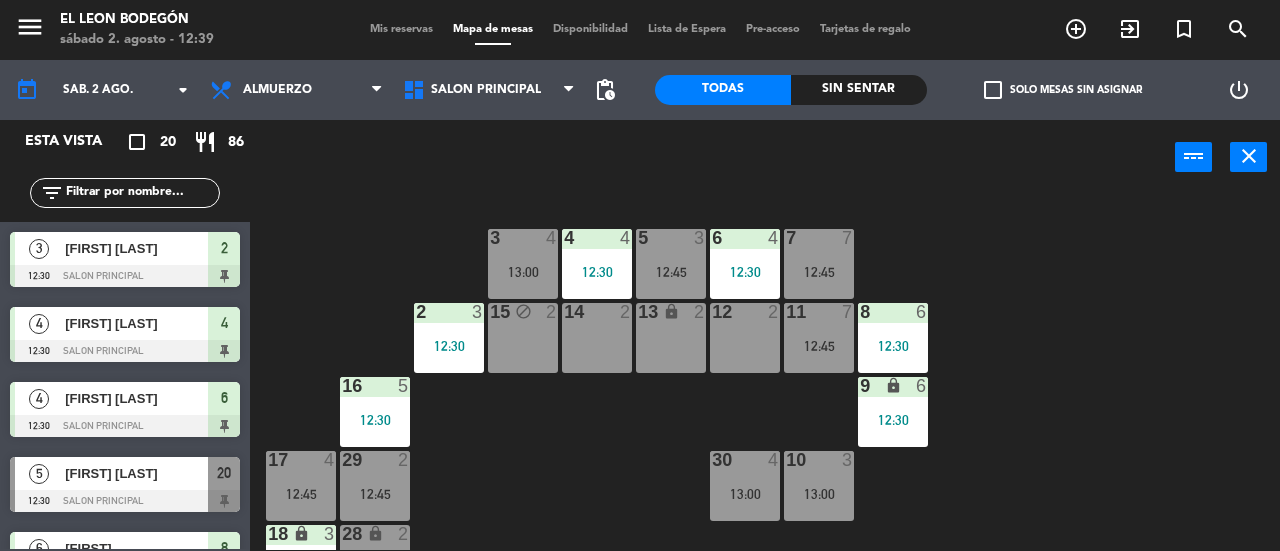 click on "12:30" at bounding box center [597, 272] 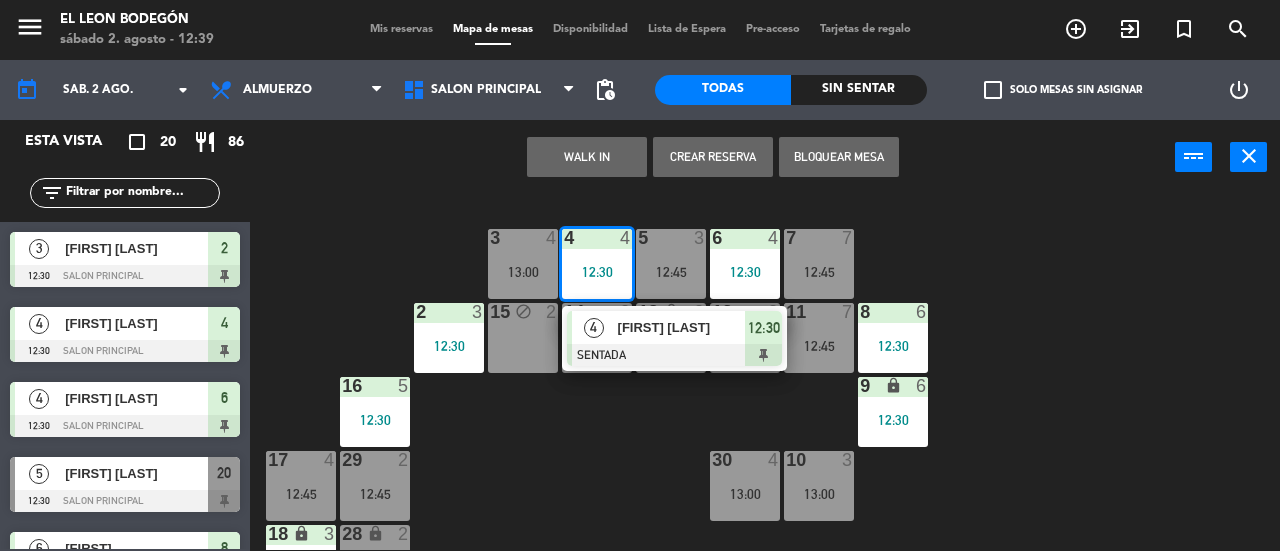 click on "3  4   13:00  4  4   12:30   4   [FIRST] [LAST]   SENTADA  12:30 5  3   12:45  6  4   12:30  7  7   12:45  2  3   12:30  15 block  2  14  2  13 lock  2  12  2  11  7   12:45  8  6   12:30  16  5   12:30  9 lock  6   12:30  10  3   13:00  30  4   13:00  17  4   12:45  29  2   12:45  18 lock  3   12:45  28 lock  2  19  5   13:00  20  5   12:30  21  4   12:45  27  2  25 lock  6   12:45  22  2   13:00  26 lock  2  23 lock  4  24 lock  5" 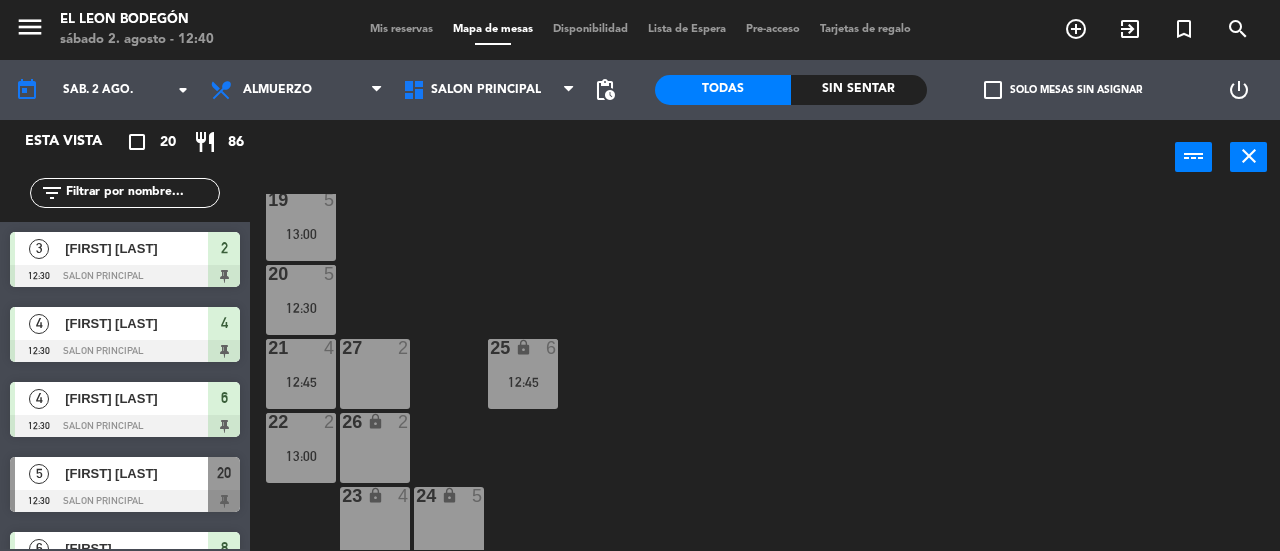 scroll, scrollTop: 415, scrollLeft: 0, axis: vertical 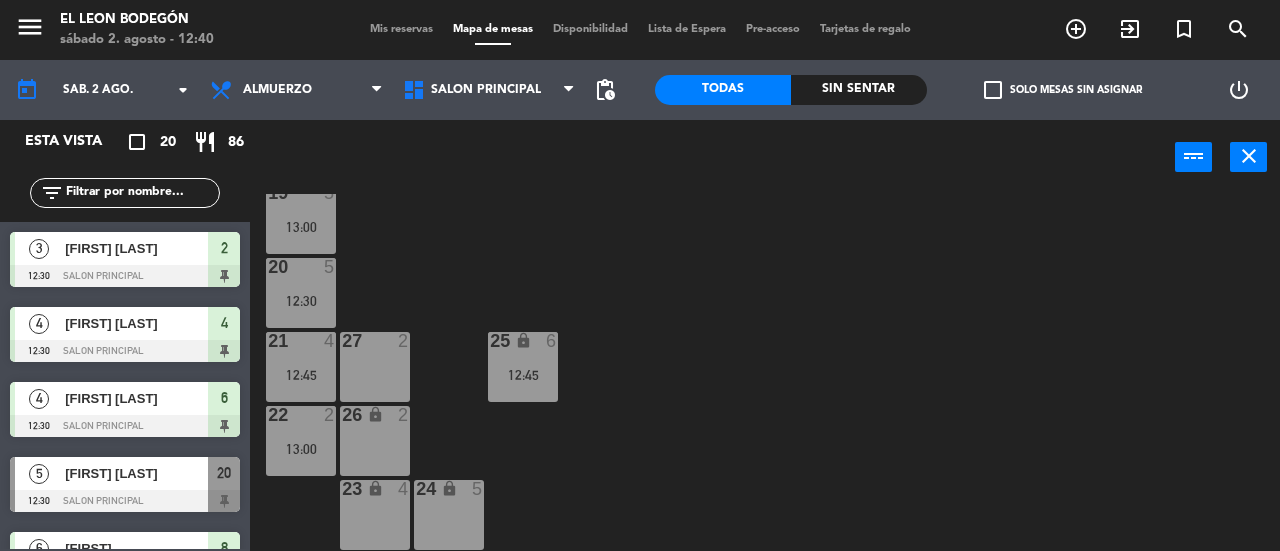 click on "26 lock  2" at bounding box center (375, 441) 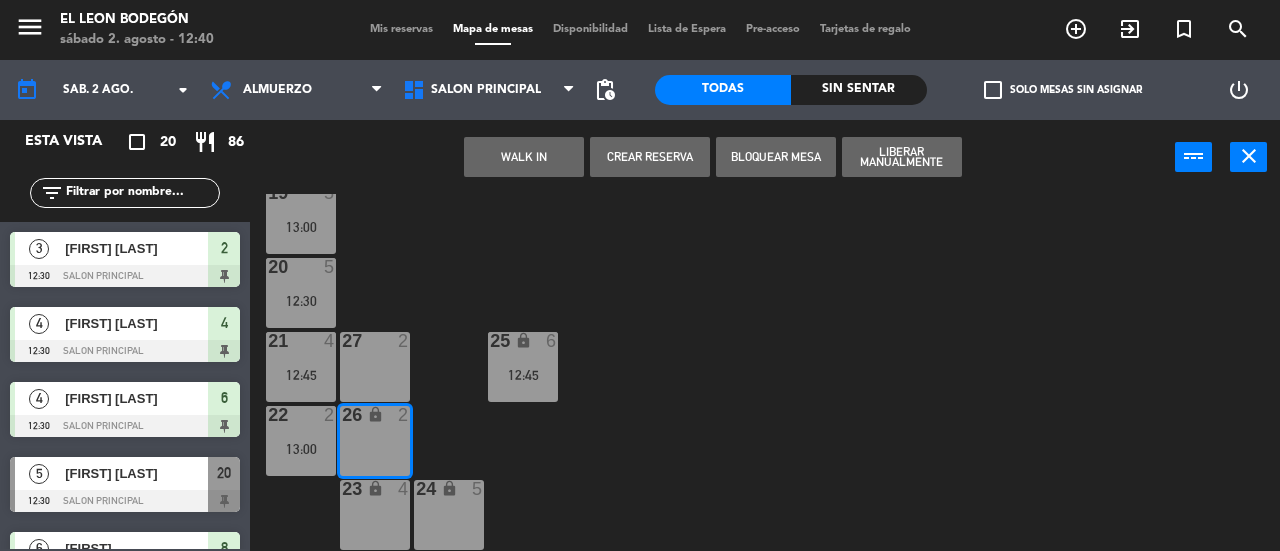 drag, startPoint x: 520, startPoint y: 257, endPoint x: 449, endPoint y: 360, distance: 125.09996 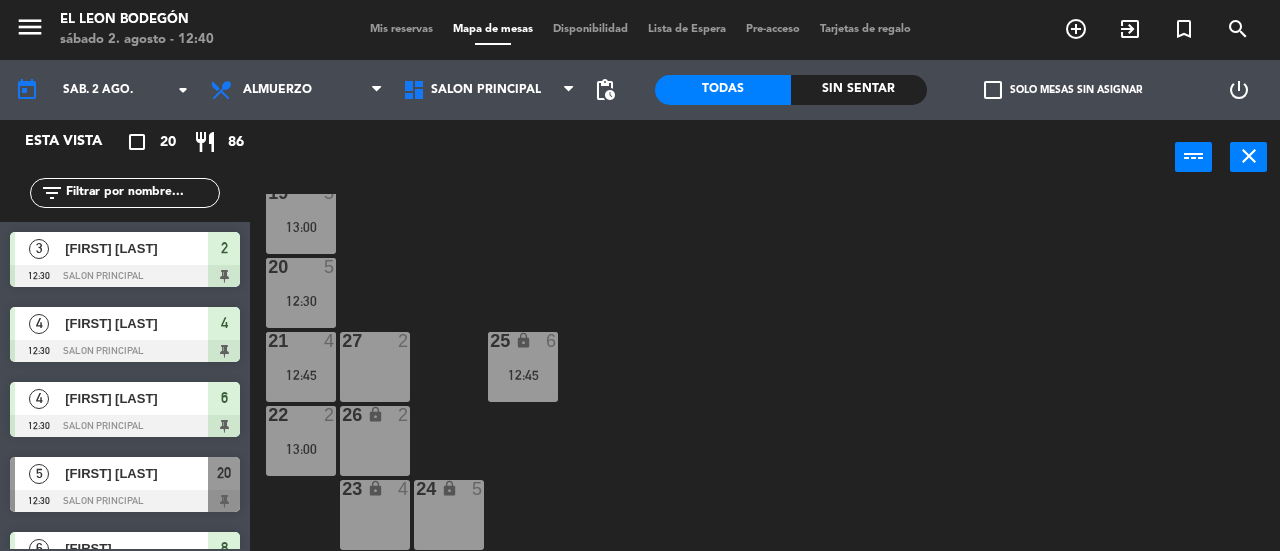 click on "27  2" at bounding box center (375, 367) 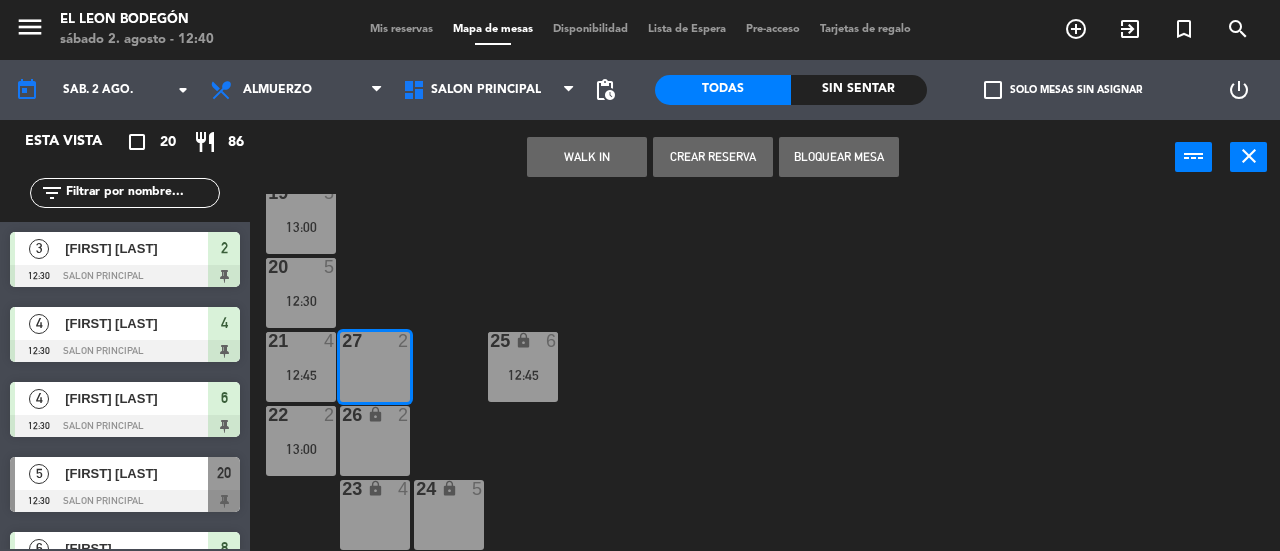 click on "WALK IN" at bounding box center [587, 157] 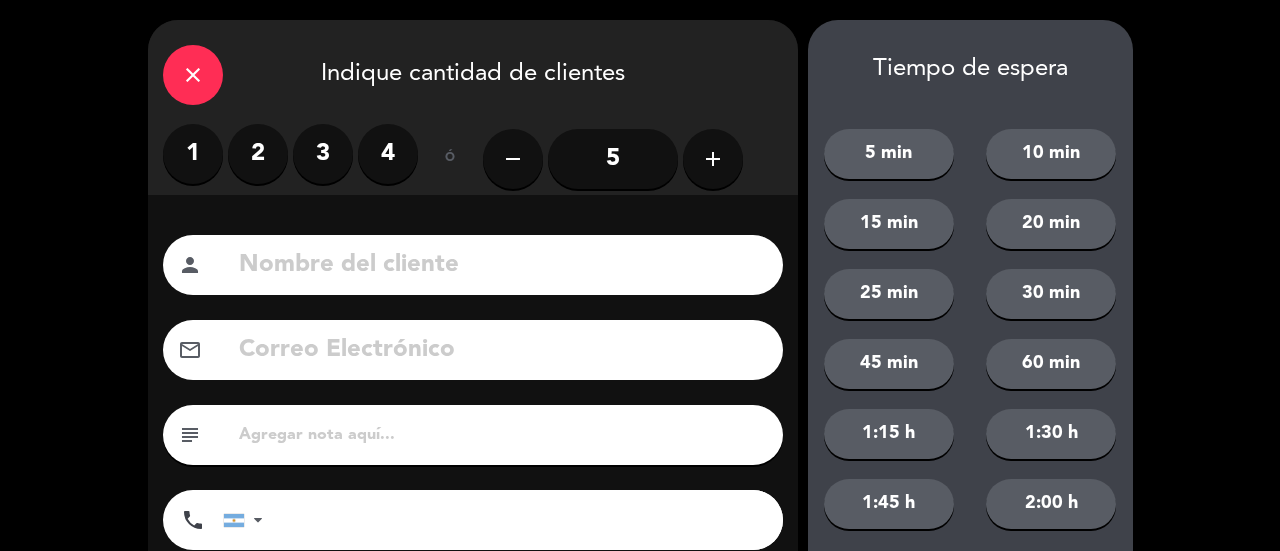 click on "1   2   3   4" at bounding box center [290, 154] 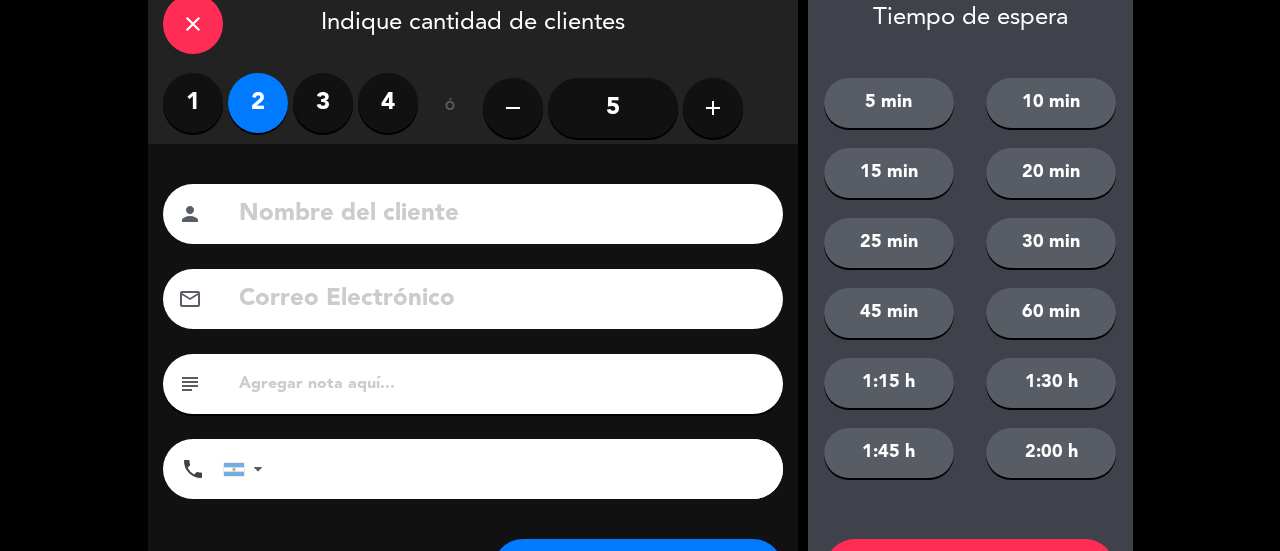 scroll, scrollTop: 100, scrollLeft: 0, axis: vertical 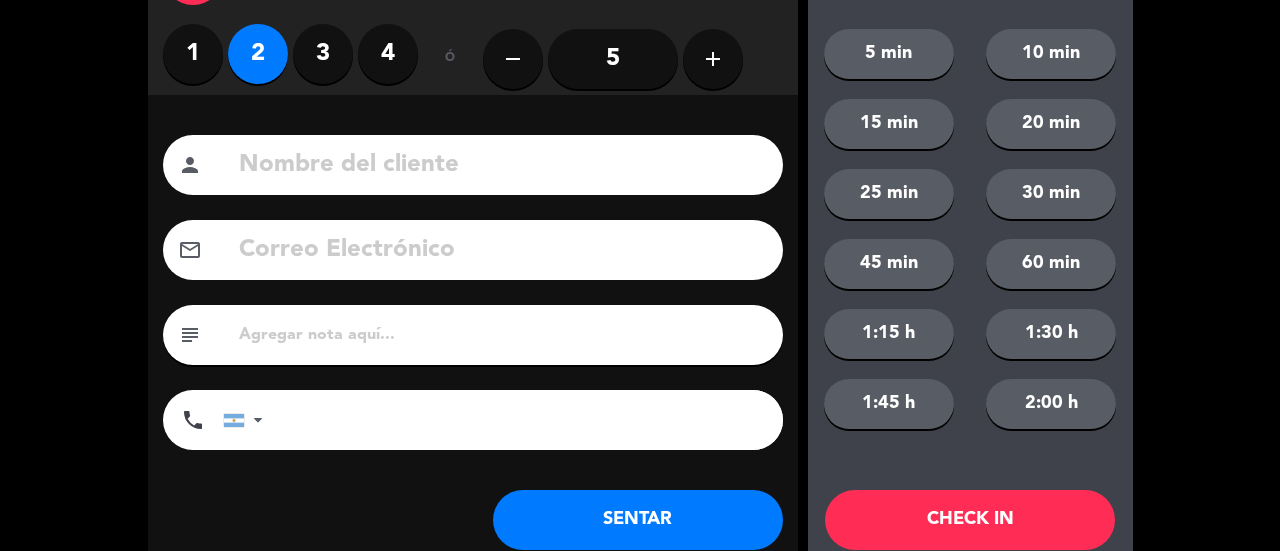 click on "SENTAR" 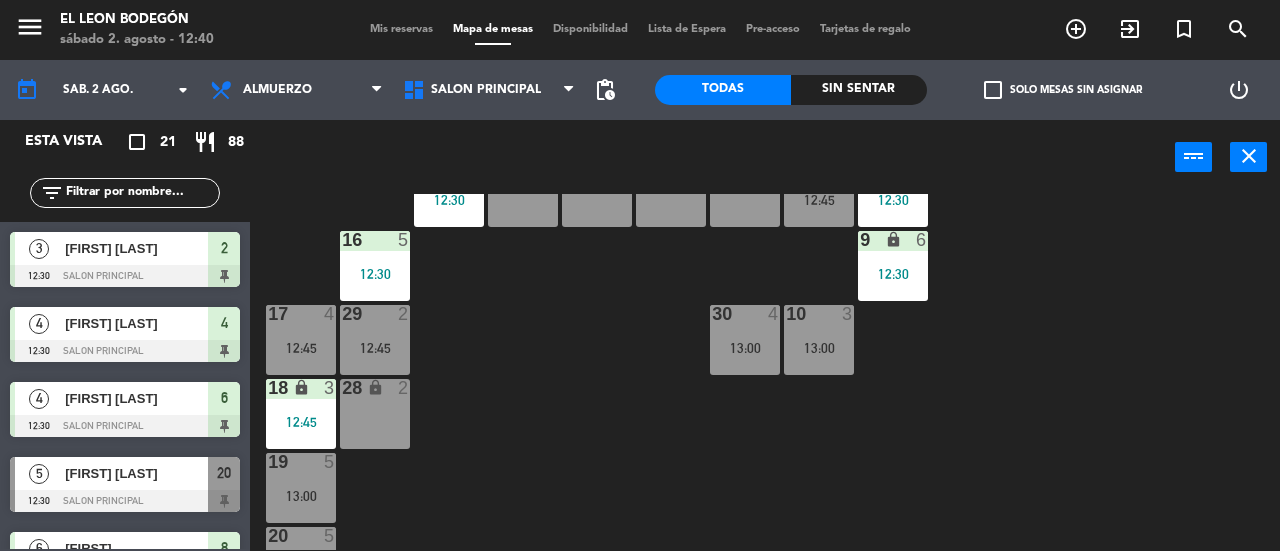 scroll, scrollTop: 400, scrollLeft: 0, axis: vertical 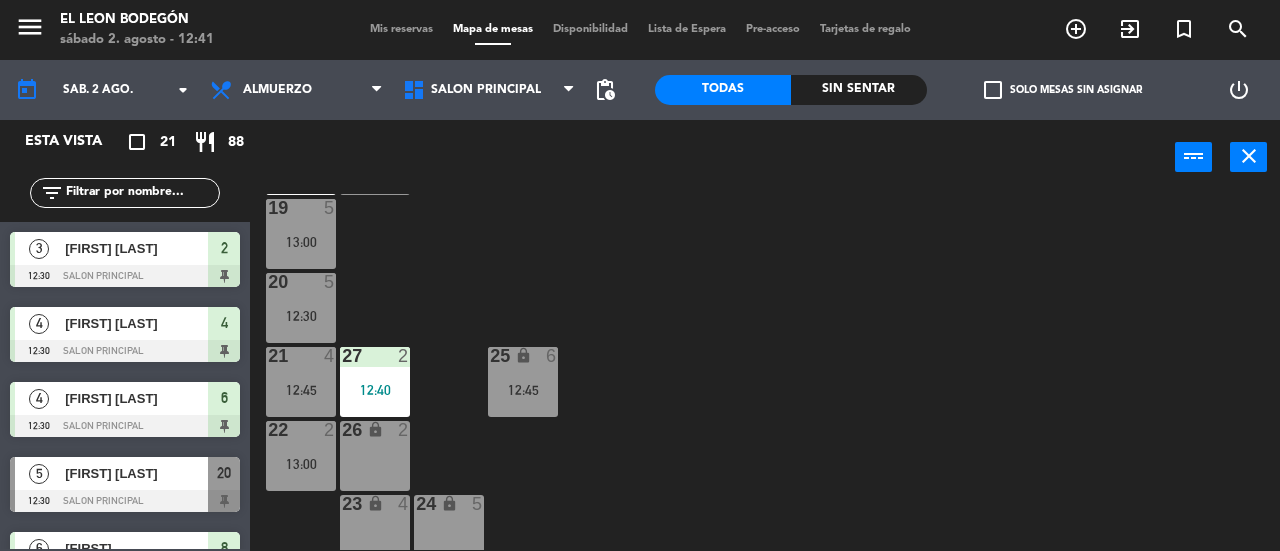 click 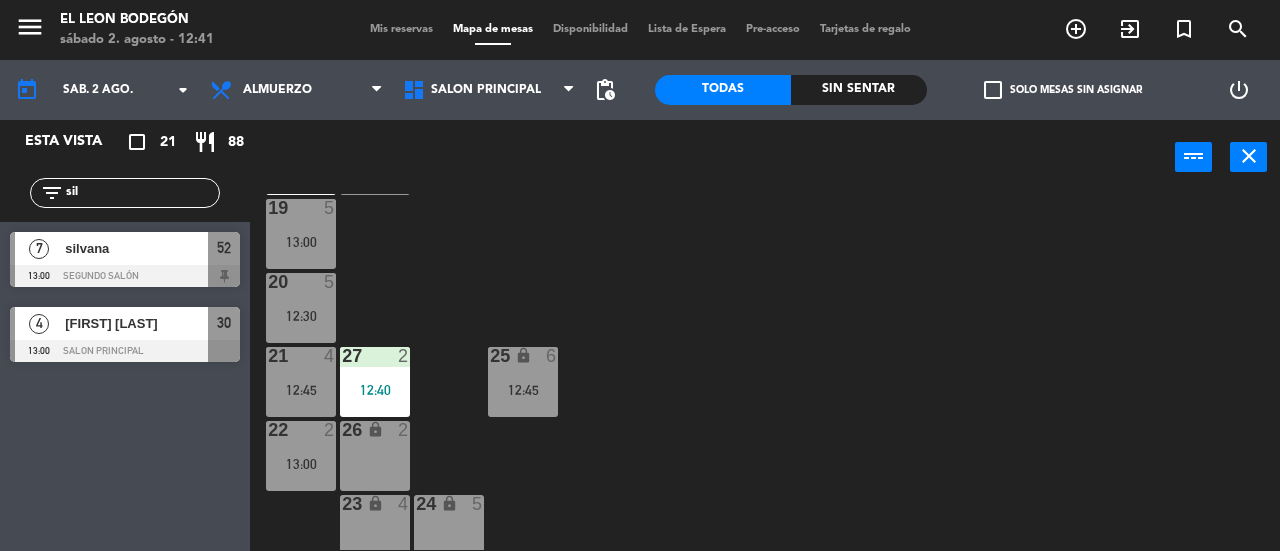 type on "sil" 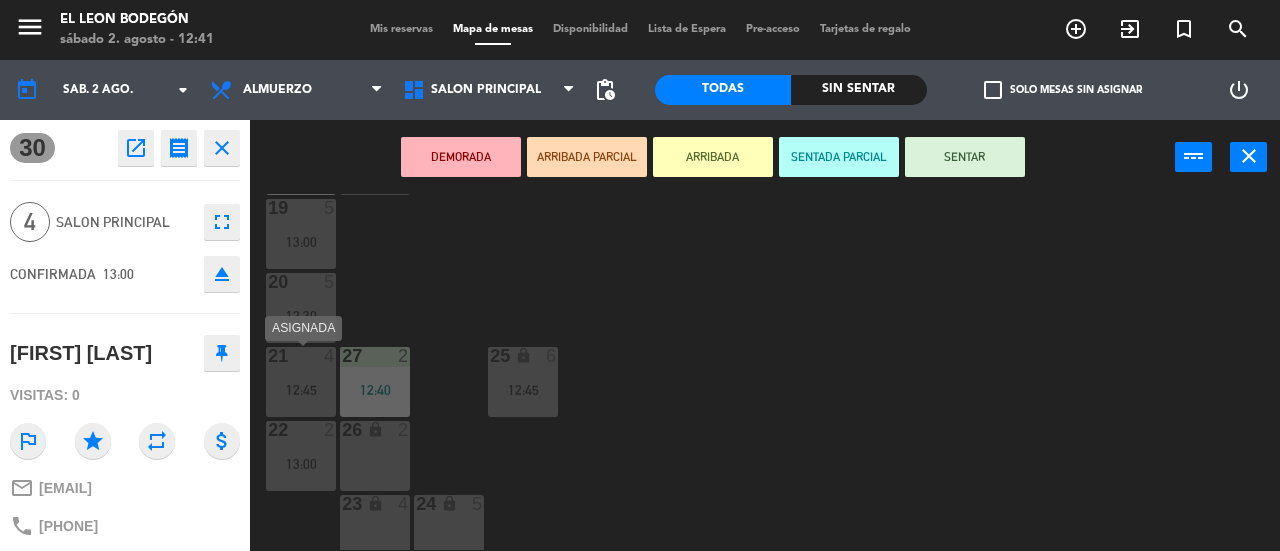 click on "21  4   12:45" at bounding box center [301, 382] 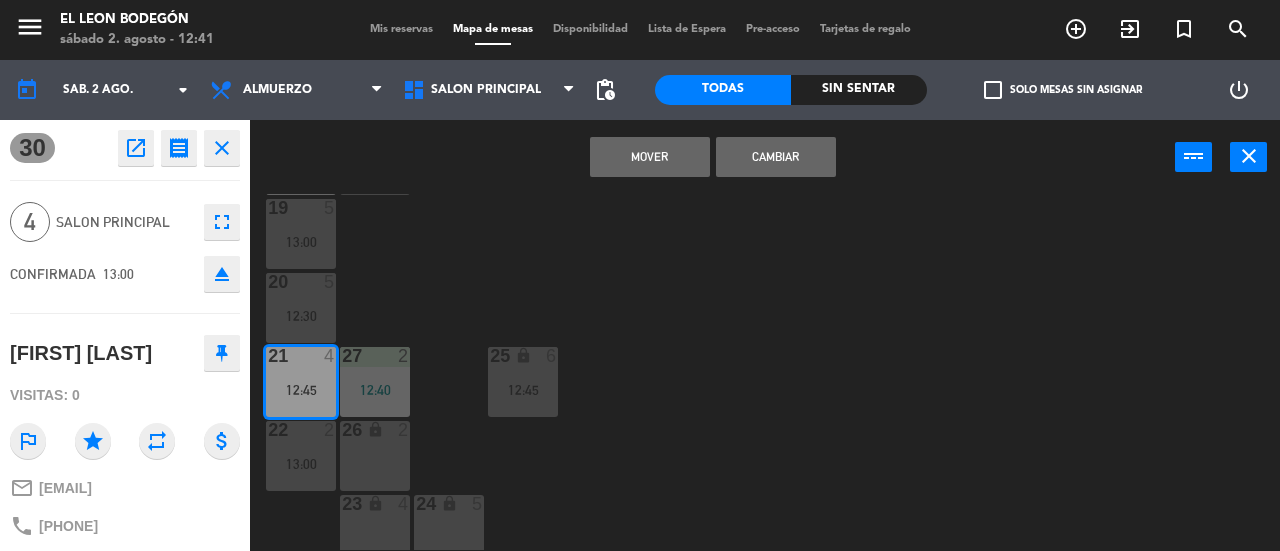 click on "Cambiar" at bounding box center [776, 157] 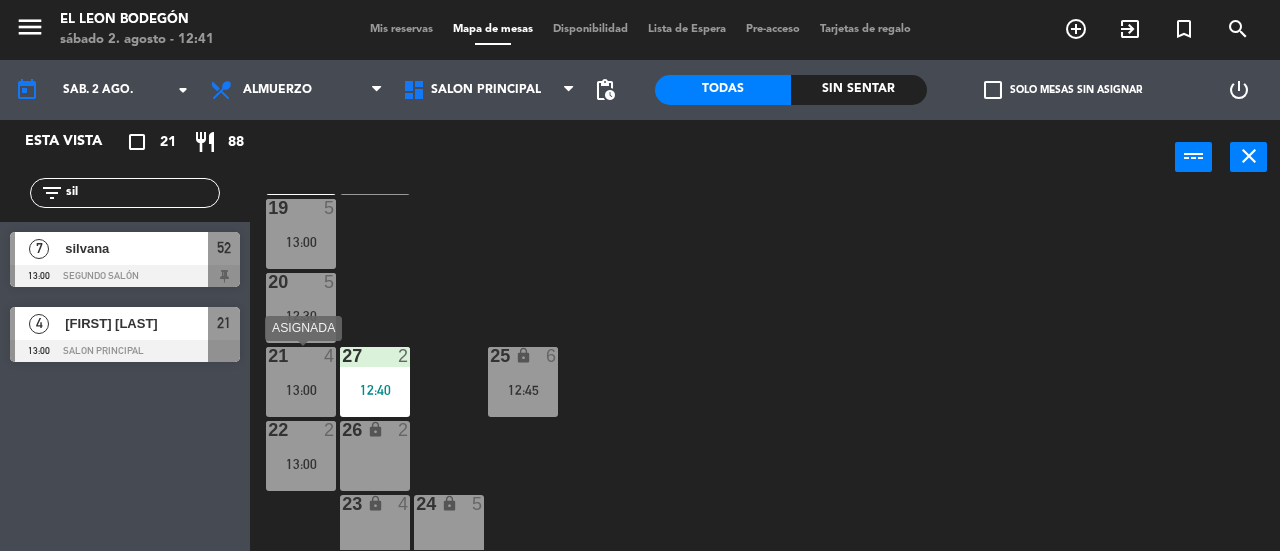 click on "21  4   13:00" at bounding box center [301, 382] 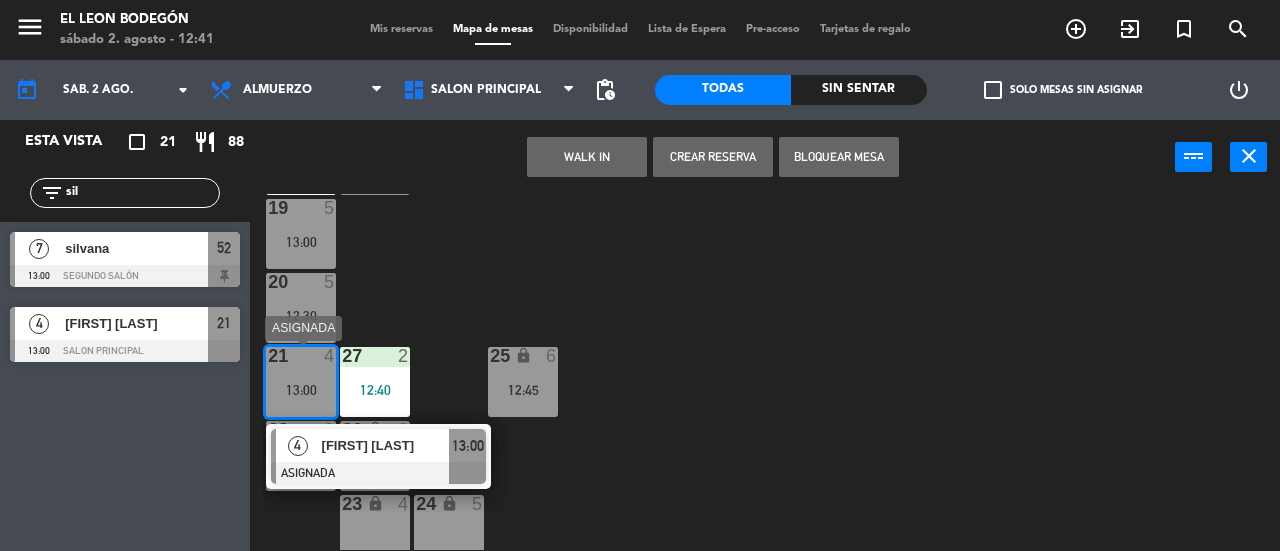 click on "[FIRST] [LAST]" at bounding box center (386, 445) 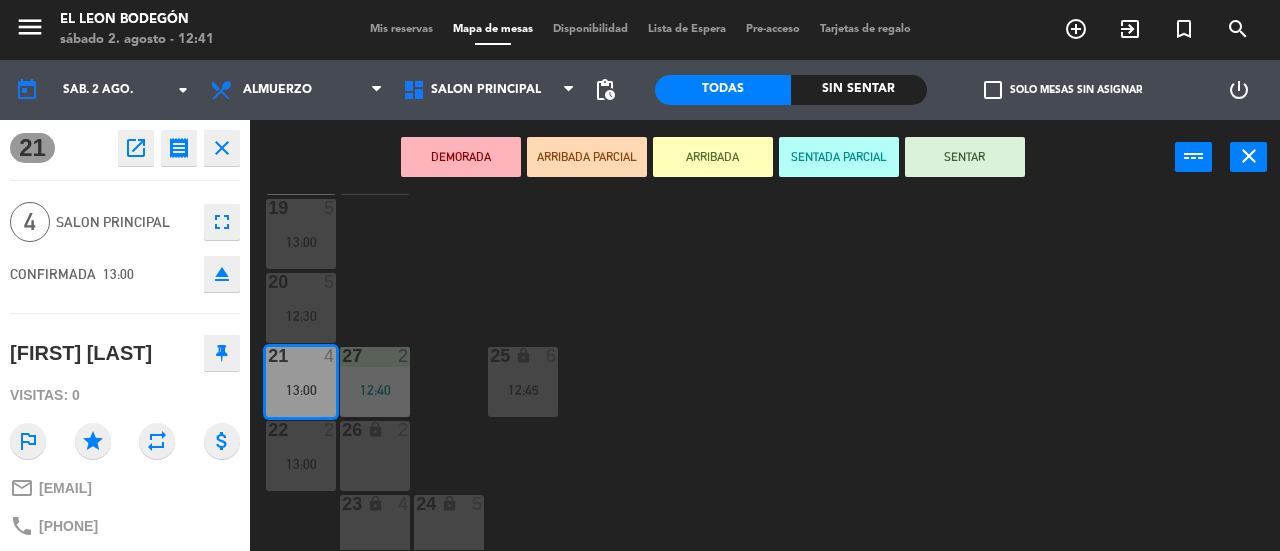 click on "SENTAR" at bounding box center [965, 157] 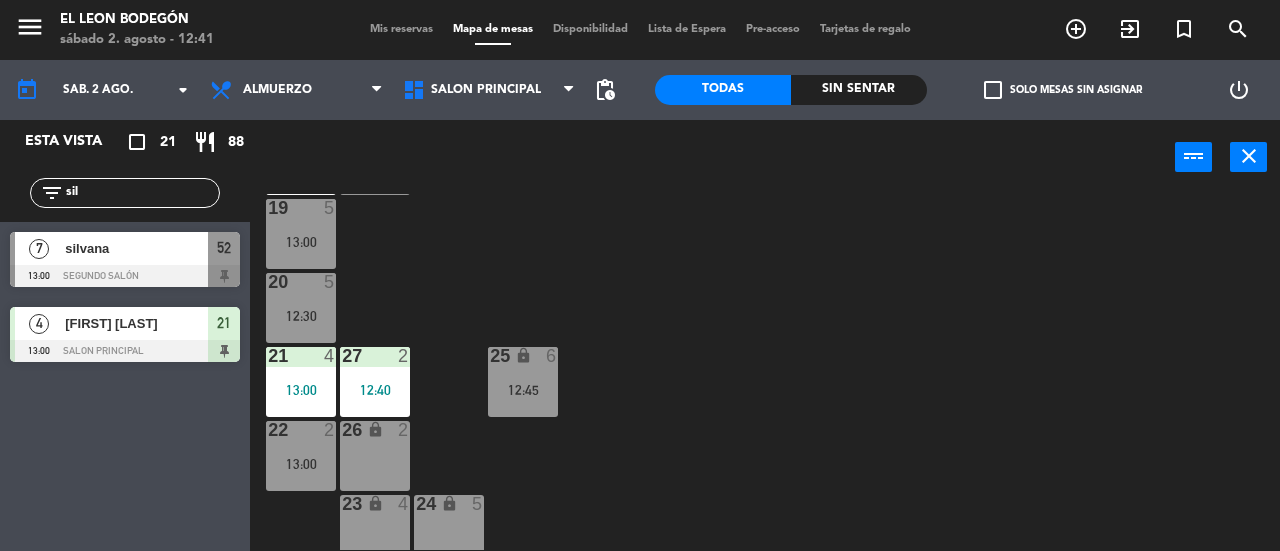 click on "22  2   13:00" at bounding box center [301, 456] 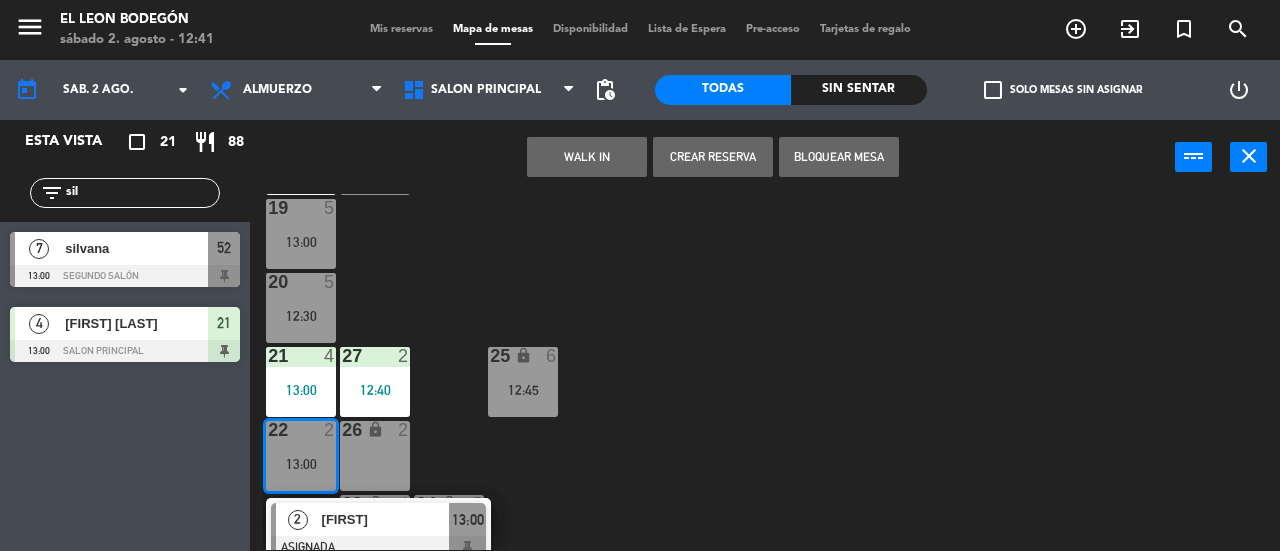 click on "[FIRST]" at bounding box center [386, 519] 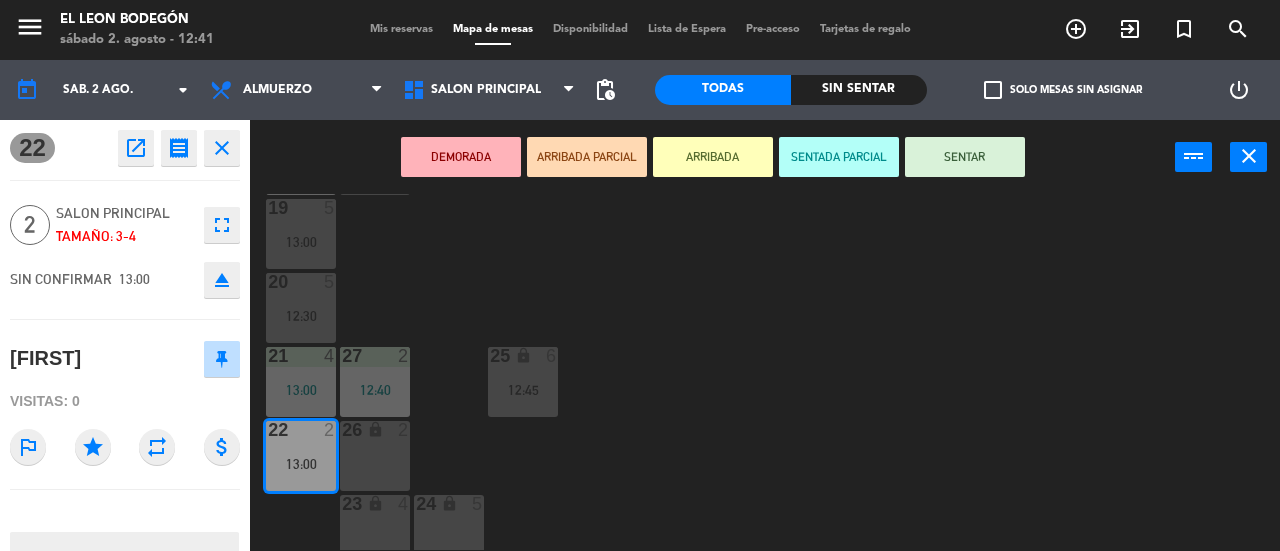click on "SENTAR" at bounding box center (965, 157) 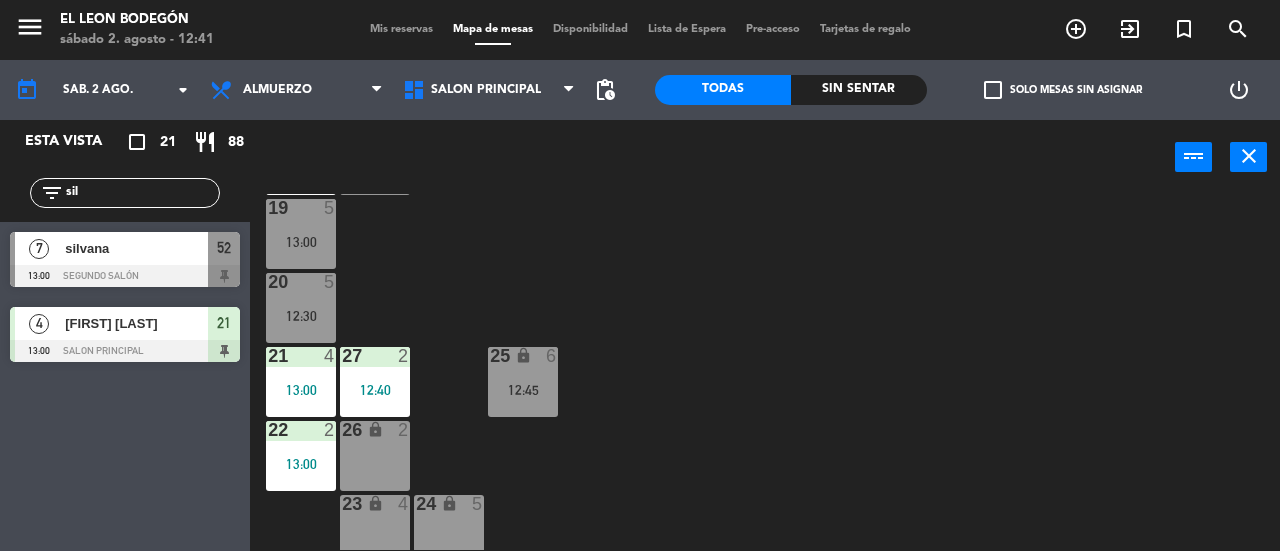 scroll, scrollTop: 100, scrollLeft: 0, axis: vertical 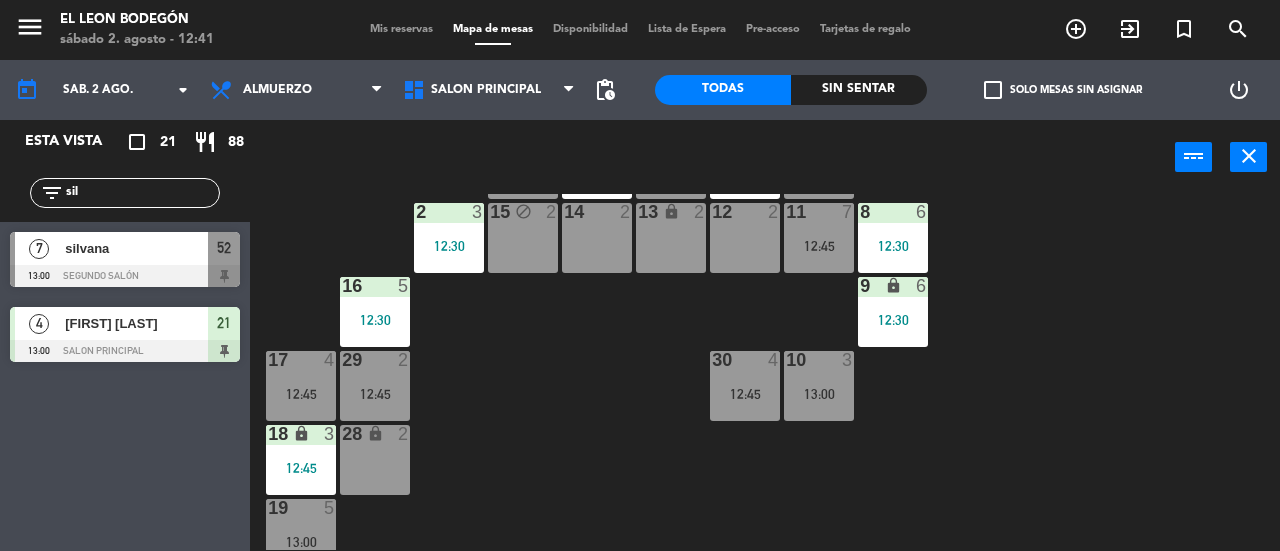 click on "3  4   13:00  4  4   12:30  5  3   12:45  6  4   12:30  7  7   12:45  2  3   12:30  15 block  2  14  2  13 lock  2  12  2  11  7   12:45  8  6   12:30  16  5   12:30  9 lock  6   12:30  10  3   13:00  30  4   12:45  17  4   12:45  29  2   12:45  18 lock  3   12:45  28 lock  2  19  5   13:00  20  5   12:30  21  4   13:00  27  2   12:40  25 lock  6   12:45  22  2   13:00  26 lock  2  23 lock  4  24 lock  5" 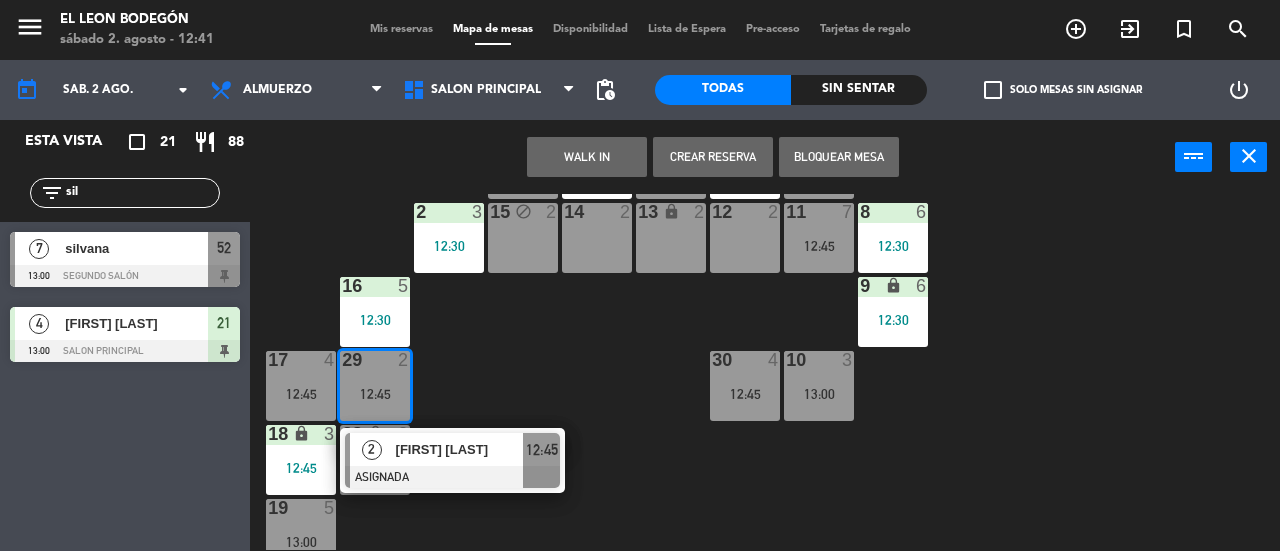 click on "3  4   13:00  4  4   12:30  5  3   12:45  6  4   12:30  7  7   12:45  2  3   12:30  15 block  2  14  2  13 lock  2  12  2  11  7   12:45  8  6   12:30  16  5   12:30  9 lock  6   12:30  10  3   13:00  30  4   12:45  17  4   12:45  29  2   12:45   2   [FIRST] [LAST]   ASIGNADA  12:45 18 lock  3   12:45  28 lock  2  19  5   13:00  20  5   12:30  21  4   13:00  27  2   12:40  25 lock  6   12:45  22  2   13:00  26 lock  2  23 lock  4  24 lock  5" 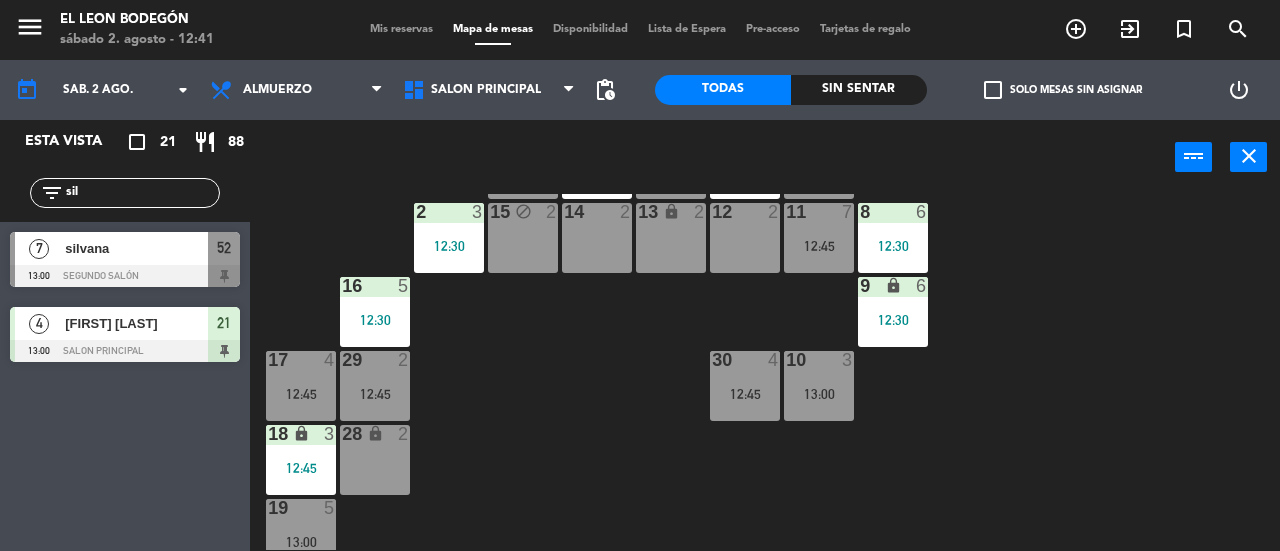 click on "17  4   12:45" at bounding box center (301, 386) 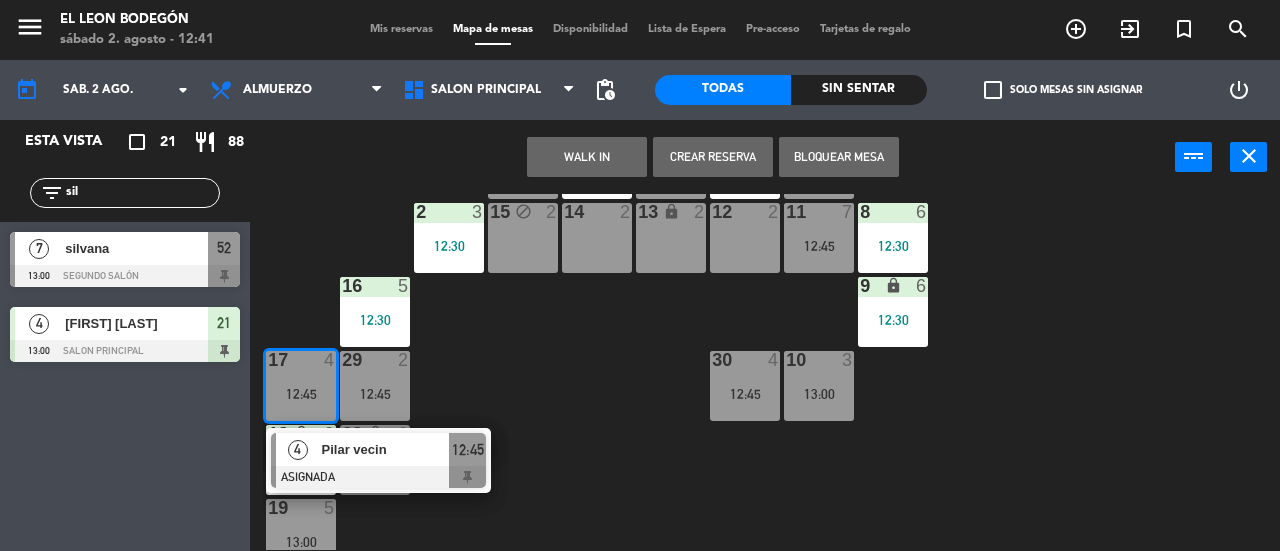 click on "3  4   13:00  4  4   12:30  5  3   12:45  6  4   12:30  7  7   12:45  2  3   12:30  15 block  2  14  2  13 lock  2  12  2  11  7   12:45  8  6   12:30  16  5   12:30  9 lock  6   12:30  10  3   13:00  30  4   12:45  17  4   12:45   4   [FIRST] [LAST]   ASIGNADA  12:45 29  2   12:45  18 lock  3   12:45  28 lock  2  19  5   13:00  20  5   12:30  21  4   13:00  27  2   12:40  25 lock  6   12:45  22  2   13:00  26 lock  2  23 lock  4  24 lock  5" 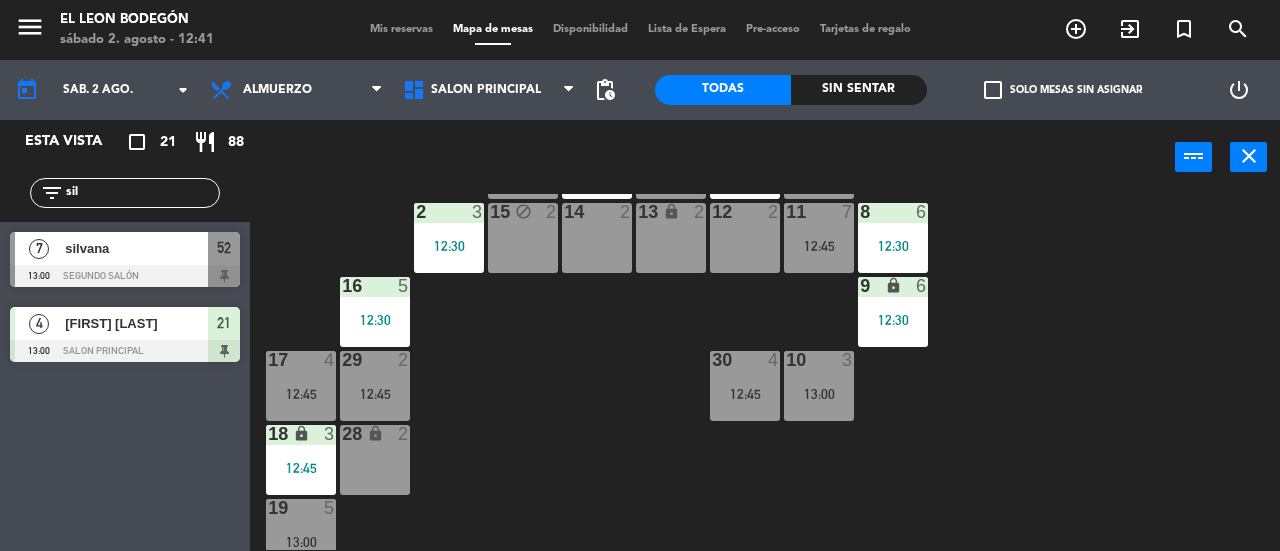 scroll, scrollTop: 0, scrollLeft: 0, axis: both 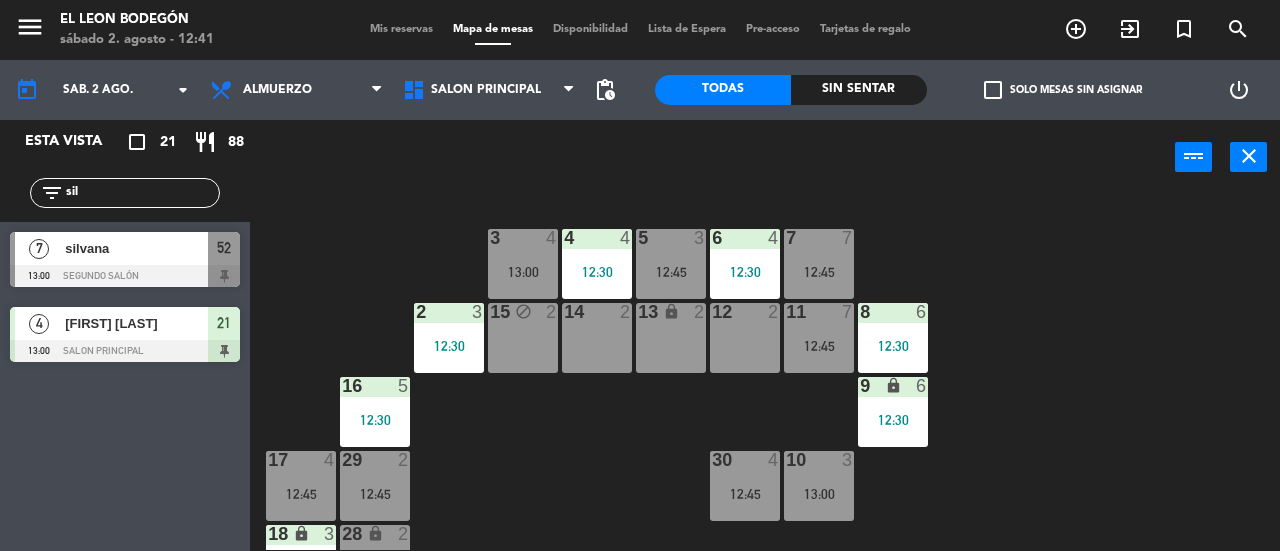 click on "12:45" at bounding box center (671, 272) 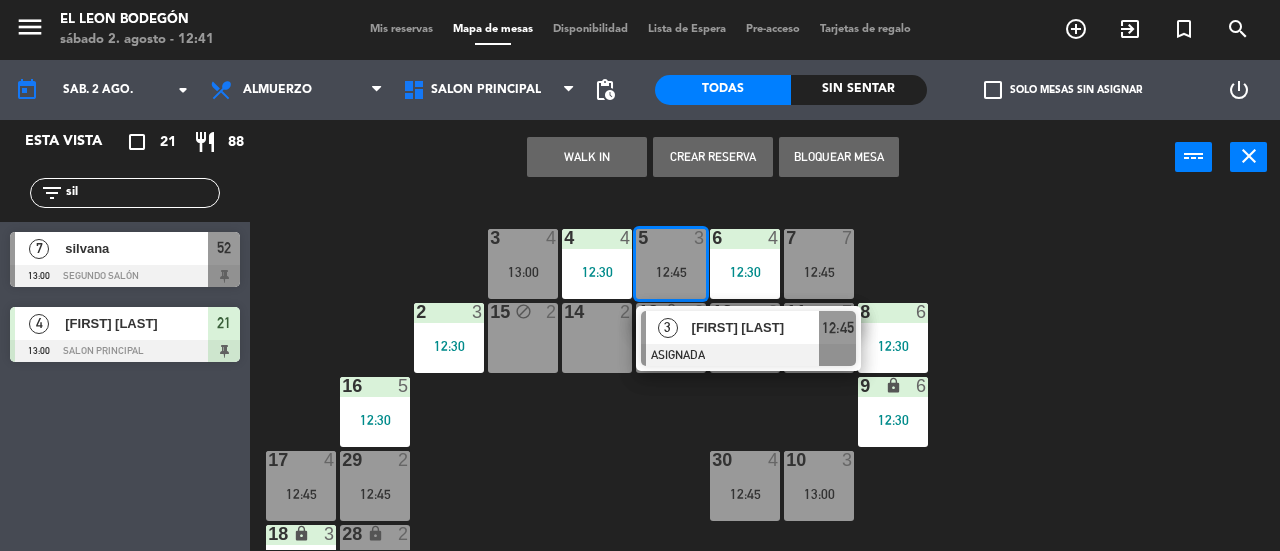 click on "3  4   13:00  4  4   12:30  5  3   12:45   3   [FIRST] [LAST]   ASIGNADA  12:45 6  4   12:30  7  7   12:45  2  3   12:30  15 block  2  14  2  13 lock  2  12  2  11  7   12:45  8  6   12:30  16  5   12:30  9 lock  6   12:30  10  3   13:00  30  4   12:45  17  4   12:45  29  2   12:45  18 lock  3   12:45  28 lock  2  19  5   13:00  20  5   12:30  21  4   13:00  27  2   12:40  25 lock  6   12:45  22  2   13:00  26 lock  2  23 lock  4  24 lock  5" 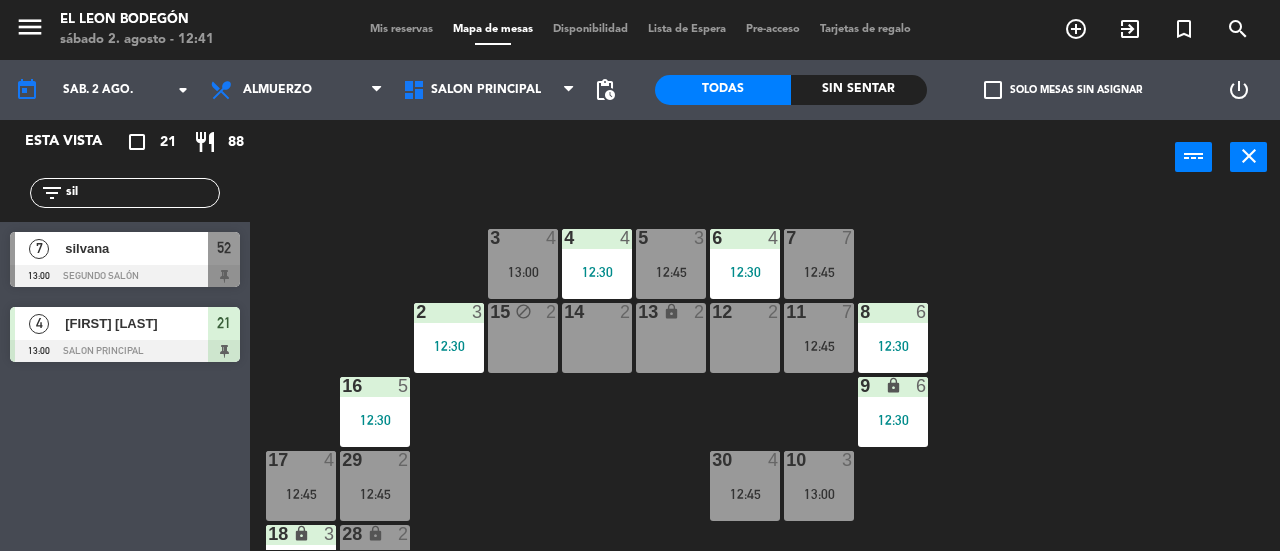 click on "3  4   13:00  4  4   12:30  5  3   12:45  6  4   12:30  7  7   12:45  2  3   12:30  15 block  2  14  2  13 lock  2  12  2  11  7   12:45  8  6   12:30  16  5   12:30  9 lock  6   12:30  10  3   13:00  30  4   12:45  17  4   12:45  29  2   12:45  18 lock  3   12:45  28 lock  2  19  5   13:00  20  5   12:30  21  4   13:00  27  2   12:40  25 lock  6   12:45  22  2   13:00  26 lock  2  23 lock  4  24 lock  5" 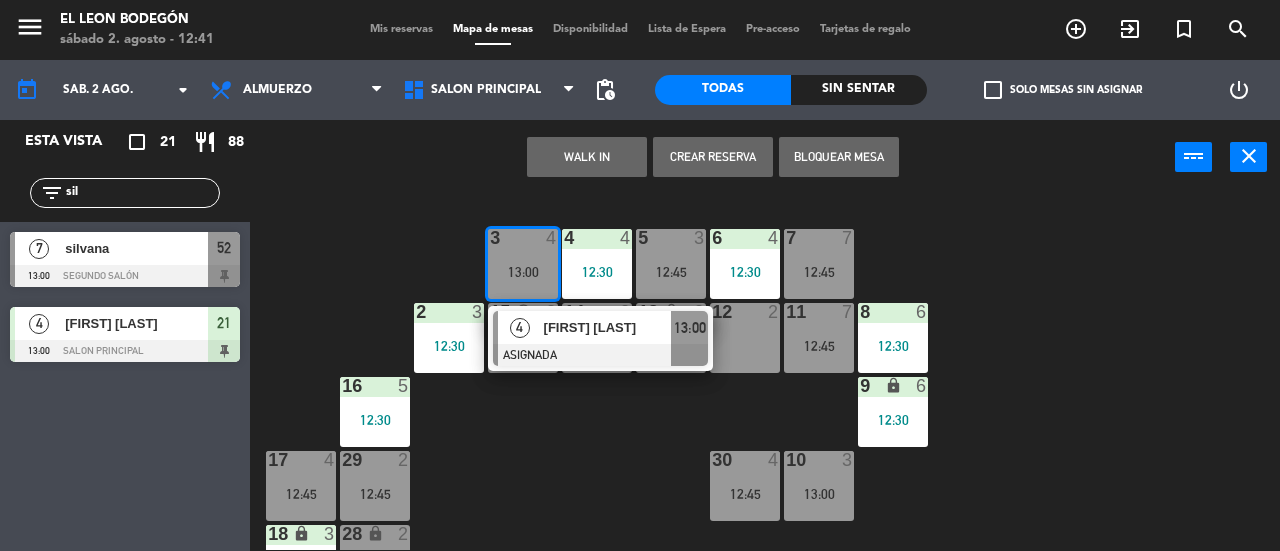 click on "3  4   13:00   4   Ingrid Ellert   ASIGNADA  13:00 4  4   12:30  5  3   12:45  6  4   12:30  7  7   12:45  2  3   12:30  15 block  2  14  2  13 lock  2  12  2  11  7   12:45  8  6   12:30  16  5   12:30  9 lock  6   12:30  10  3   13:00  30  4   12:45  17  4   12:45  29  2   12:45  18 lock  3   12:45  28 lock  2  19  5   13:00  20  5   12:30  21  4   13:00  27  2   12:40  25 lock  6   12:45  22  2   13:00  26 lock  2  23 lock  4  24 lock  5" 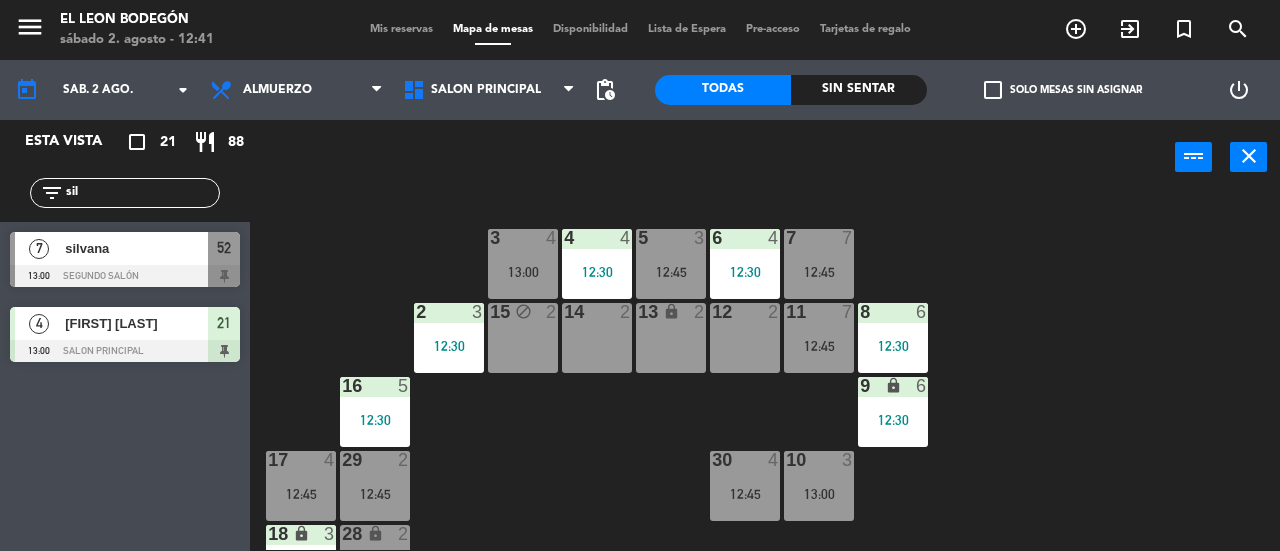 click on "7  7   12:45" at bounding box center (819, 264) 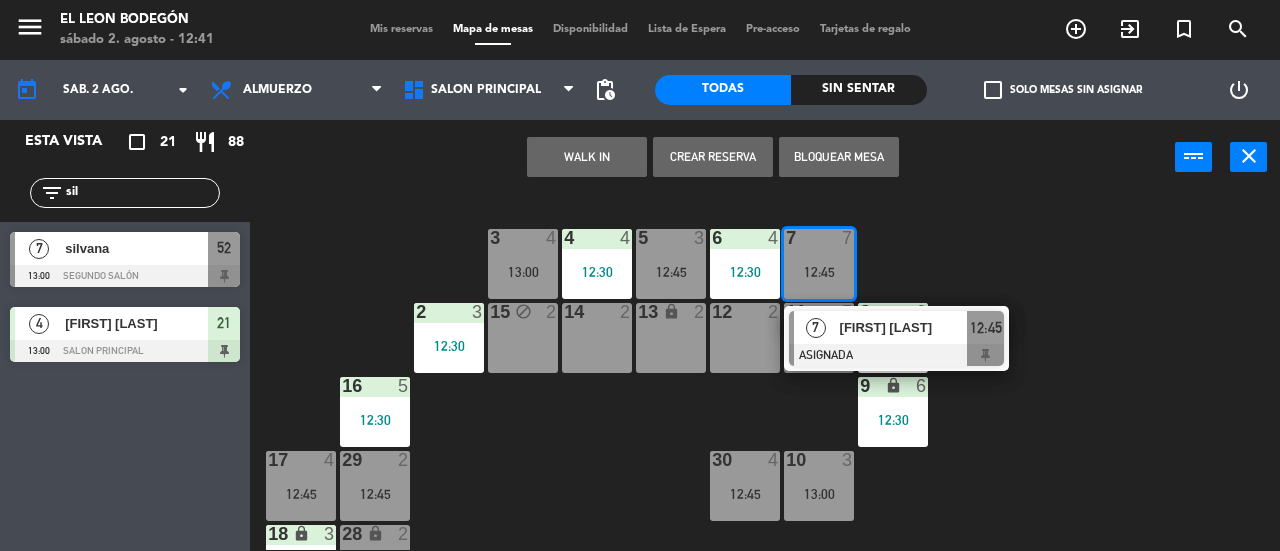 click on "3  4   13:00  4  4   12:30  5  3   12:45   3   [FIRST] [LAST]   ASIGNADA  12:45 6  4   12:30  7  7   12:45  2  3   12:30  15 block  2  14  2  13 lock  2  12  2  11  7   12:45  8  6   12:30  16  5   12:30  9 lock  6   12:30  10  3   13:00  30  4   12:45  17  4   12:45  29  2   12:45  18 lock  3   12:45  28 lock  2  19  5   13:00  20  5   12:30  21  4   13:00  27  2   12:40  25 lock  6   12:45  22  2   13:00  26 lock  2  23 lock  4  24 lock  5" 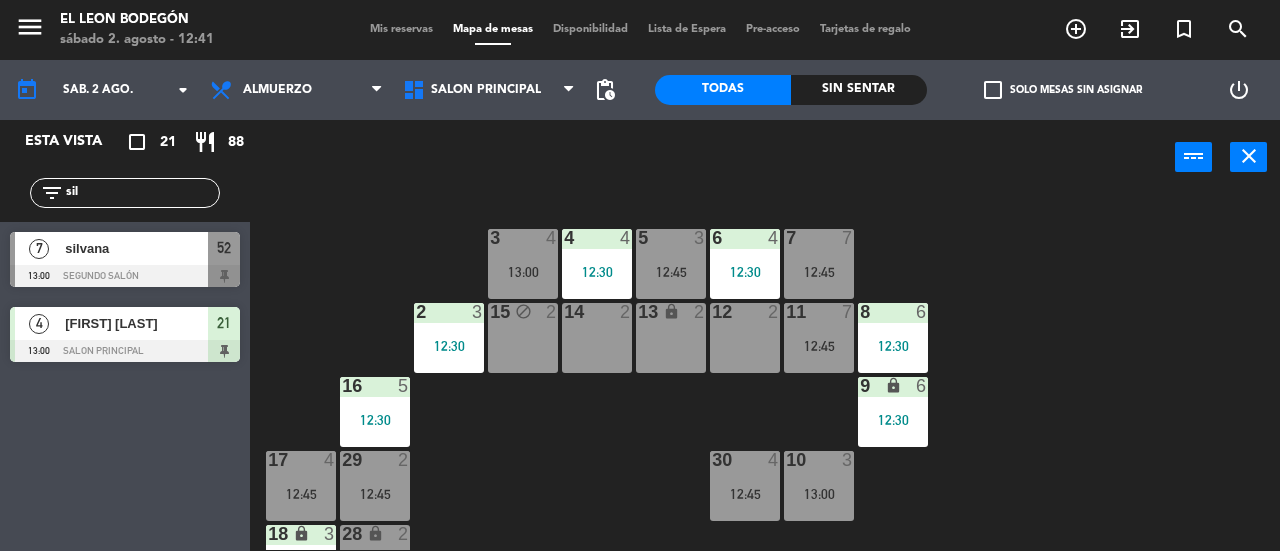 click on "12:30" at bounding box center [893, 346] 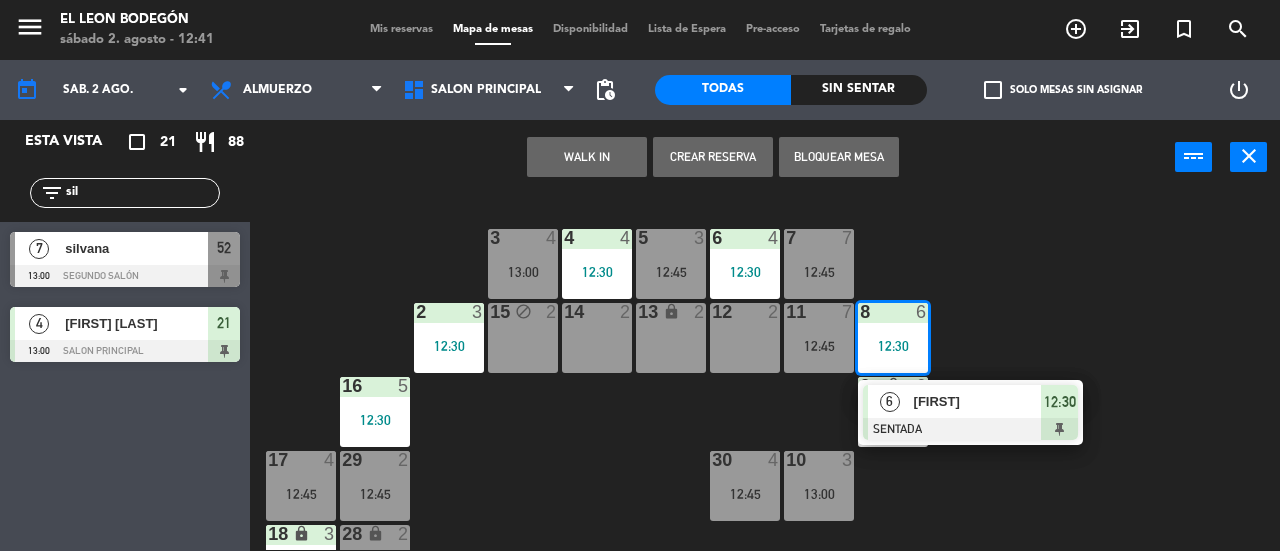 click on "3  4   13:00  4  4   12:30  5  3   12:45  6  4   12:30  7  7   12:45  2  3   12:30  15 block  2  14  2  13 lock  2  12  2  11  7   12:45  8  6   12:30   6   [FIRST]   SENTADA  12:30 16  5   12:30  9 lock  6   12:30  10  3   13:00  30  4   12:45  17  4   12:45  29  2   12:45  18 lock  3   12:45  28 lock  2  19  5   13:00  20  5   12:30  21  4   13:00  27  2   12:40  25 lock  6   12:45  22  2   13:00  26 lock  2  23 lock  4  24 lock  5" 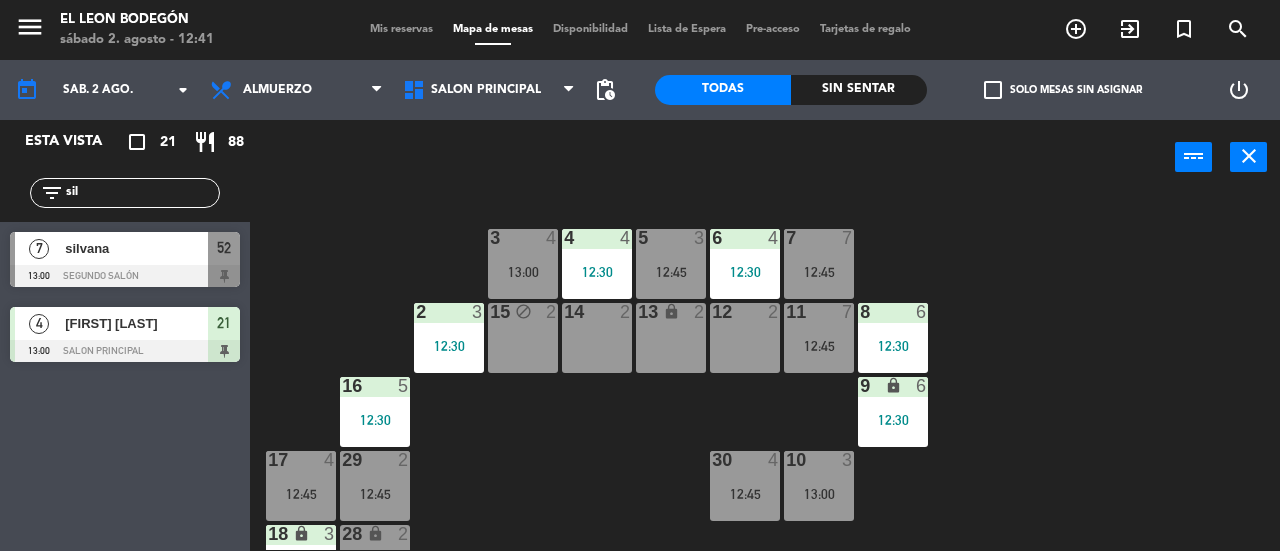 click on "5  3   12:45" at bounding box center [671, 264] 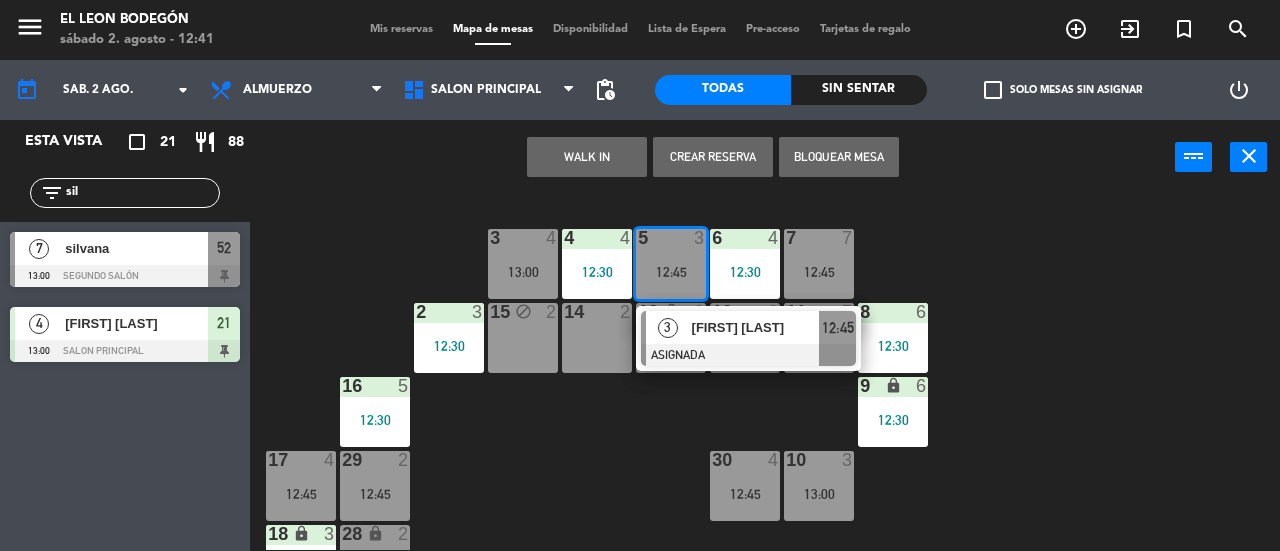 click on "15 block  2" at bounding box center [523, 338] 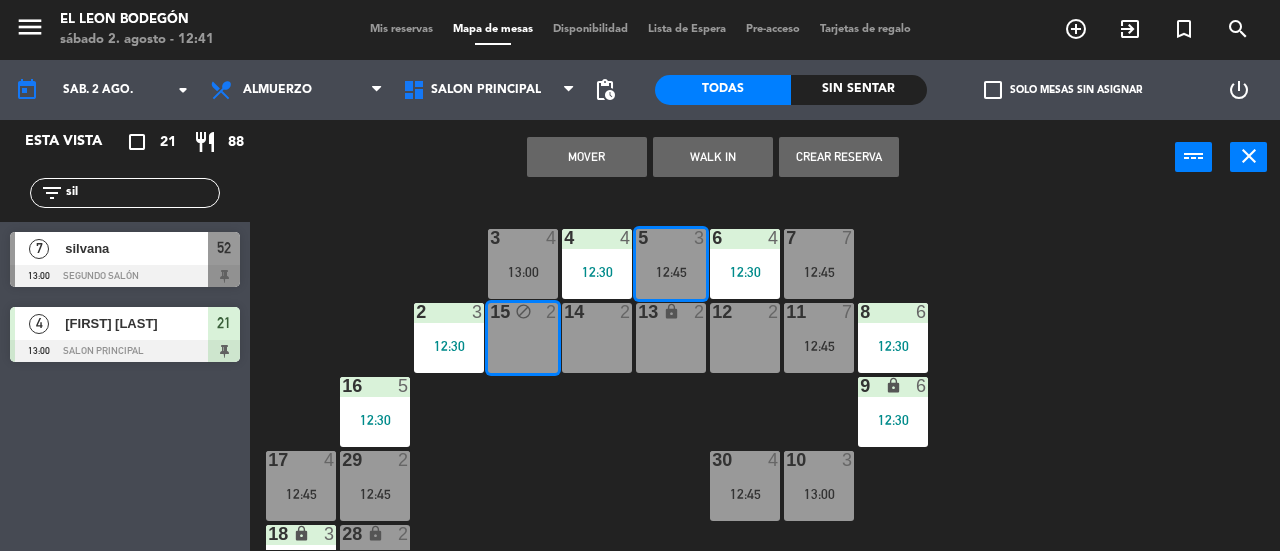 drag, startPoint x: 588, startPoint y: 165, endPoint x: 597, endPoint y: 202, distance: 38.078865 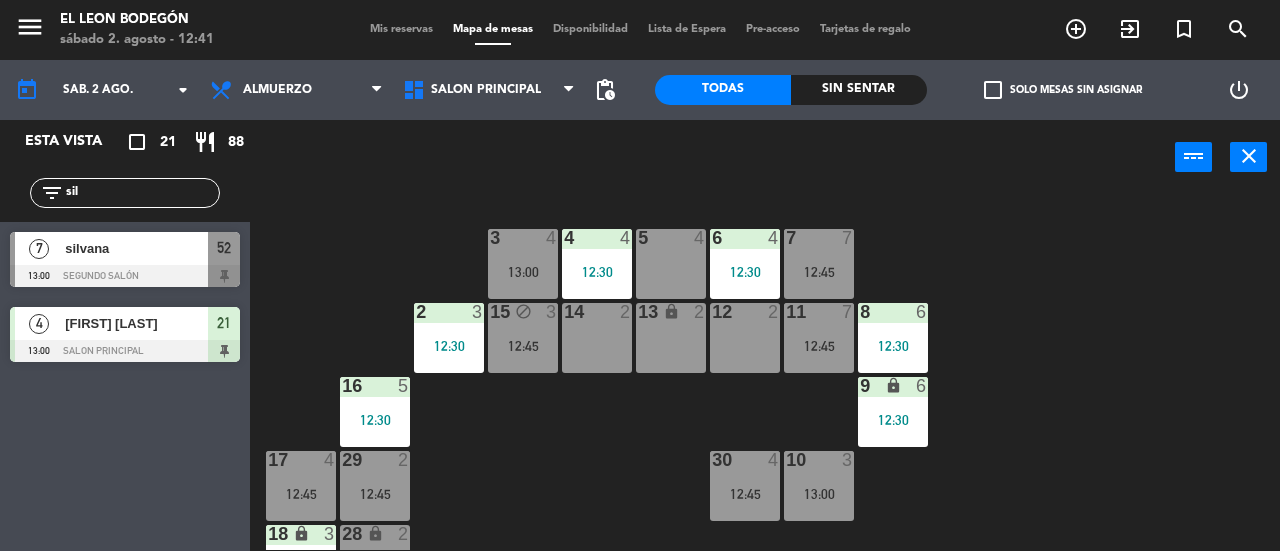 click on "4  4   12:30" at bounding box center [597, 264] 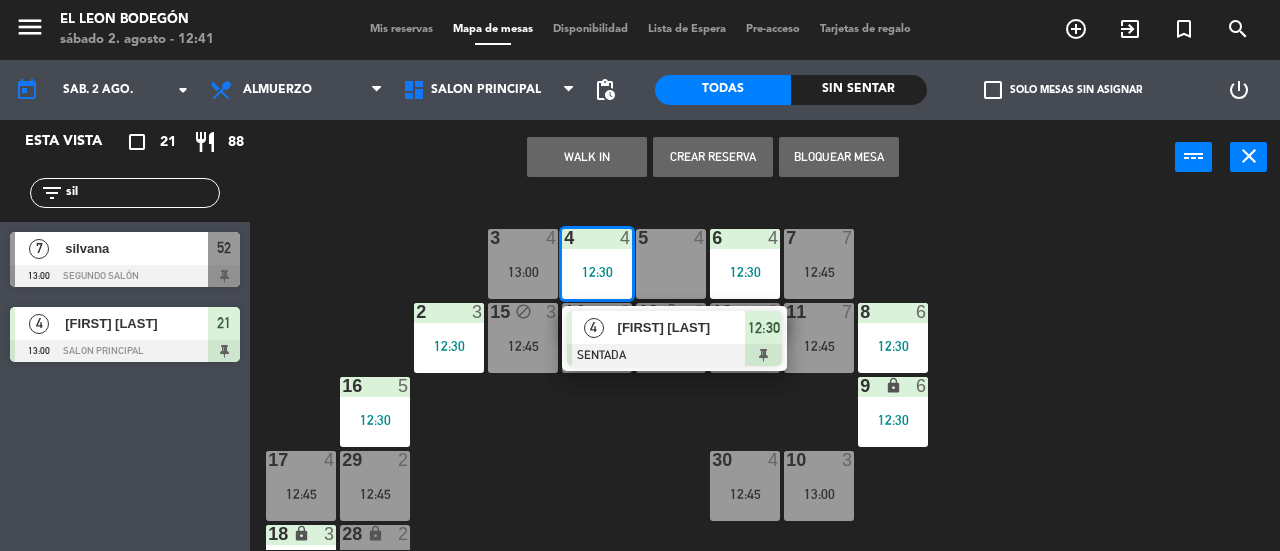 click on "5  4" at bounding box center (671, 264) 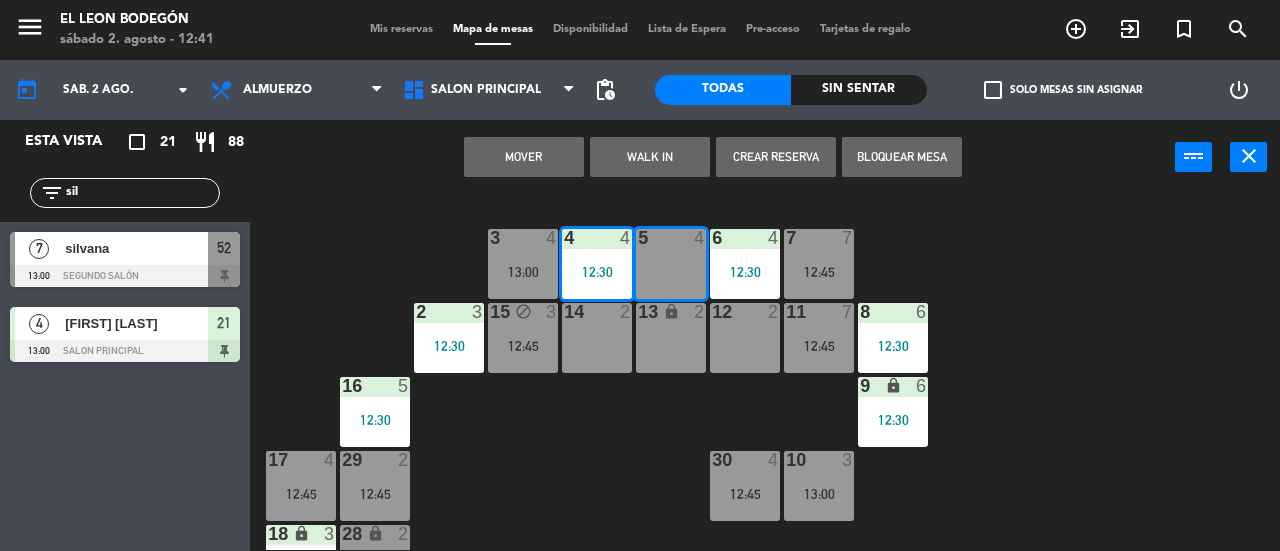 click on "Mover" at bounding box center [524, 157] 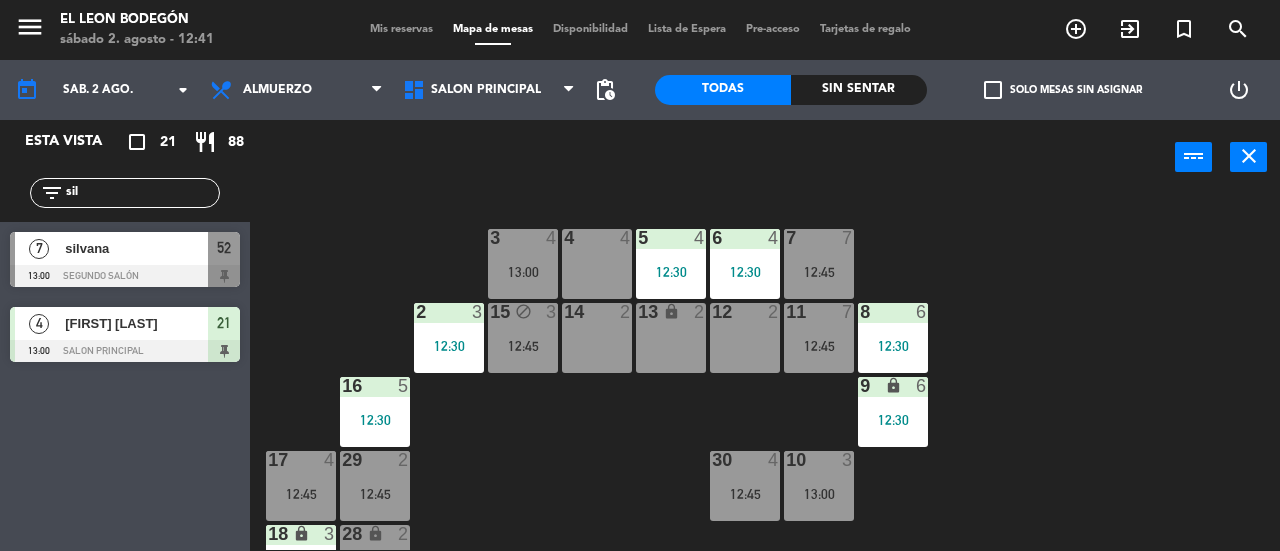 click on "12:30" at bounding box center (893, 346) 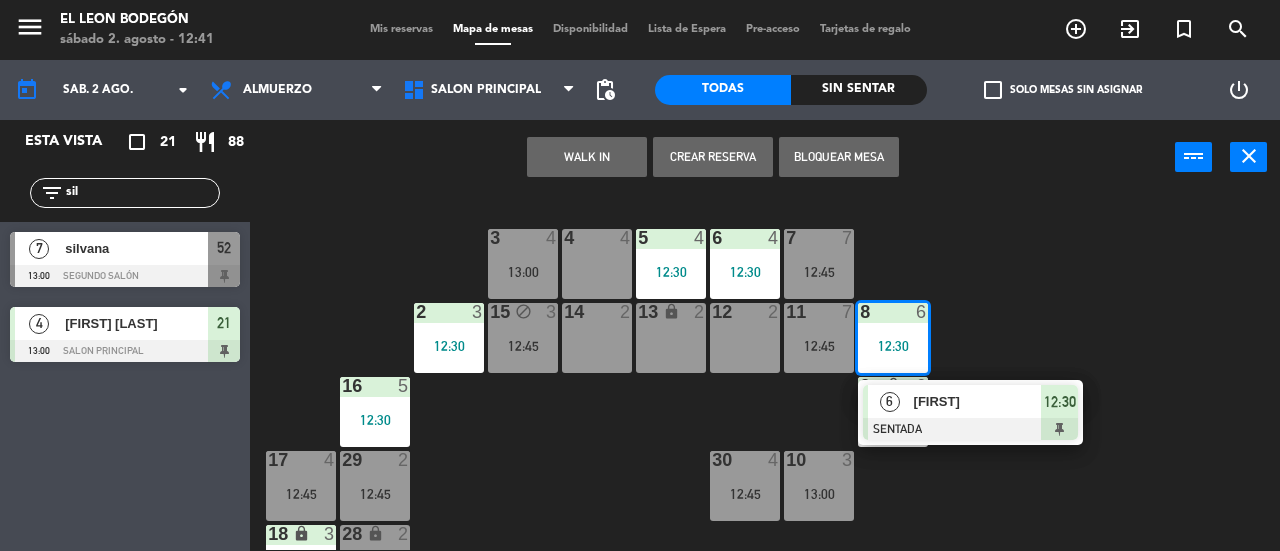 click on "4  4" at bounding box center (597, 264) 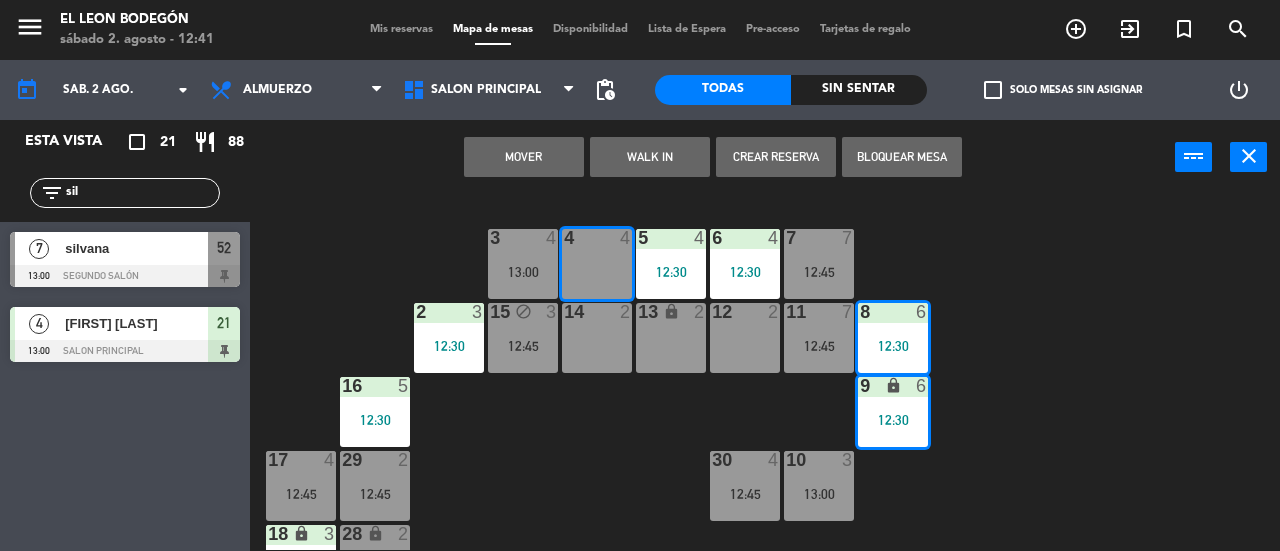 click on "14  2" at bounding box center [597, 338] 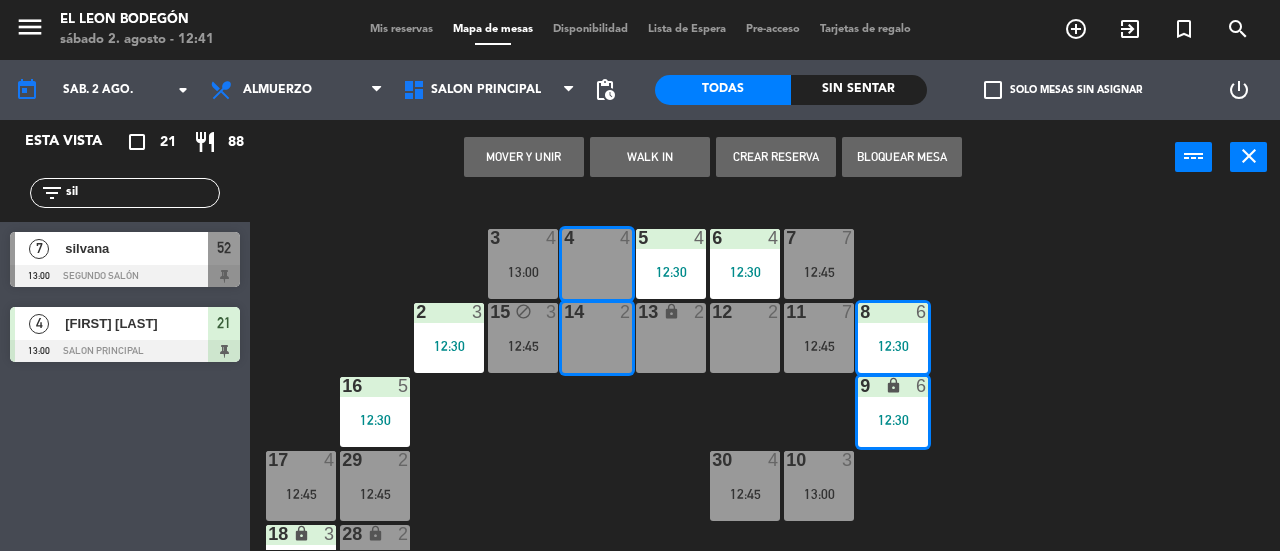 click on "Mover y Unir" at bounding box center (524, 157) 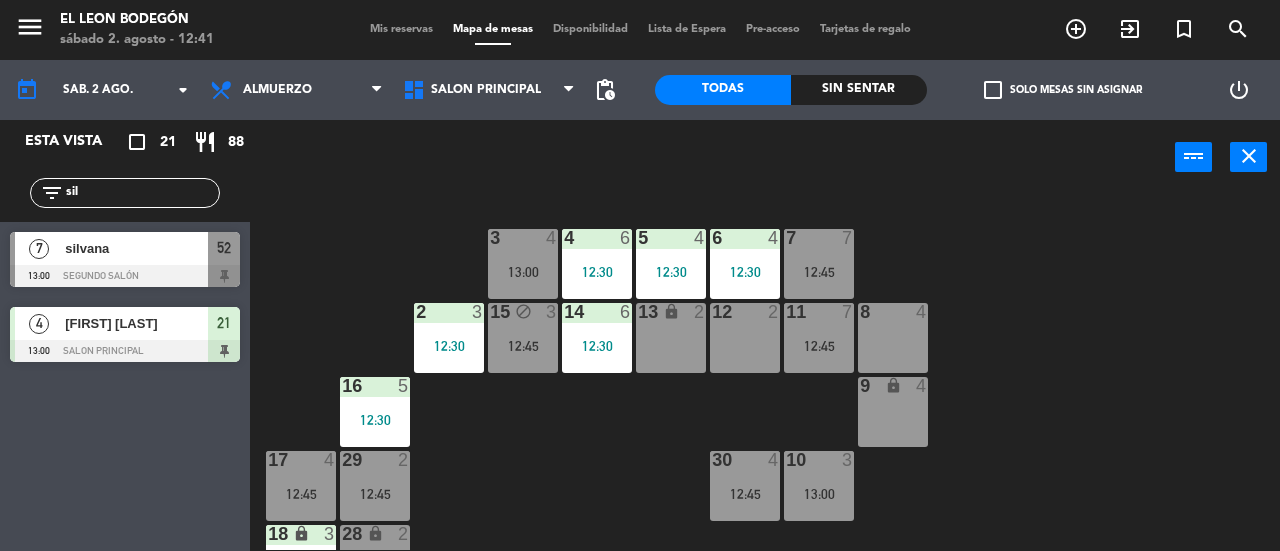 click on "15 block  3   12:45" at bounding box center [523, 338] 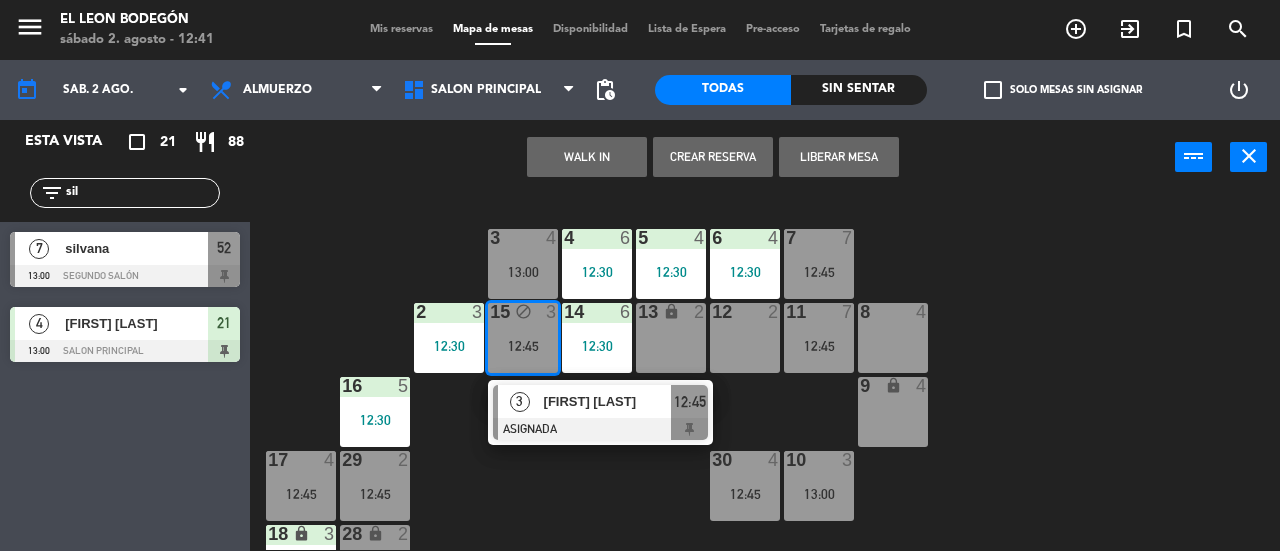 click on "4" at bounding box center [922, 312] 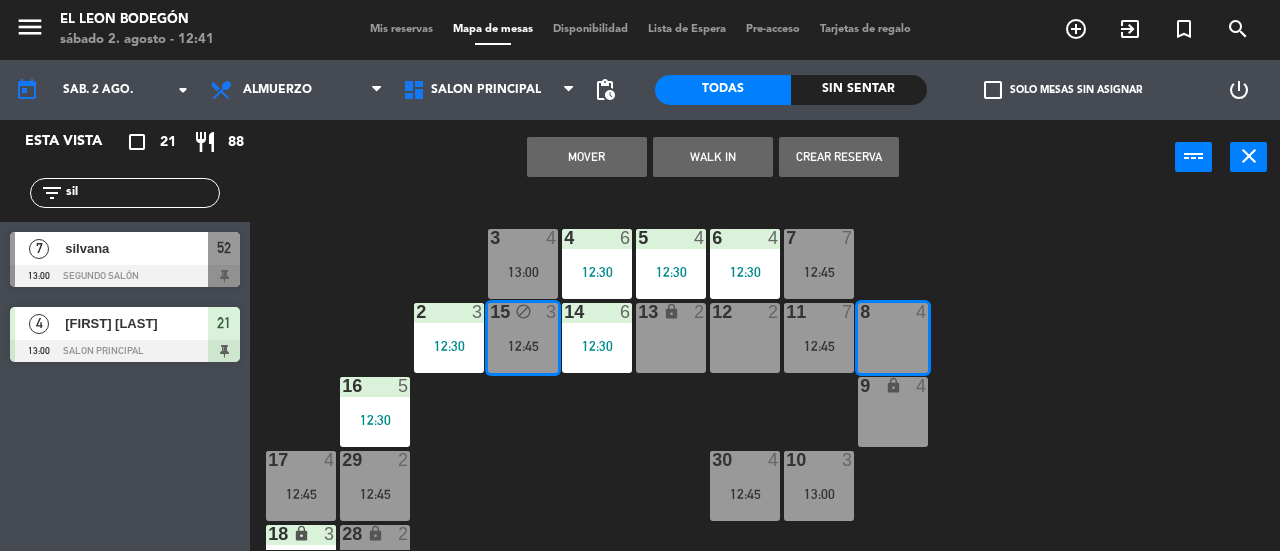 click on "Mover" at bounding box center (587, 157) 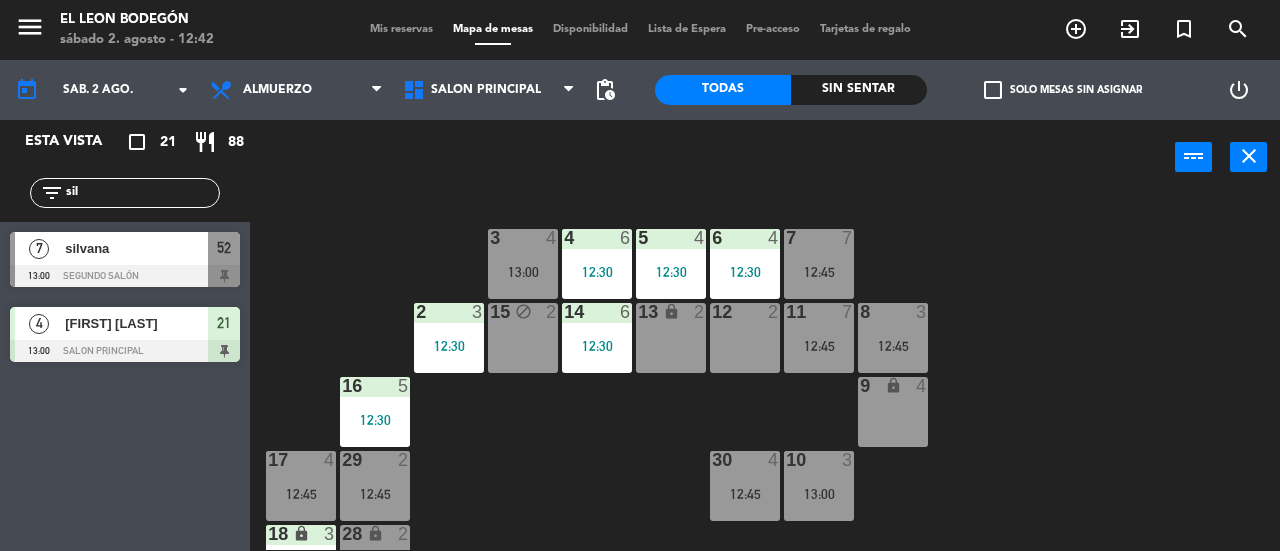 click at bounding box center [523, 238] 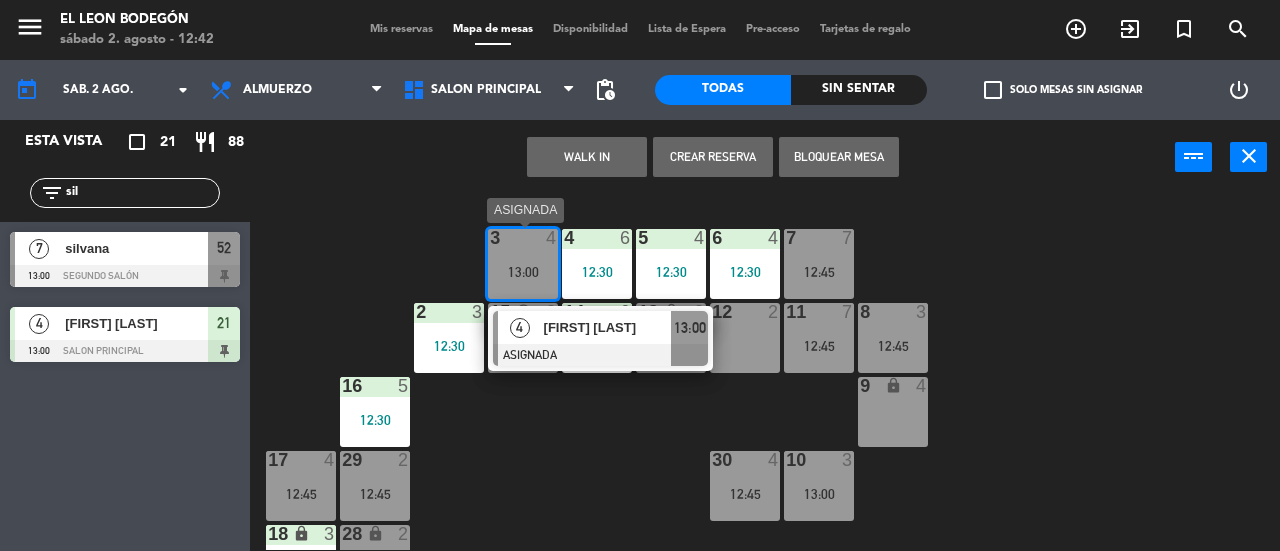 click at bounding box center [600, 355] 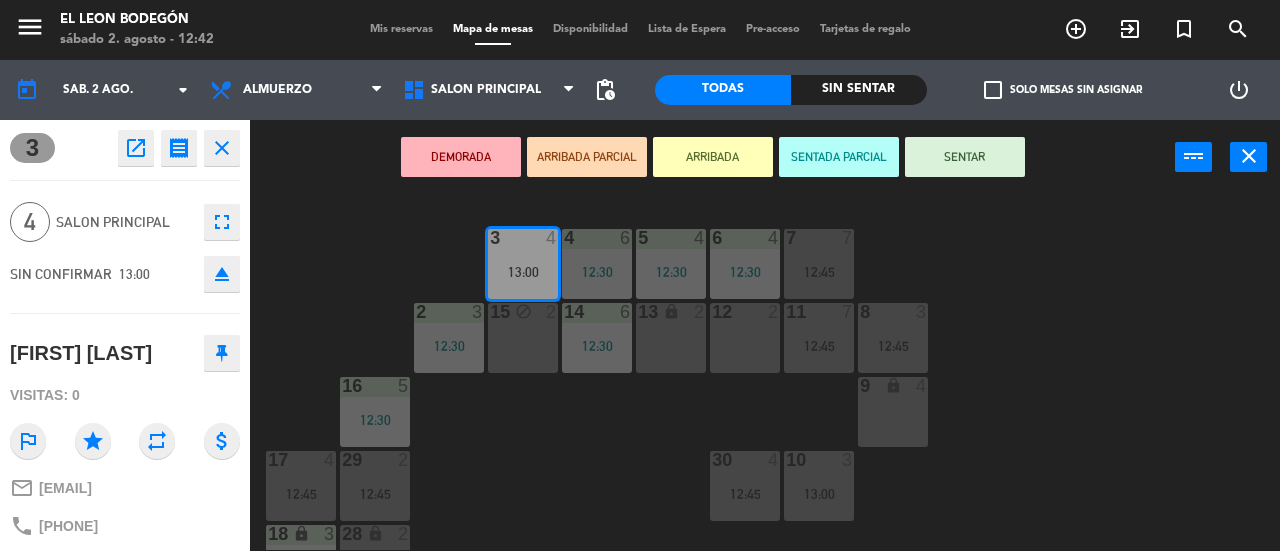 click on "SENTAR" at bounding box center [965, 157] 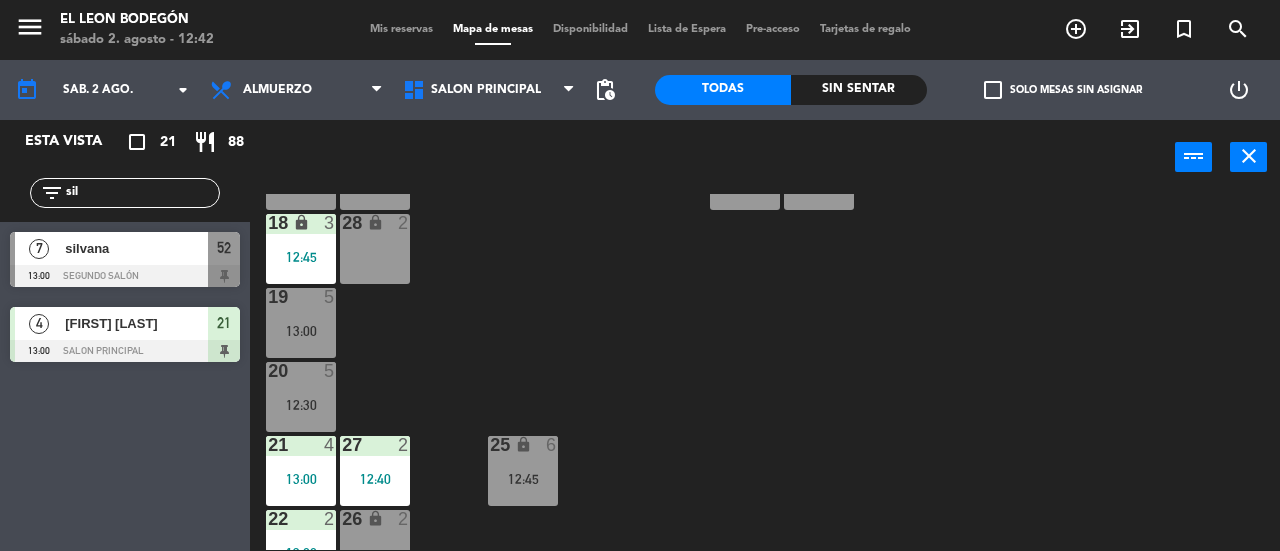 scroll, scrollTop: 415, scrollLeft: 0, axis: vertical 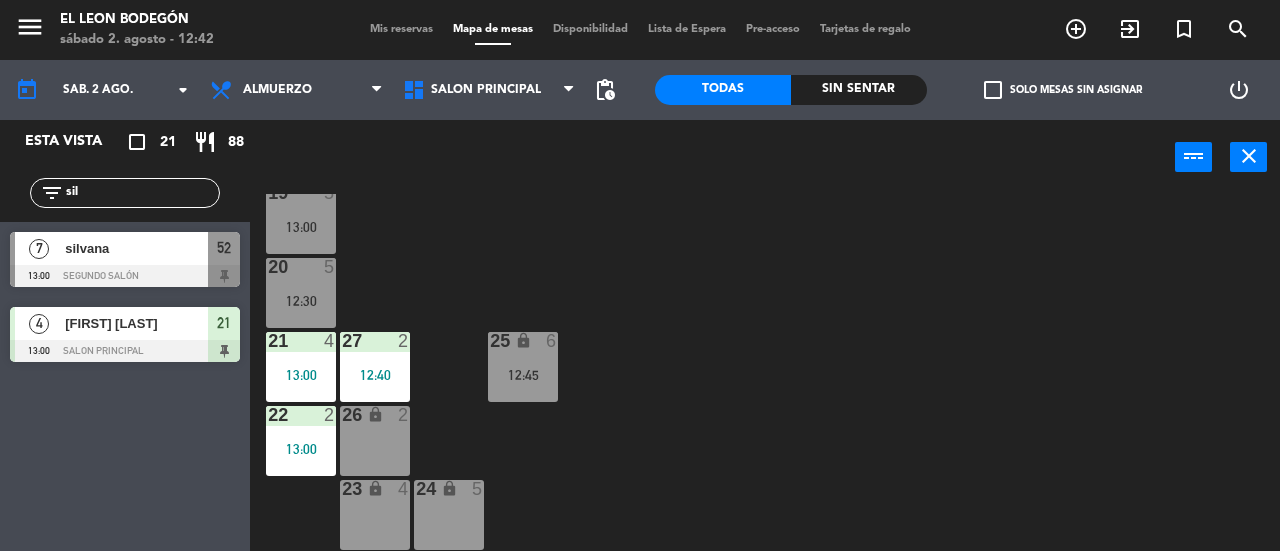 click on "23 lock  4" at bounding box center (375, 515) 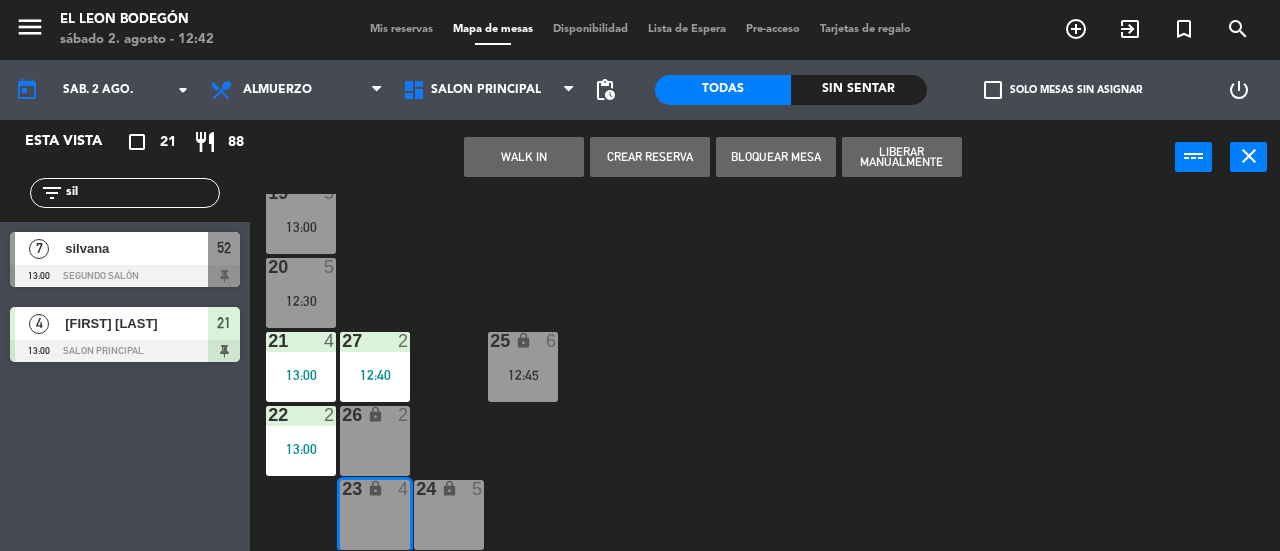 click on "WALK IN" at bounding box center [524, 157] 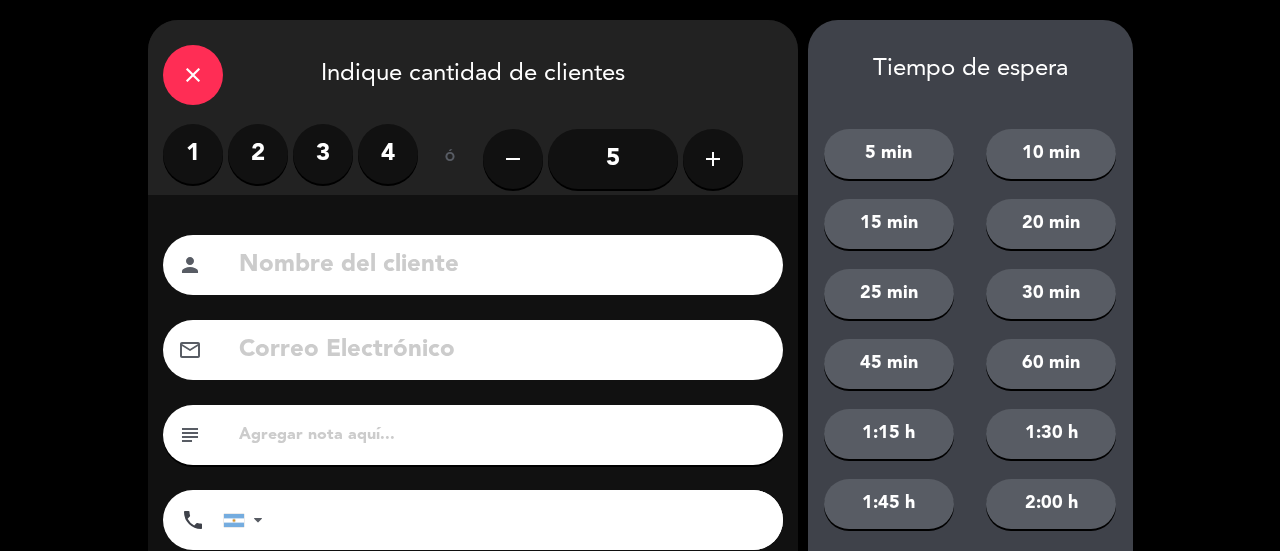click on "3" at bounding box center [323, 154] 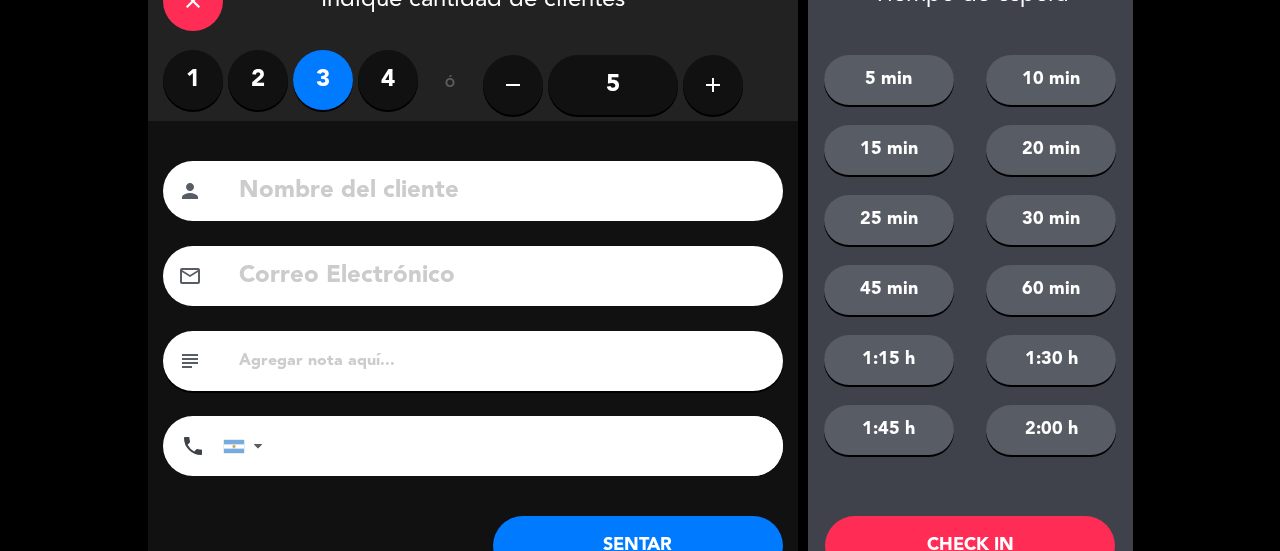 scroll, scrollTop: 149, scrollLeft: 0, axis: vertical 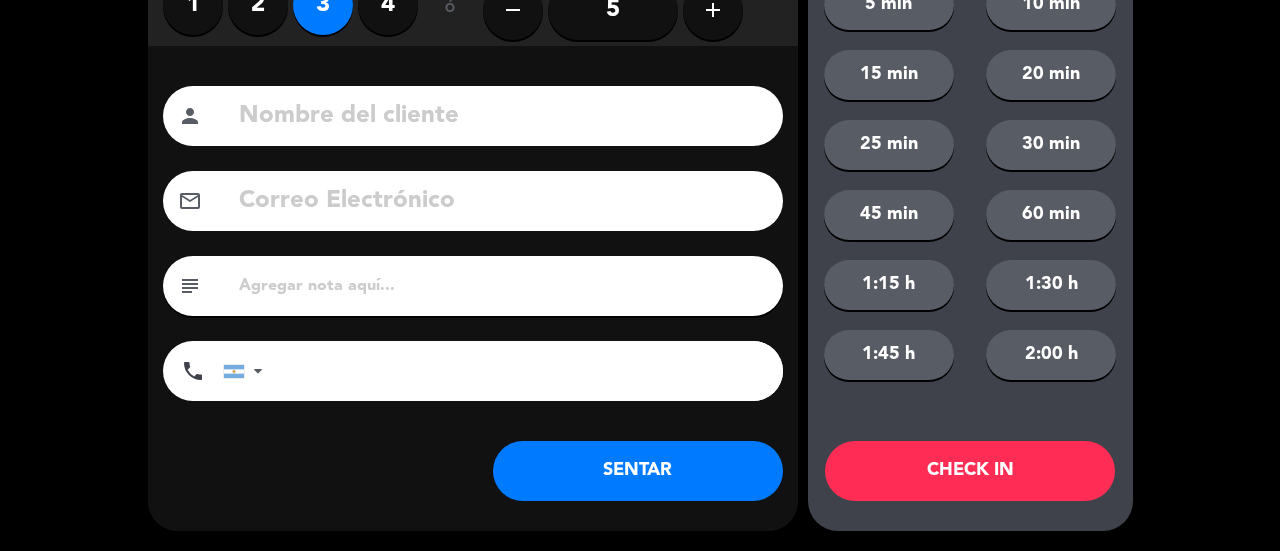 click on "4" at bounding box center [388, 5] 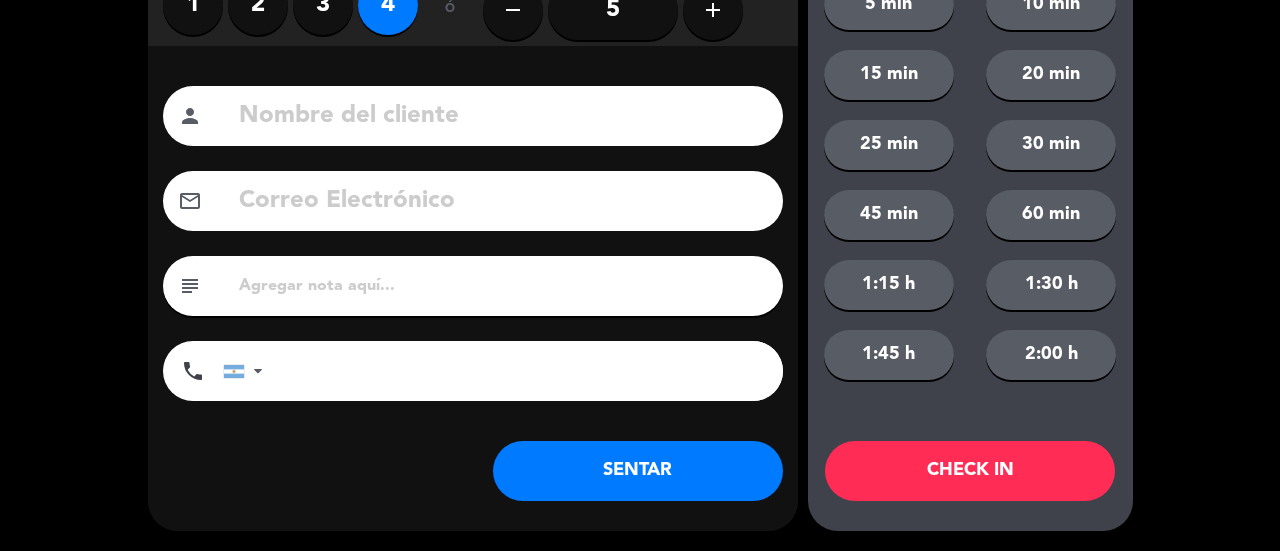 click on "SENTAR" 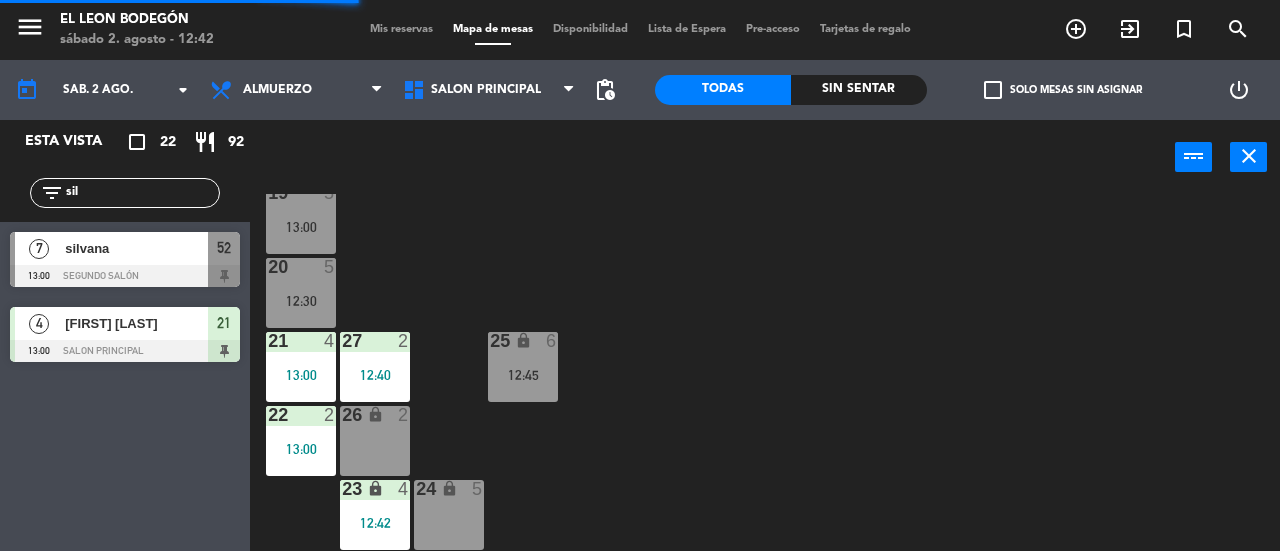 click on "sil" 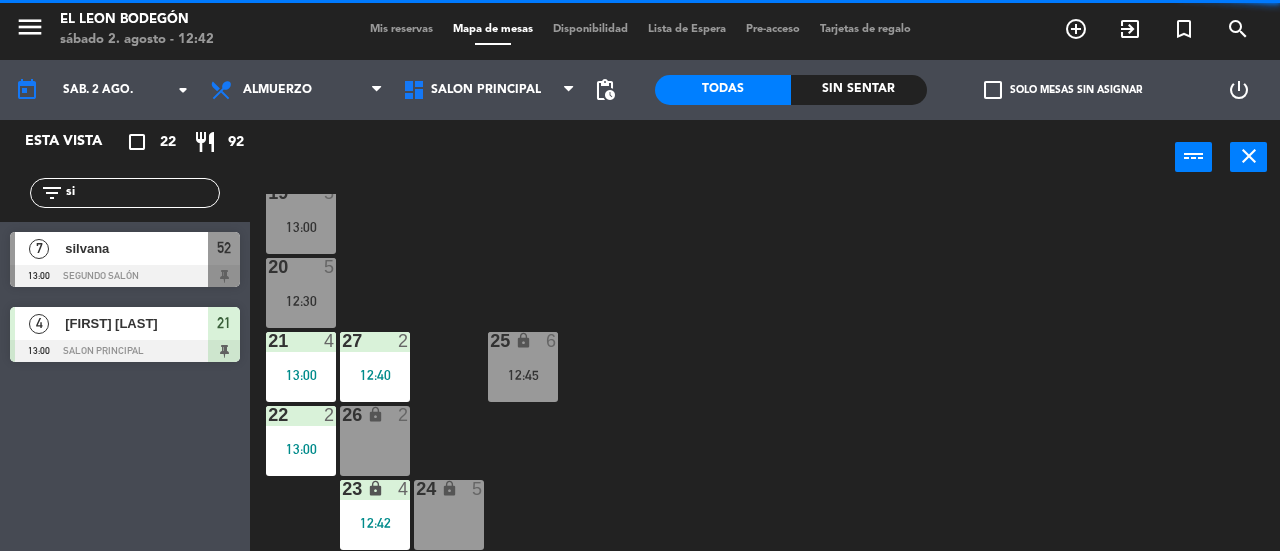 type on "s" 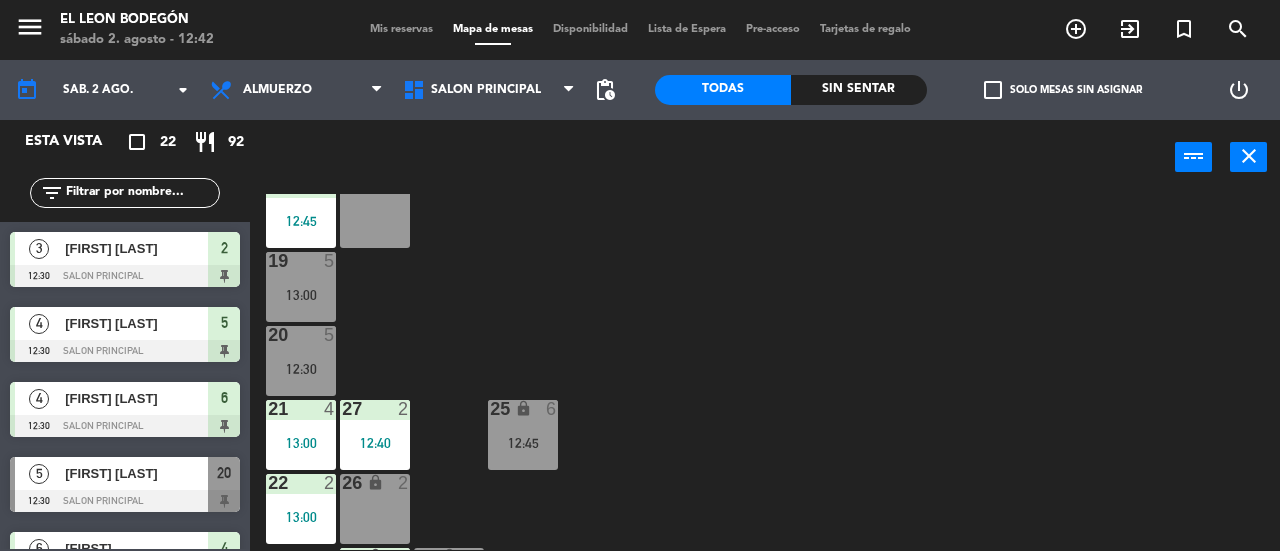 scroll, scrollTop: 315, scrollLeft: 0, axis: vertical 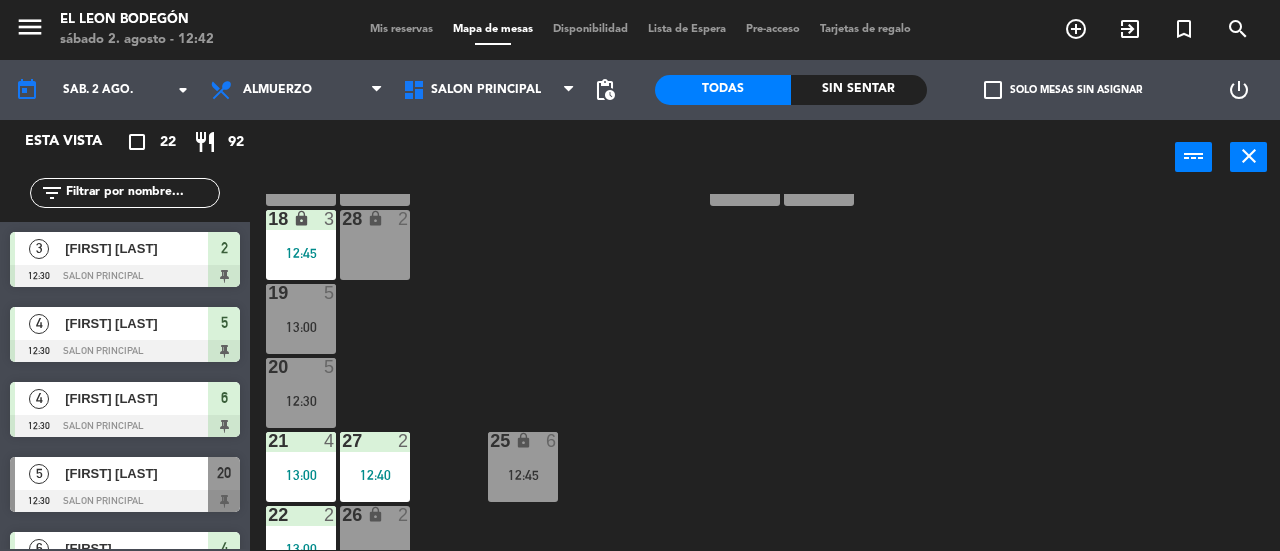 type 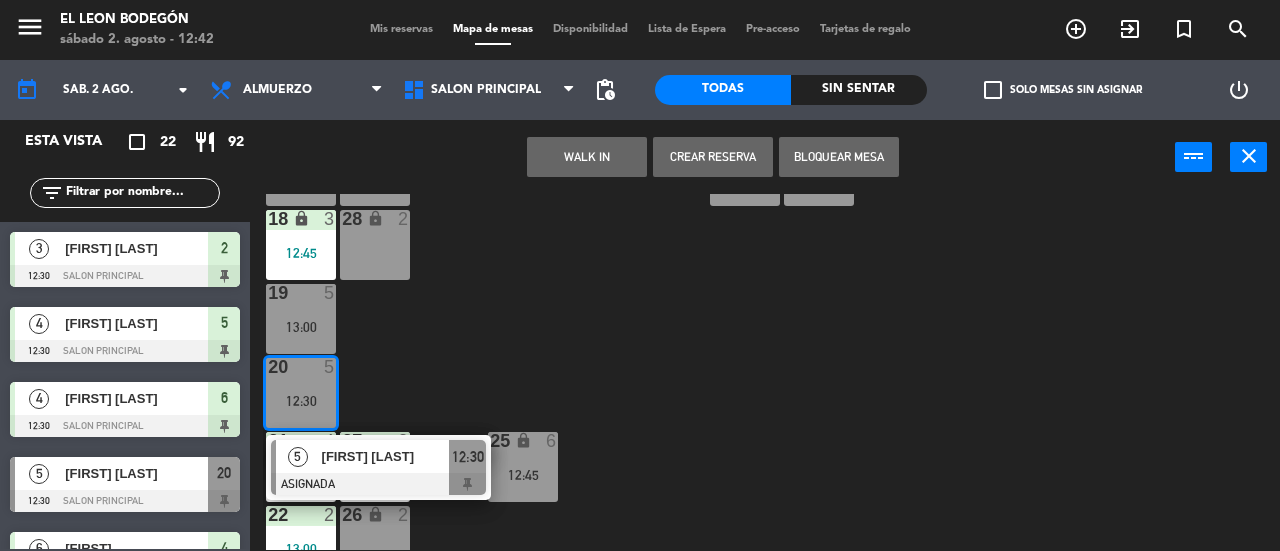 click on "3  4   13:00  4  6   12:30  5  4   12:30  6  4   12:30  7  7   12:45  2  3   12:30  15 block  2  14  6   12:30  13 lock  2  12  2  11  7   12:45  8  3   12:45  16  5   12:30  9 lock  4  10  3   13:00  30  4   12:45  17  4   12:45  29  2   12:45  18 lock  3   12:45  28 lock  2  19  5   13:00   5   [FIRST] [LAST]   ASIGNADA  12:30 21  4   13:00  27  2   12:40  25 lock  6   12:45  22  2   13:00  26 lock  2  23 lock  4   12:42  24 lock  5" 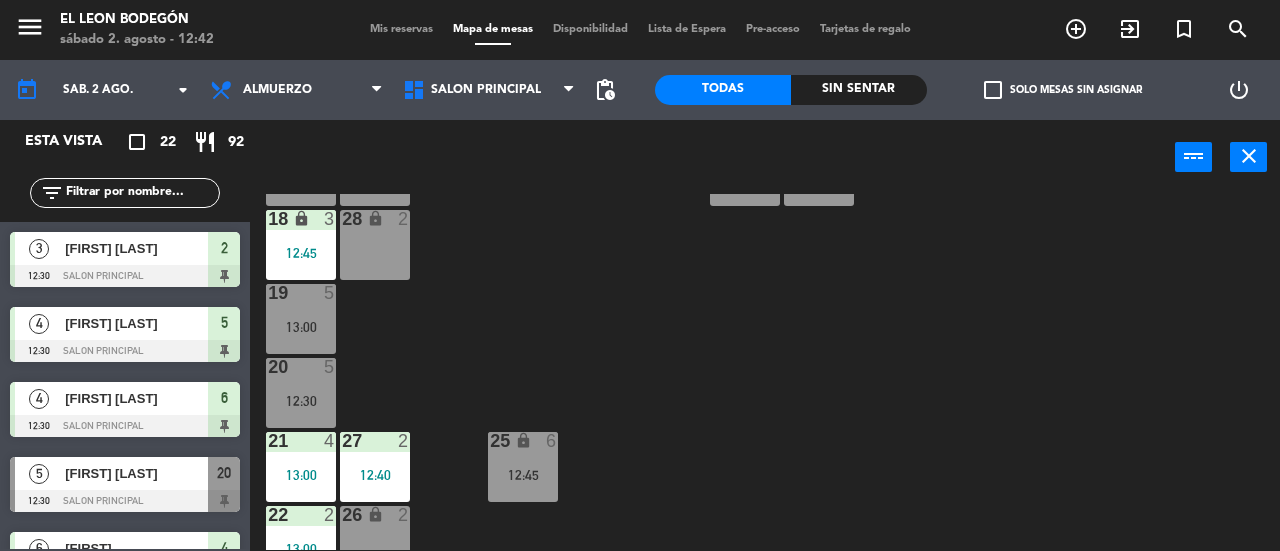 click on "20  5   12:30" at bounding box center [301, 393] 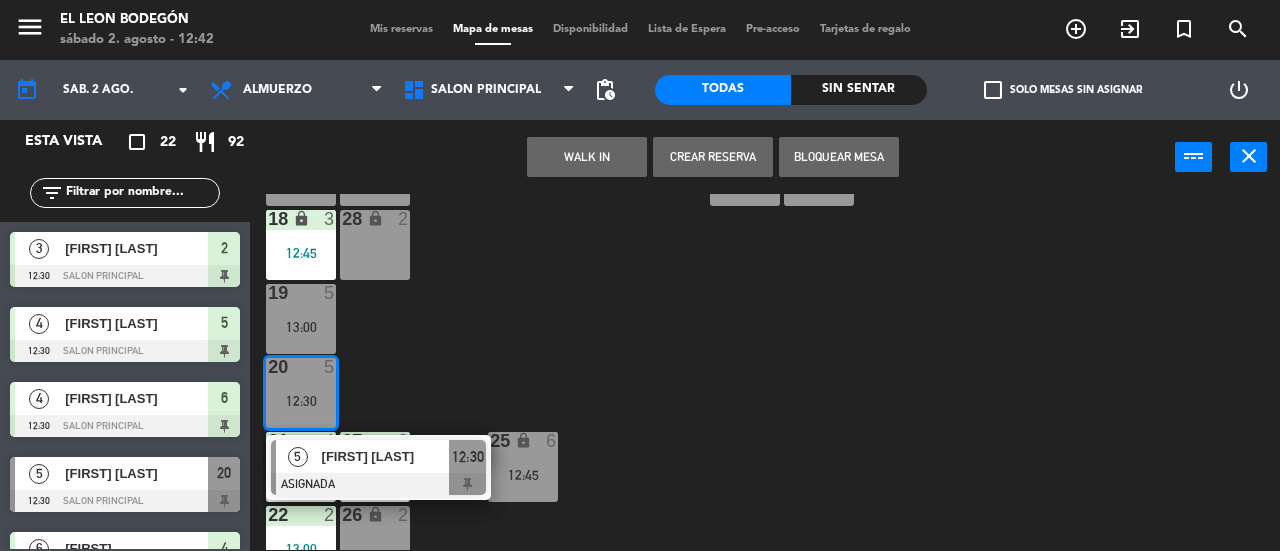 click on "[FIRST] [LAST]" at bounding box center [386, 456] 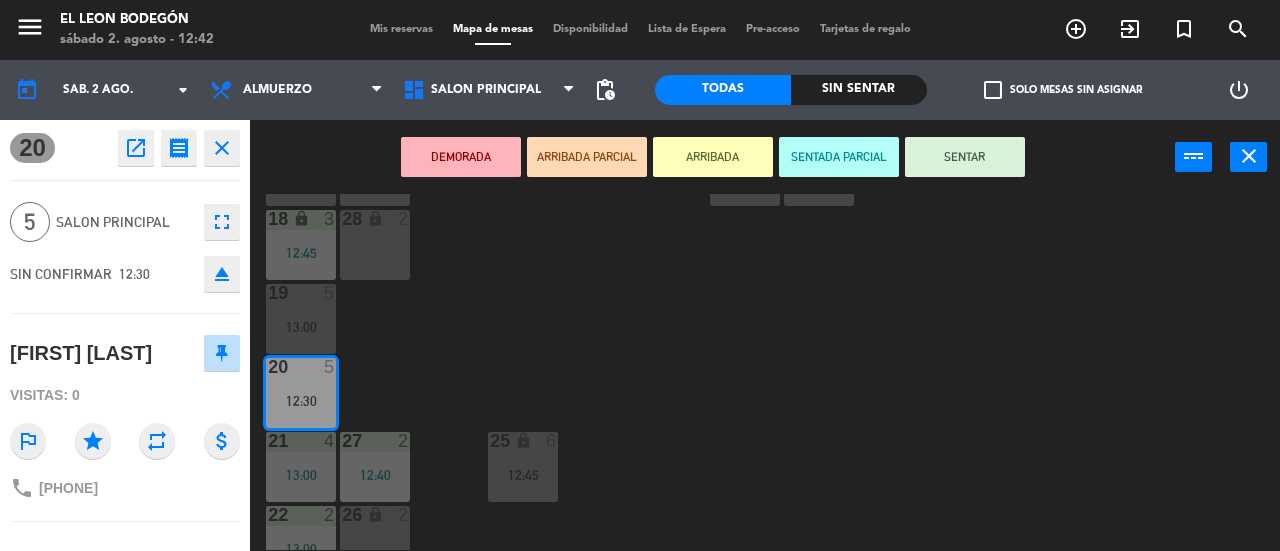 drag, startPoint x: 475, startPoint y: 309, endPoint x: 454, endPoint y: 321, distance: 24.186773 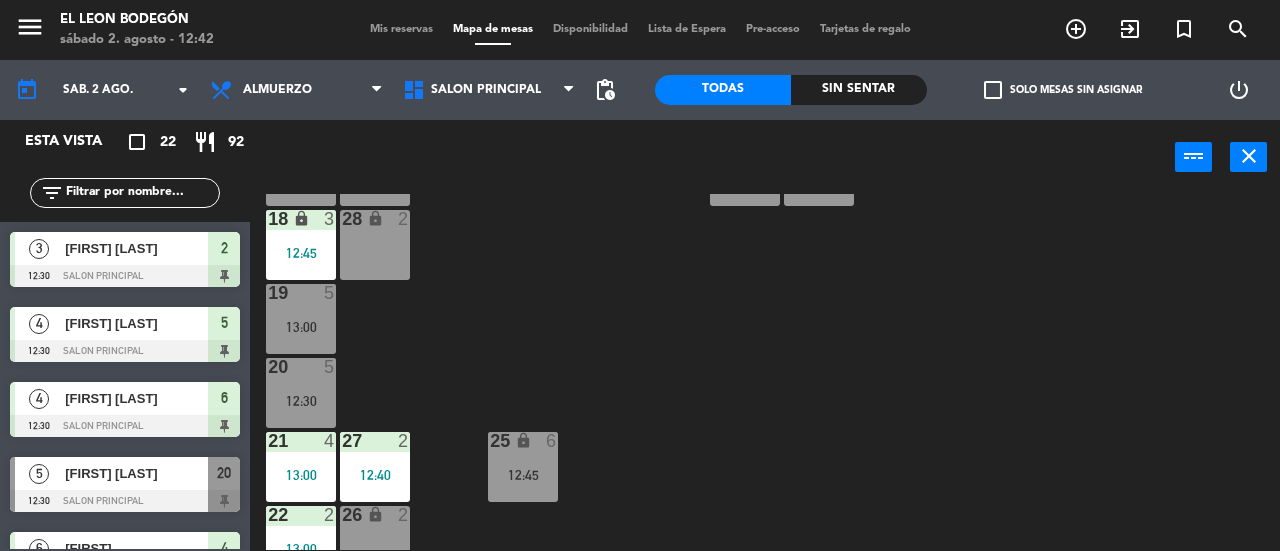click on "13:00" at bounding box center [301, 327] 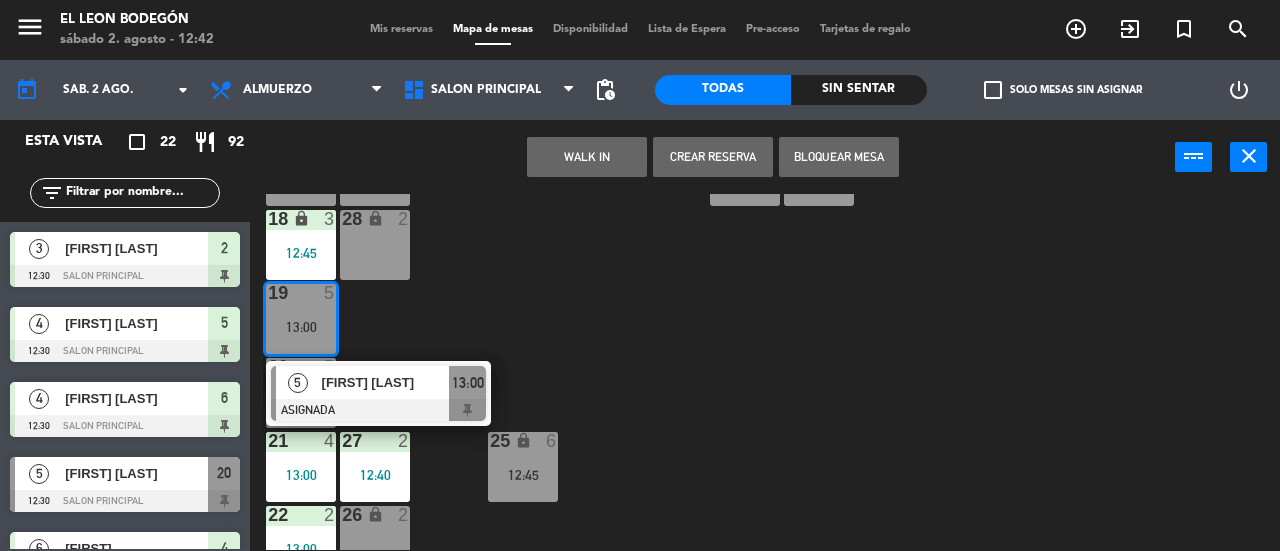 click on "3  4   13:00  4  6   12:30  5  4   12:30  6  4   12:30  7  7   12:45  2  3   12:30  15 block  2  14  6   12:30  13 lock  2  12  2  11  7   12:45  8  3   12:45  16  5   12:30  9 lock  4  10  3   13:00  30  4   12:45  17  4   12:45  29  2   12:45  18 lock  3   12:45  28 lock  2  19  5   13:00   5   [FIRST] [LAST]   ASIGNADA  13:00 20  5   12:30  21  4   13:00  27  2   12:40  25 lock  6   12:45  22  2   13:00  26 lock  2  23 lock  4   12:42  24 lock  5" 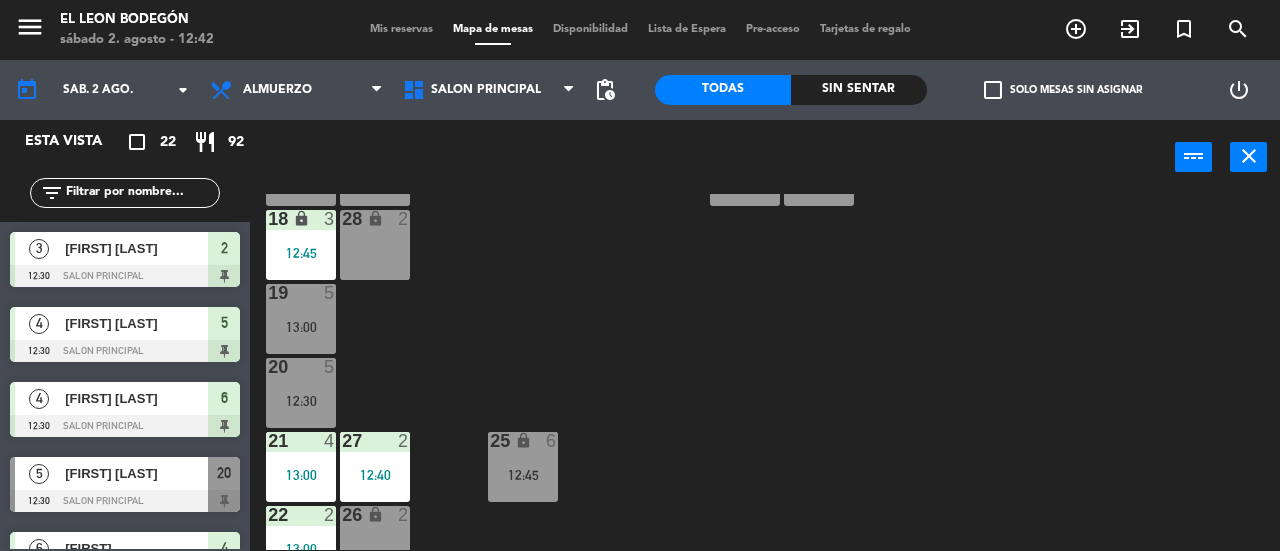 click on "5" at bounding box center [330, 367] 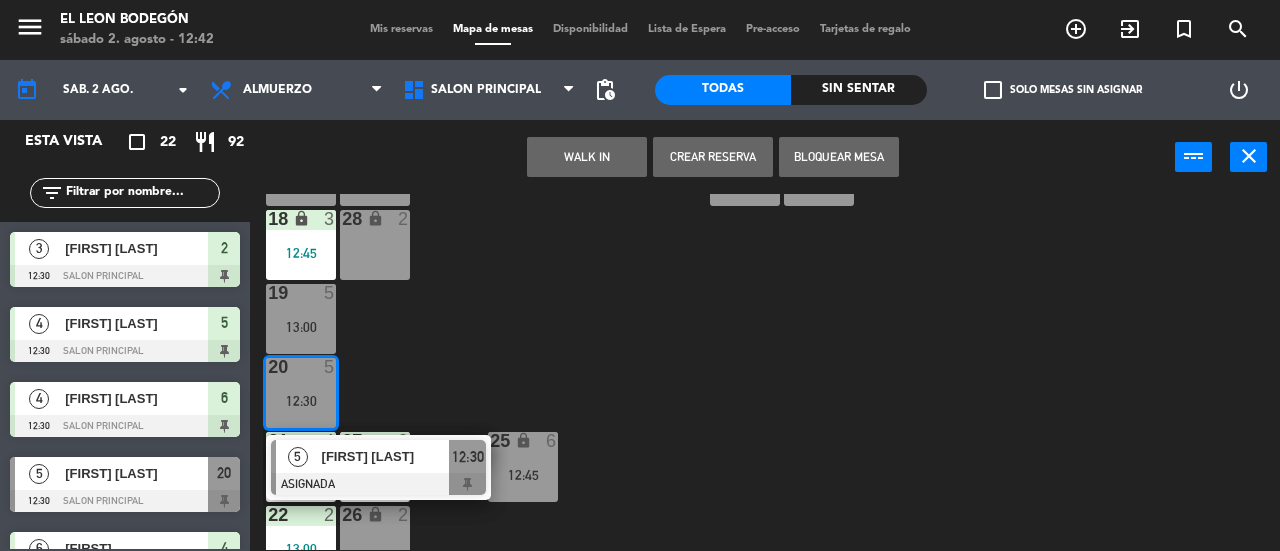 click on "19  5   13:00" at bounding box center [301, 319] 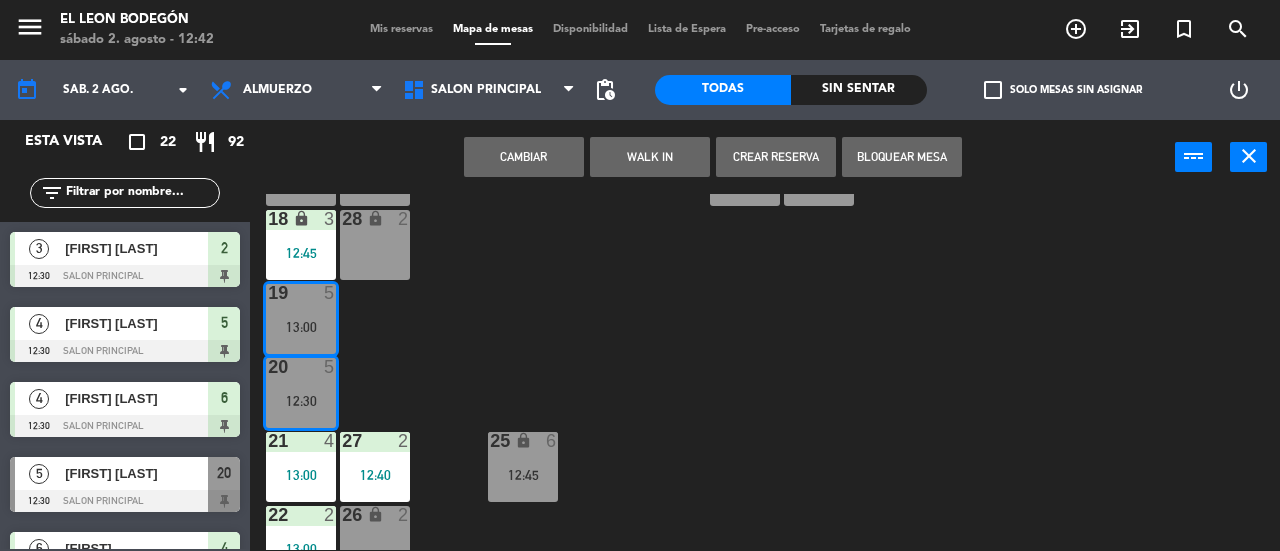 click on "Cambiar" at bounding box center [524, 157] 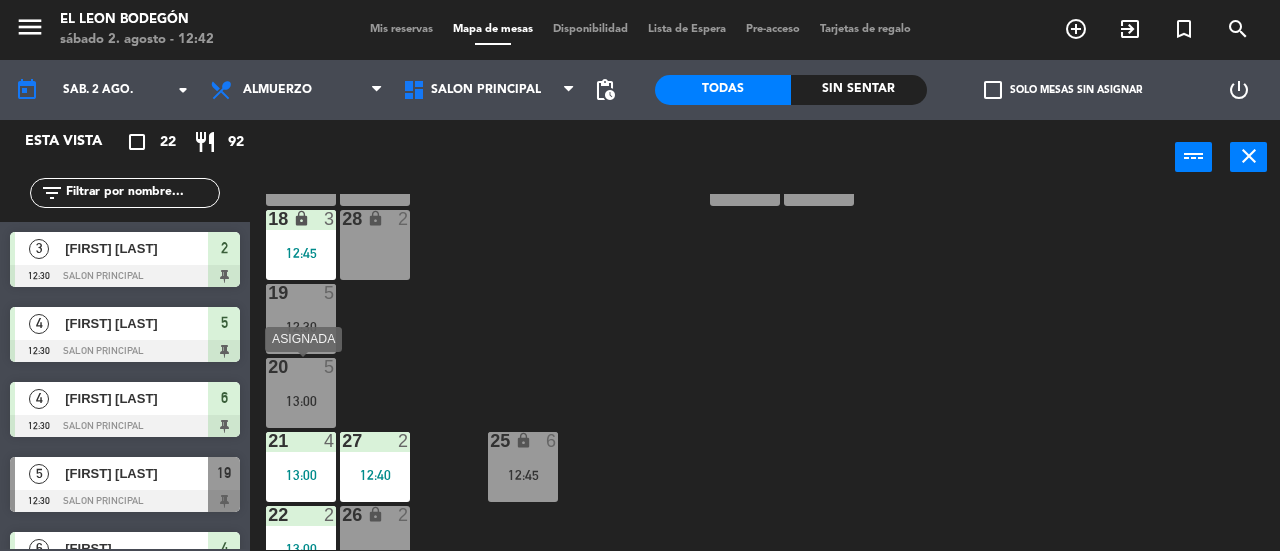 click on "13:00" at bounding box center [301, 401] 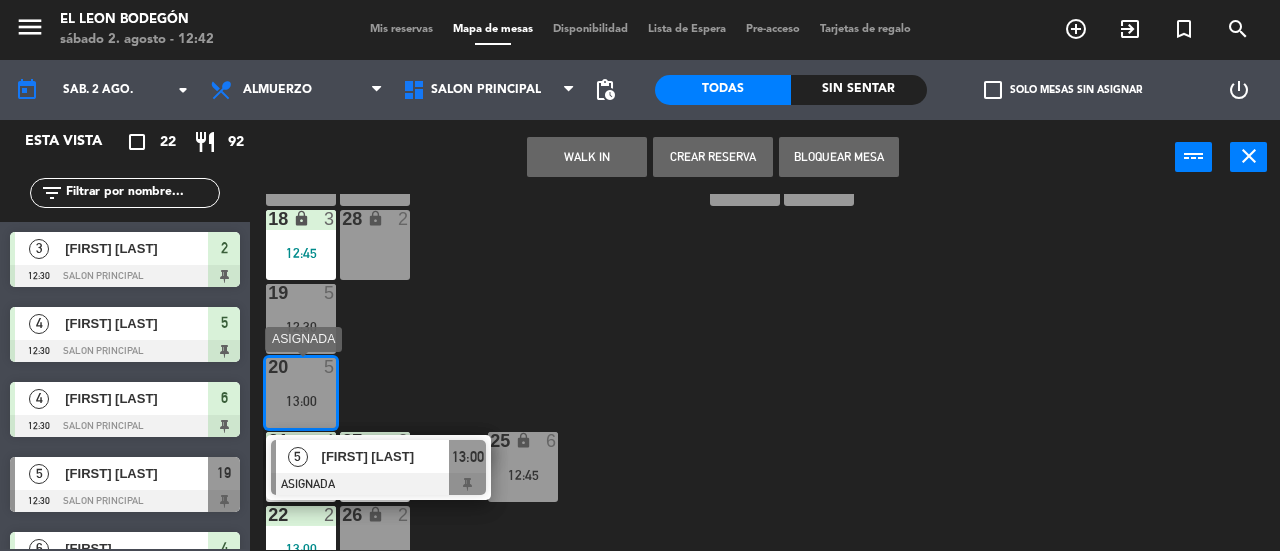 click on "[FIRST] [LAST]" at bounding box center [386, 456] 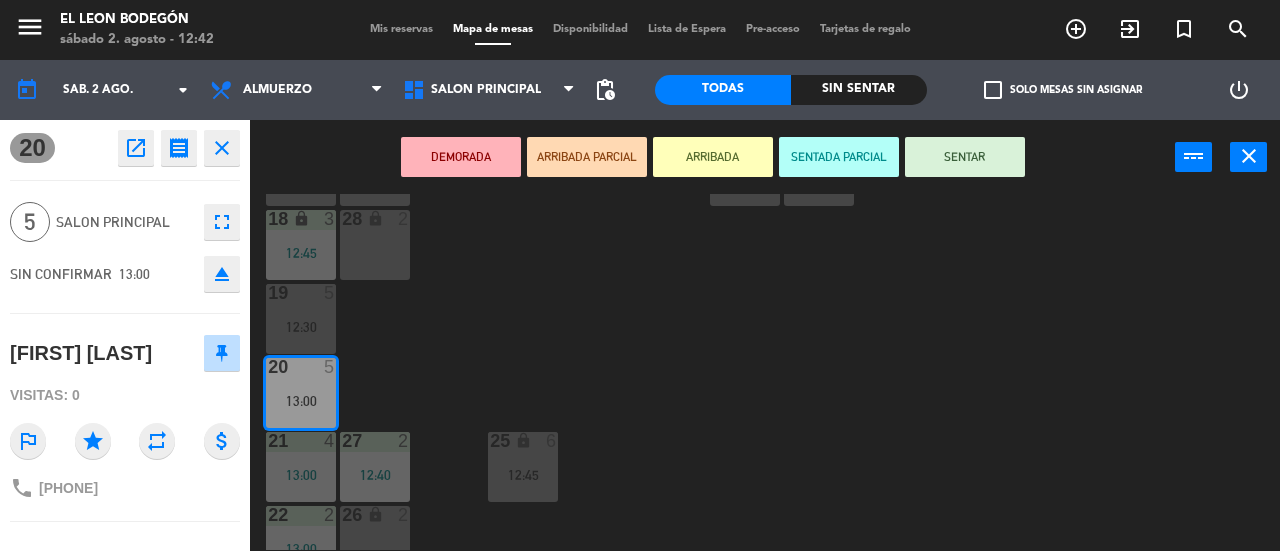 click on "SENTAR" at bounding box center [965, 157] 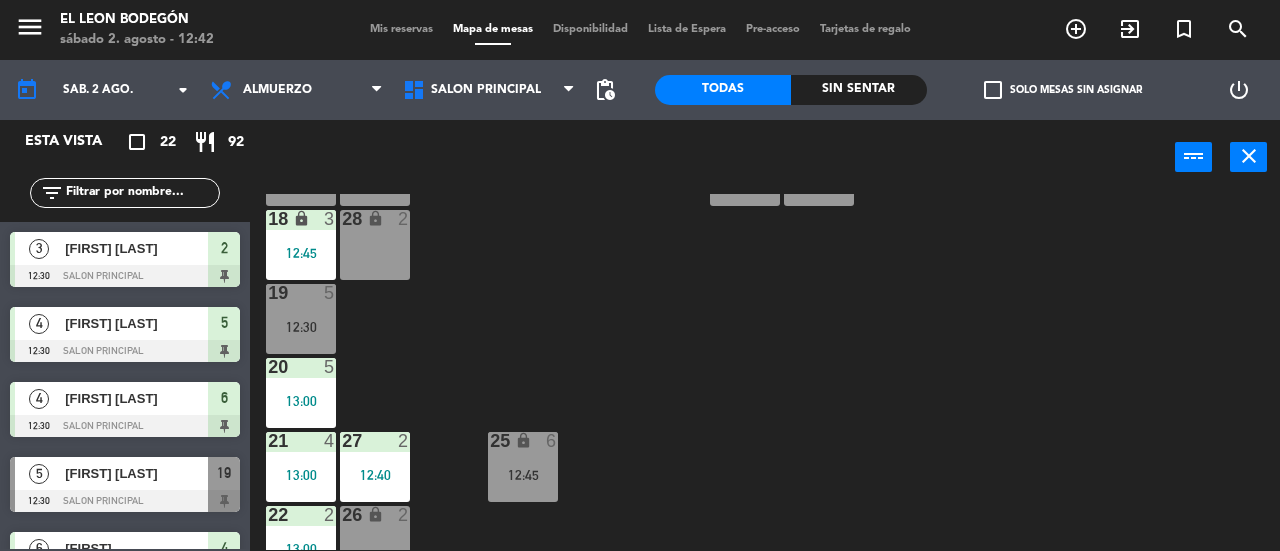 scroll, scrollTop: 0, scrollLeft: 0, axis: both 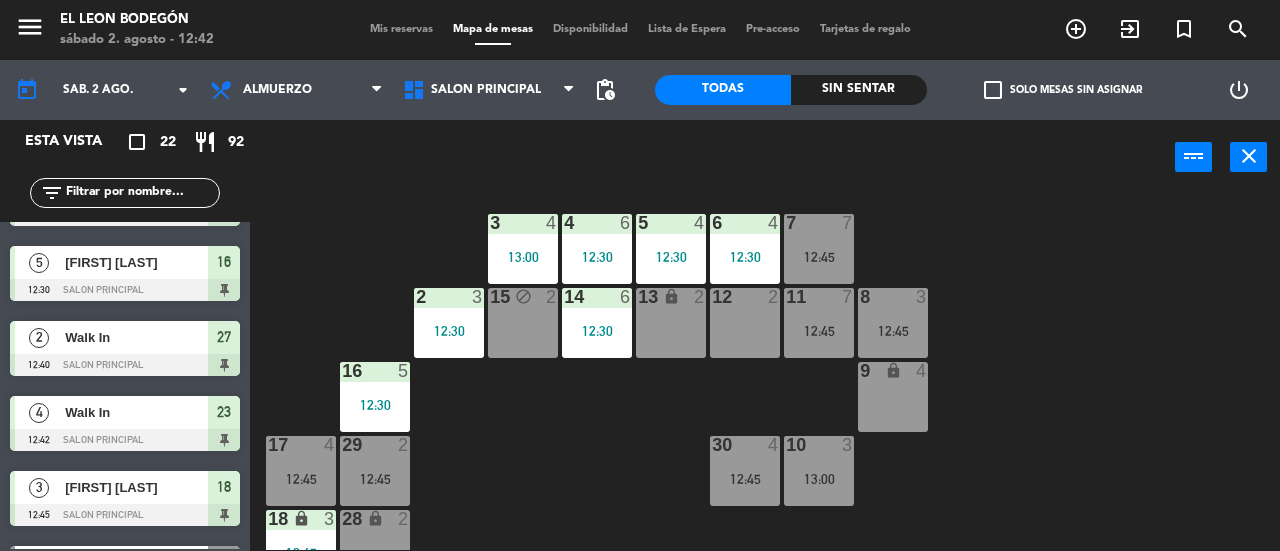 click 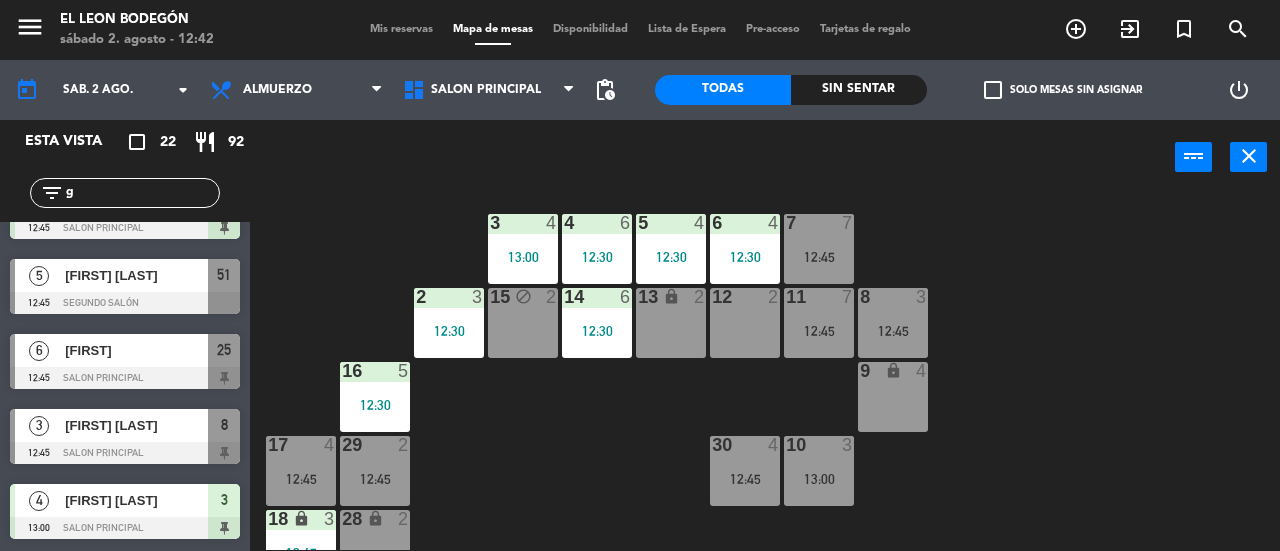 scroll, scrollTop: 0, scrollLeft: 0, axis: both 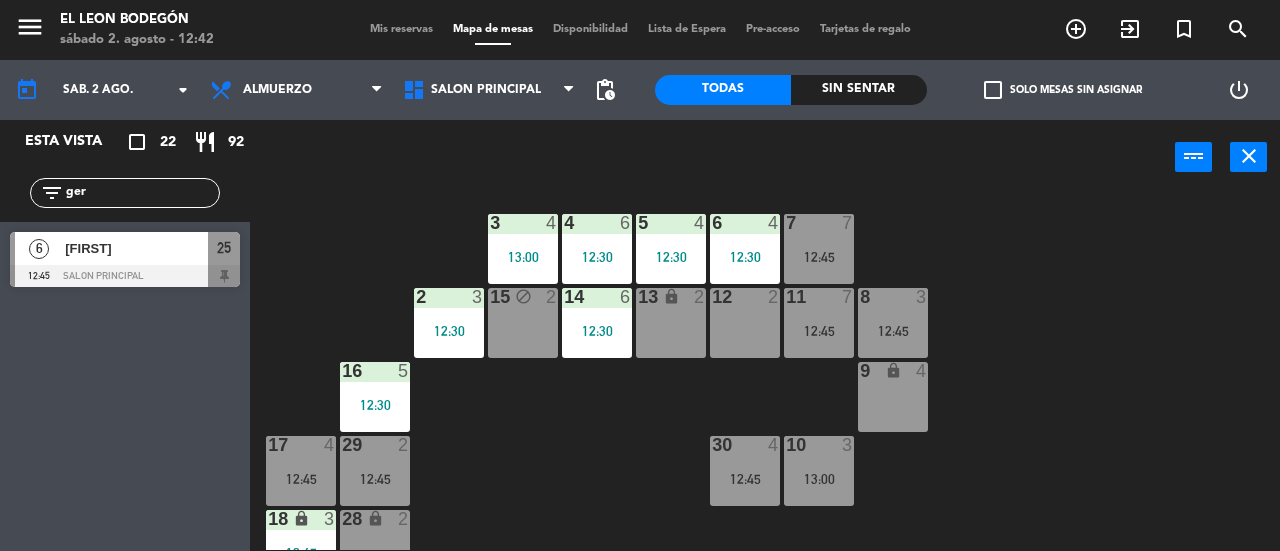 type on "ger" 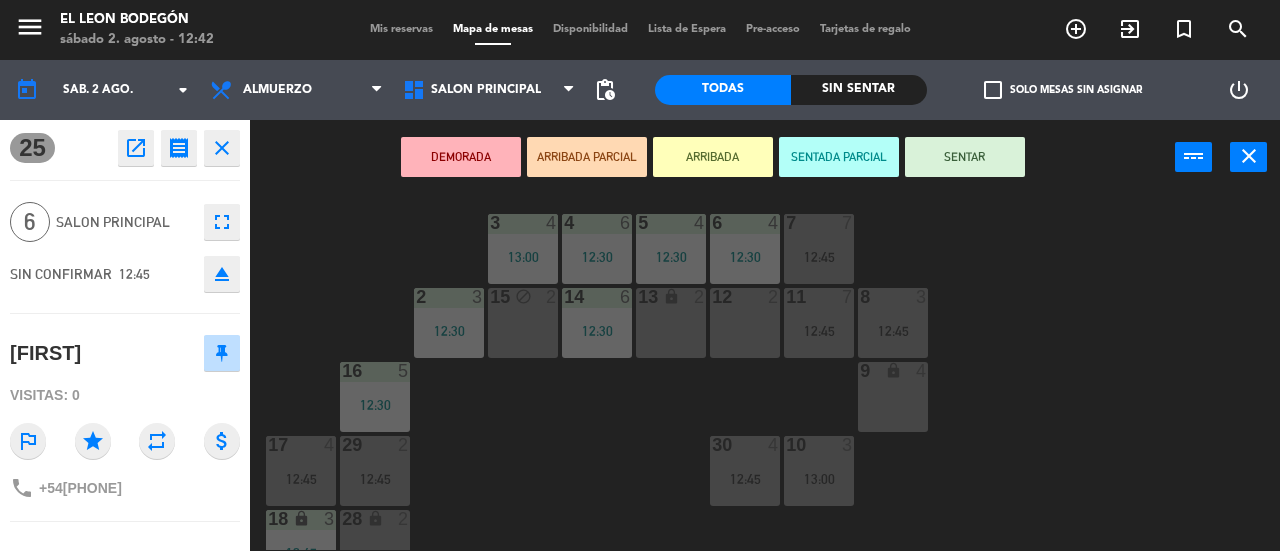 click on "SENTAR" at bounding box center [965, 157] 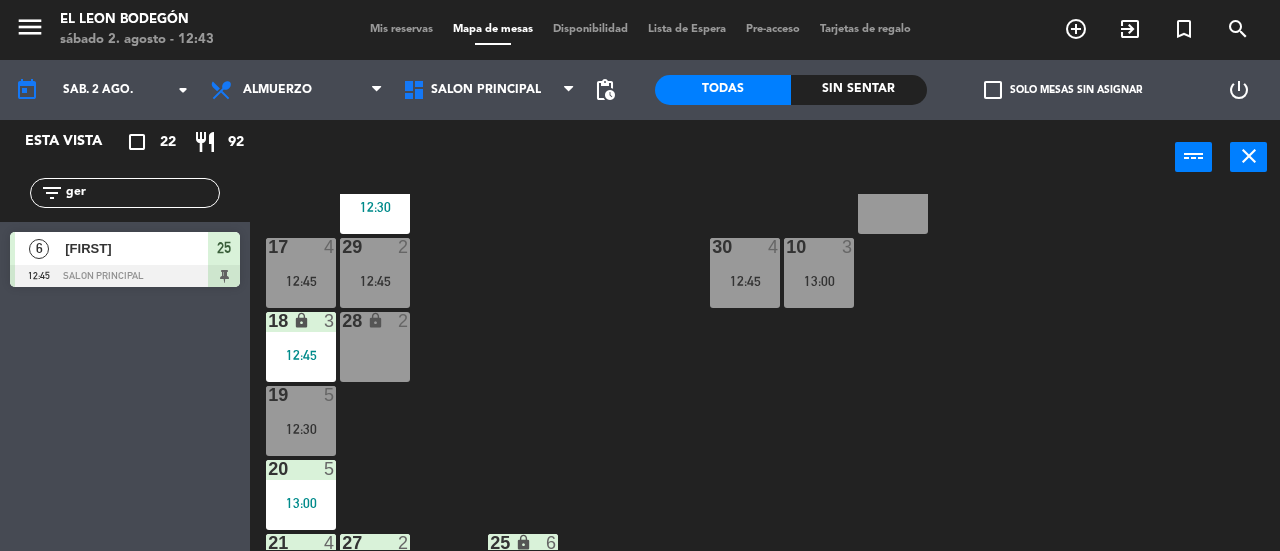 scroll, scrollTop: 415, scrollLeft: 0, axis: vertical 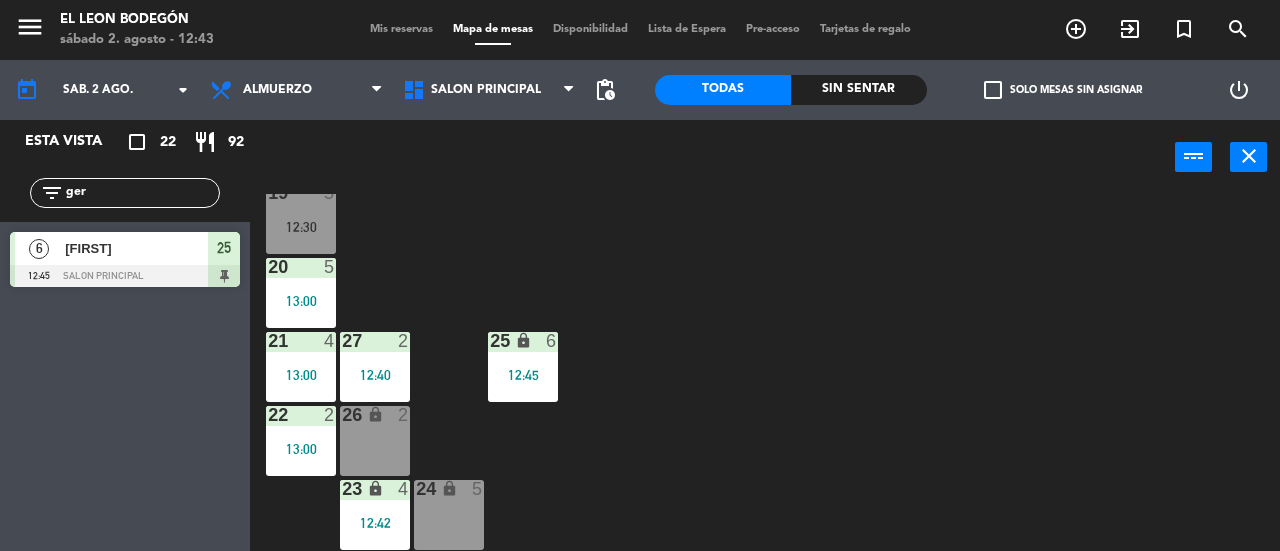 click on "26 lock  2" at bounding box center [375, 441] 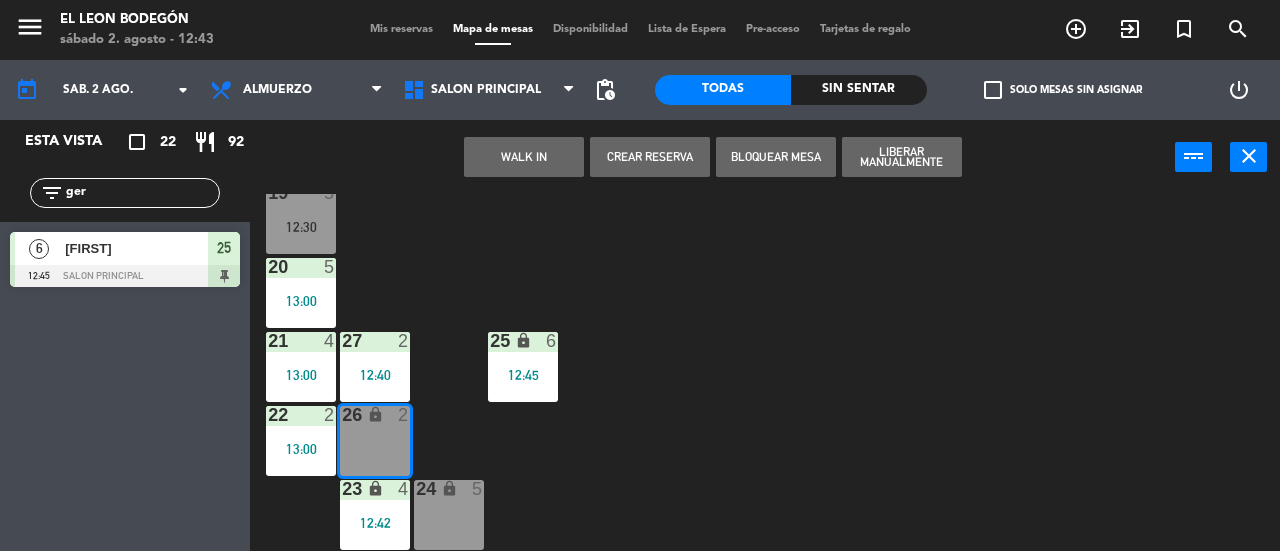 click on "WALK IN" at bounding box center (524, 157) 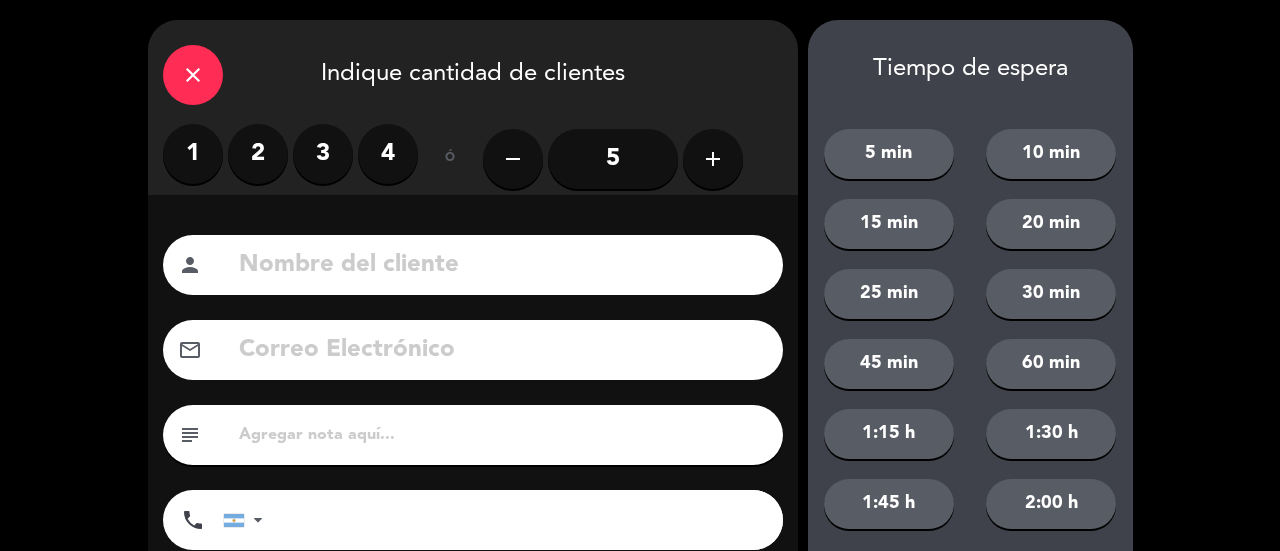 click on "2" at bounding box center (258, 154) 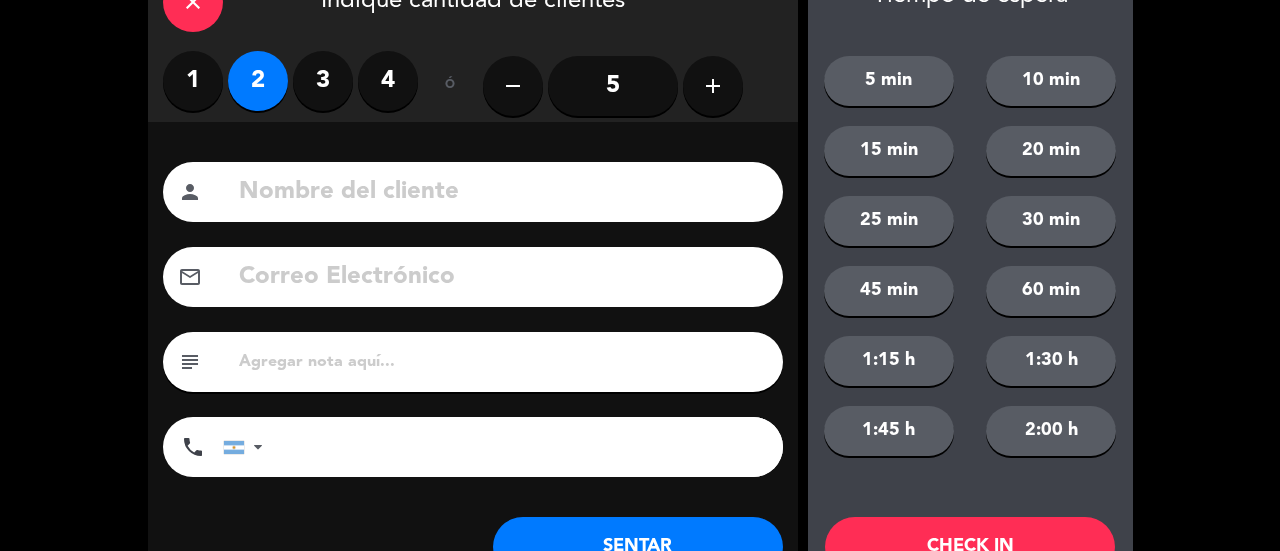 scroll, scrollTop: 149, scrollLeft: 0, axis: vertical 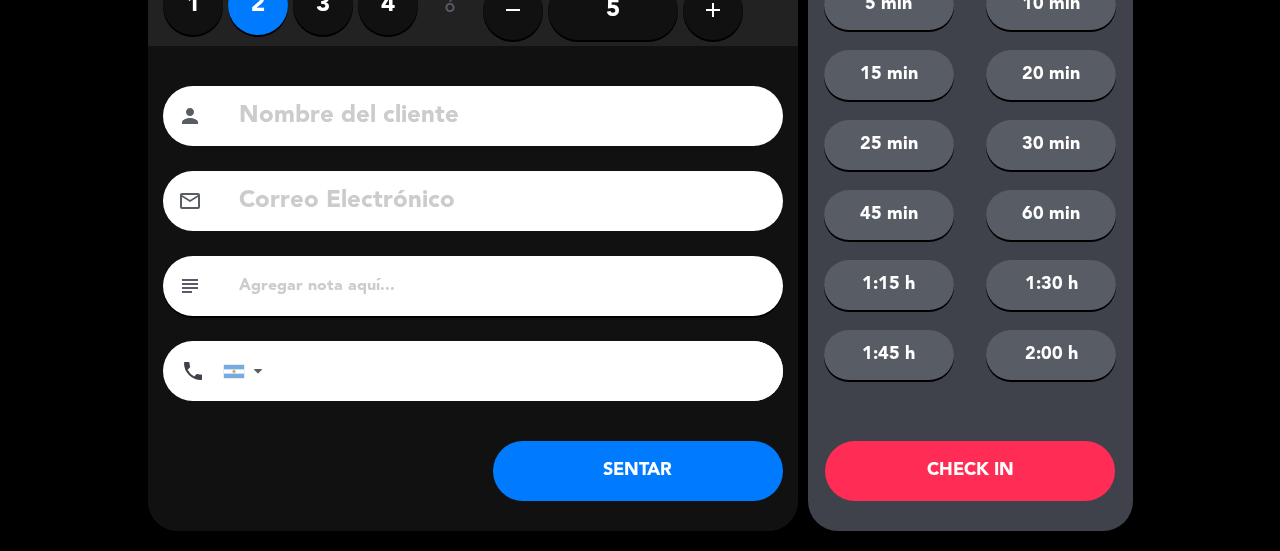 click on "SENTAR" 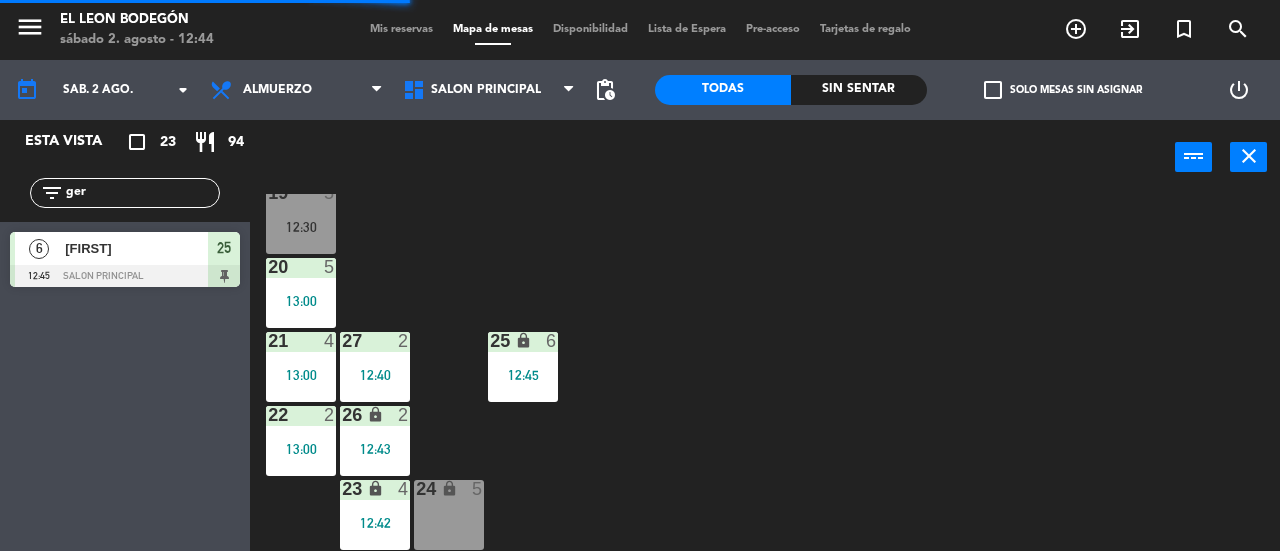 click on "filter_list ger" 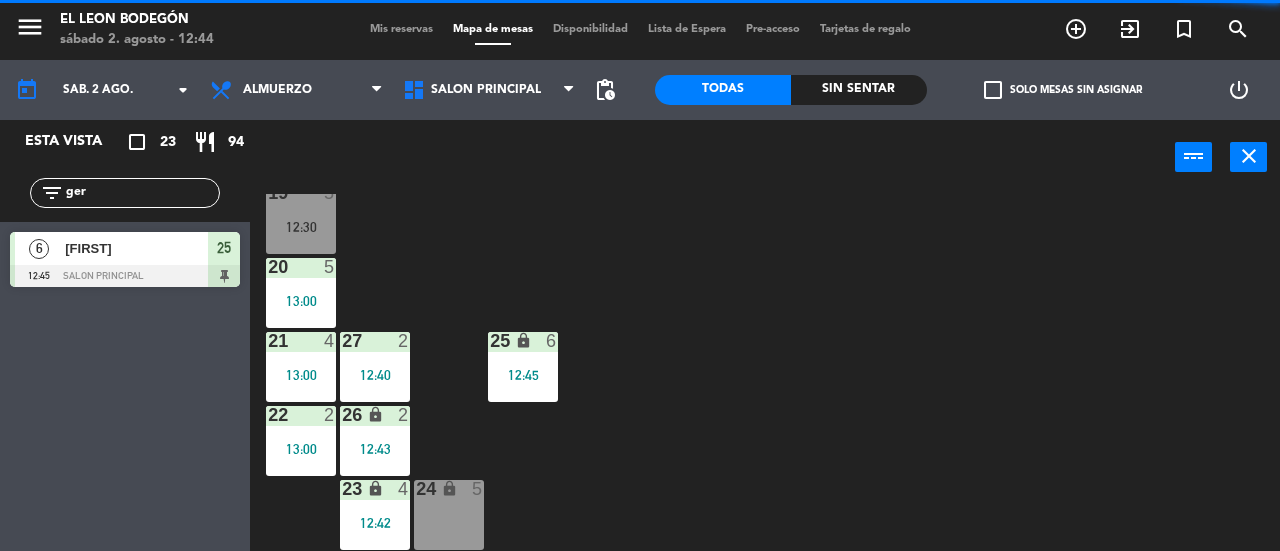 click on "filter_list ger" 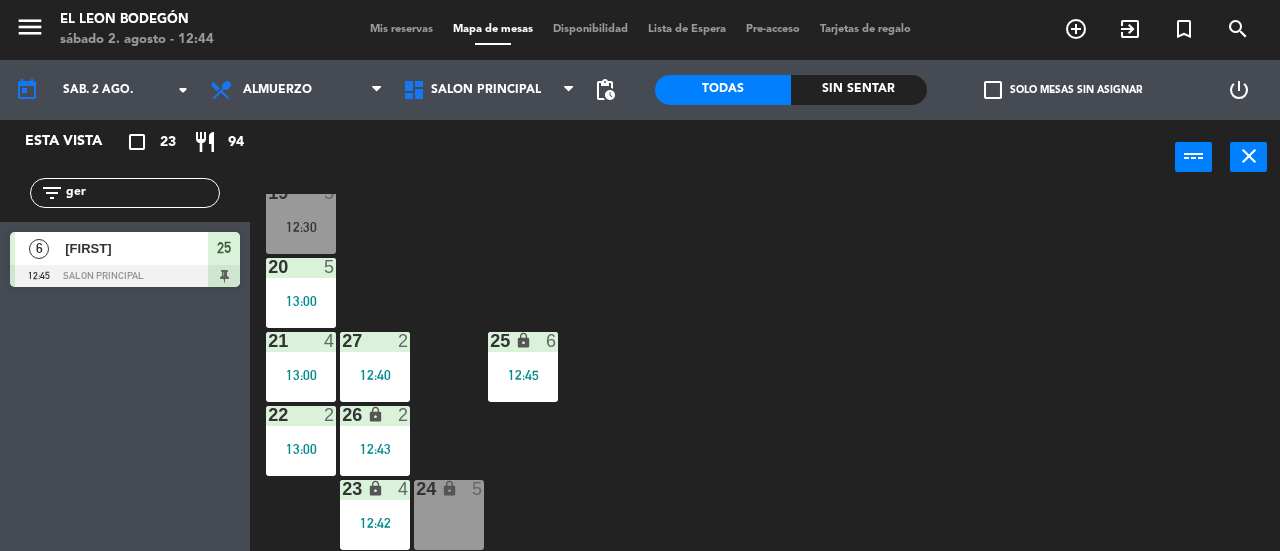 click on "ger" 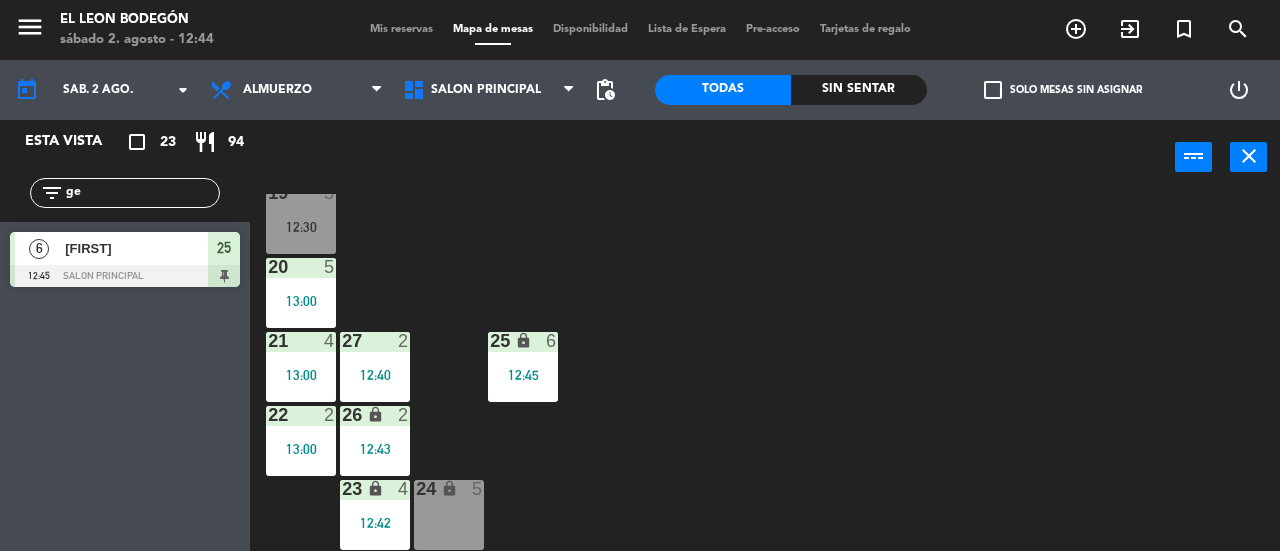 type on "g" 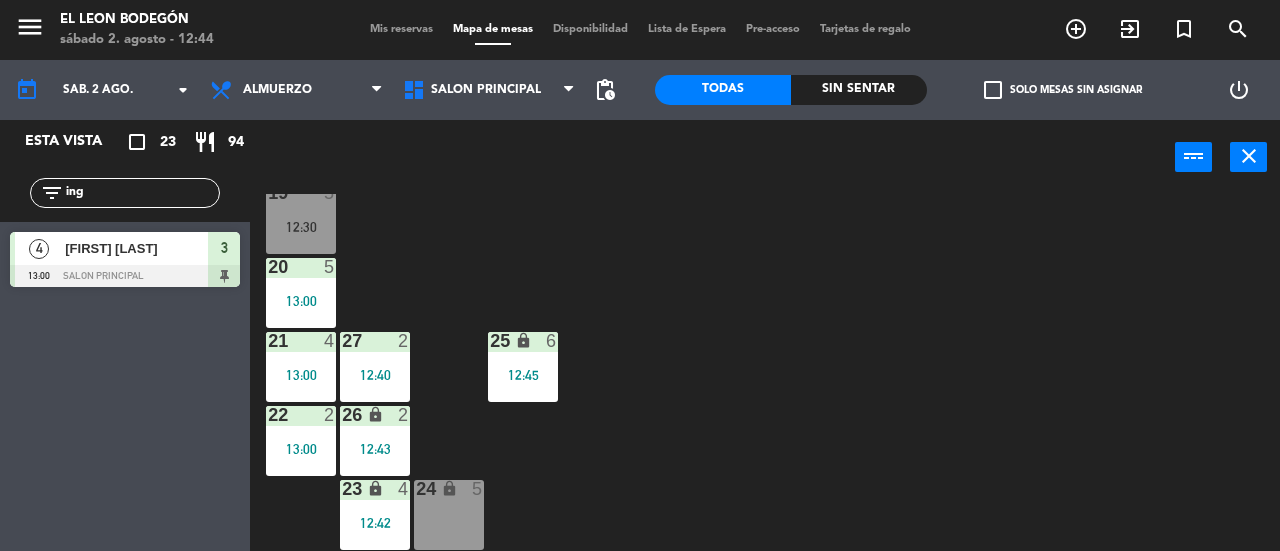 type on "ing" 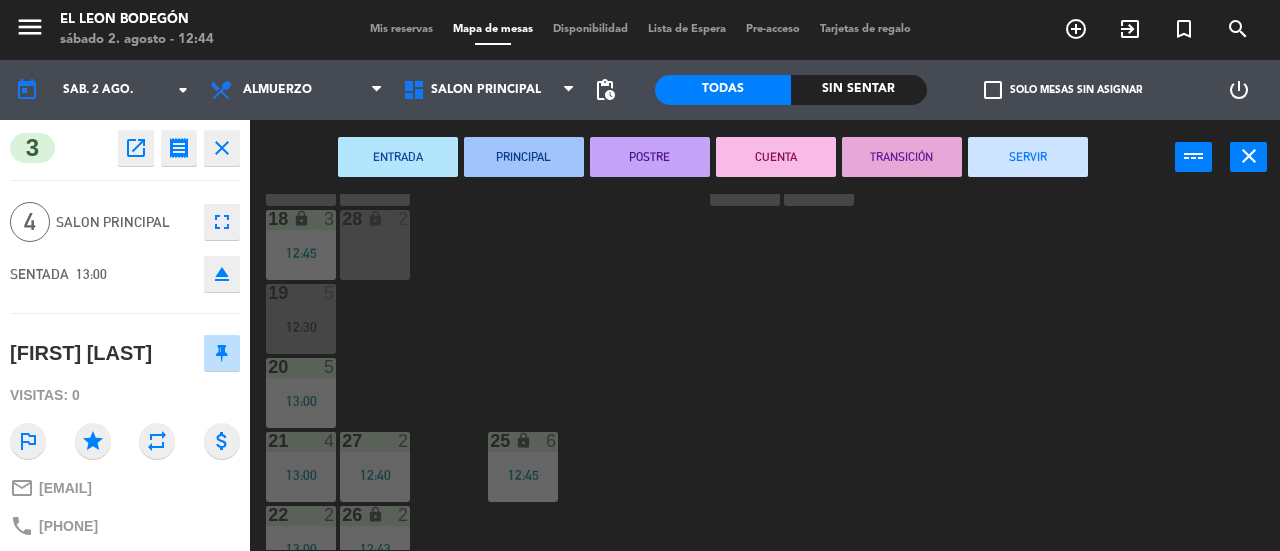 click on "3  4   13:00  4  6   12:30  5  4   12:30  6  4   12:30  7  7   12:45  2  3   12:30  15 block  2  14  6   12:30  13 lock  2  12  2  11  7   12:45  8  3   12:45  16  5   12:30  9 lock  4  10  3   13:00  30  4   12:45  17  4   12:45  29  2   12:45  18 lock  3   12:45  28 lock  2  19  5   12:30  20  5   13:00  21  4   13:00  27  2   12:40  25 lock  6   12:45  22  2   13:00  26 lock  2   12:43  23 lock  4   12:42  24 lock  5" 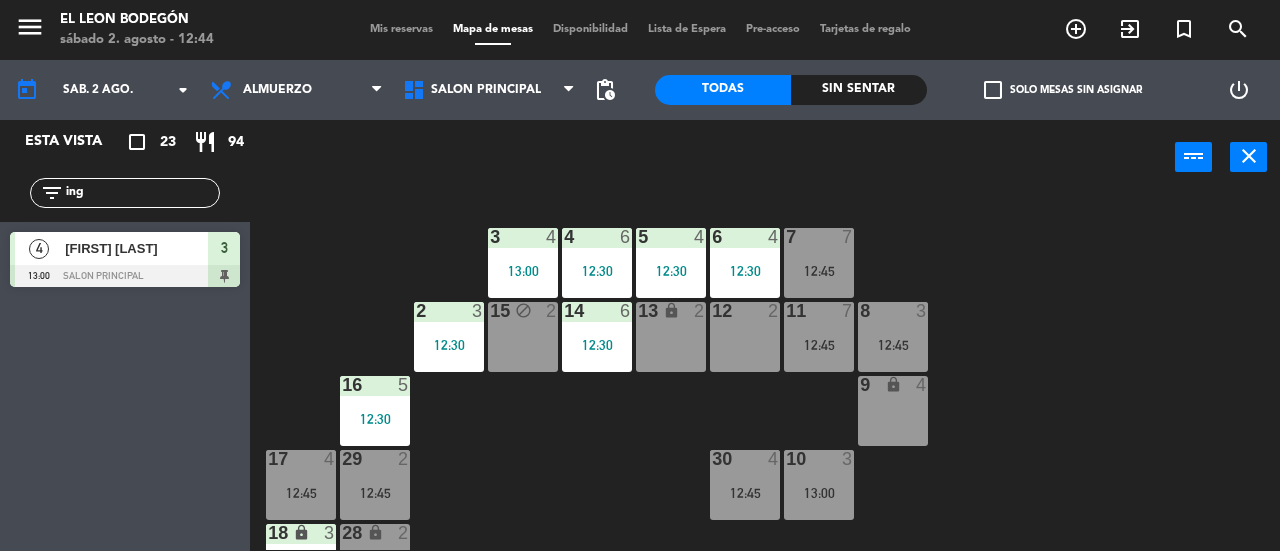 scroll, scrollTop: 0, scrollLeft: 0, axis: both 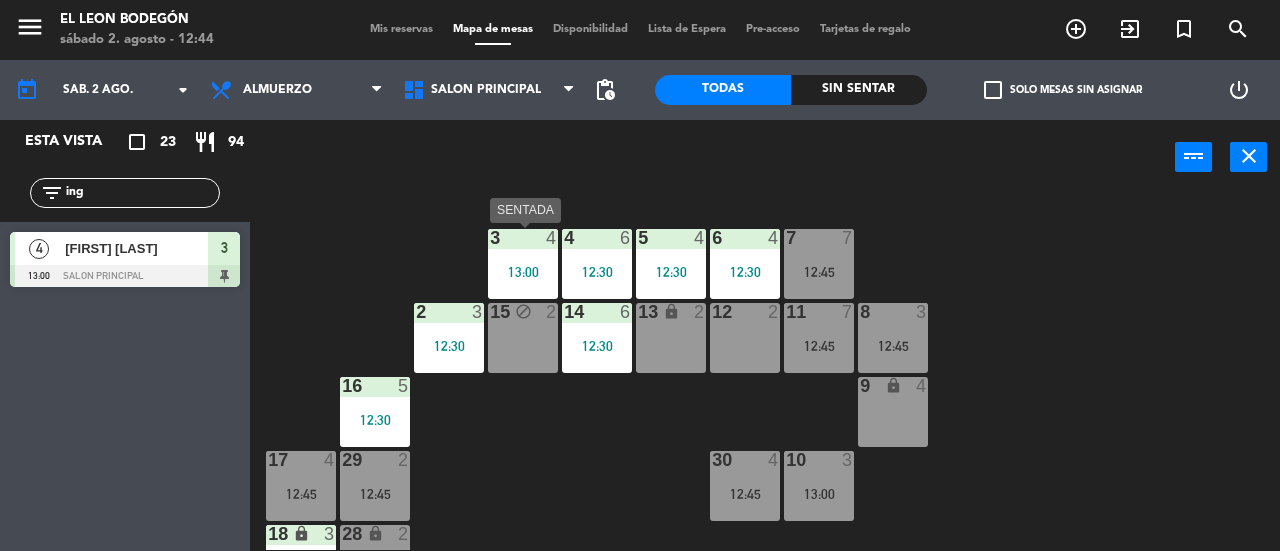 click on "13:00" at bounding box center [523, 272] 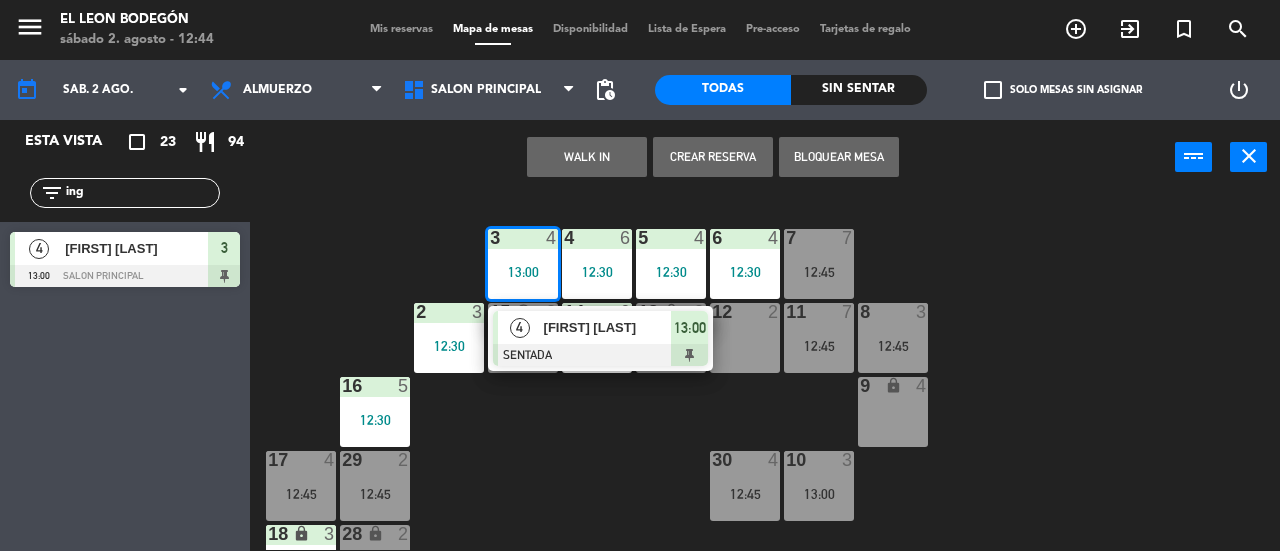 click on "3  4   13:00   4   [FIRST] [LAST]   SENTADA  13:00 4  6   12:30  5  4   12:30  6  4   12:30  7  7   12:45  2  3   12:30  15 block  2  14  6   12:30  13 lock  2  12  2  11  7   12:45  8  3   12:45  16  5   12:30  9 lock  4  10  3   13:00  30  4   12:45  17  4   12:45  29  2   12:45  18 lock  3   12:45  28 lock  2  19  5   12:30  20  5   13:00  21  4   13:00  27  2   12:40  25 lock  6   12:45  22  2   13:00  26 lock  2   12:43  23 lock  4   12:42  24 lock  5" 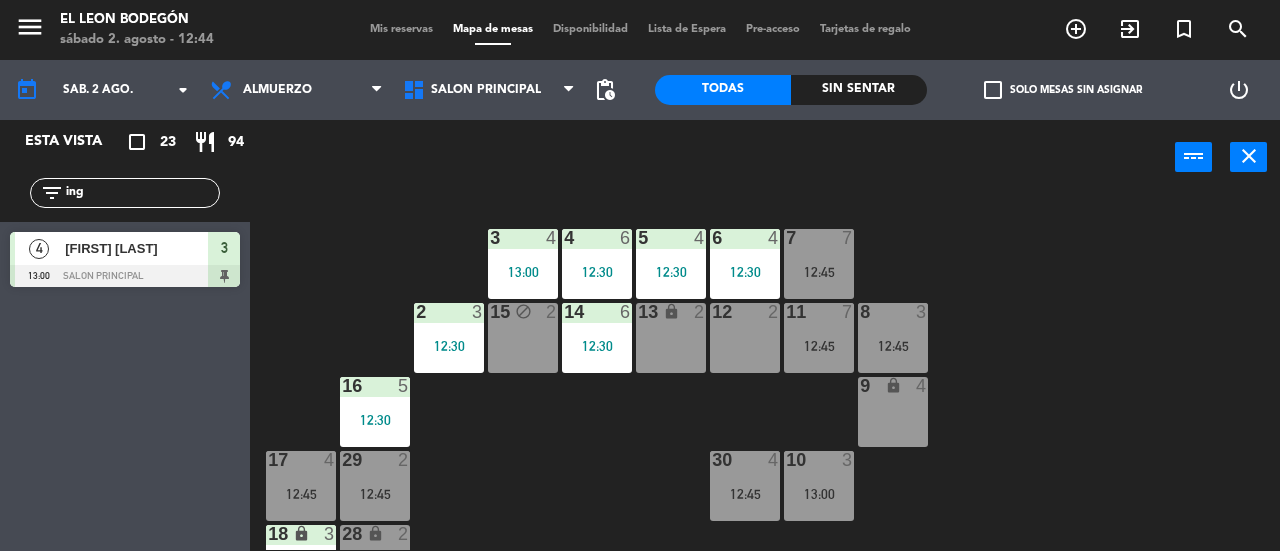 click on "12:30" at bounding box center (449, 346) 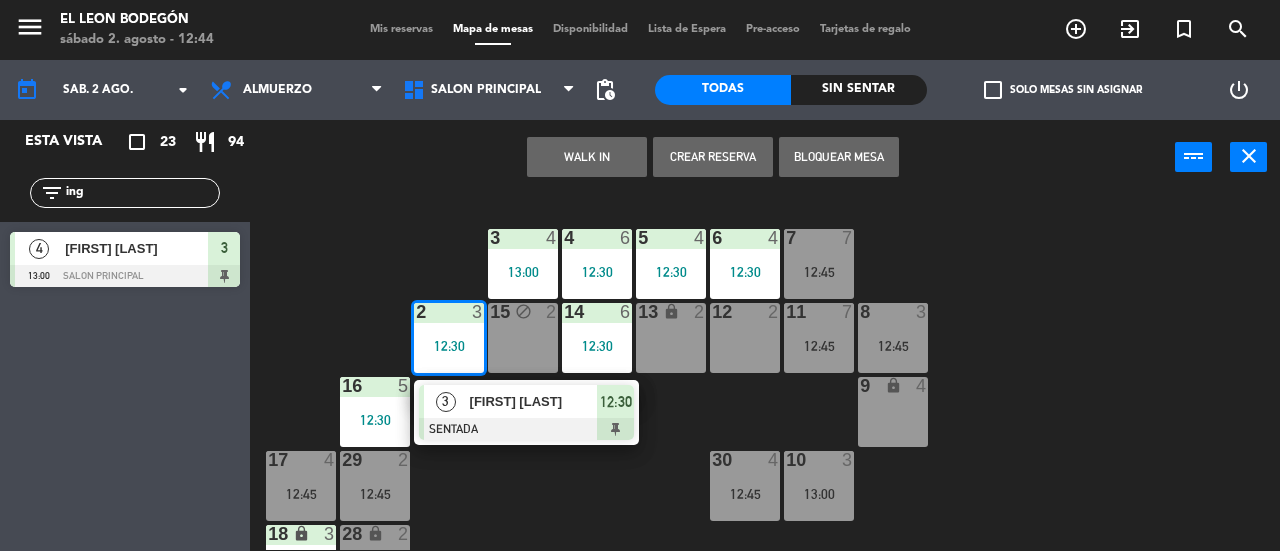 click on "3  4   13:00  4  6   12:30  5  4   12:30  6  4   12:30  7  7   12:45  2  3   12:30   3   [FIRST] [LAST]   SENTADA  12:30 15 block  2  14  6   12:30  13 lock  2  12  2  11  7   12:45  8  3   12:45  16  5   12:30  9 lock  4  10  3   13:00  30  4   12:45  17  4   12:45  29  2   12:45  18 lock  3   12:45  28 lock  2  19  5   12:30  20  5   13:00  21  4   13:00  27  2   12:40  25 lock  6   12:45  22  2   13:00  26 lock  2   12:43  23 lock  4   12:42  24 lock  5" 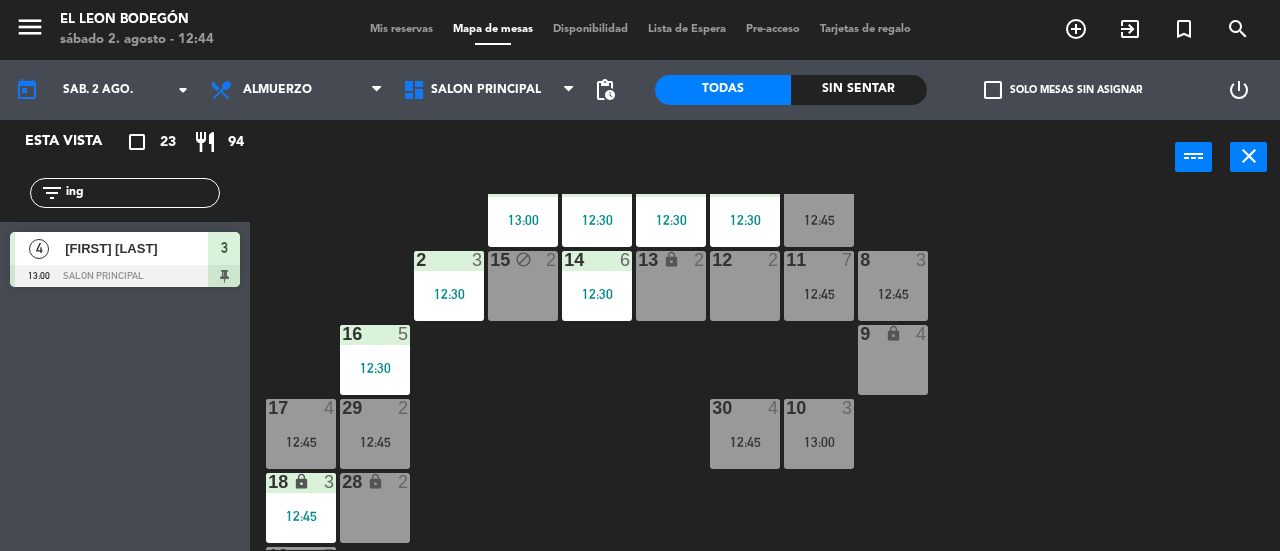 scroll, scrollTop: 100, scrollLeft: 0, axis: vertical 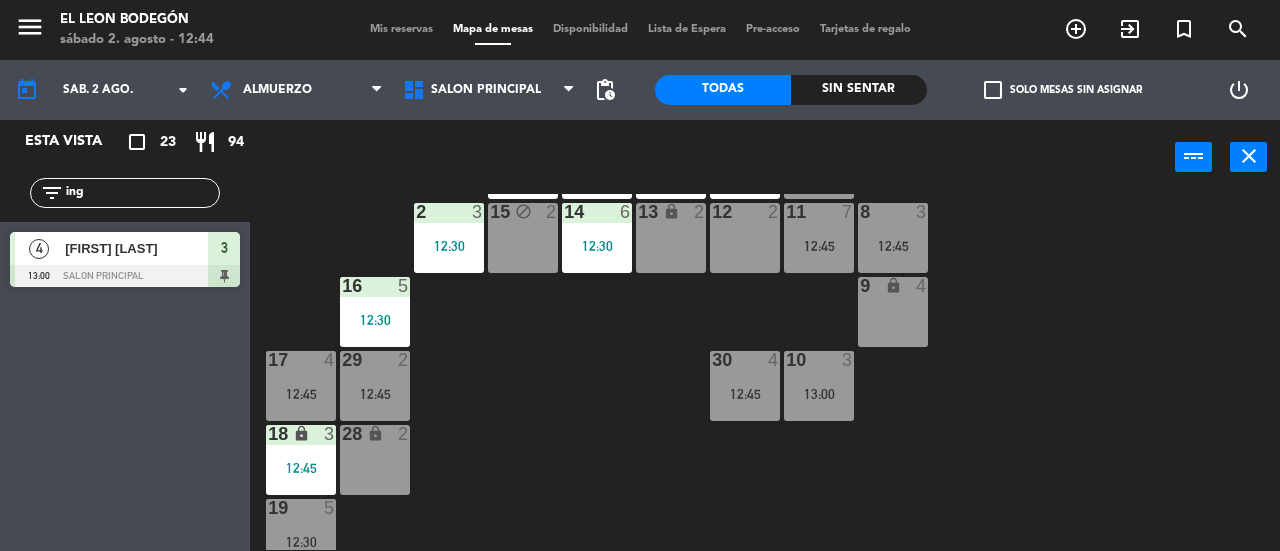 click on "12:30" at bounding box center [449, 246] 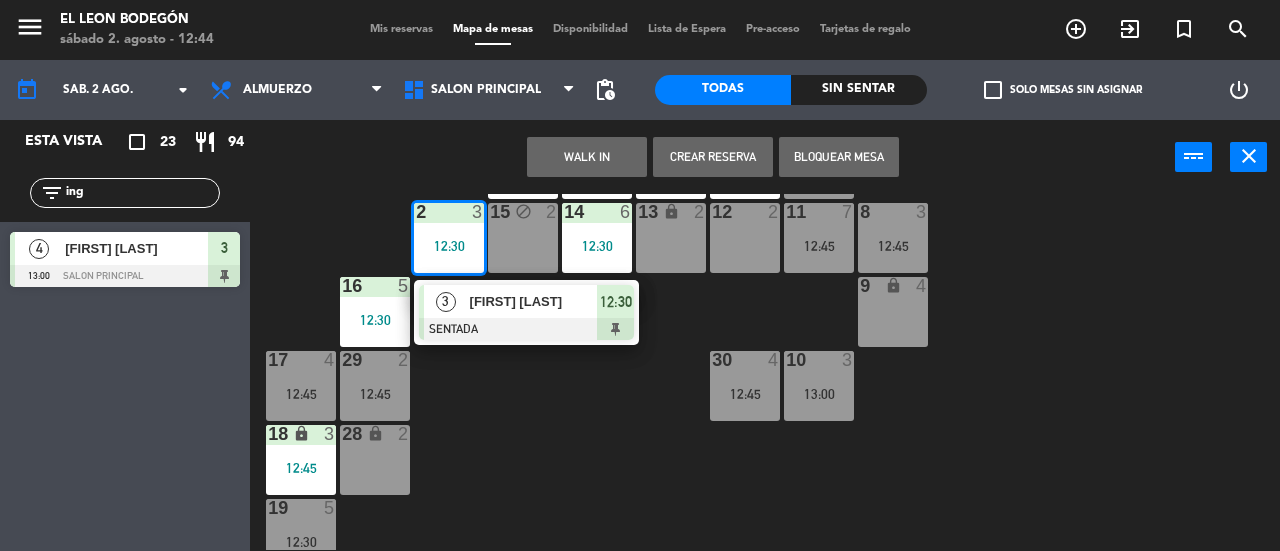 click on "3  4   13:00  4  6   12:30  5  4   12:30  6  4   12:30  7  7   12:45  2  3   12:30   3   [FIRST] [LAST]   SENTADA  12:30 15 block  2  14  6   12:30  13 lock  2  12  2  11  7   12:45  8  3   12:45  16  5   12:30  9 lock  4  10  3   13:00  30  4   12:45  17  4   12:45  29  2   12:45  18 lock  3   12:45  28 lock  2  19  5   12:30  20  5   13:00  21  4   13:00  27  2   12:40  25 lock  6   12:45  22  2   13:00  26 lock  2   12:43  23 lock  4   12:42  24 lock  5" 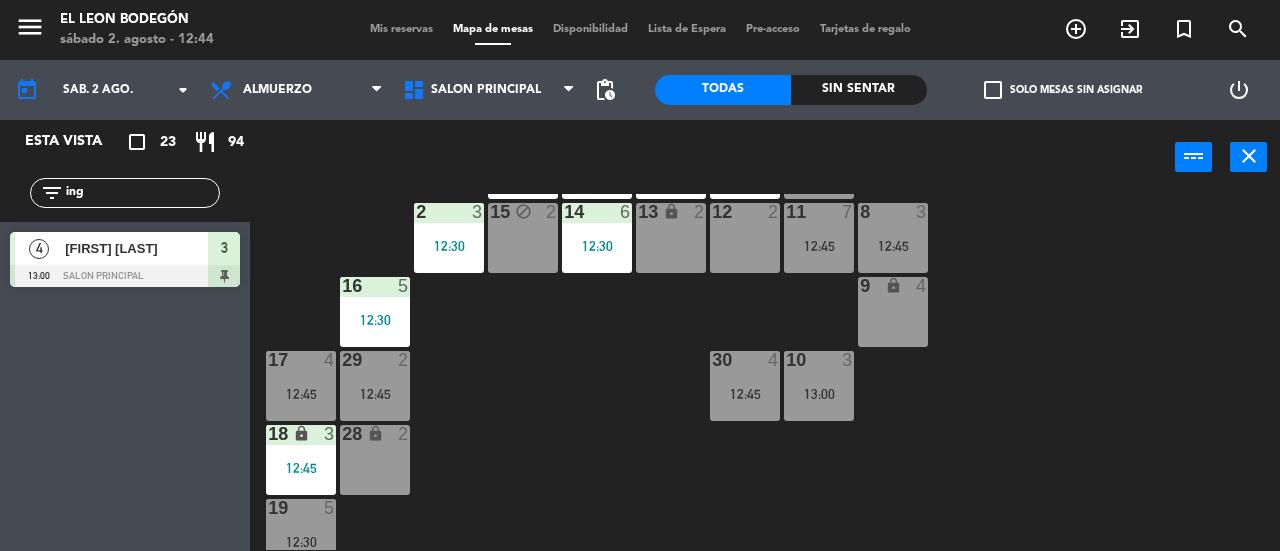 scroll, scrollTop: 0, scrollLeft: 0, axis: both 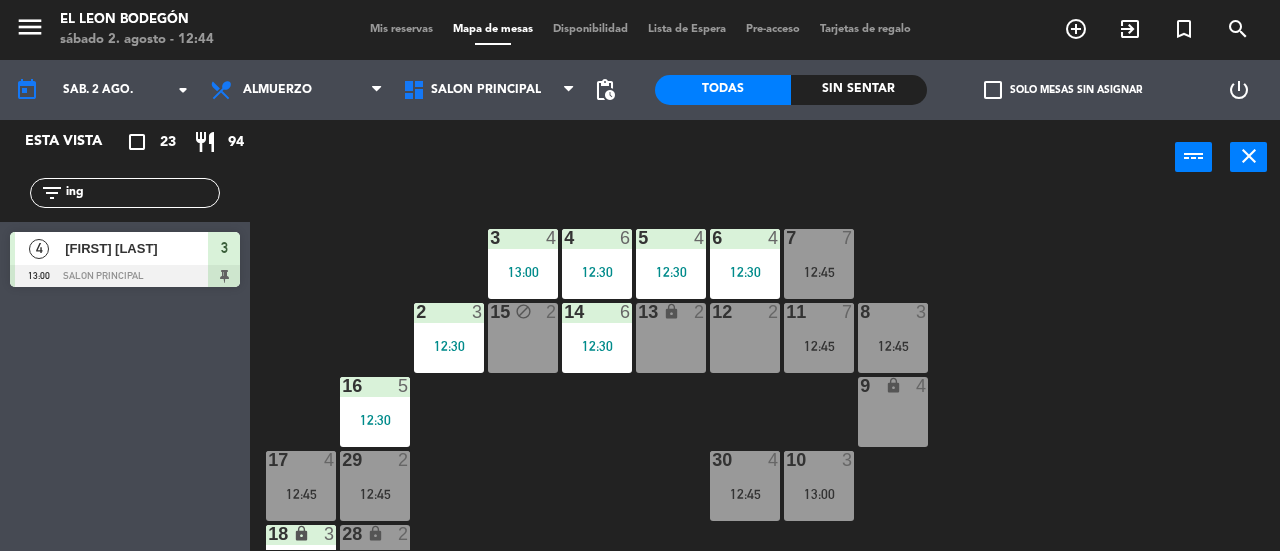 click on "13:00" at bounding box center (523, 272) 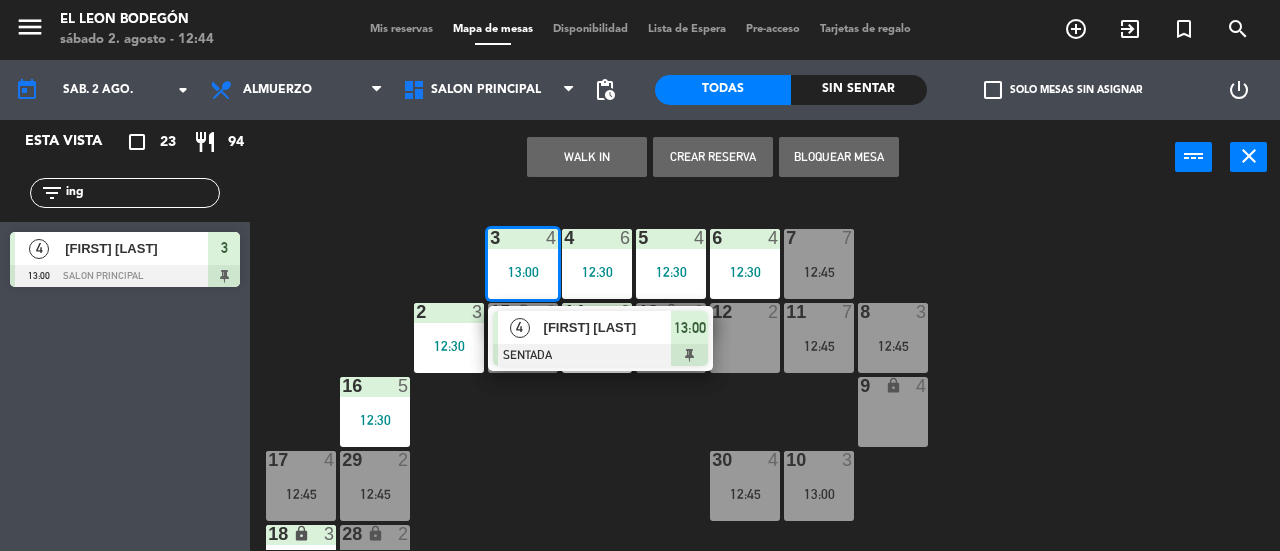 click on "lock" at bounding box center [893, 385] 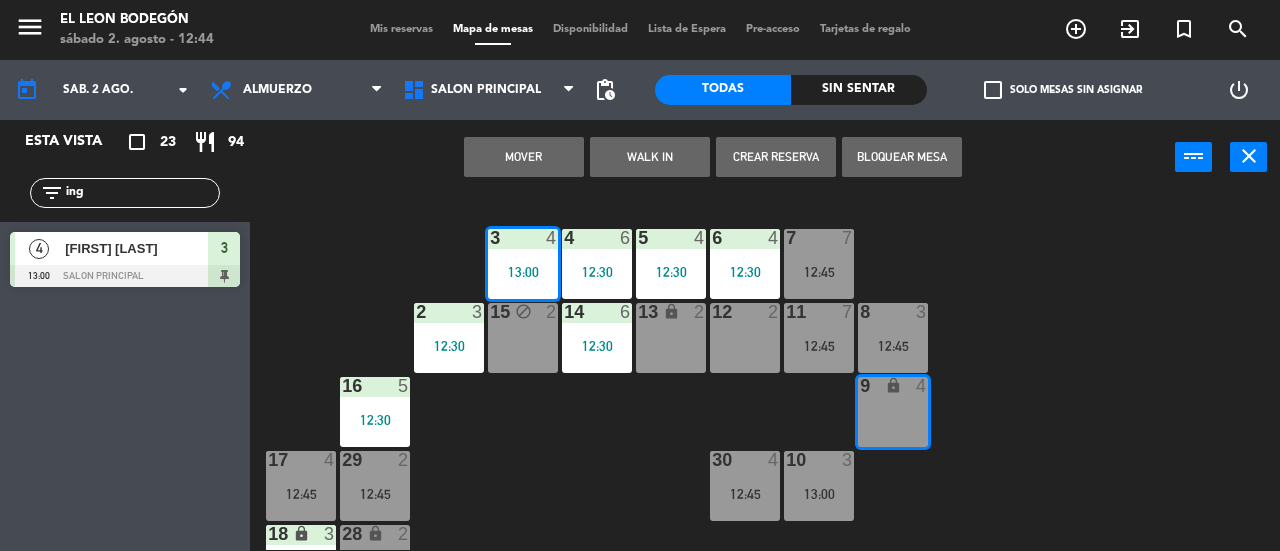 click on "Mover" at bounding box center [524, 157] 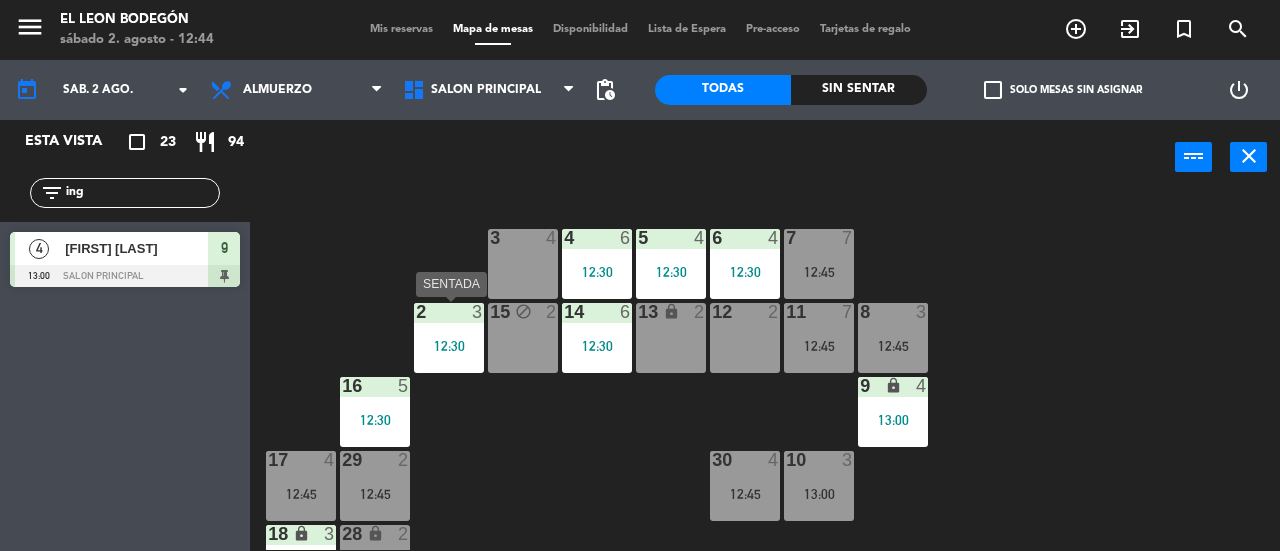 click on "2" at bounding box center (415, 312) 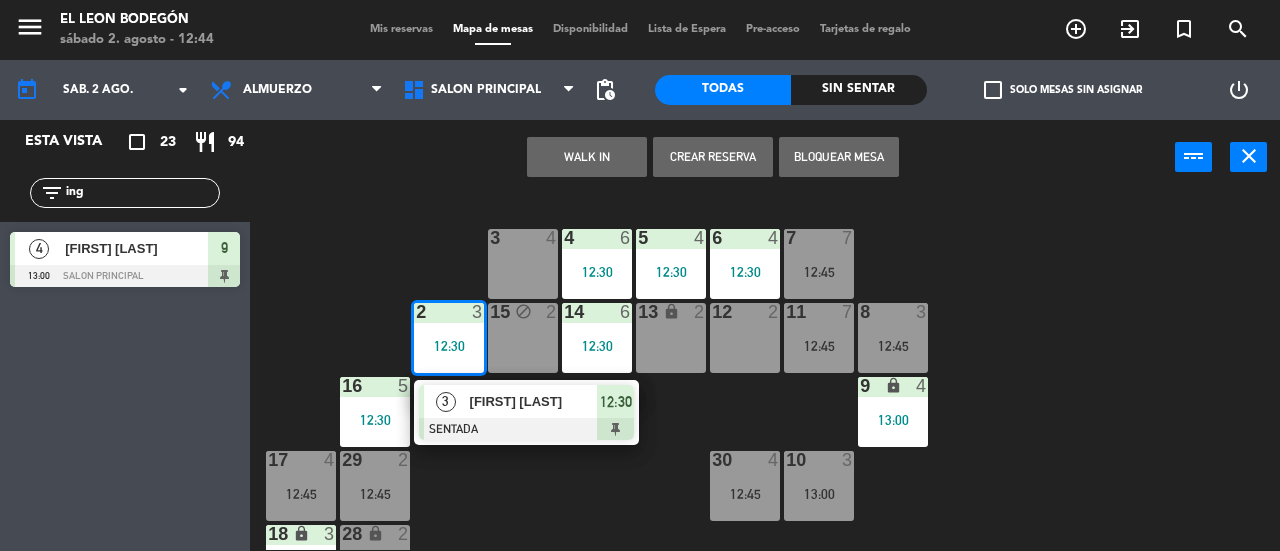 click on "3  4  4  6   12:30  5  4   12:30  6  4   12:30  7  7   12:45  2  3   12:30   3   [FIRST] [LAST]   SENTADA  12:30 15 block  2  14  6   12:30  13 lock  2  12  2  11  7   12:45  8  3   12:45  16  5   12:30  9 lock  4   13:00  10  3   13:00  30  4   12:45  17  4   12:45  29  2   12:45  18 lock  3   12:45  28 lock  2  19  5   12:30  20  5   13:00  21  4   13:00  27  2   12:40  25 lock  6   12:45  22  2   13:00  26 lock  2   12:43  23 lock  4   12:42  24 lock  5" 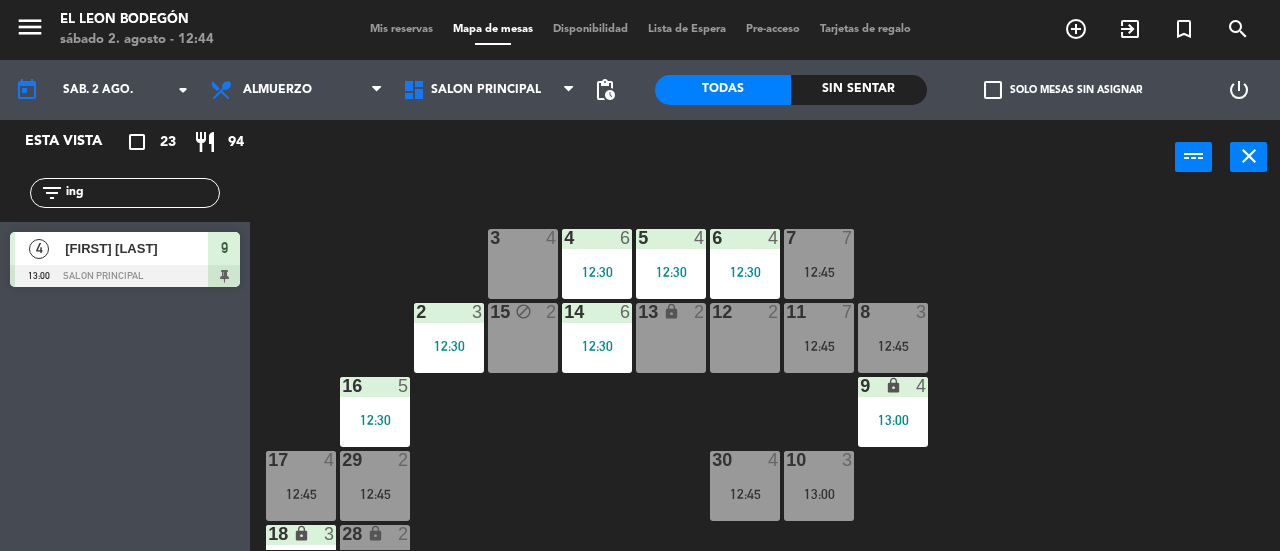 click on "3  4" at bounding box center (523, 264) 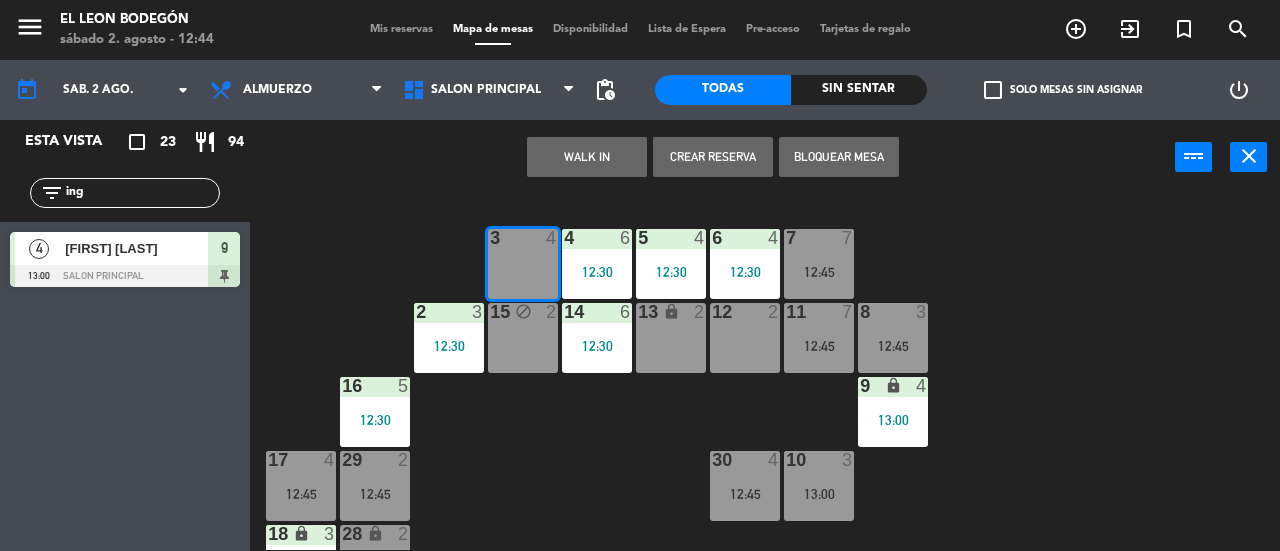 click on "3  4  4  6   12:30  5  4   12:30  6  4   12:30  7  7   12:45  2  3   12:30  15 block  2  14  6   12:30  13 lock  2  12  2  11  7   12:45  8  3   12:45  16  5   12:30   5   [FIRST] [LAST]   ASIGNADA  12:30 9 lock  4   13:00  10  3   13:00  30  4   12:45  17  4   12:45  29  2   12:45  18 lock  3   12:45  28 lock  2  19  5   12:30  20  5   13:00  21  4   13:00  27  2   12:40  25 lock  6   12:45  22  2   13:00  26 lock  2   12:43  23 lock  4   12:42  24 lock  5" 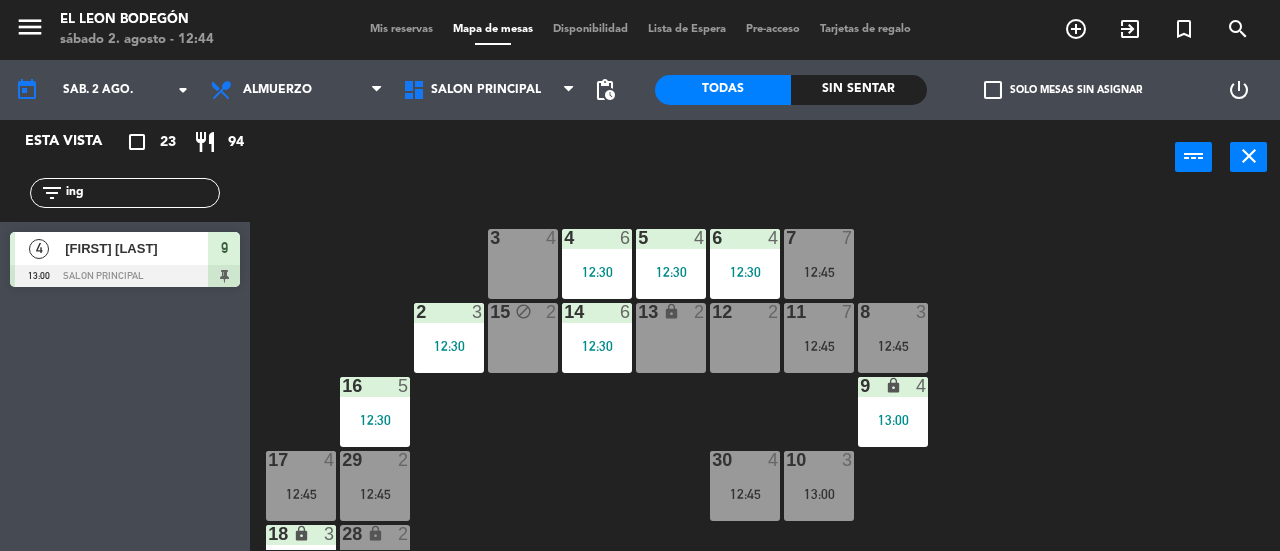 click on "ing" 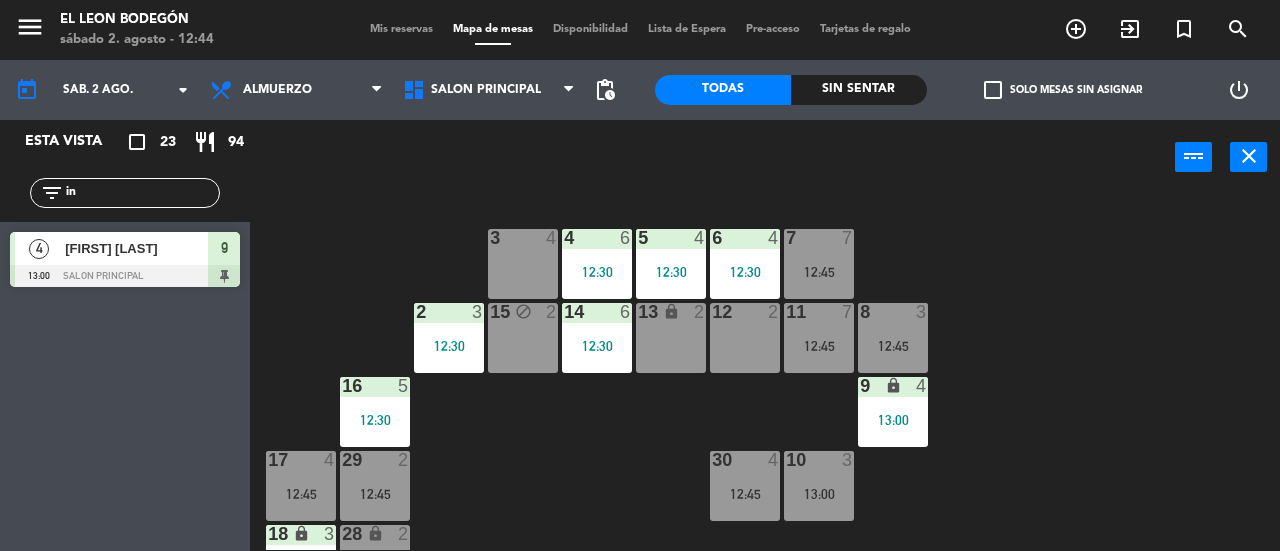 type on "i" 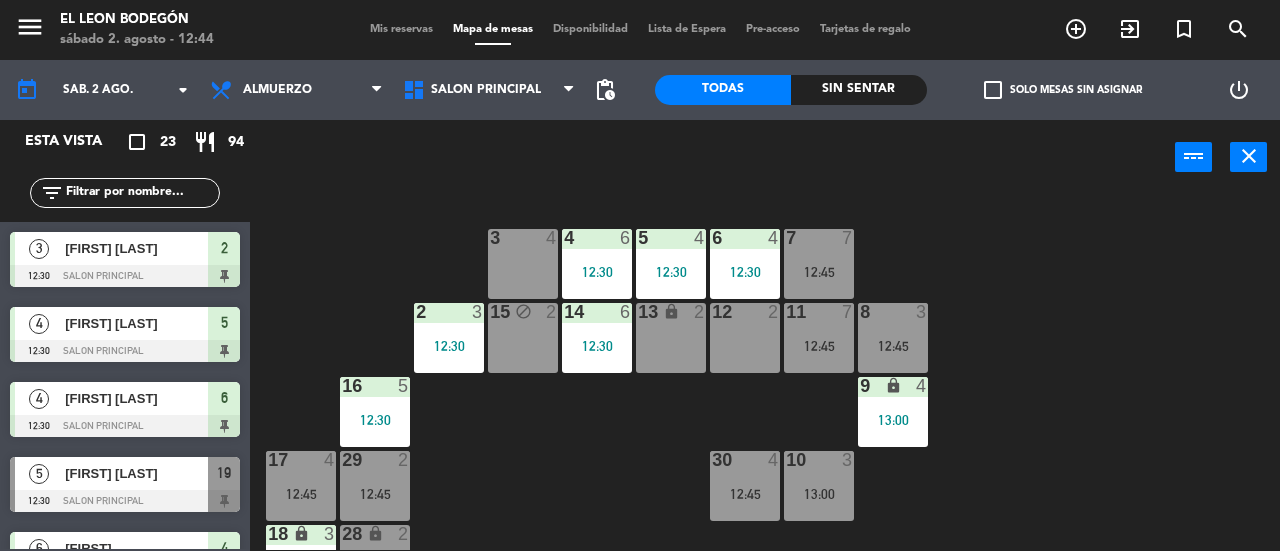 type 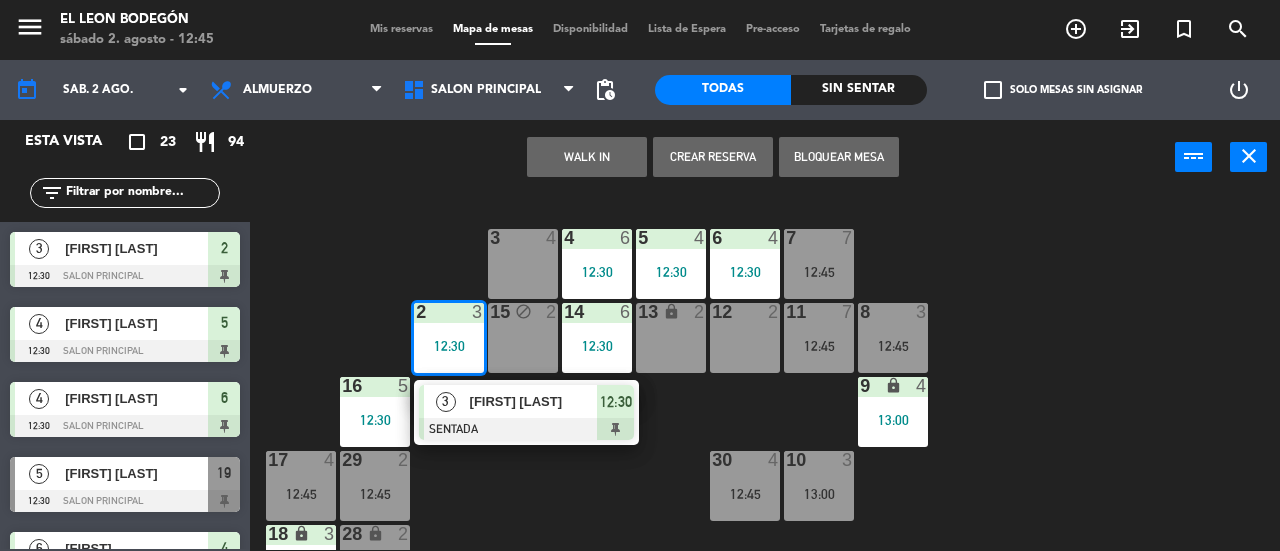 click on "3  4" at bounding box center (523, 264) 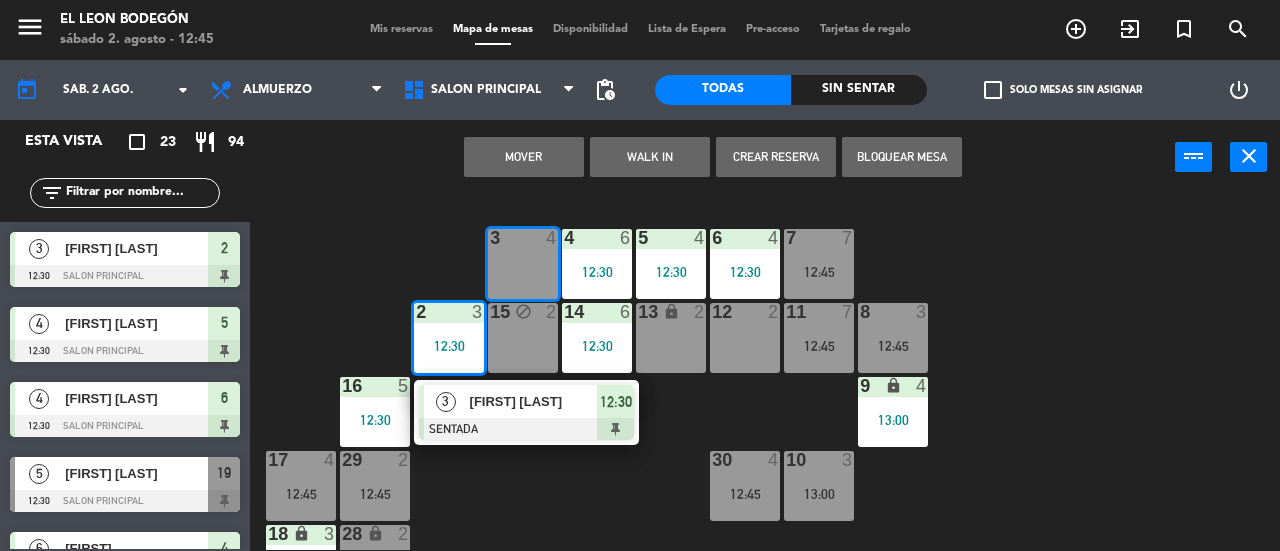 click on "Mover" at bounding box center (524, 157) 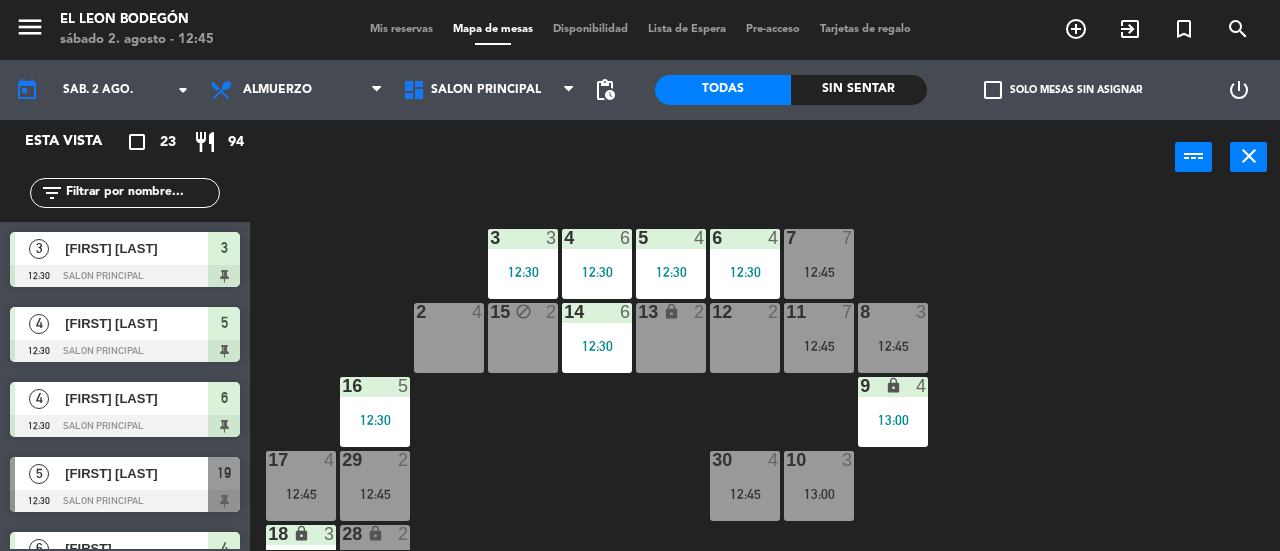 click on "13:00" at bounding box center (893, 420) 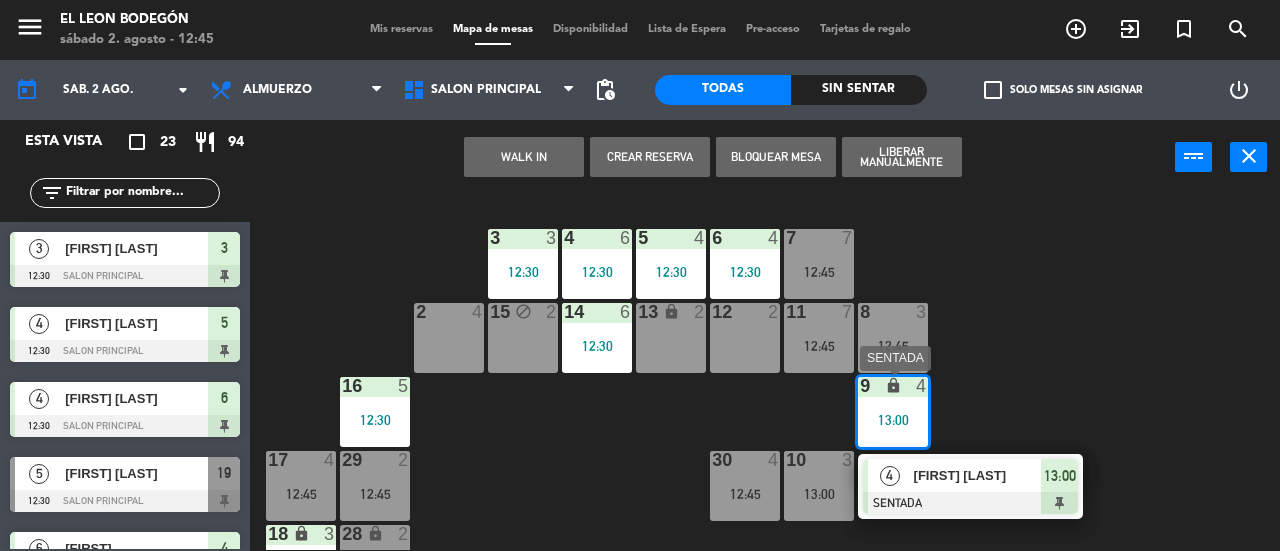 click on "3  3   12:30  4  6   12:30  5  4   12:30  6  4   12:30  7  7   12:45  2  4  15 block  2  14  6   12:30  13 lock  2  12  2  11  7   12:45  8  3   12:45  16  5   12:30  9 lock  4   13:00   4   [FIRST] [LAST]   SENTADA  13:00 10  3   13:00  30  4   12:45  17  4   12:45  29  2   12:45  18 lock  3   12:45  28 lock  2  19  5   12:30  20  5   13:00  21  4   13:00  27  2   12:40  25 lock  6   12:45  22  2   13:00  26 lock  2   12:43  23 lock  4   12:42  24 lock  5" 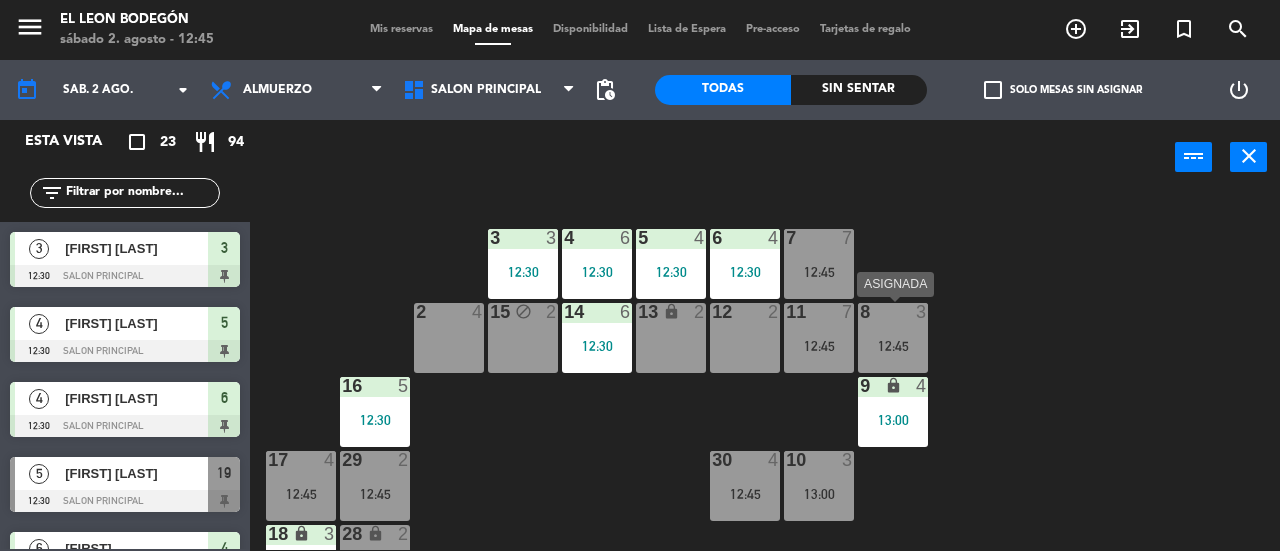 click on "8  3   12:45" at bounding box center (893, 338) 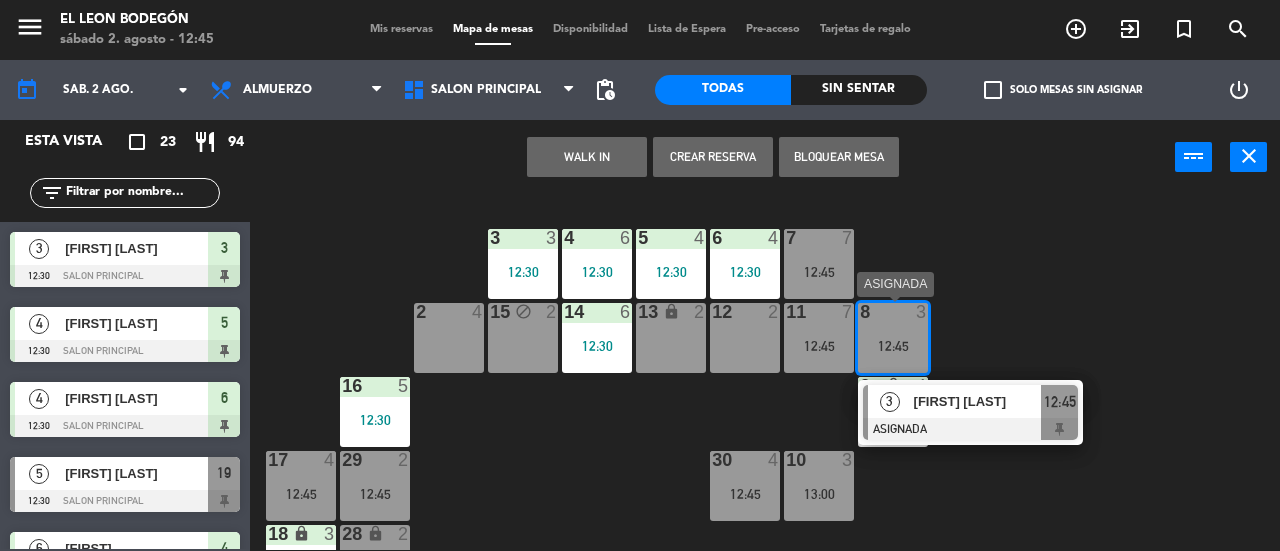 click at bounding box center (970, 429) 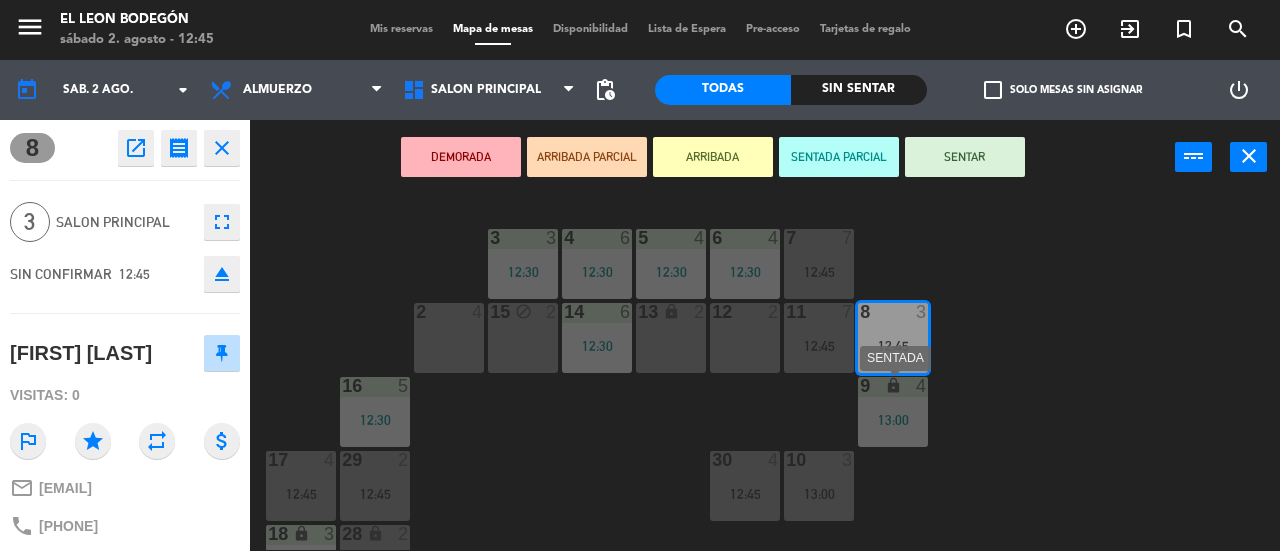 click on "13:00" at bounding box center [893, 420] 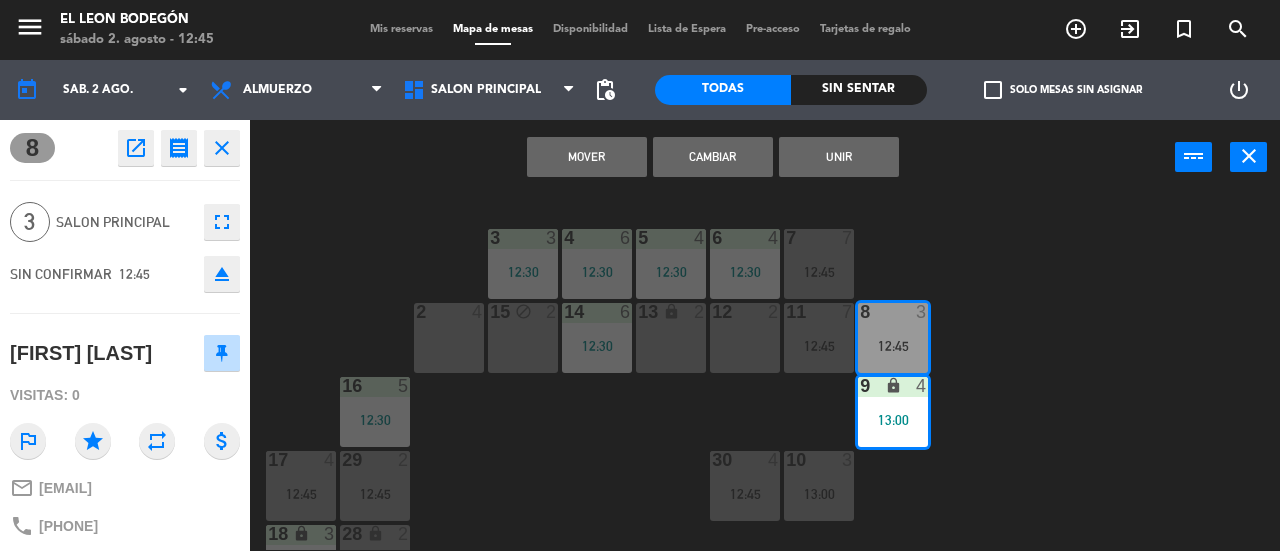 drag, startPoint x: 606, startPoint y: 158, endPoint x: 700, endPoint y: 153, distance: 94.13288 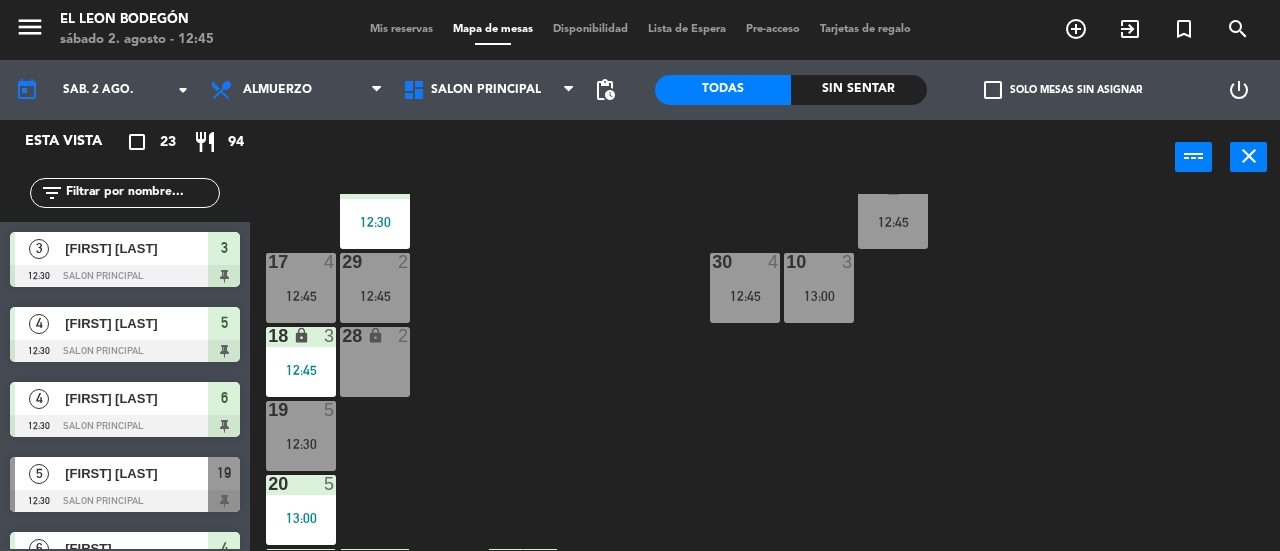 scroll, scrollTop: 200, scrollLeft: 0, axis: vertical 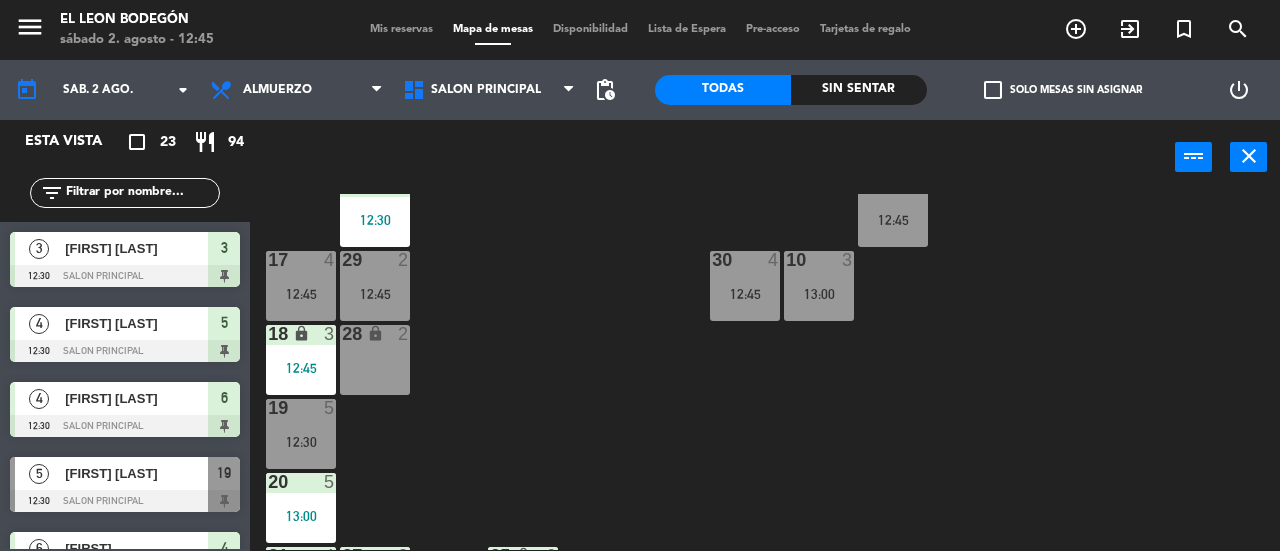 click on "17  4   12:45" at bounding box center (301, 286) 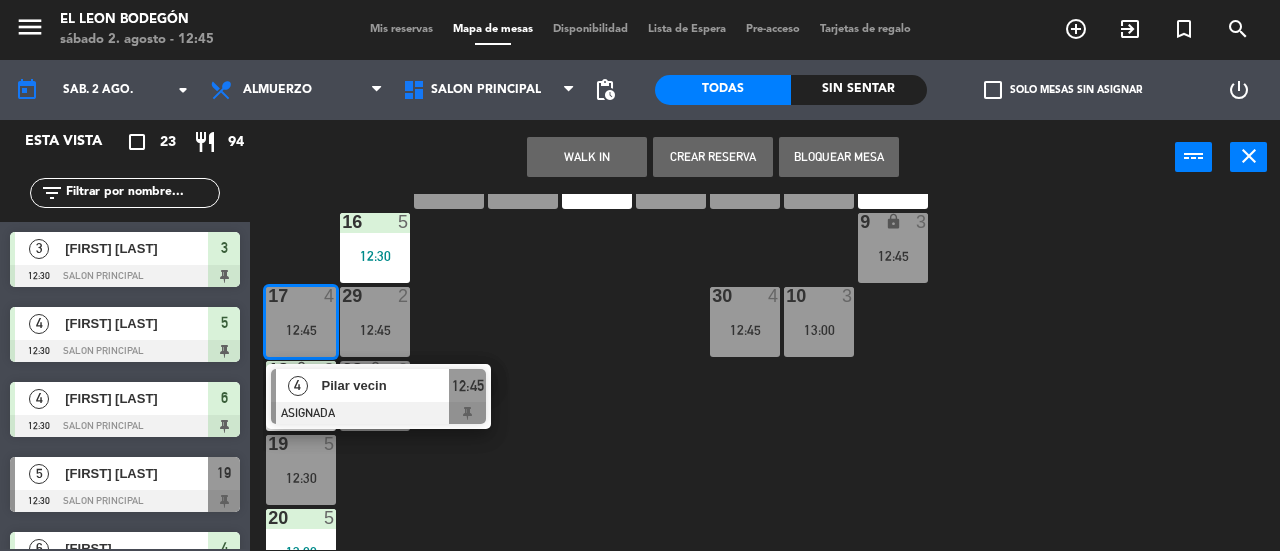 scroll, scrollTop: 200, scrollLeft: 0, axis: vertical 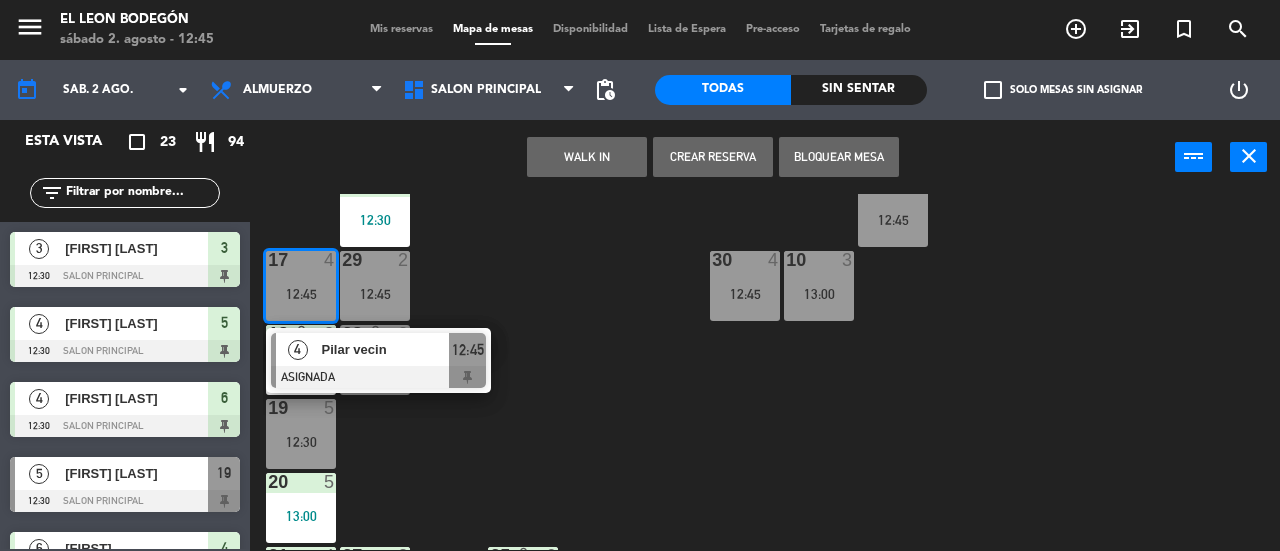 click on "4   [FIRST] [LAST]   ASIGNADA  12:45" at bounding box center (378, 360) 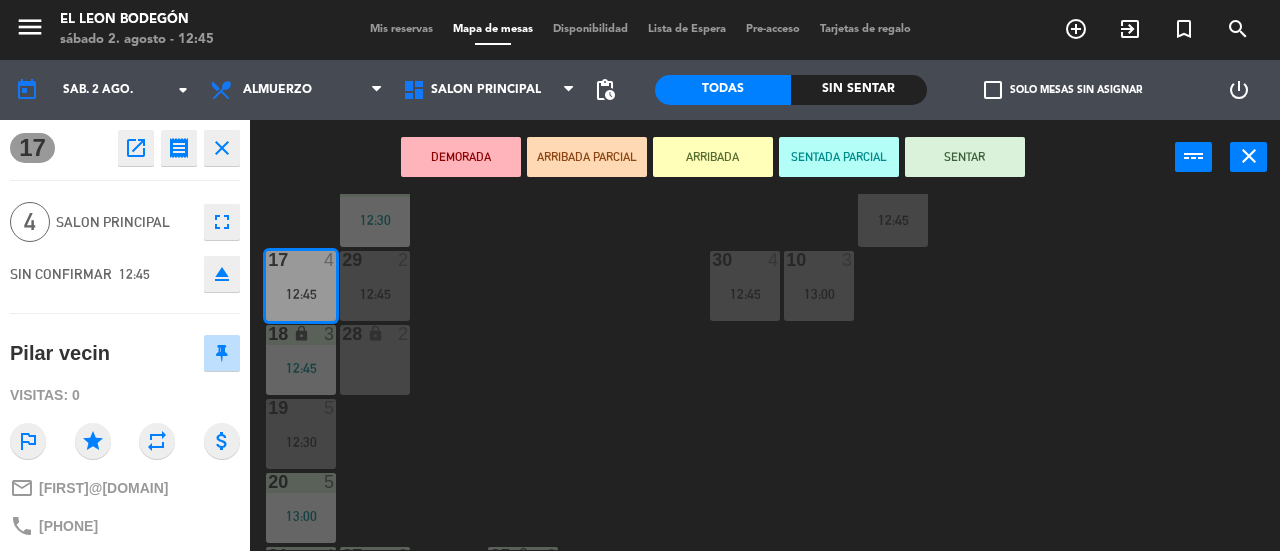 click on "3  3   12:30  4  6   12:30  5  4   12:30  6  4   12:30  7  7   12:45  2  4  15 block  2  14  6   12:30  13 lock  2  12  2  11  7   12:45  8  4   13:00  16  5   12:30  9 lock  3   12:45  10  3   13:00  30  4   12:45  17  4   12:45  29  2   12:45  18 lock  3   12:45  28 lock  2  19  5   12:30  20  5   13:00  21  4   13:00  27  2   12:40  25 lock  6   12:45  22  2   13:00  26 lock  2   12:43  23 lock  4   12:42  24 lock  5" 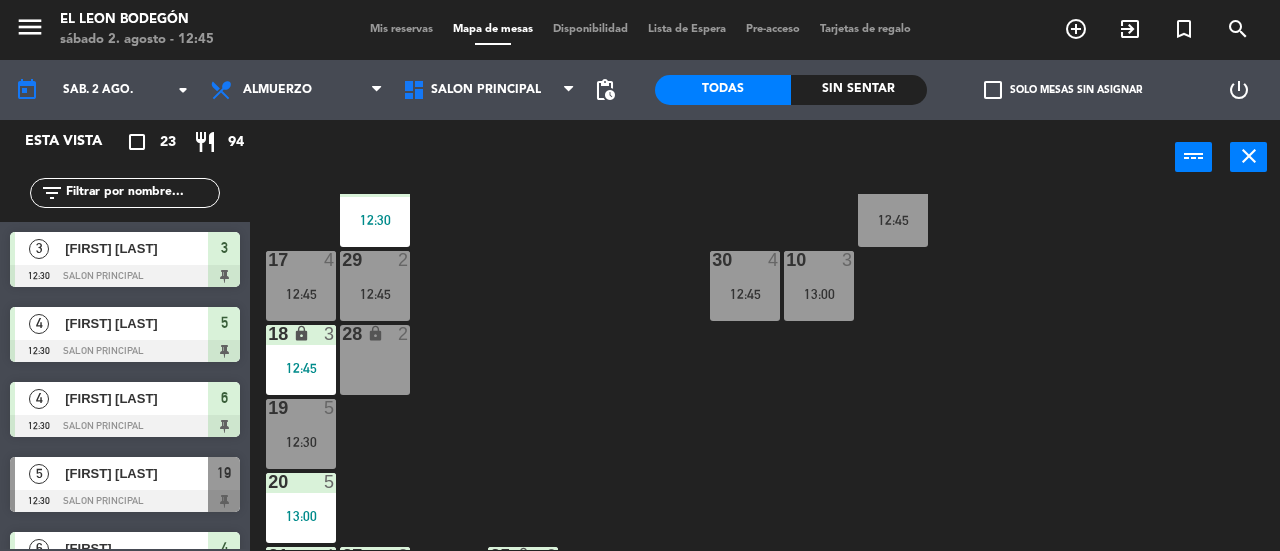 scroll, scrollTop: 224, scrollLeft: 0, axis: vertical 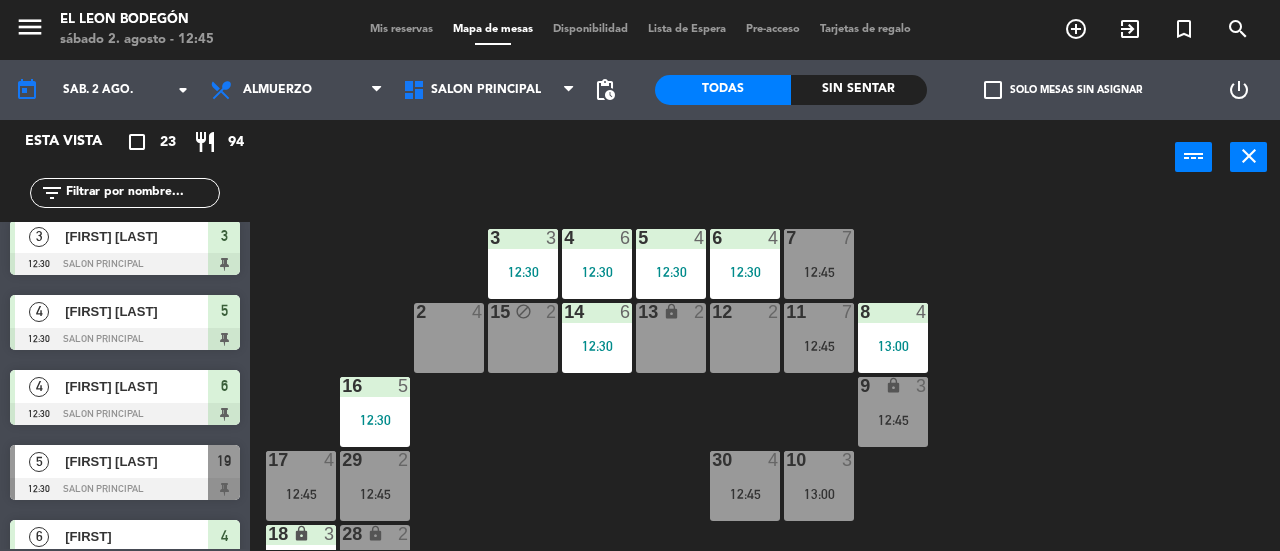 click on "17  4   12:45" at bounding box center (301, 486) 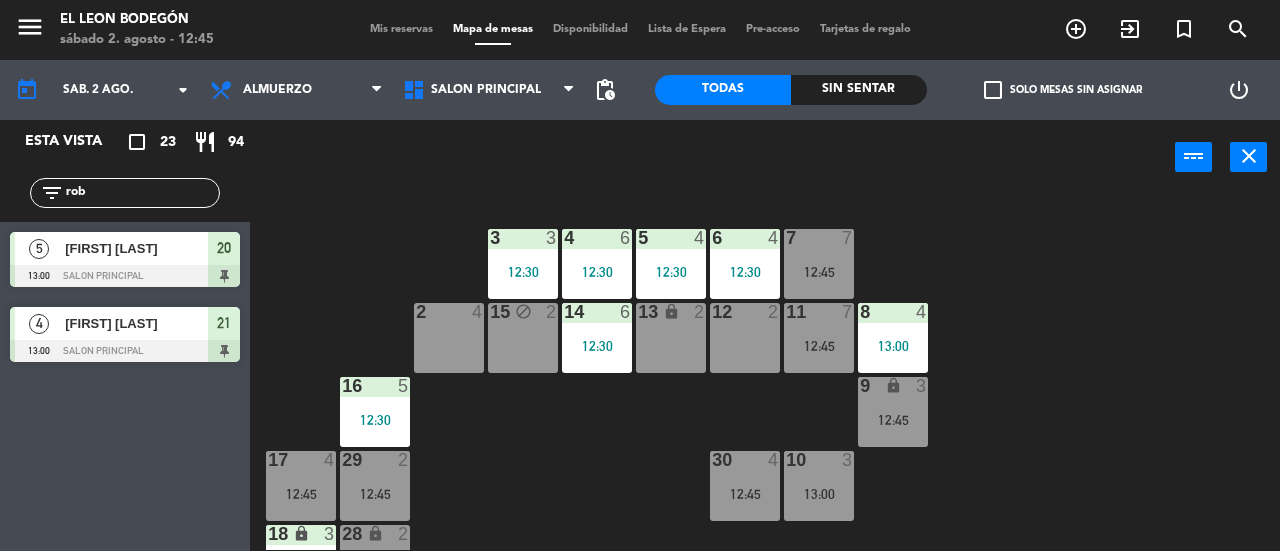 scroll, scrollTop: 0, scrollLeft: 0, axis: both 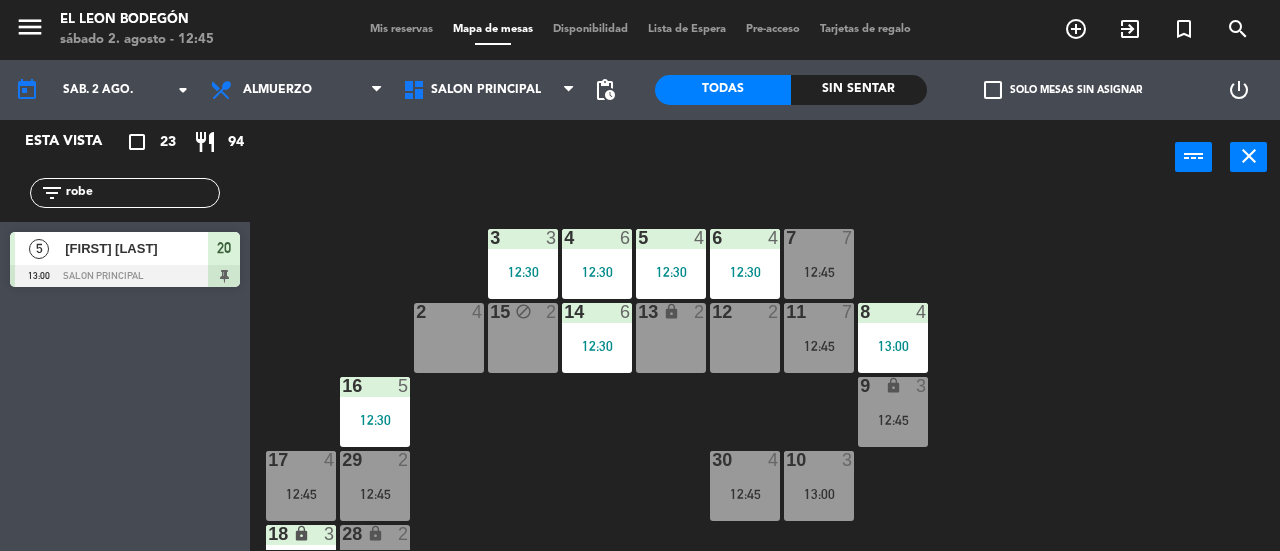 type on "robe" 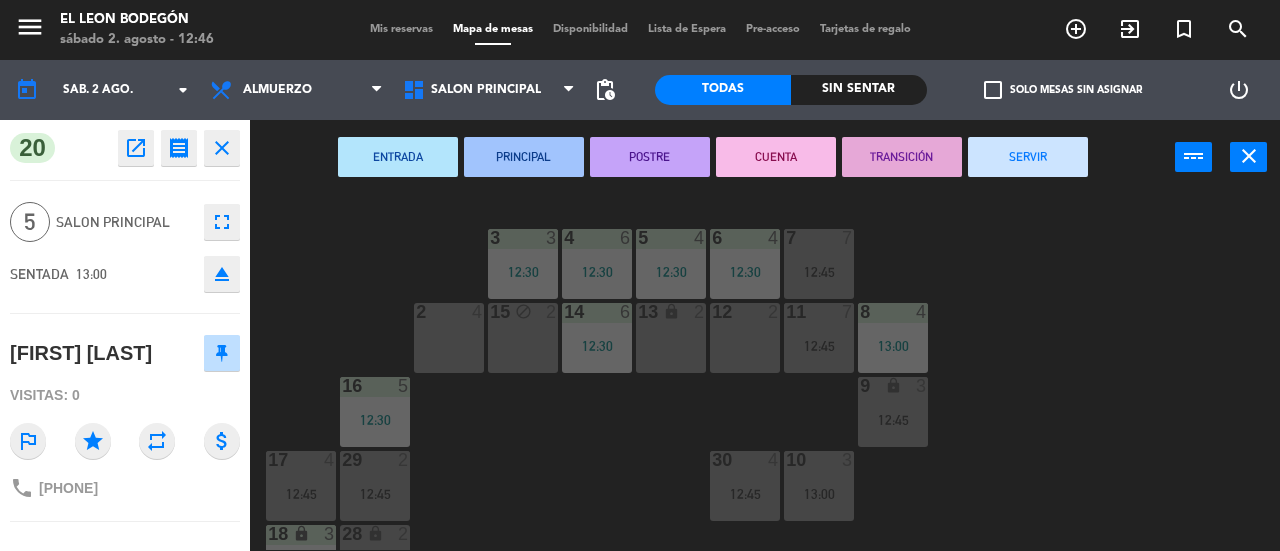 click on "3  3   12:30  4  6   12:30  5  4   12:30  6  4   12:30  7  7   12:45  2  4  15 block  2  14  6   12:30  13 lock  2  12  2  11  7   12:45  8  4   13:00  16  5   12:30  9 lock  3   12:45  10  3   13:00  30  4   12:45  17  4   12:45  29  2   12:45  18 lock  3   12:45  28 lock  2  19  5   12:30  20  5   13:00  21  4   13:00  27  2   12:40  25 lock  6   12:45  22  2   13:00  26 lock  2   12:43  23 lock  4   12:42  24 lock  5" 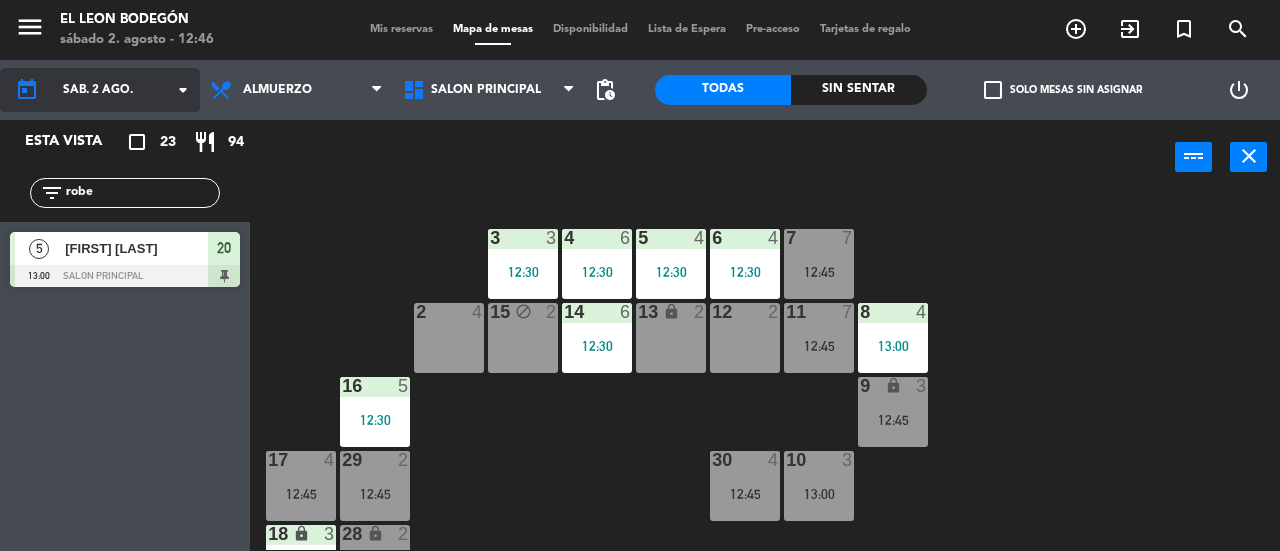 click on "sáb. 2 ago." 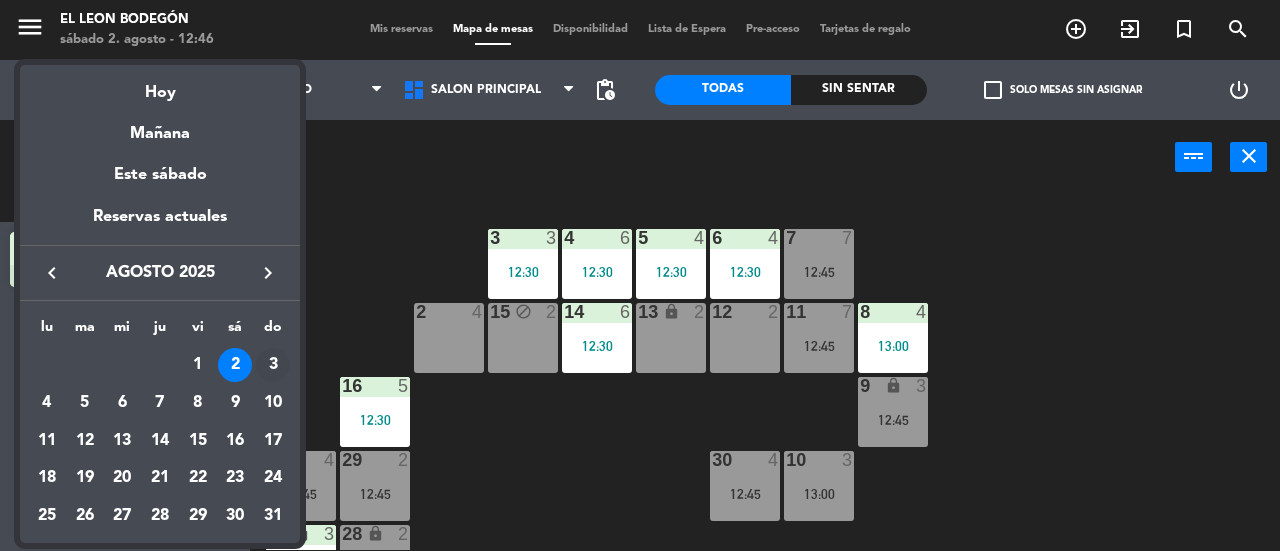click on "3" at bounding box center (273, 365) 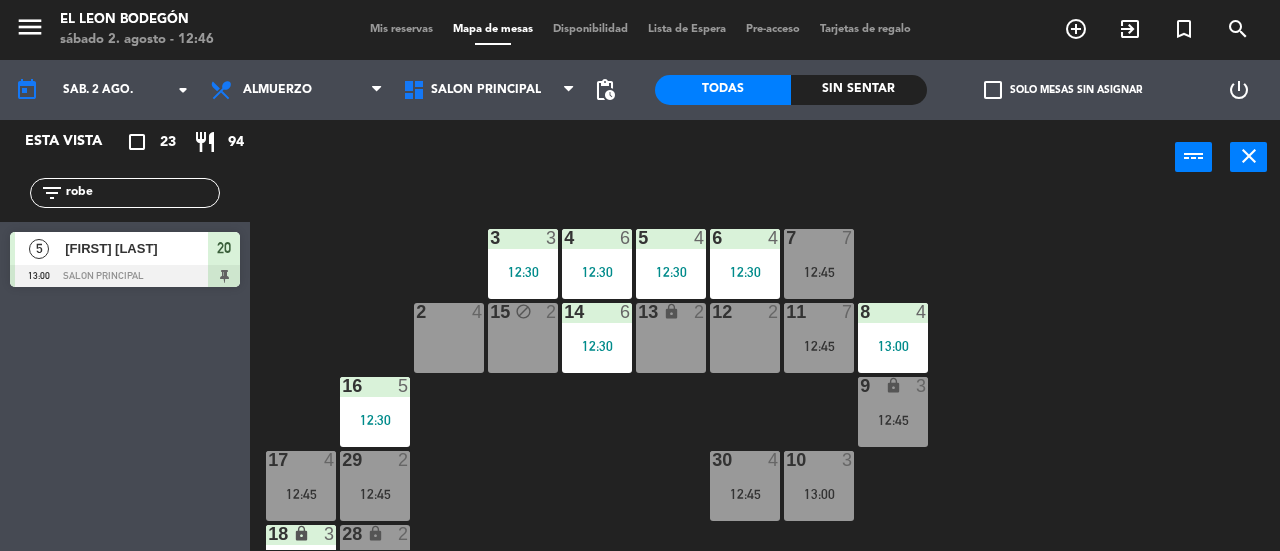 type on "dom. 3 ago." 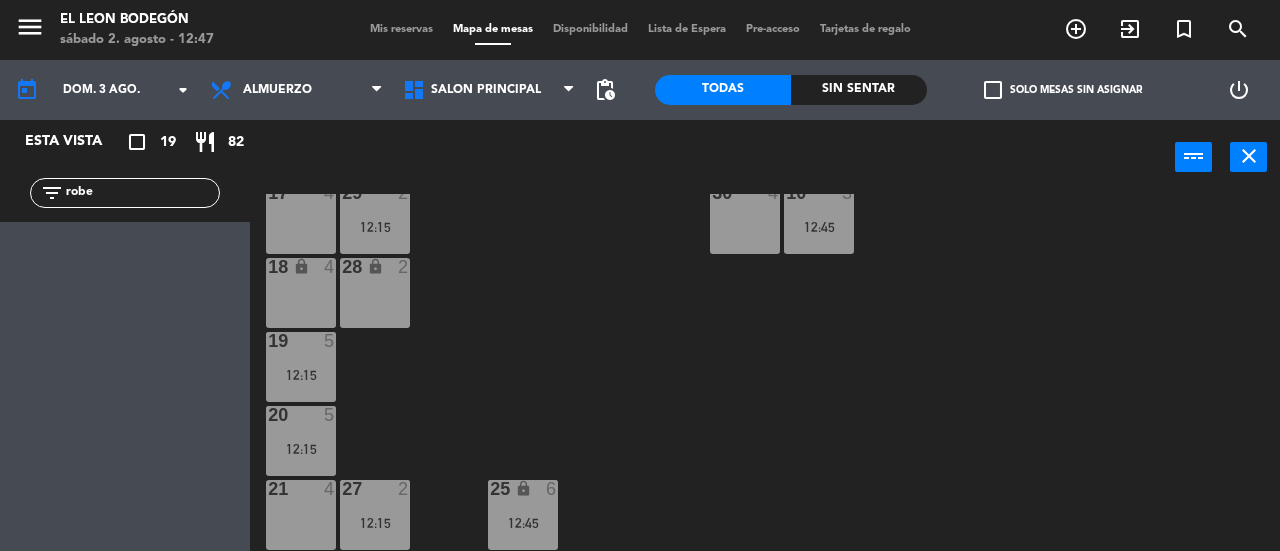 scroll, scrollTop: 15, scrollLeft: 0, axis: vertical 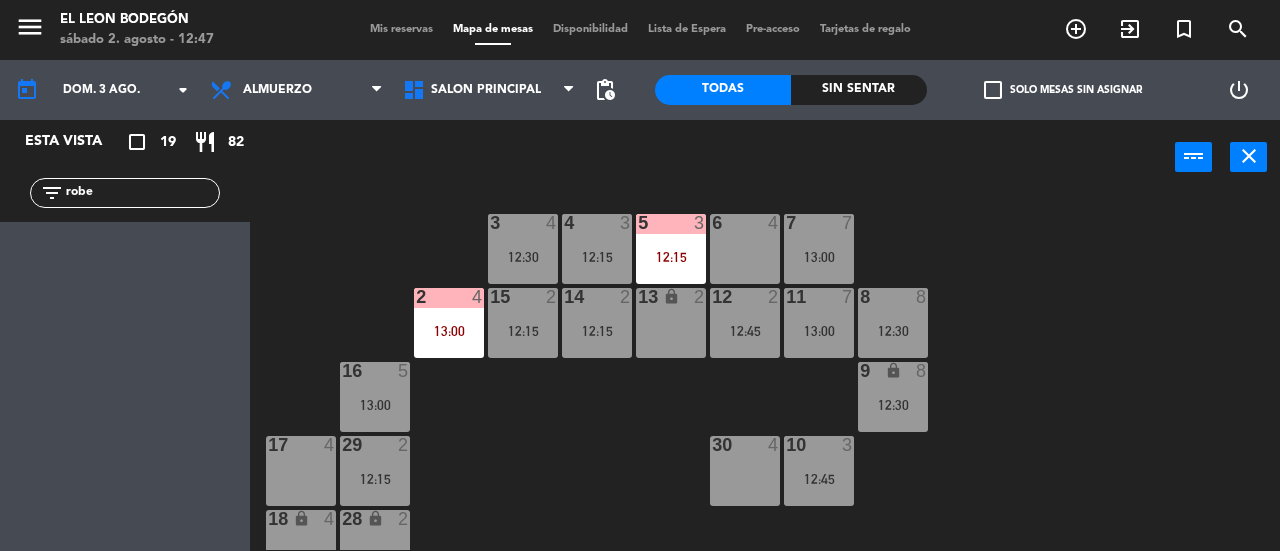 click on "robe" 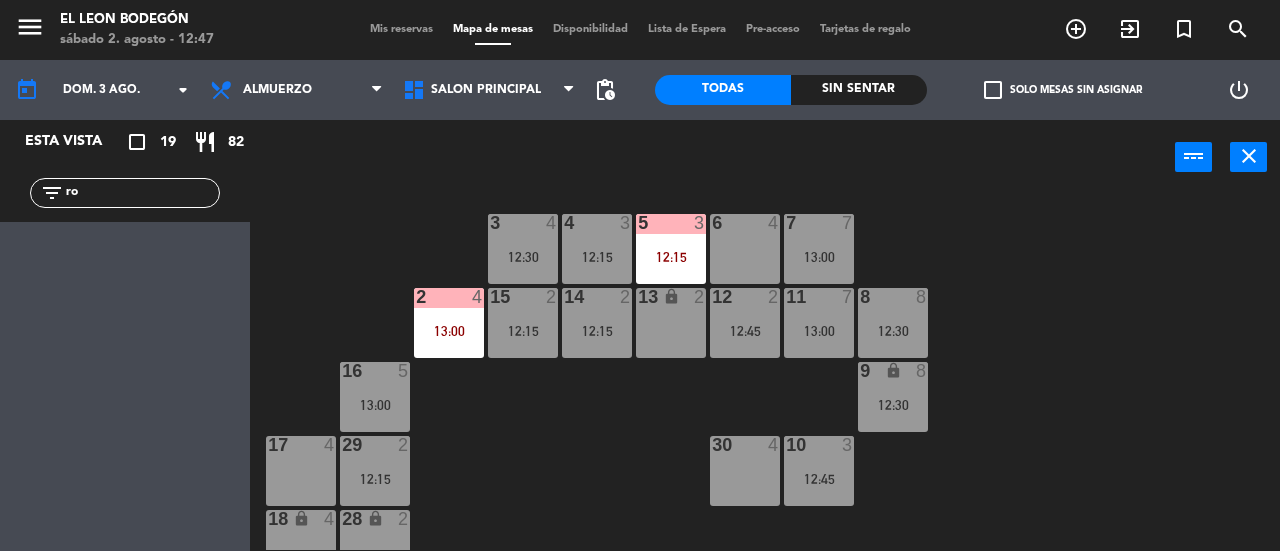 type on "r" 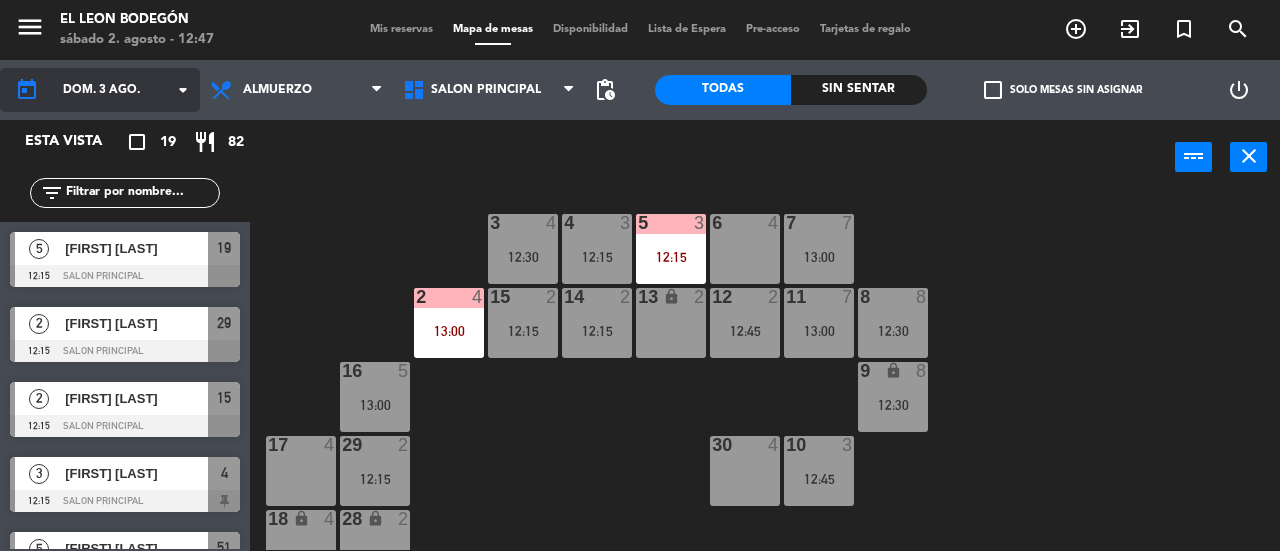 type 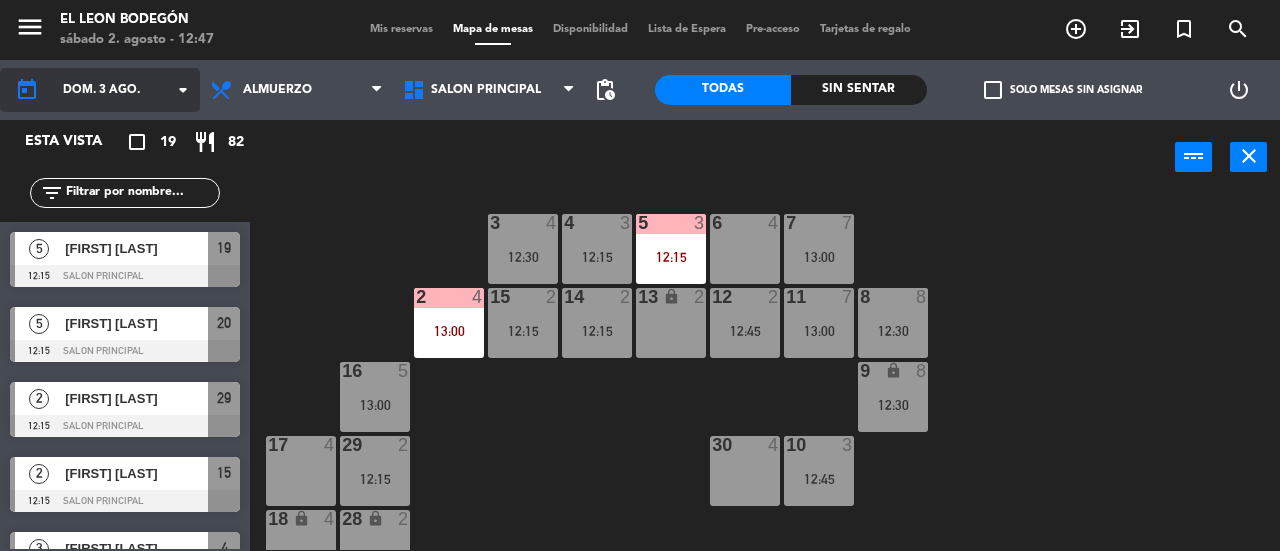 click on "dom. 3 ago." 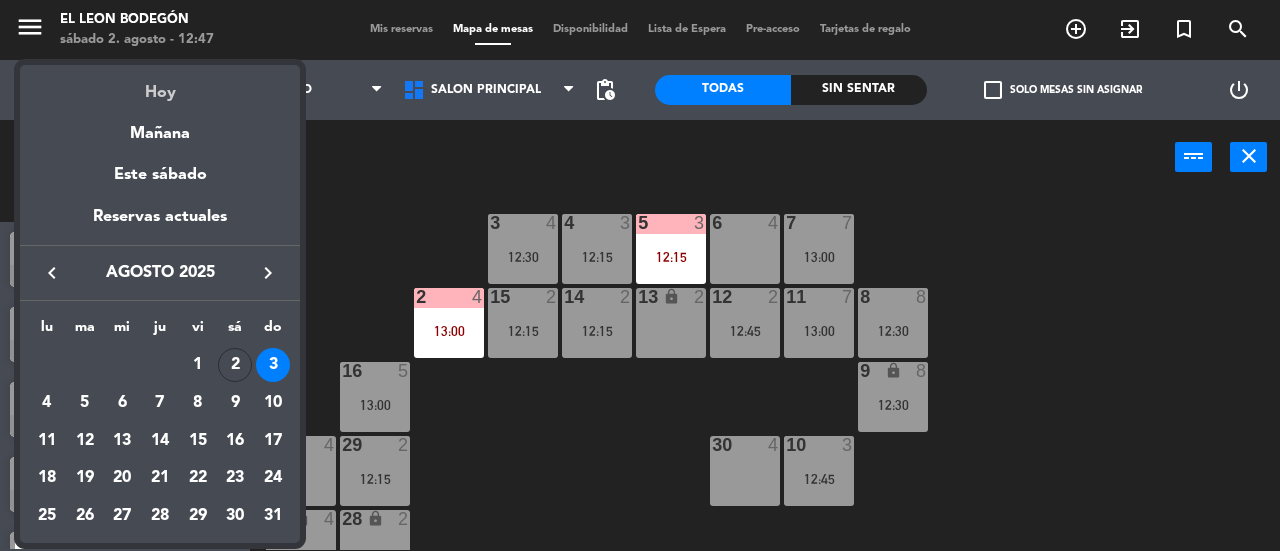 click on "Hoy" at bounding box center [160, 85] 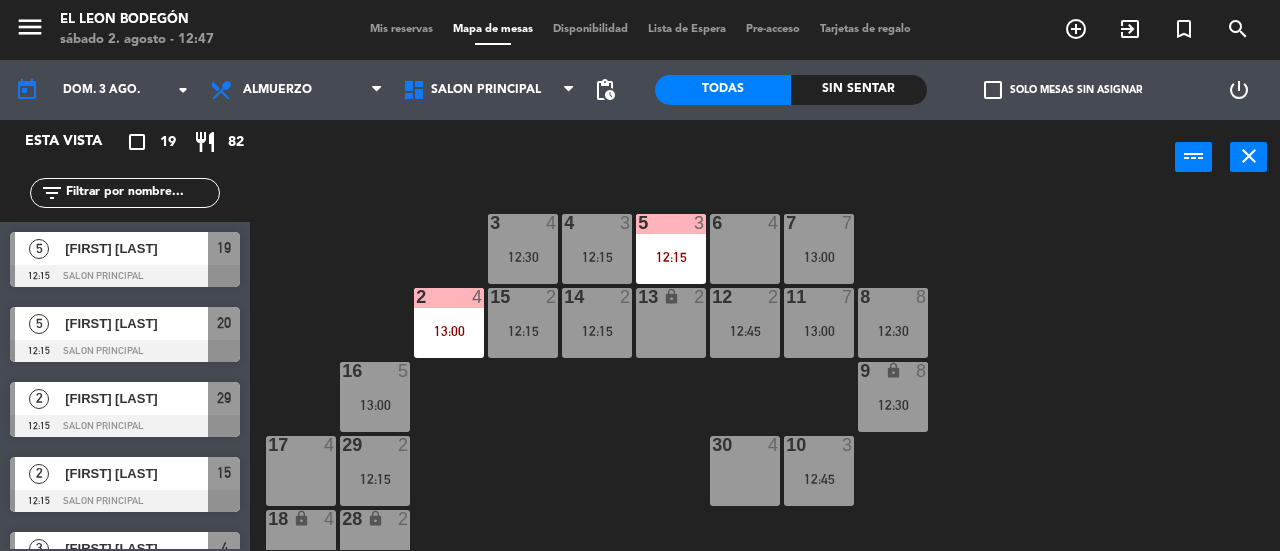type on "sáb. 2 ago." 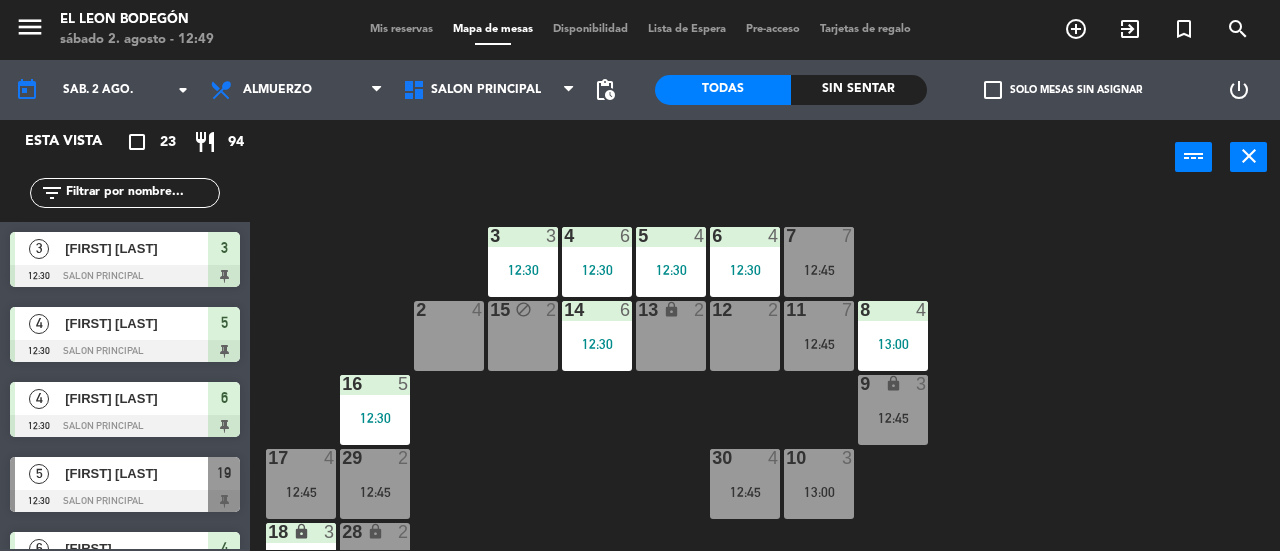 scroll, scrollTop: 0, scrollLeft: 0, axis: both 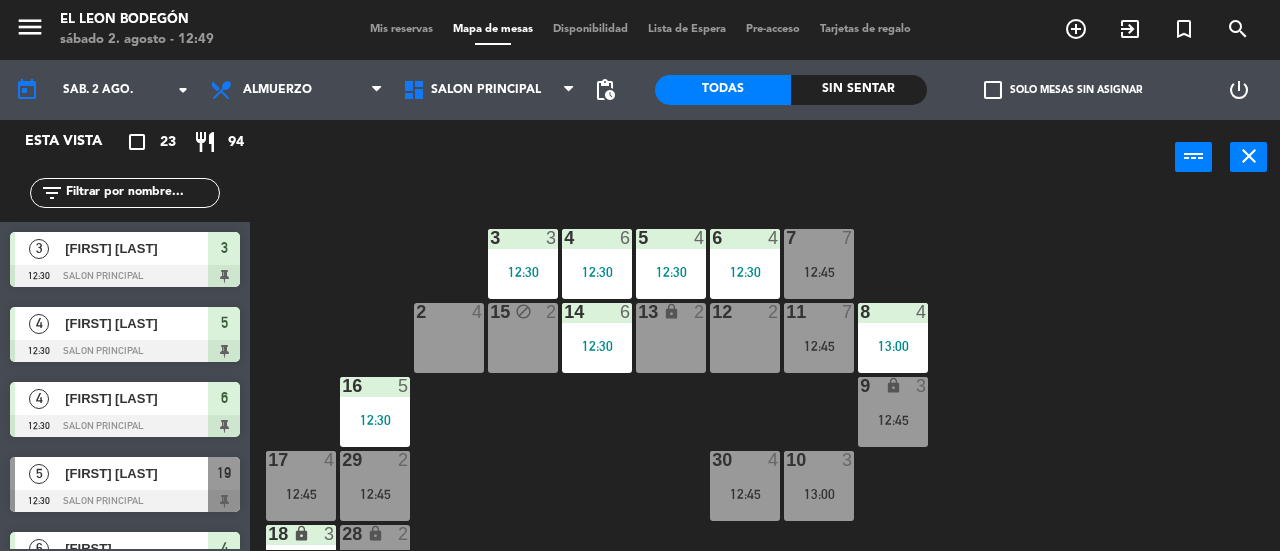 click on "12  2" at bounding box center [745, 338] 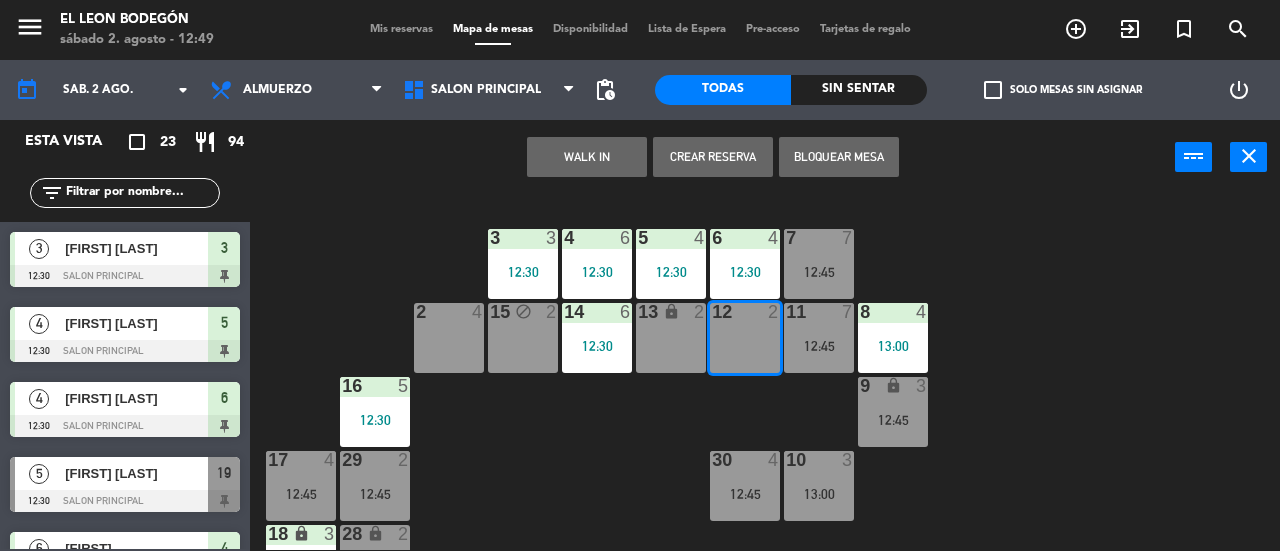 click on "WALK IN" at bounding box center (587, 157) 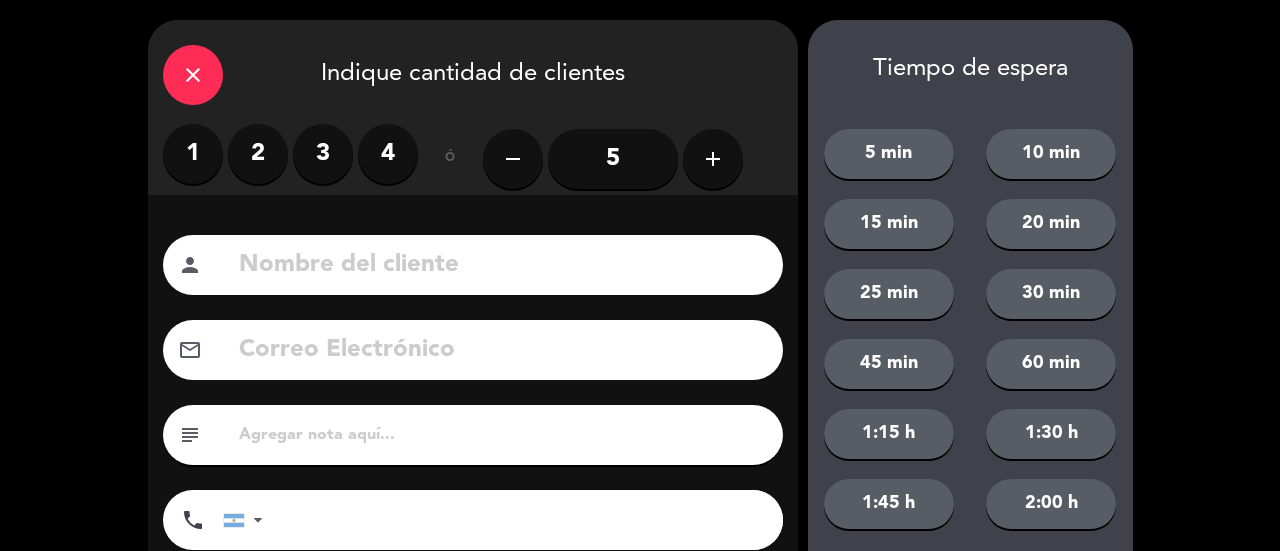 drag, startPoint x: 221, startPoint y: 175, endPoint x: 237, endPoint y: 168, distance: 17.464249 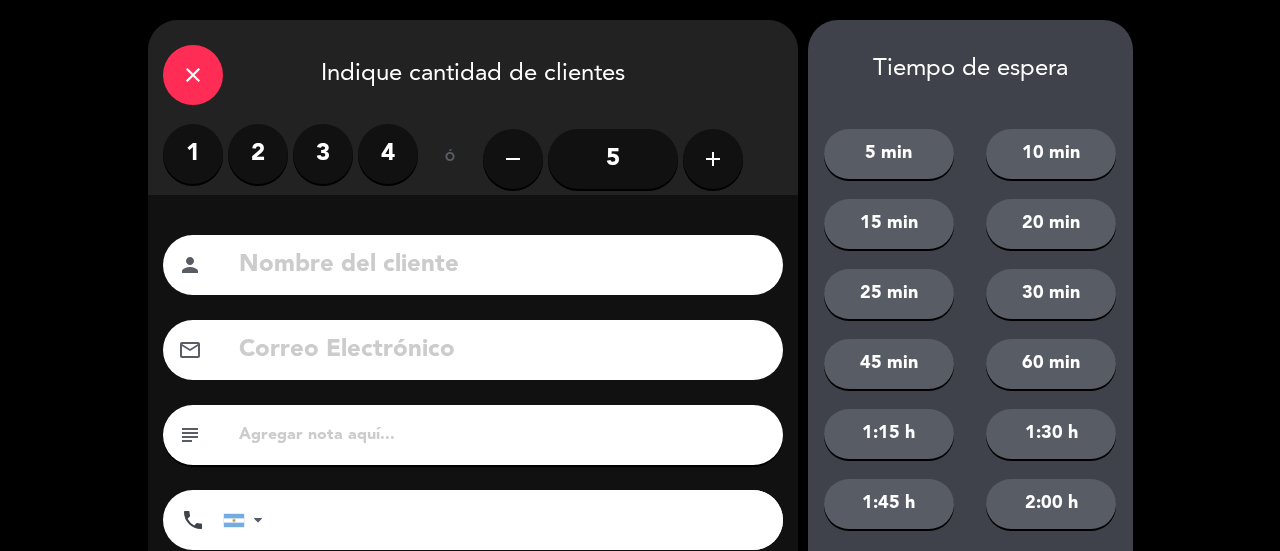 drag, startPoint x: 252, startPoint y: 164, endPoint x: 292, endPoint y: 169, distance: 40.311287 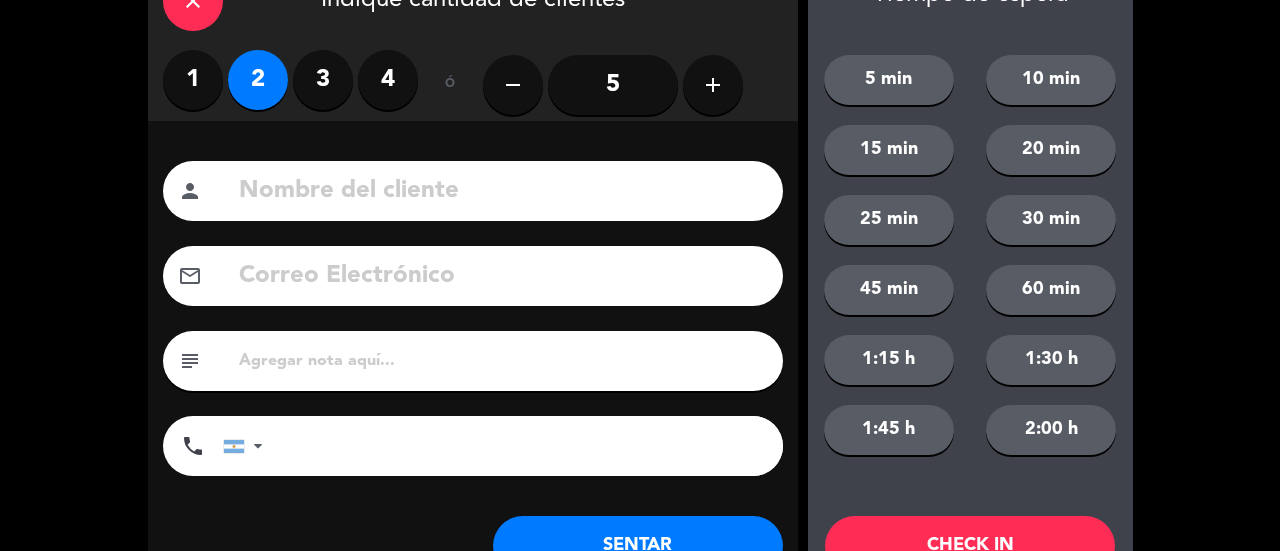 scroll, scrollTop: 149, scrollLeft: 0, axis: vertical 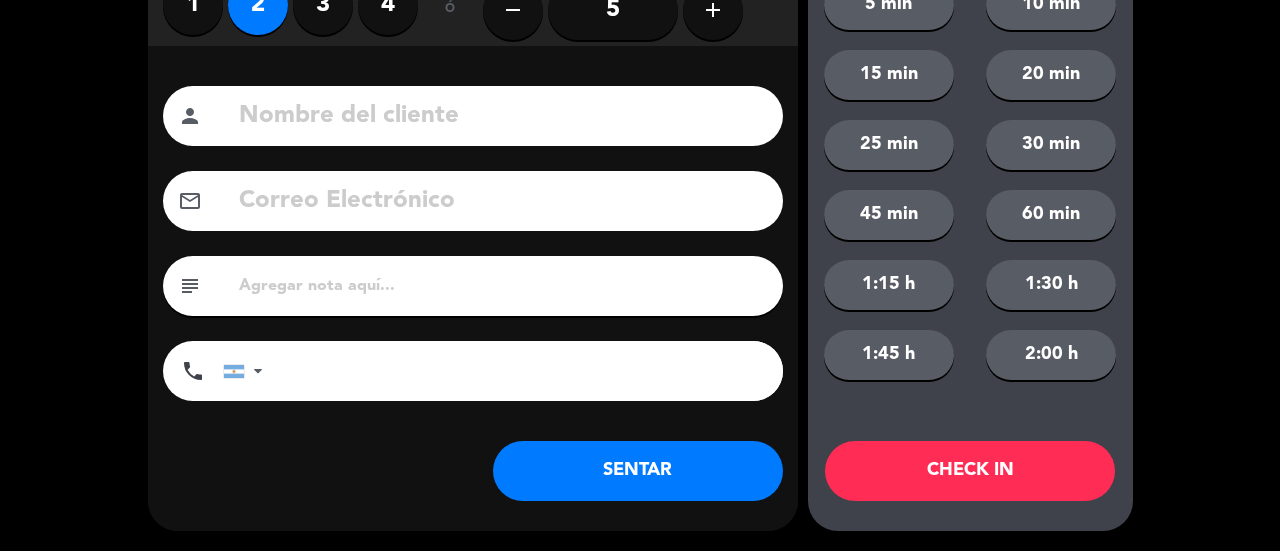 click on "SENTAR" 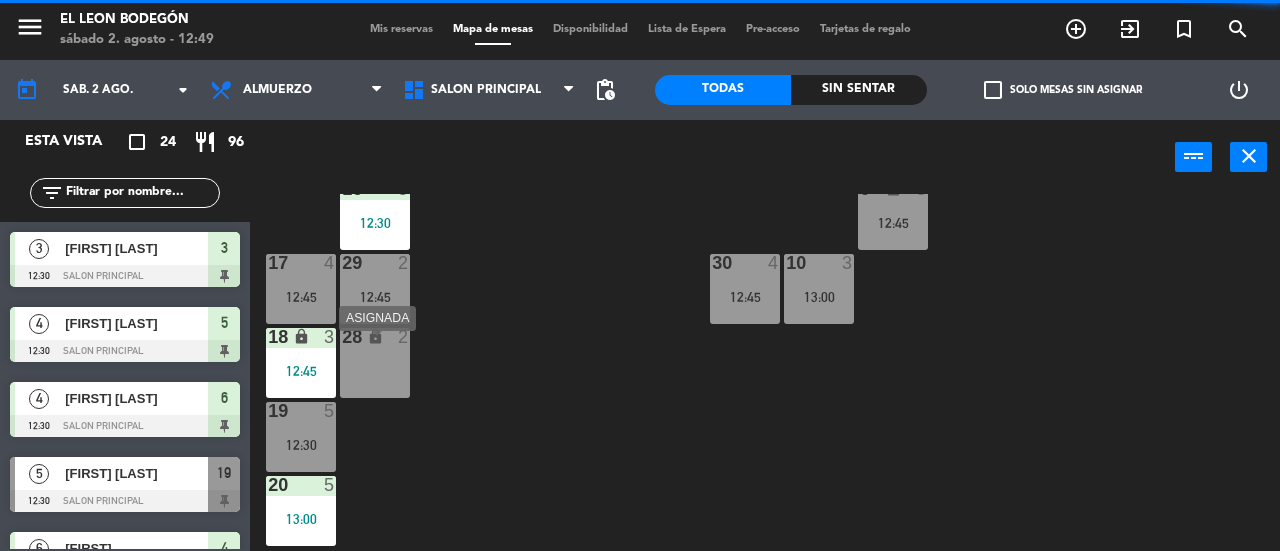 scroll, scrollTop: 100, scrollLeft: 0, axis: vertical 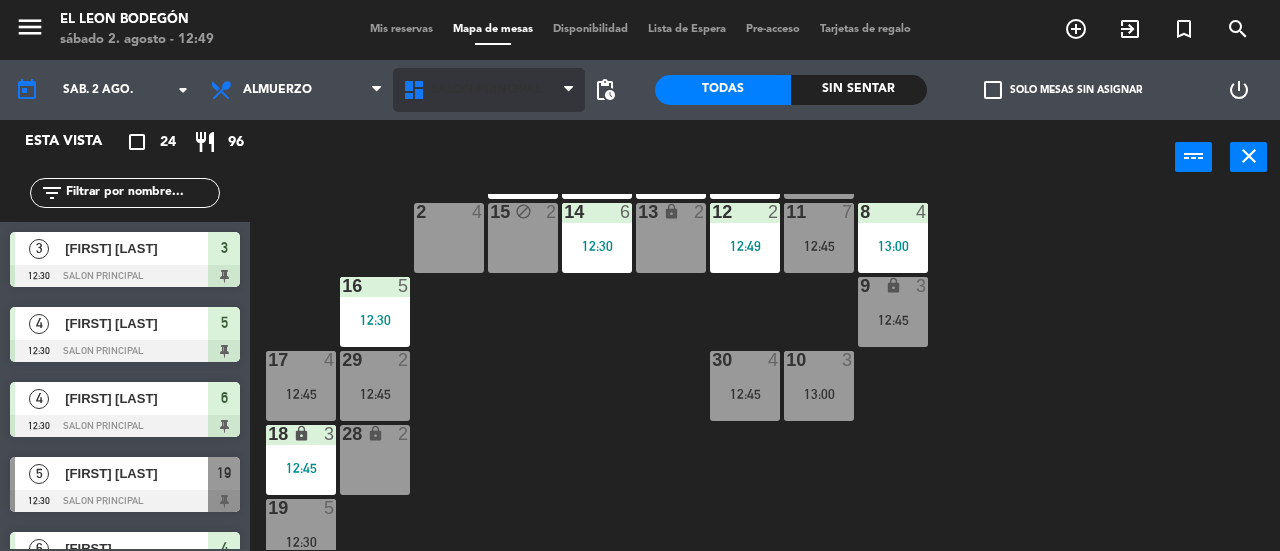 click on "Salon Principal" at bounding box center (489, 90) 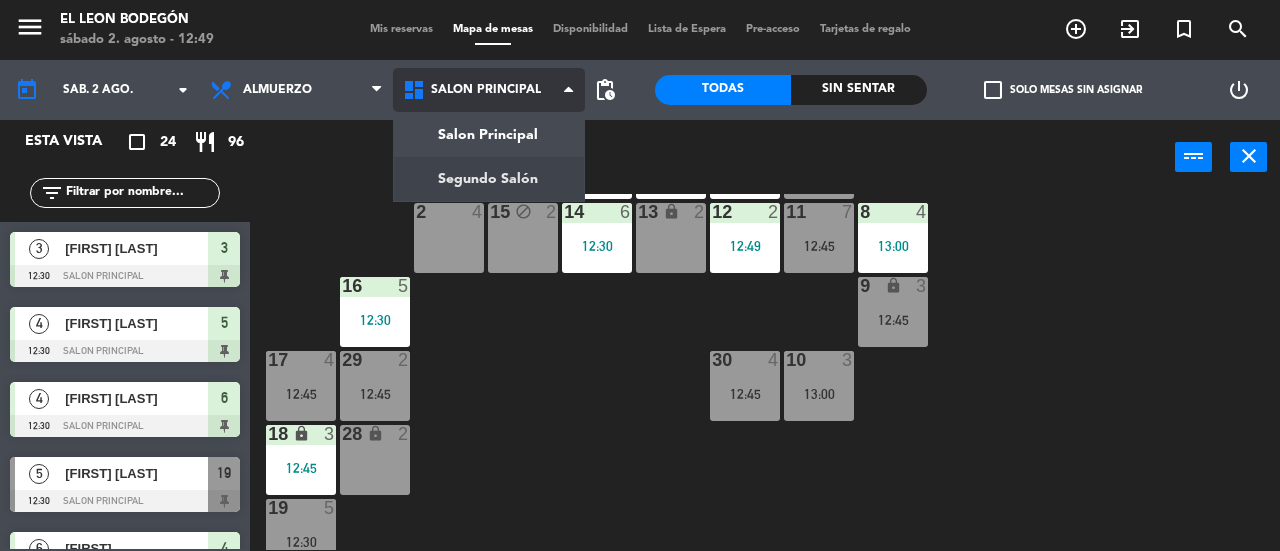 click on "menu  El Leon Bodegón   sábado 2. agosto - 12:49   Mis reservas   Mapa de mesas   Disponibilidad   Lista de Espera   Pre-acceso   Tarjetas de regalo  add_circle_outline exit_to_app turned_in_not search today    sáb. 2 ago. arrow_drop_down  Almuerzo  Cena  Almuerzo  Almuerzo  Cena  Salon Principal   Segundo Salón   Salon Principal   Salon Principal   Segundo Salón  pending_actions  Todas  Sin sentar  check_box_outline_blank   Solo mesas sin asignar   power_settings_new   Esta vista   crop_square  24  restaurant  96 filter_list  3   [FIRST] [LAST]   12:30   Salon Principal  3  4   [FIRST] [LAST]   12:30   Salon Principal  5  4   [FIRST] [LAST]   12:30   Salon Principal  6  5   [FIRST] [LAST]   12:30   Salon Principal  19  6   RAFAEL   12:30   Salon Principal  4  5   [FIRST] [LAST]   12:30   Salon Principal  16  2   Walk In   12:40   Salon Principal  27  4   Walk In   12:42   Salon Principal  23  2   Walk In   12:43   Salon Principal  26  3   [FIRST] [LAST]   12:45   Salon Principal  18  4   [FIRST] [LAST]" 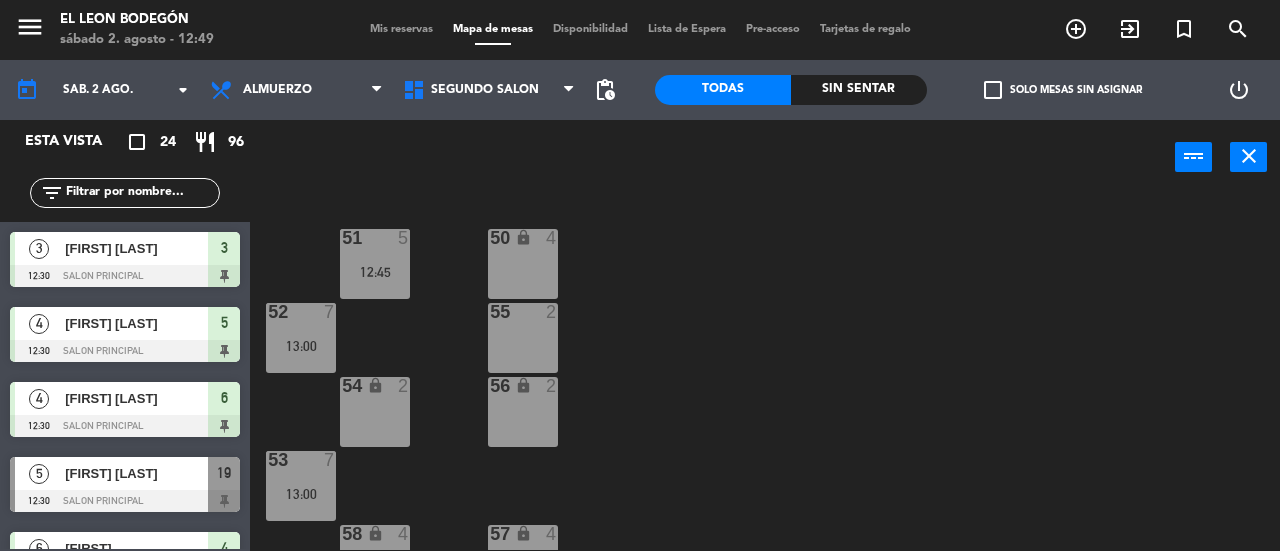 scroll, scrollTop: 45, scrollLeft: 0, axis: vertical 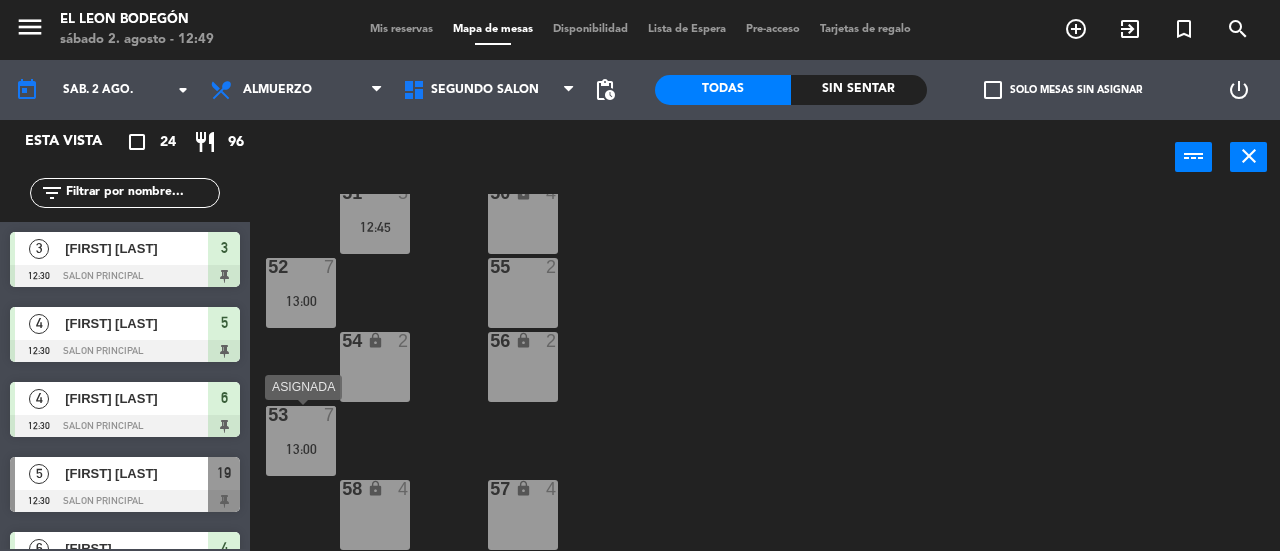 click on "53  7   13:00" at bounding box center (301, 441) 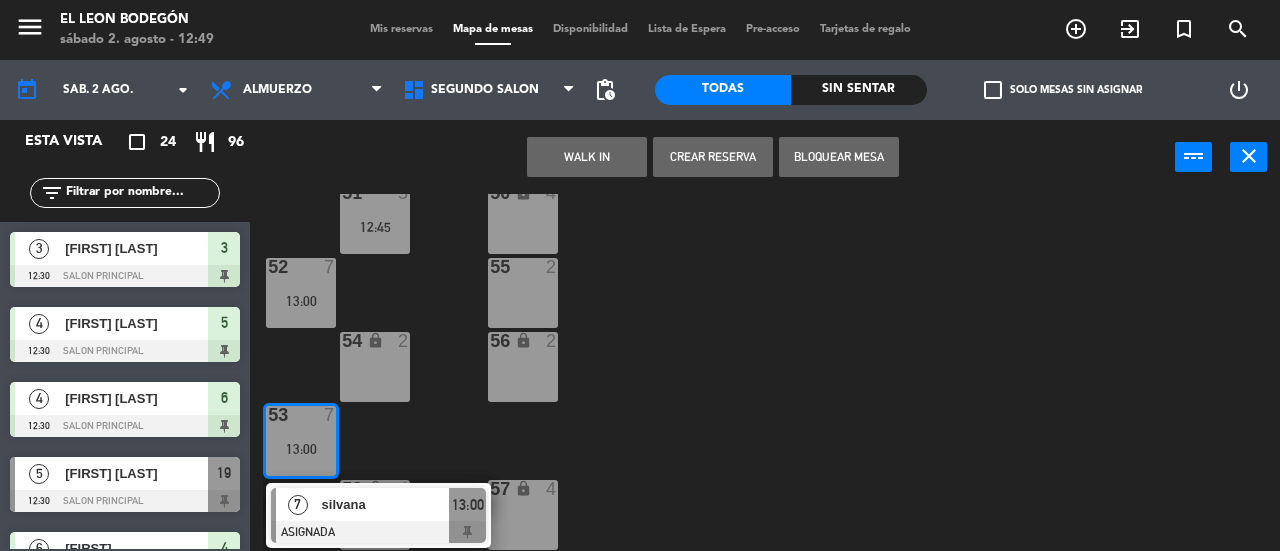 click on "4" at bounding box center (556, 489) 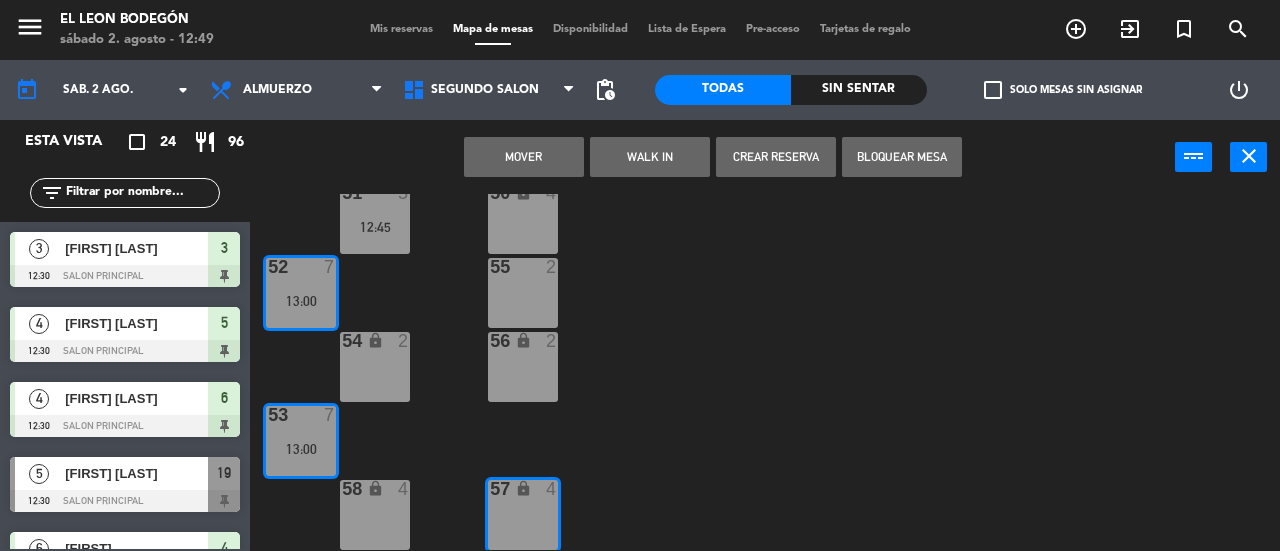 drag, startPoint x: 550, startPoint y: 380, endPoint x: 558, endPoint y: 339, distance: 41.773197 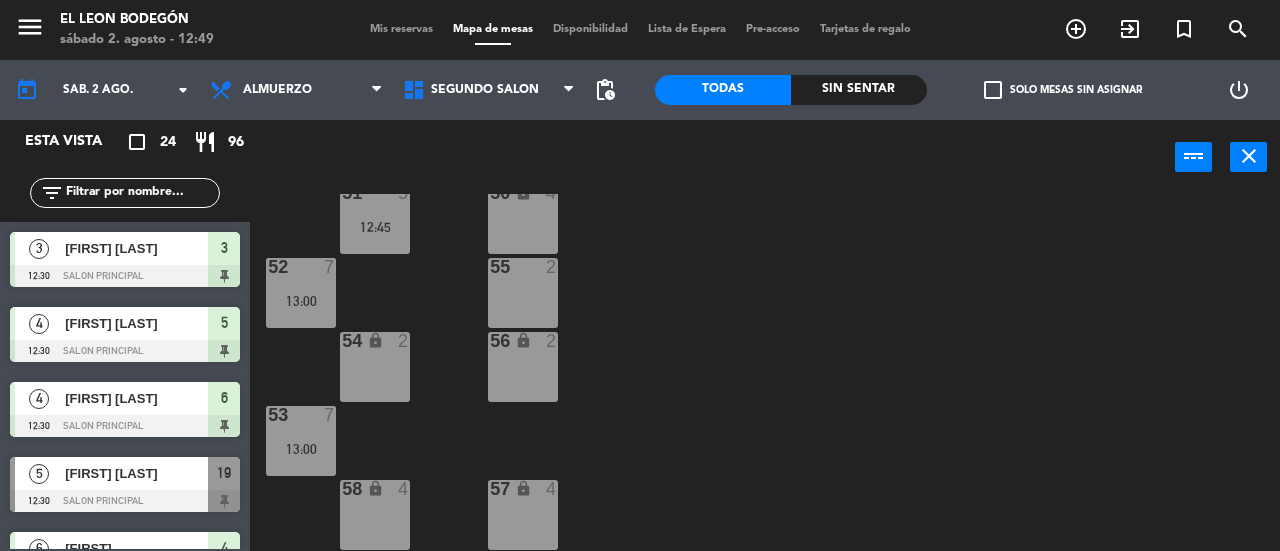 click on "52  7   13:00" at bounding box center (301, 293) 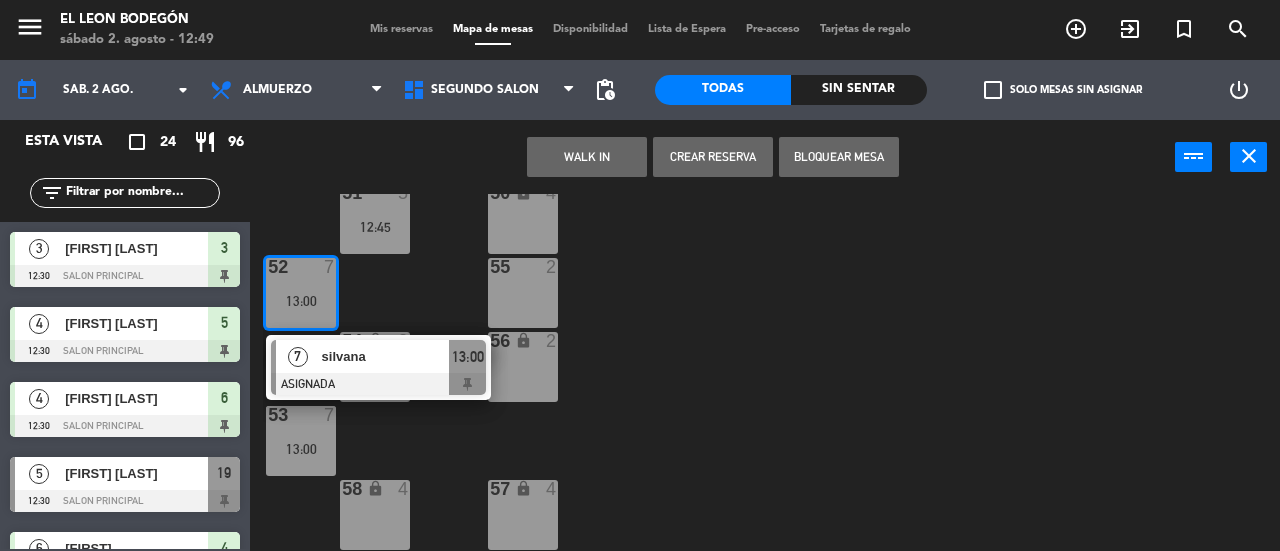 click on "56 lock  2" at bounding box center (523, 342) 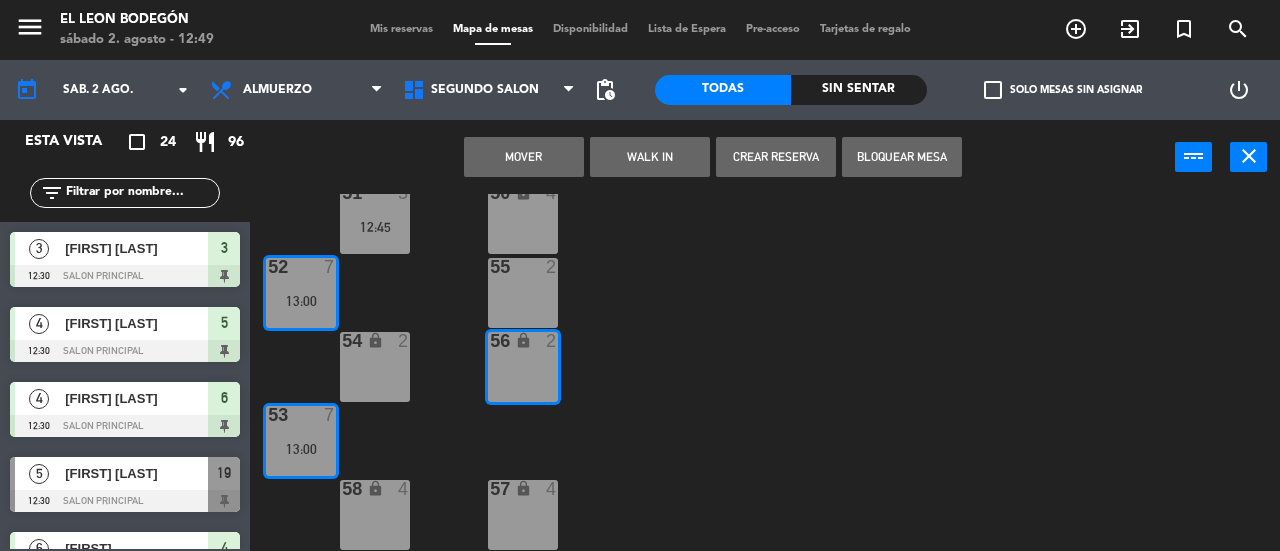 click on "lock" at bounding box center [523, 489] 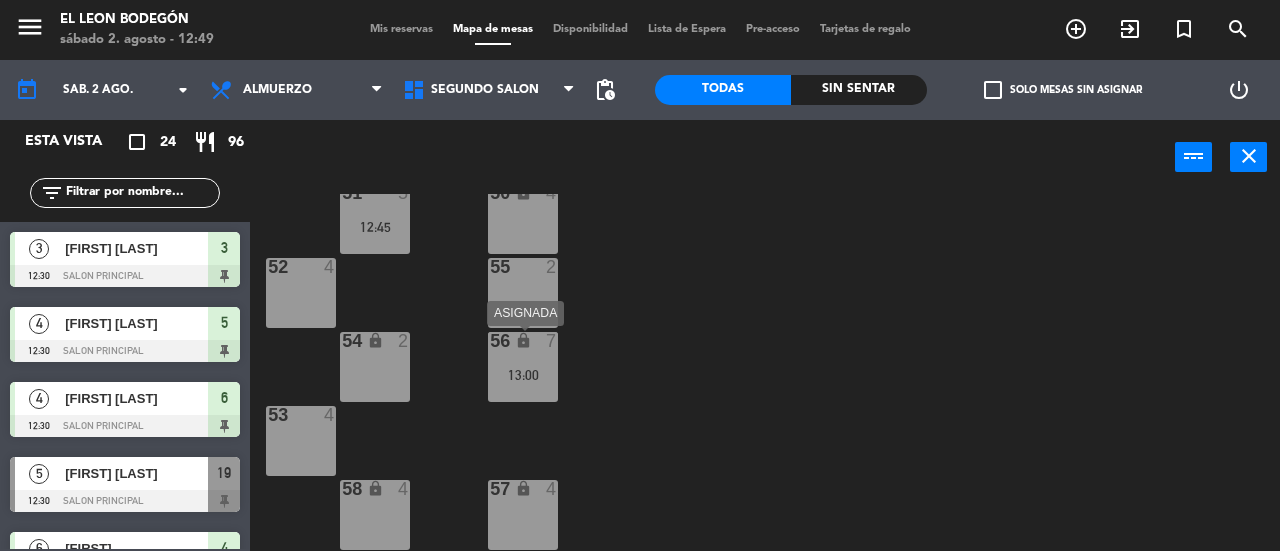 click on "56 lock  7   13:00" at bounding box center [523, 367] 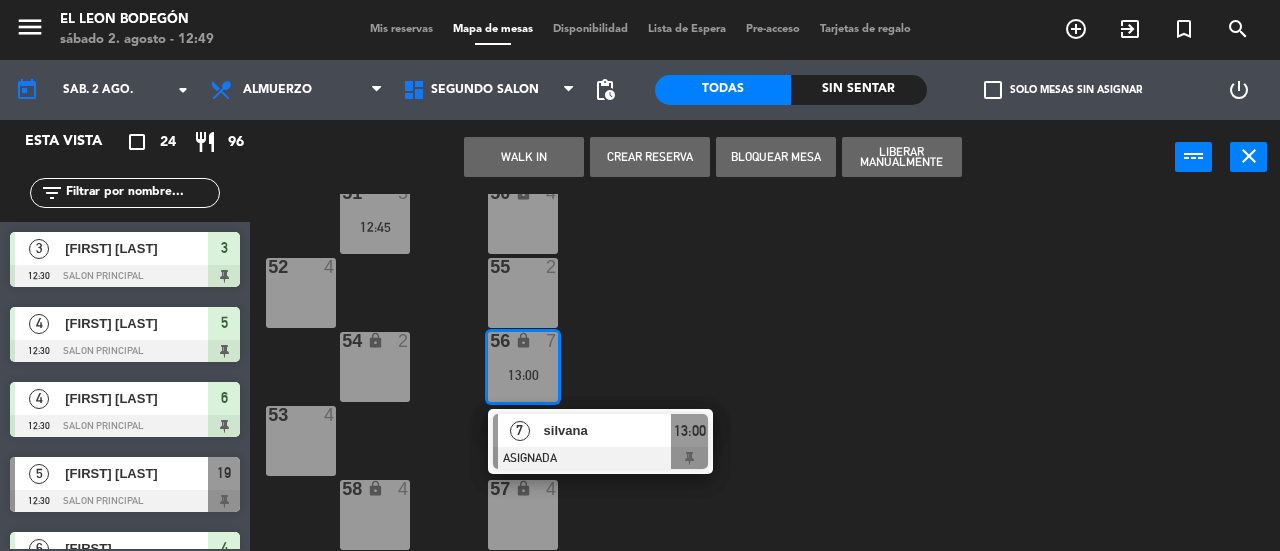 click on "50 lock  4  51  5   12:45  52  4  55  2  54 lock  2  56 lock  7   13:00   7   [FIRST]   ASIGNADA  13:00 53  4  58 lock  4  57 lock  4" 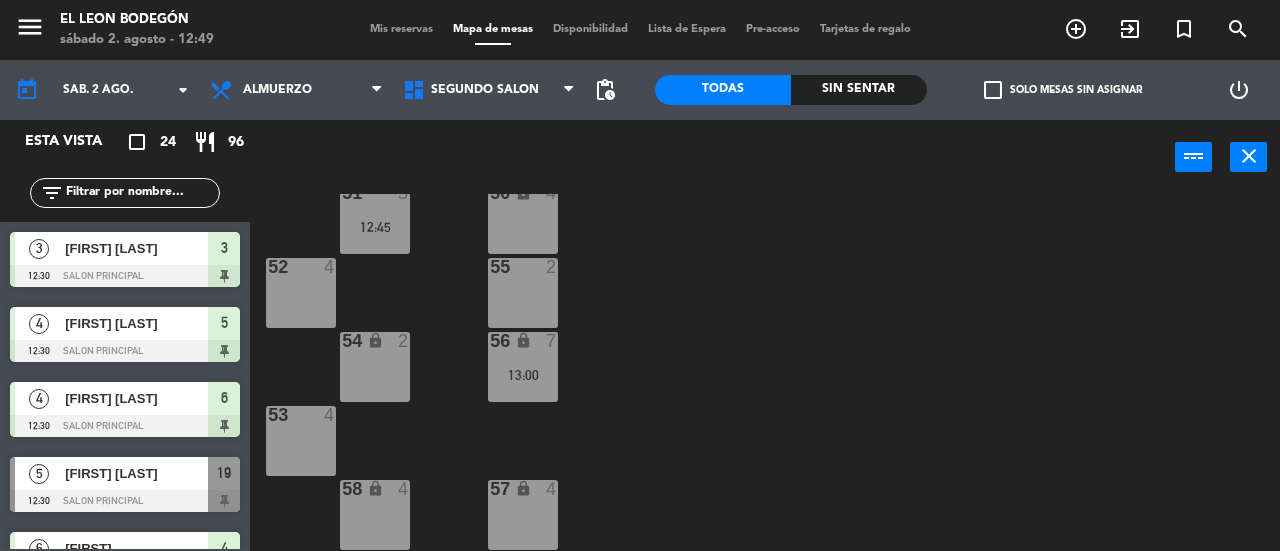 click on "53  4" at bounding box center [301, 416] 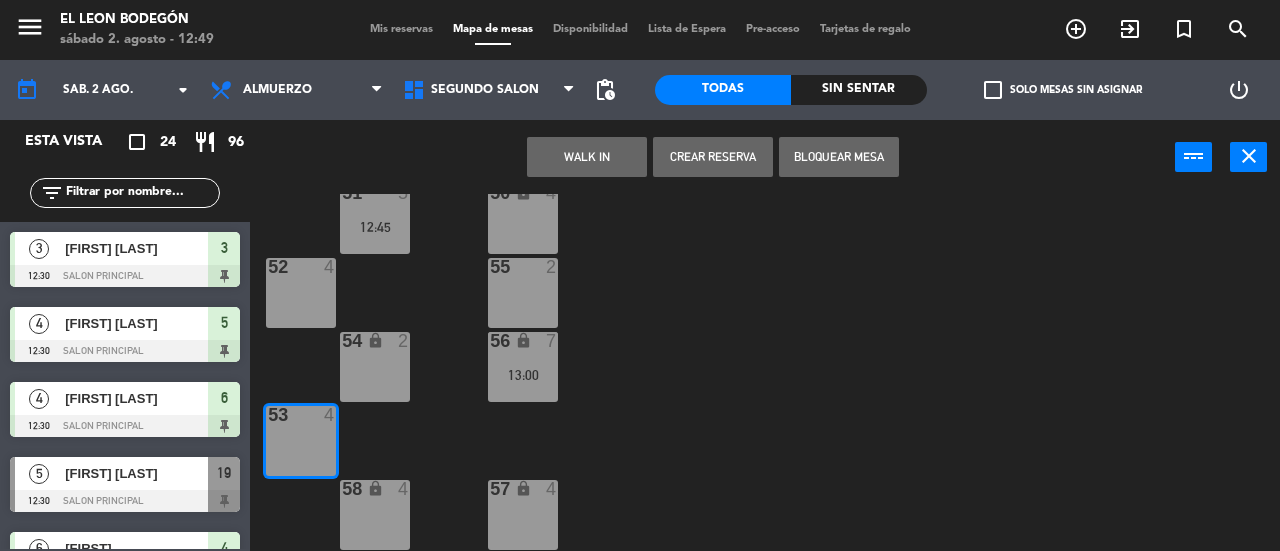 click on "52  4" at bounding box center [301, 293] 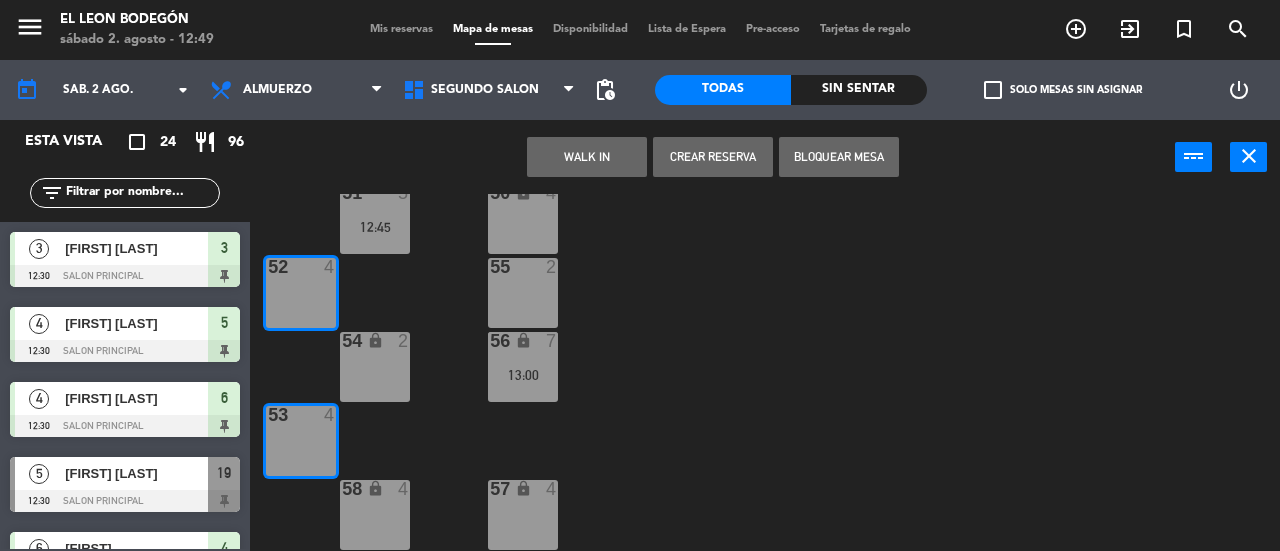 click on "WALK IN" at bounding box center (587, 157) 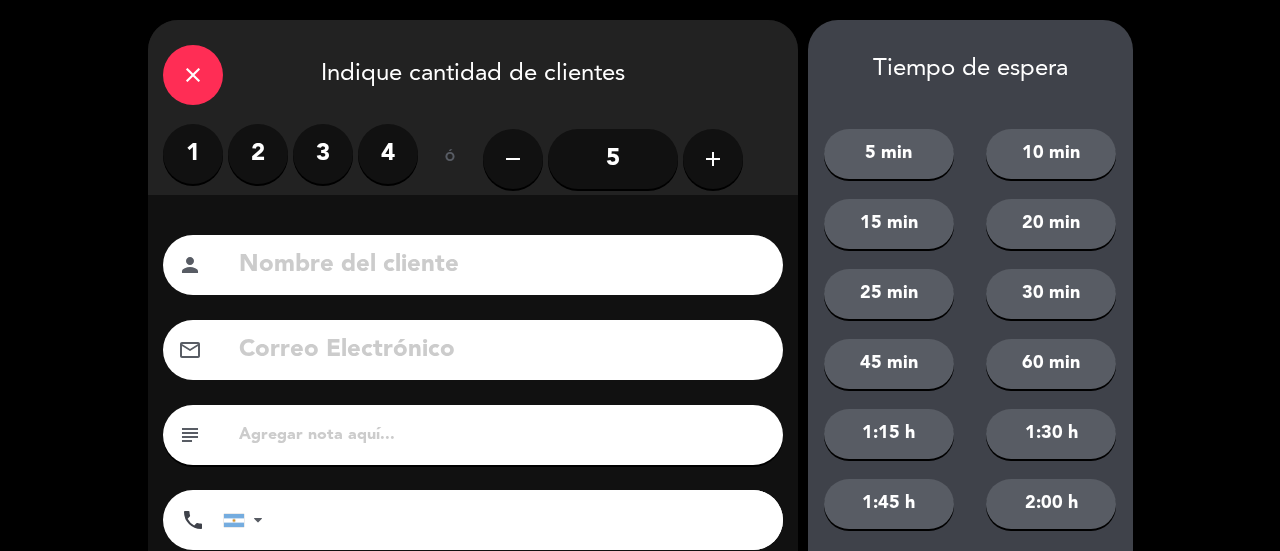 click on "add" 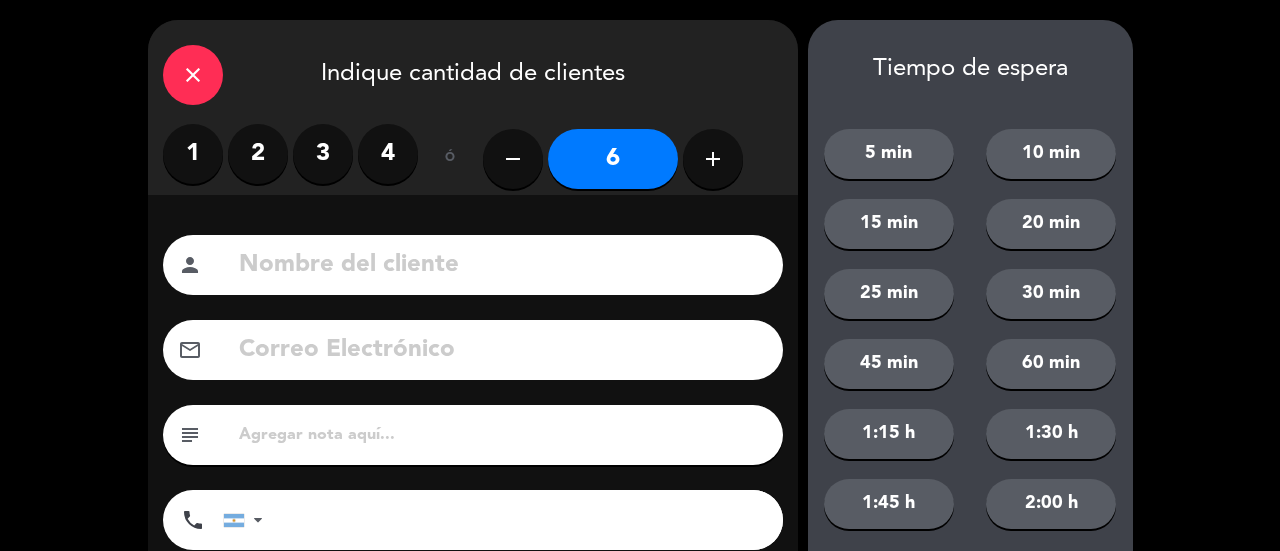 drag, startPoint x: 717, startPoint y: 160, endPoint x: 687, endPoint y: 169, distance: 31.320919 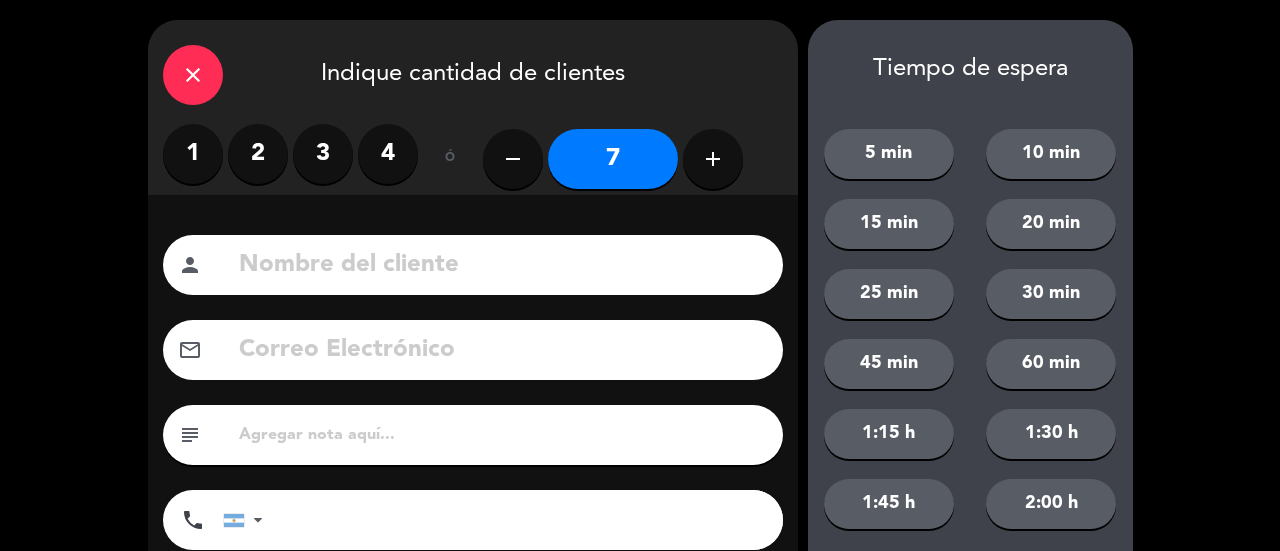drag, startPoint x: 743, startPoint y: 160, endPoint x: 730, endPoint y: 161, distance: 13.038404 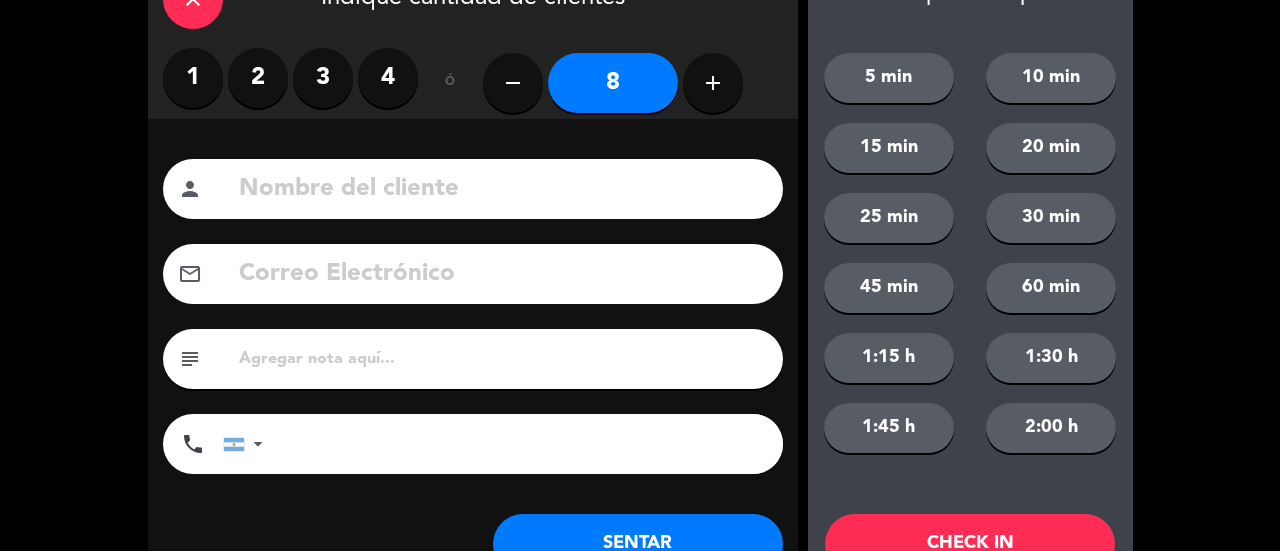 scroll, scrollTop: 149, scrollLeft: 0, axis: vertical 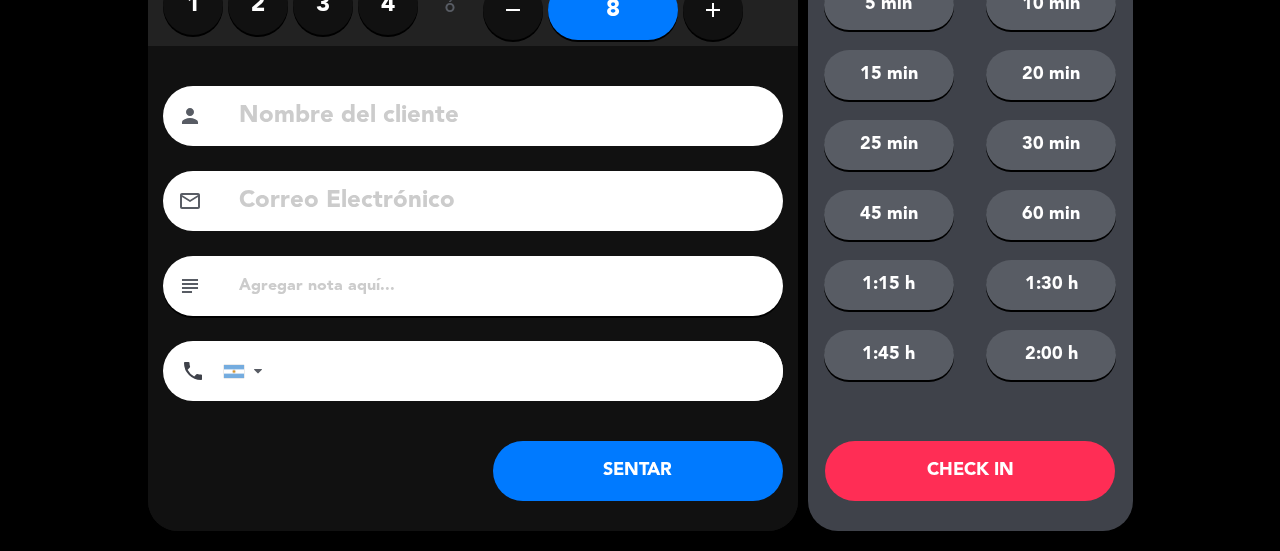 click on "SENTAR" 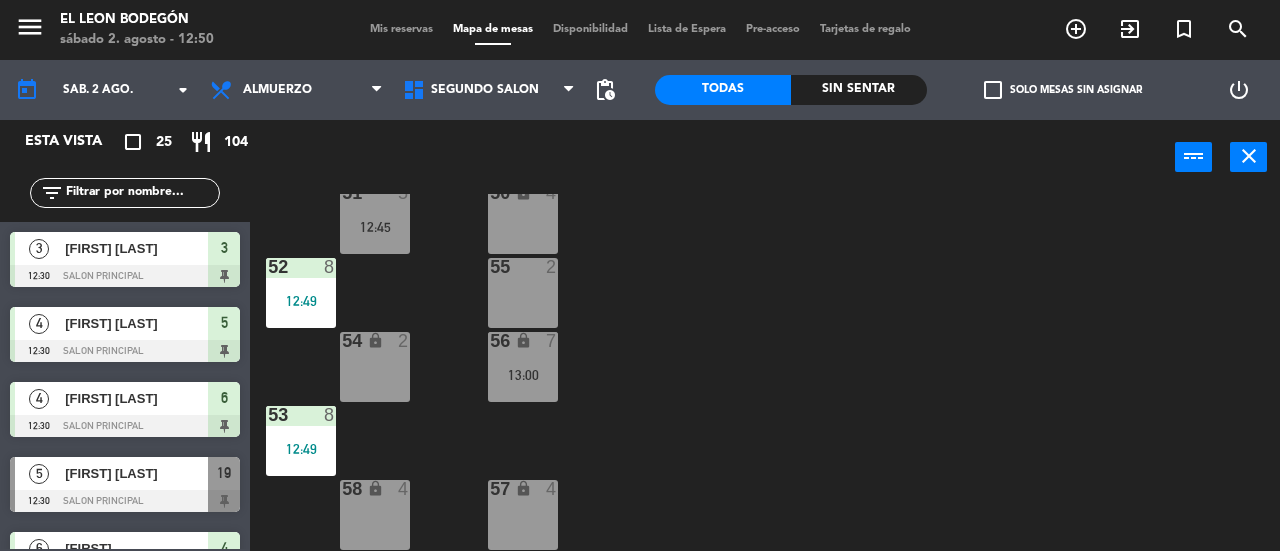 click on "54 lock  2" at bounding box center [375, 367] 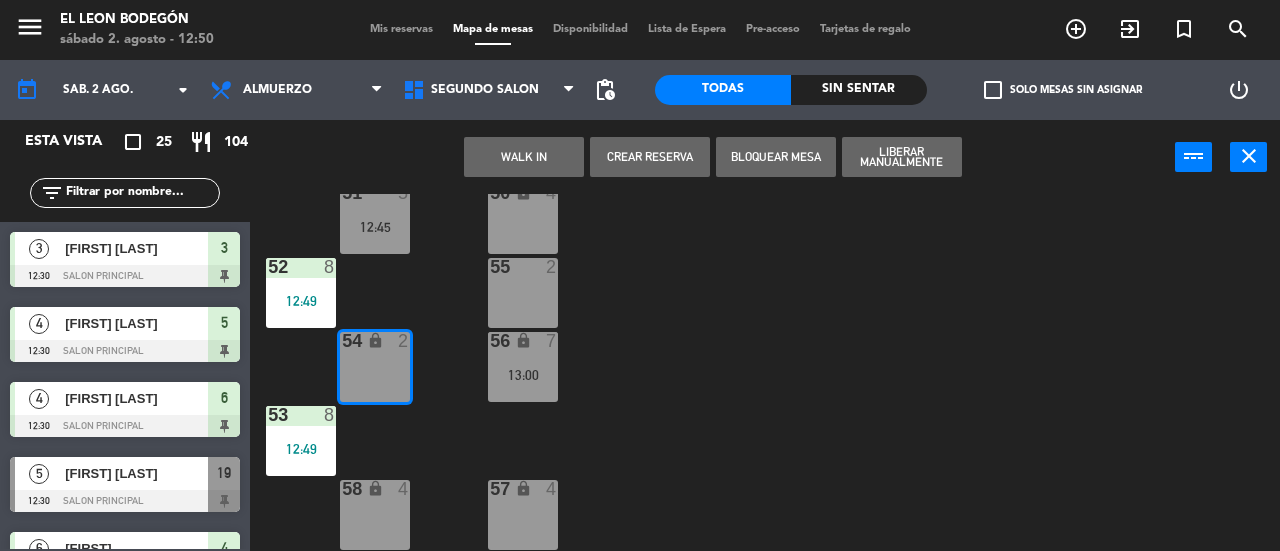 click on "WALK IN" at bounding box center (524, 157) 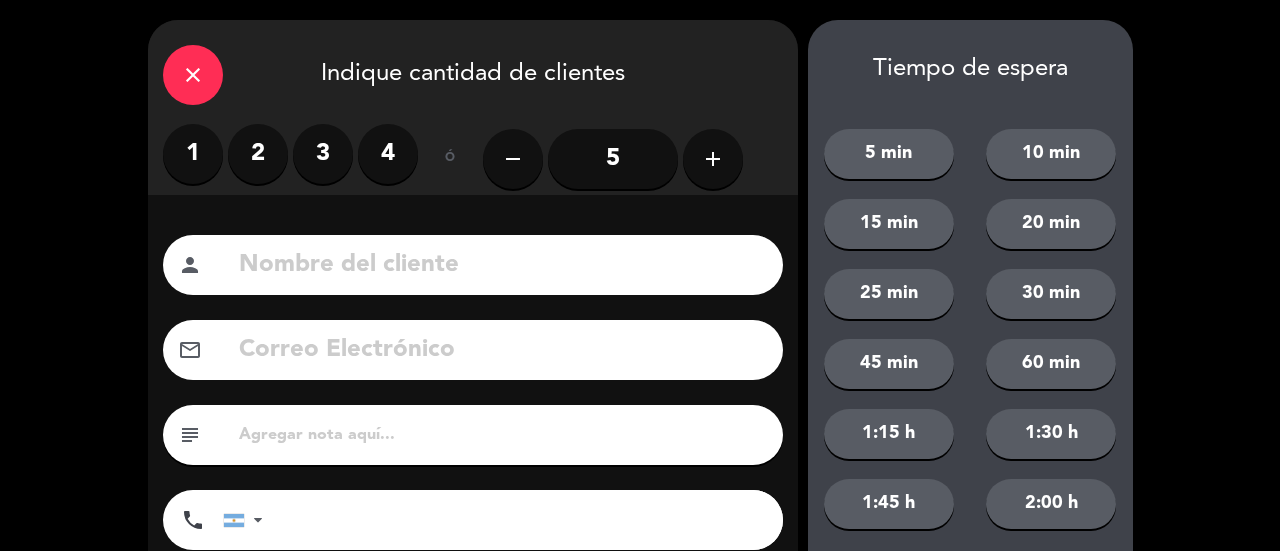 click on "2" at bounding box center (258, 154) 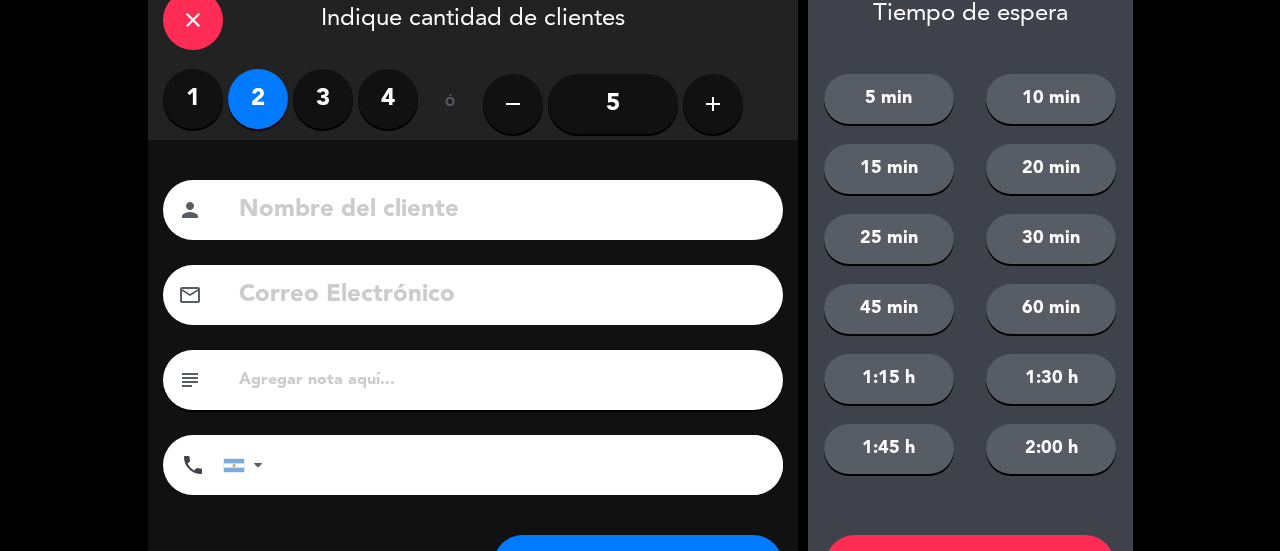 scroll, scrollTop: 149, scrollLeft: 0, axis: vertical 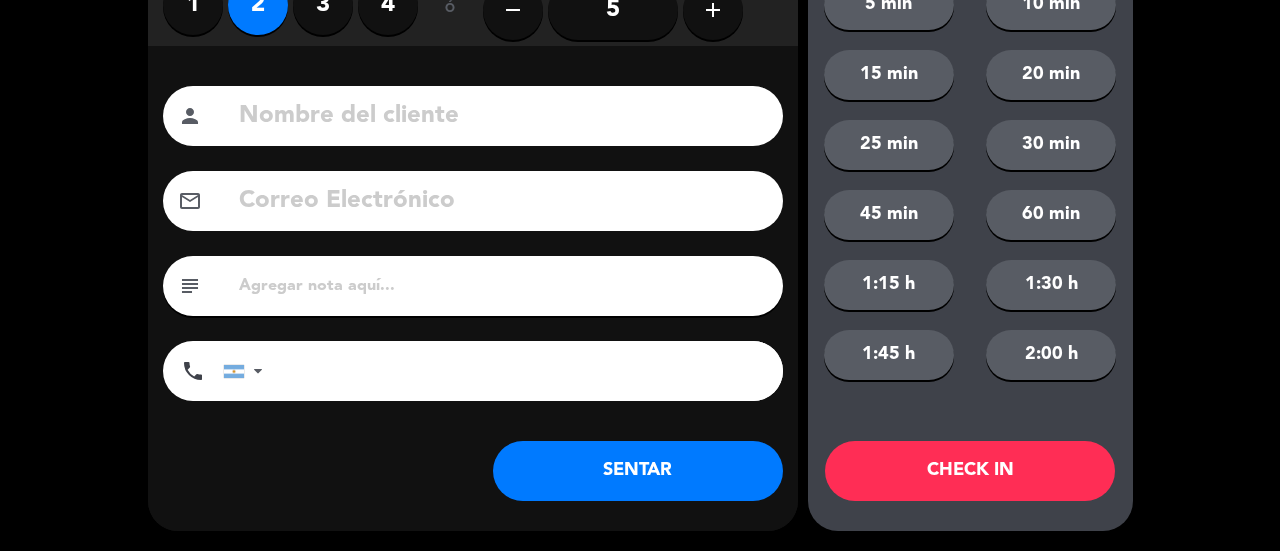 click on "SENTAR" 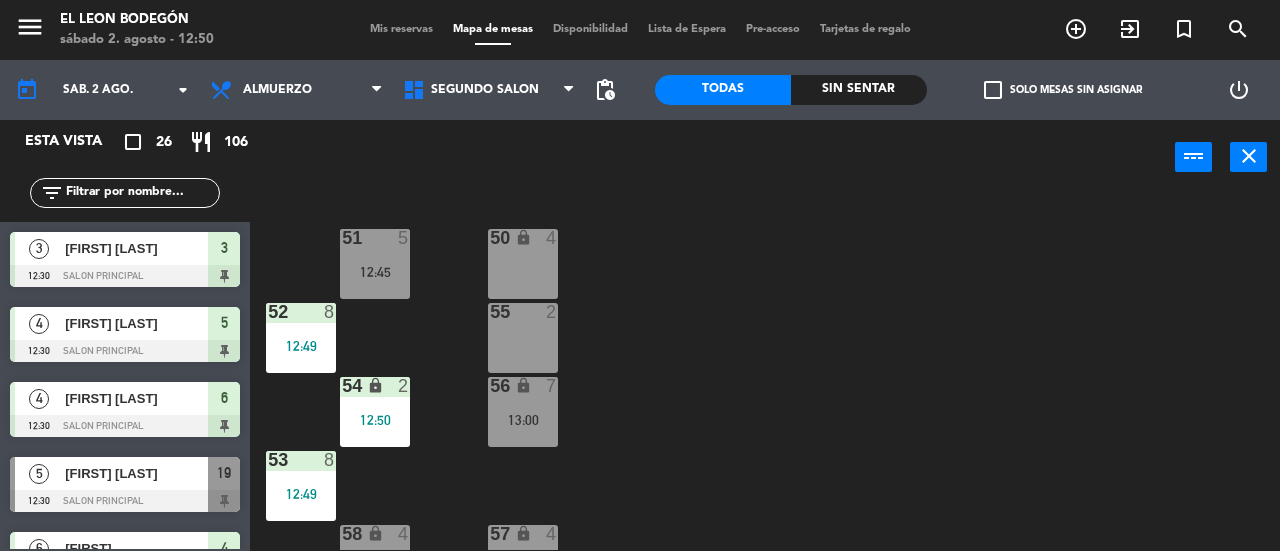 scroll, scrollTop: 45, scrollLeft: 0, axis: vertical 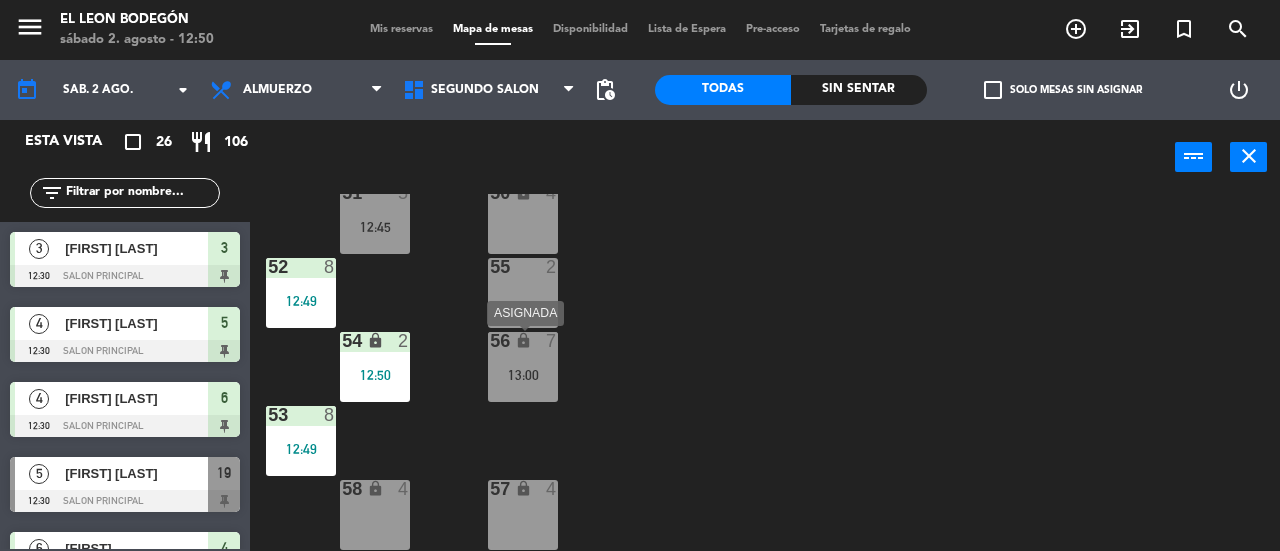 click on "56 lock  7   13:00" at bounding box center (523, 367) 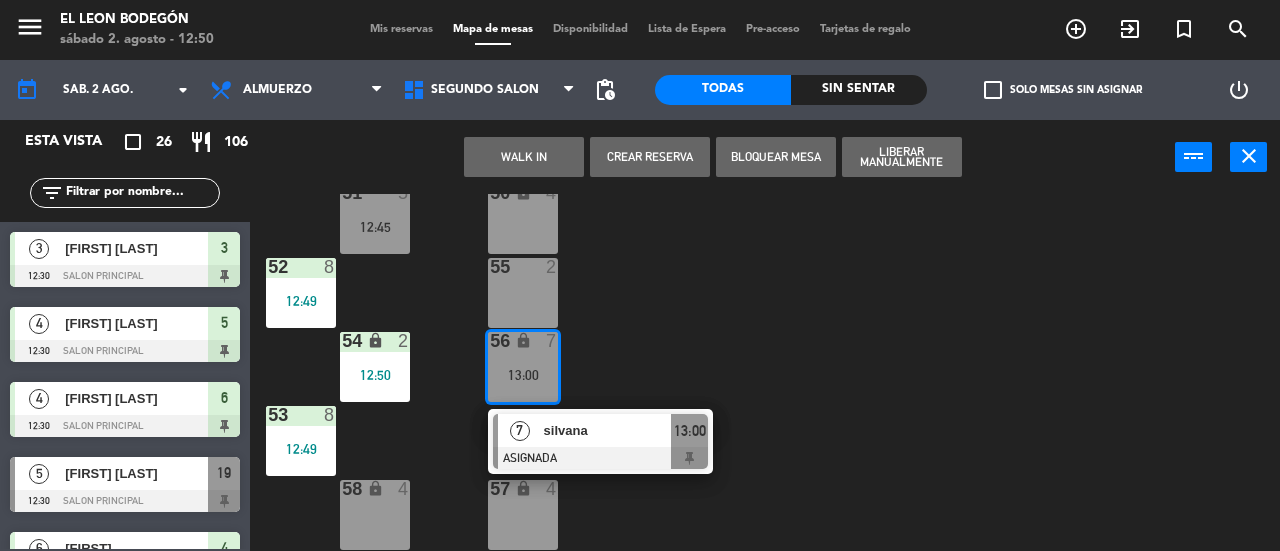 click on "50 lock  4  51  5   12:45  52  8   12:49  55  2  54 lock  2   12:50  56 lock  7   13:00   7   [FIRST]   ASIGNADA  13:00 53  8   12:49  58 lock  4  57 lock  4" 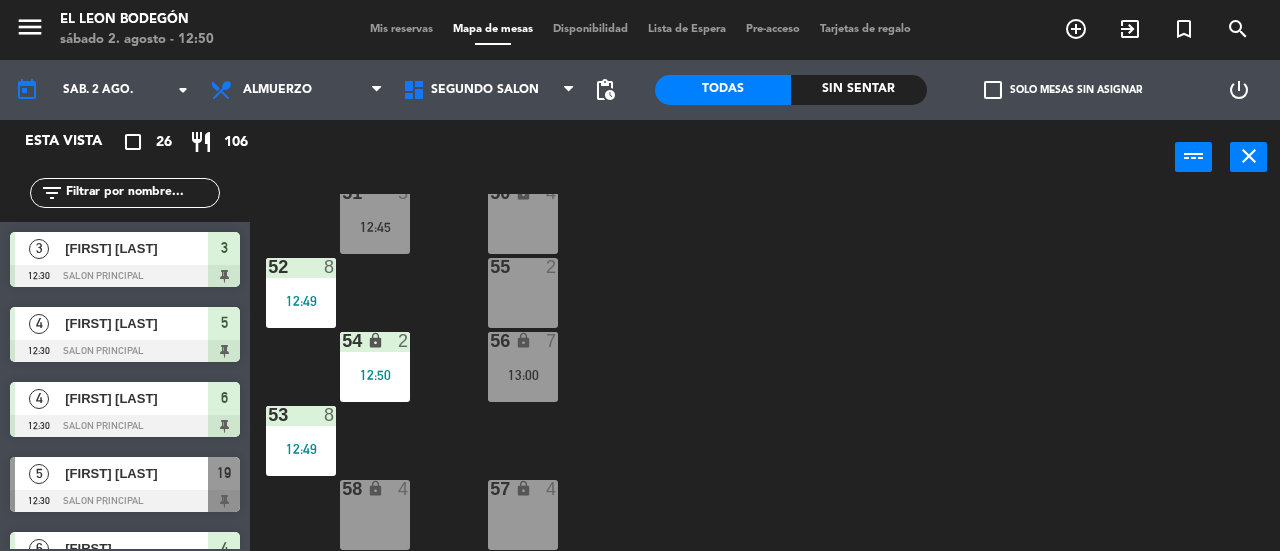 click on "58 lock  4" at bounding box center [375, 515] 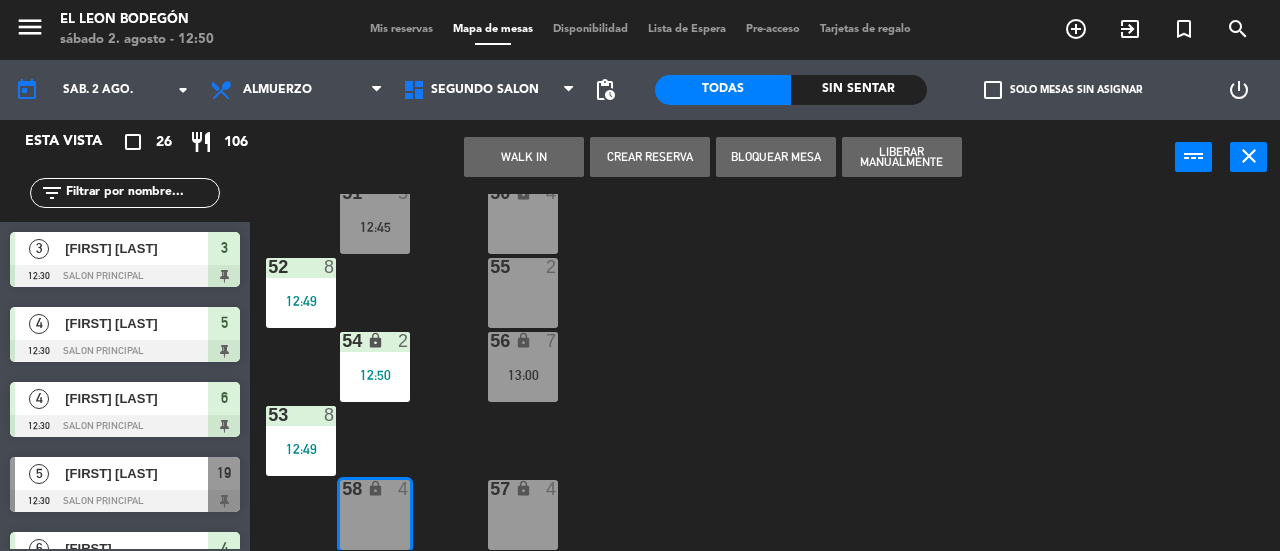 click on "50 lock  4  51  5   12:45  52  8   12:49  55  2  54 lock  2   12:50  56 lock  7   13:00  53  8   12:49  58 lock  4  57 lock  4" 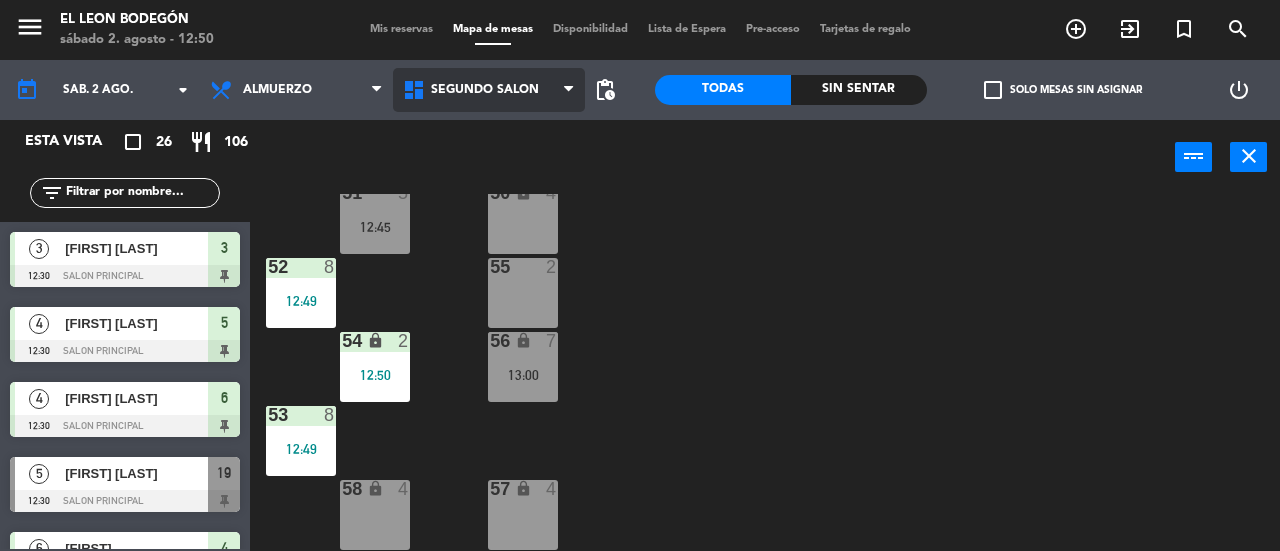 click on "Segundo Salón" at bounding box center (489, 90) 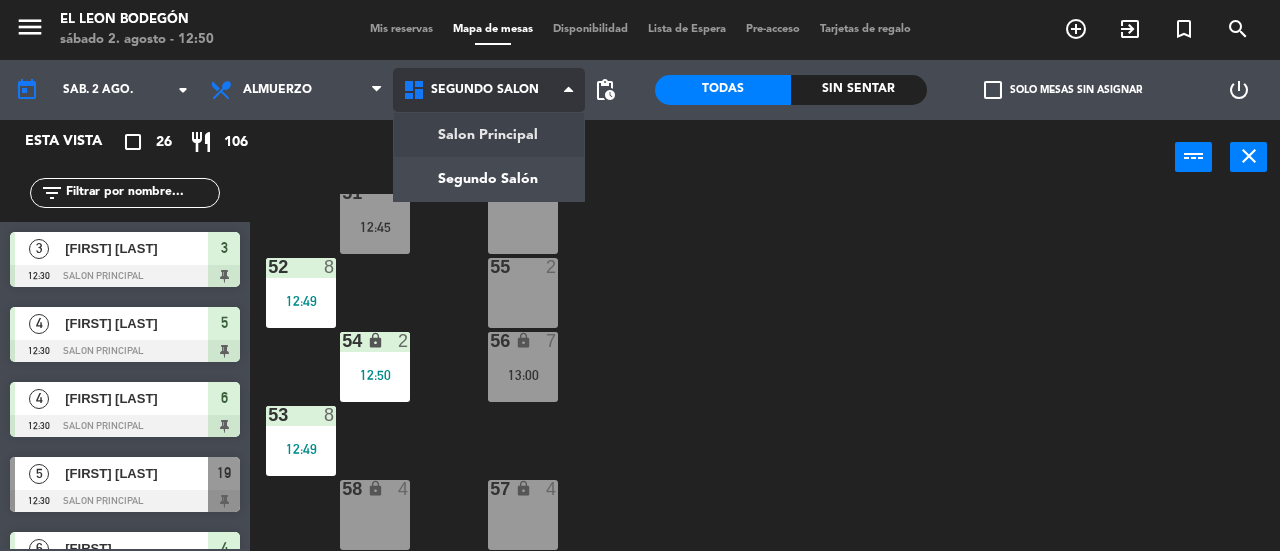click on "menu  El Leon Bodegón   sábado 2. agosto - 12:50   Mis reservas   Mapa de mesas   Disponibilidad   Lista de Espera   Pre-acceso   Tarjetas de regalo  add_circle_outline exit_to_app turned_in_not search today    sáb. 2 ago. arrow_drop_down  Almuerzo  Cena  Almuerzo  Almuerzo  Cena  Salon Principal   Segundo Salón   Segundo Salón   Salon Principal   Segundo Salón  pending_actions  Todas  Sin sentar  check_box_outline_blank   Solo mesas sin asignar   power_settings_new   Esta vista   crop_square  26  restaurant  106 filter_list  3   Cintia Ambrosi   12:30   Salon Principal  3  4   Lautaro Osorio   12:30   Salon Principal  5  4   Maria Laura Baella   12:30   Salon Principal  6  5   mario vozzi   12:30   Salon Principal  19  6   RAFAEL   12:30   Salon Principal  4  5   Ricardo Vozzi   12:30   Salon Principal  16  2   Walk In   12:40   Salon Principal  27  4   Walk In   12:42   Salon Principal  23  2   Walk In   12:43   Salon Principal  26  3   Agustina Caldo   12:45   Salon Principal  18  4   Ailen perfecto" 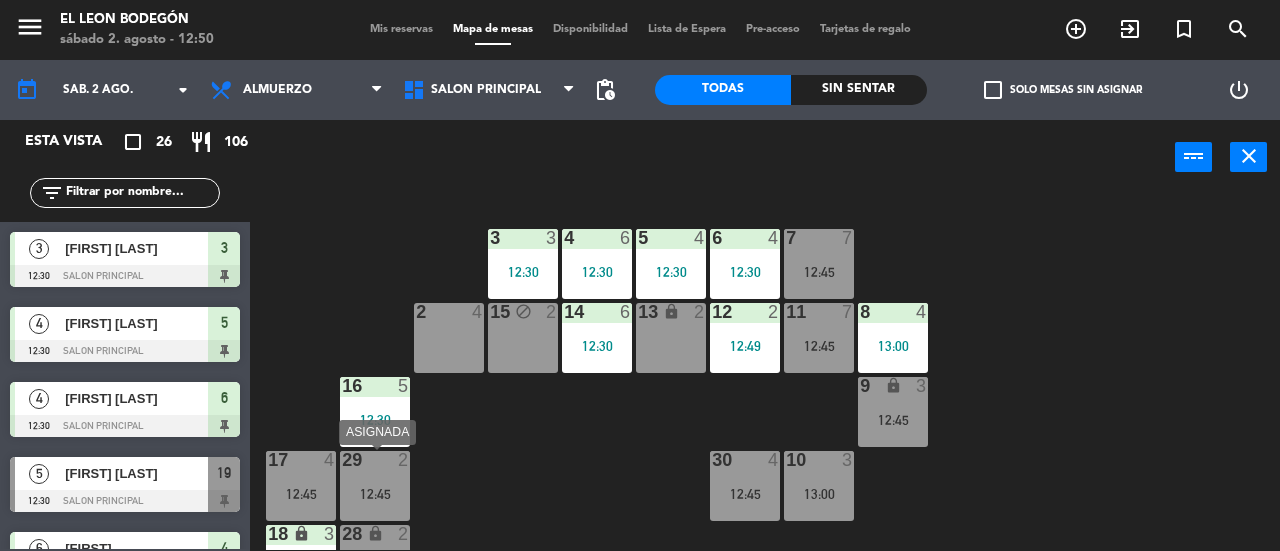 click on "12:45" at bounding box center [375, 493] 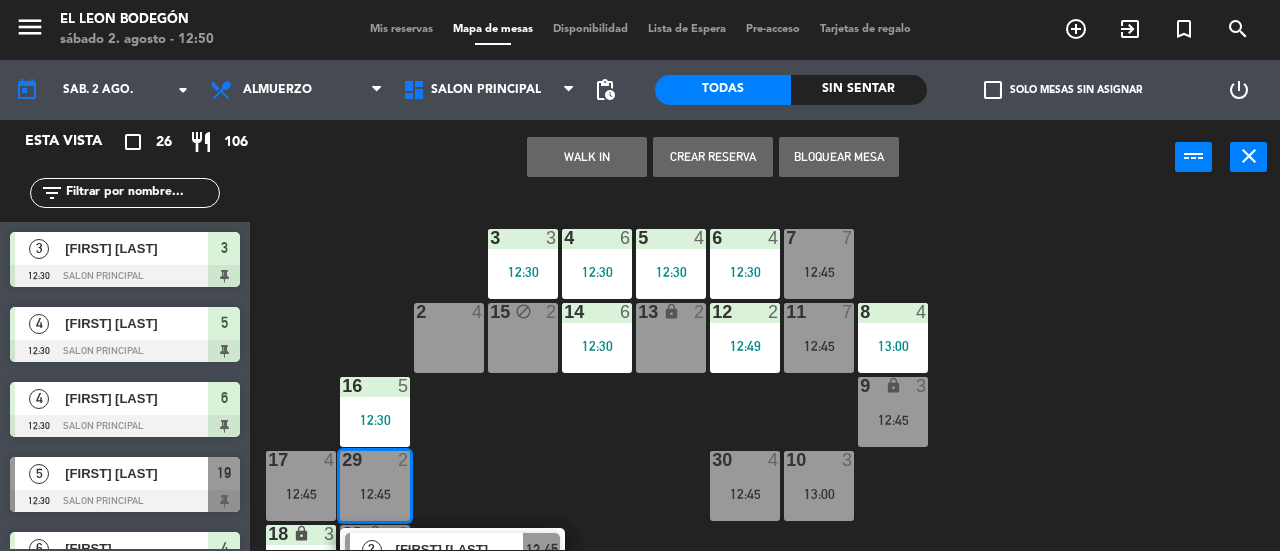 click on "15 block  2" at bounding box center [523, 338] 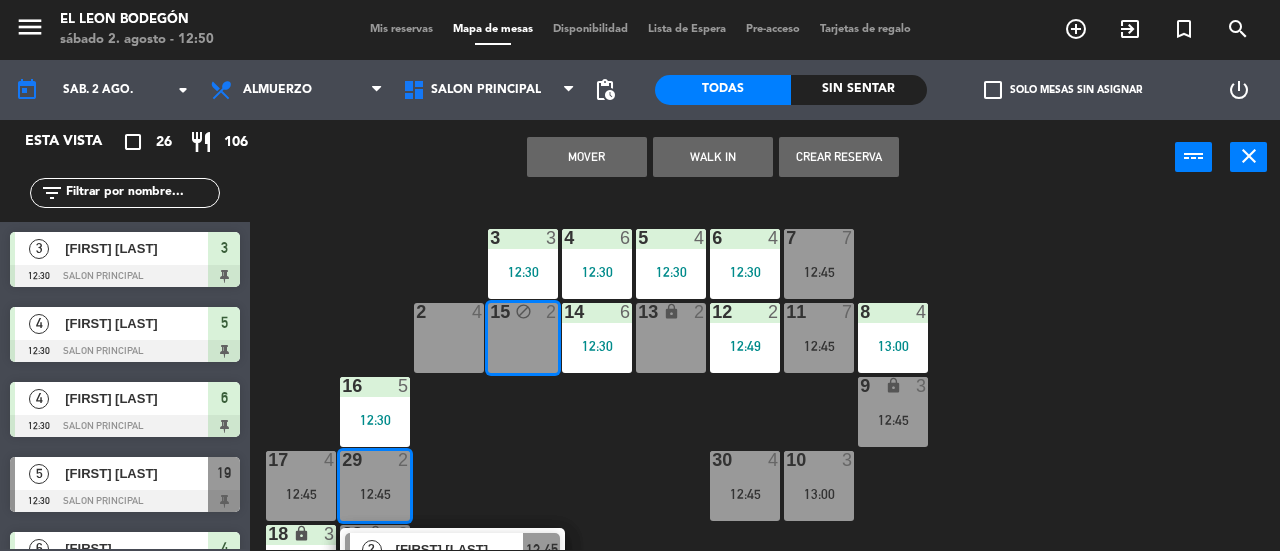 click on "Mover" at bounding box center [587, 157] 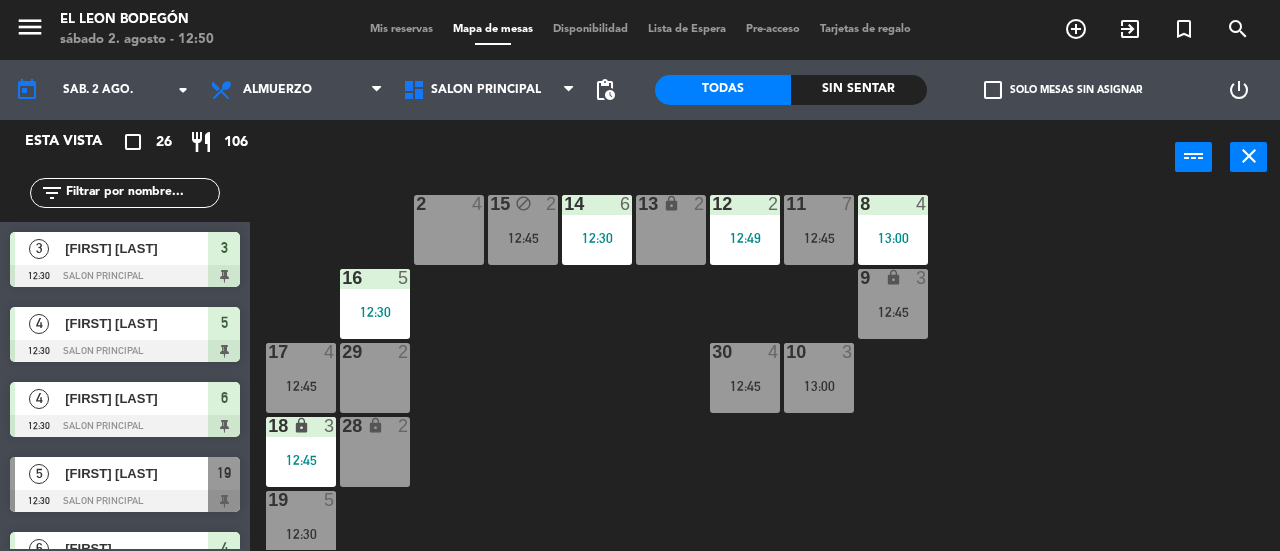 scroll, scrollTop: 100, scrollLeft: 0, axis: vertical 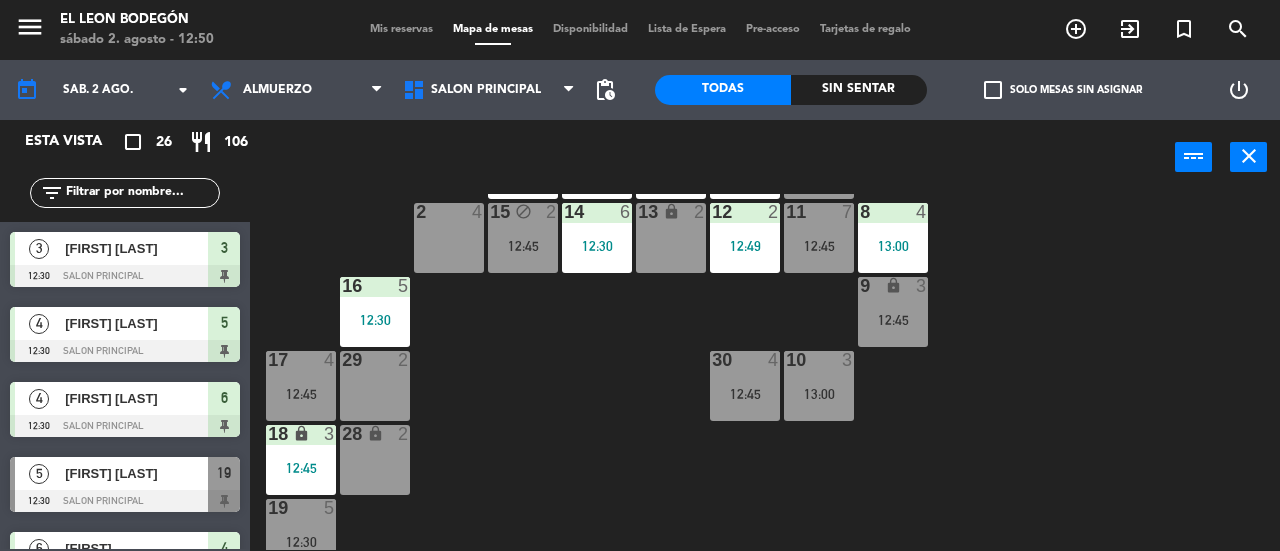click on "29  2" at bounding box center (375, 386) 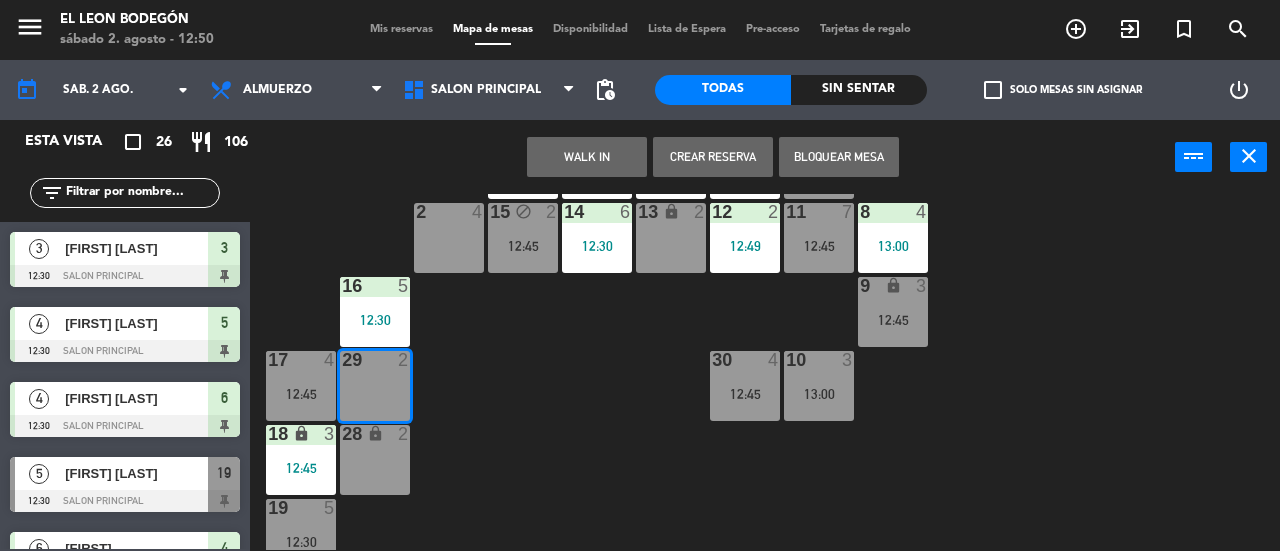 click on "WALK IN" at bounding box center (587, 157) 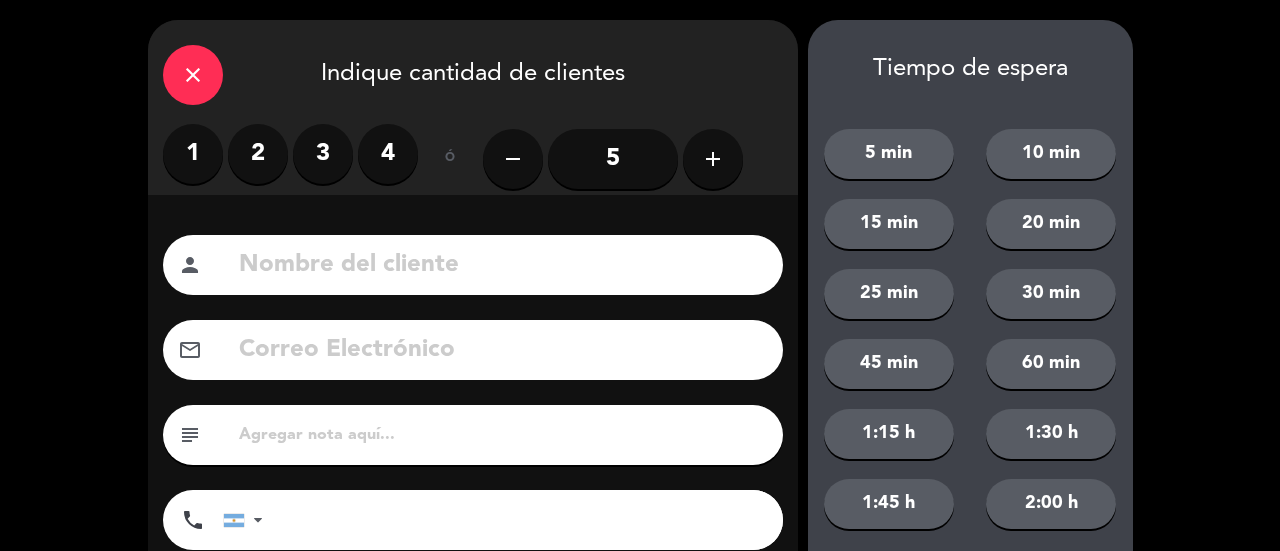 click on "1" at bounding box center (193, 154) 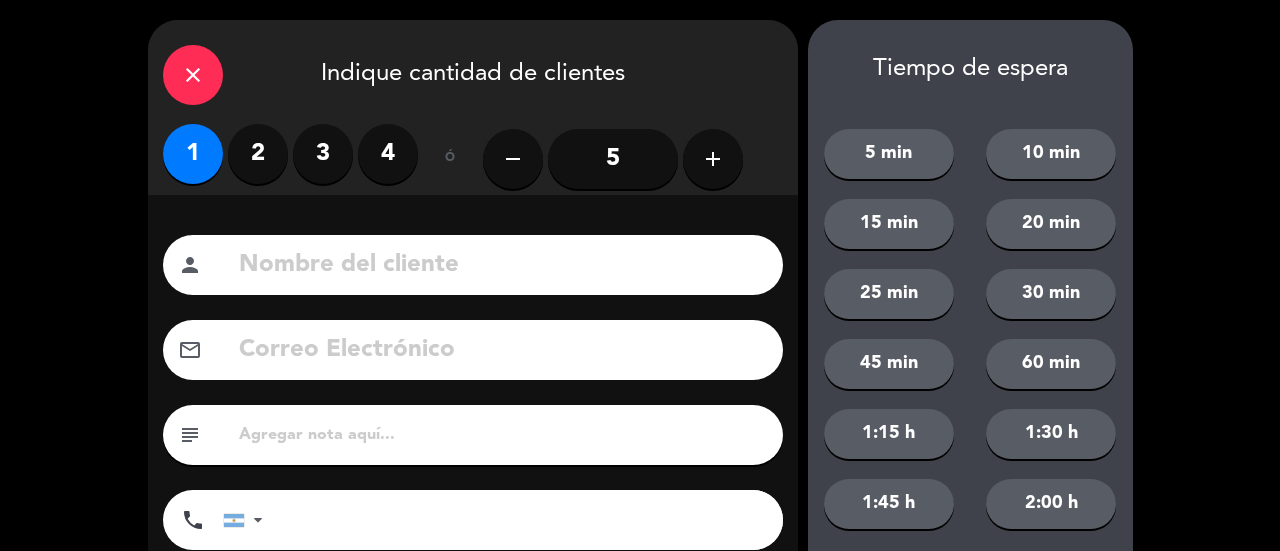 click on "2" at bounding box center (258, 154) 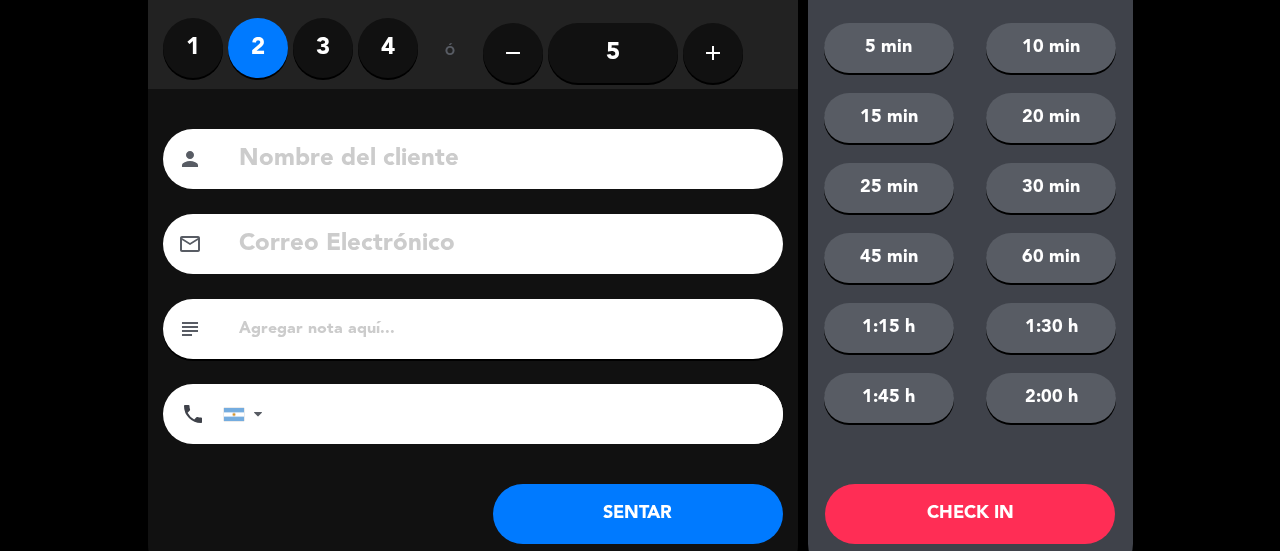 scroll, scrollTop: 149, scrollLeft: 0, axis: vertical 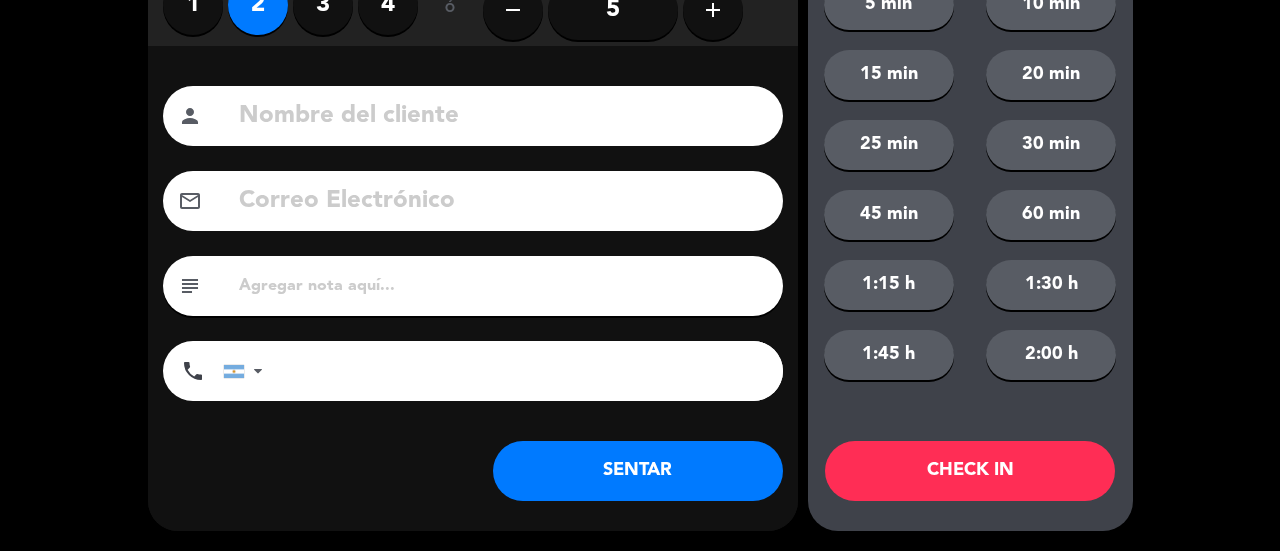 click on "SENTAR" 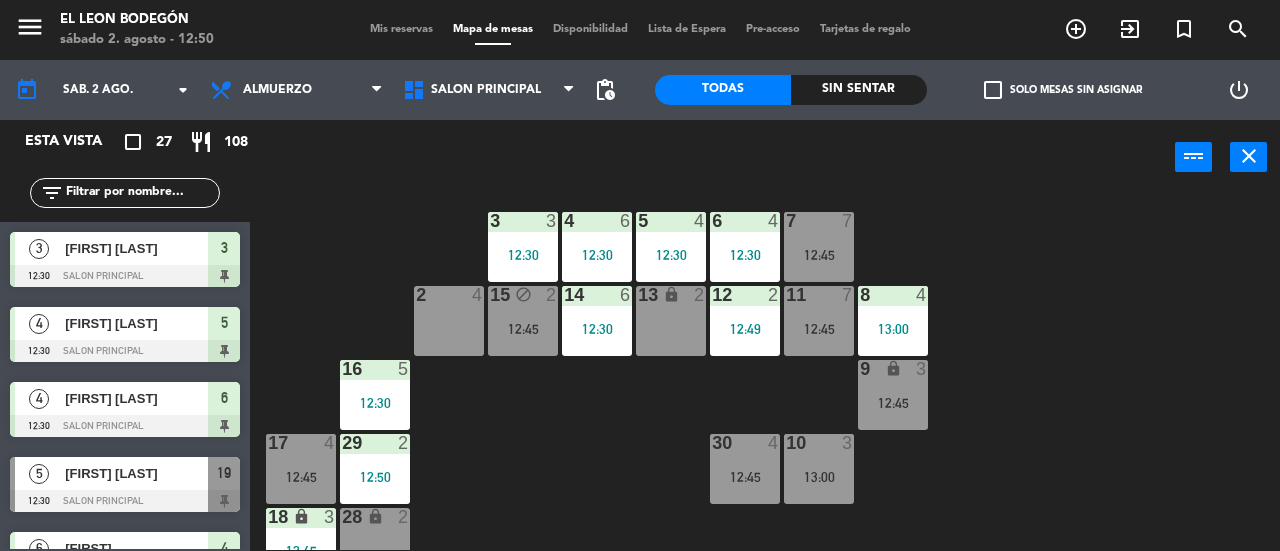 scroll, scrollTop: 15, scrollLeft: 0, axis: vertical 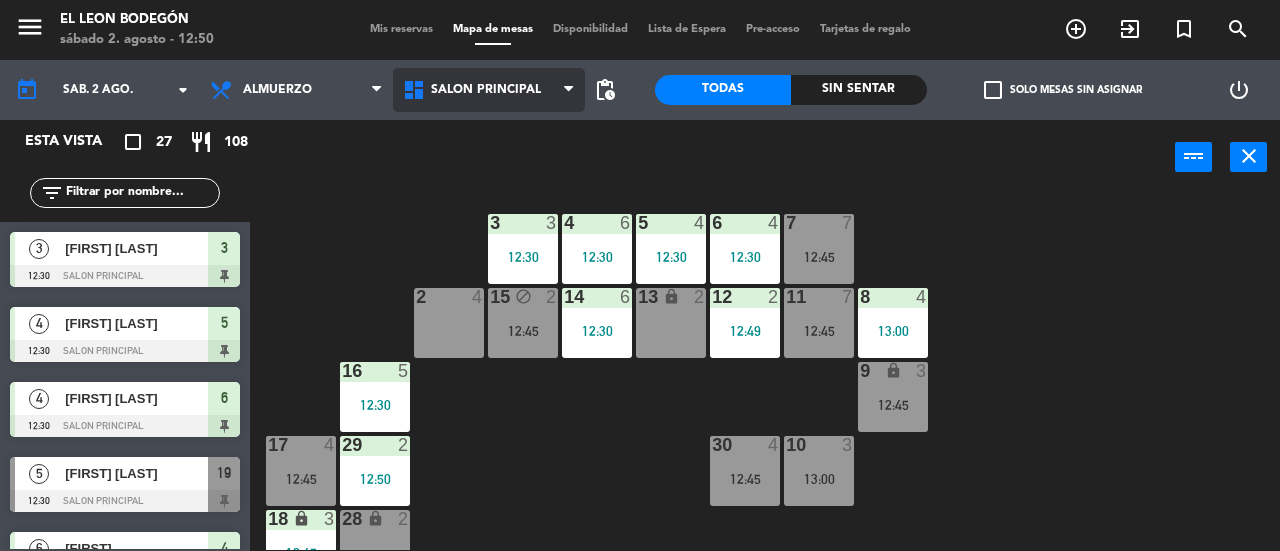 click on "Salon Principal" at bounding box center [489, 90] 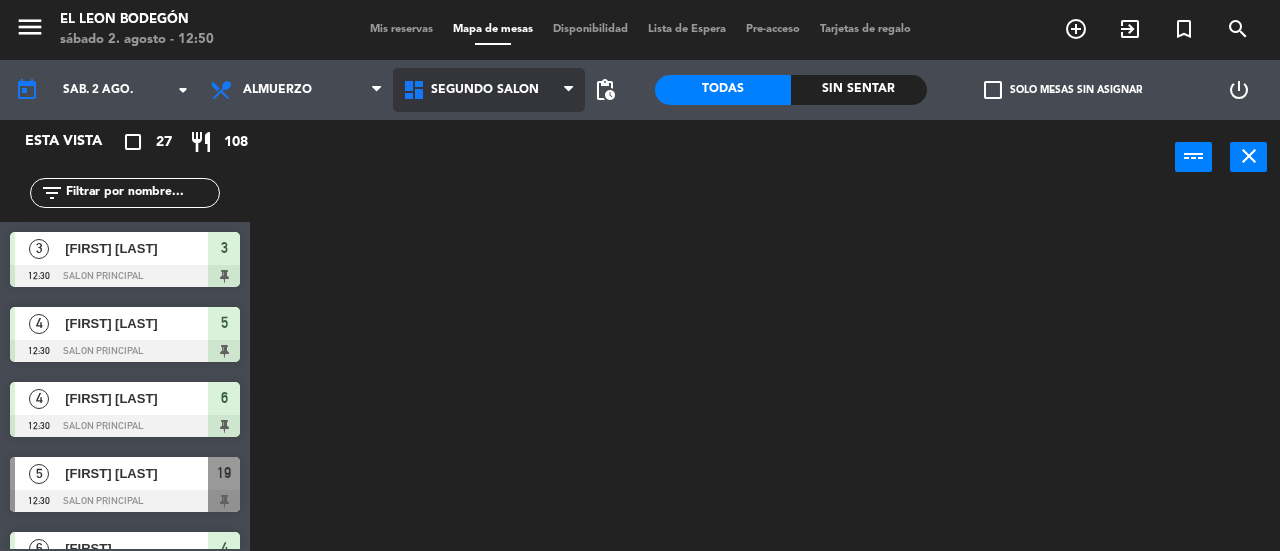 click on "menu  El Leon Bodegón   sábado 2. agosto - 12:50   Mis reservas   Mapa de mesas   Disponibilidad   Lista de Espera   Pre-acceso   Tarjetas de regalo  add_circle_outline exit_to_app turned_in_not search today    sáb. 2 ago. arrow_drop_down  Almuerzo  Cena  Almuerzo  Almuerzo  Cena  Salon Principal   Segundo Salón   Segundo Salón   Salon Principal   Segundo Salón  pending_actions  Todas  Sin sentar  check_box_outline_blank   Solo mesas sin asignar   power_settings_new   Esta vista   crop_square  27  restaurant  108 filter_list  3   Cintia Ambrosi   12:30   Salon Principal  3  4   Lautaro Osorio   12:30   Salon Principal  5  4   Maria Laura Baella   12:30   Salon Principal  6  5   mario vozzi   12:30   Salon Principal  19  6   RAFAEL   12:30   Salon Principal  4  5   Ricardo Vozzi   12:30   Salon Principal  16  2   Walk In   12:40   Salon Principal  27  4   Walk In   12:42   Salon Principal  23  2   Walk In   12:43   Salon Principal  26  3   Agustina Caldo   12:45   Salon Principal  18  4   Ailen perfecto" 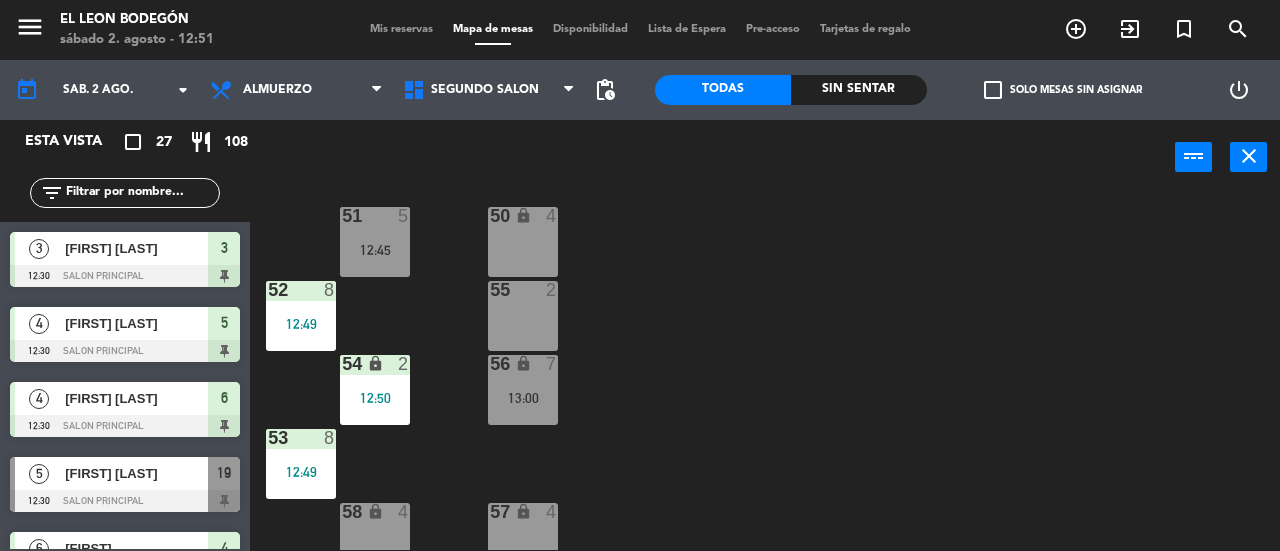 scroll, scrollTop: 0, scrollLeft: 0, axis: both 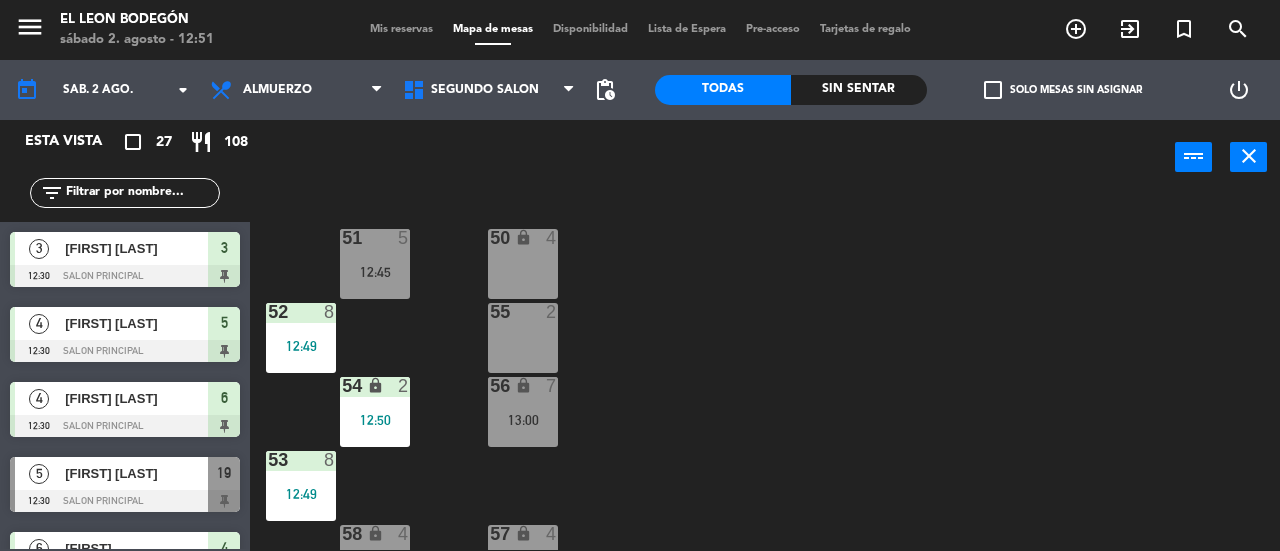 click on "lock" at bounding box center (523, 237) 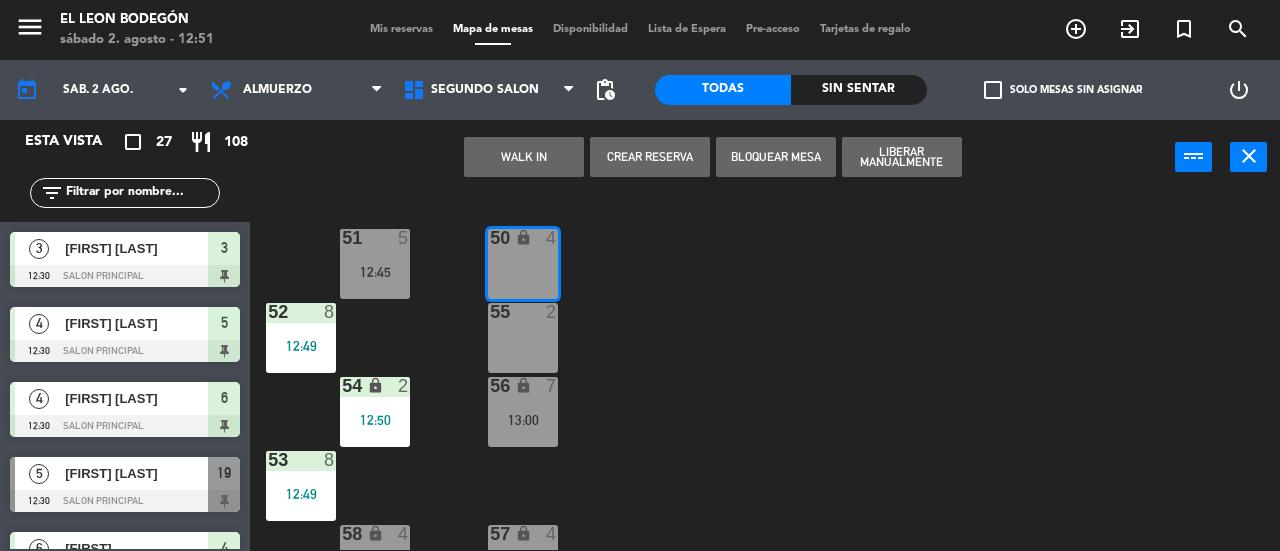 click on "WALK IN" at bounding box center (524, 157) 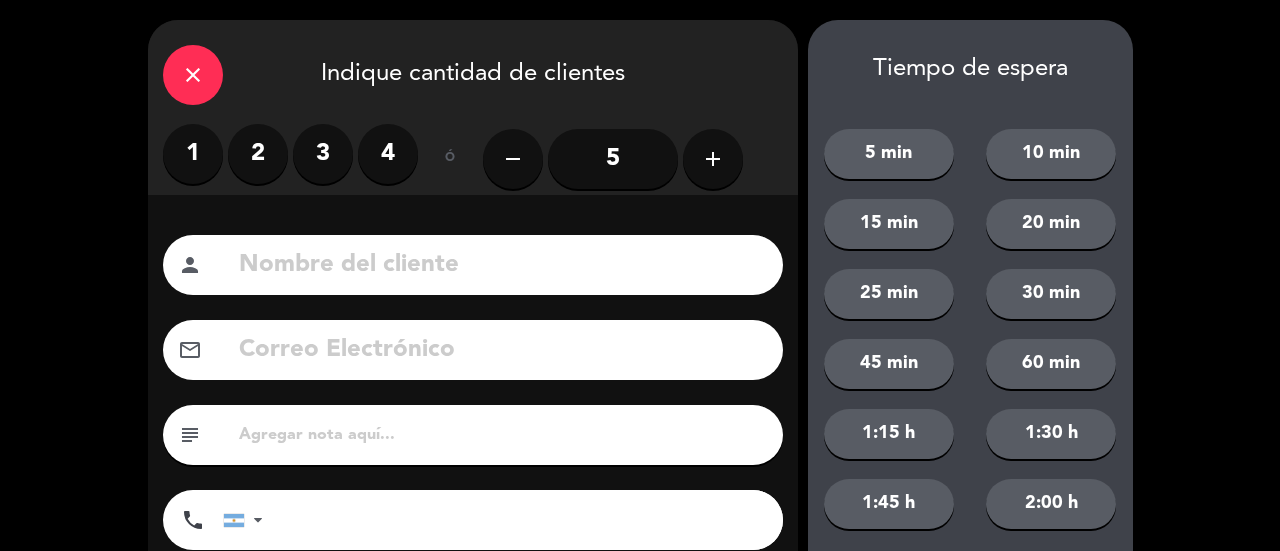 click on "3" at bounding box center [323, 154] 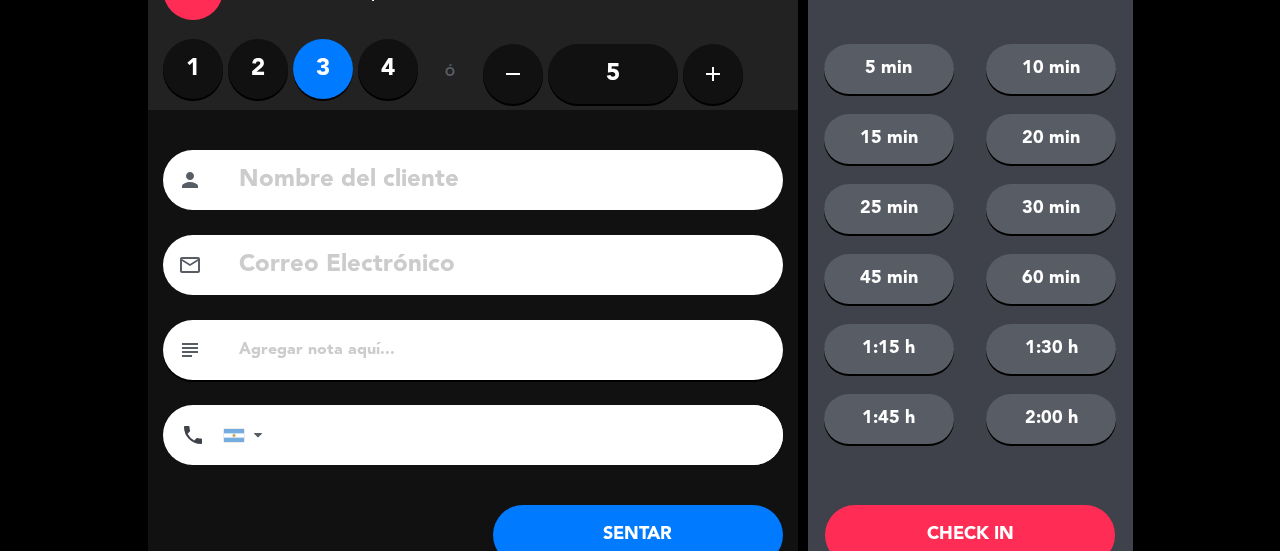 scroll, scrollTop: 149, scrollLeft: 0, axis: vertical 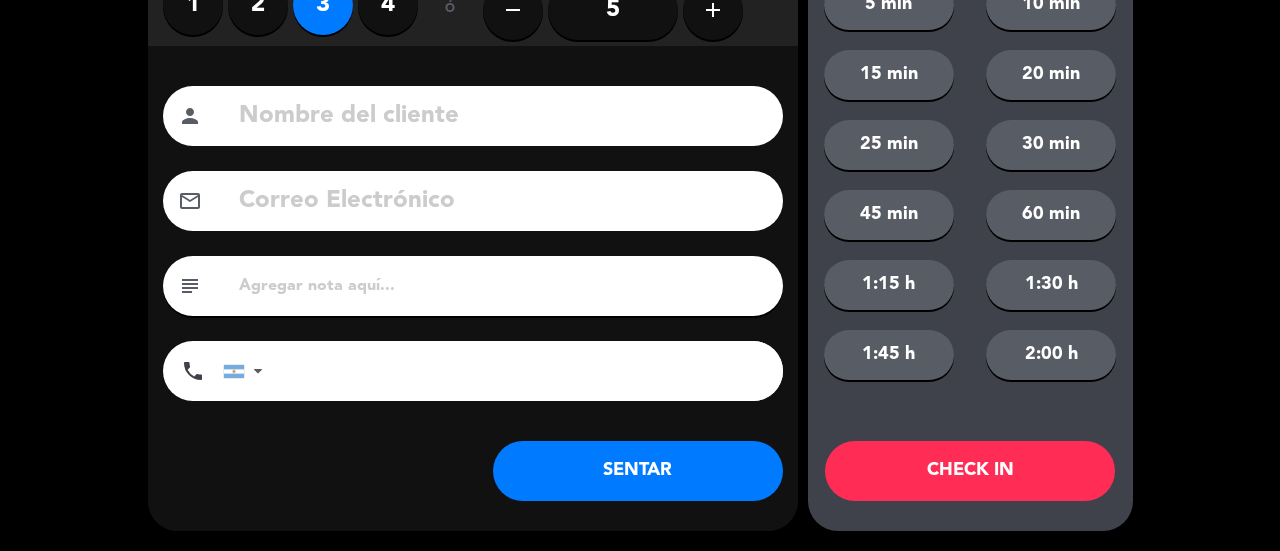 click on "SENTAR" 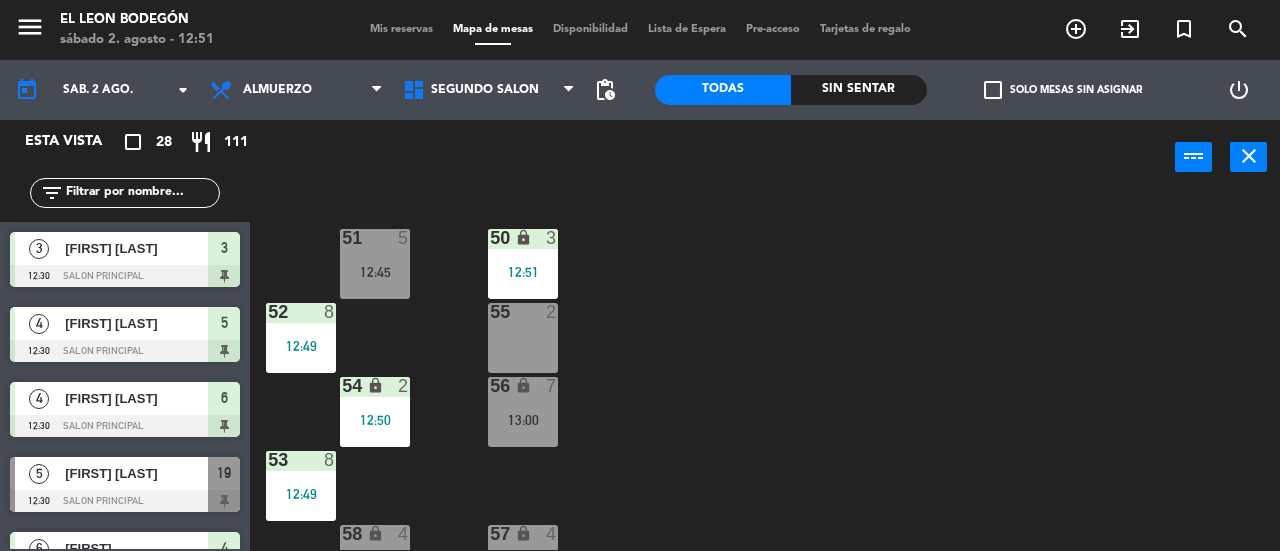 click 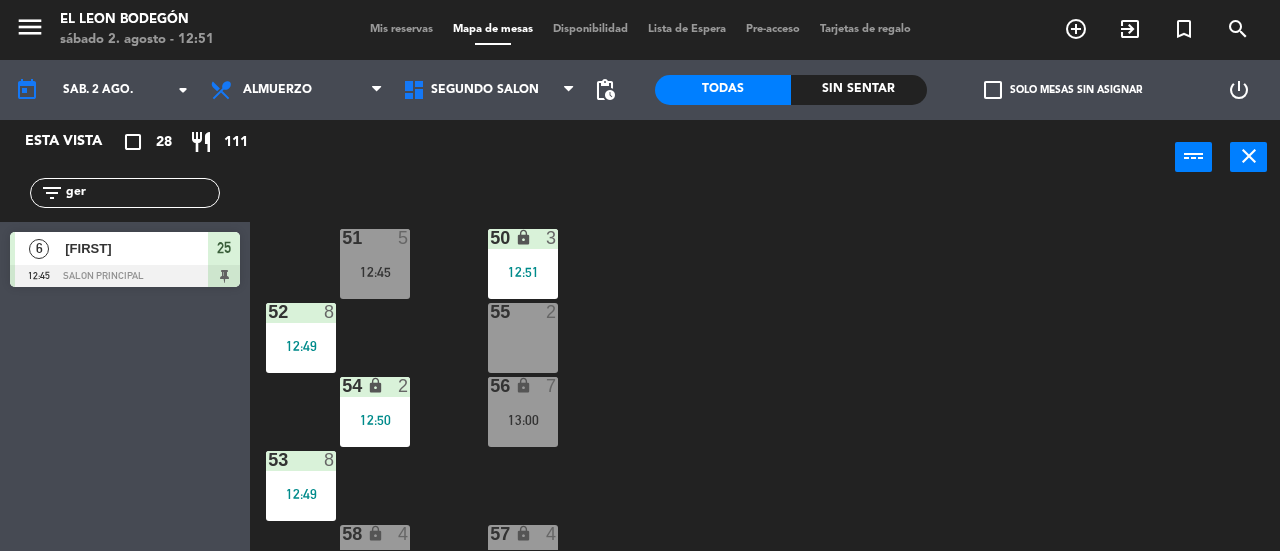click on "ger" 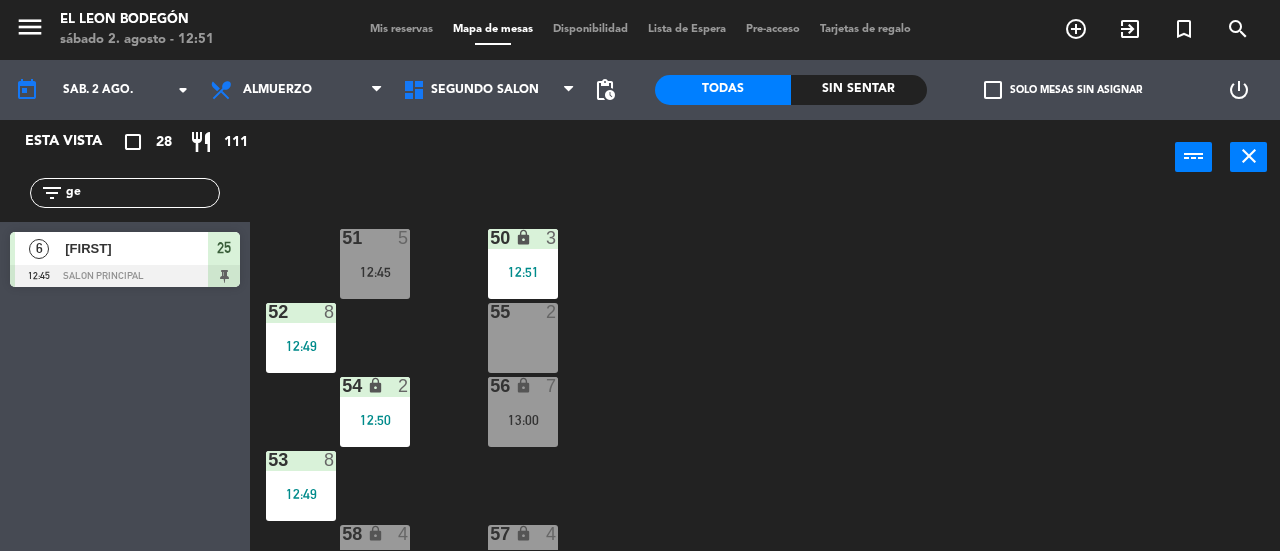 type on "g" 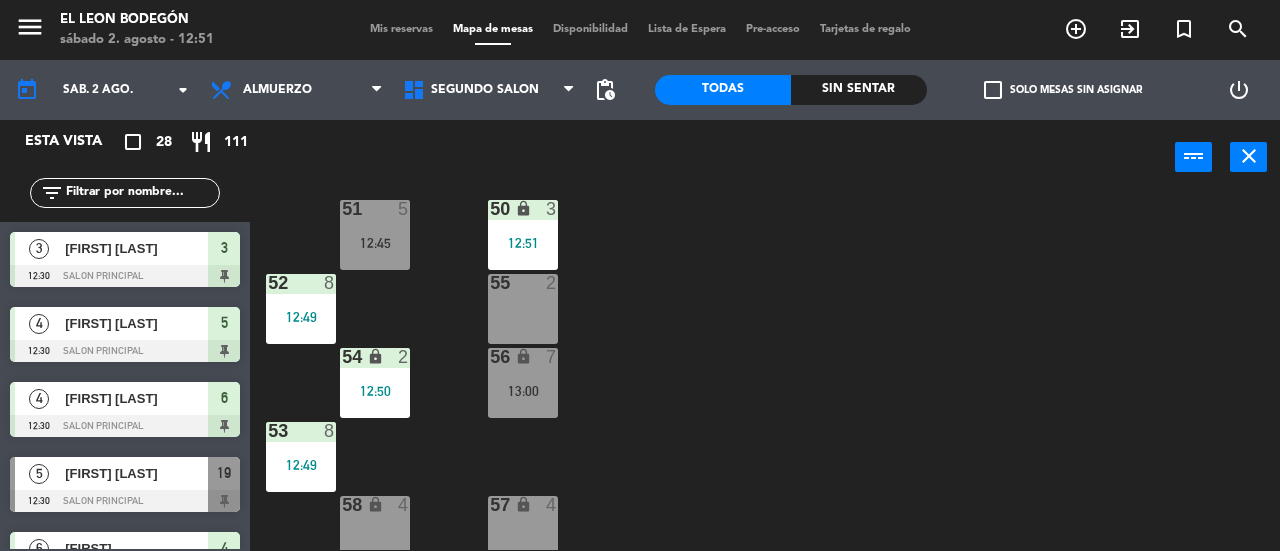 scroll, scrollTop: 45, scrollLeft: 0, axis: vertical 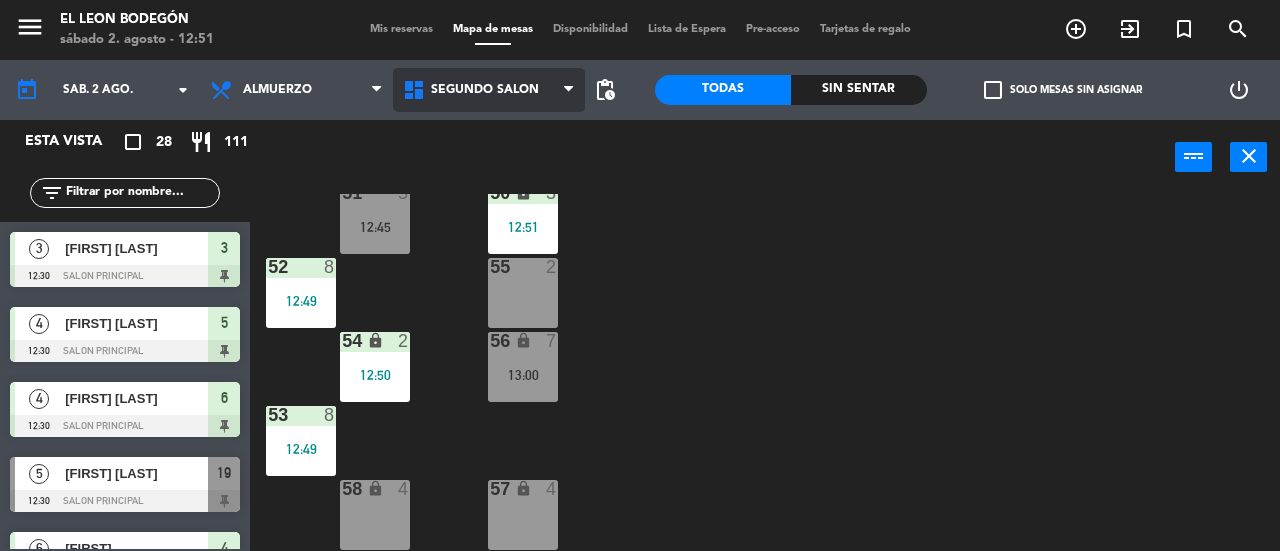 click on "Segundo Salón" at bounding box center (489, 90) 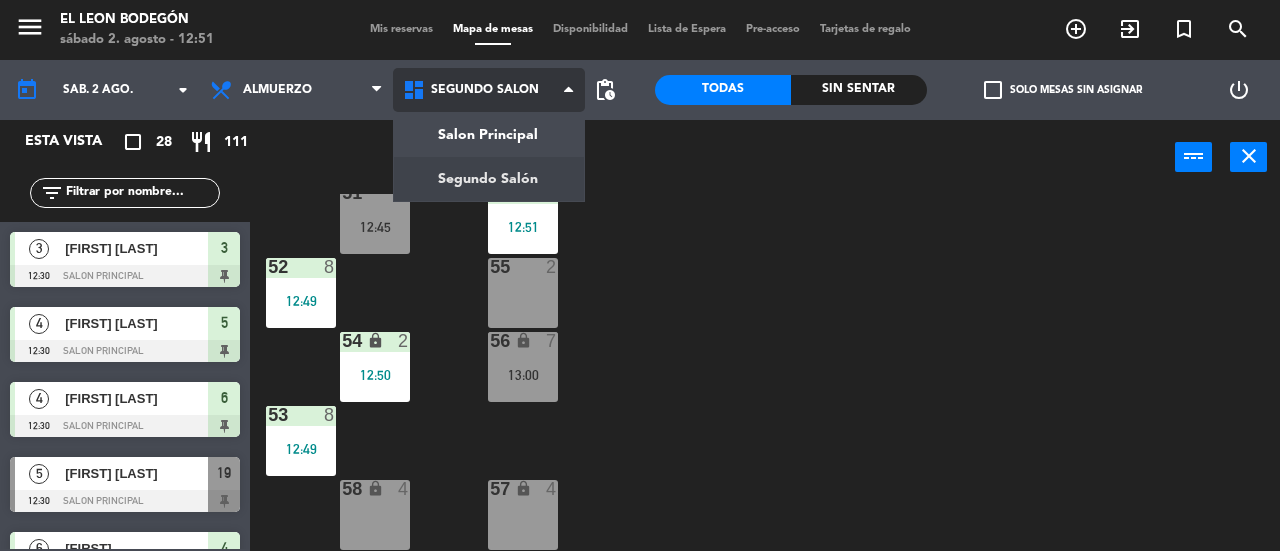 click on "Salon Principal   Segundo Salón   Segundo Salón   Salon Principal   Segundo Salón" 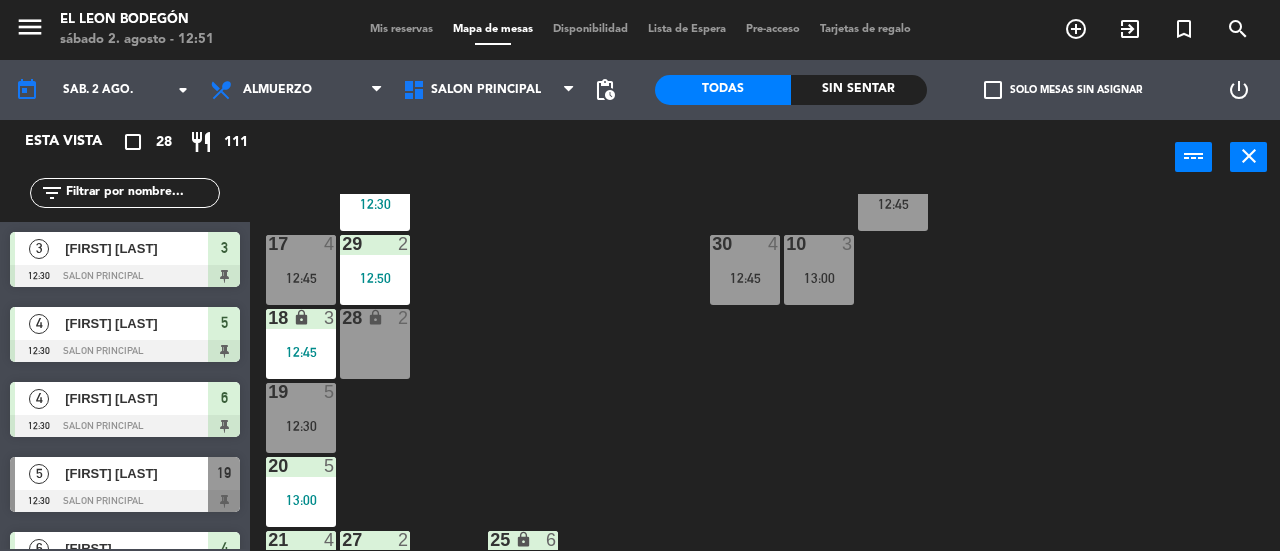 scroll, scrollTop: 215, scrollLeft: 0, axis: vertical 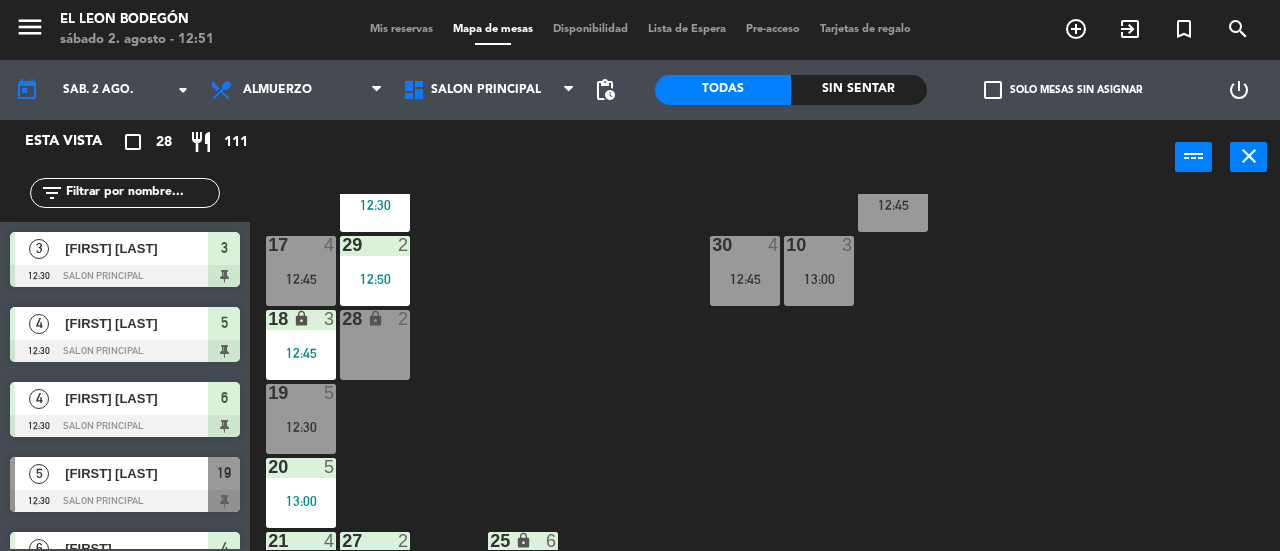 click on "3  3   12:30  4  6   12:30  5  4   12:30  6  4   12:30  7  7   12:45  2  4  15 block  2   12:45  14  6   12:30  13 lock  2  12  2   12:49  11  7   12:45  8  4   13:00  16  5   12:30  9 lock  3   12:45  10  3   13:00  30  4   12:45  17  4   12:45  29  2   12:50  18 lock  3   12:45  28 lock  2  19  5   12:30  20  5   13:00  21  4   13:00  27  2   12:40  25 lock  6   12:45  22  2   13:00  26 lock  2   12:43  23 lock  4   12:42  24 lock  5" 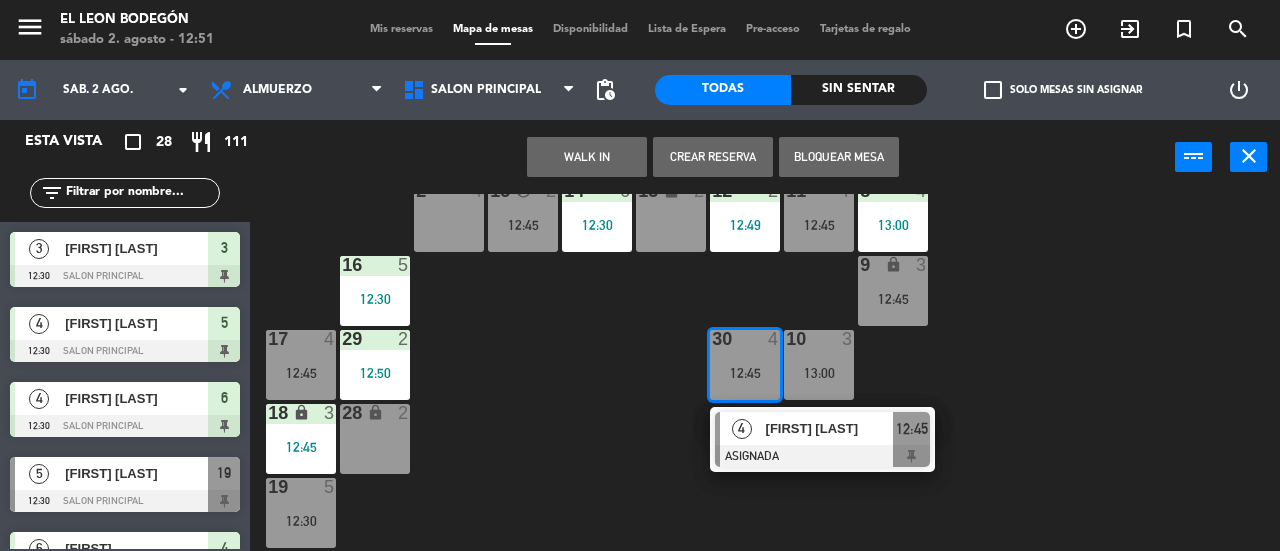 scroll, scrollTop: 15, scrollLeft: 0, axis: vertical 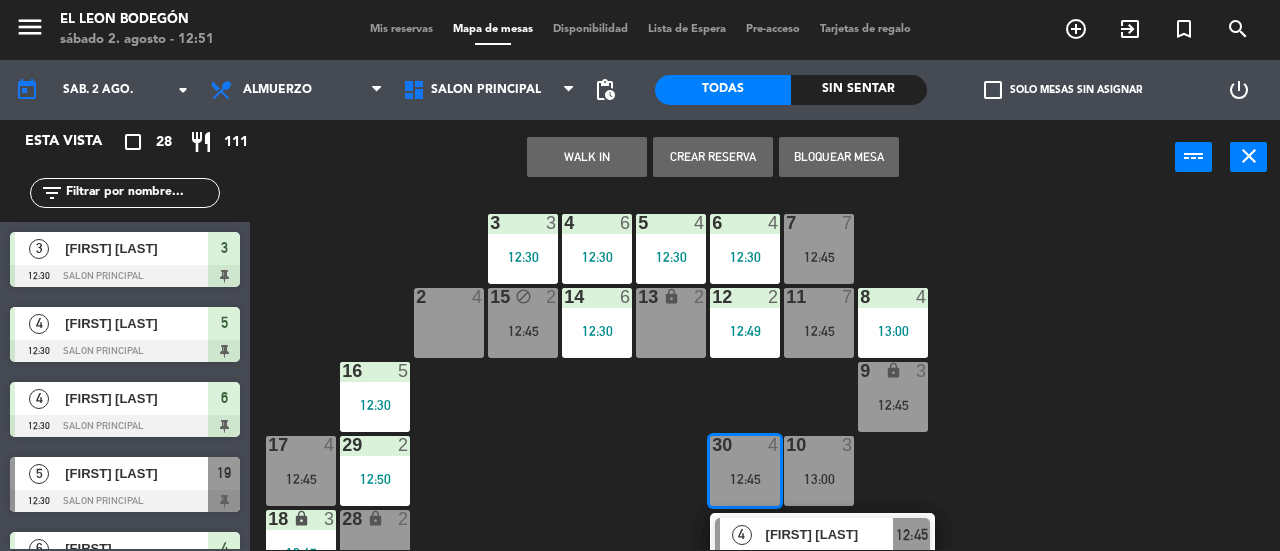 click on "2  4" at bounding box center (449, 298) 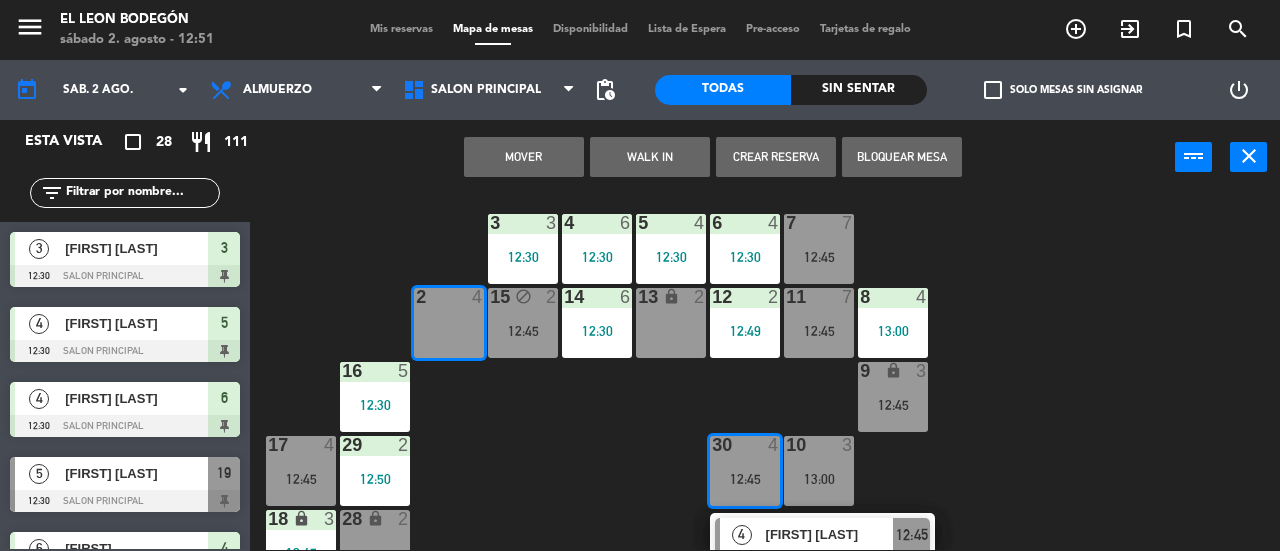 click on "Mover" at bounding box center [524, 157] 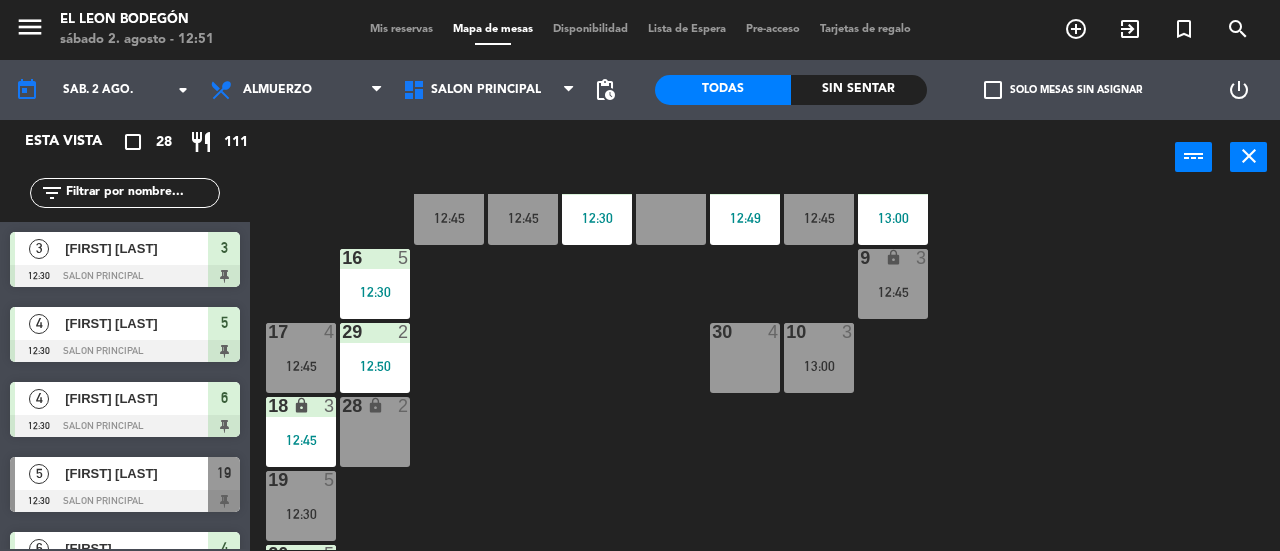 scroll, scrollTop: 215, scrollLeft: 0, axis: vertical 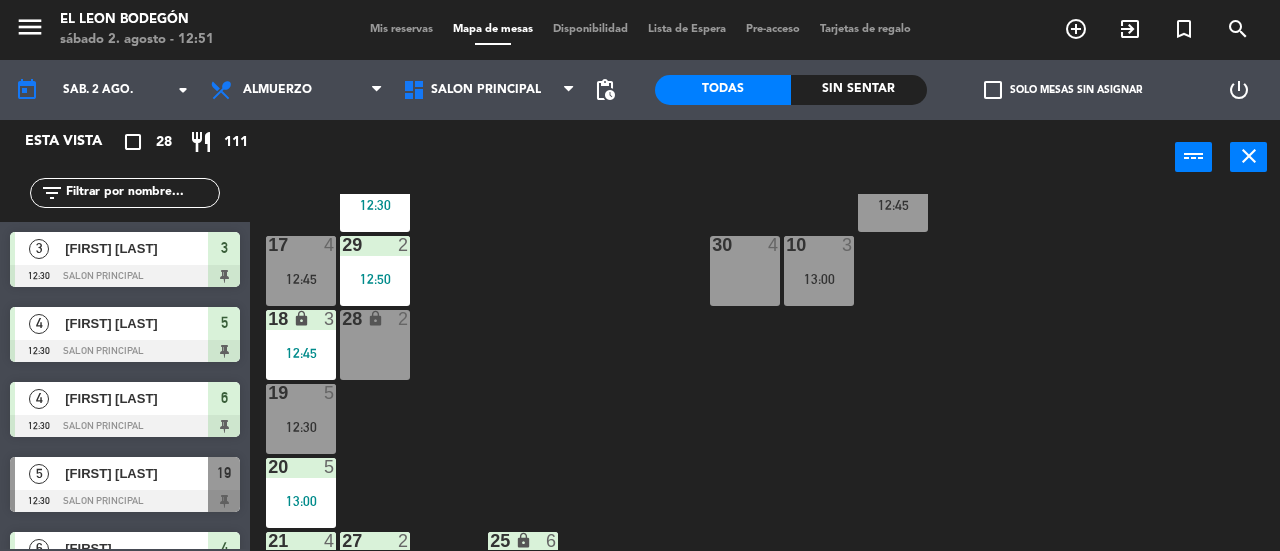 click on "12:45" at bounding box center (301, 278) 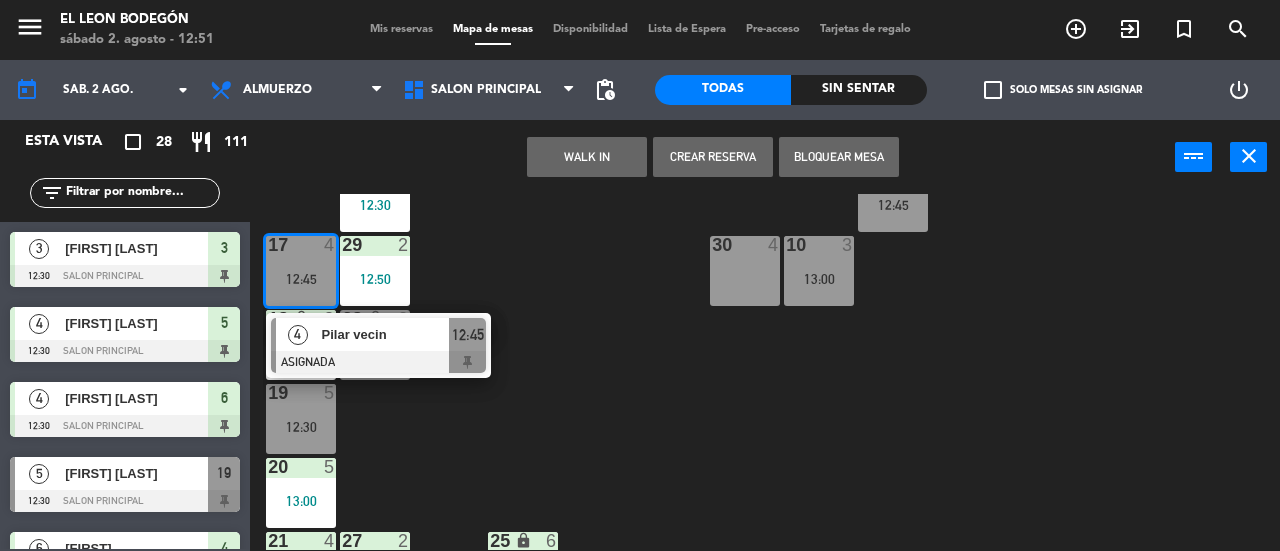 click on "3  3   12:30  4  6   12:30  5  4   12:30  6  4   12:30  7  7   12:45  2  4   12:45  15 block  2   12:45  14  6   12:30  13 lock  2  12  2   12:49  11  7   12:45  8  4   13:00  16  5   12:30  9 lock  3   12:45  10  3   13:00  30  4  17  4   12:45   4   [FIRST] [LAST]   ASIGNADA  12:45 29  2   12:50  18 lock  3   12:45  28 lock  2  19  5   12:30  20  5   13:00  21  4   13:00  27  2   12:40  25 lock  6   12:45  22  2   13:00  26 lock  2   12:43  23 lock  4   12:42  24 lock  5" 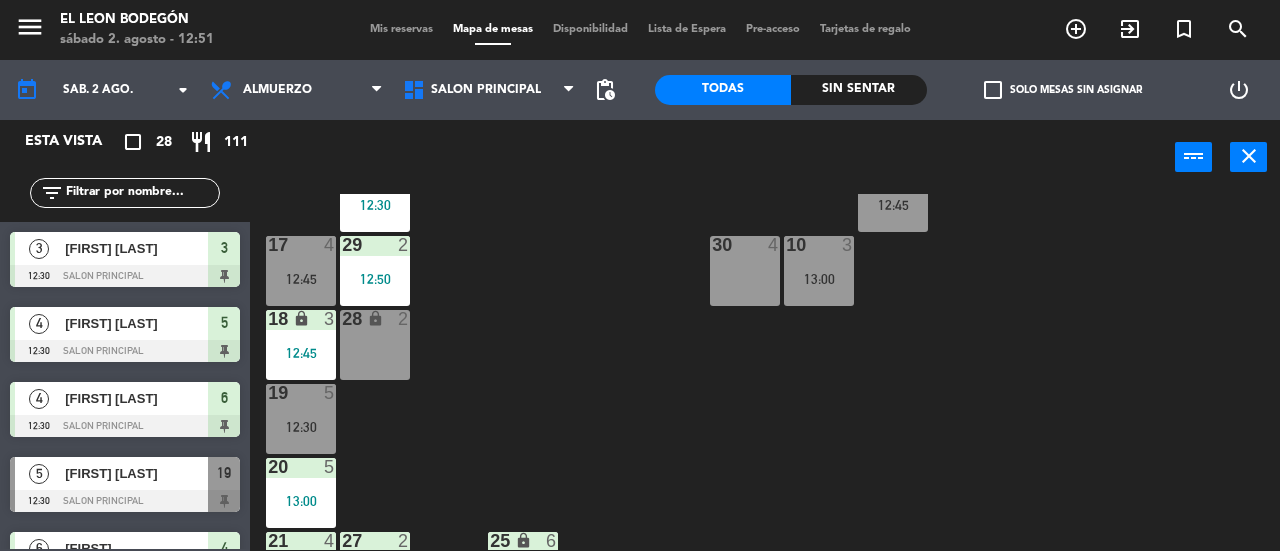 click on "19  5   12:30" at bounding box center (301, 419) 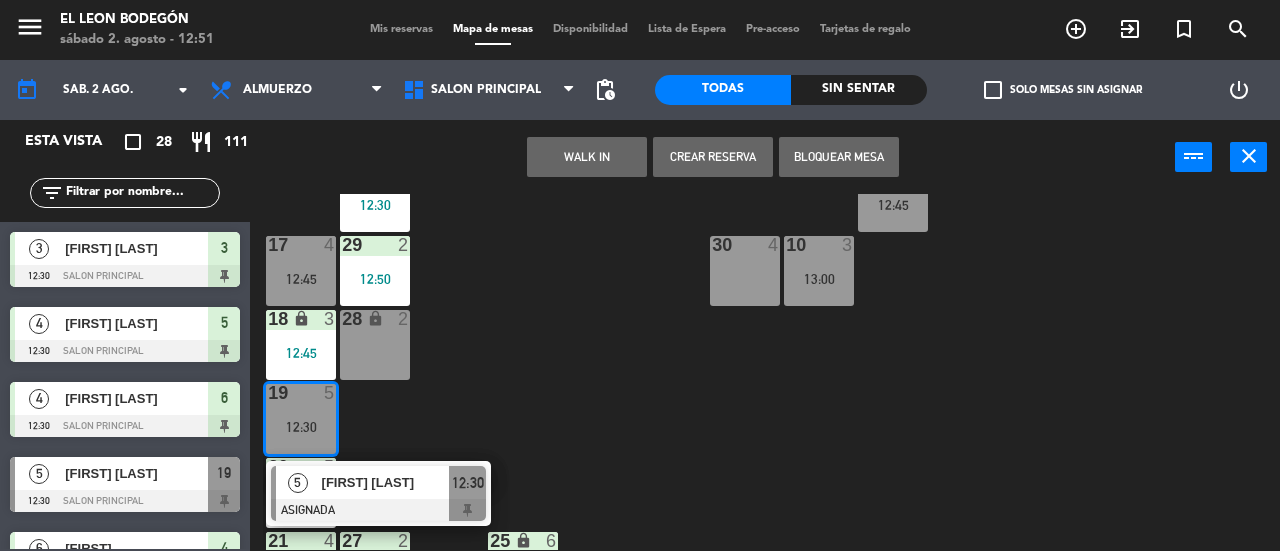 click on "3  3   12:30  4  6   12:30  5  4   12:30  6  4   12:30  7  7   12:45  2  4   12:45  15 block  2   12:45  14  6   12:30  13 lock  2  12  2   12:49  11  7   12:45  8  4   13:00  16  5   12:30  9 lock  3   12:45  10  3   13:00  30  4  17  4   12:45  29  2   12:50  18 lock  3   12:45  28 lock  2  19  5   12:30   5   [FIRST] [LAST]   ASIGNADA  12:30 20  5   13:00  21  4   13:00  27  2   12:40  25 lock  6   12:45  22  2   13:00  26 lock  2   12:43  23 lock  4   12:42  24 lock  5" 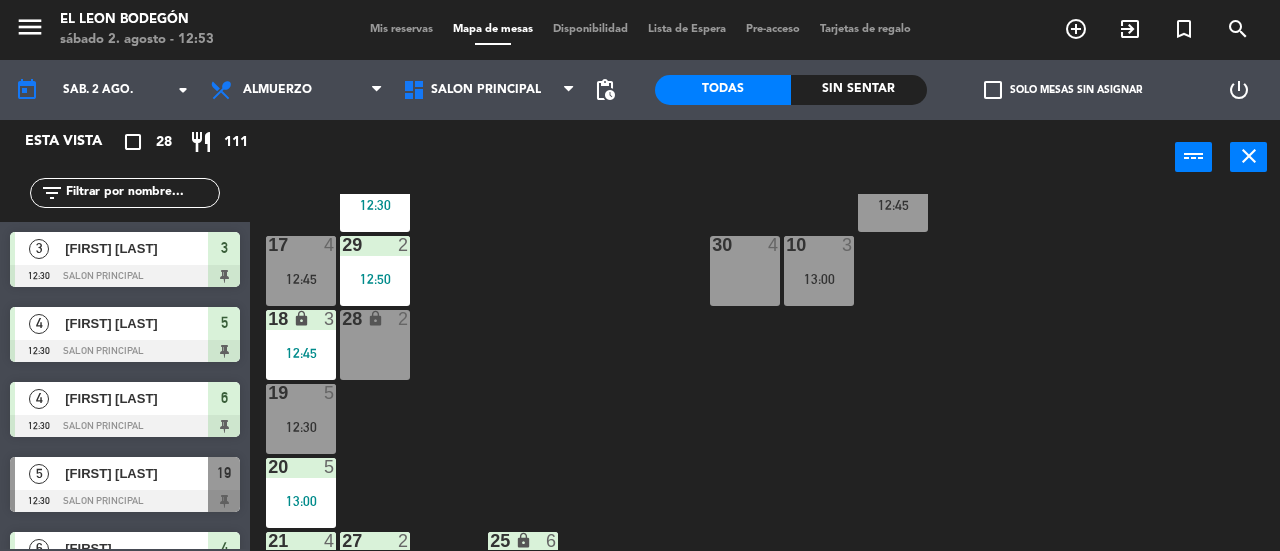 drag, startPoint x: 201, startPoint y: 199, endPoint x: 227, endPoint y: 178, distance: 33.42155 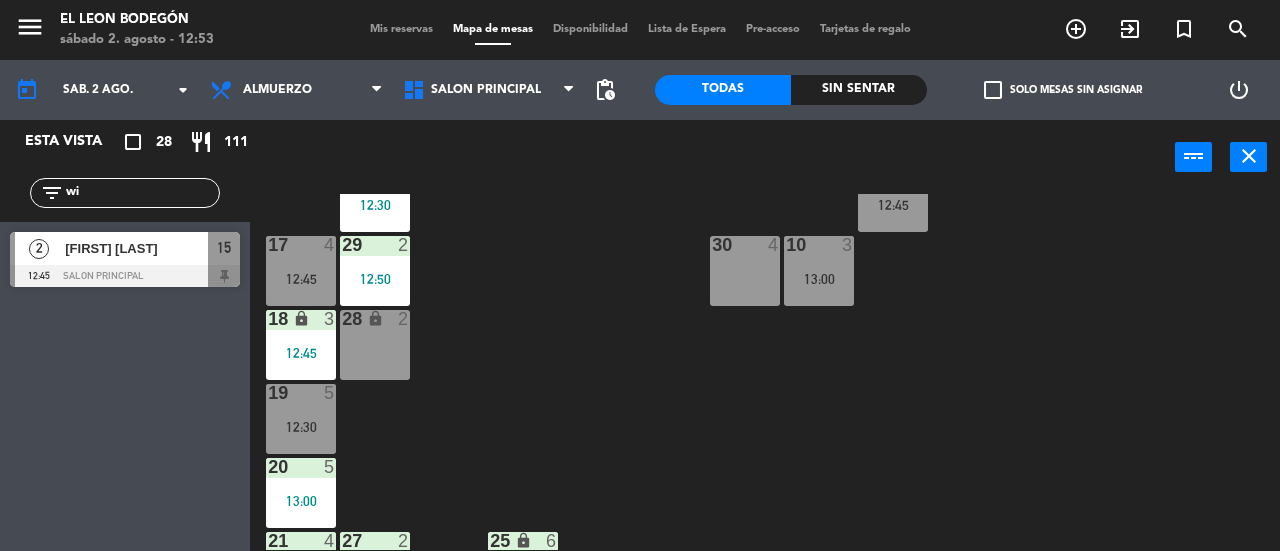 type on "wi" 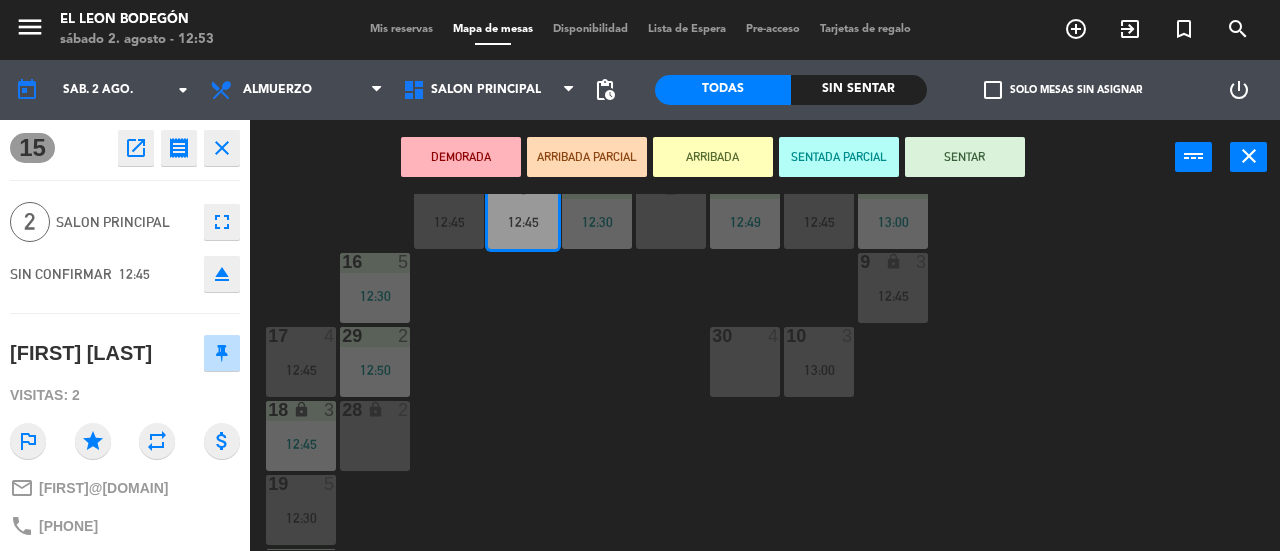 scroll, scrollTop: 0, scrollLeft: 0, axis: both 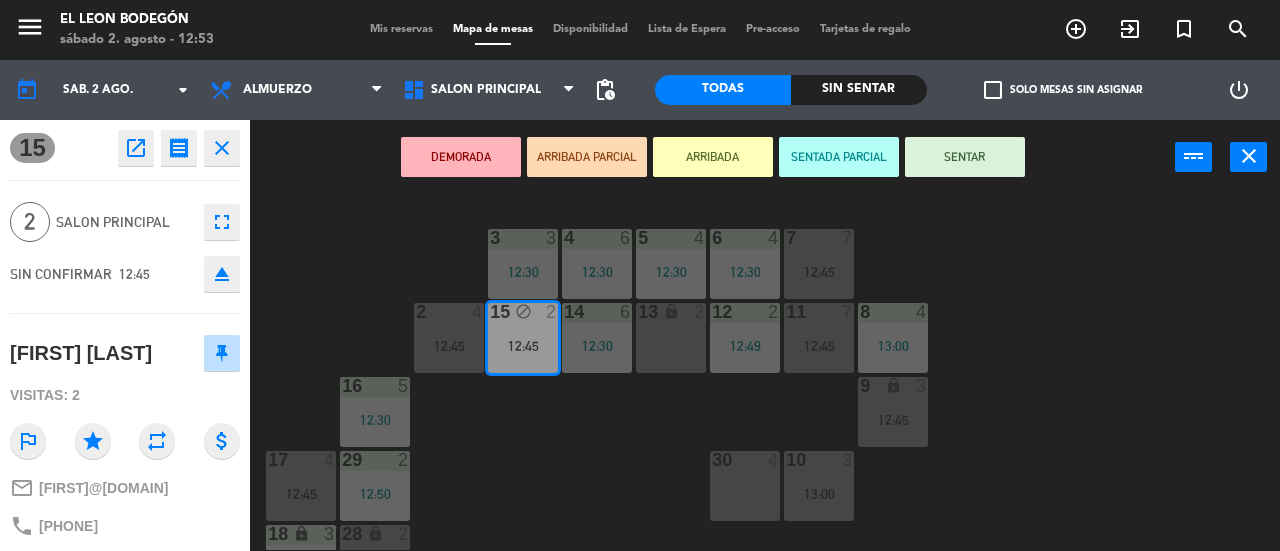 click on "SENTAR" at bounding box center (965, 157) 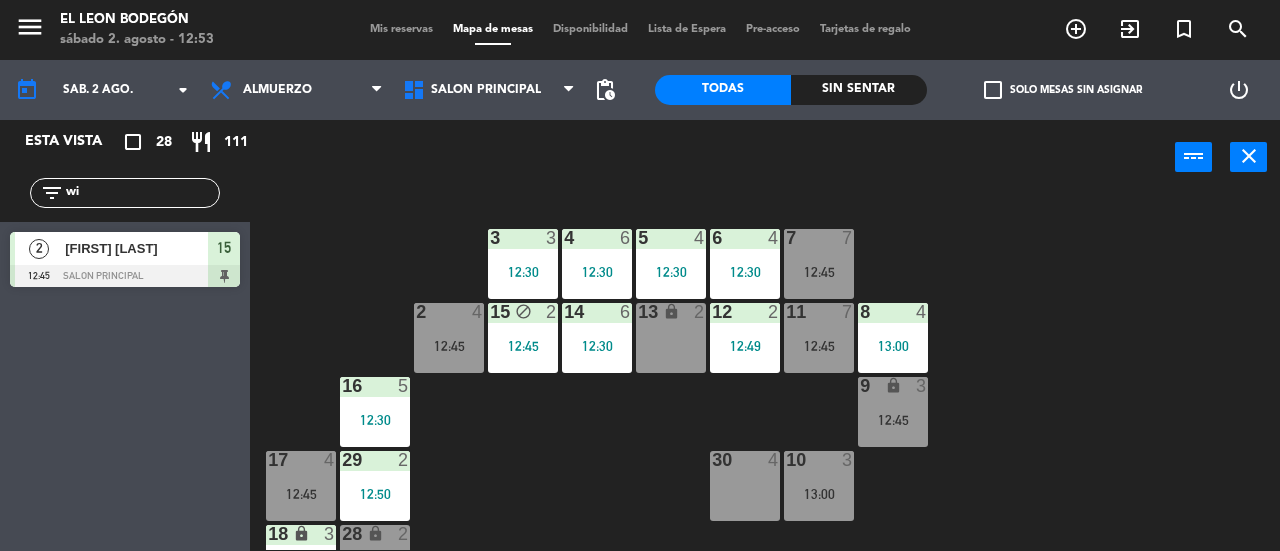 click on "wi" 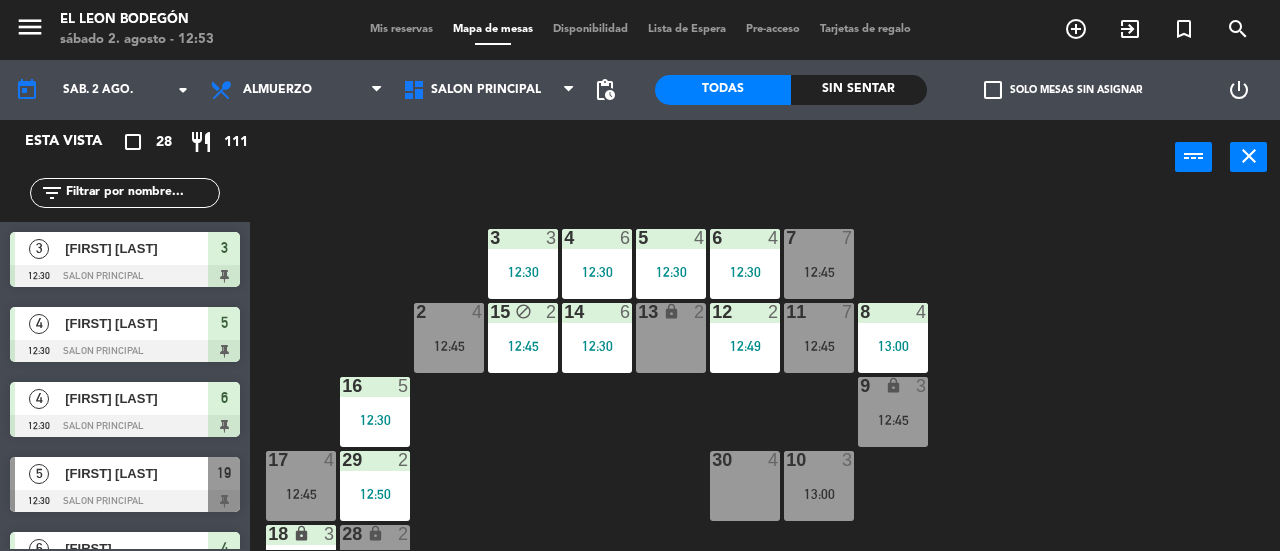 drag, startPoint x: 151, startPoint y: 199, endPoint x: 158, endPoint y: 187, distance: 13.892444 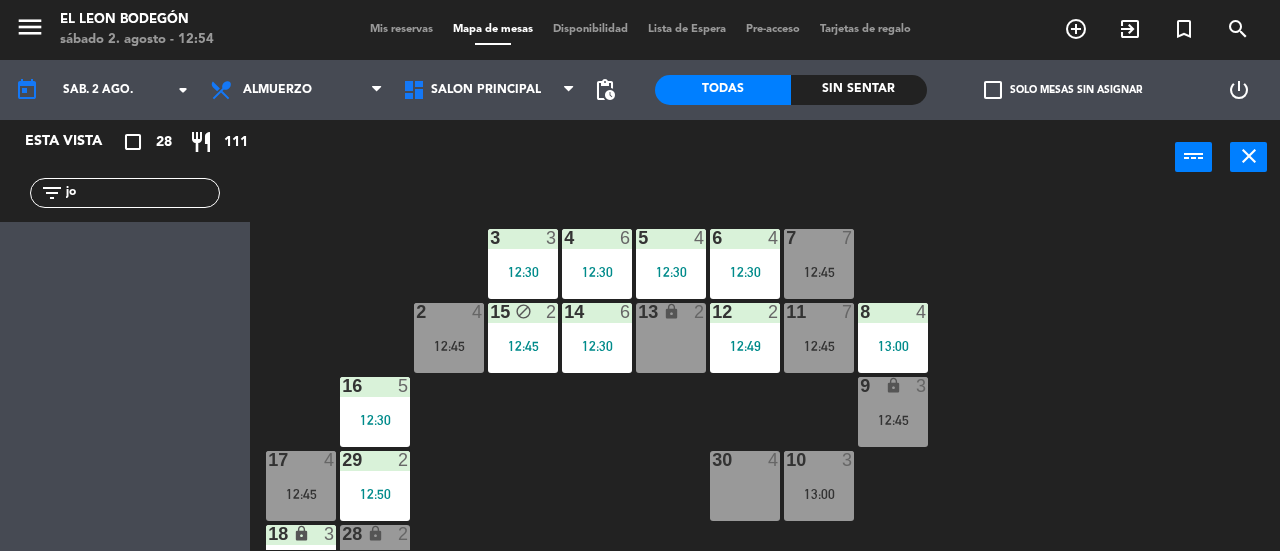 type on "j" 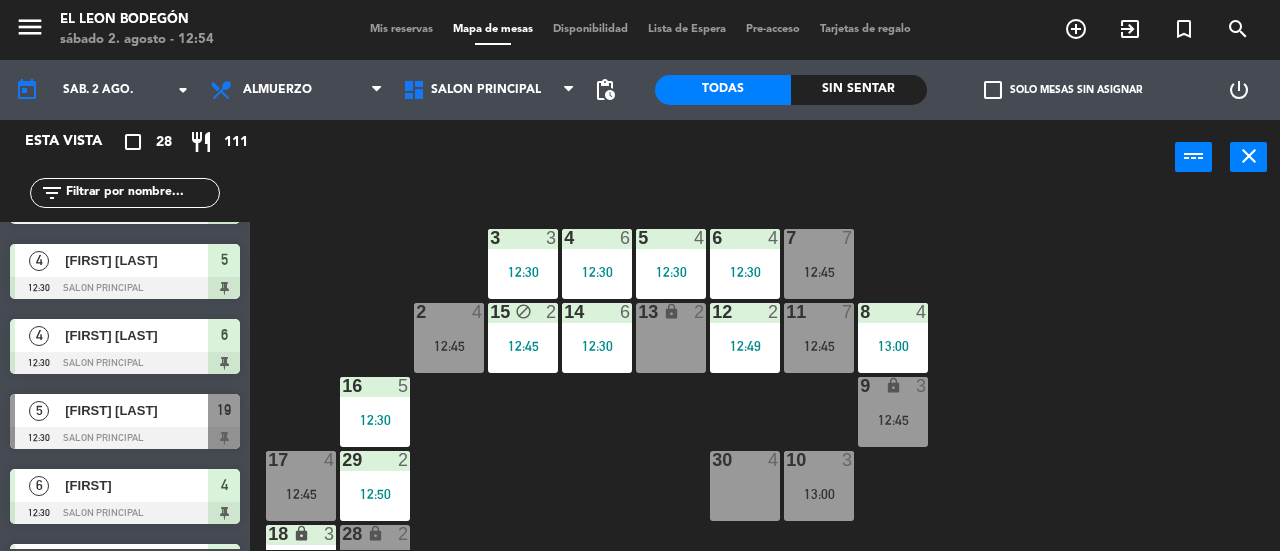 scroll, scrollTop: 0, scrollLeft: 0, axis: both 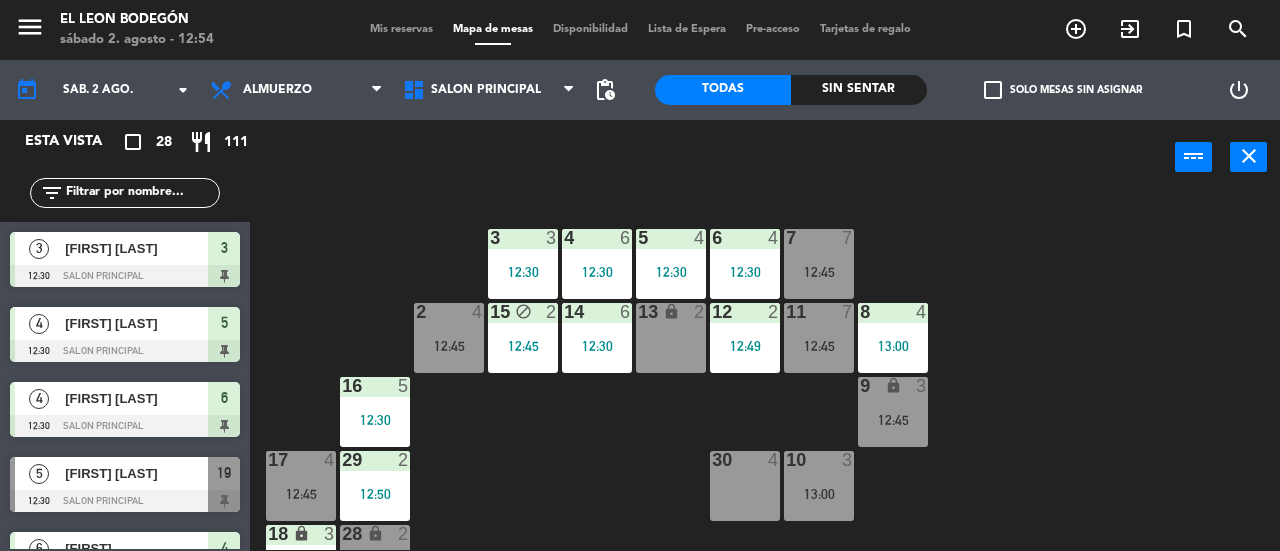 drag, startPoint x: 144, startPoint y: 191, endPoint x: 216, endPoint y: 161, distance: 78 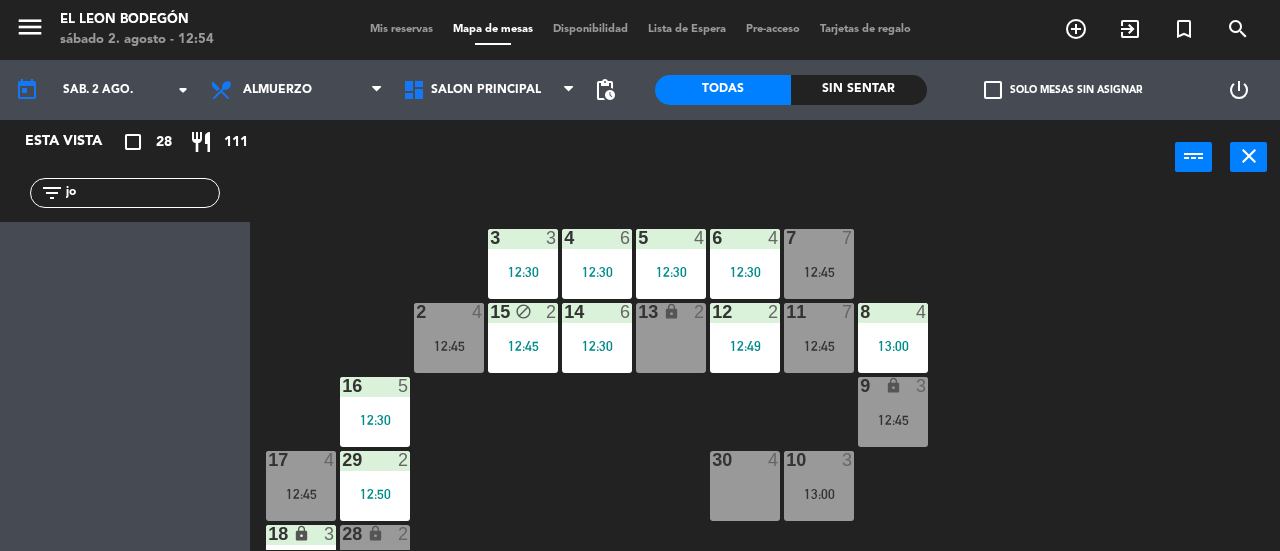 type on "j" 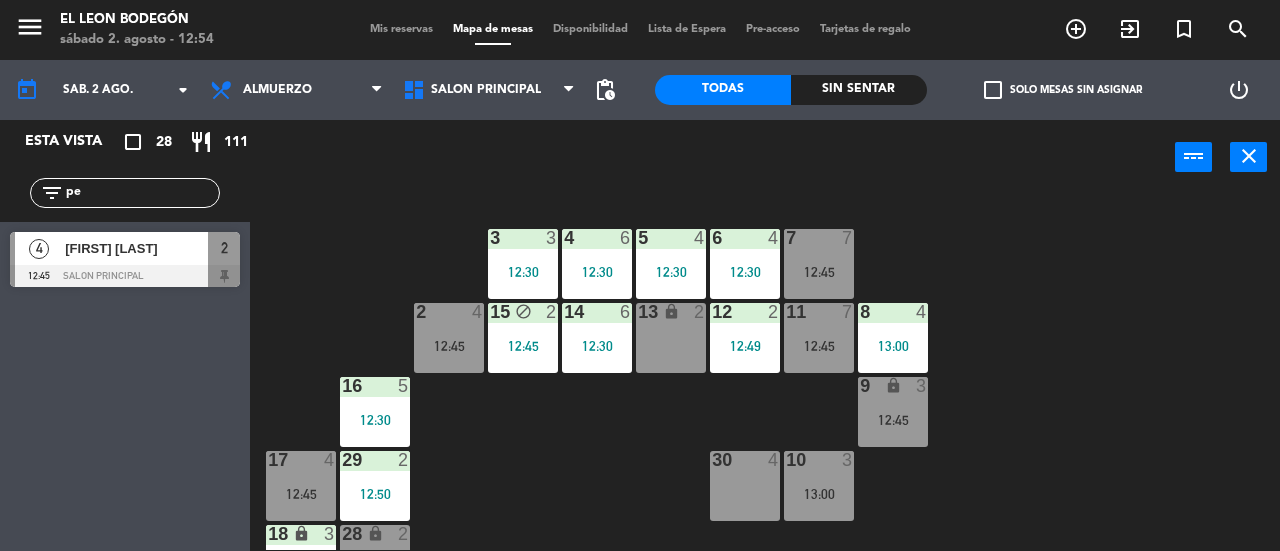 type on "p" 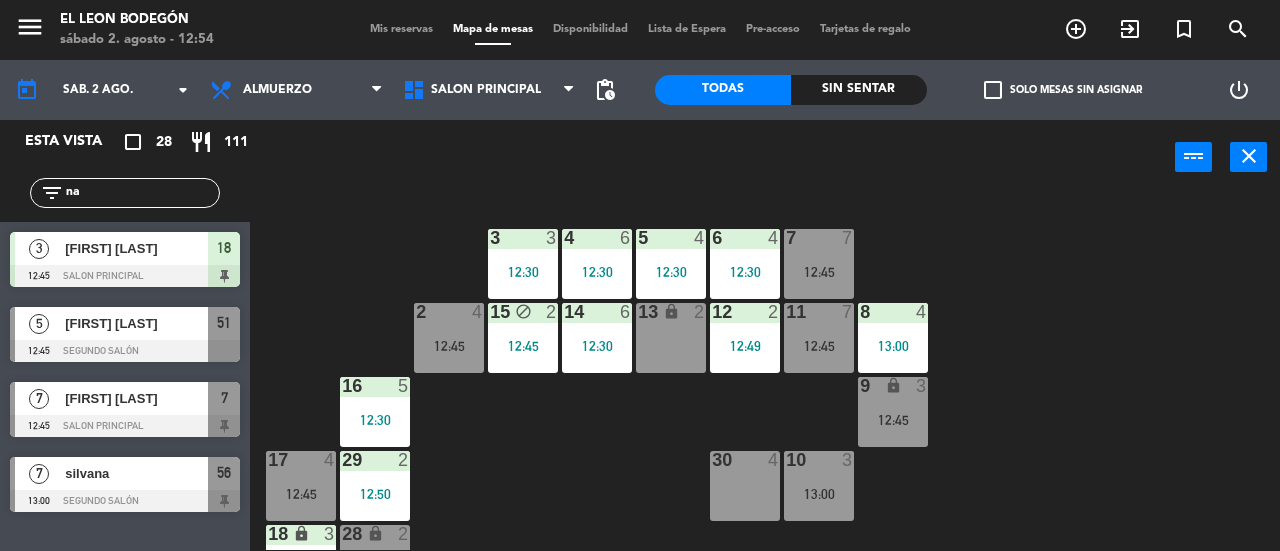 type on "na" 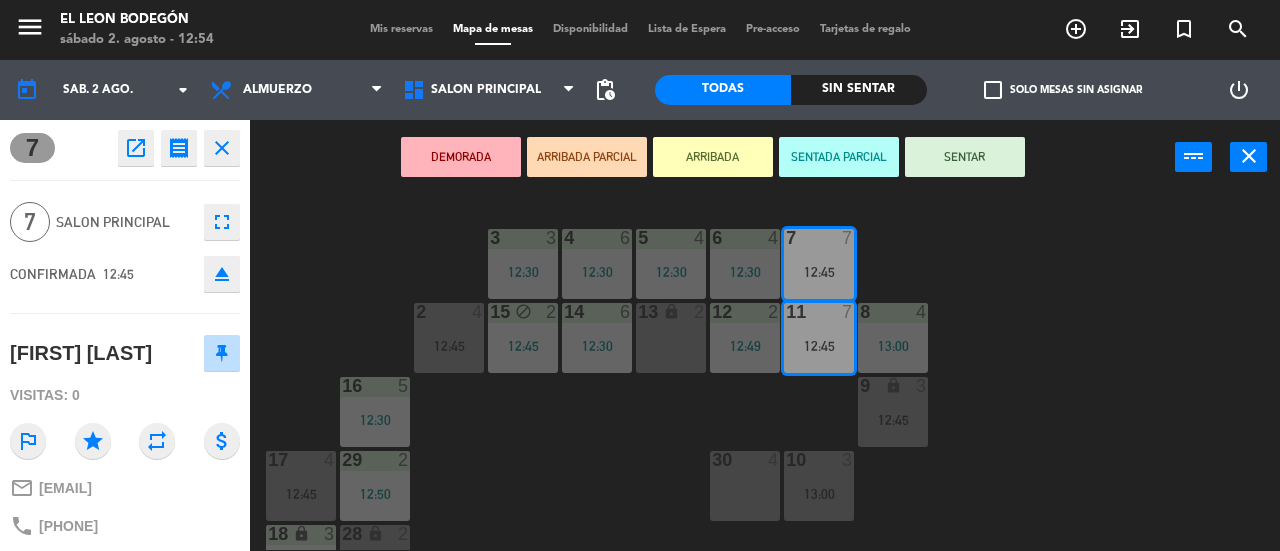 click on "SENTAR" at bounding box center (965, 157) 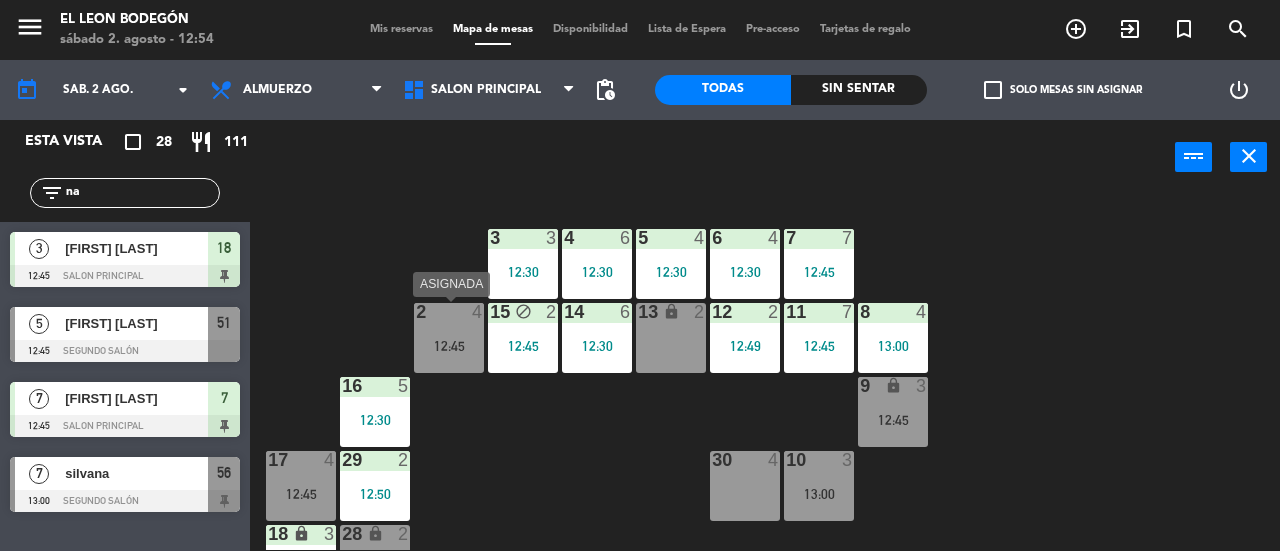 click on "12:45" at bounding box center (449, 346) 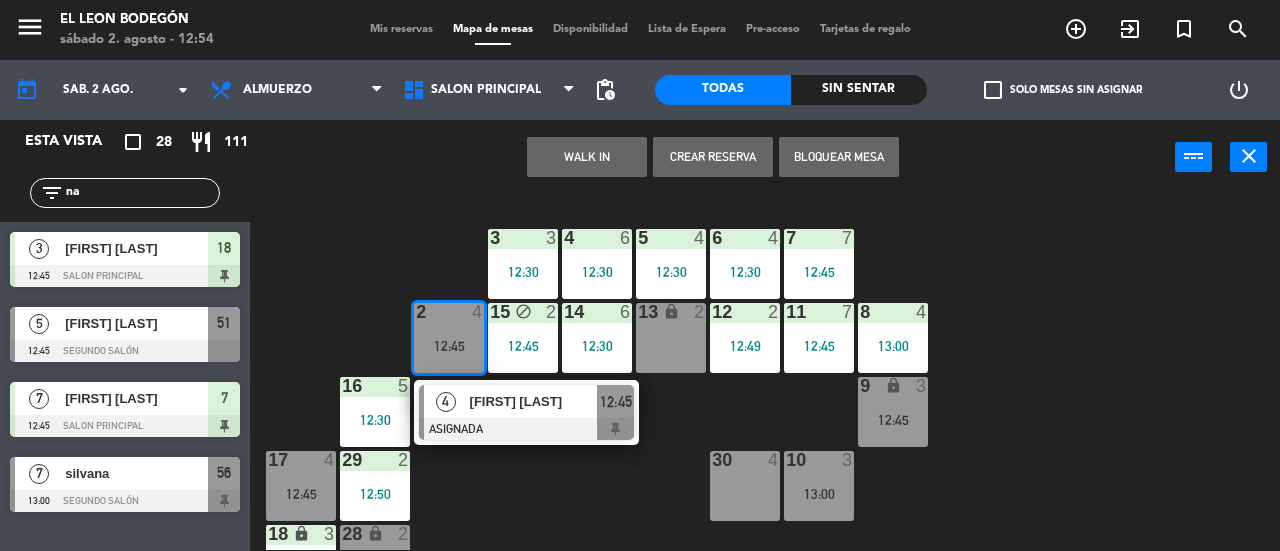 click on "3  3   12:30  4  6   12:30  5  4   12:30  6  4   12:30  7  7   12:45  2  4   12:45   4   [FIRST] [LAST]   ASIGNADA  12:45 15 block  2   12:45  14  6   12:30  13 lock  2  12  2   12:49  11  7   12:45  8  4   13:00  16  5   12:30  9 lock  3   12:45  10  3   13:00  30  4  17  4   12:45  29  2   12:50  18 lock  3   12:45  28 lock  2  19  5   12:30  20  5   13:00  21  4   13:00  27  2   12:40  25 lock  6   12:45  22  2   13:00  26 lock  2   12:43  23 lock  4   12:42  24 lock  5" 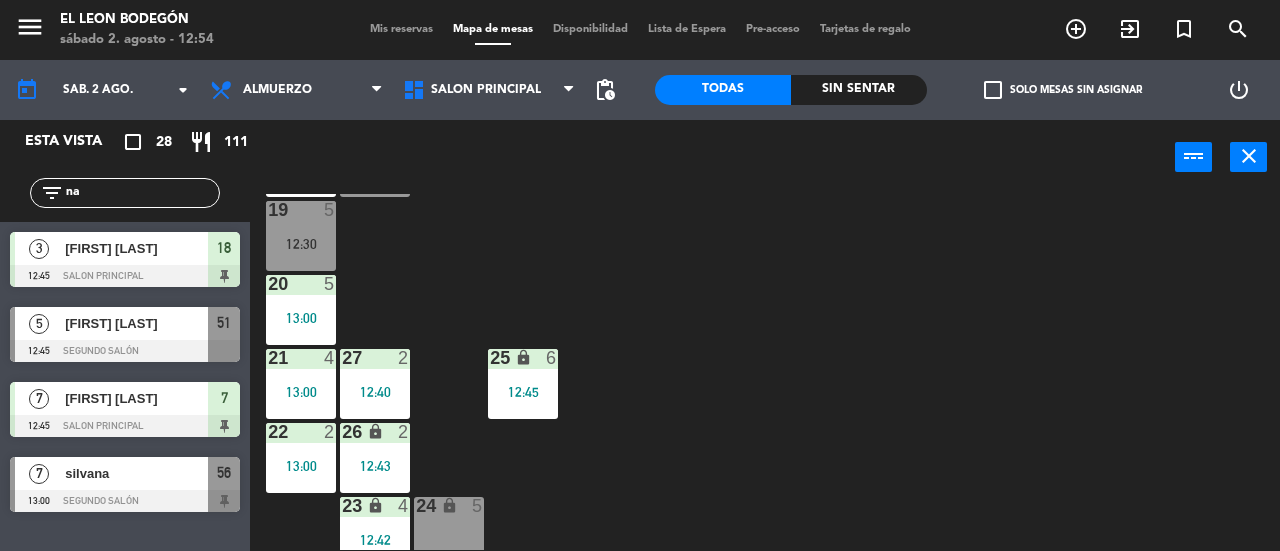 scroll, scrollTop: 400, scrollLeft: 0, axis: vertical 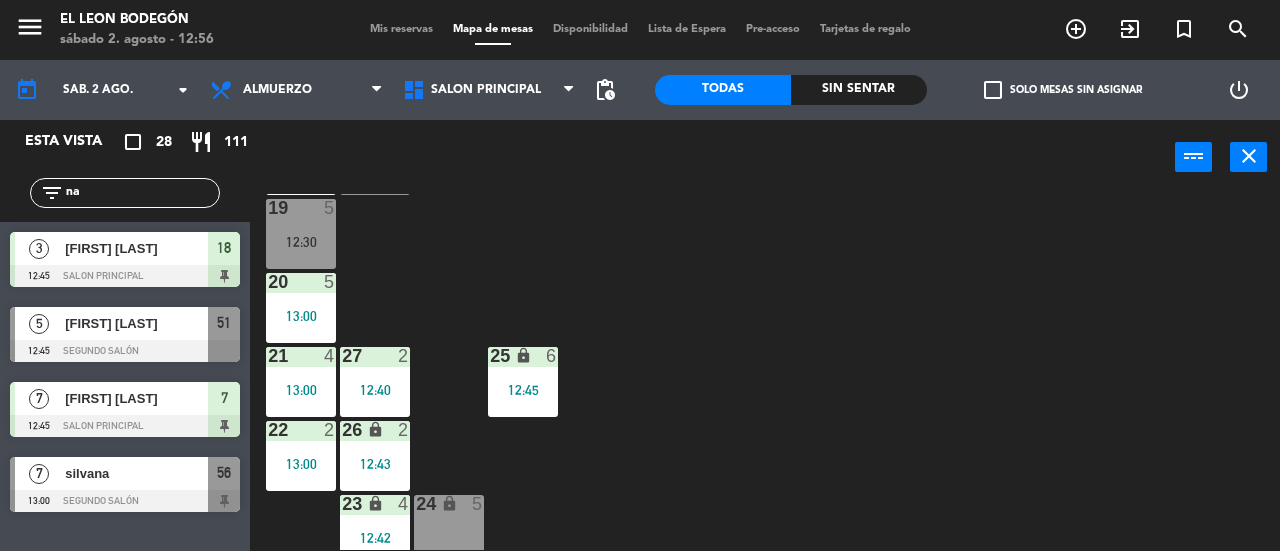 click on "filter_list na" 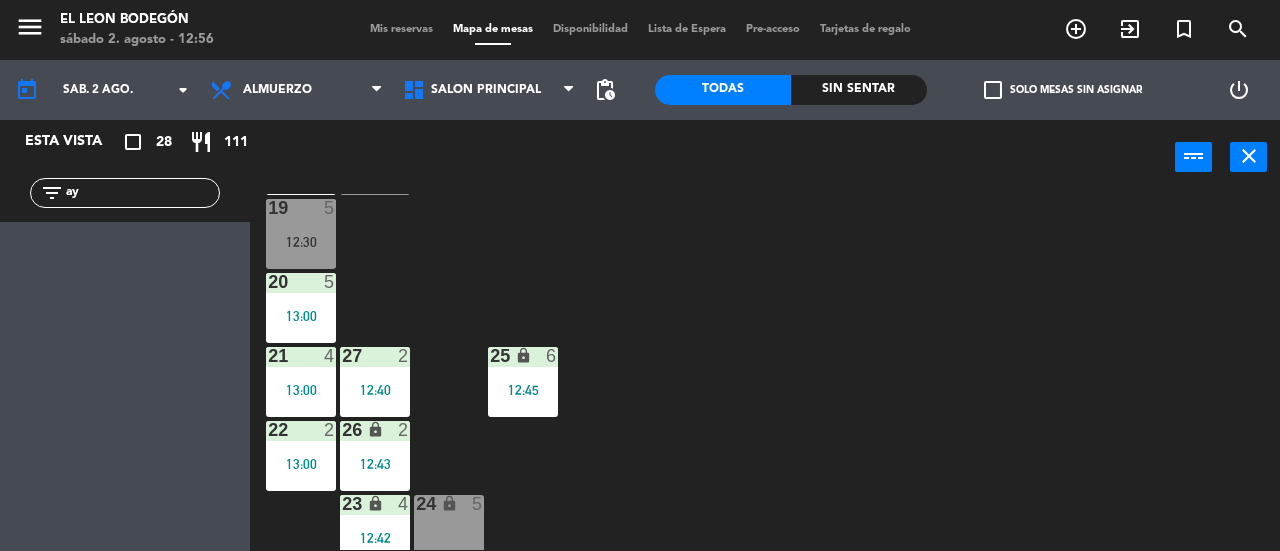 type on "a" 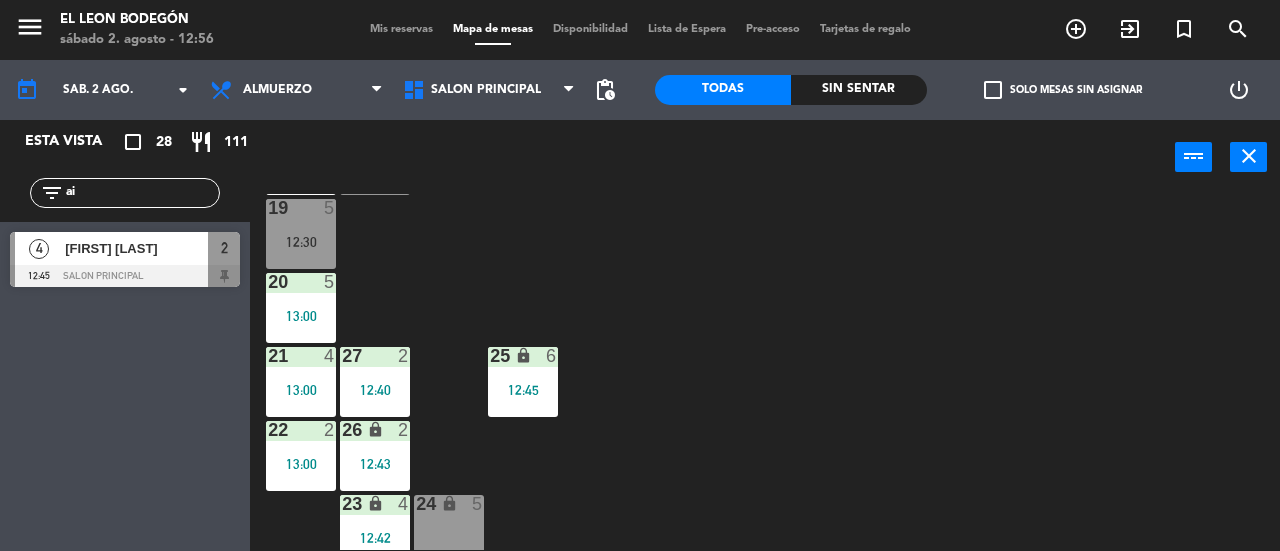 type on "ai" 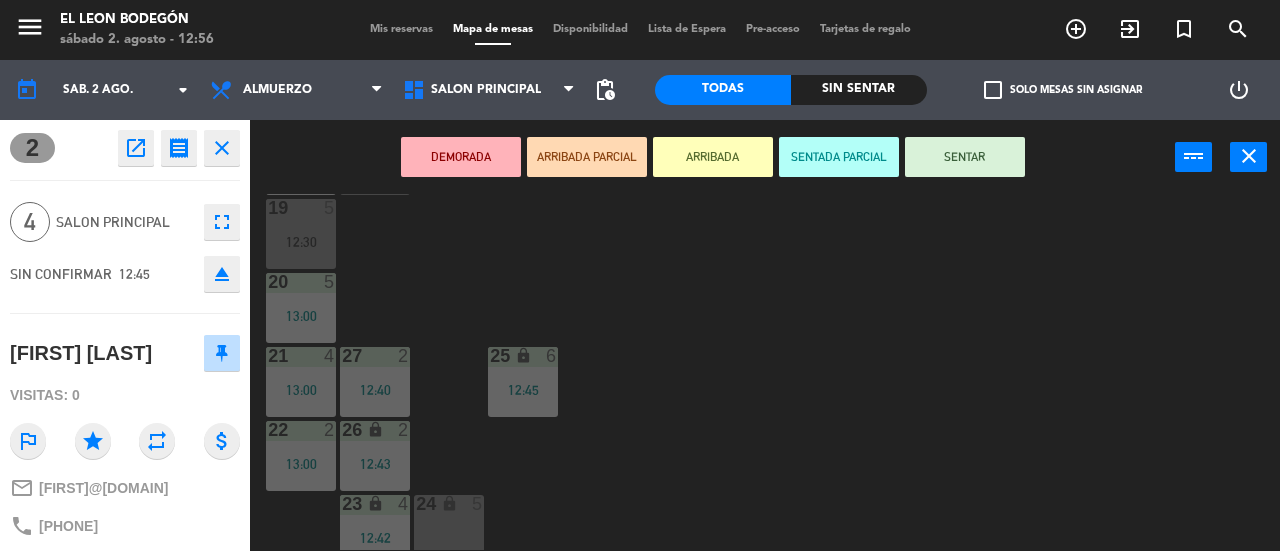 click on "SENTAR" at bounding box center (965, 157) 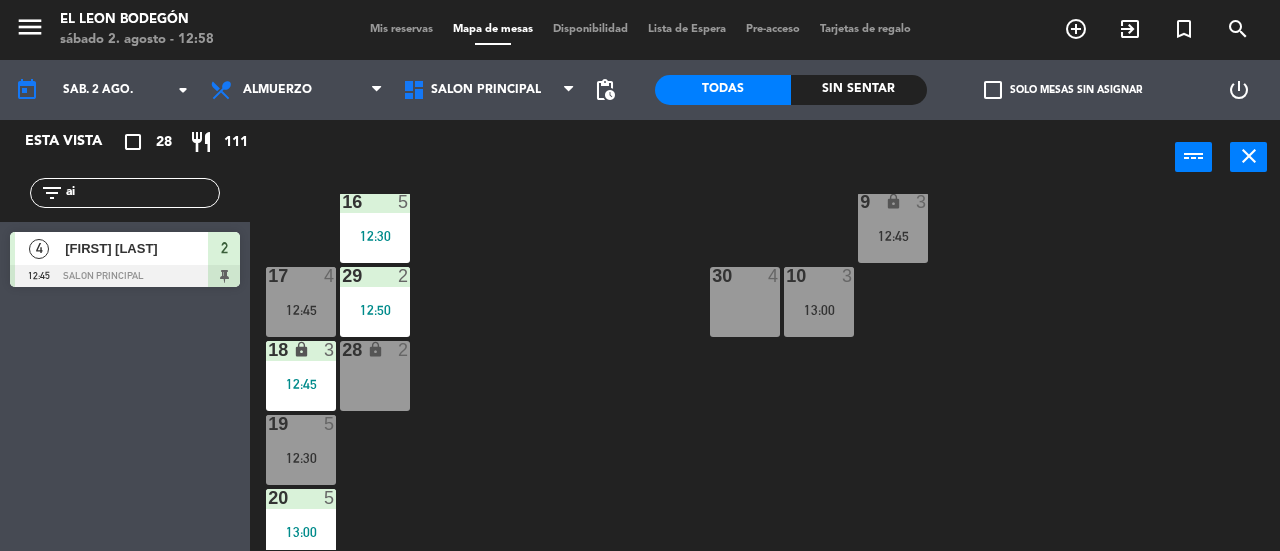 scroll, scrollTop: 200, scrollLeft: 0, axis: vertical 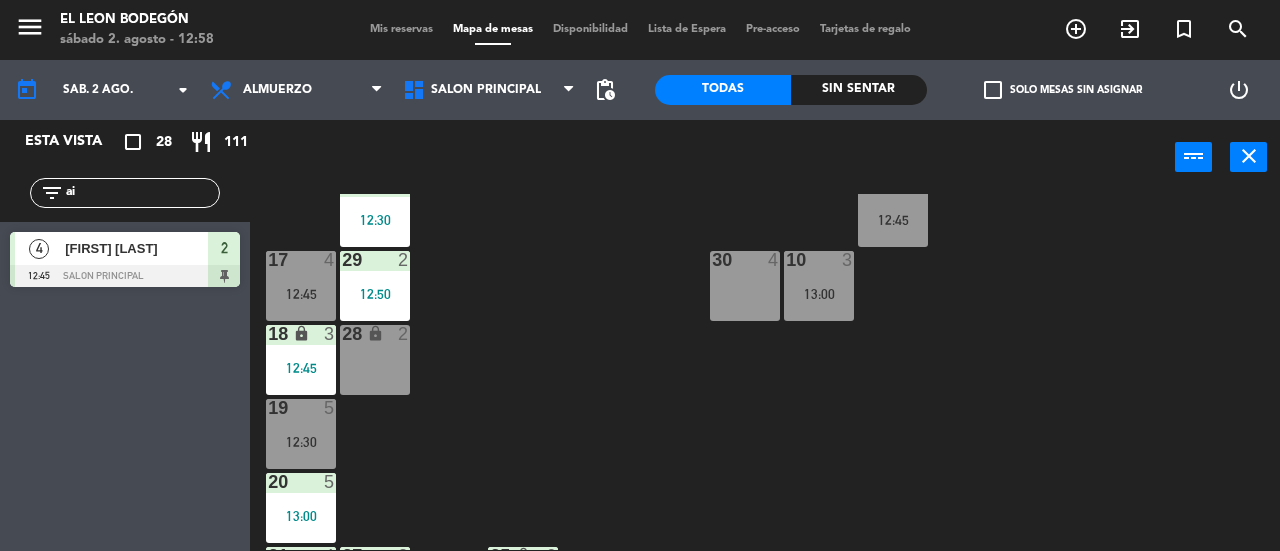 click on "30  4" at bounding box center (745, 286) 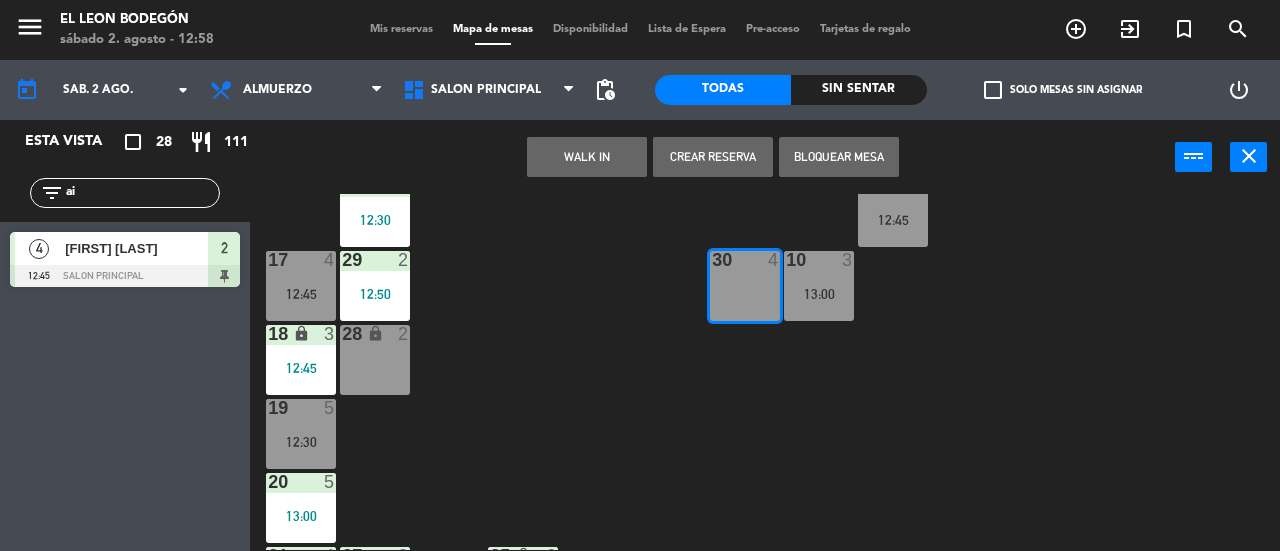click on "WALK IN" at bounding box center (587, 157) 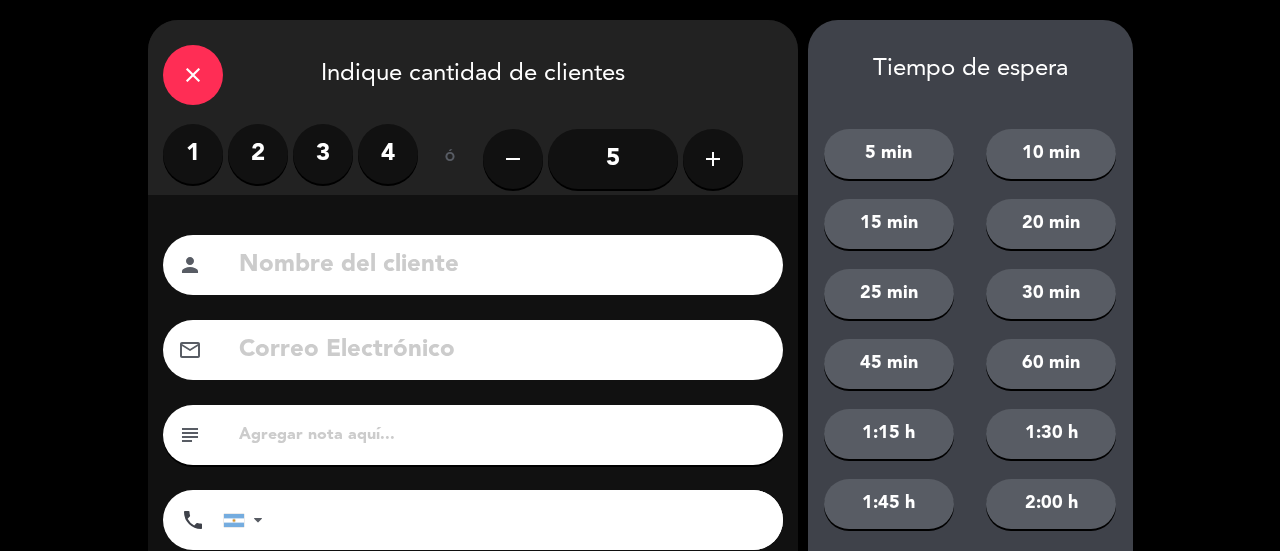 click on "2" at bounding box center (258, 154) 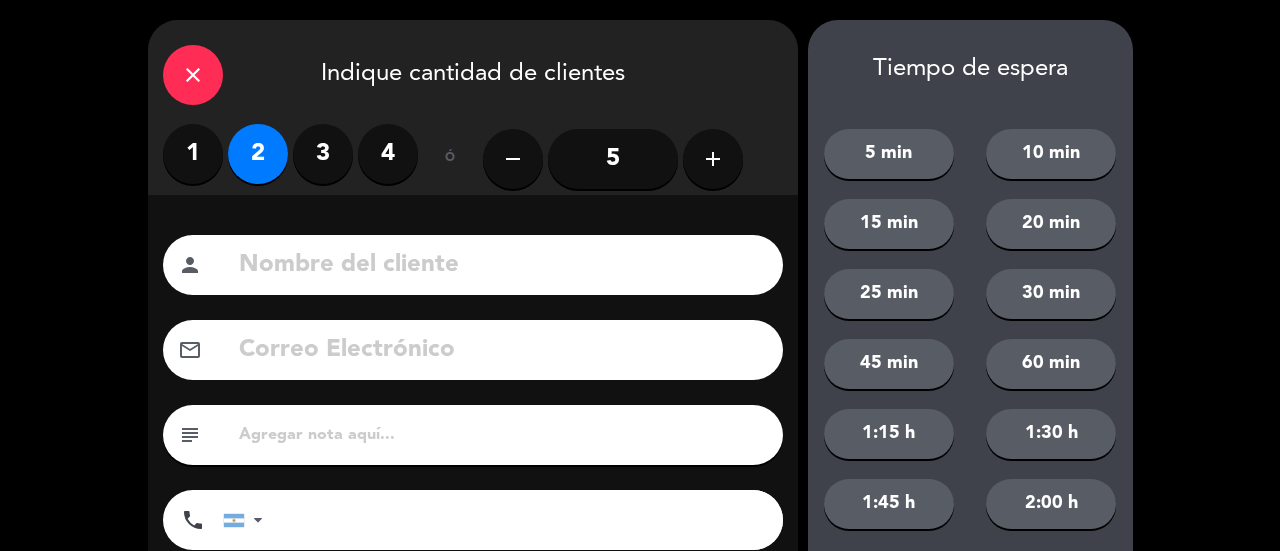 click on "3" at bounding box center [323, 154] 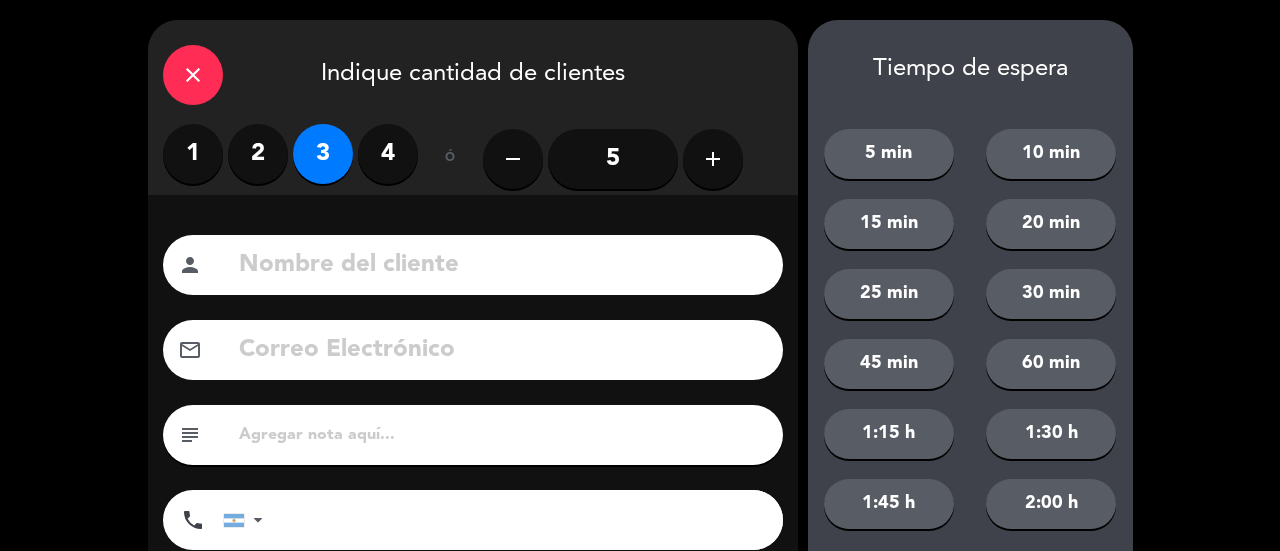 click 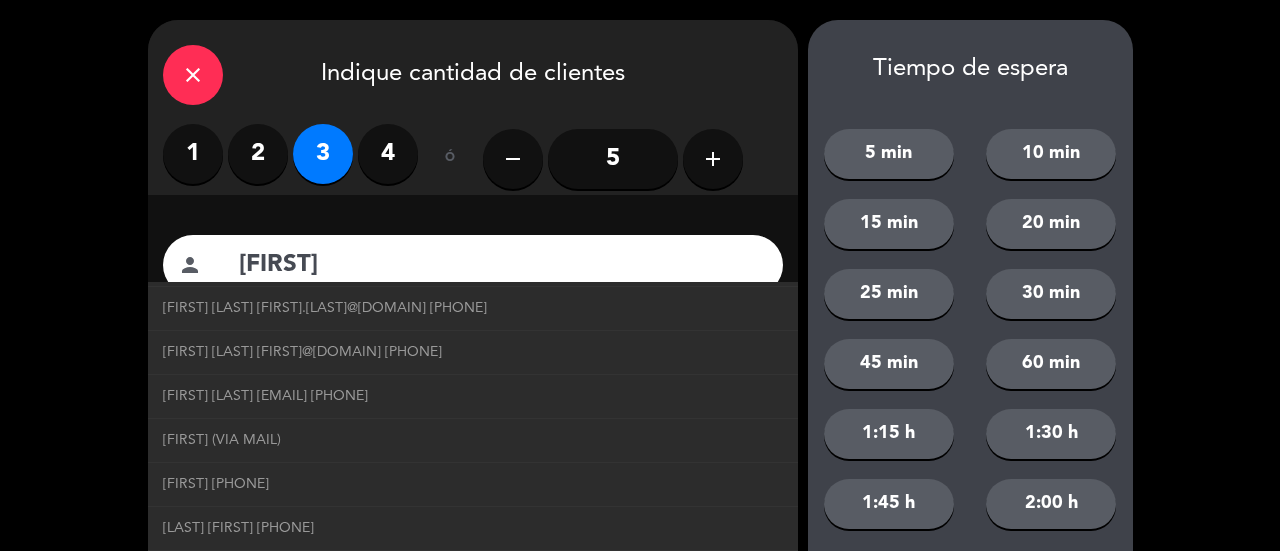scroll, scrollTop: 327, scrollLeft: 0, axis: vertical 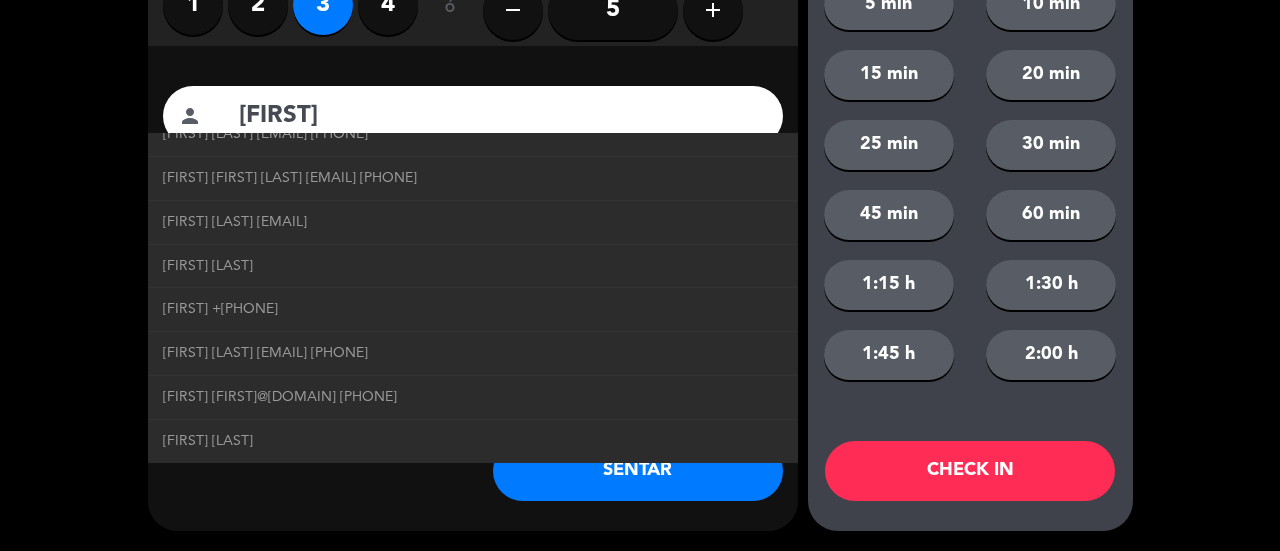 type on "[FIRST]" 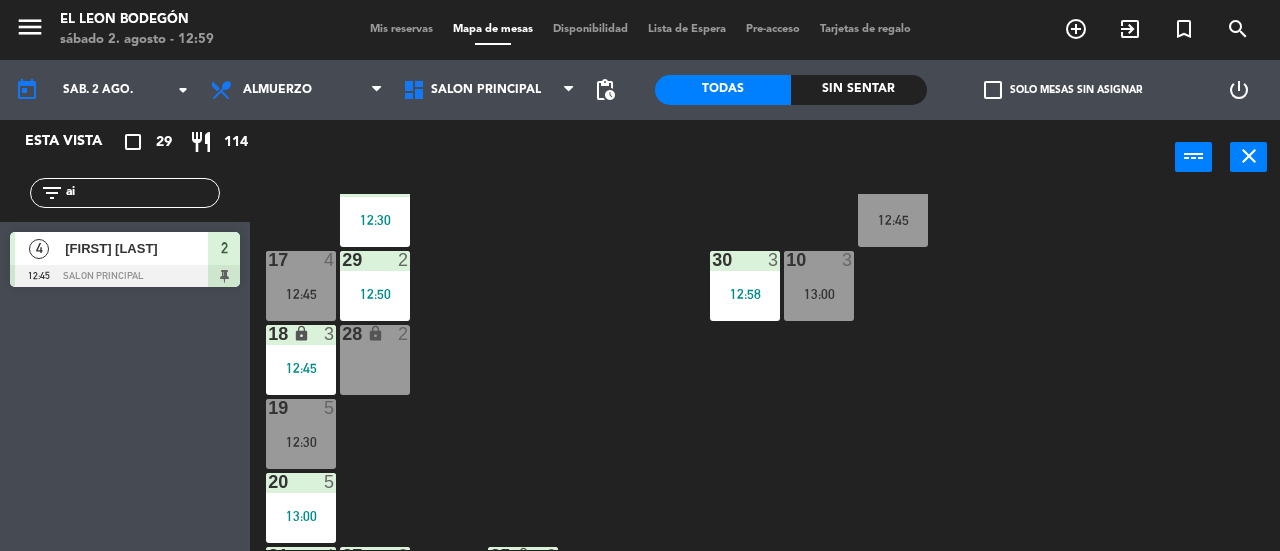 click on "ai" 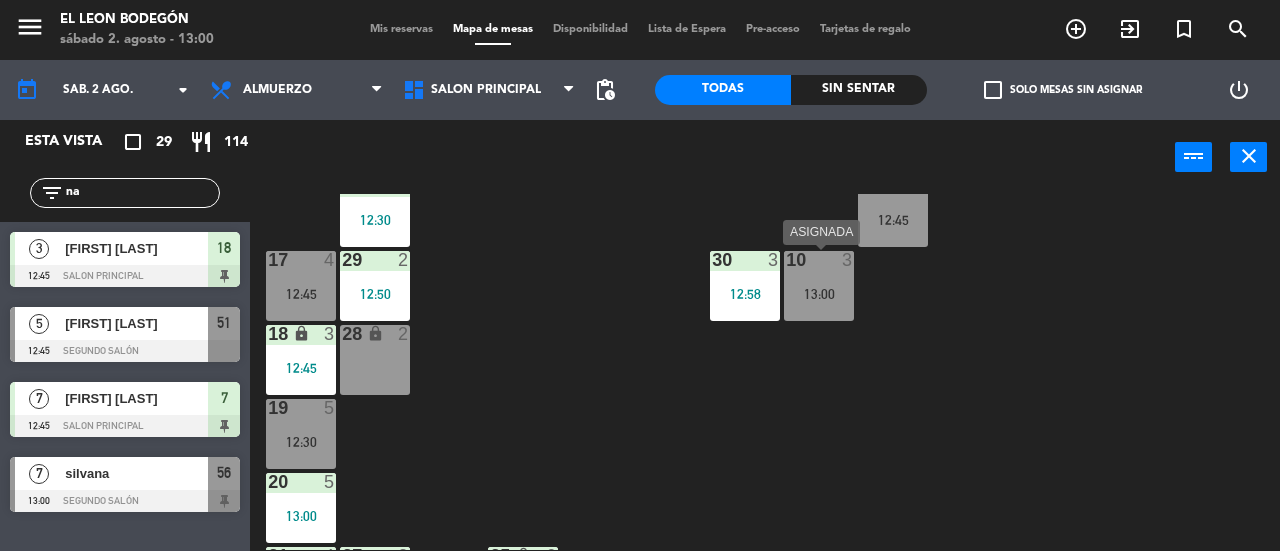 click on "13:00" at bounding box center [819, 294] 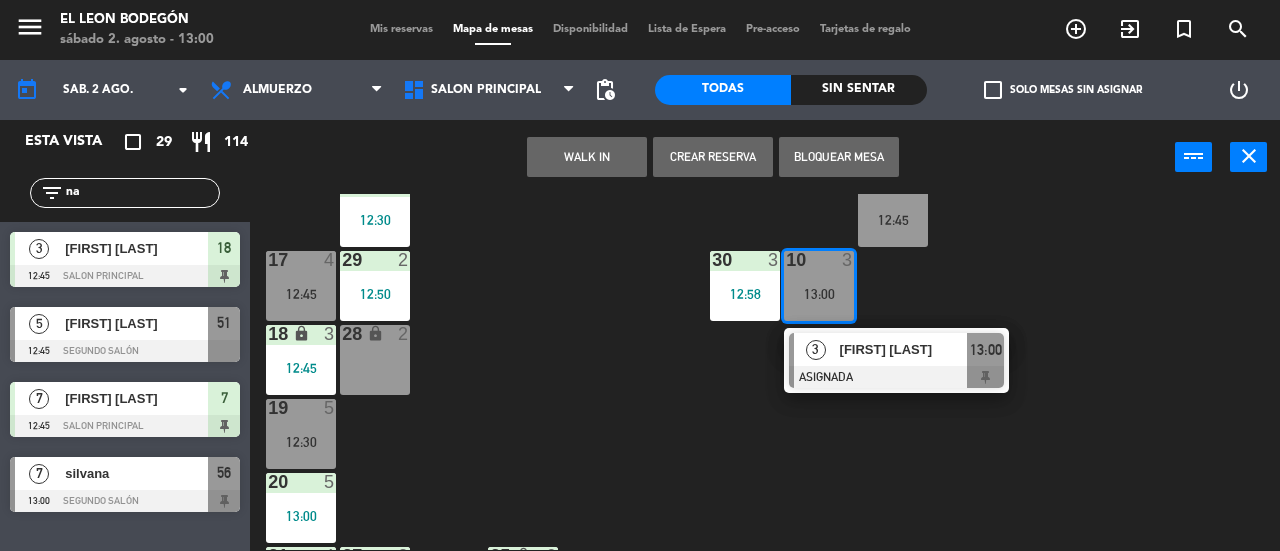 click on "3  3   12:30  4  6   12:30  5  4   12:30  6  4   12:30  7  7   12:45  2  4   12:45   4   [FIRST] [LAST]   ASIGNADA  12:45 15 block  2   12:45  14  6   12:30  13 lock  2  12  2   12:49  11  7   12:45  8  4   13:00  16  5   12:30  9 lock  3   12:45  10  3   13:00   3   [FIRST] [LAST]   ASIGNADA  13:00 30  3   12:58  17  4   12:45  29  2   12:50  18 lock  3   12:45  28 lock  2  19  5   12:30  20  5   13:00  21  4   13:00  27  2   12:40  25 lock  6   12:45  22  2   13:00  26 lock  2   12:43  23 lock  4   12:42  24 lock  5" 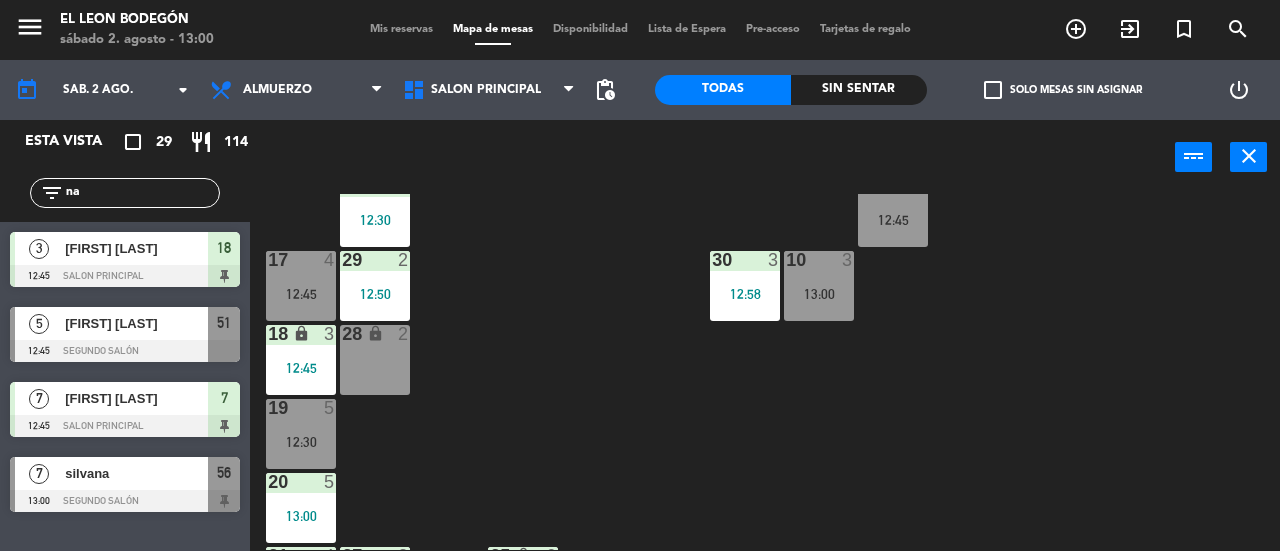 click on "10  3   13:00" at bounding box center (819, 286) 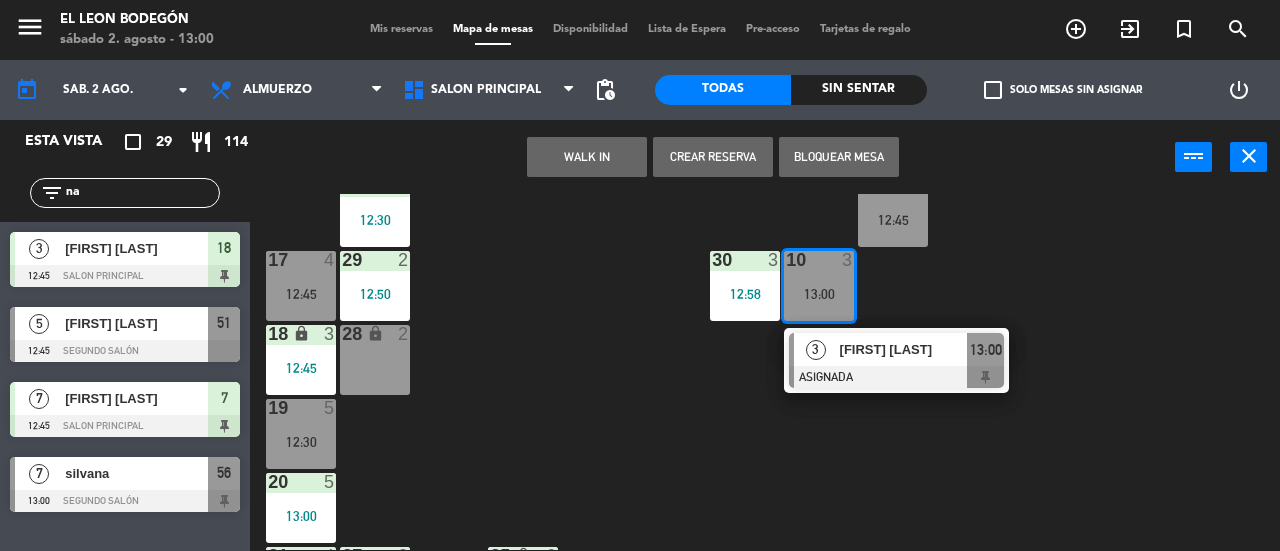 click on "3" at bounding box center (778, 260) 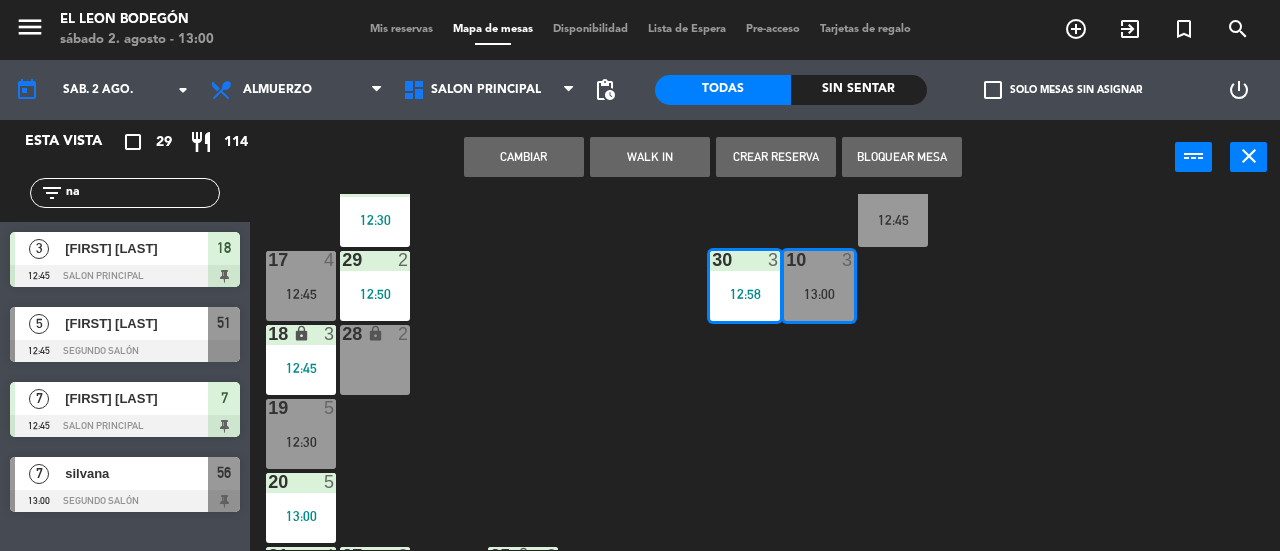 click on "Cambiar" at bounding box center (524, 157) 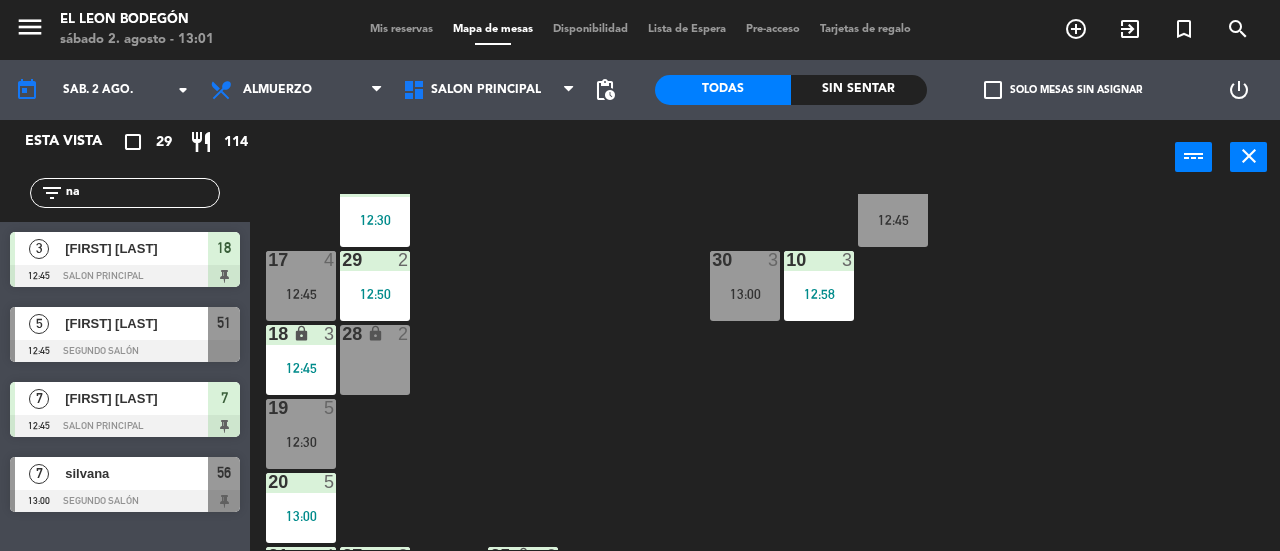 click on "filter_list na" 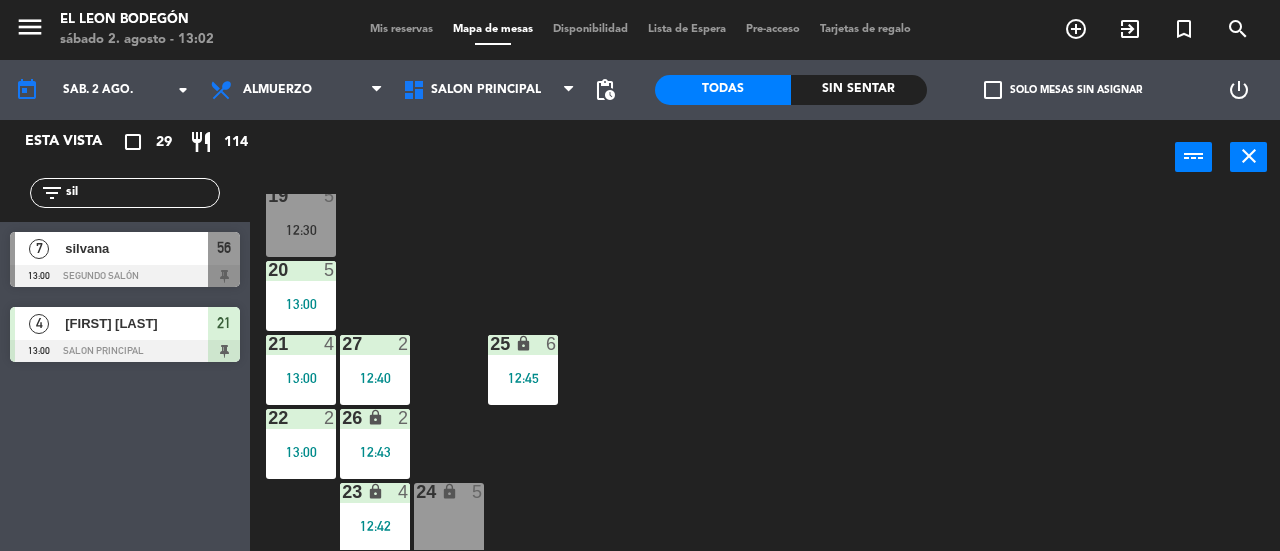 scroll, scrollTop: 415, scrollLeft: 0, axis: vertical 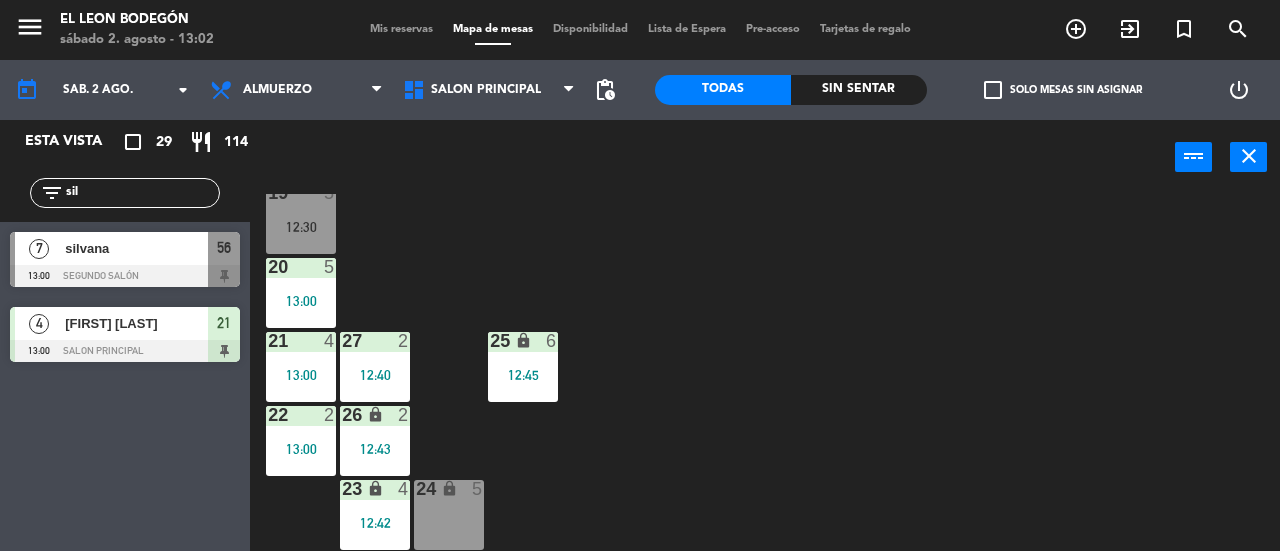 click on "19  5   12:30" at bounding box center [301, 219] 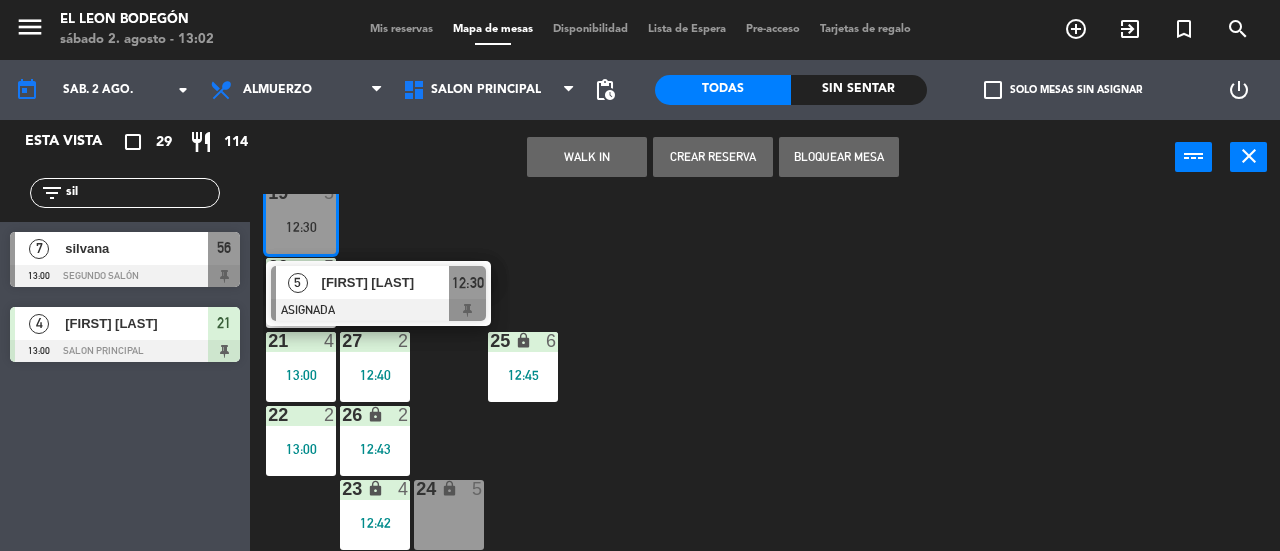 click on "3  3   12:30  4  6   12:30  5  4   12:30  6  4   12:30  7  7   12:45  2  4   12:45  15 block  2   12:45  14  6   12:30  13 lock  2  12  2   12:49  11  7   12:45  8  4   13:00  16  5   12:30  9 lock  3   12:45  10  3   12:58  30  3   13:00  17  4   12:45  29  2   12:50  18 lock  3   12:45  28 lock  2  19  5   12:30   5   [FIRST] [LAST]   ASIGNADA  12:30 20  5   13:00  21  4   13:00  27  2   12:40  25 lock  6   12:45  22  2   13:00  26 lock  2   12:43  23 lock  4   12:42  24 lock  5" 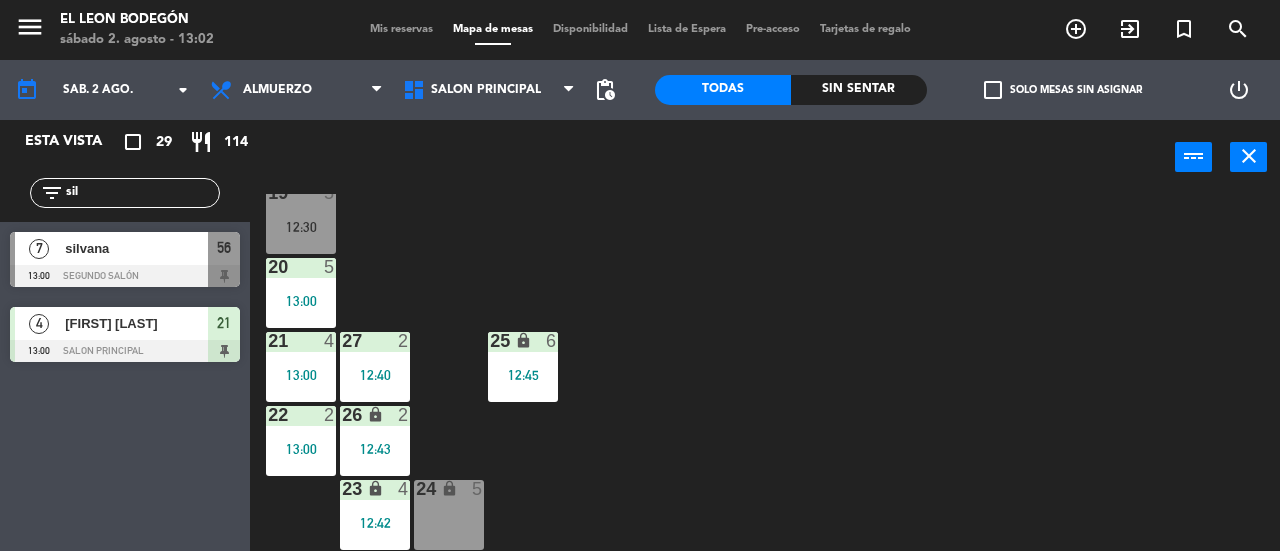 click on "filter_list sil" 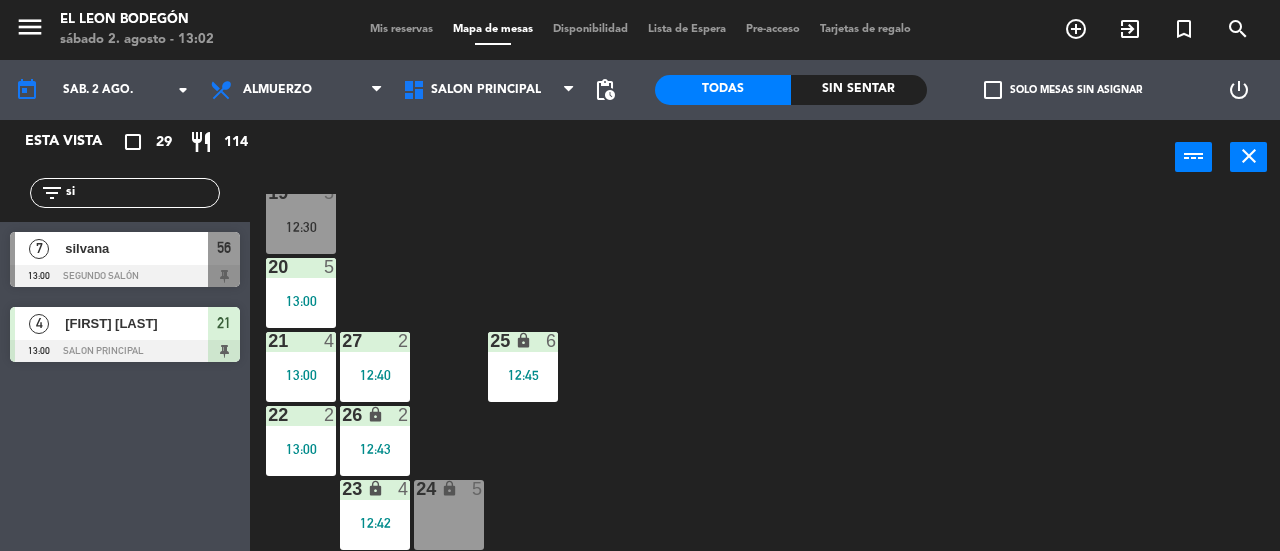 type on "s" 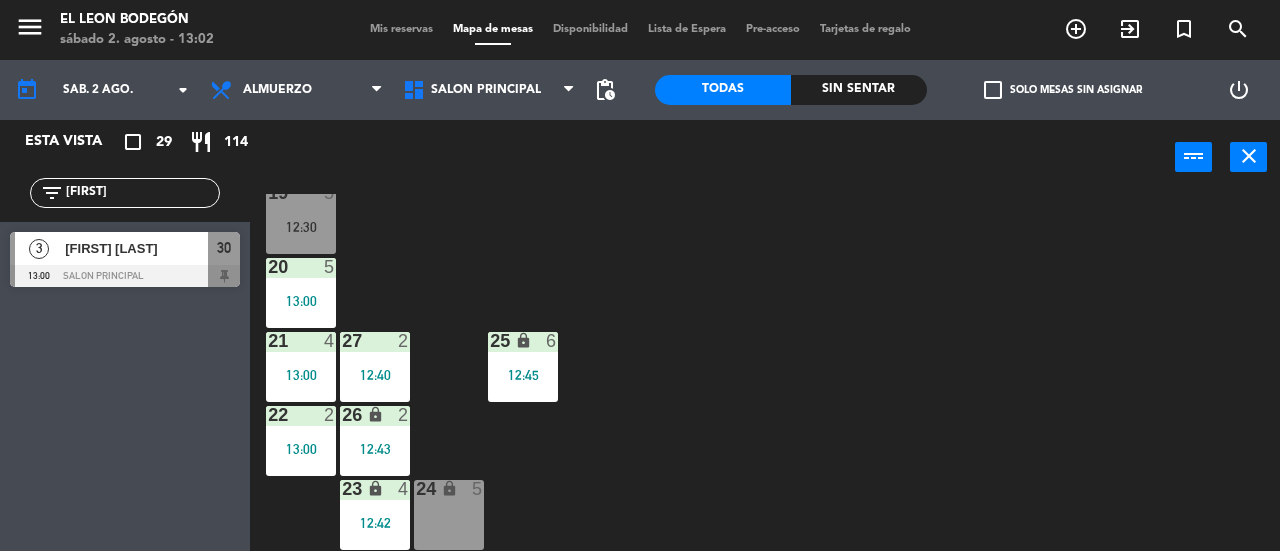 type on "[FIRST]" 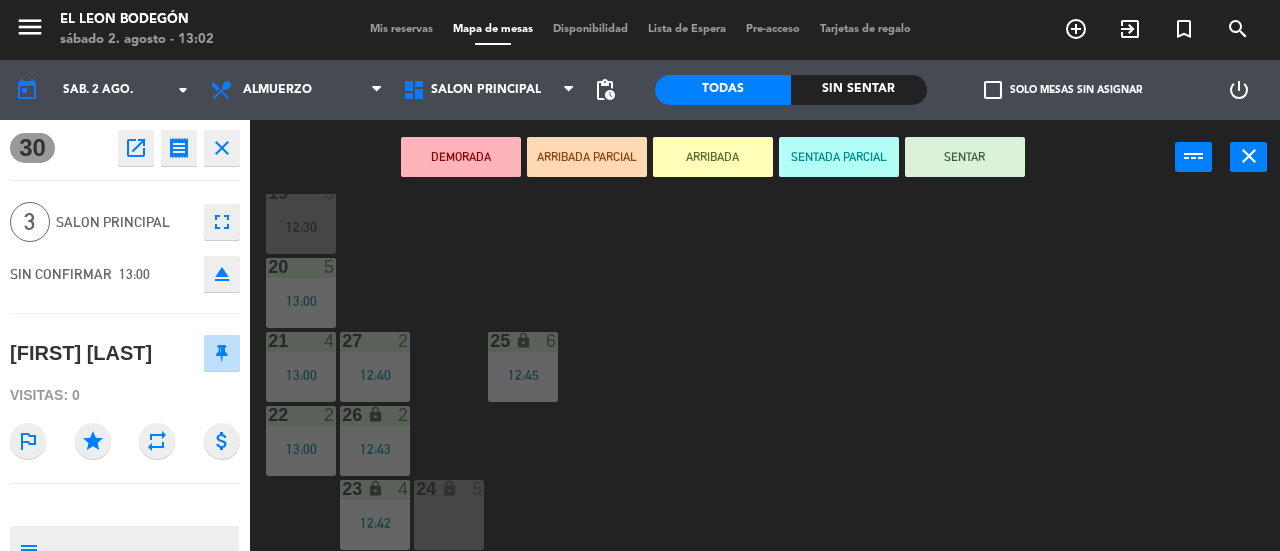 click on "SENTAR" at bounding box center [965, 157] 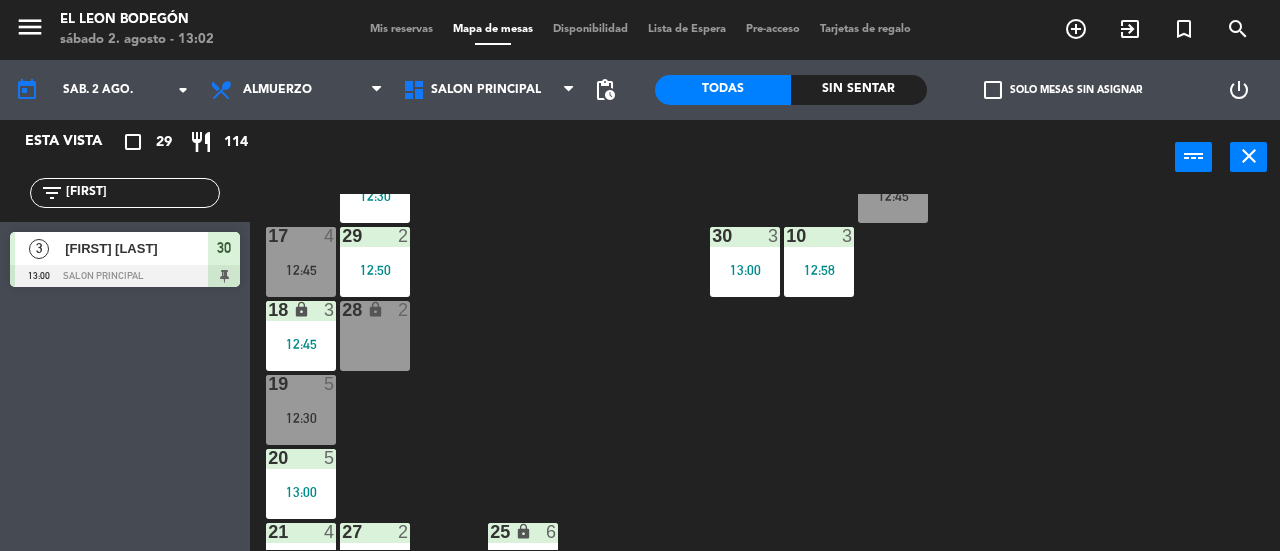 scroll, scrollTop: 15, scrollLeft: 0, axis: vertical 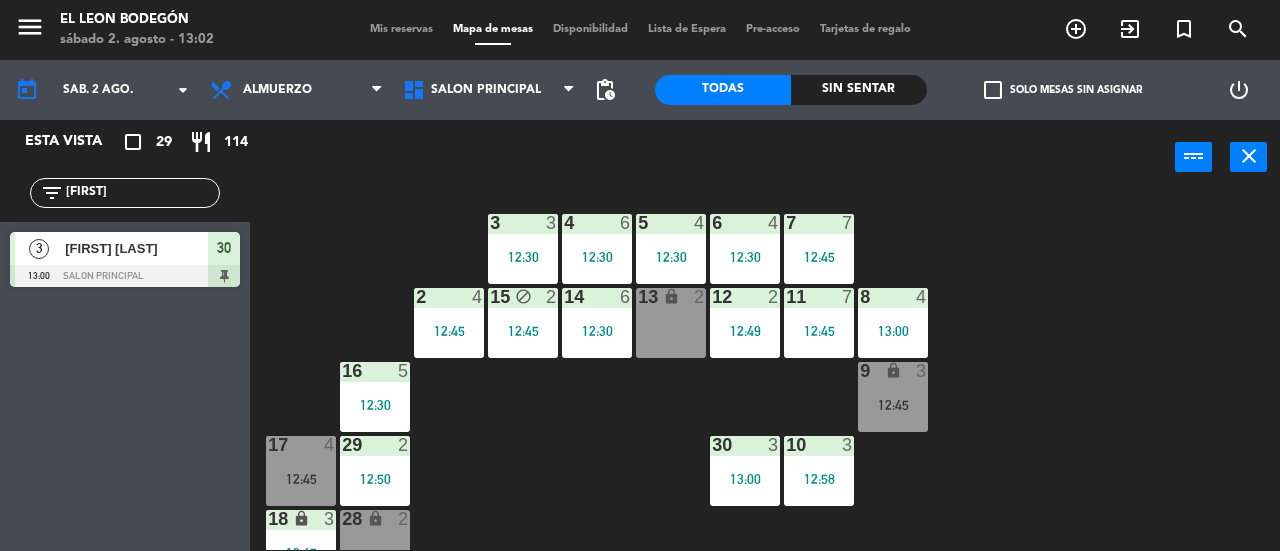click on "[FIRST]" 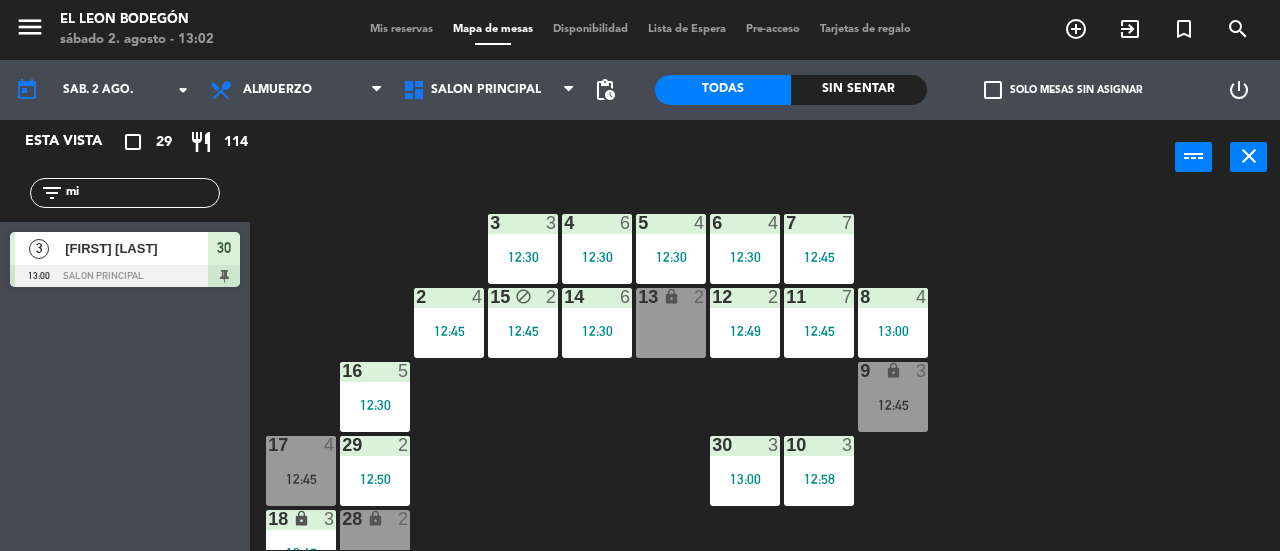 type on "m" 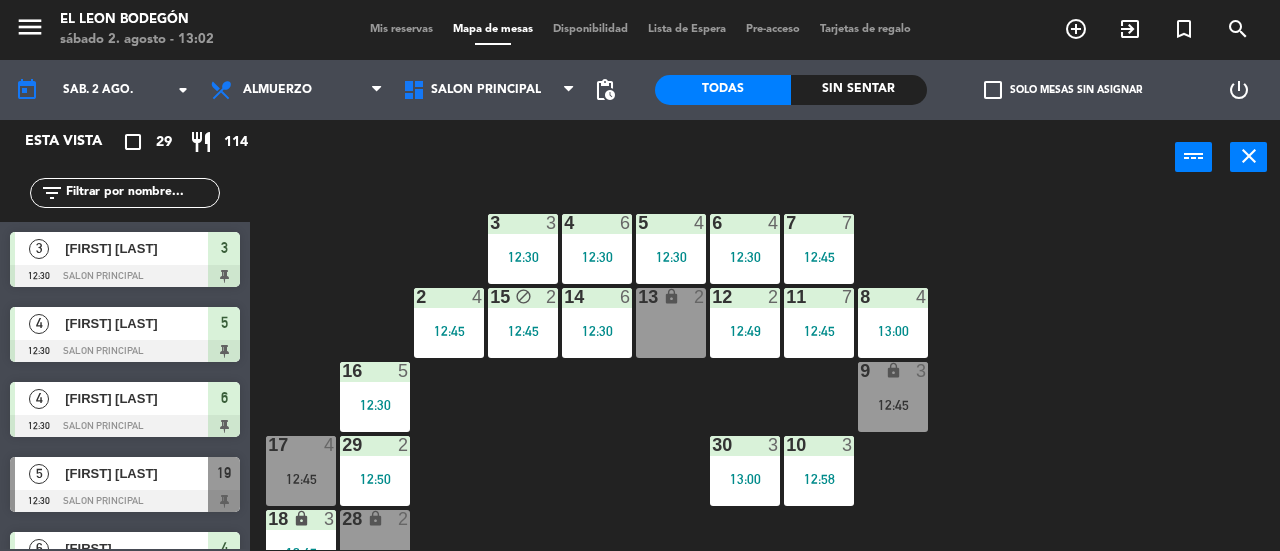 click 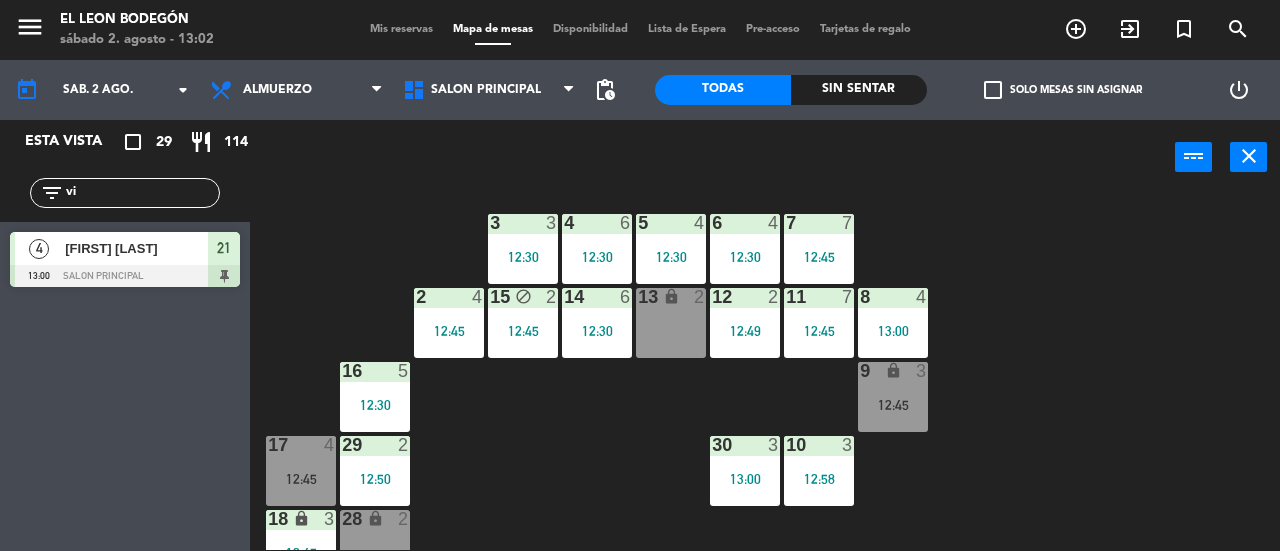 type on "v" 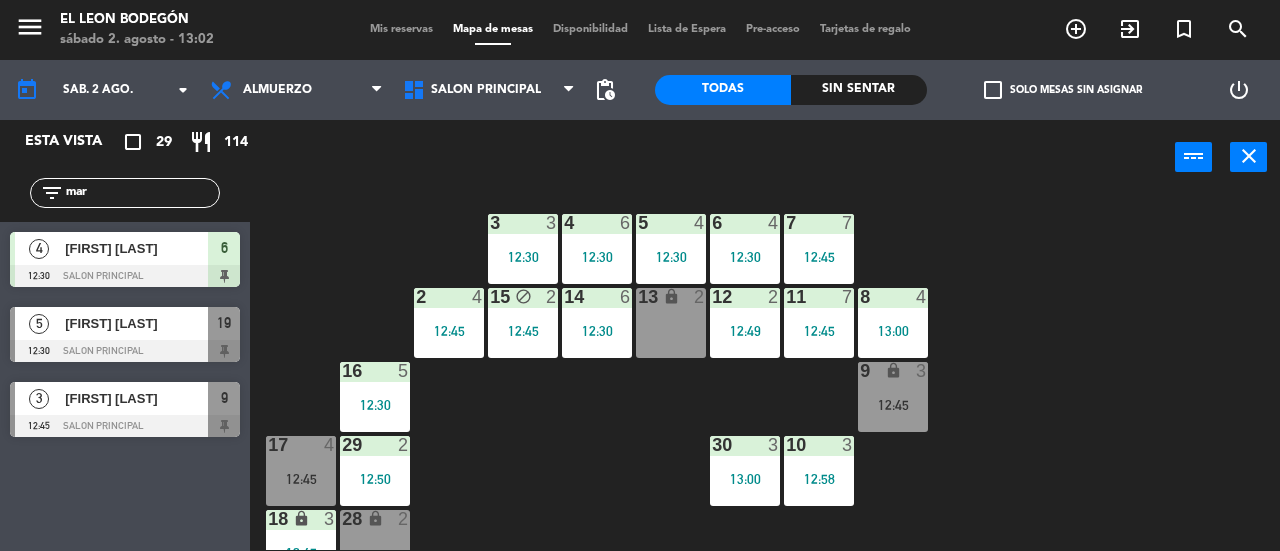 click on "Esta vista   crop_square  29  restaurant  114 filter_list mar  4   [FIRST] [LAST]   12:30   Salon Principal  6  5   [FIRST] [LAST]   12:30   Salon Principal  19  3   [FIRST] [LAST]   12:45   Salon Principal  9" 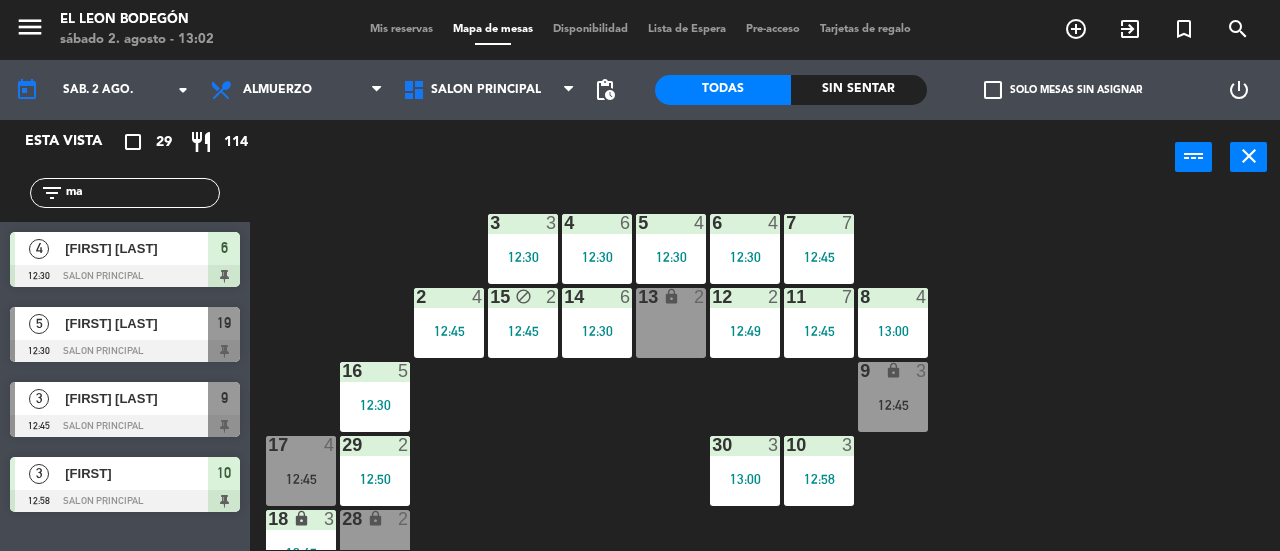 type on "m" 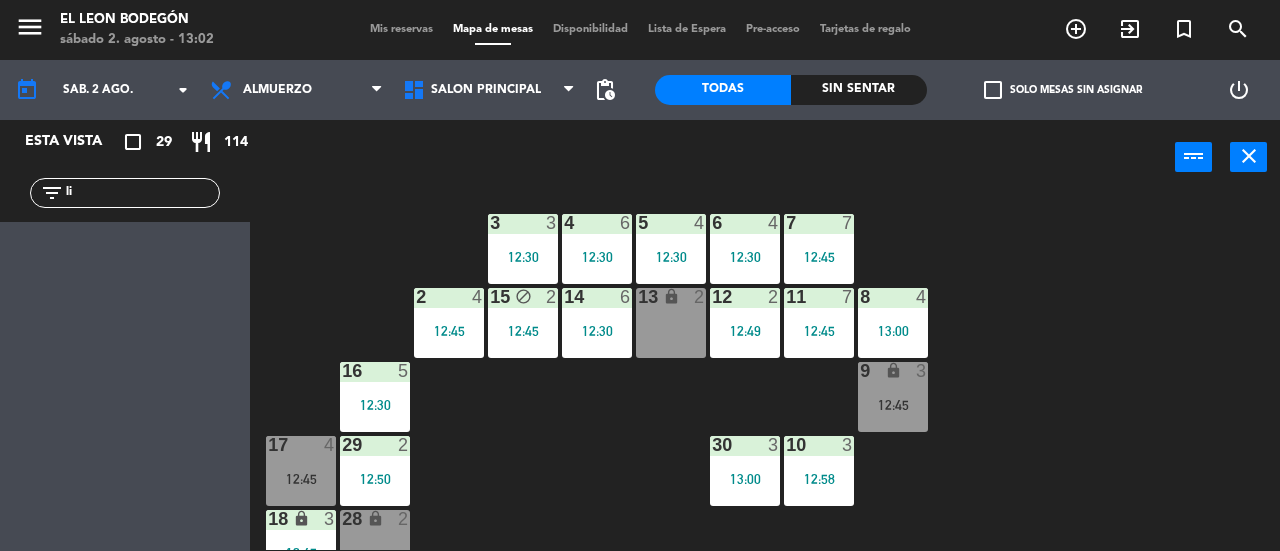 type on "l" 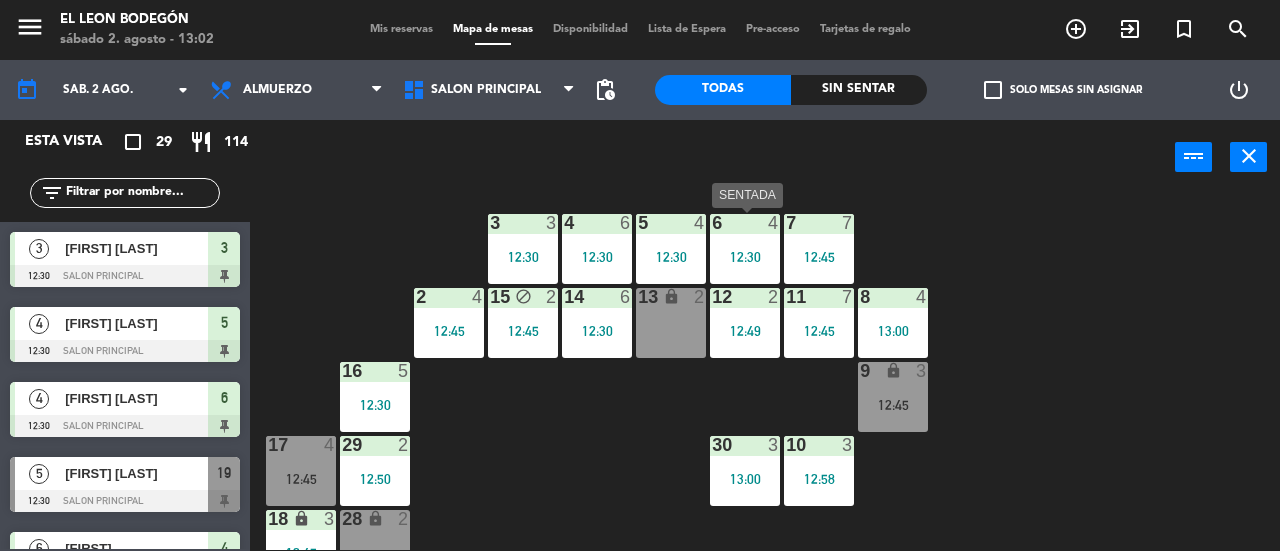 type 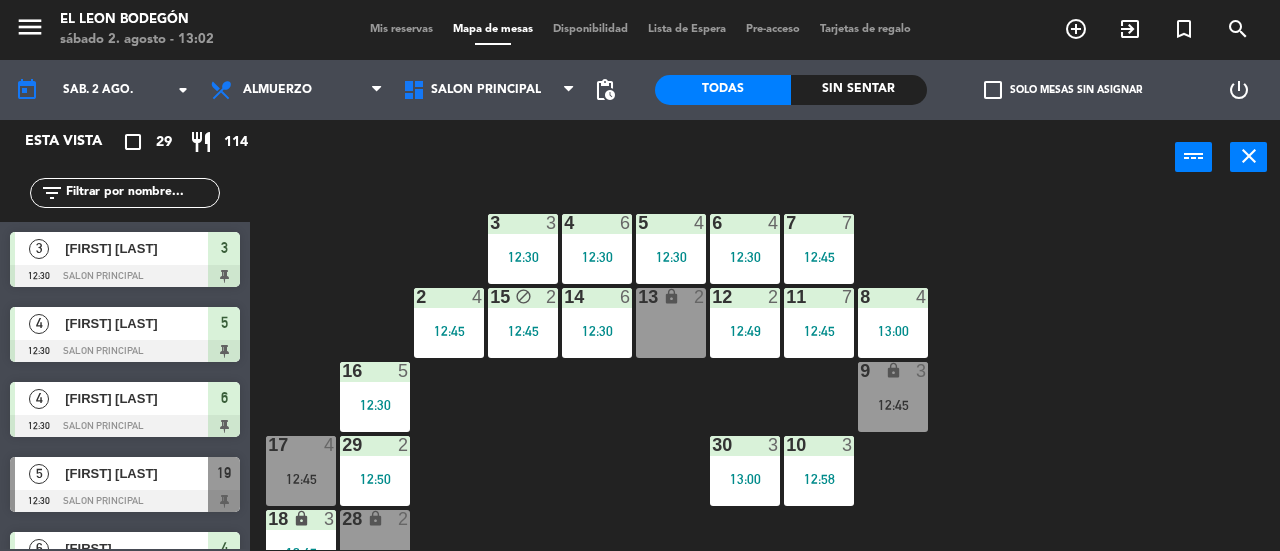 click on "7  7   12:45" at bounding box center (819, 249) 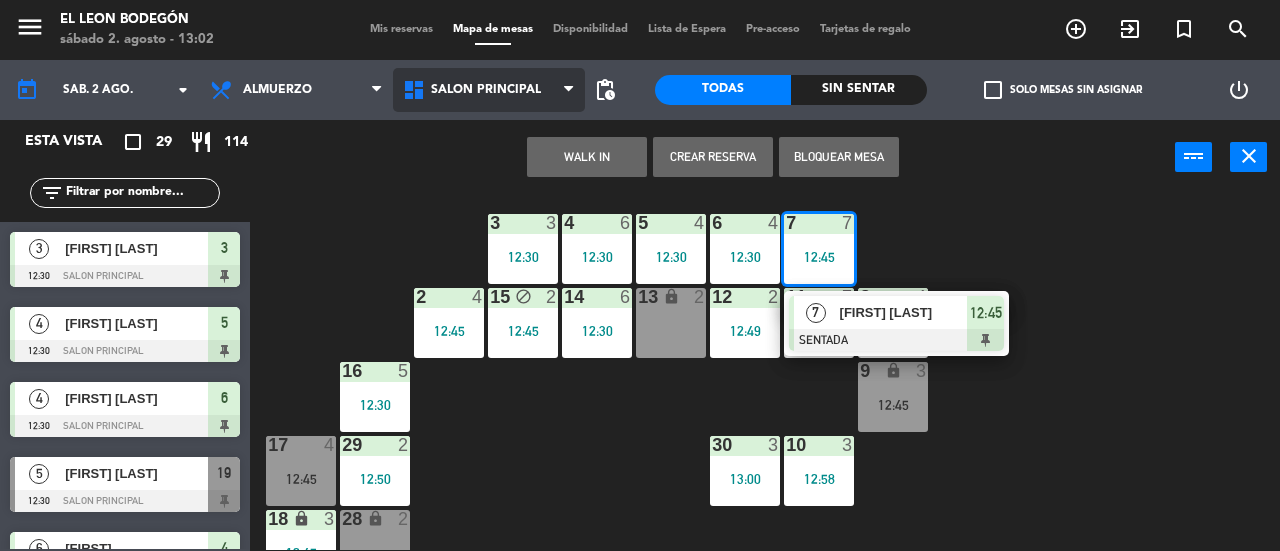 click on "Salon Principal" at bounding box center (489, 90) 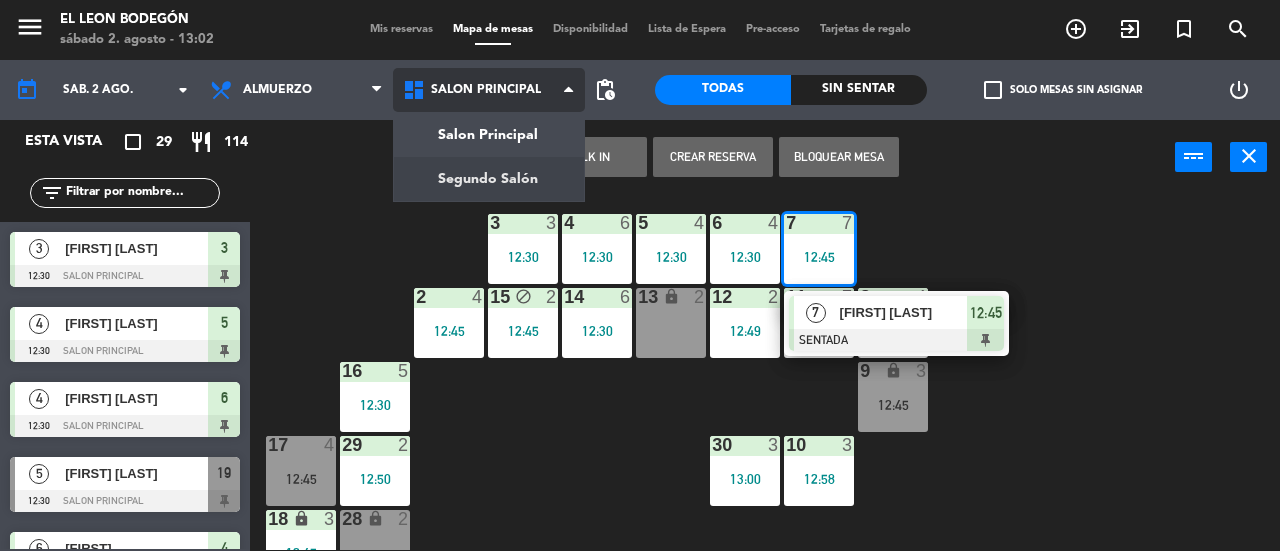 click on "menu  El Leon Bodegón   sábado 2. agosto - 13:02   Mis reservas   Mapa de mesas   Disponibilidad   Lista de Espera   Pre-acceso   Tarjetas de regalo  add_circle_outline exit_to_app turned_in_not search today    sáb. 2 ago. arrow_drop_down  Almuerzo  Cena  Almuerzo  Almuerzo  Cena  Salon Principal   Segundo Salón   Salon Principal   Salon Principal   Segundo Salón  pending_actions  Todas  Sin sentar  check_box_outline_blank   Solo mesas sin asignar   power_settings_new   Esta vista   crop_square  29  restaurant  114 filter_list  3   [FIRST] [LAST]   12:30   Salon Principal  3  4   [FIRST] [LAST]   12:30   Salon Principal  5  4   [FIRST] [LAST]   12:30   Salon Principal  6  5   [FIRST]   12:30   Salon Principal  19  6   [FIRST]   12:30   Salon Principal  4  5   [FIRST] [LAST]   12:30   Salon Principal  16  2   Walk In   12:40   Salon Principal  27  4   Walk In   12:42   Salon Principal  23  2   Walk In   12:43   Salon Principal  26  3   [FIRST] [LAST]   12:45   Salon Principal  18  4   Walk In   12:45  2  5  9" 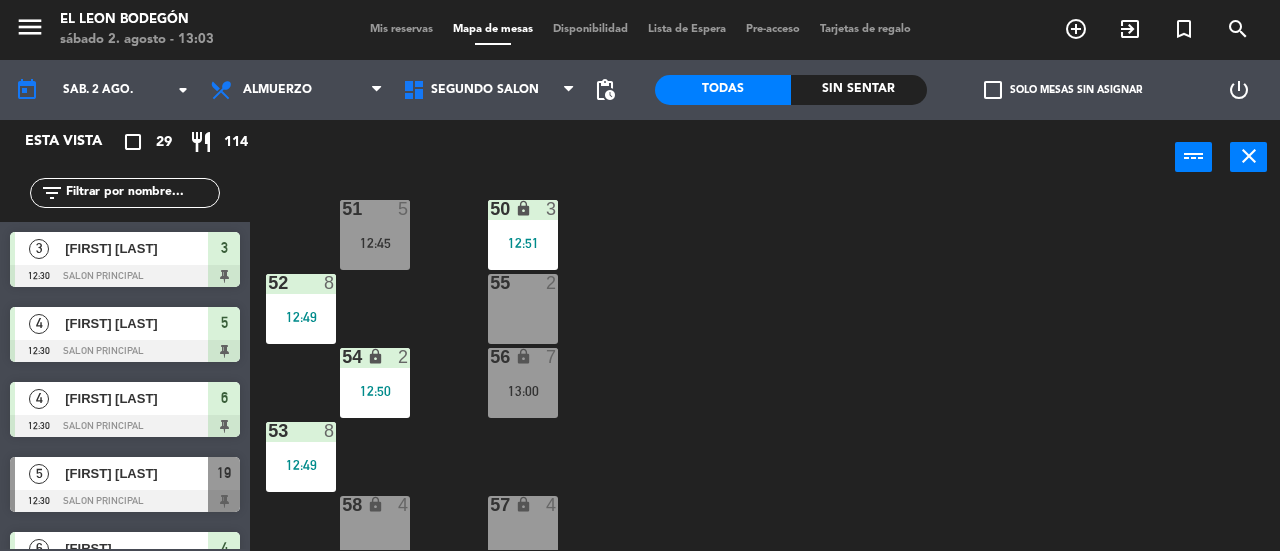 scroll, scrollTop: 45, scrollLeft: 0, axis: vertical 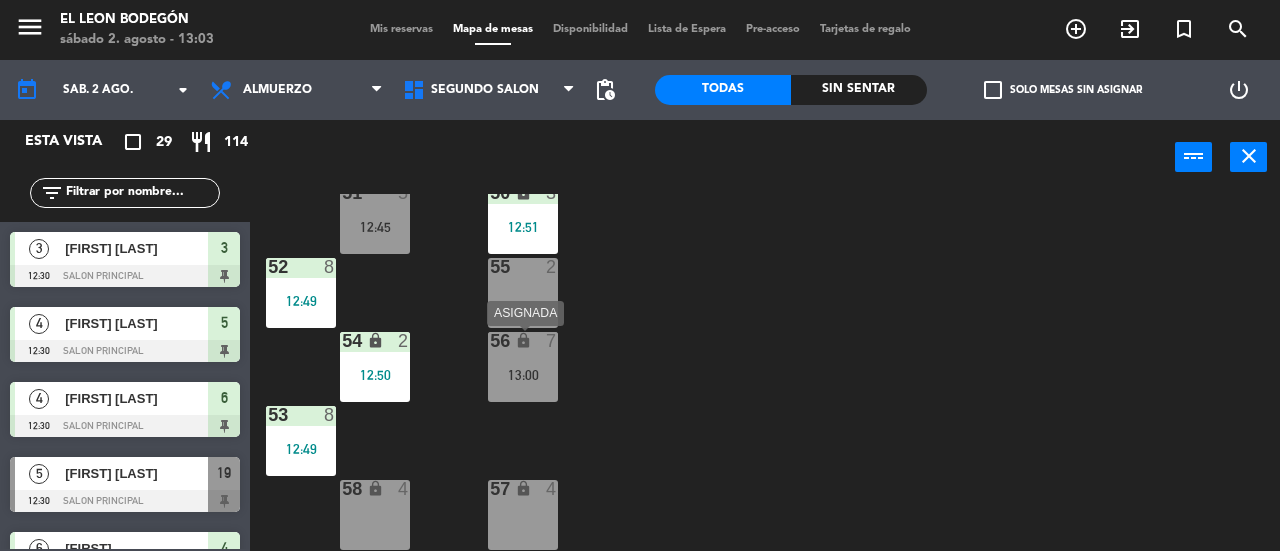 click on "lock" at bounding box center [523, 340] 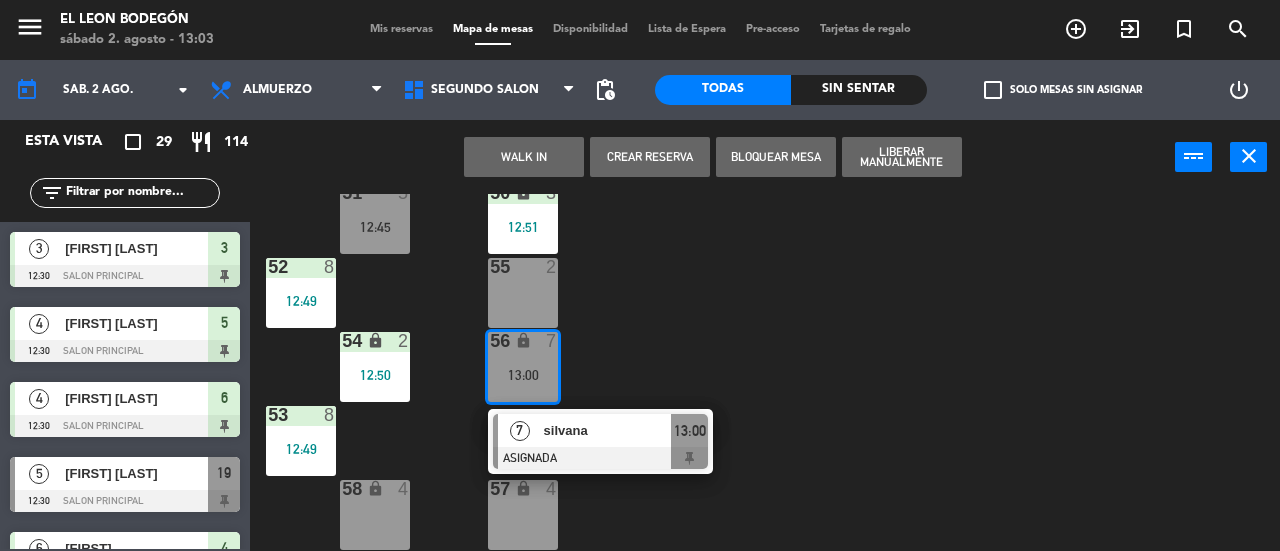click on "50 lock  3   12:51  51  5   12:45  52  8   12:49  55  2  54 lock  2   12:50  56 lock  7   13:00   7   [FIRST]   ASIGNADA  13:00 53  8   12:49  58 lock  4  57 lock  4" 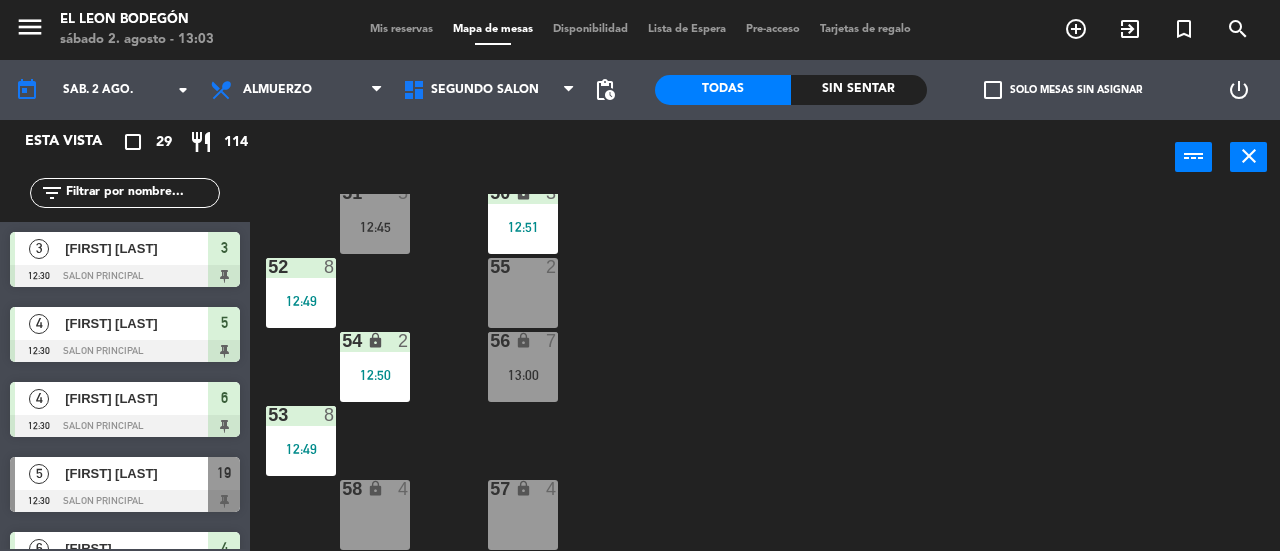 click on "13:00" at bounding box center [523, 375] 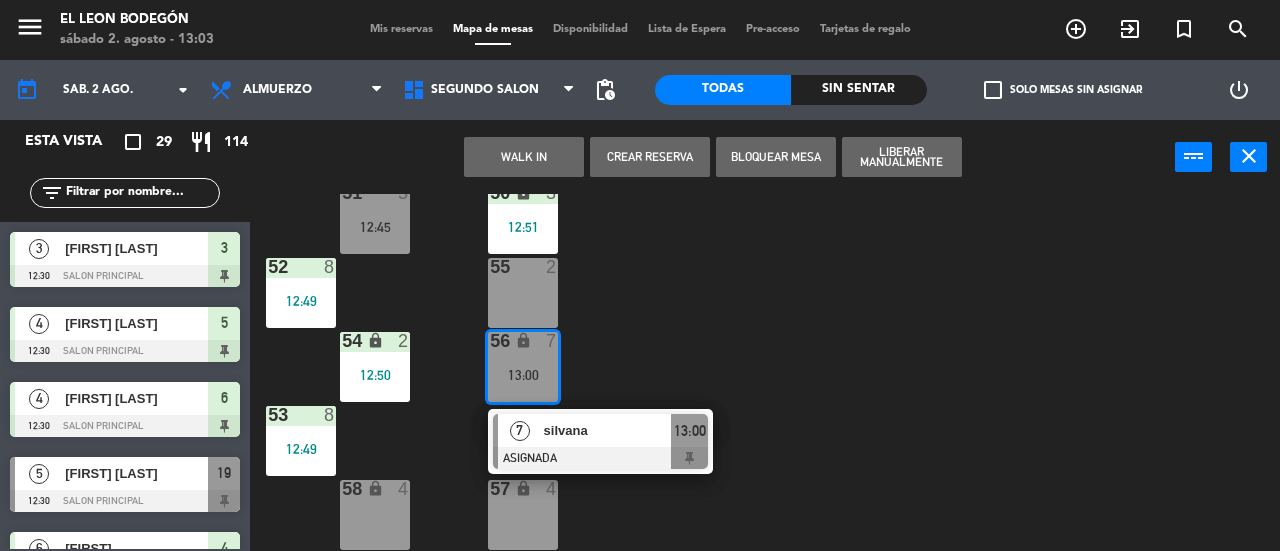 click on "7   [FIRST]   ASIGNADA  13:00" at bounding box center (600, 441) 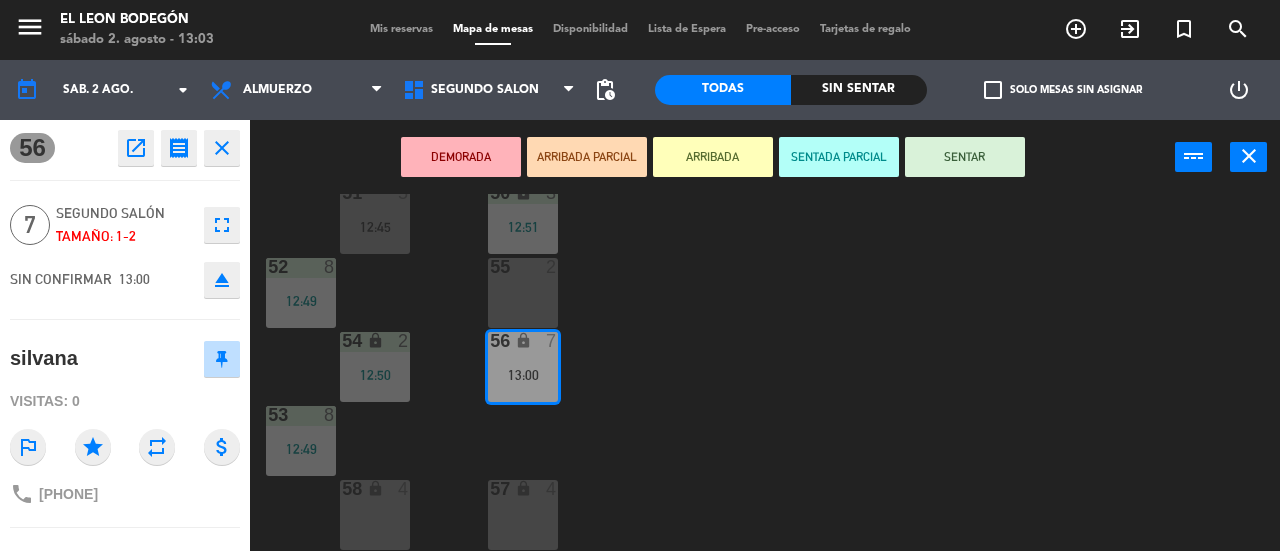 click on "SENTAR" at bounding box center [965, 157] 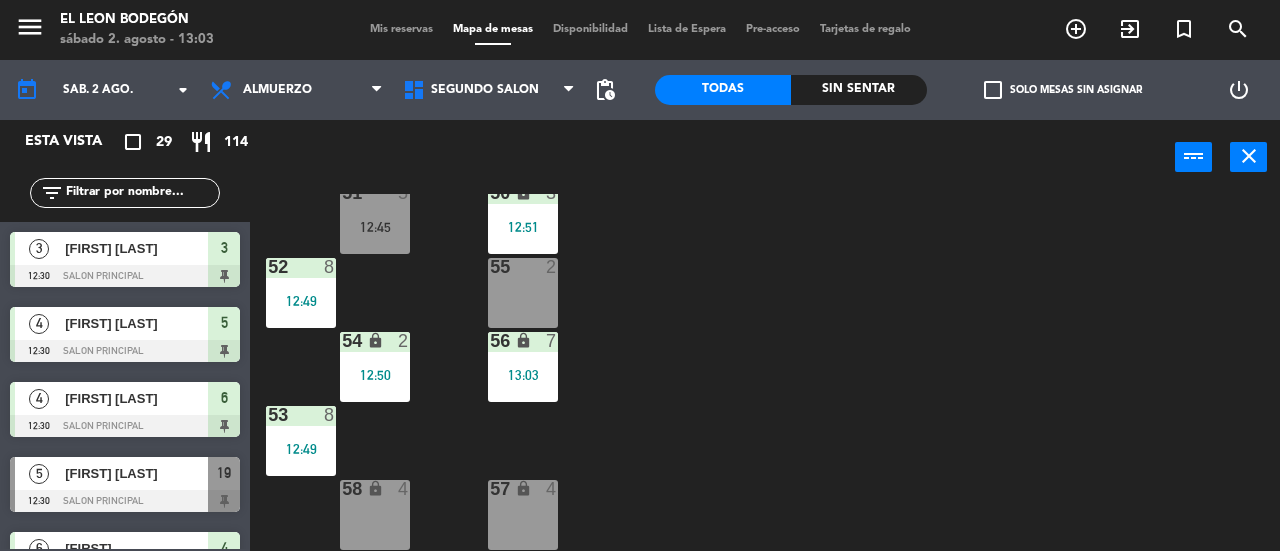 scroll, scrollTop: 0, scrollLeft: 0, axis: both 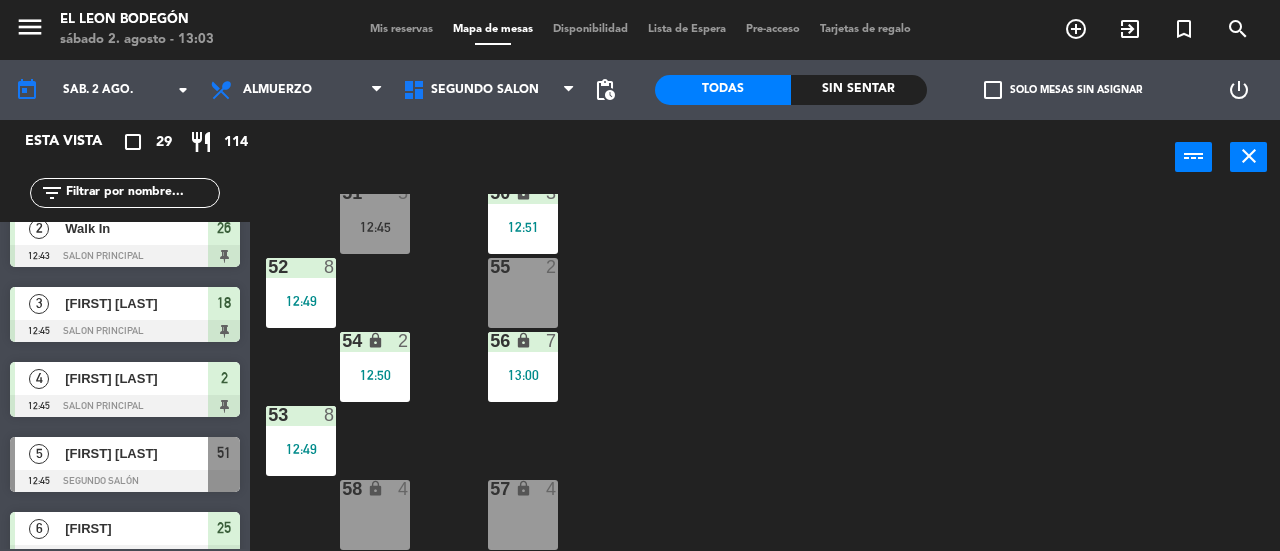 click on "filter_list" 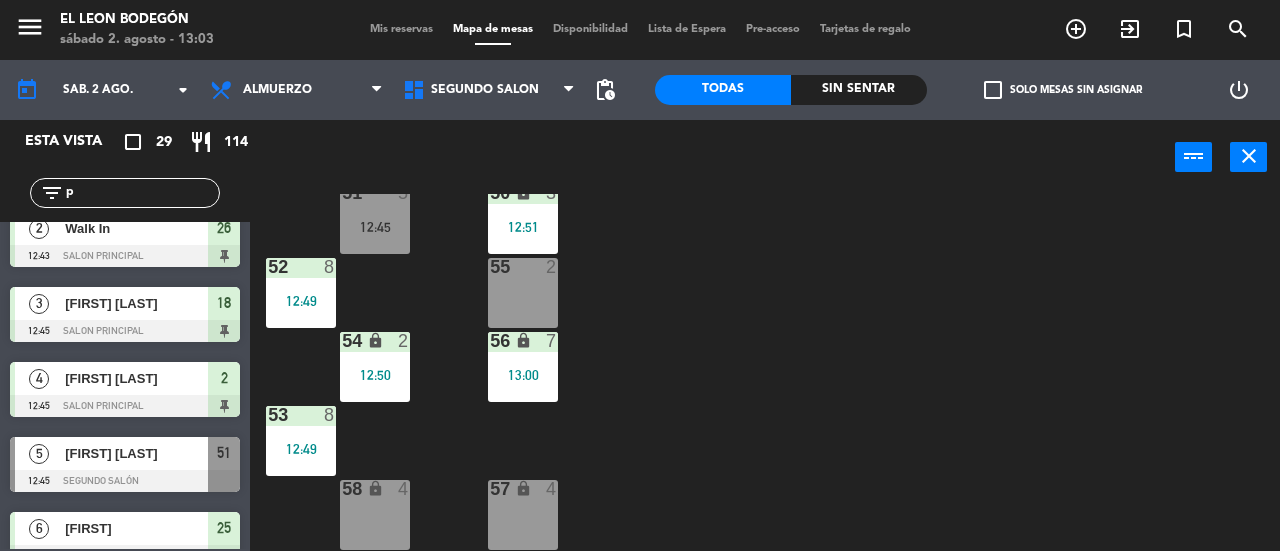 scroll, scrollTop: 0, scrollLeft: 0, axis: both 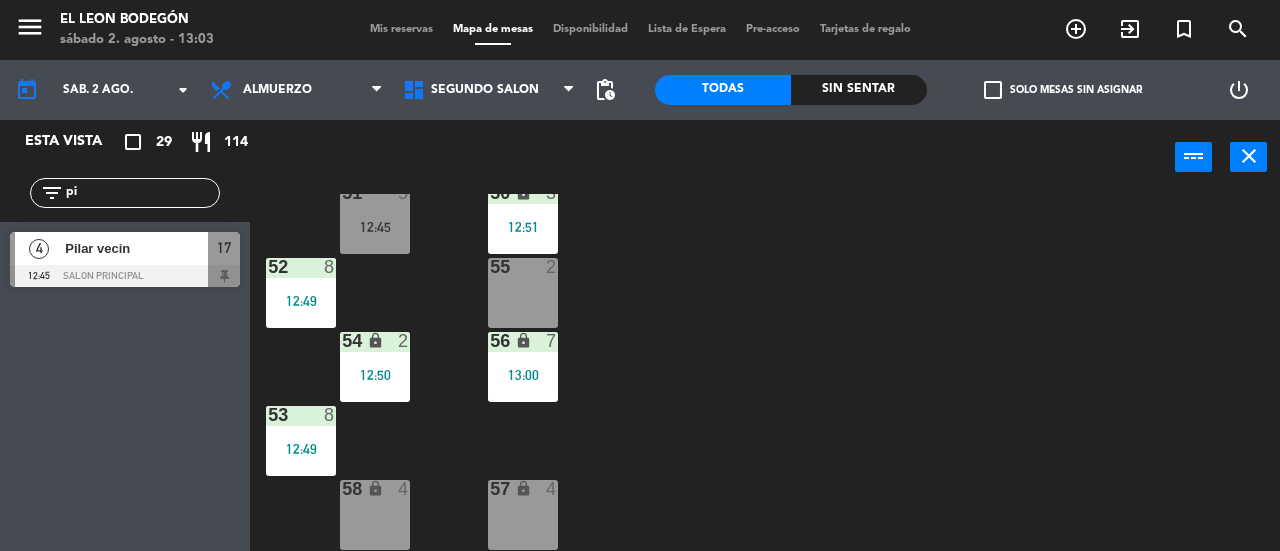 type on "pi" 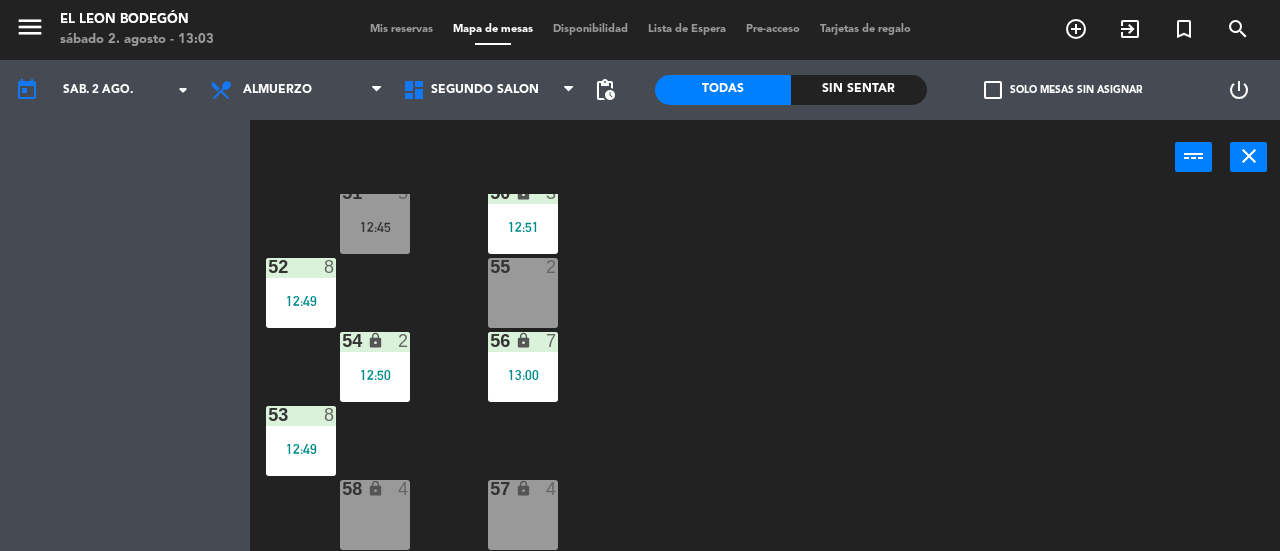 scroll, scrollTop: 0, scrollLeft: 0, axis: both 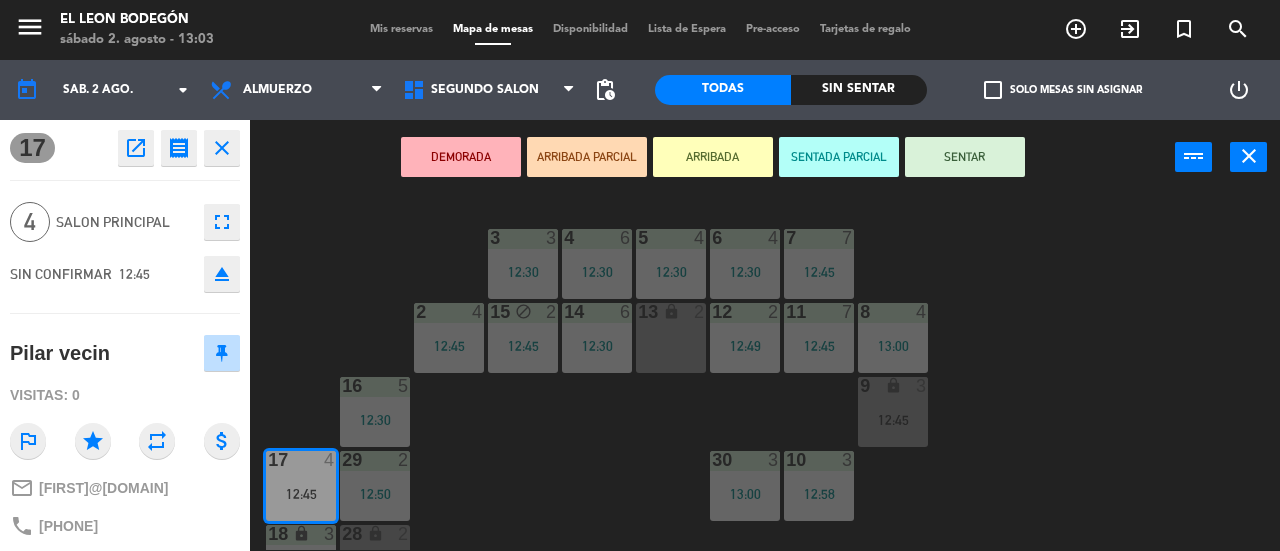 click on "SENTAR" at bounding box center [965, 157] 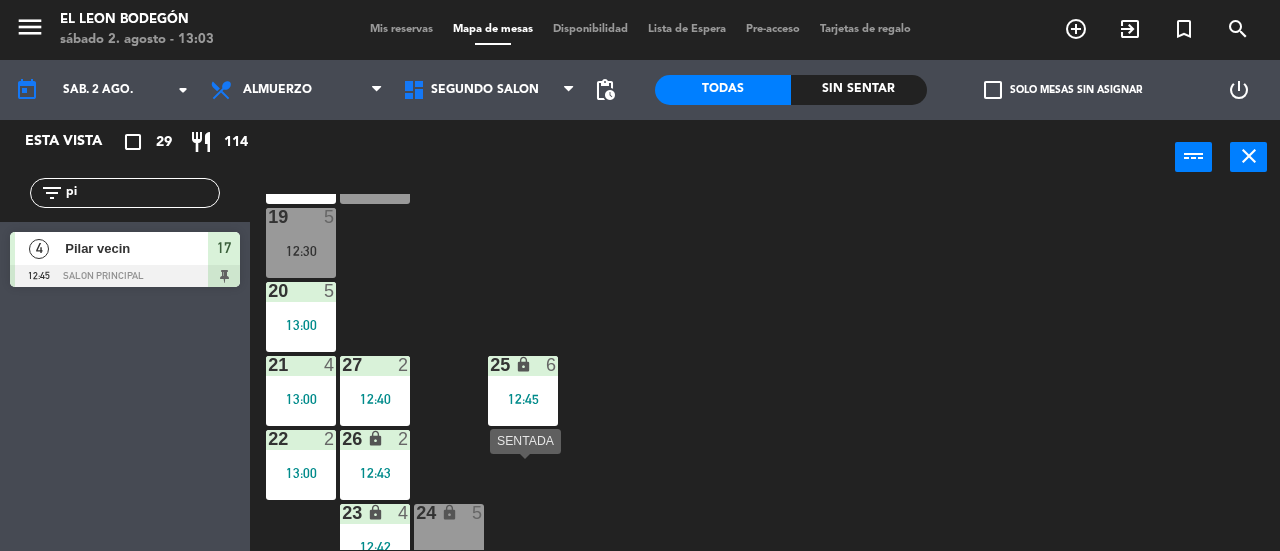 scroll, scrollTop: 415, scrollLeft: 0, axis: vertical 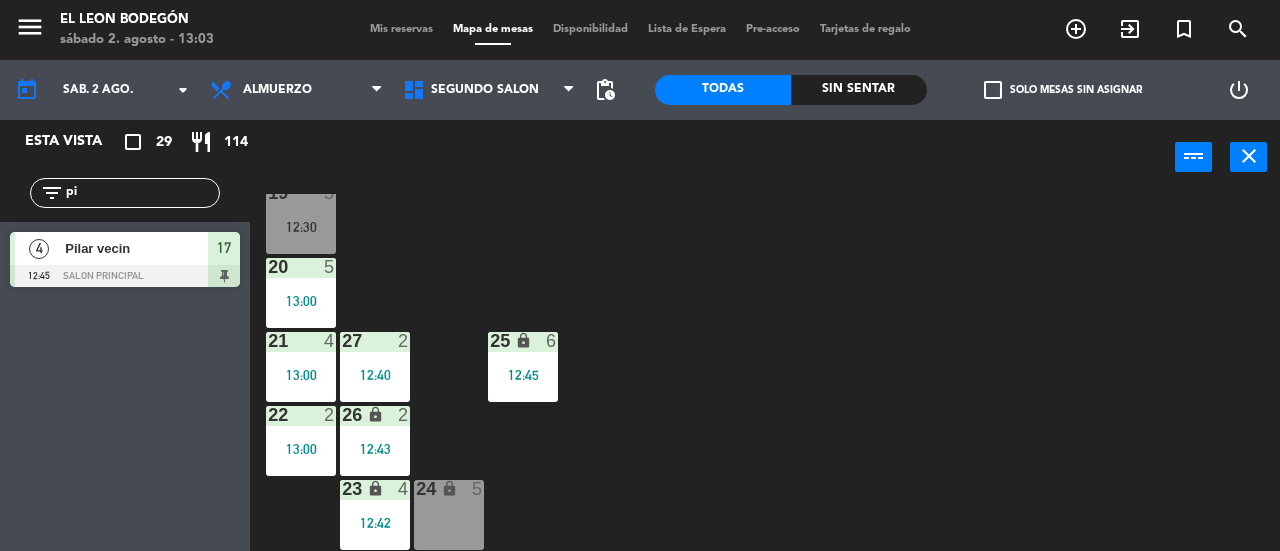click on "pi" 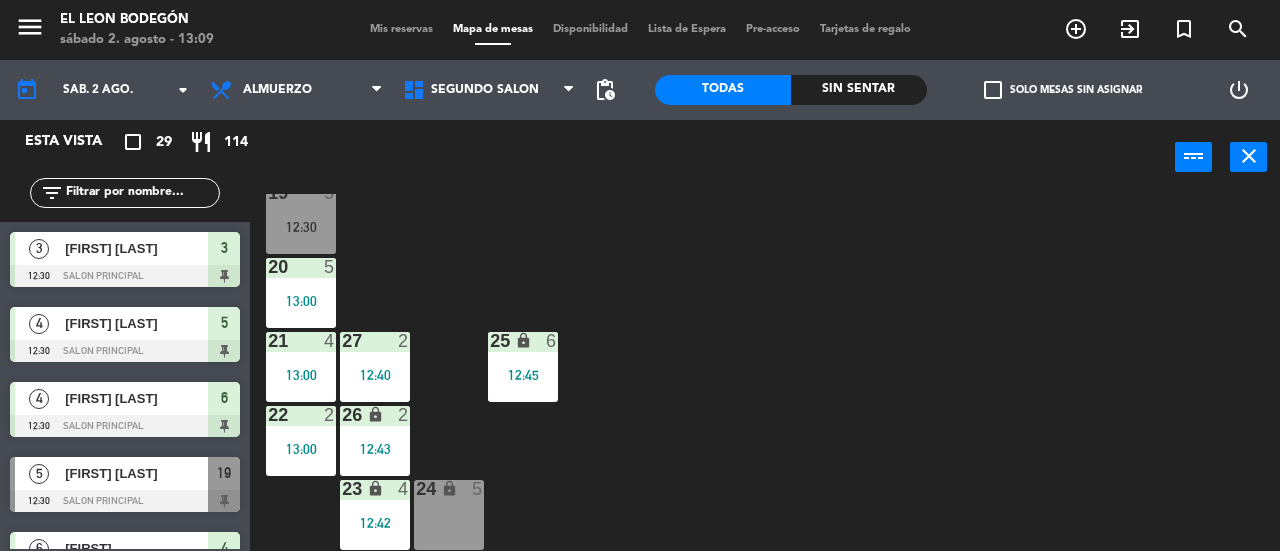 click 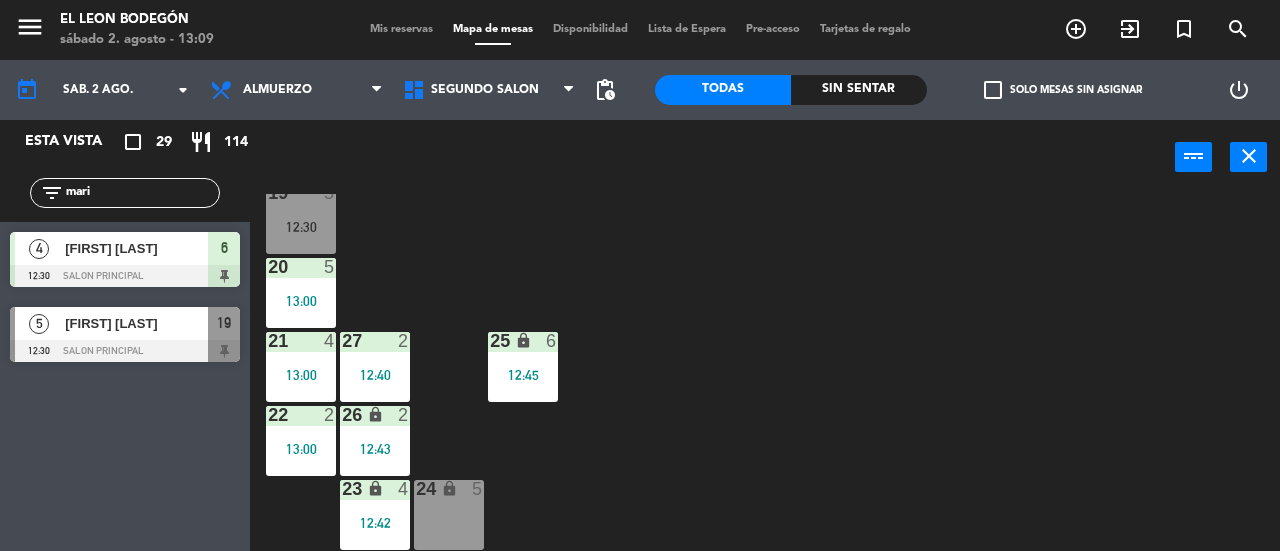 type on "mari" 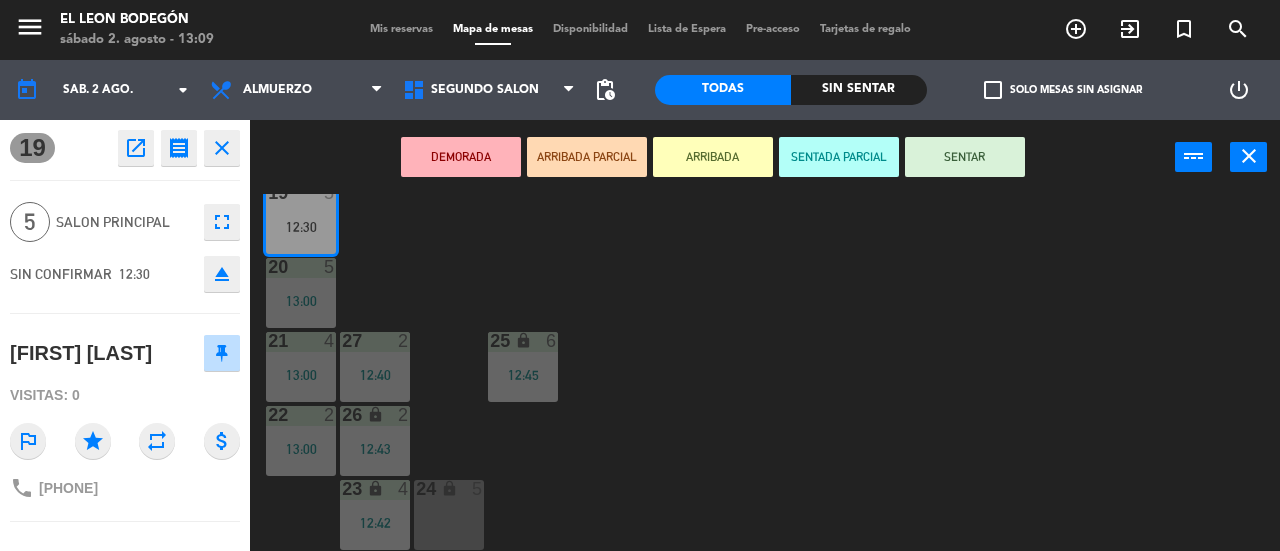 click on "3  3   12:30  4  6   12:30  5  4   12:30  6  4   12:30  7  7   12:45  2  4   12:45  15 block  2   12:45  14  6   12:30  13 lock  2  12  2   12:49  11  7   12:45  8  4   13:00  16  5   12:30  9 lock  3   12:45  10  3   12:58  30  3   13:00  17  4   12:45  29  2   12:50  18 lock  3   12:45  28 lock  2  19  5   12:30  20  5   13:00  21  4   13:00  27  2   12:40  25 lock  6   12:45  22  2   13:00  26 lock  2   12:43  23 lock  4   12:42  24 lock  5" 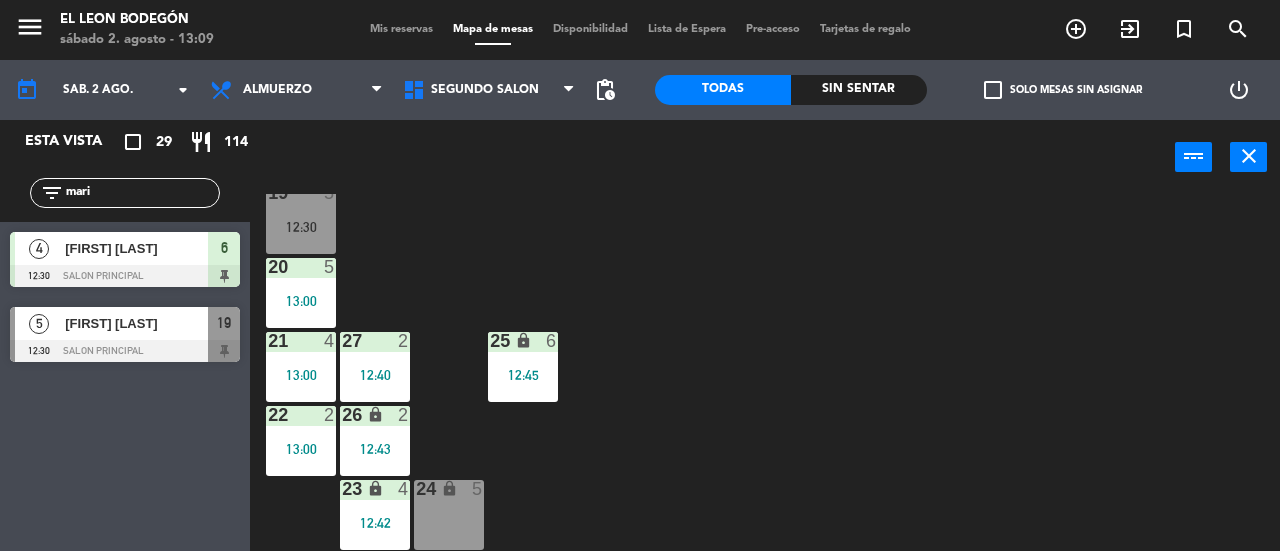 click on "mari" 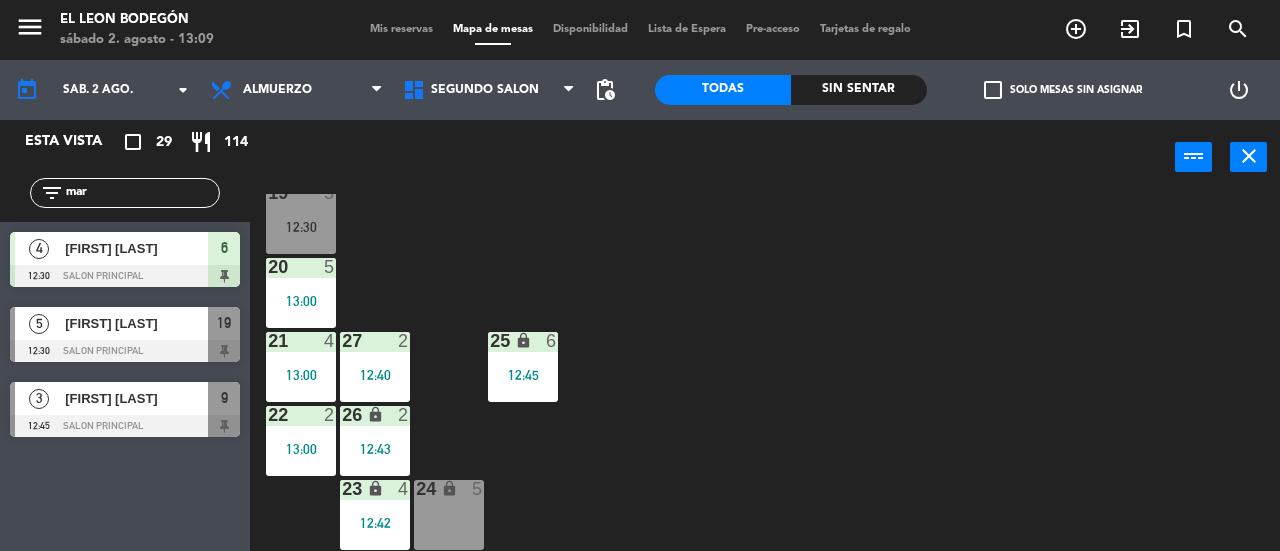type on "mar" 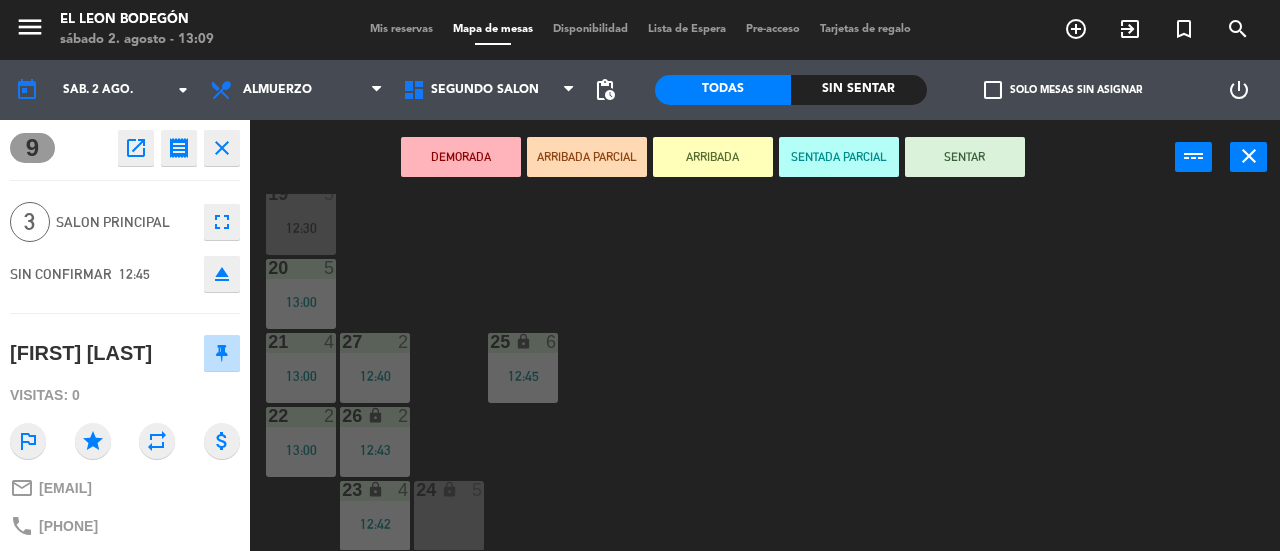 scroll, scrollTop: 415, scrollLeft: 0, axis: vertical 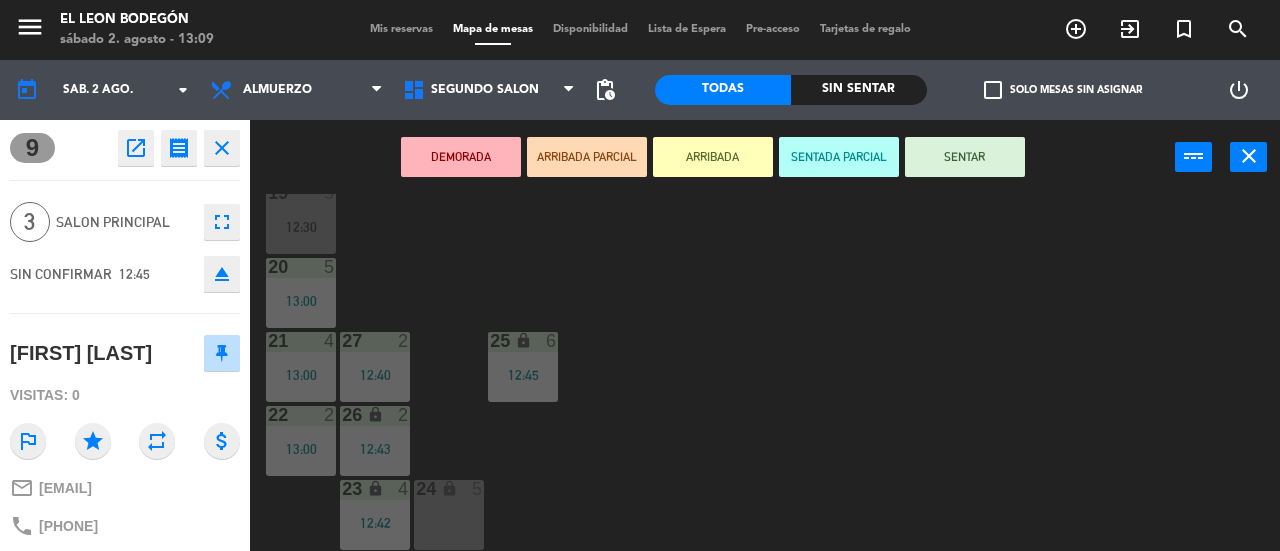 click on "24 lock  5" at bounding box center (449, 515) 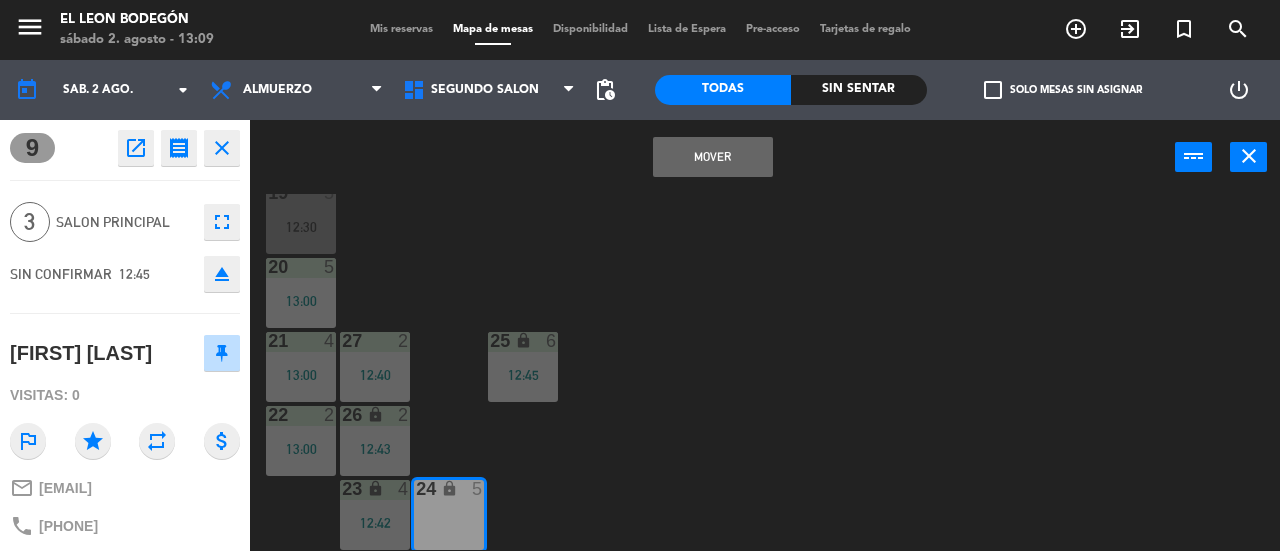 click on "Mover" at bounding box center (713, 157) 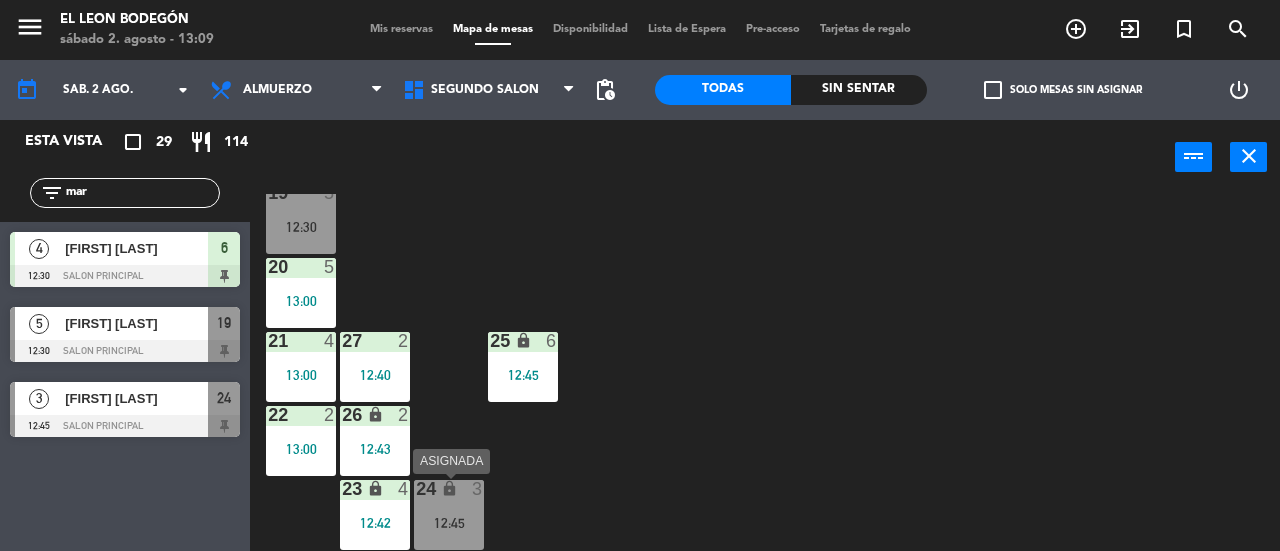 drag, startPoint x: 452, startPoint y: 507, endPoint x: 462, endPoint y: 506, distance: 10.049875 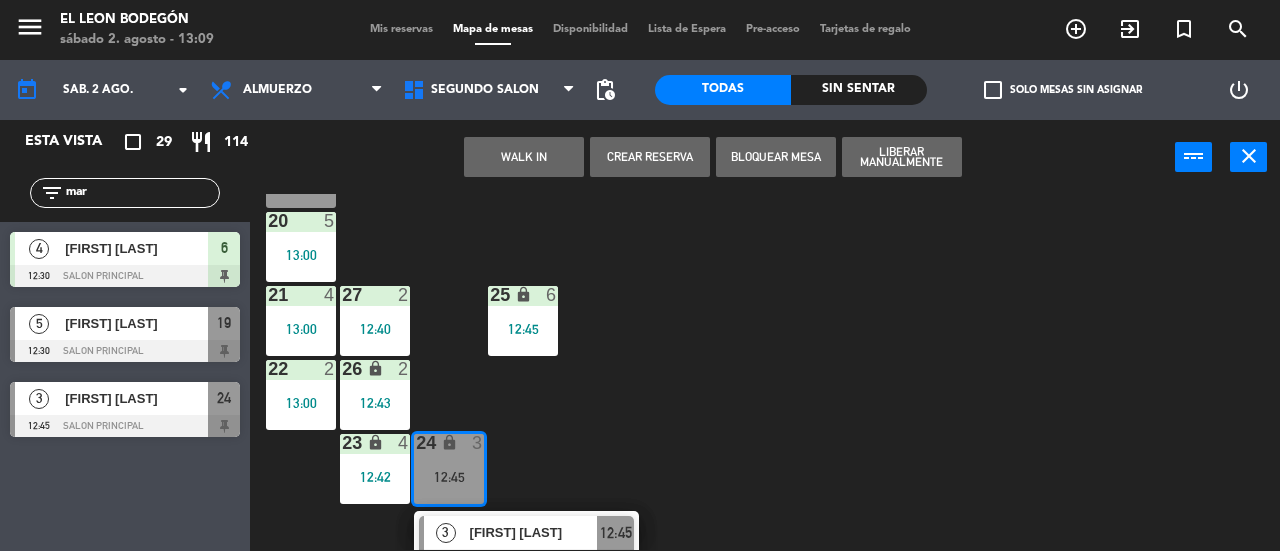 scroll, scrollTop: 487, scrollLeft: 0, axis: vertical 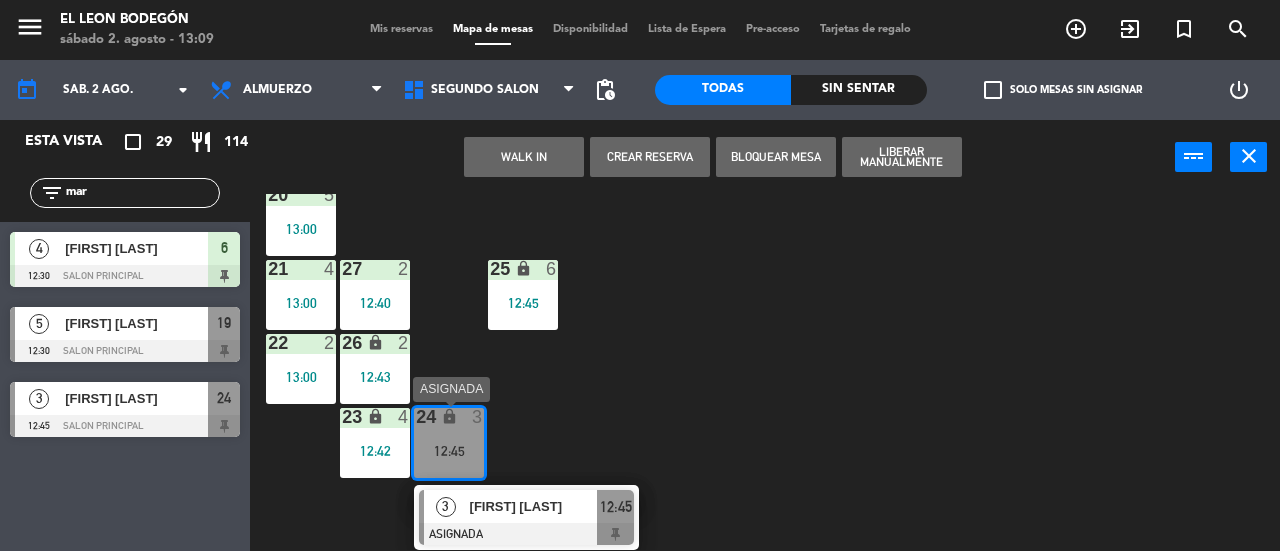 click on "[FIRST] [LAST]" at bounding box center [534, 506] 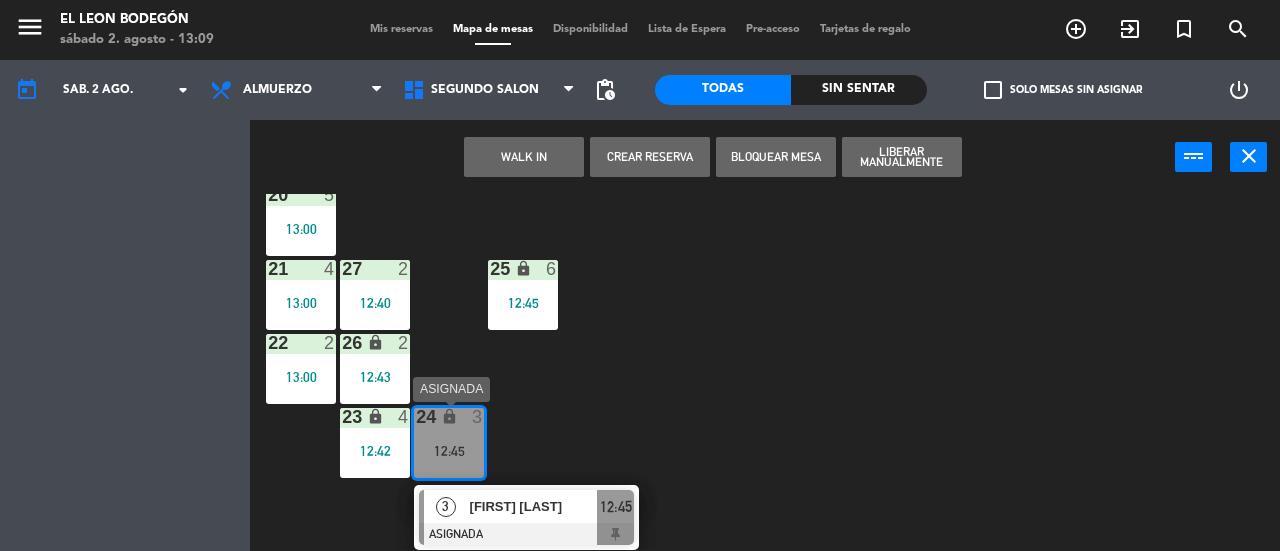 scroll, scrollTop: 416, scrollLeft: 0, axis: vertical 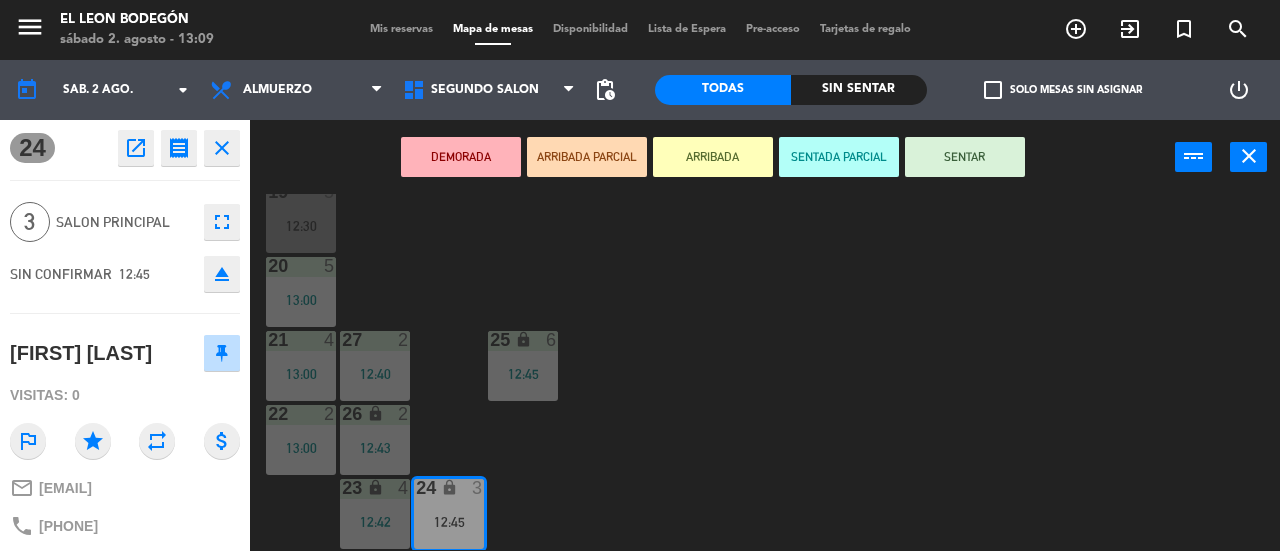 click on "SENTAR" at bounding box center [965, 157] 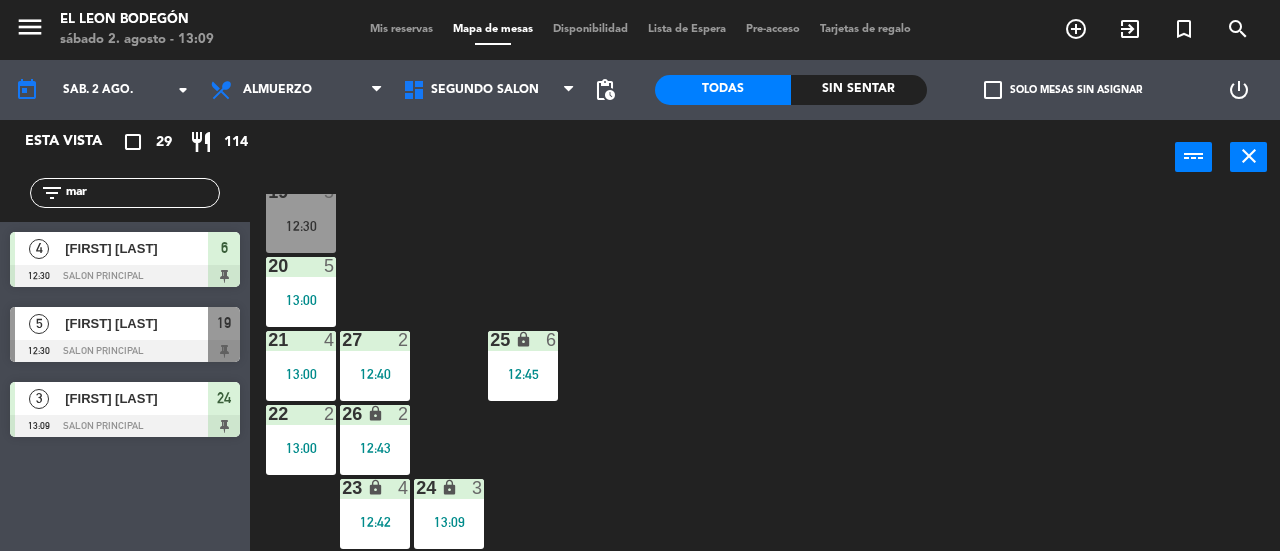 click on "mar" 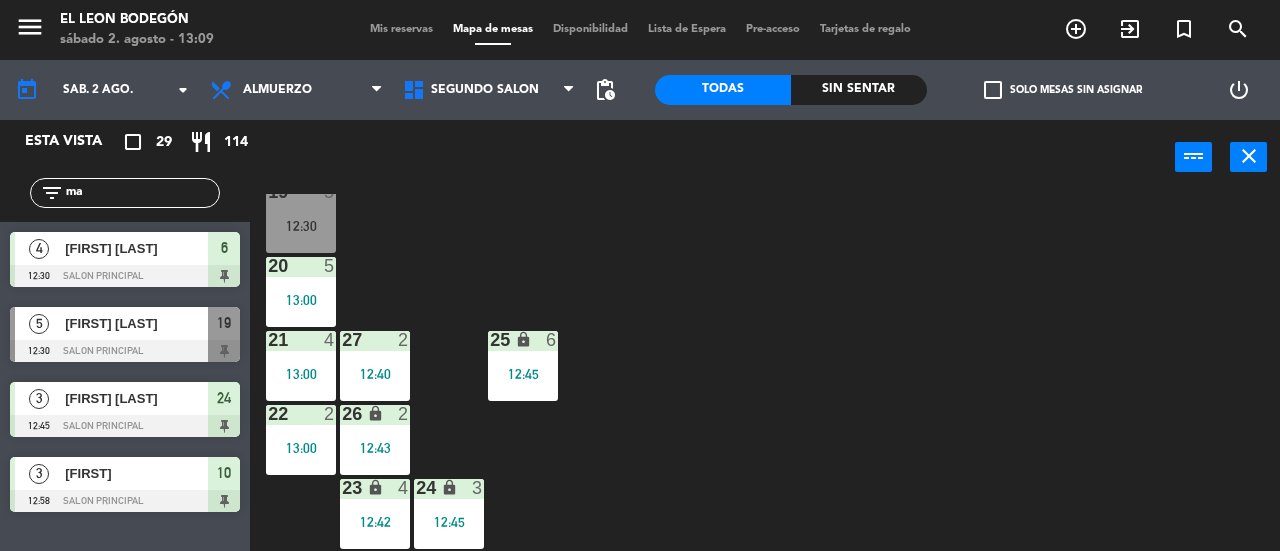 type on "m" 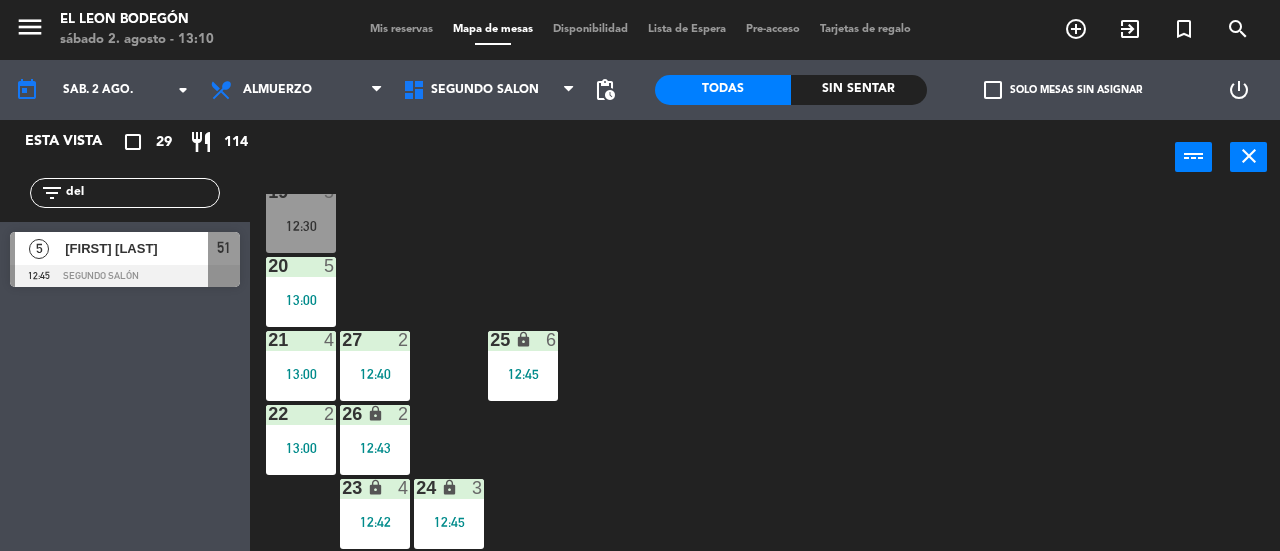 type on "del" 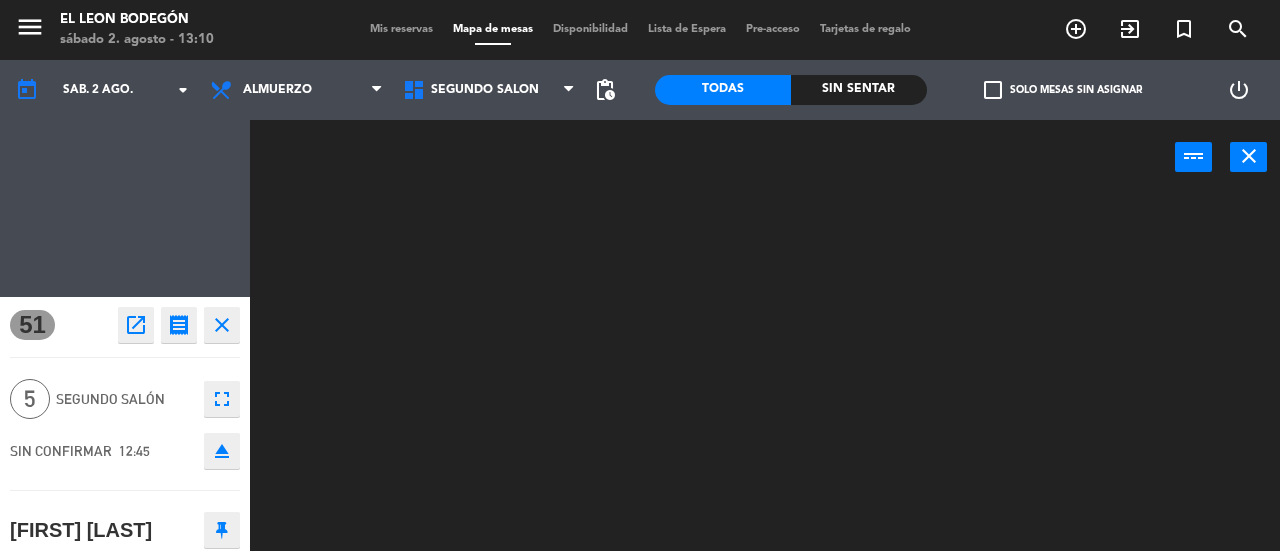 scroll, scrollTop: 0, scrollLeft: 0, axis: both 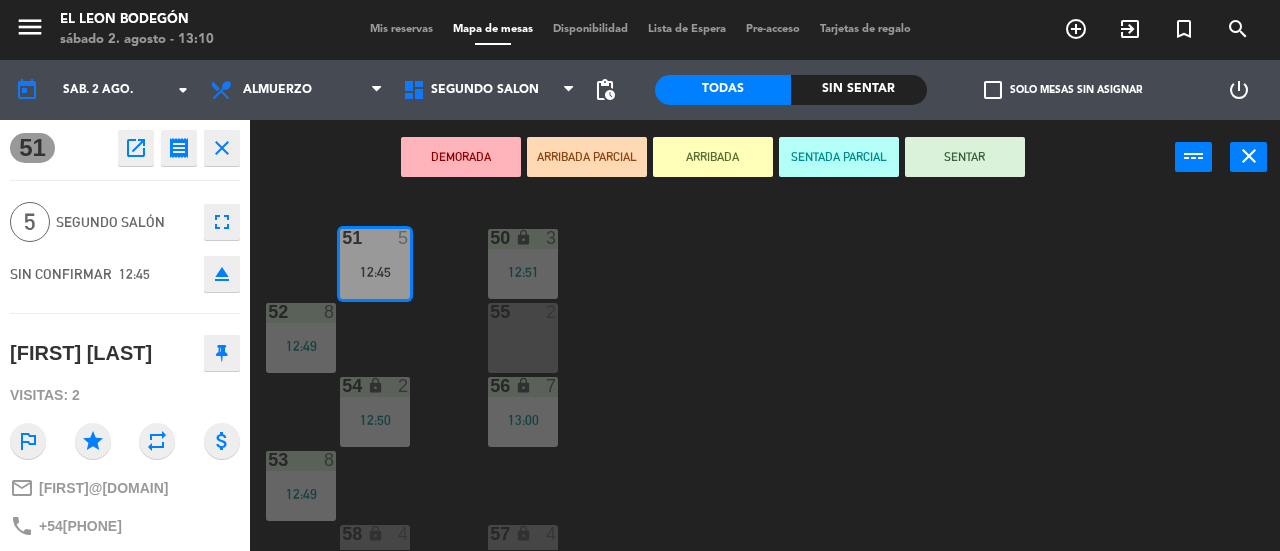 click on "SENTAR" at bounding box center [965, 157] 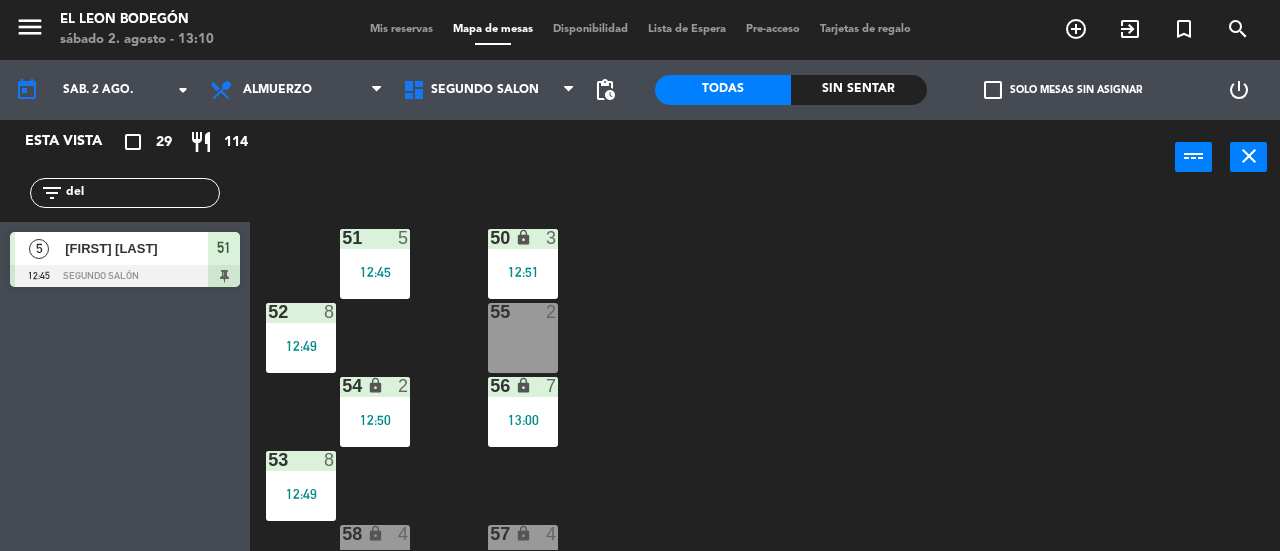 click on "12:45" at bounding box center [375, 272] 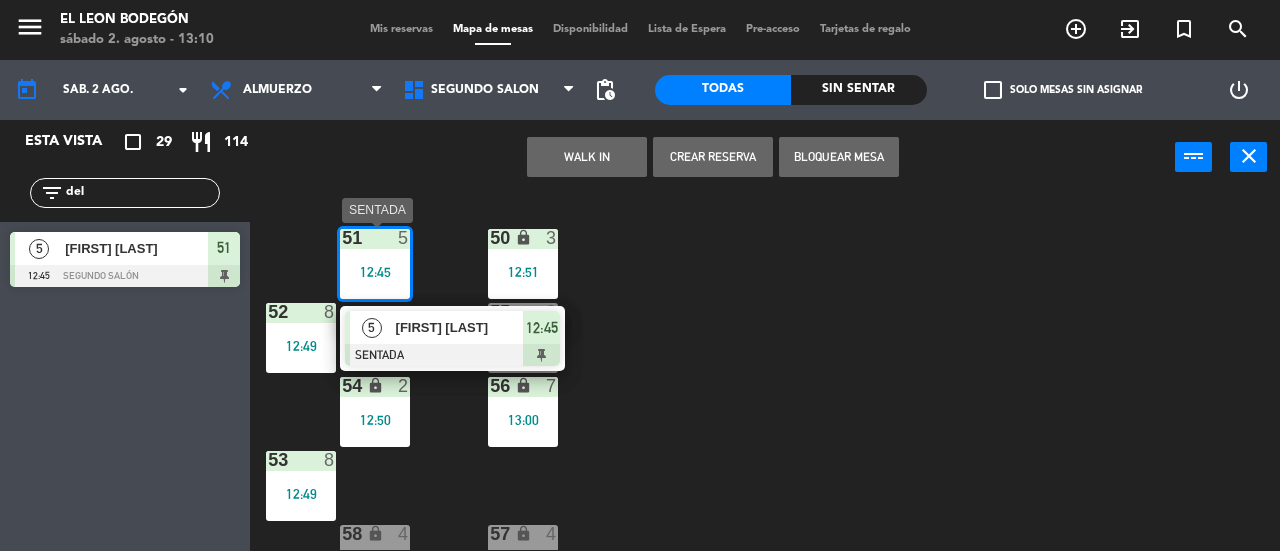 click on "[FIRST] [LAST]" at bounding box center [460, 327] 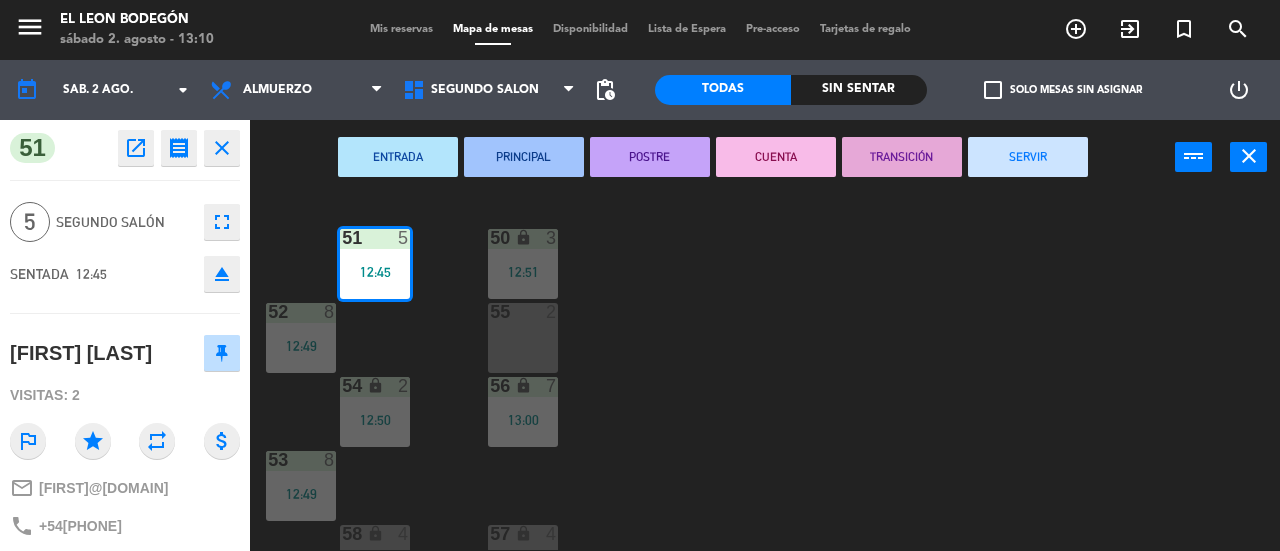click on "50 lock  3   12:51  51  5   12:45  52  8   12:49  55  2  54 lock  2   12:50  56 lock  7   13:00  53  8   12:49  58 lock  4  57 lock  4" 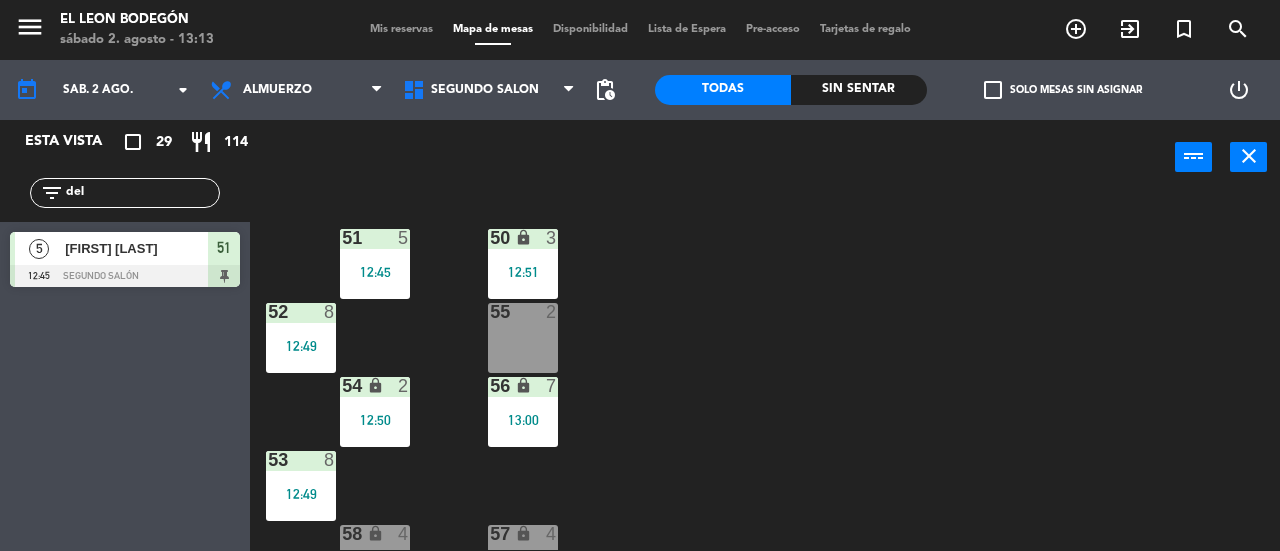 click on "del" 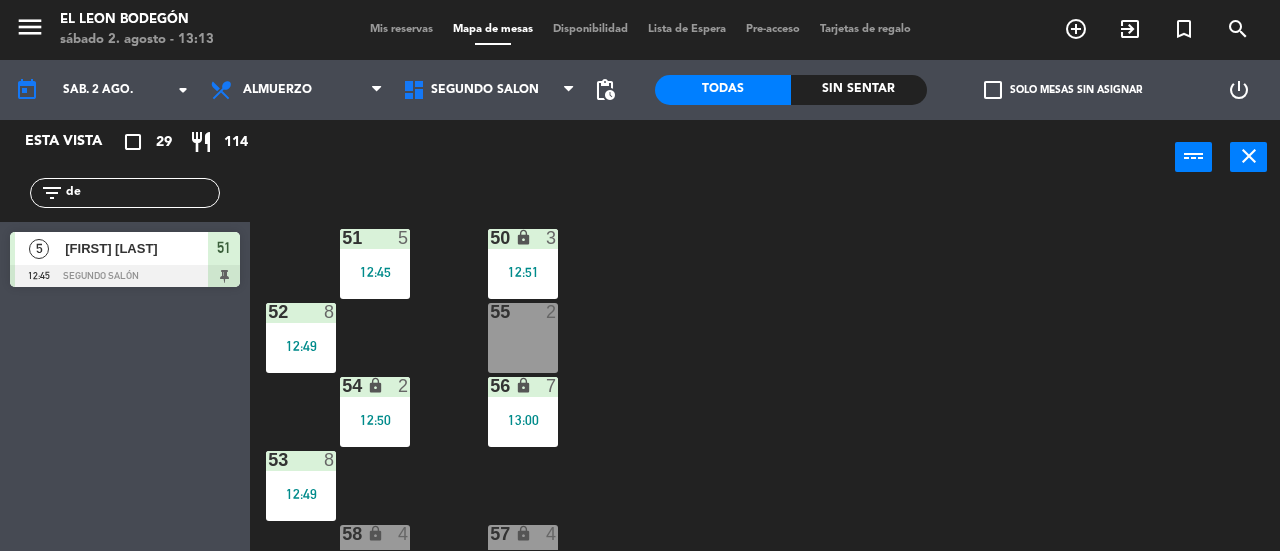 type on "d" 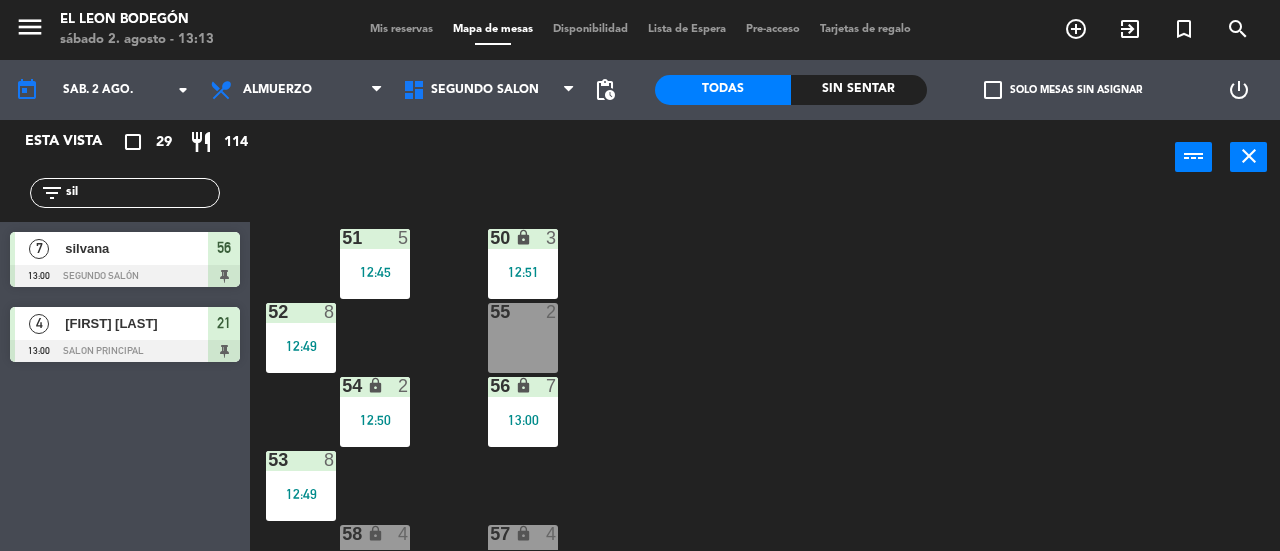 type on "sil" 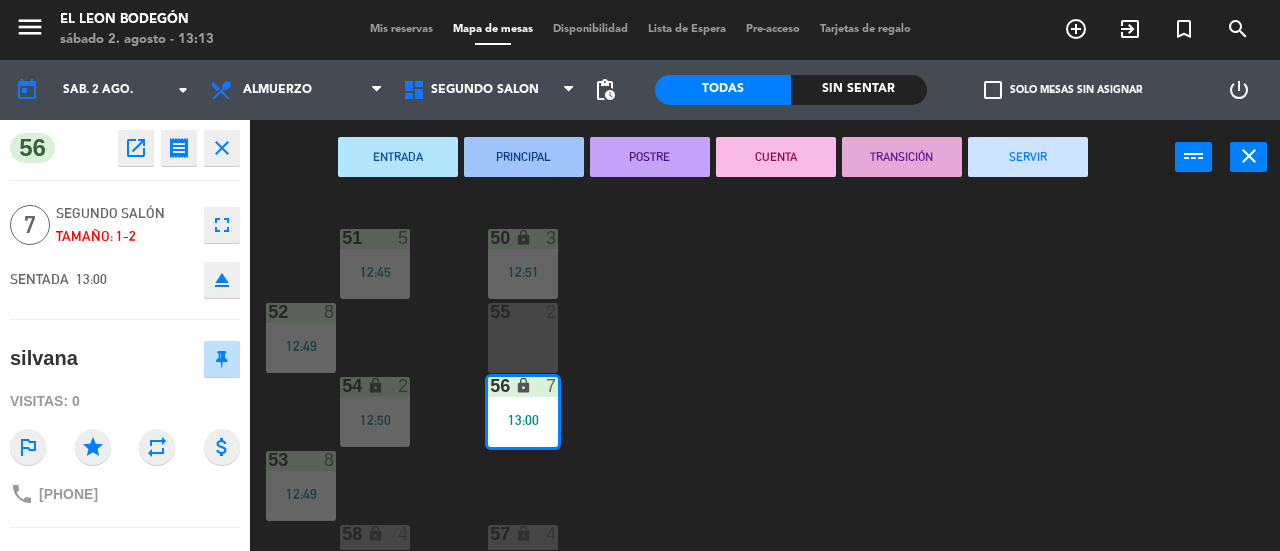 click on "50 lock  3   12:51  51  5   12:45  52  8   12:49  55  2  54 lock  2   12:50  56 lock  7   13:00  53  8   12:49  58 lock  4  57 lock  4" 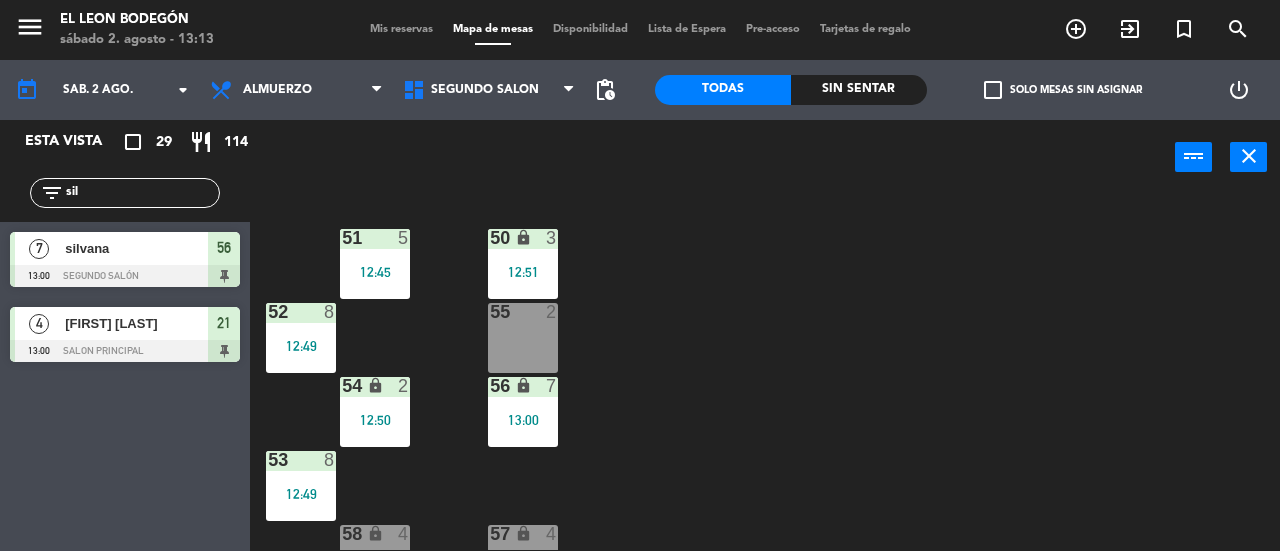click on "sil" 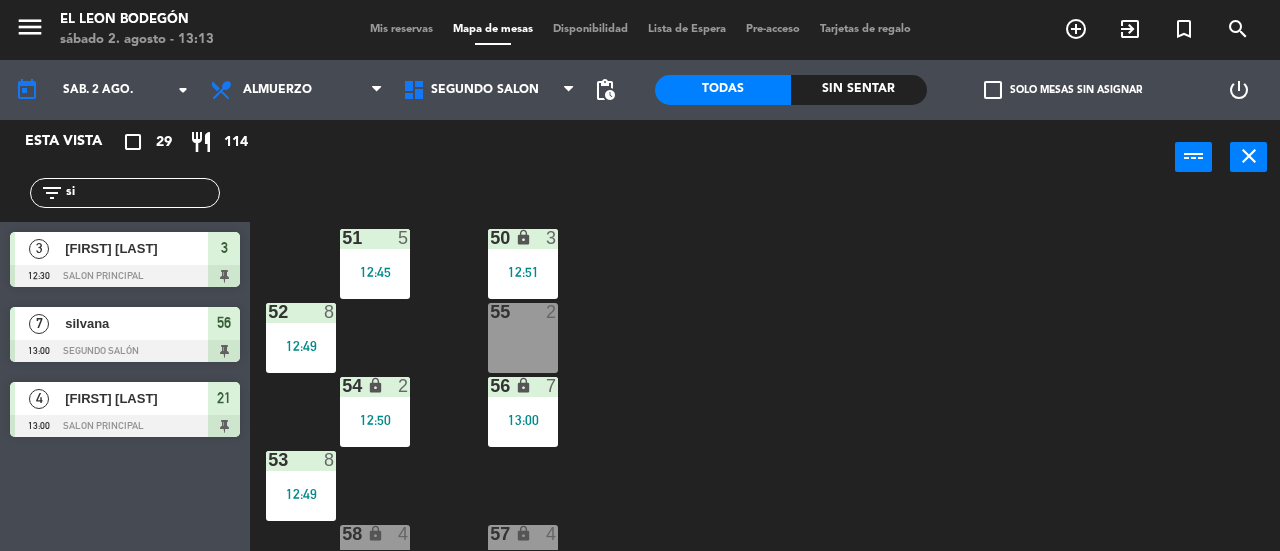 type on "s" 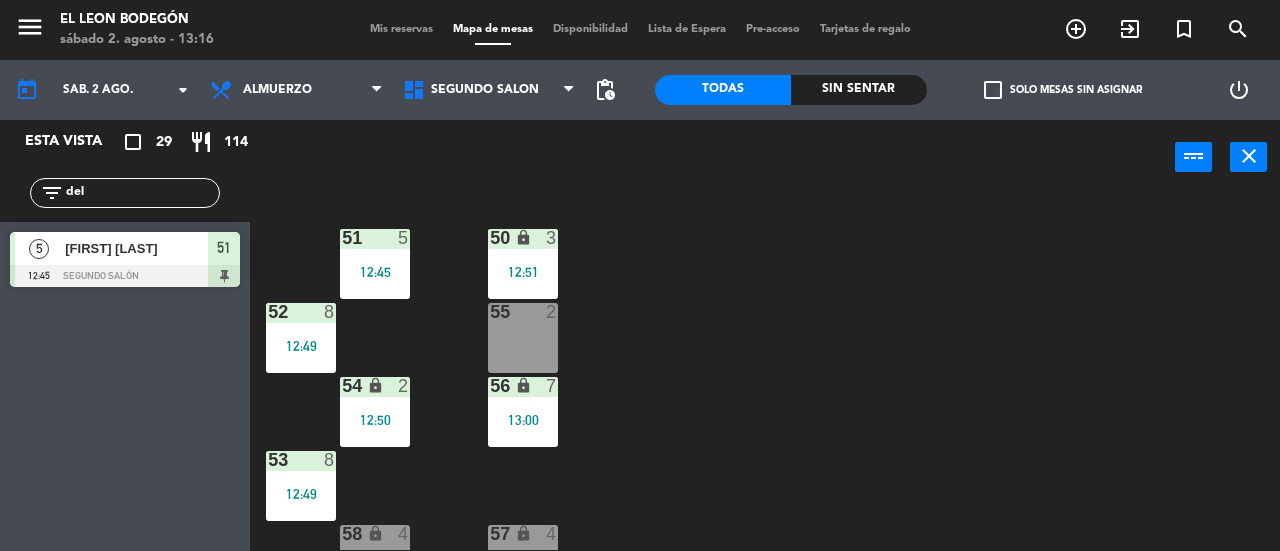 click on "filter_list del" 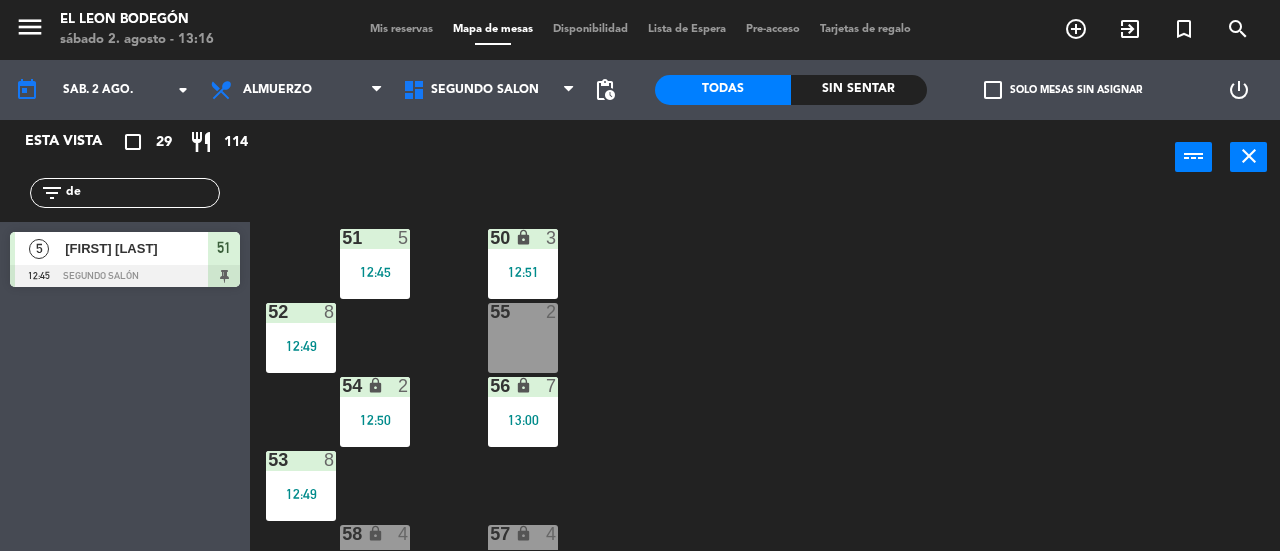 type on "d" 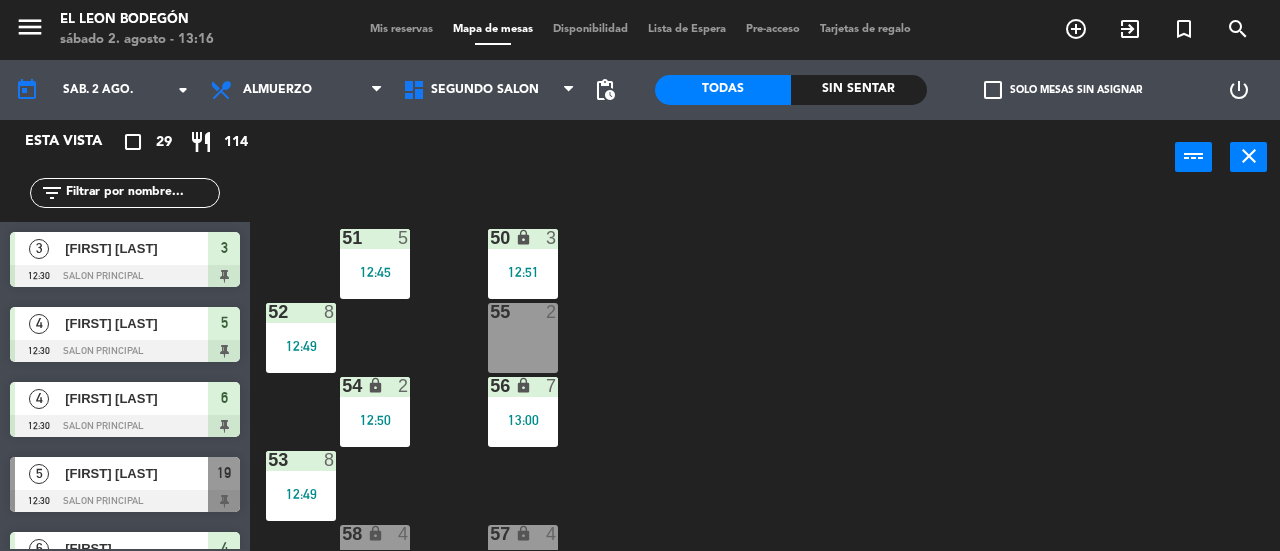 click 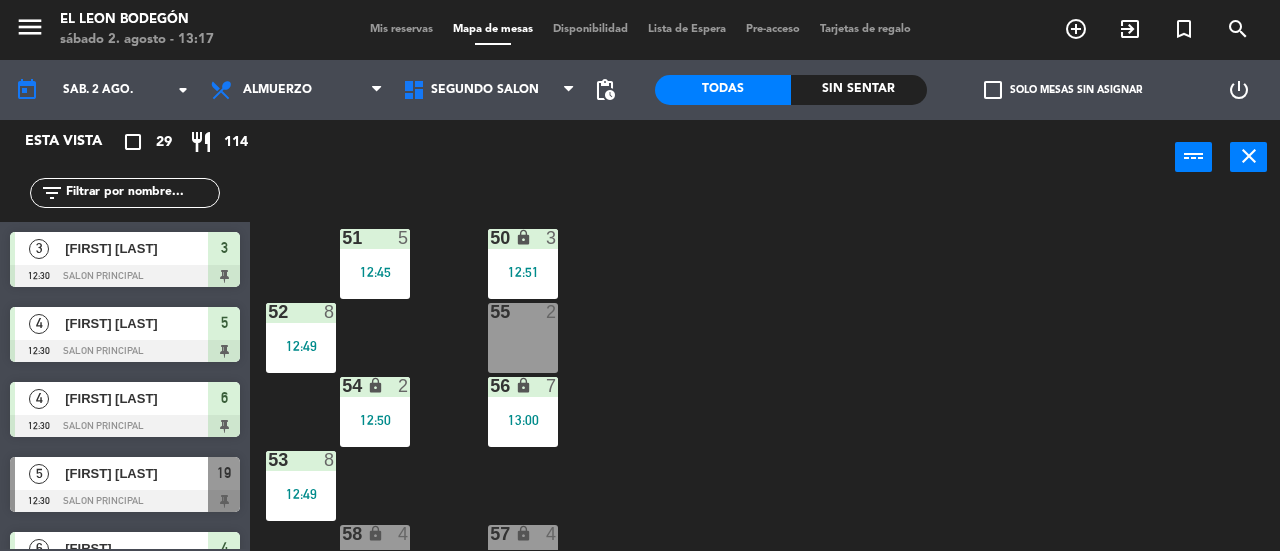 type 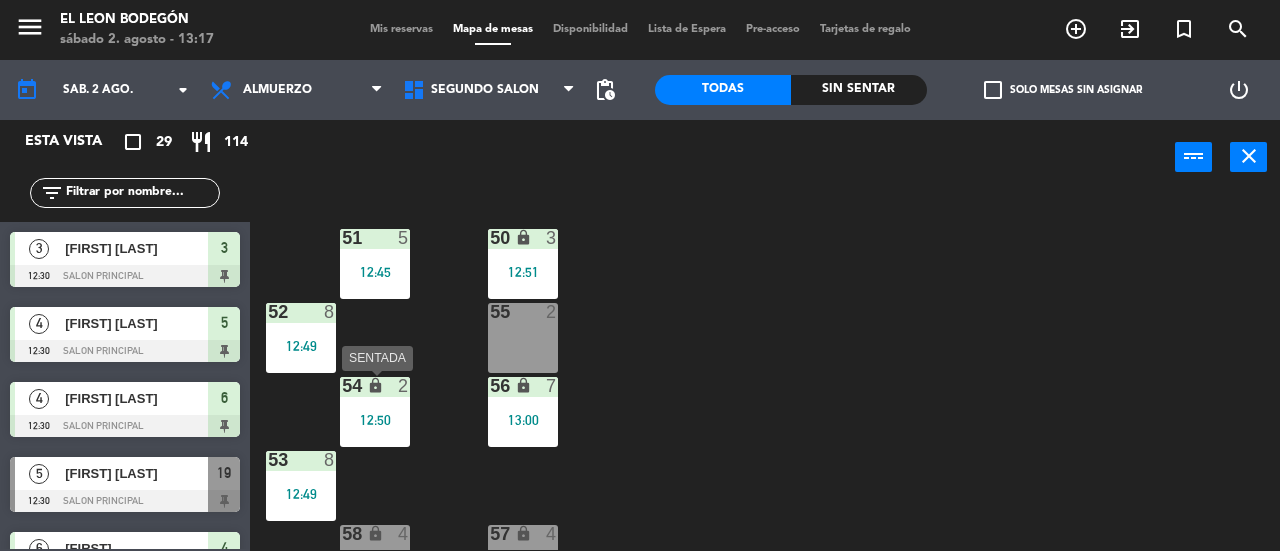 click on "54 lock  2   12:50" at bounding box center (375, 412) 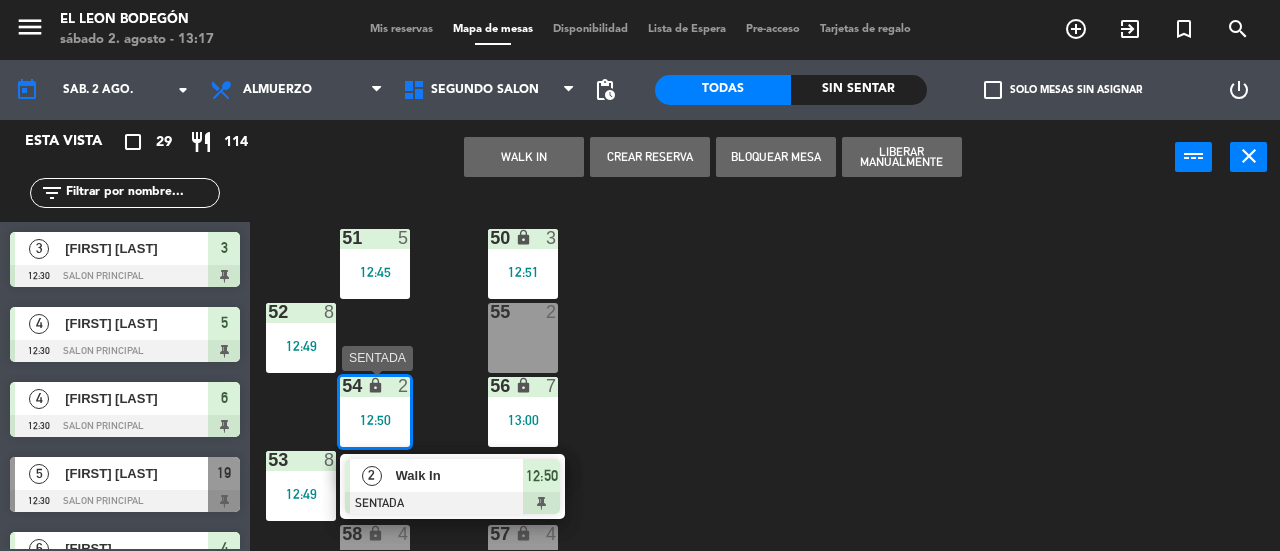 click on "Walk In" at bounding box center [460, 475] 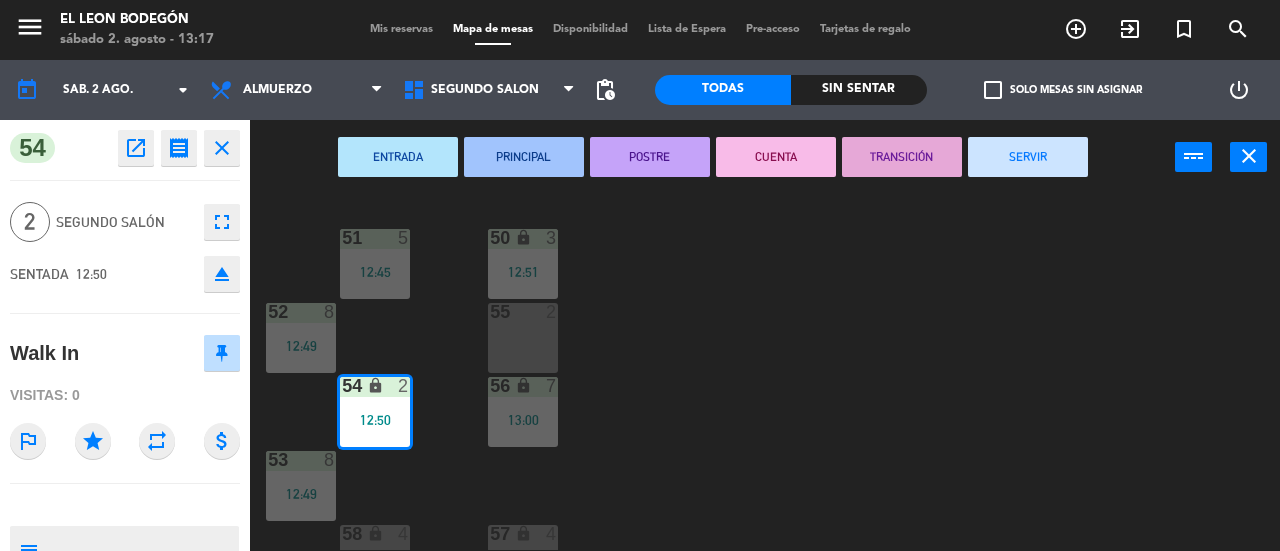 click on "SERVIR" at bounding box center (1028, 157) 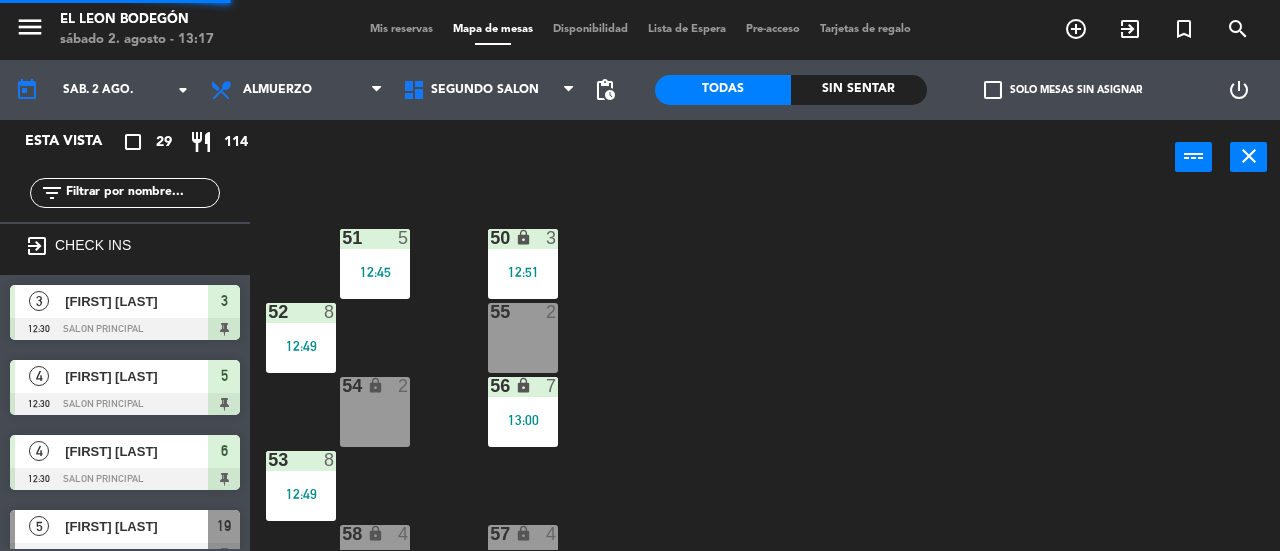 scroll, scrollTop: 38, scrollLeft: 0, axis: vertical 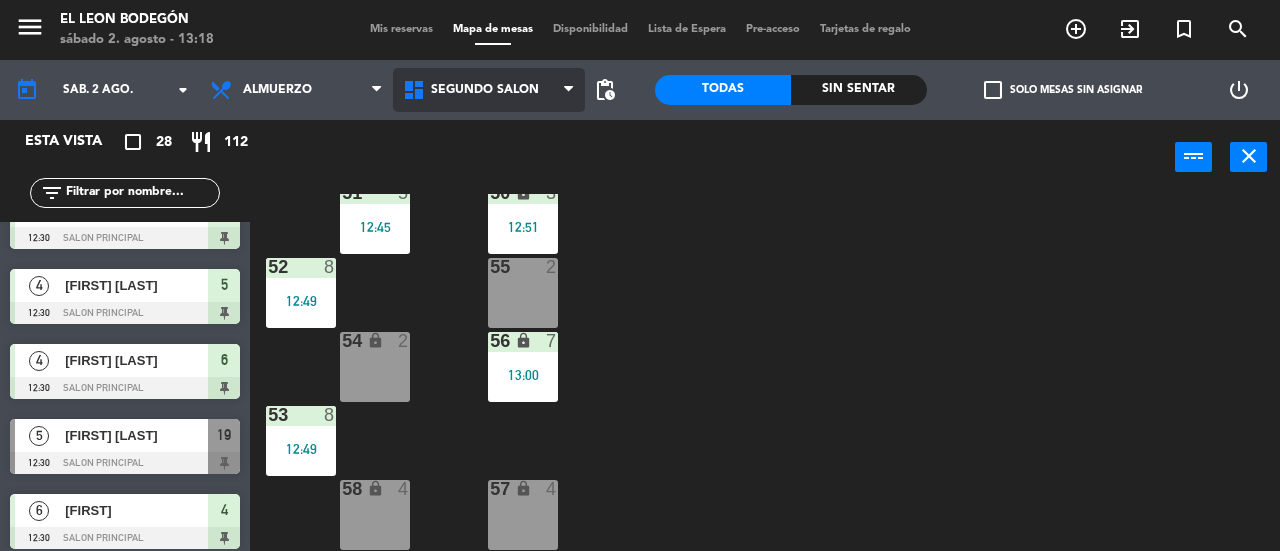 click on "Segundo Salón" at bounding box center [489, 90] 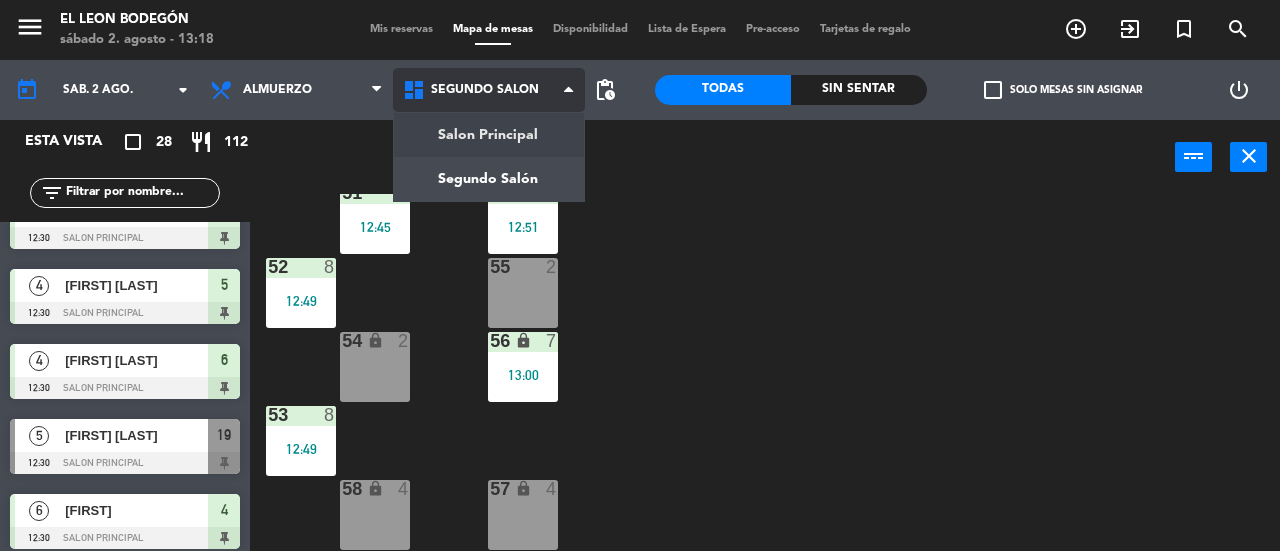 click on "menu  El Leon Bodegón   sábado 2. agosto - 13:18   Mis reservas   Mapa de mesas   Disponibilidad   Lista de Espera   Pre-acceso   Tarjetas de regalo  add_circle_outline exit_to_app turned_in_not search today    sáb. 2 ago. arrow_drop_down  Almuerzo  Cena  Almuerzo  Almuerzo  Cena  Salon Principal   Segundo Salón   Segundo Salón   Salon Principal   Segundo Salón  pending_actions  Todas  Sin sentar  check_box_outline_blank   Solo mesas sin asignar   power_settings_new   Esta vista   crop_square  28  restaurant  112 filter_list  3   [FIRST] [LAST]   12:30   Salon Principal  3  4   [FIRST] [LAST]   12:30   Salon Principal  5  4   [FIRST] [LAST]   12:30   Salon Principal  6  5   [FIRST] [LAST]   12:30   Salon Principal  19  6   [FIRST]   12:30   Salon Principal  4  5   [FIRST] [LAST]   12:30   Salon Principal  16  2   Walk In   12:40   Salon Principal  27  4   Walk In   12:42   Salon Principal  23  2   Walk In   12:43   Salon Principal  26  3   [FIRST] [LAST]   12:45   Salon Principal  18  4   [FIRST] [LAST]" 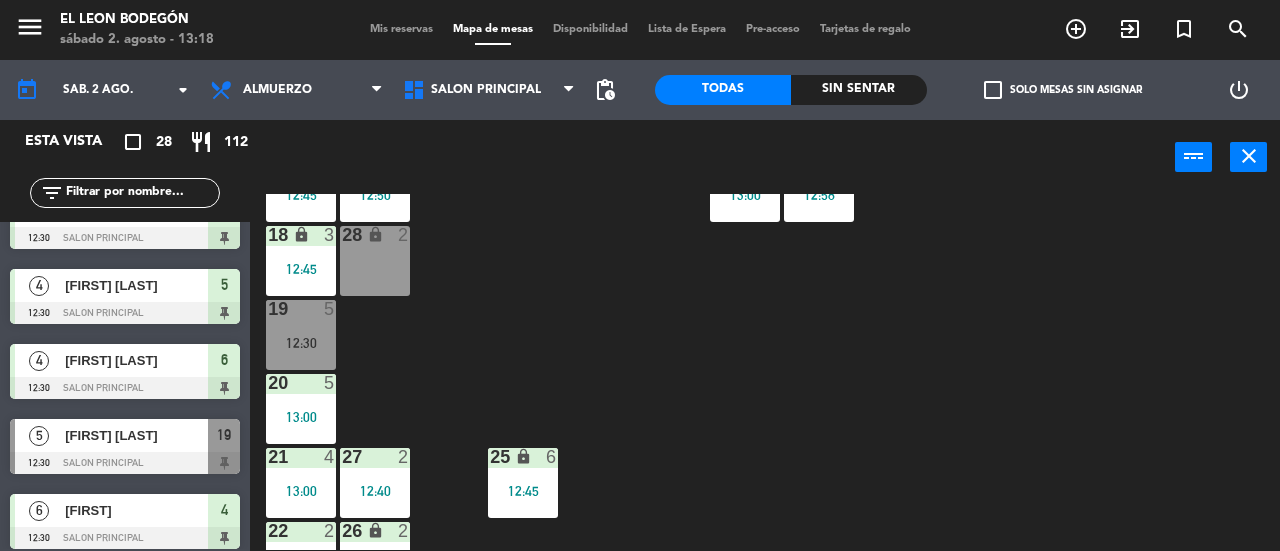 scroll, scrollTop: 300, scrollLeft: 0, axis: vertical 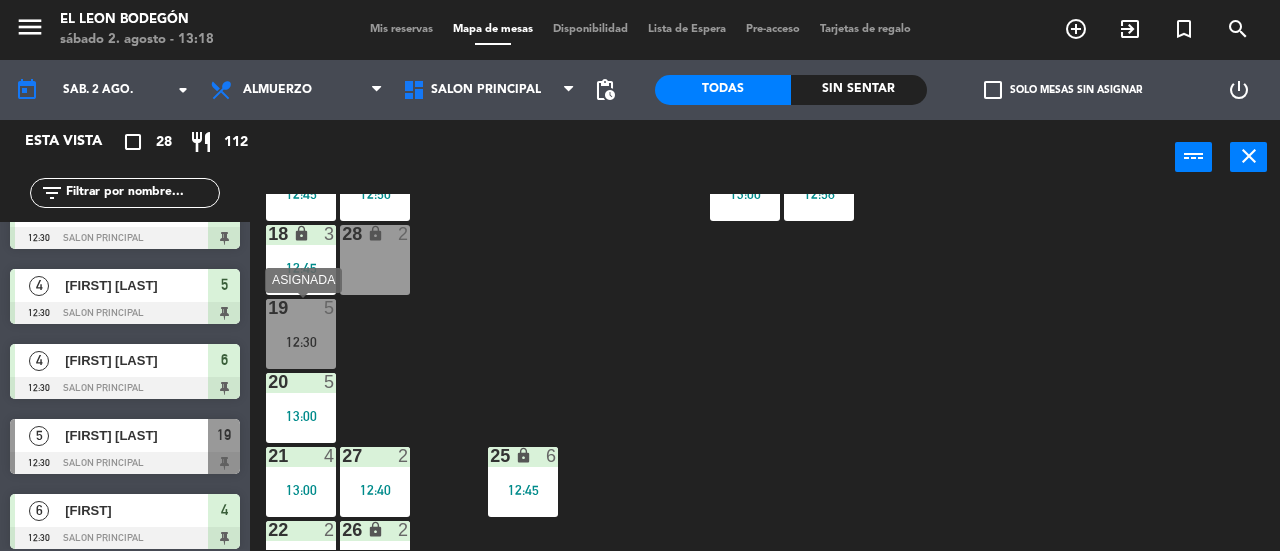 drag, startPoint x: 311, startPoint y: 338, endPoint x: 412, endPoint y: 353, distance: 102.10779 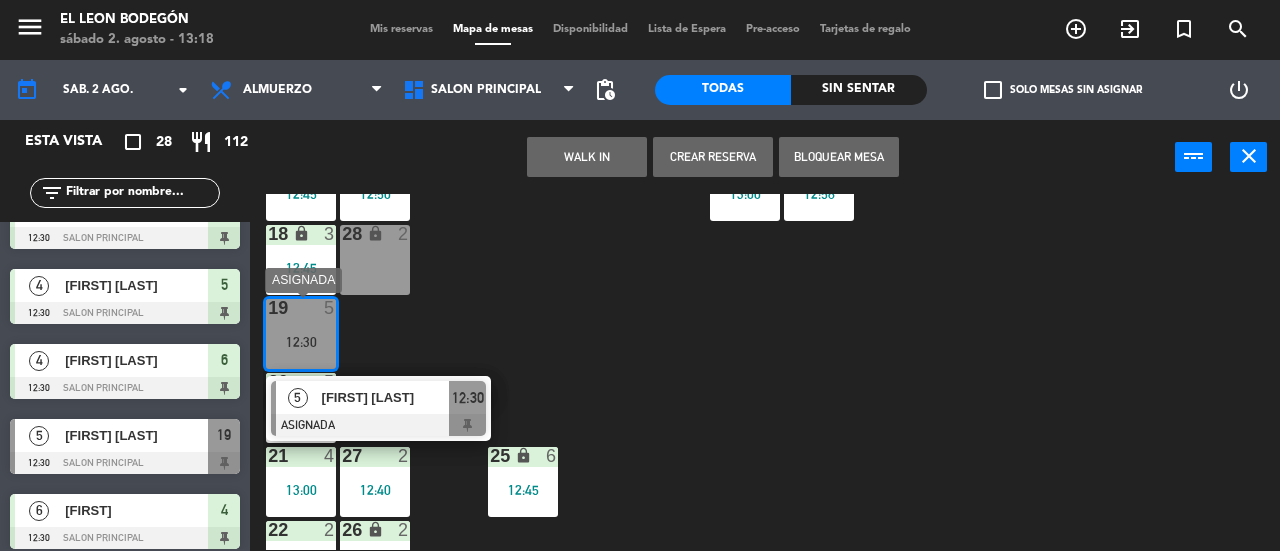 click on "[FIRST] [LAST]" at bounding box center (386, 397) 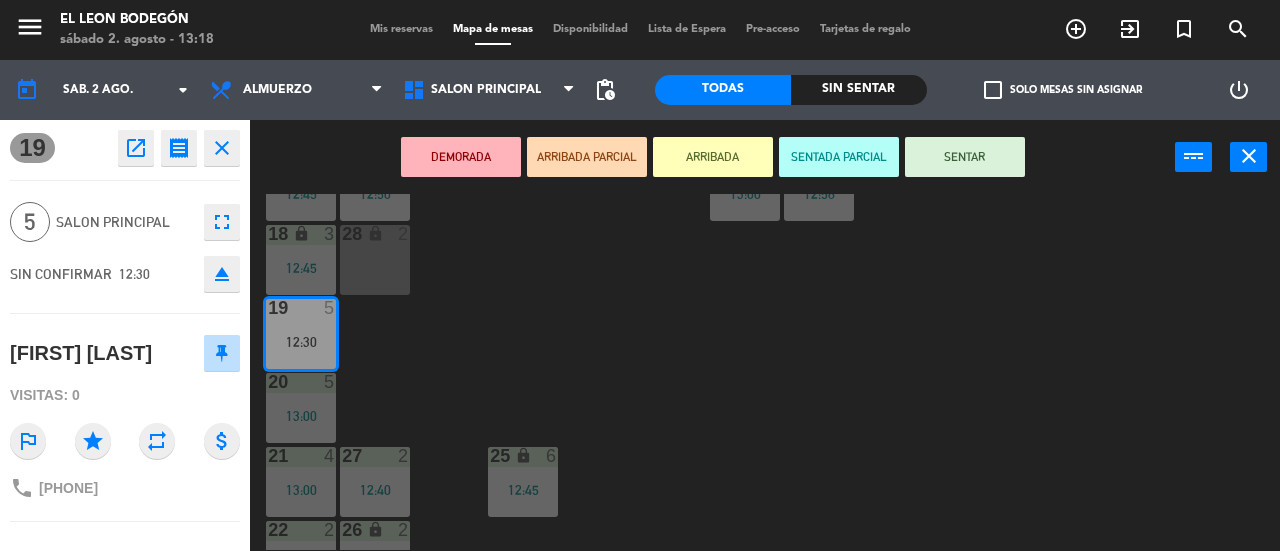 scroll, scrollTop: 182, scrollLeft: 0, axis: vertical 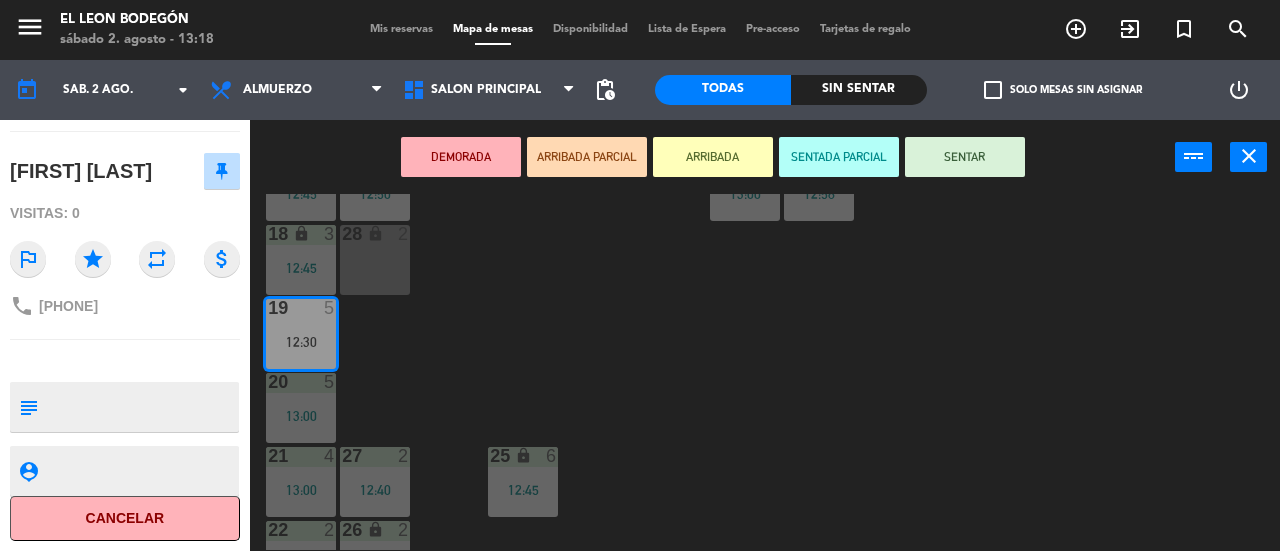 click on "Cancelar" 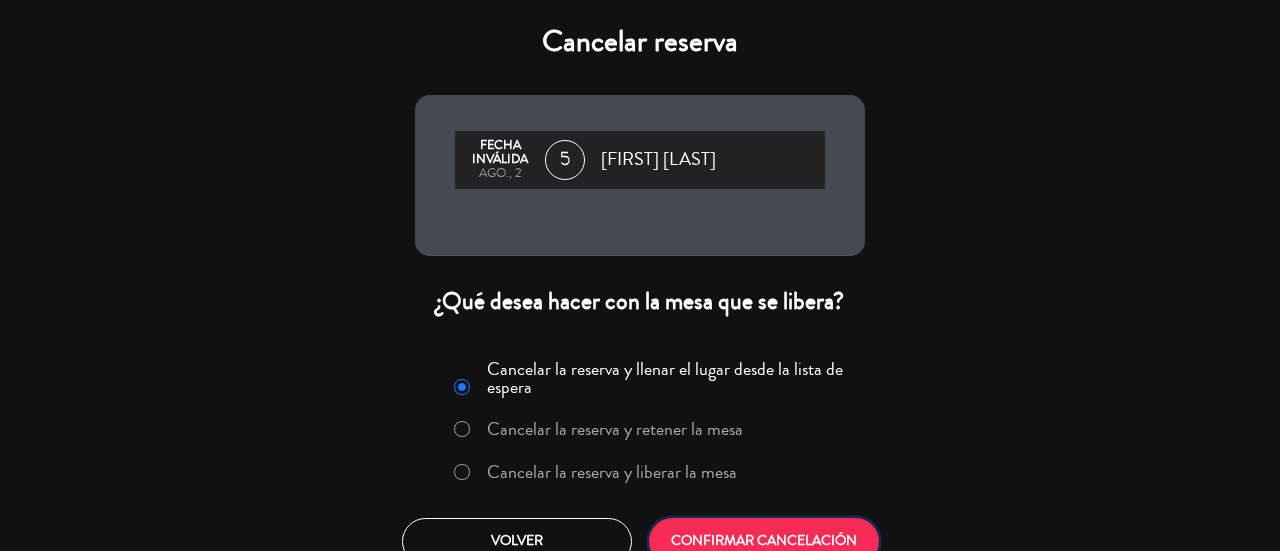 click on "CONFIRMAR CANCELACIÓN" 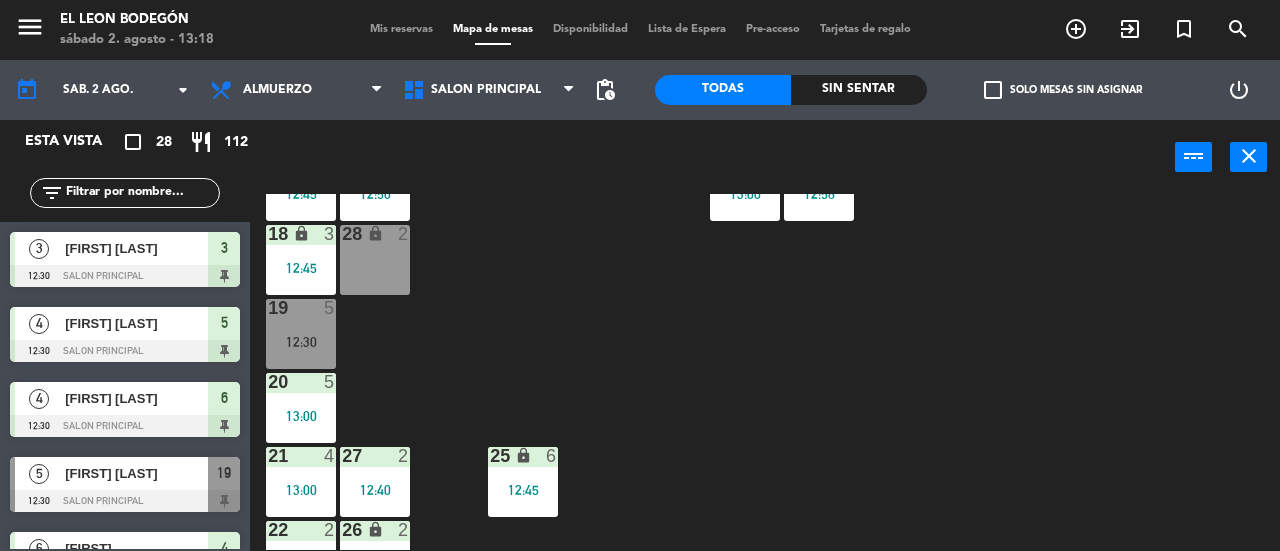 click on "12:30" at bounding box center (301, 342) 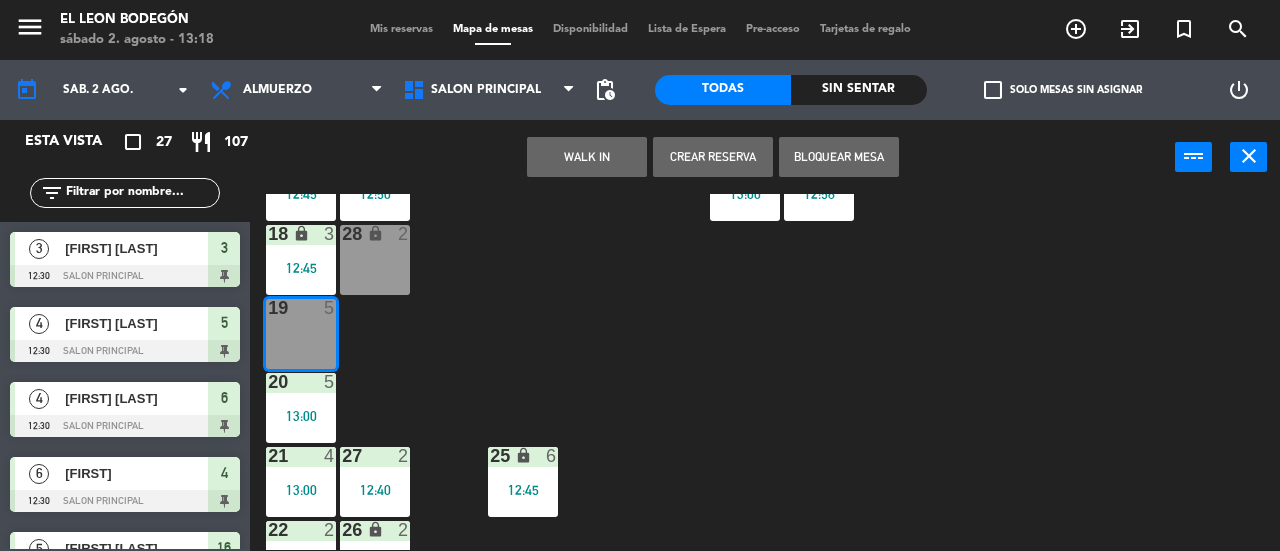 click on "WALK IN" at bounding box center [587, 157] 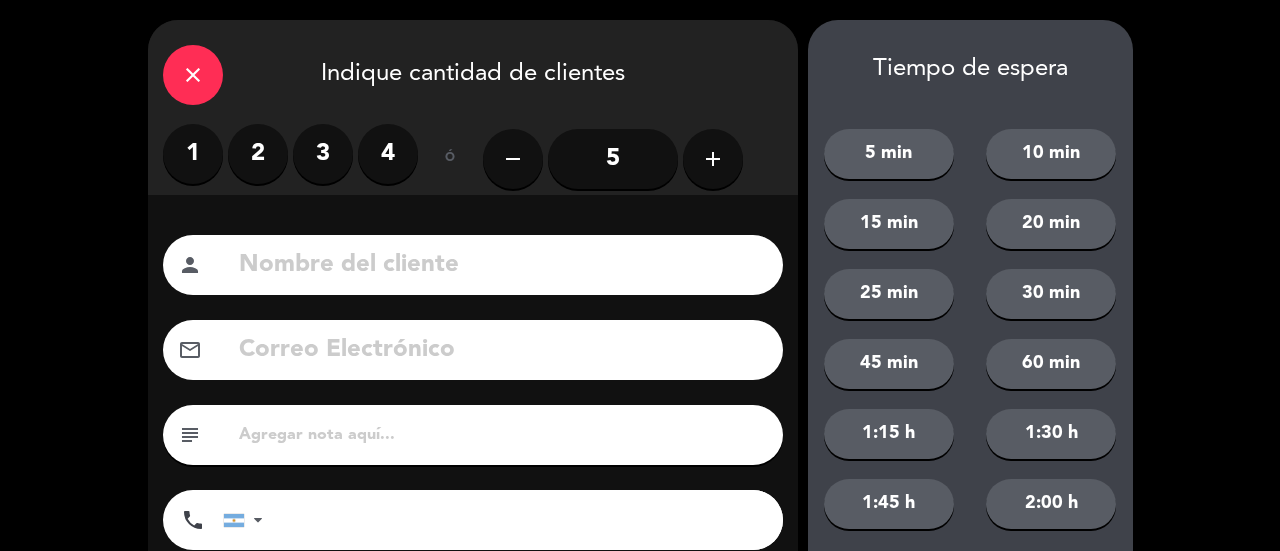 click on "3" at bounding box center [323, 154] 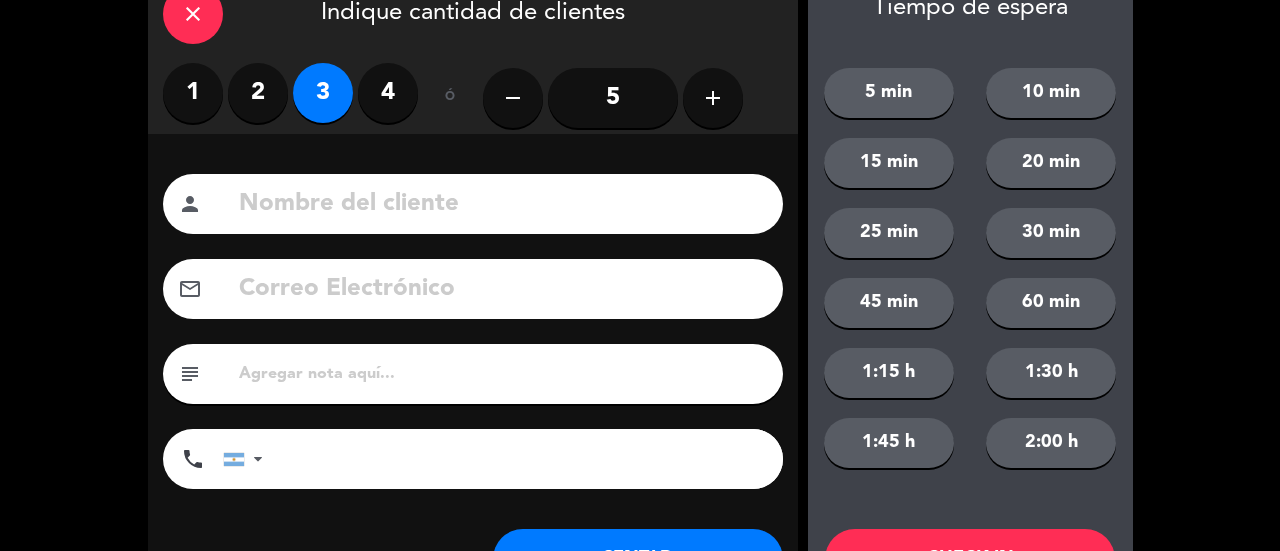scroll, scrollTop: 149, scrollLeft: 0, axis: vertical 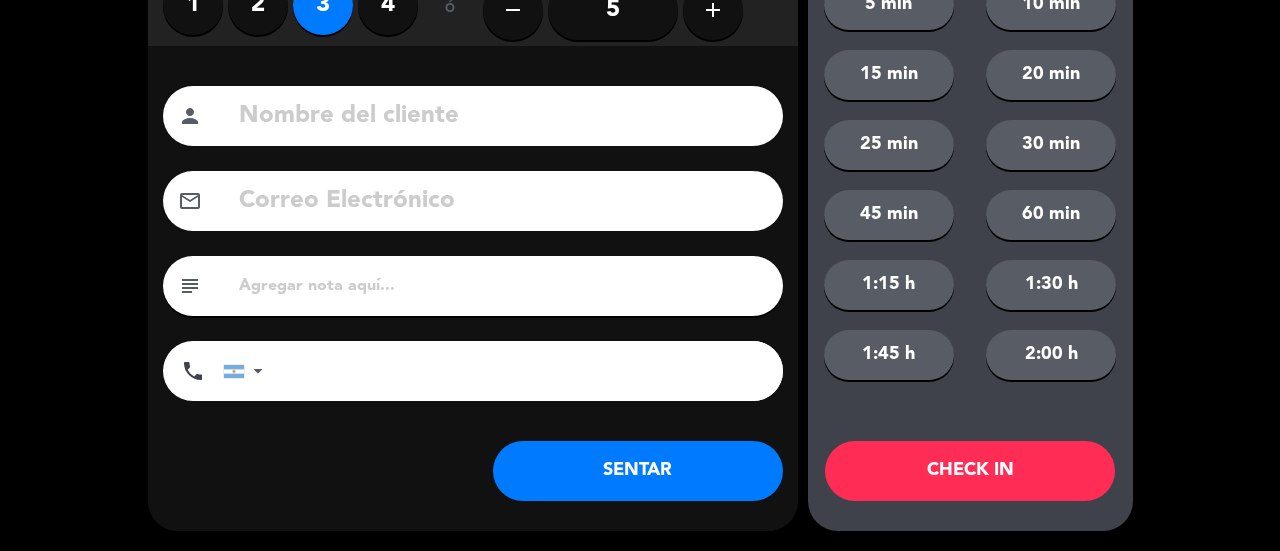 click on "SENTAR" 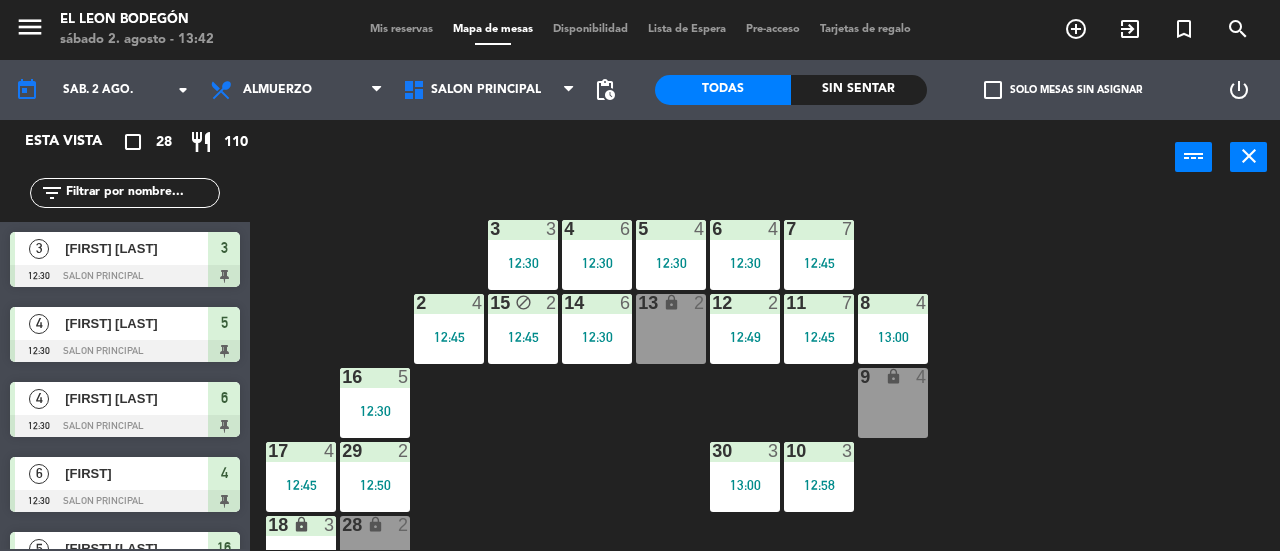 scroll, scrollTop: 0, scrollLeft: 0, axis: both 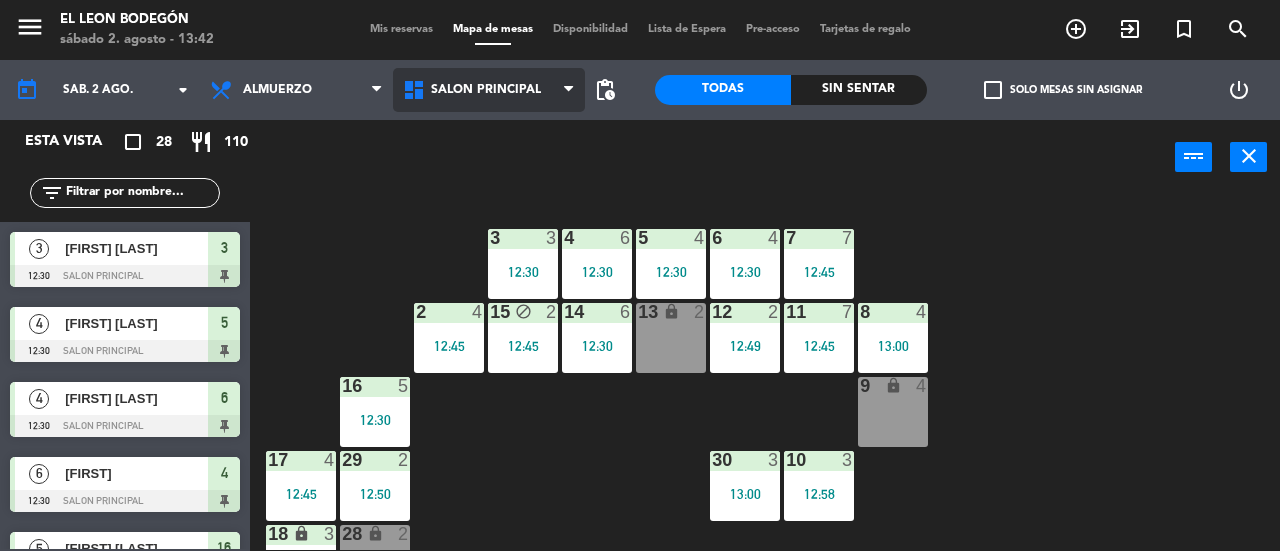 click on "Salon Principal" at bounding box center [489, 90] 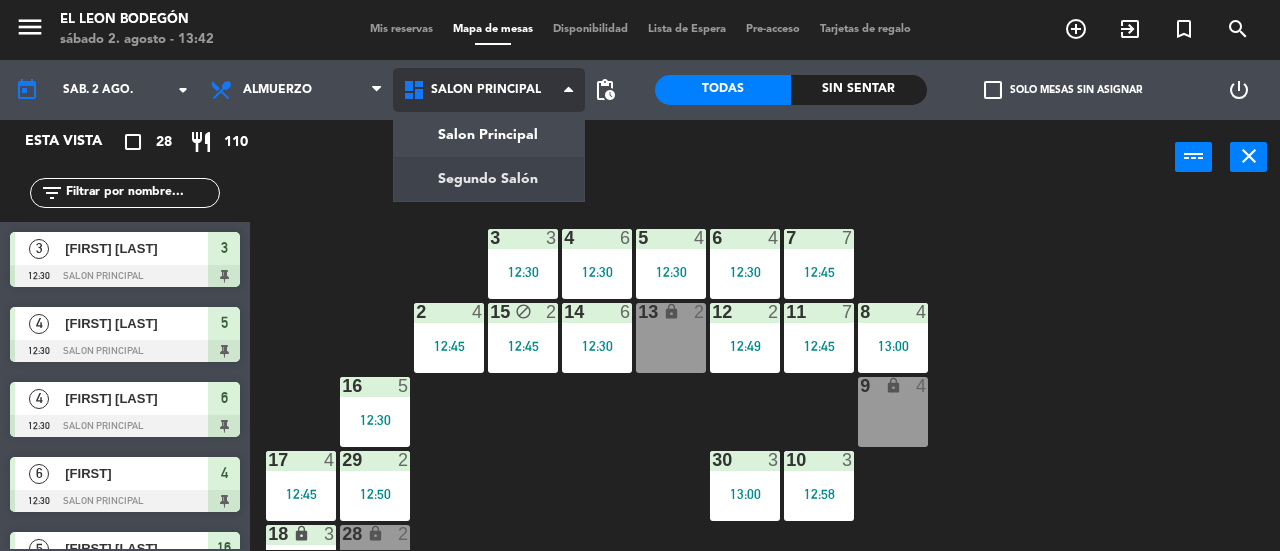 click on "menu  El Leon Bodegón   sábado 2. agosto - 13:42   Mis reservas   Mapa de mesas   Disponibilidad   Lista de Espera   Pre-acceso   Tarjetas de regalo  add_circle_outline exit_to_app turned_in_not search today    sáb. 2 ago. arrow_drop_down  Almuerzo  Cena  Almuerzo  Almuerzo  Cena  Salon Principal   Segundo Salón   Salon Principal   Salon Principal   Segundo Salón  pending_actions  Todas  Sin sentar  check_box_outline_blank   Solo mesas sin asignar   power_settings_new   Esta vista   crop_square  28  restaurant  110 filter_list  3   [FIRST] [LAST]   12:30   Salon Principal  3  4   [FIRST] [LAST]   12:30   Salon Principal  5  4   [FIRST] [LAST]   12:30   Salon Principal  6  6   [FIRST]   12:30   Salon Principal  4  5   [FIRST] [LAST]   12:30   Salon Principal  16  2   Walk In   12:40   Salon Principal  27  4   Walk In   12:42   Salon Principal  23  2   Walk In   12:43   Salon Principal  26  3   [FIRST] [LAST]   12:45   Salon Principal  18  4   [FIRST] [LAST]   12:45   Salon Principal  2  5   12:45  51 25" 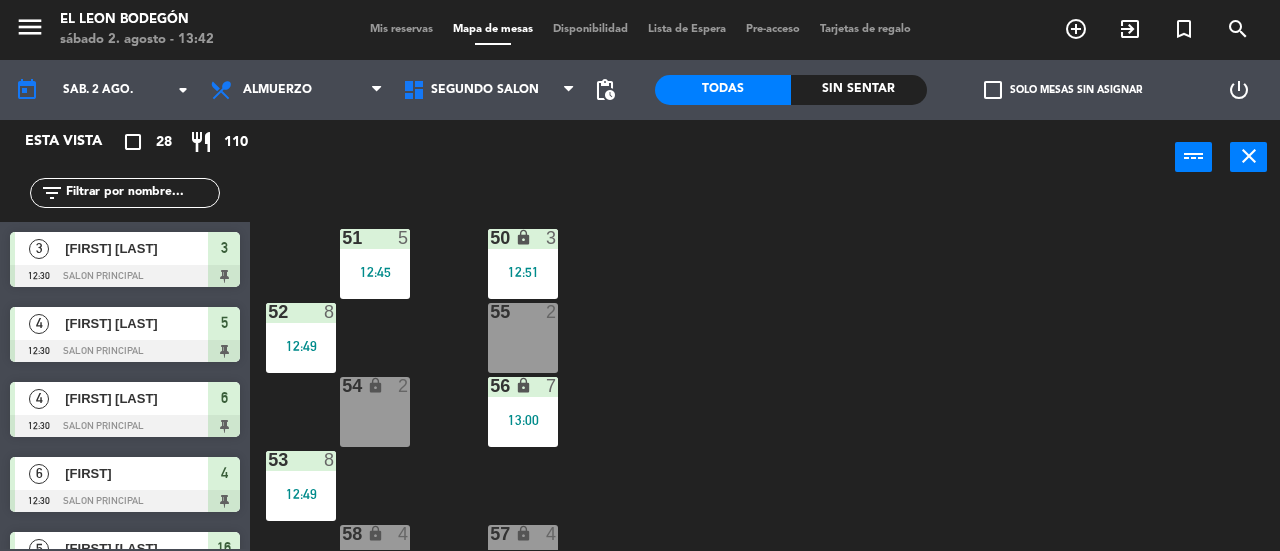 click on "50 lock  3   12:51  51  5   12:45  52  8   12:49  55  2  54 lock  2  56 lock  7   13:00  53  8   12:49  58 lock  4  57 lock  4" 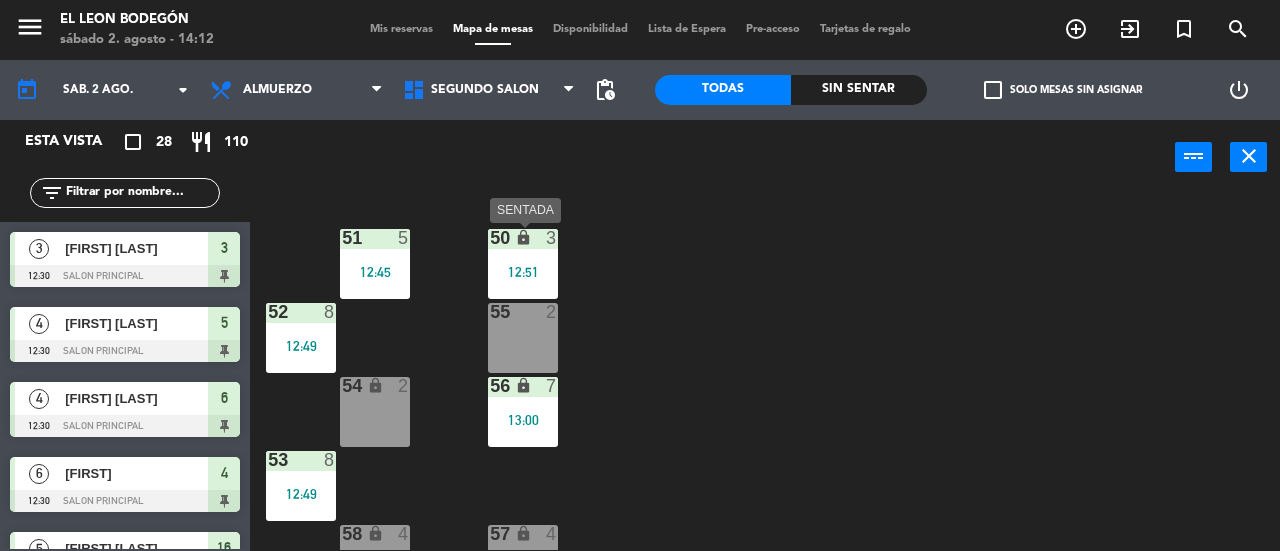 click on "12:51" at bounding box center [523, 272] 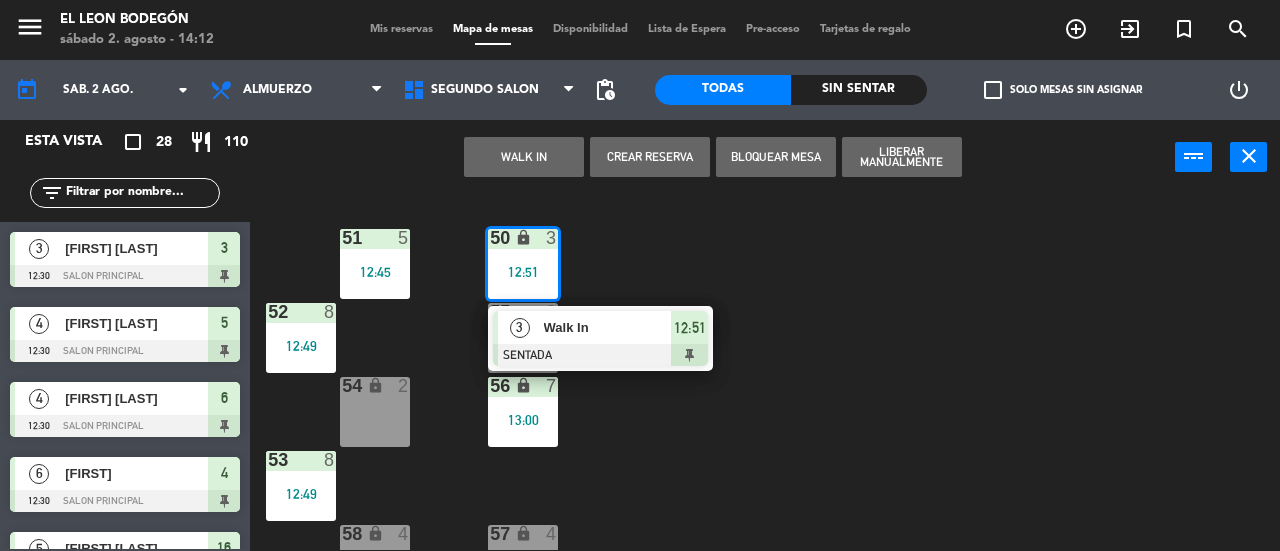 click on "50 lock  3   12:51   3   Walk In   SENTADA  12:51 51  5   12:45  52  8   12:49  55  2  54 lock  2  56 lock  7   13:00  53  8   12:49  58 lock  4  57 lock  4" 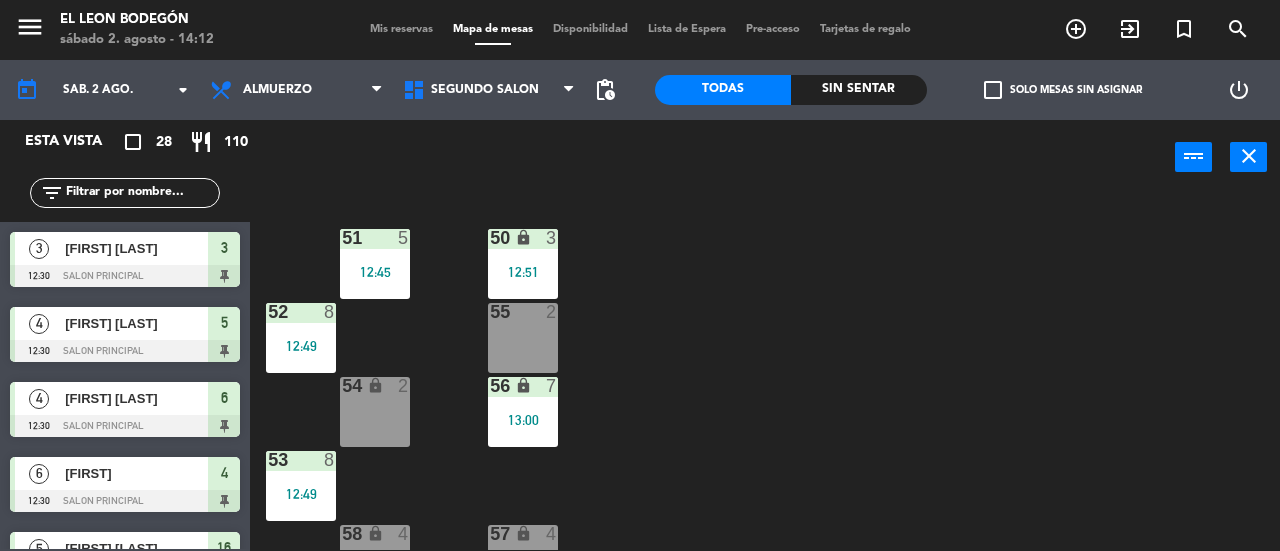 click on "50 lock  3   12:51  51  5   12:45  52  8   12:49  55  2  54 lock  2  56 lock  7   13:00  53  8   12:49  58 lock  4  57 lock  4" 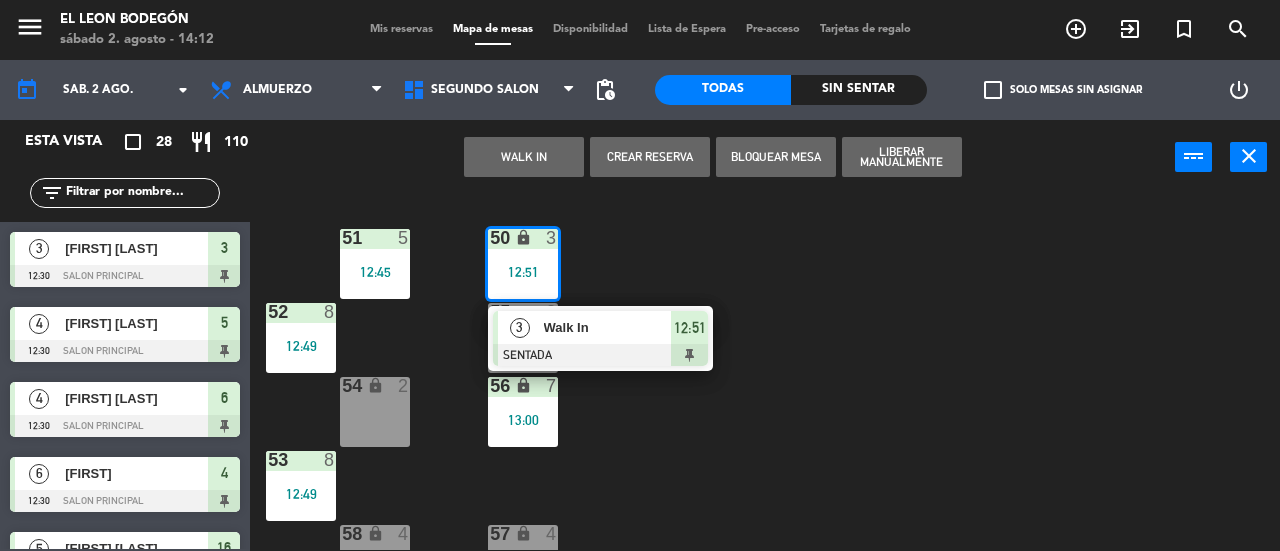 click on "Walk In" at bounding box center (608, 327) 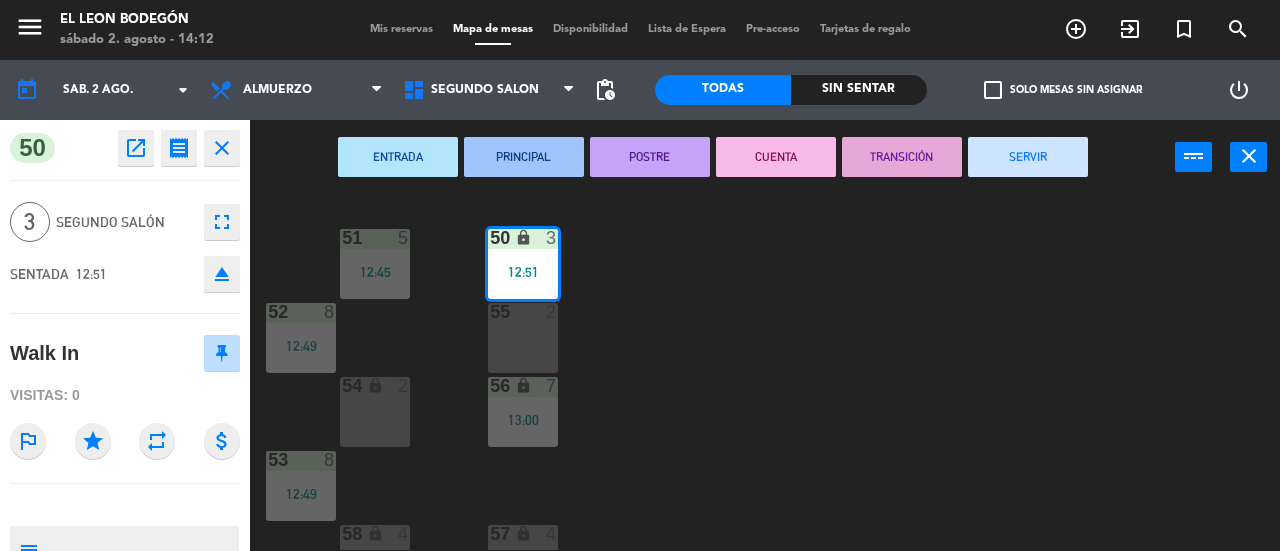 drag, startPoint x: 957, startPoint y: 155, endPoint x: 974, endPoint y: 152, distance: 17.262676 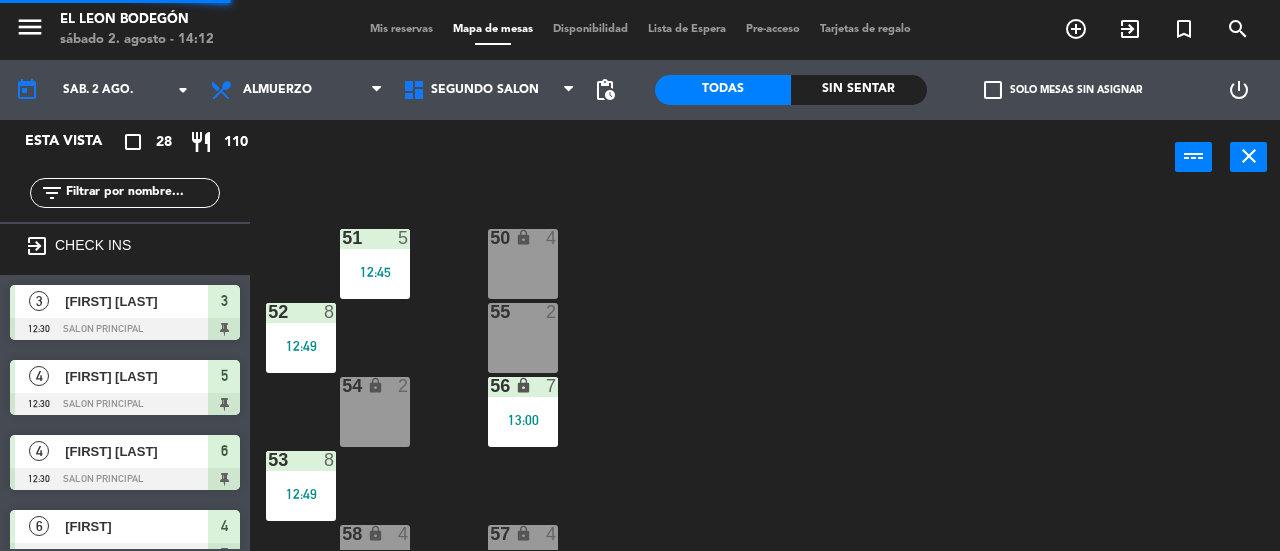 scroll, scrollTop: 87, scrollLeft: 0, axis: vertical 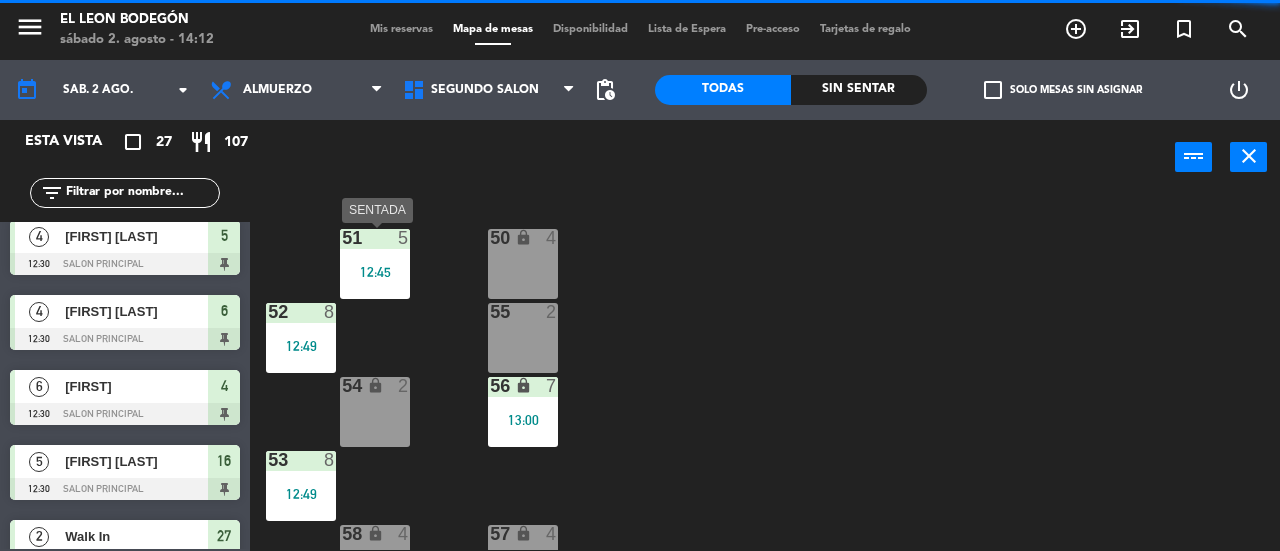 click on "12:45" at bounding box center [375, 272] 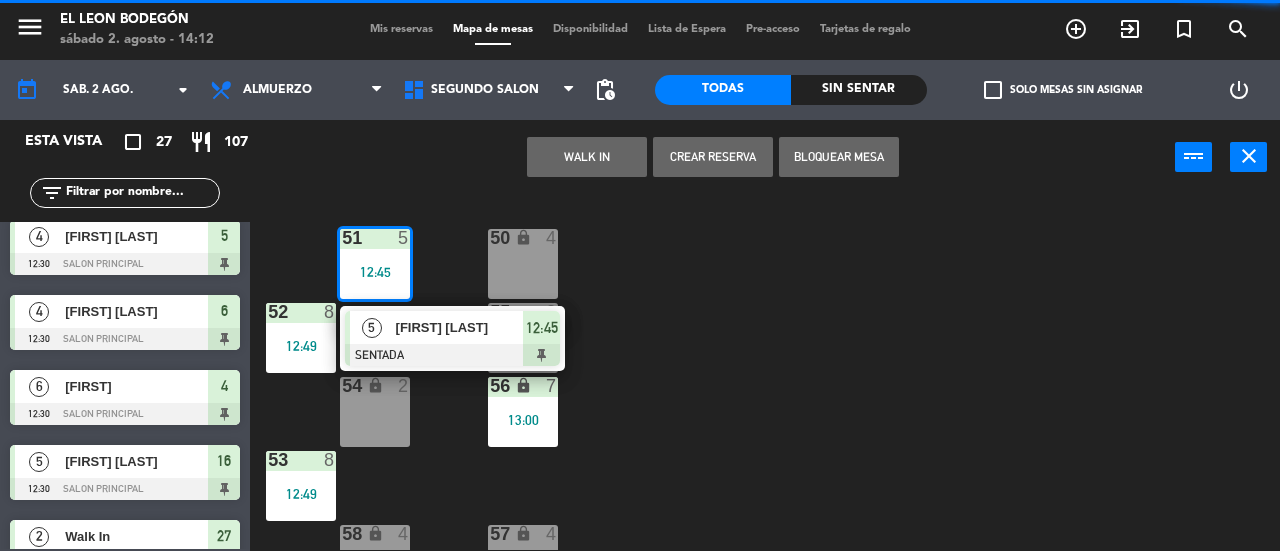 click at bounding box center [452, 355] 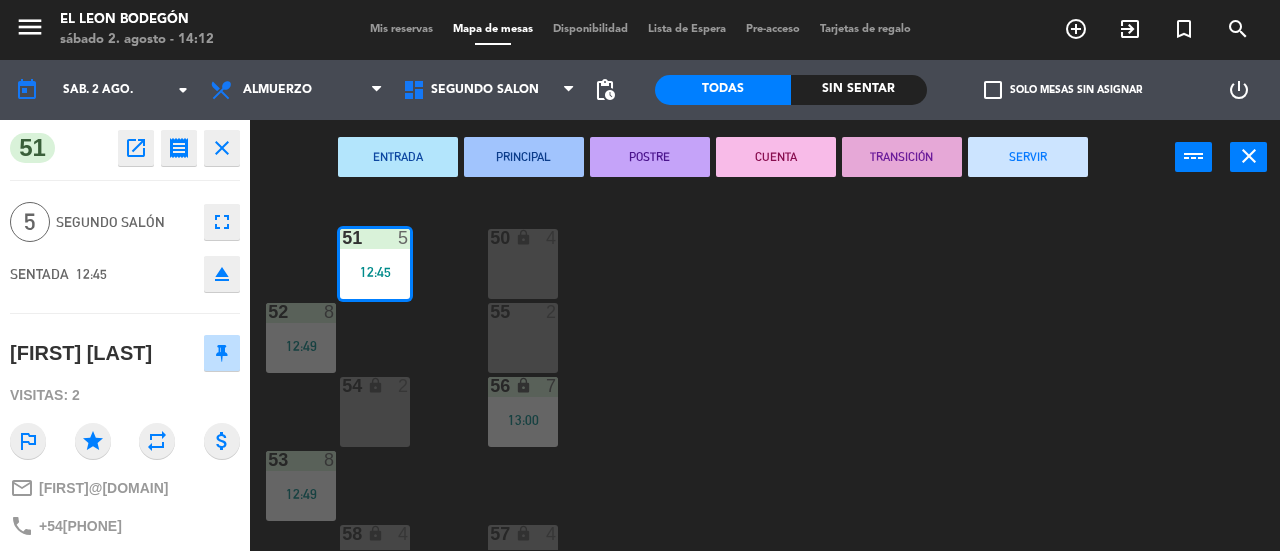 click on "SERVIR" at bounding box center [1028, 157] 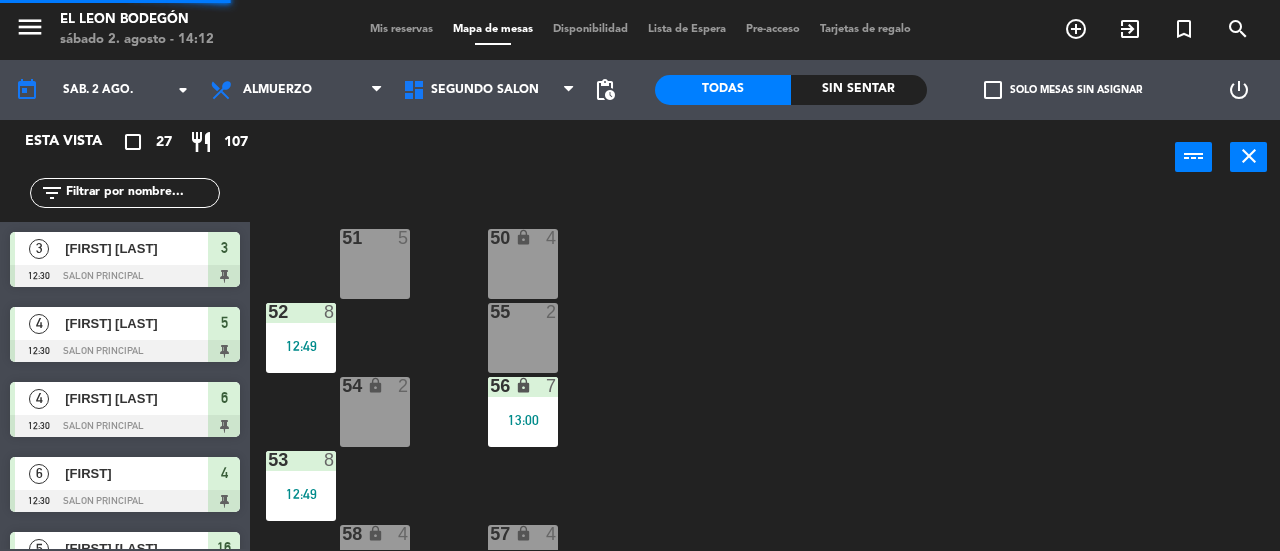 scroll, scrollTop: 0, scrollLeft: 0, axis: both 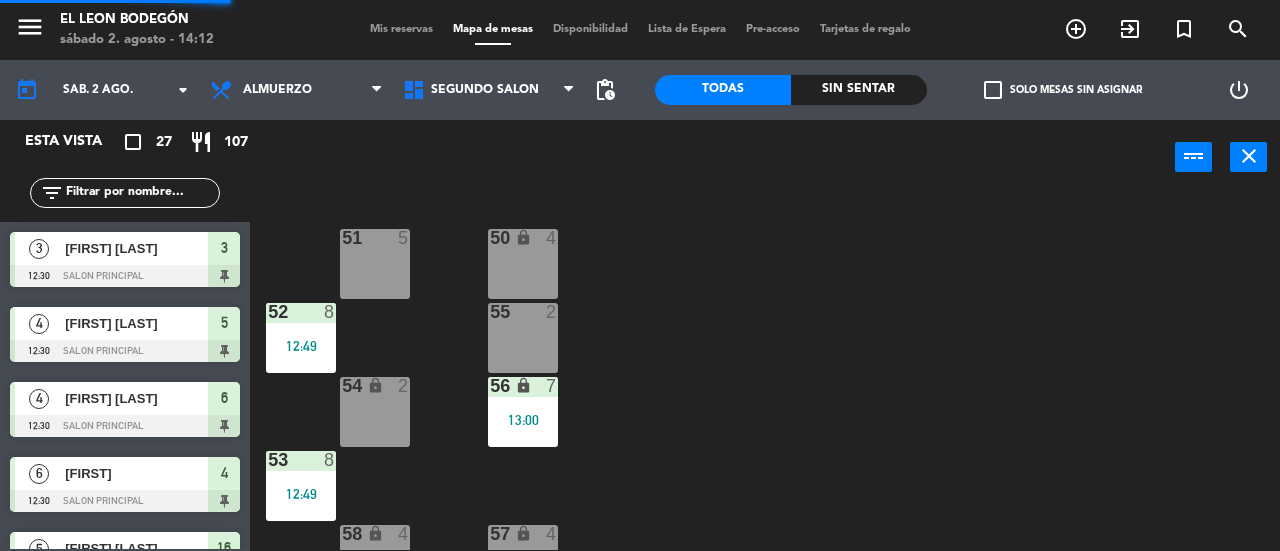 click on "52  8   12:49" at bounding box center (301, 338) 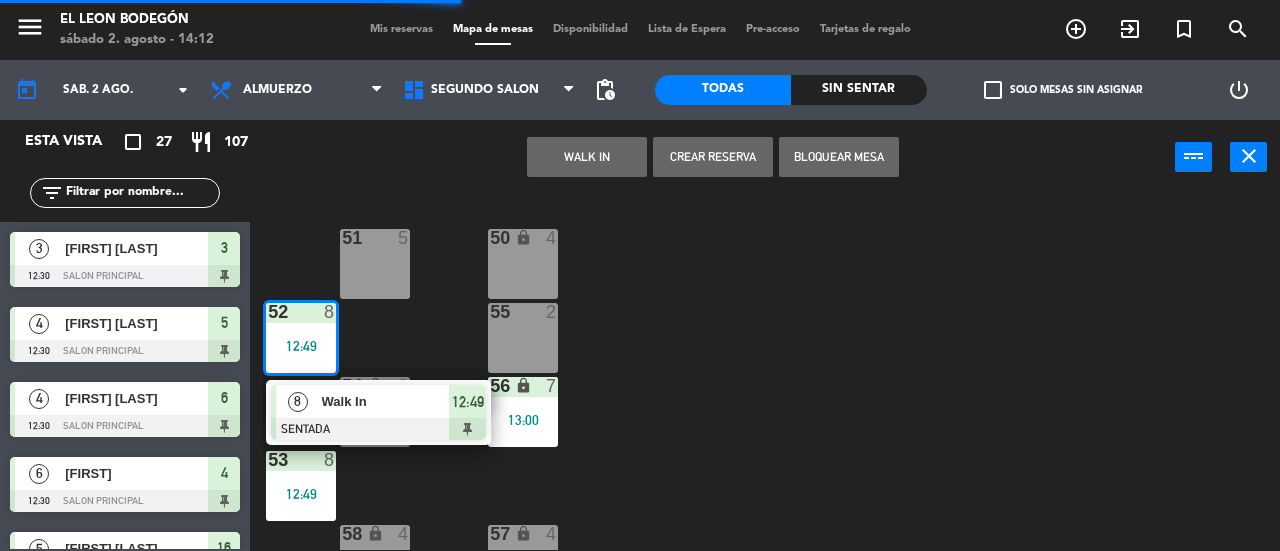 click on "12:49" at bounding box center [467, 401] 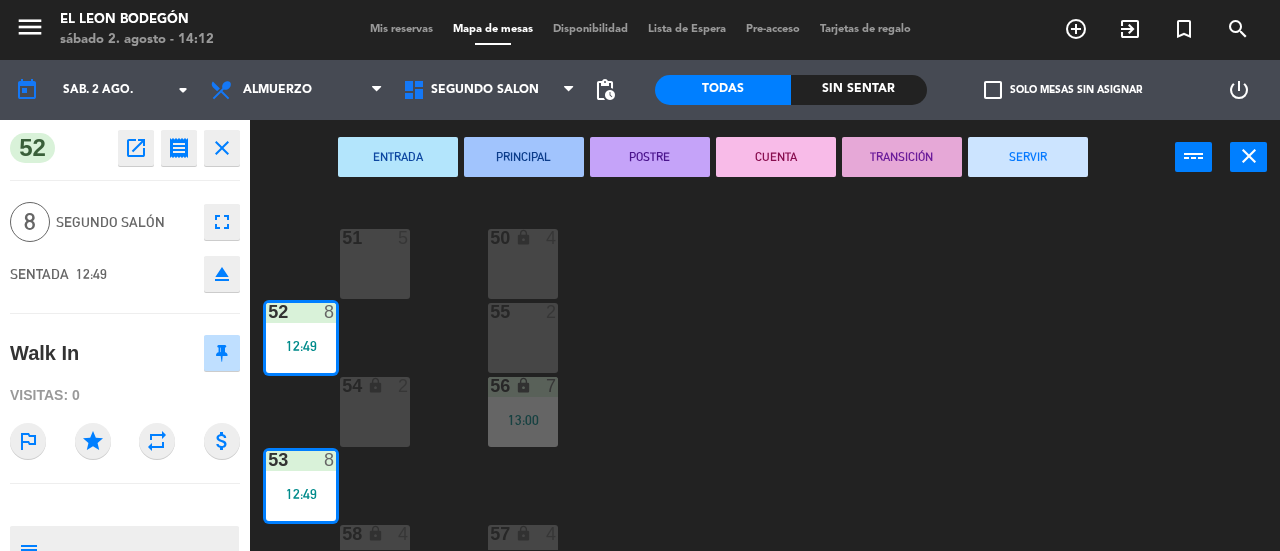 click on "SERVIR" at bounding box center (1028, 157) 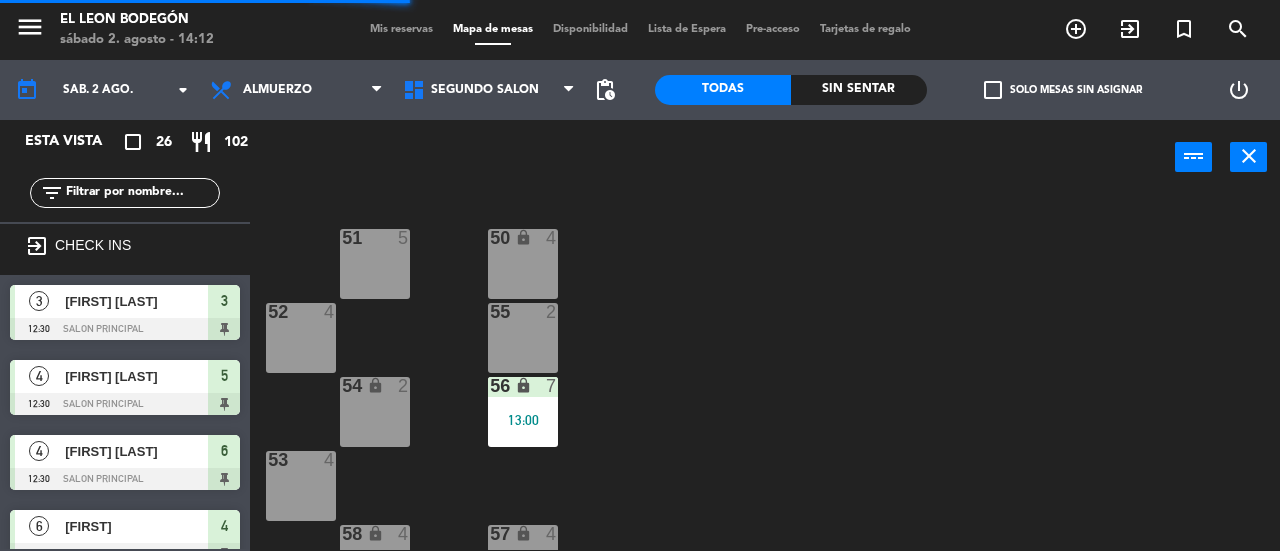 click on "56 lock  7   13:00" at bounding box center (523, 412) 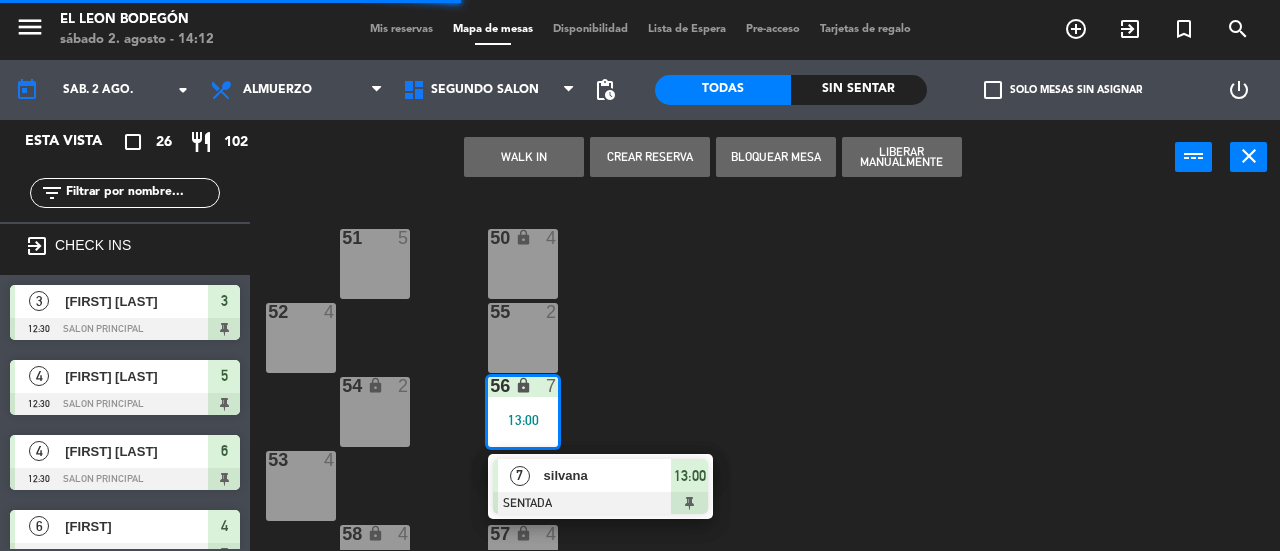 click on "silvana" at bounding box center [607, 475] 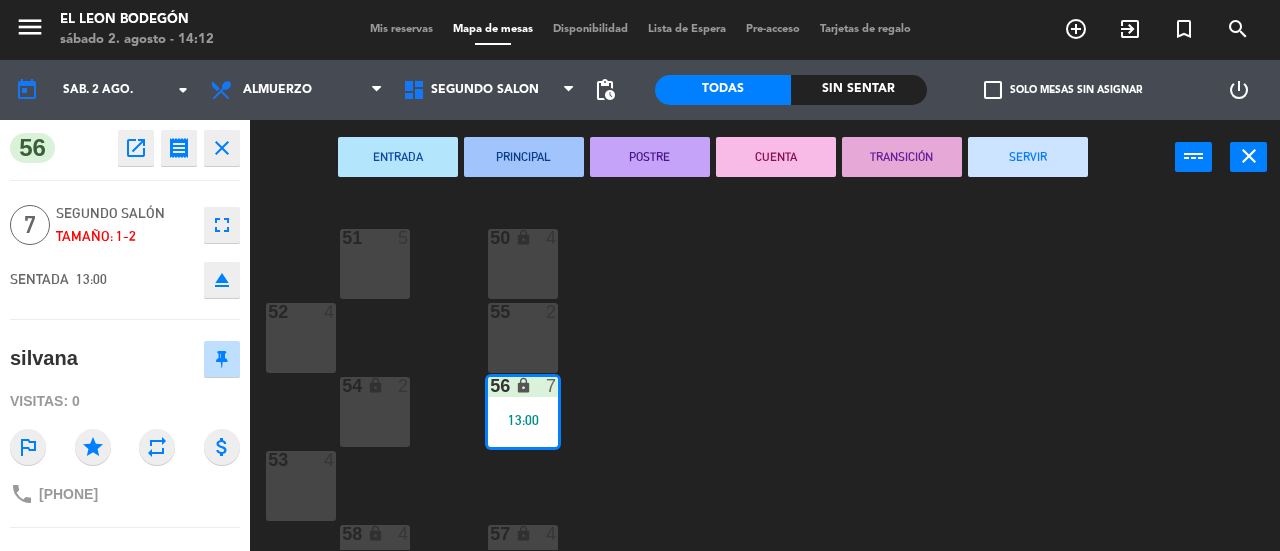 click on "SERVIR" at bounding box center (1028, 157) 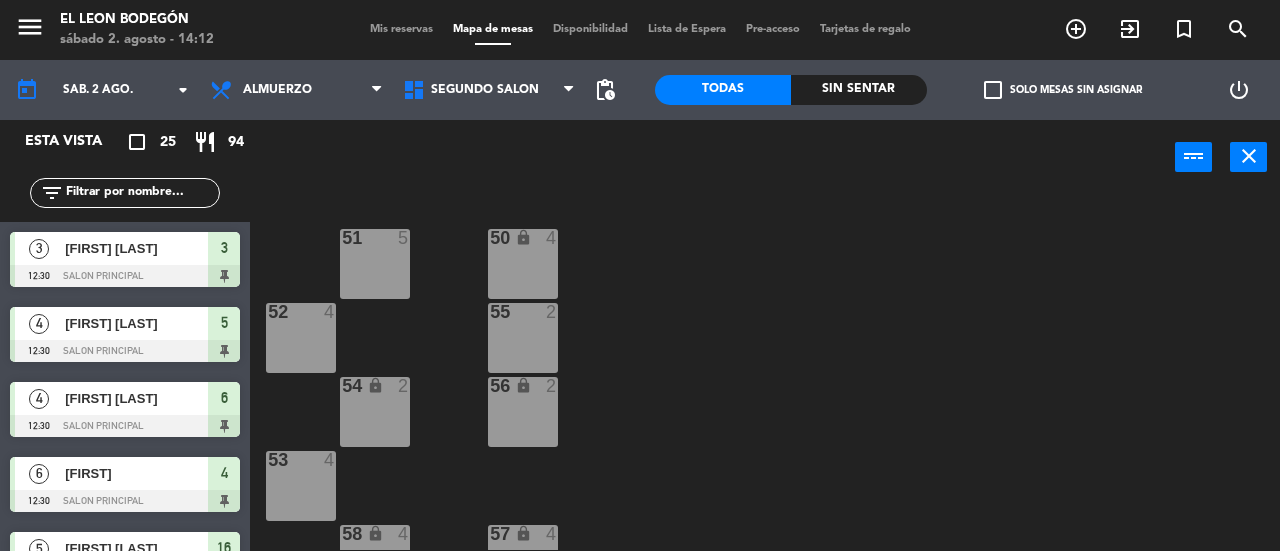 scroll, scrollTop: 440, scrollLeft: 0, axis: vertical 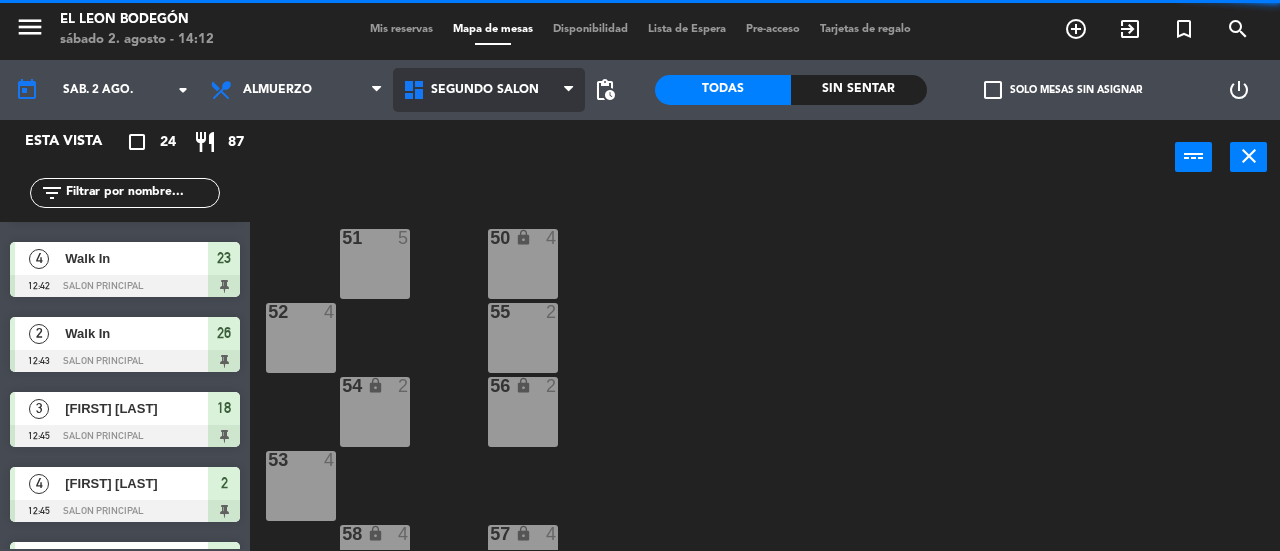 click on "Segundo Salón" at bounding box center [489, 90] 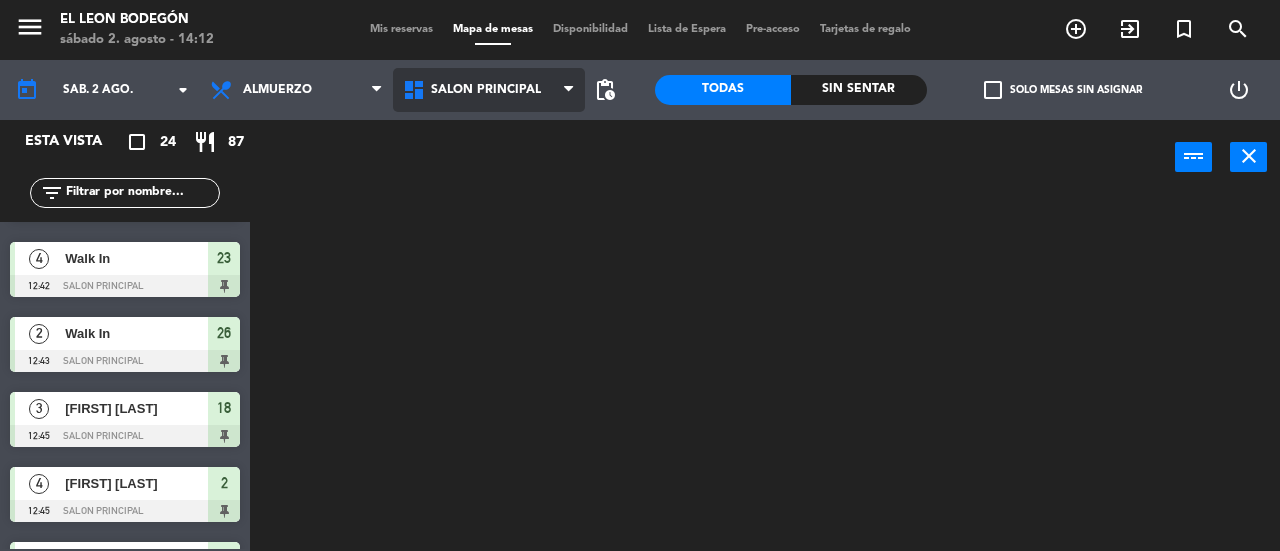 click on "menu  El Leon Bodegón   sábado 2. agosto - 14:12   Mis reservas   Mapa de mesas   Disponibilidad   Lista de Espera   Pre-acceso   Tarjetas de regalo  add_circle_outline exit_to_app turned_in_not search today    sáb. 2 ago. arrow_drop_down  Almuerzo  Cena  Almuerzo  Almuerzo  Cena  Salon Principal   Segundo Salón   Salon Principal   Salon Principal   Segundo Salón  pending_actions  Todas  Sin sentar  check_box_outline_blank   Solo mesas sin asignar   power_settings_new   Esta vista   crop_square  24  restaurant  87 filter_list  3   [FIRST] [LAST]   12:30   Salon Principal  3  4   [FIRST] [LAST]   12:30   Salon Principal  5  4   [FIRST] [LAST]   12:30   Salon Principal  6  6   [FIRST]   12:30   Salon Principal  4  5   [FIRST] [LAST]   12:30   Salon Principal  16  2   Walk In   12:40   Salon Principal  27  4   Walk In   12:42   Salon Principal  23  2   Walk In   12:43   Salon Principal  26  3   [FIRST] [LAST]   12:45   Salon Principal  18  4   [FIRST] [LAST]   12:45   Salon Principal  2  6   [FIRST]" 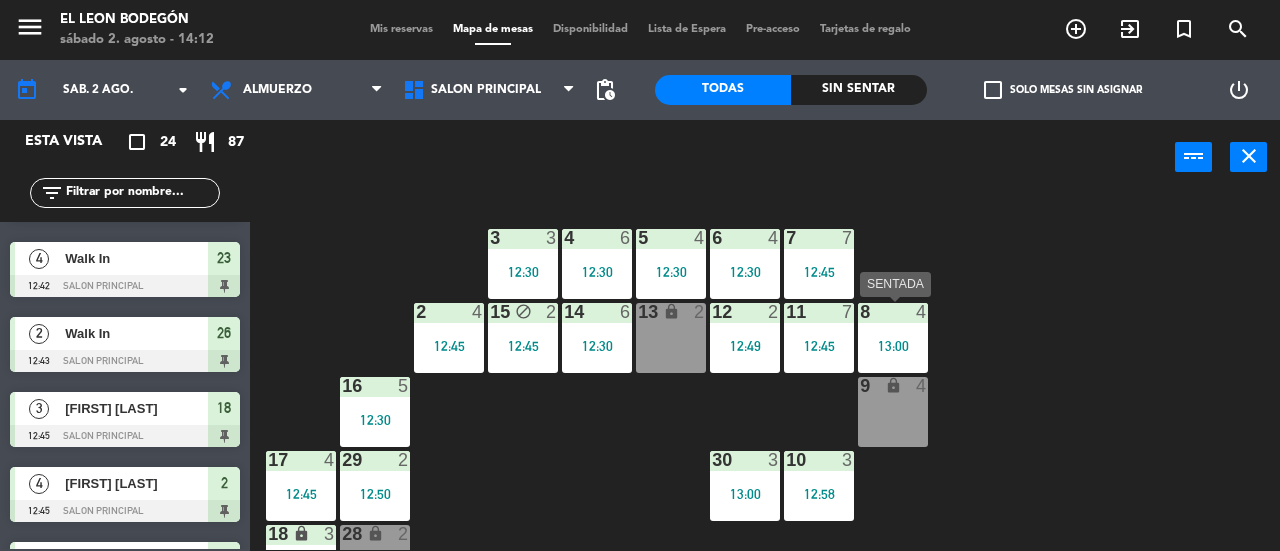 click at bounding box center (893, 312) 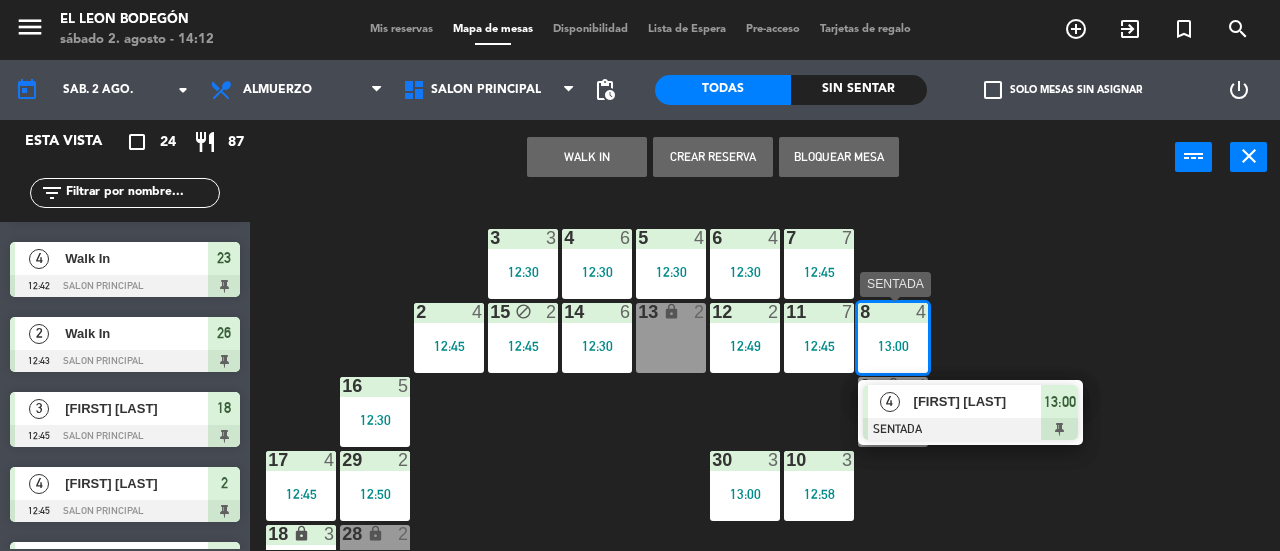 click on "[FIRST] [LAST]" at bounding box center [978, 401] 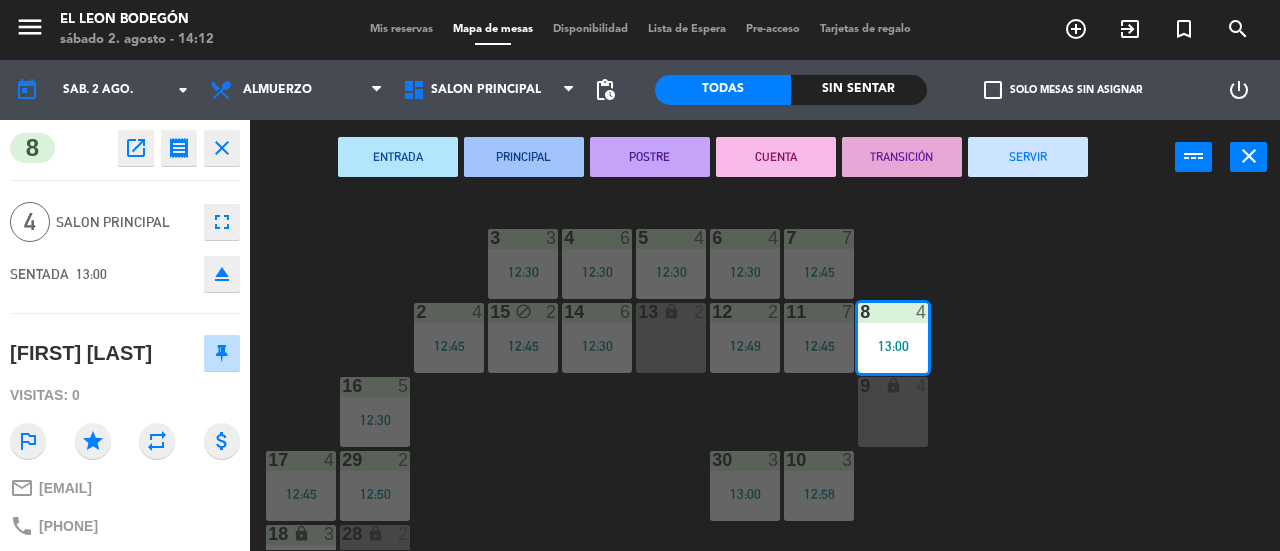 click on "SERVIR" at bounding box center (1028, 157) 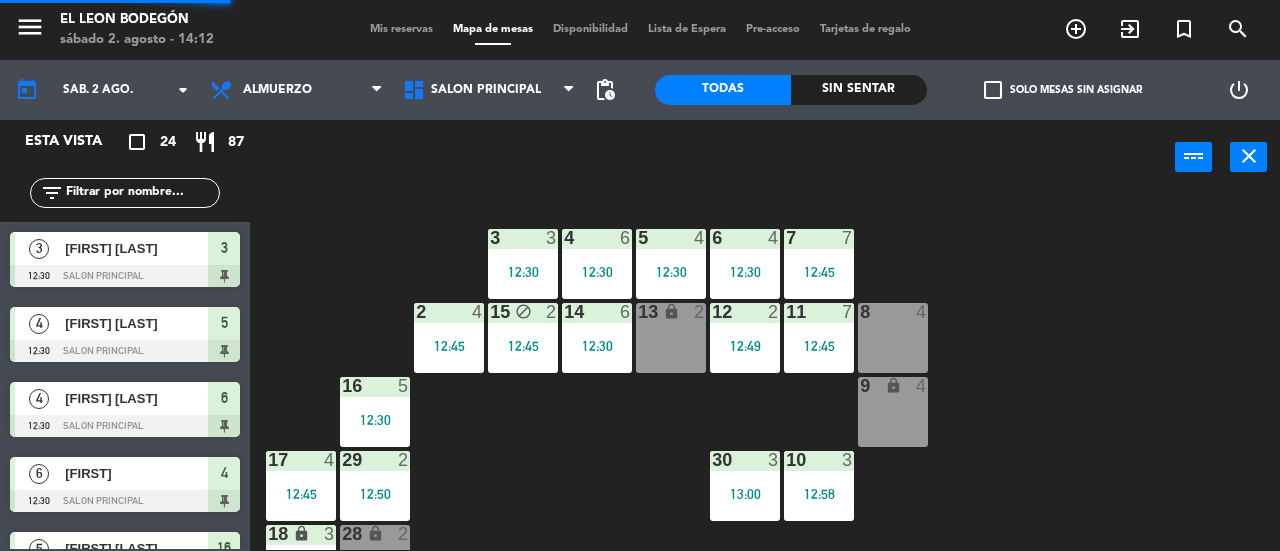 scroll, scrollTop: 0, scrollLeft: 0, axis: both 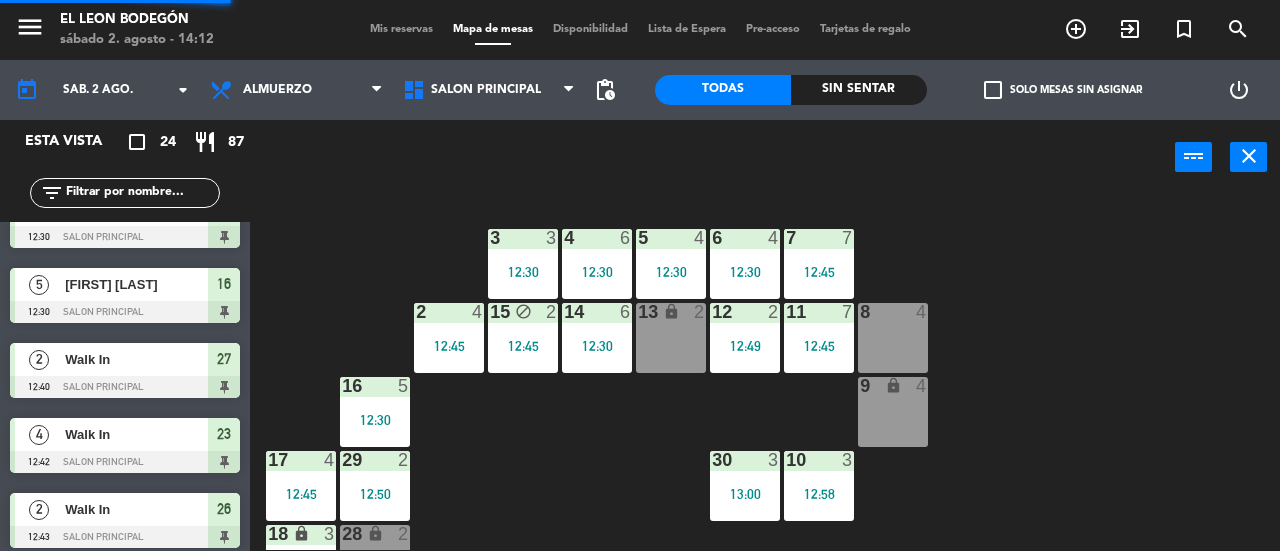 click on "12:45" at bounding box center [819, 272] 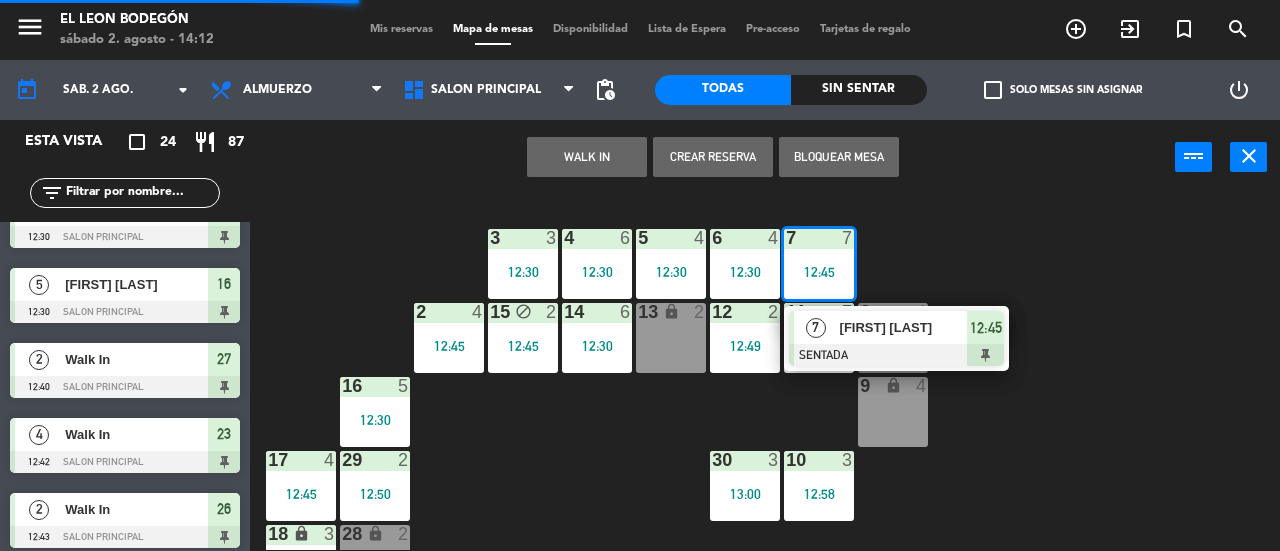 click at bounding box center (896, 355) 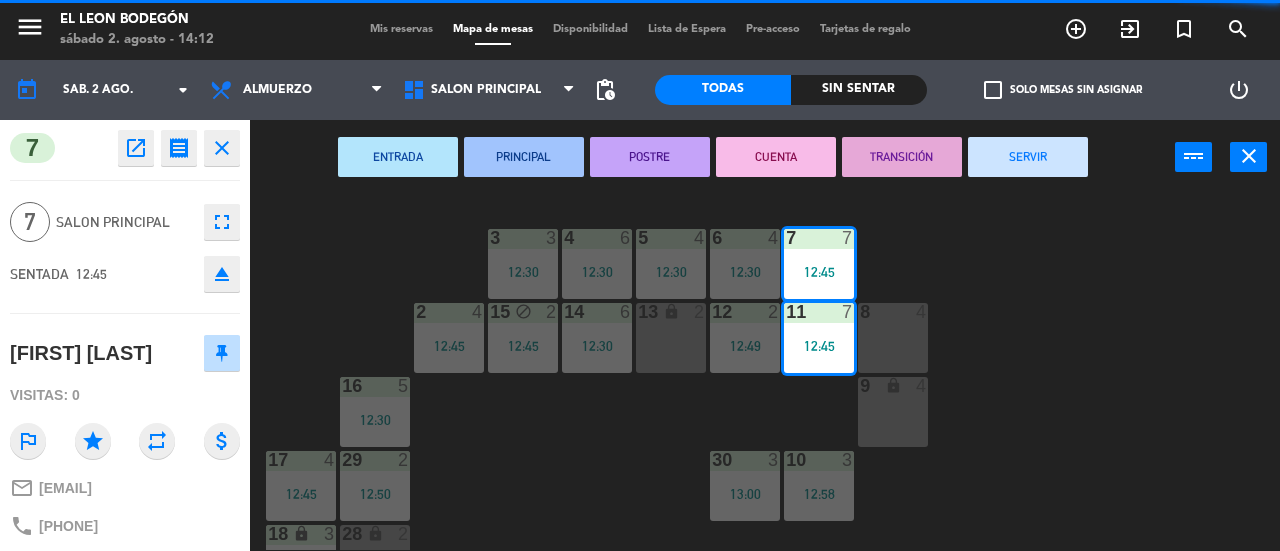 click on "SERVIR" at bounding box center [1028, 157] 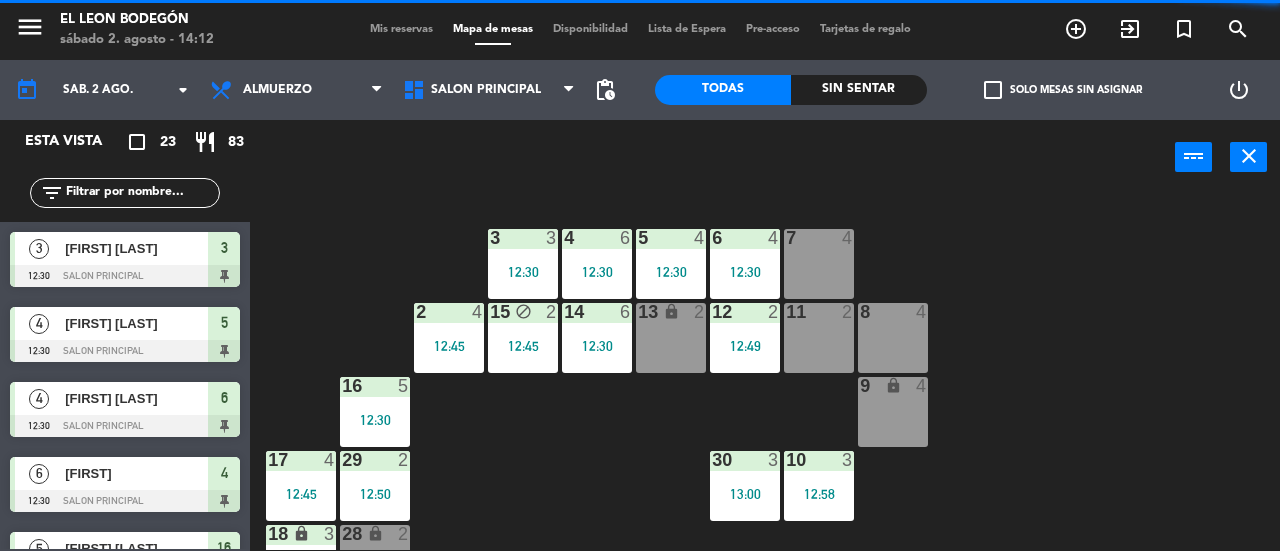 scroll, scrollTop: 0, scrollLeft: 0, axis: both 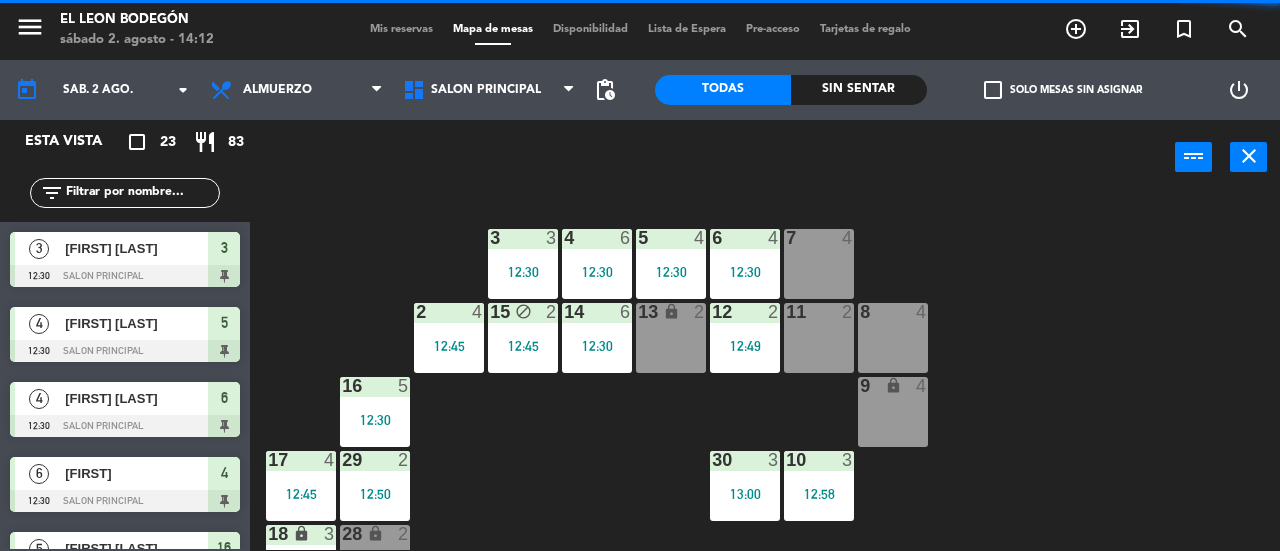 click on "6  4   12:30" at bounding box center (745, 264) 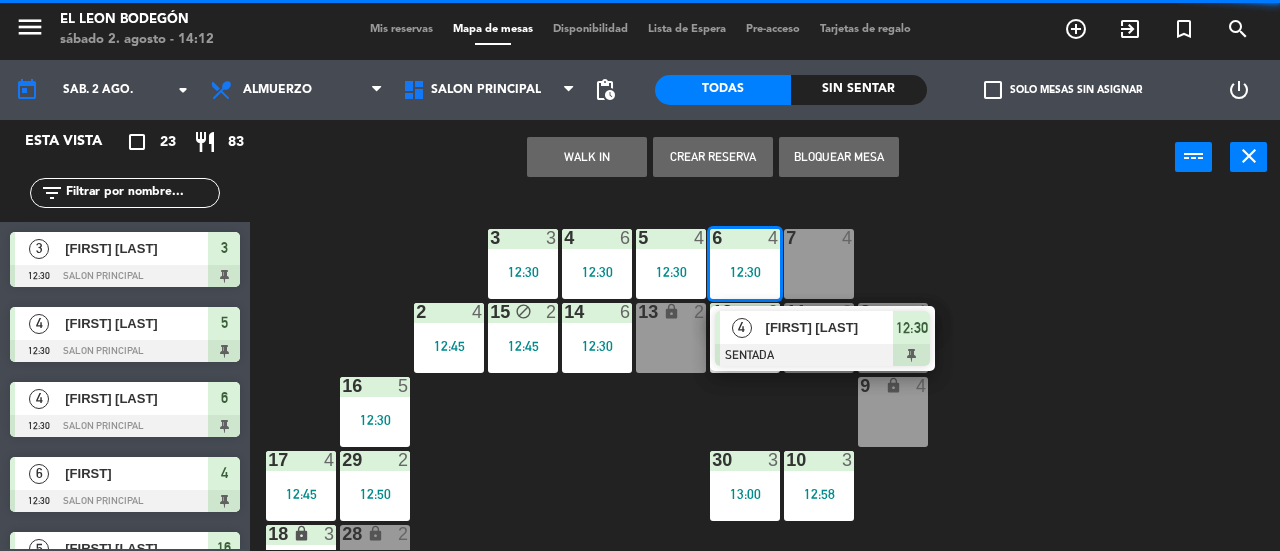 drag, startPoint x: 877, startPoint y: 326, endPoint x: 932, endPoint y: 249, distance: 94.62558 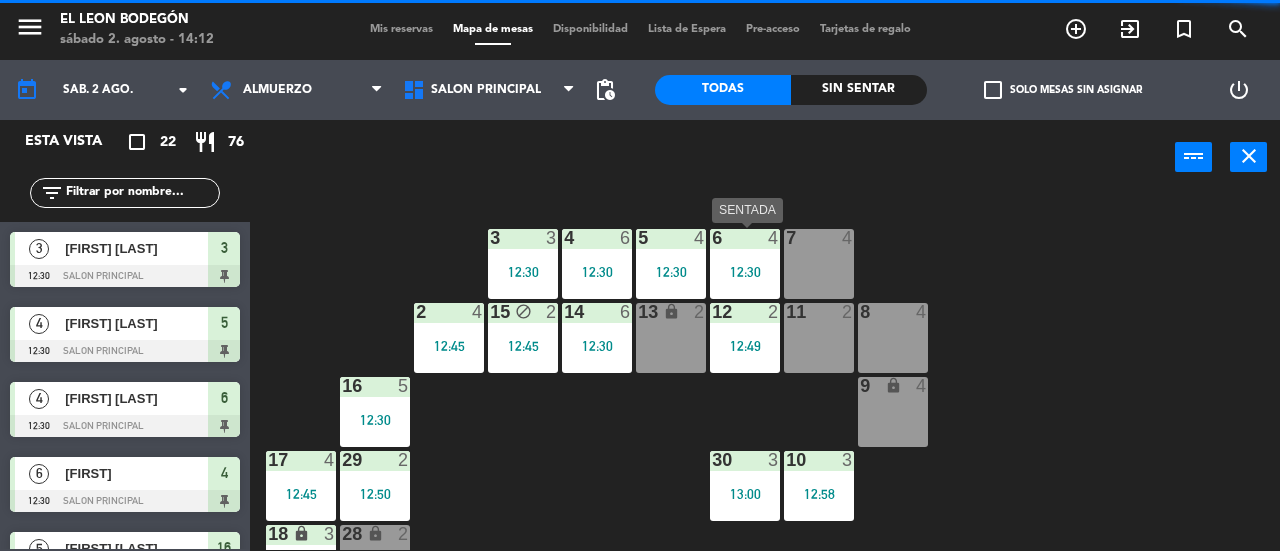 click on "6  4   12:30" at bounding box center [745, 264] 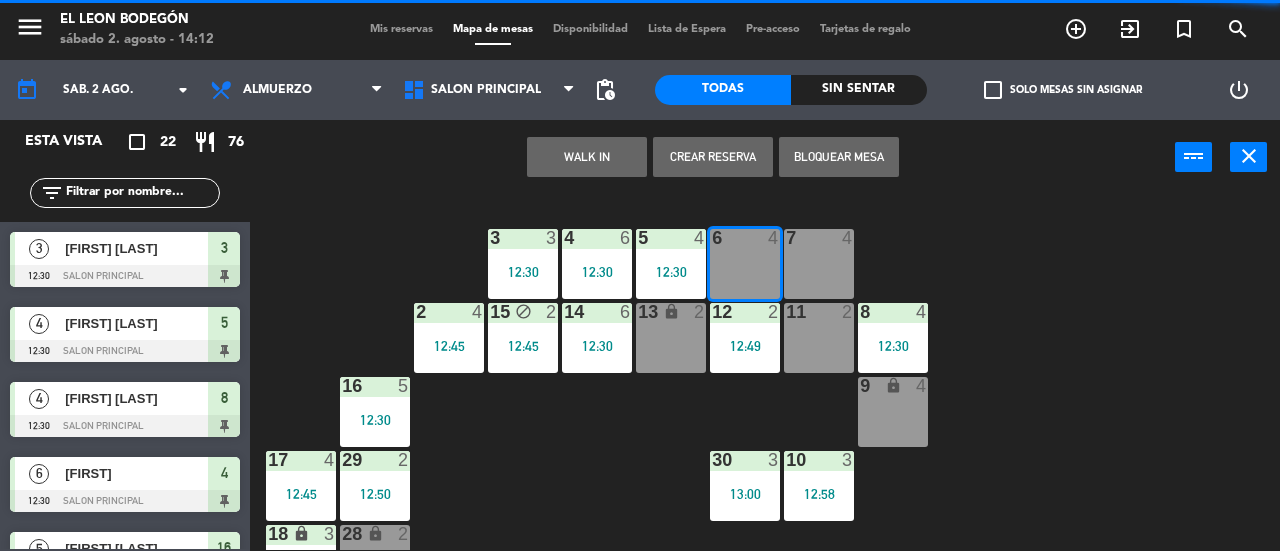 click on "11  2" at bounding box center [819, 338] 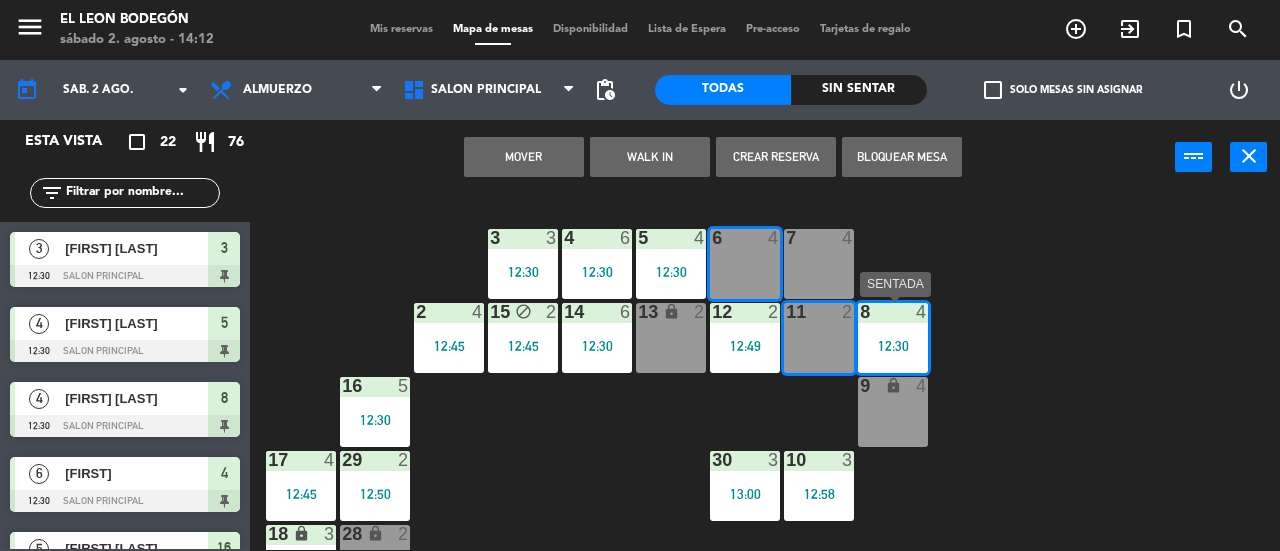 click on "8  4" at bounding box center (893, 313) 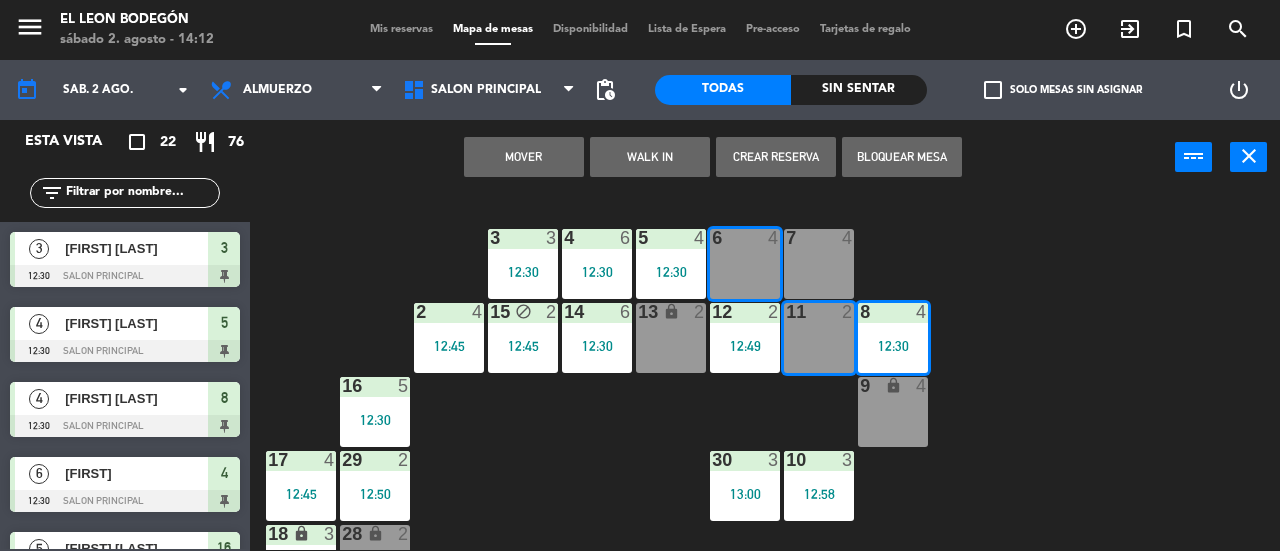 click on "3  3   12:30  4  6   12:30  5  4   12:30  6  4  7  4  2  4   12:45  15 block  2   12:45  14  6   12:30  13 lock  2  12  2   12:49  11  2  8  4   12:30  16  5   12:30  9 lock  4  10  3   12:58  30  3   13:00  17  4   12:45  29  2   12:50  18 lock  3   12:45  28 lock  2  19  3   13:18  20  5   13:00  21  4   13:00  27  2   12:40  25 lock  6   12:45  22  2   13:00  26 lock  2   12:43  23 lock  4   12:42  24 lock  3   12:45" 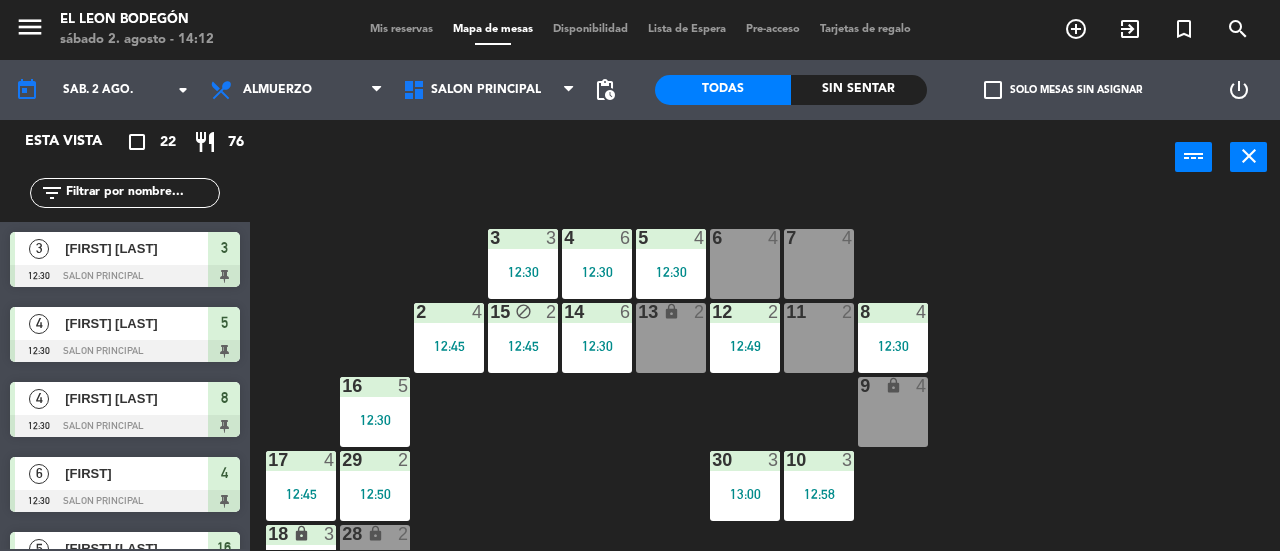 click on "12:30" at bounding box center [893, 346] 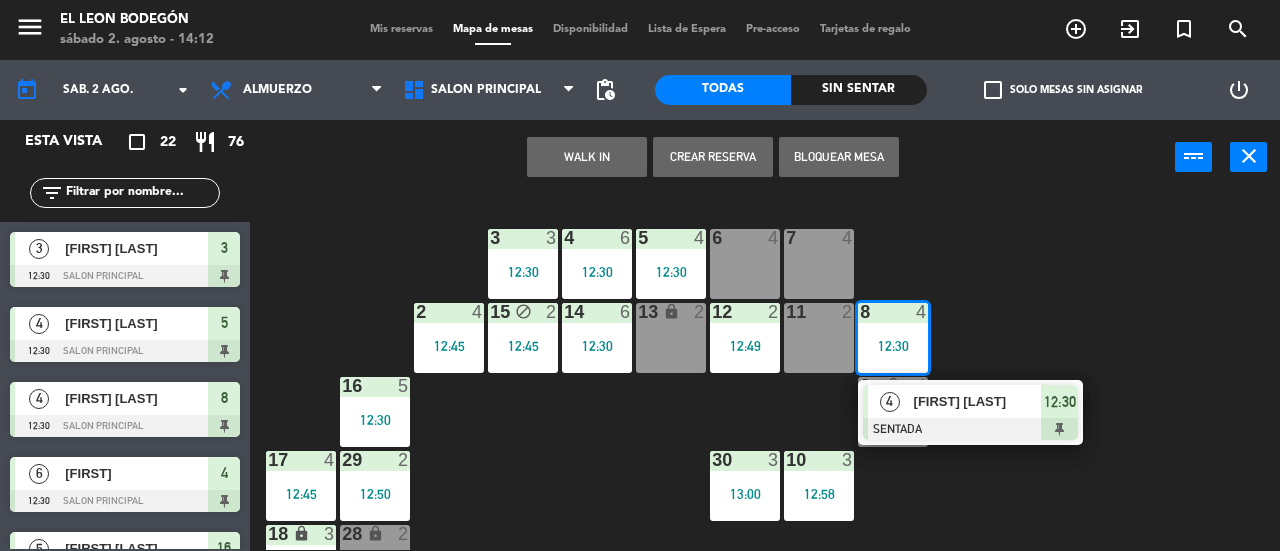 click on "[FIRST] [LAST]" at bounding box center (978, 401) 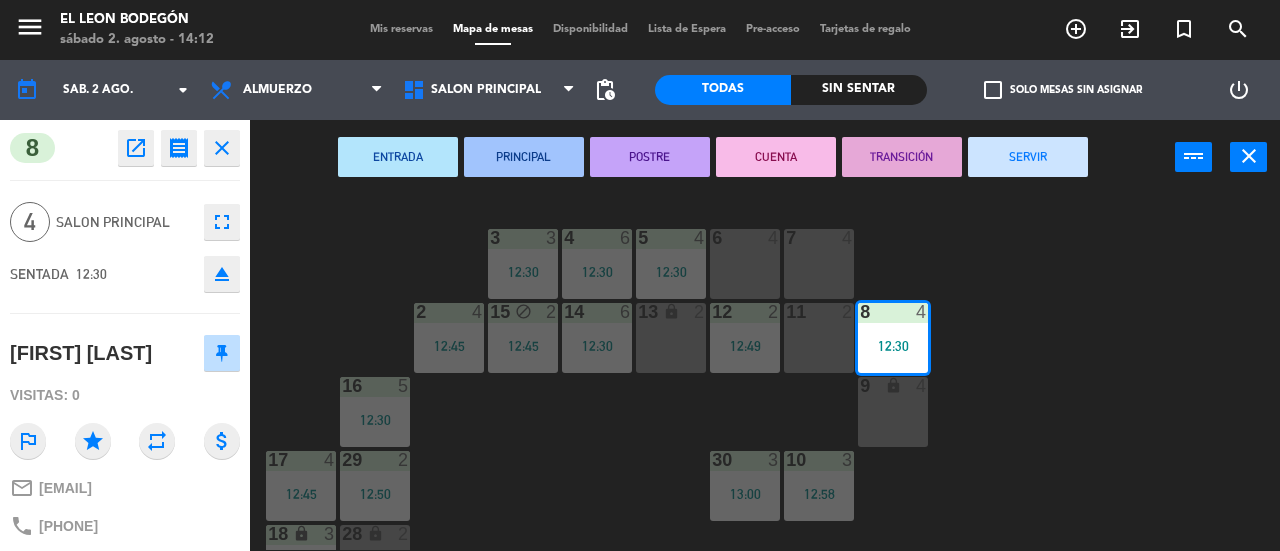 click on "SERVIR" at bounding box center (1028, 157) 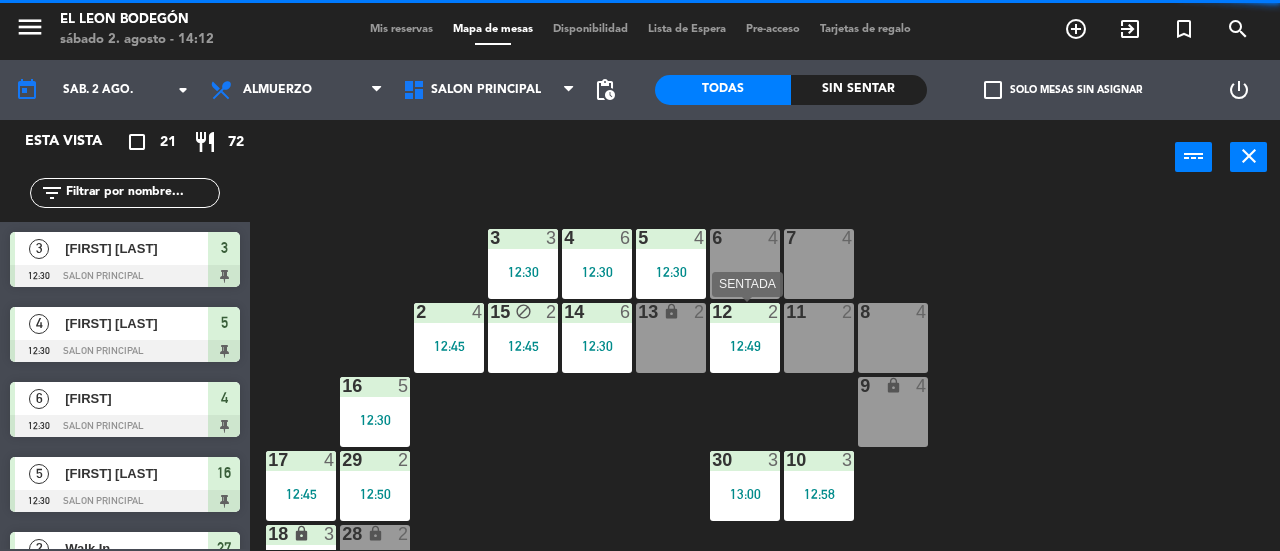 click on "12  2   12:49" at bounding box center [745, 338] 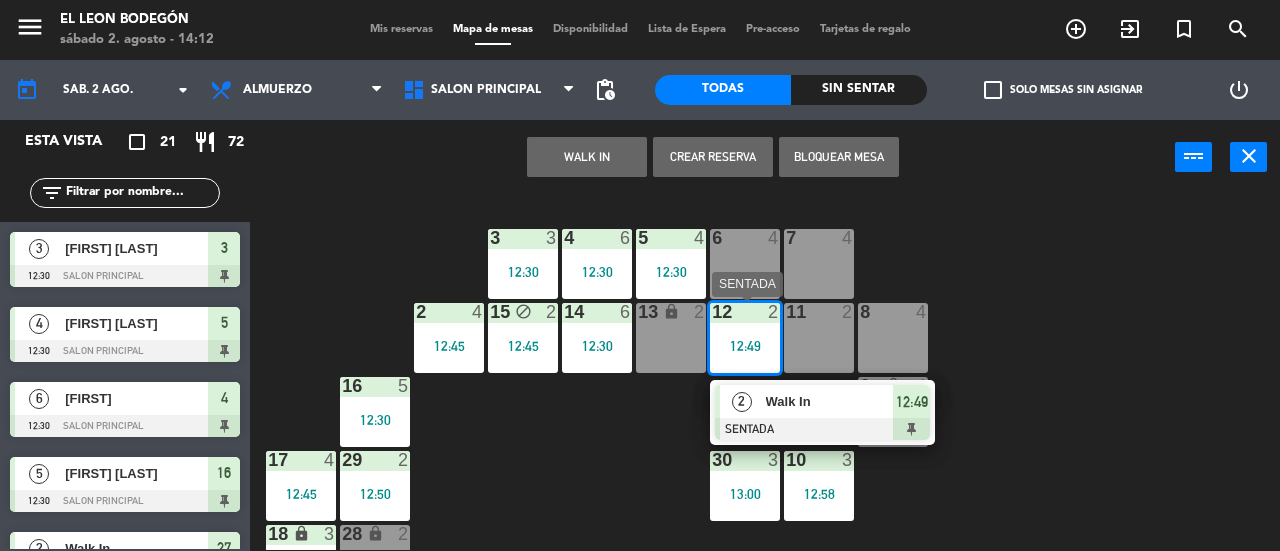 click on "11  2" at bounding box center (819, 338) 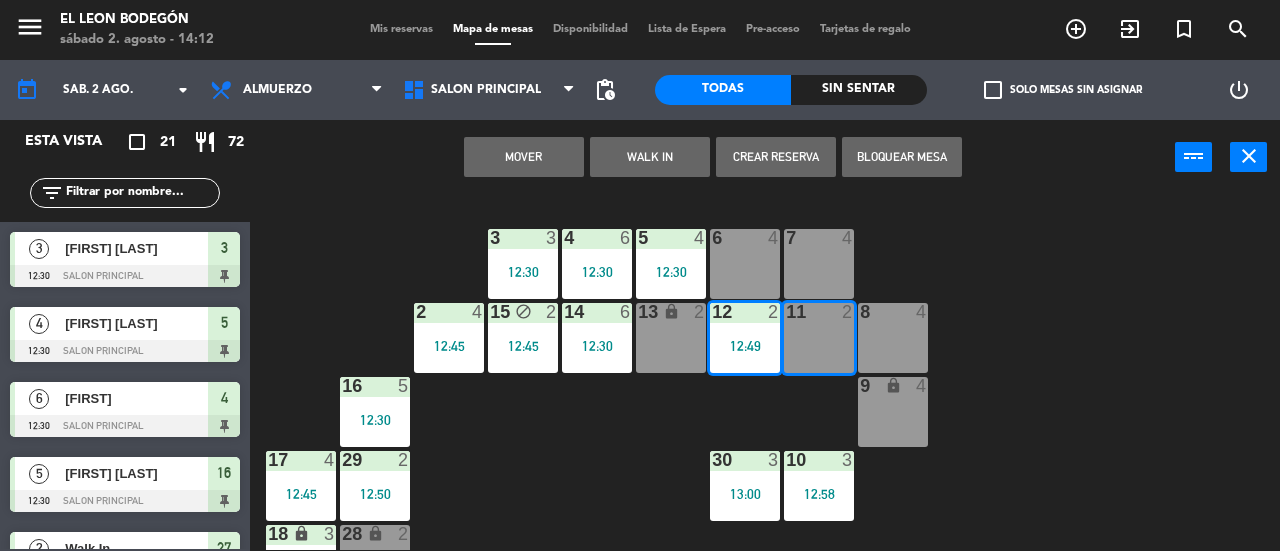 click on "3  3   12:30  4  6   12:30  5  4   12:30  6  4  7  4  2  4   12:45  15 block  2   12:45  14  6   12:30  13 lock  2  12  2   12:49  11  2  8  4  16  5   12:30  9 lock  4  10  3   12:58  30  3   13:00  17  4   12:45  29  2   12:50  18 lock  3   12:45  28 lock  2  19  3   13:18  20  5   13:00  21  4   13:00  27  2   12:40  25 lock  6   12:45  22  2   13:00  26 lock  2   12:43  23 lock  4   12:42  24 lock  3   12:45" 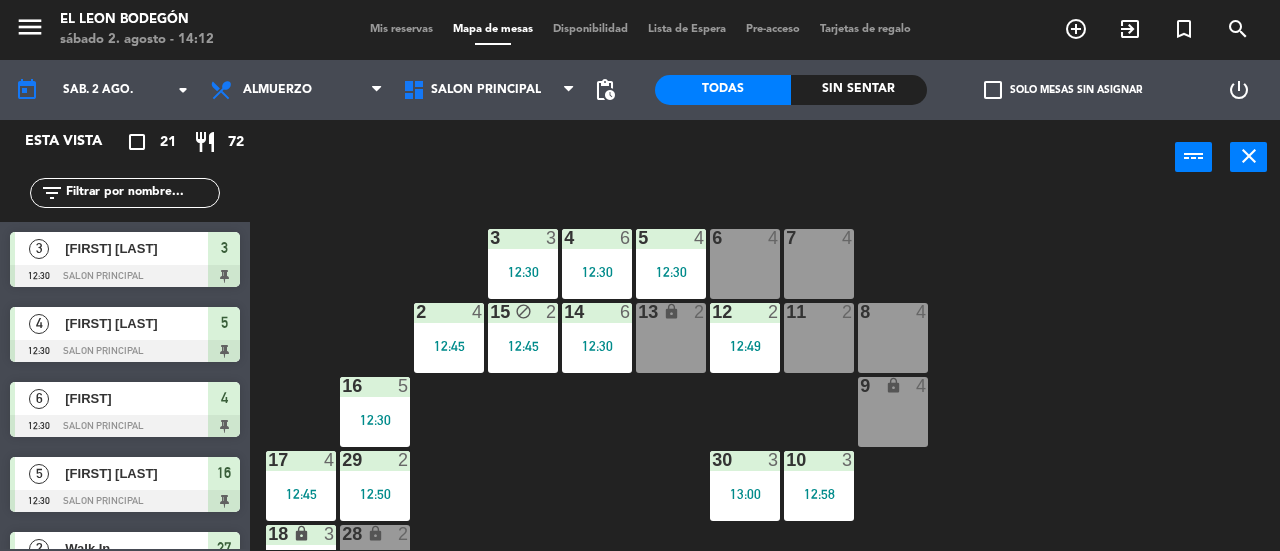 click on "12:49" at bounding box center [745, 346] 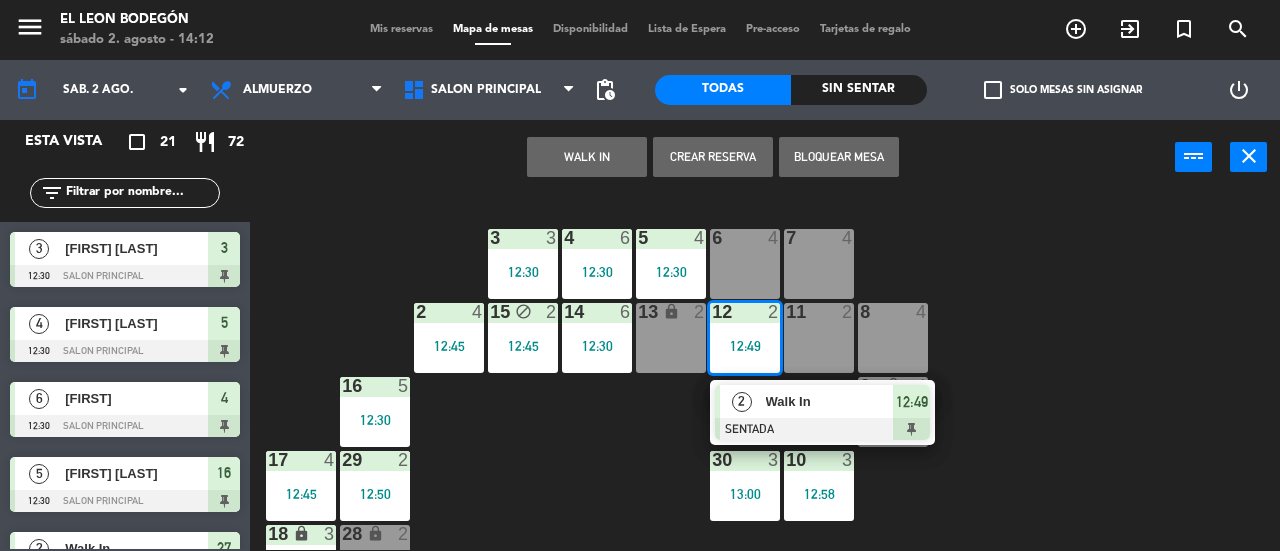 click at bounding box center [822, 429] 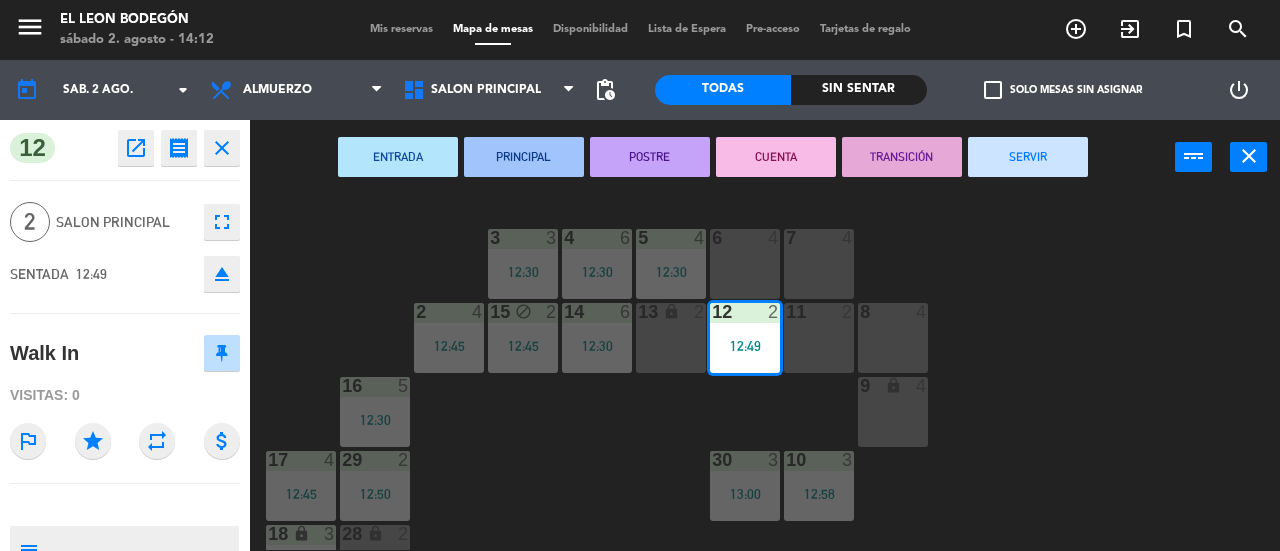 click on "SERVIR" at bounding box center (1028, 157) 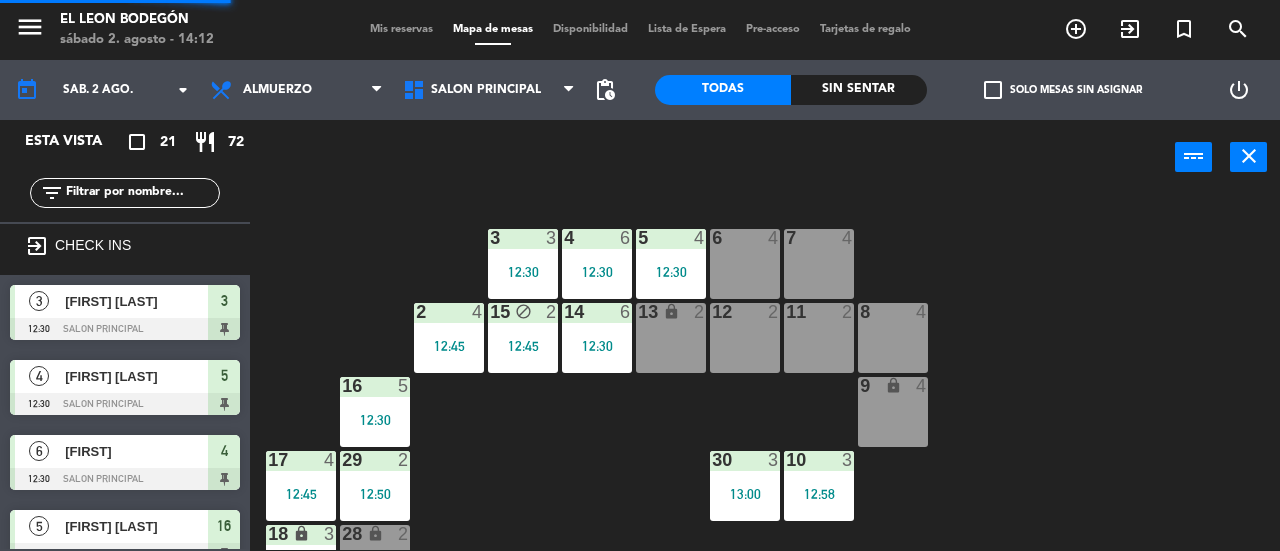 scroll, scrollTop: 0, scrollLeft: 0, axis: both 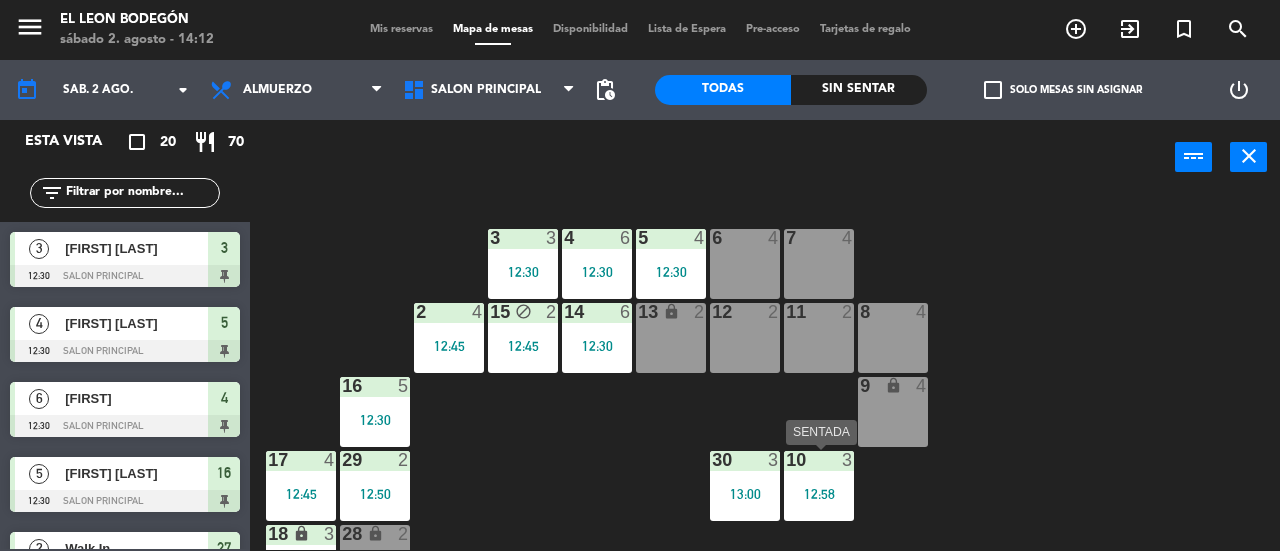 click on "12:58" at bounding box center (819, 494) 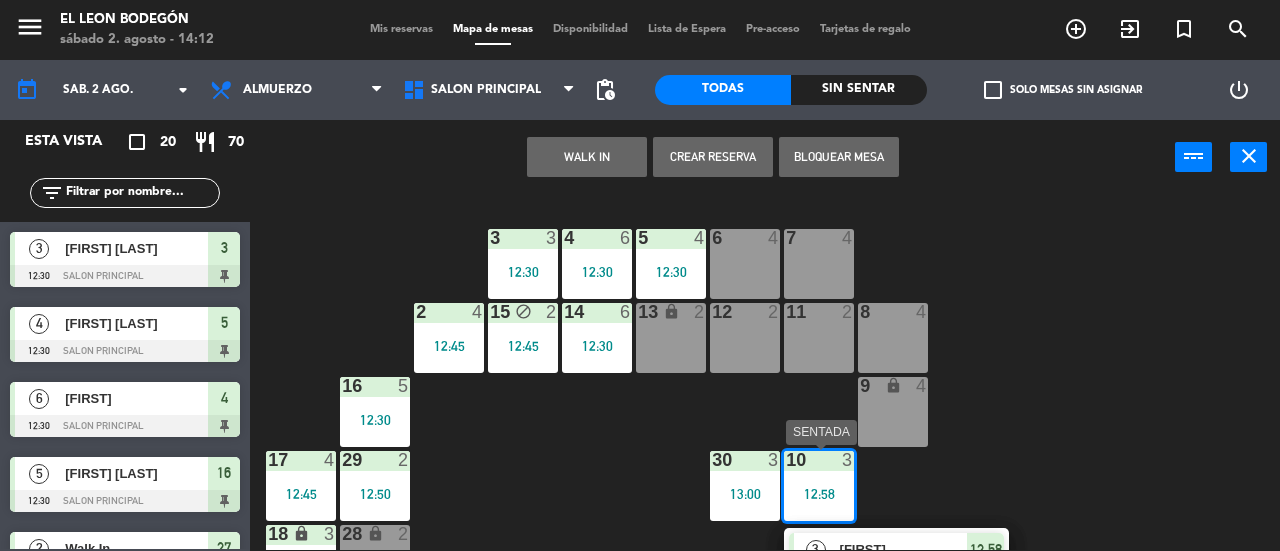 click on "[FIRST]" at bounding box center (904, 549) 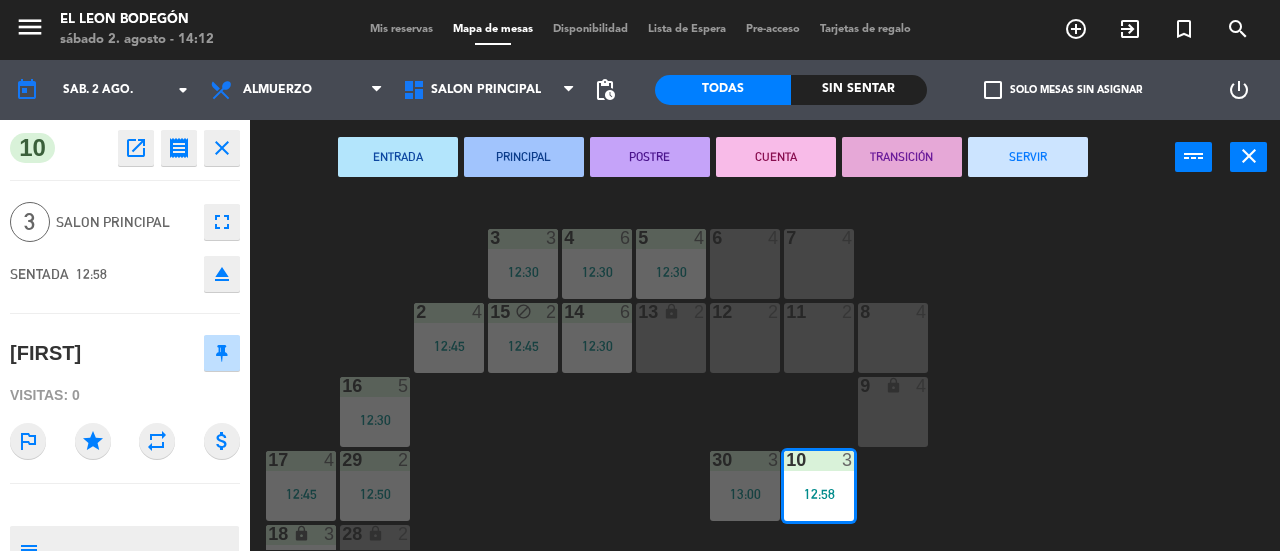 drag, startPoint x: 1061, startPoint y: 140, endPoint x: 1034, endPoint y: 179, distance: 47.434166 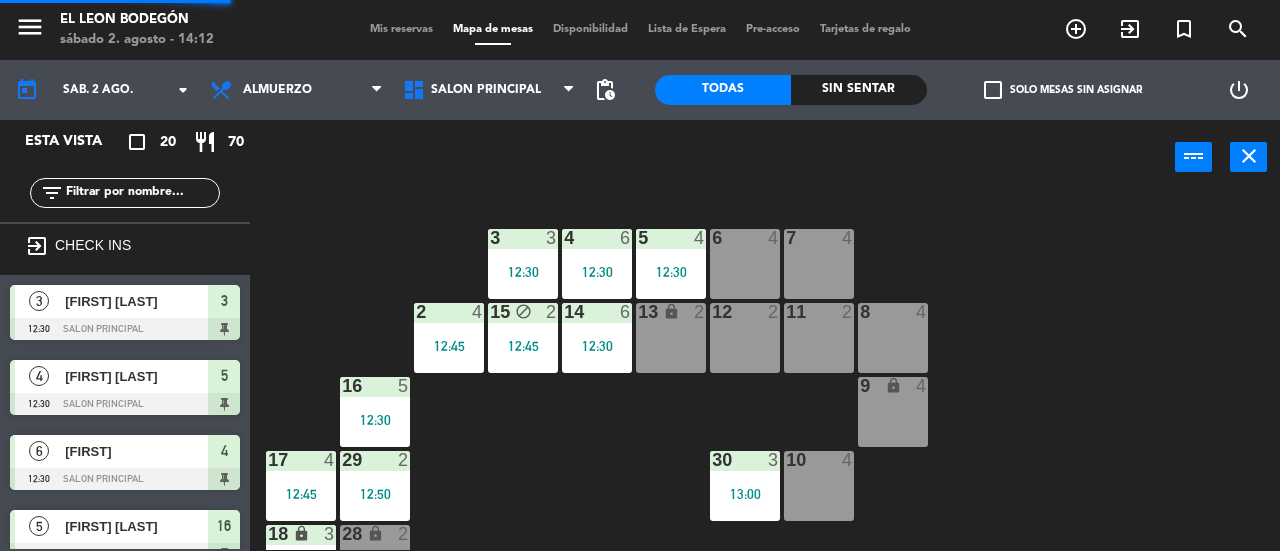 scroll, scrollTop: 0, scrollLeft: 0, axis: both 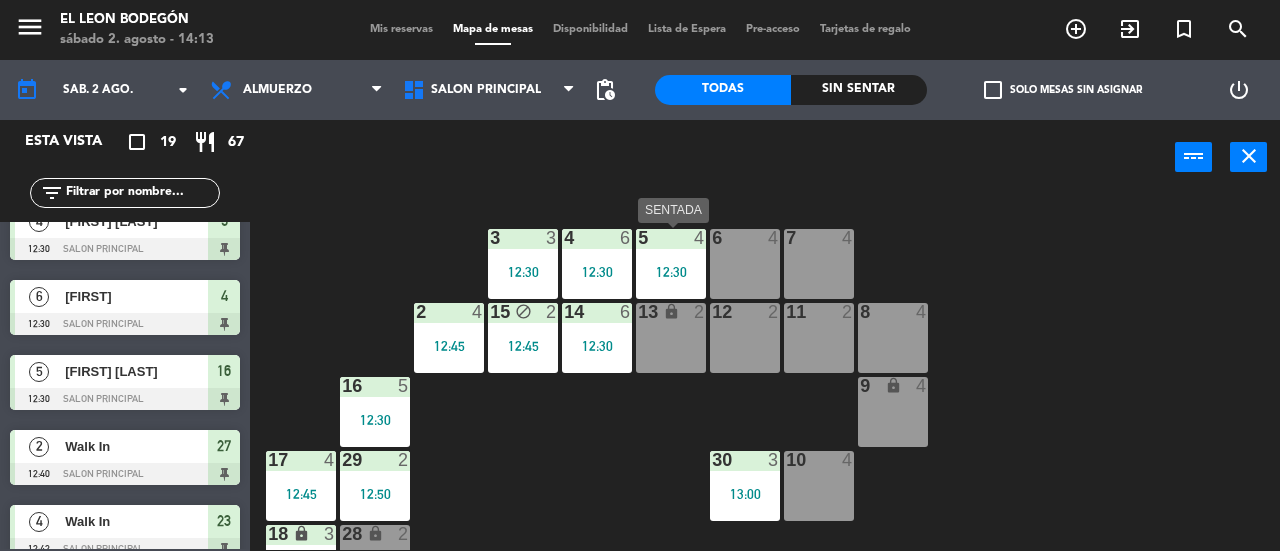 click on "12:30" at bounding box center (671, 272) 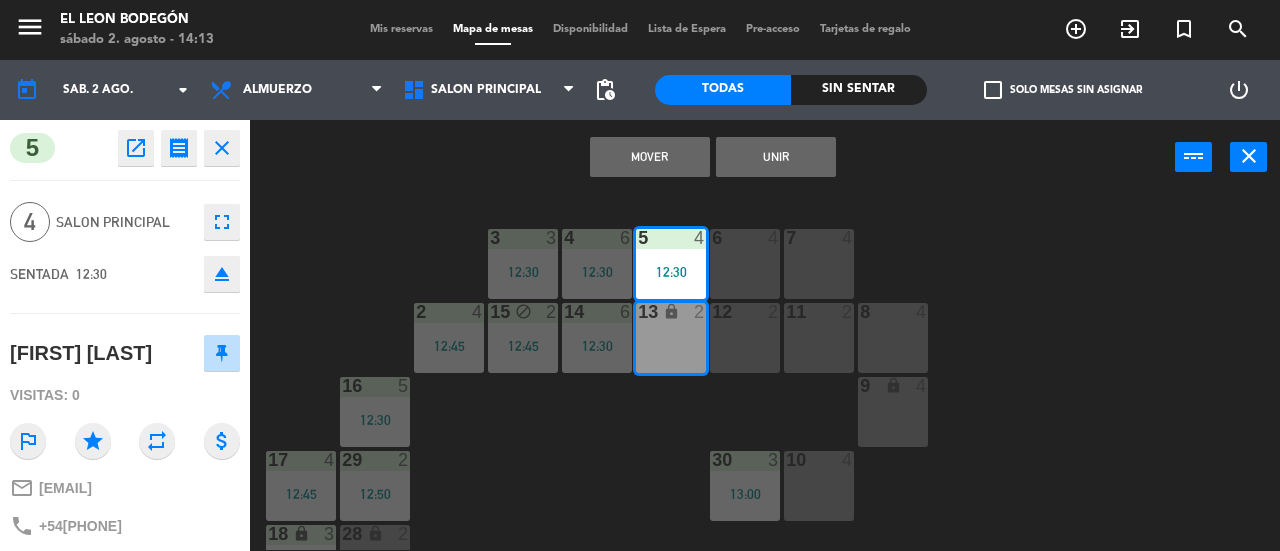 drag, startPoint x: 792, startPoint y: 279, endPoint x: 724, endPoint y: 272, distance: 68.359344 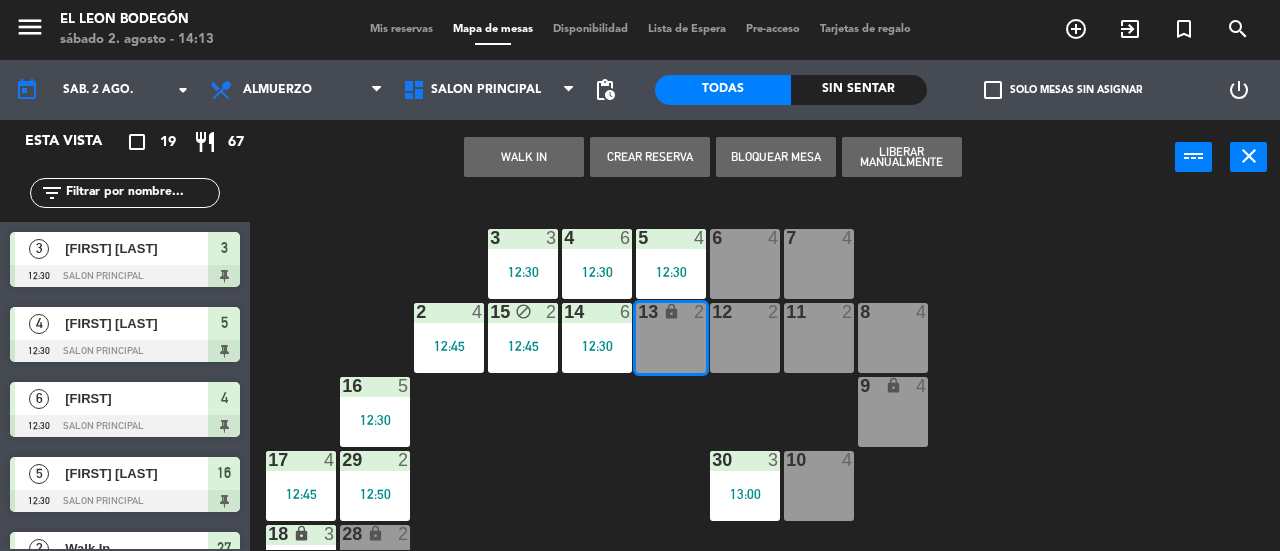 click on "12:30" at bounding box center [671, 271] 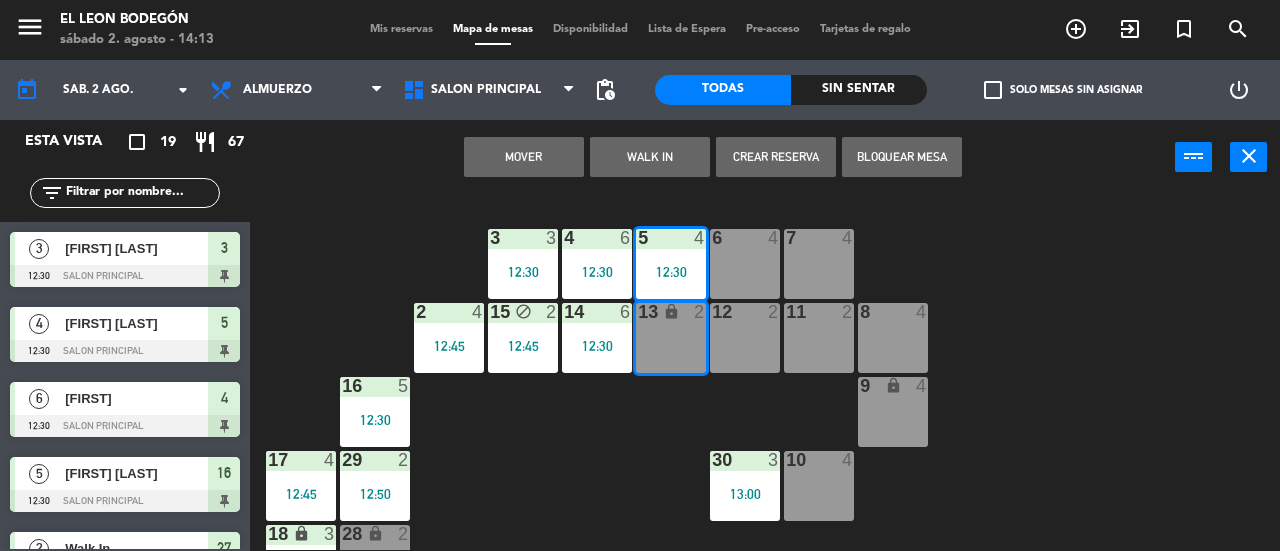 click on "5  4   12:30" at bounding box center [671, 264] 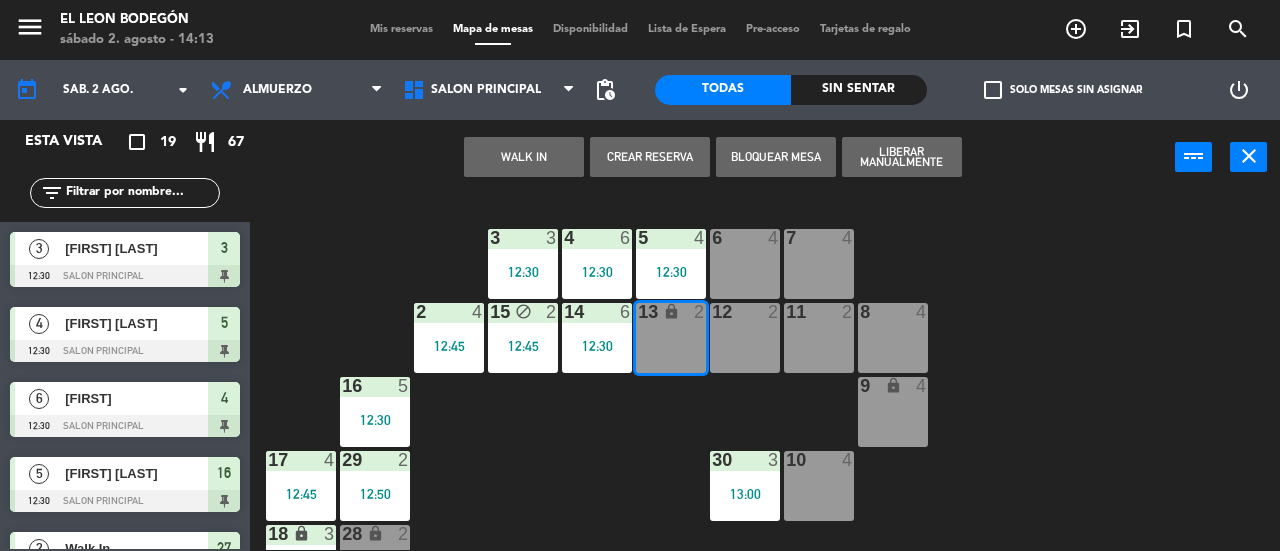 click on "13 lock  2" at bounding box center (671, 338) 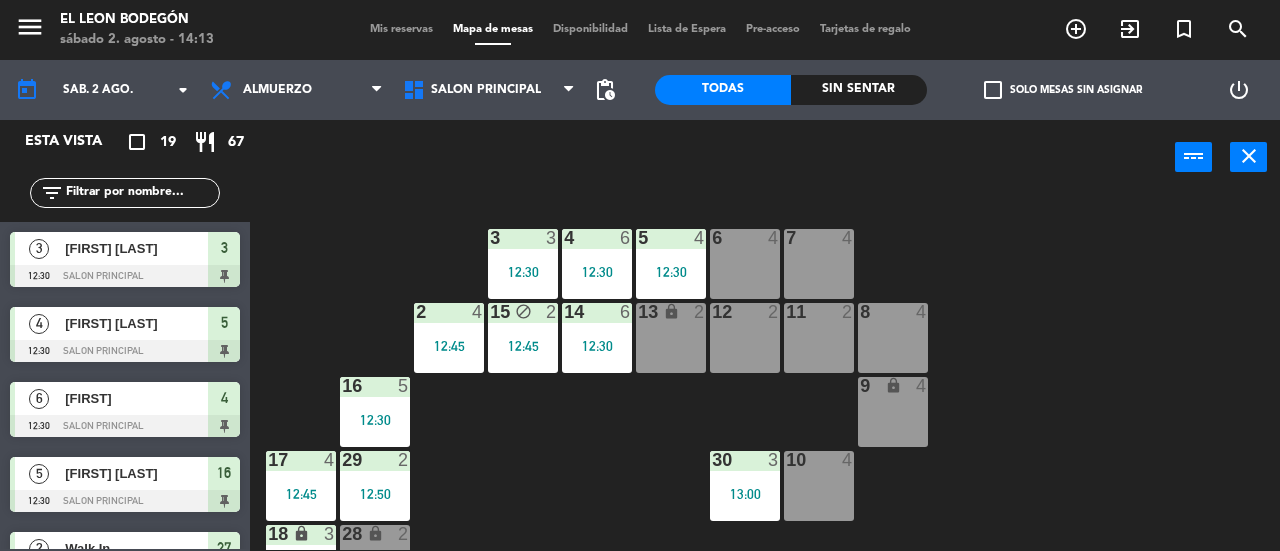click on "5  4" at bounding box center [671, 239] 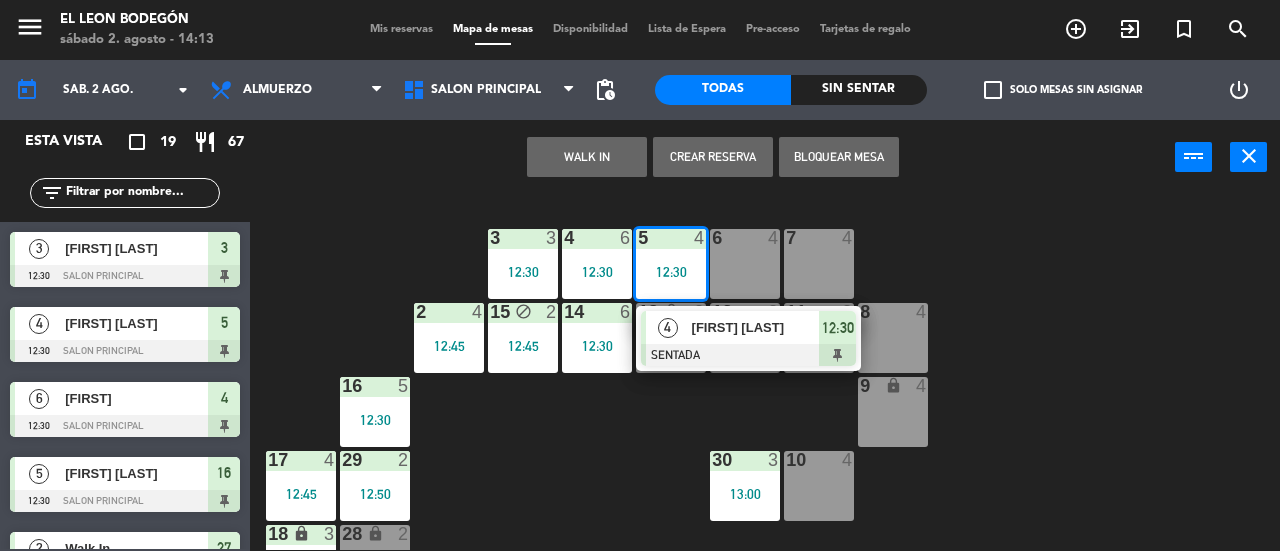drag, startPoint x: 740, startPoint y: 352, endPoint x: 897, endPoint y: 192, distance: 224.16289 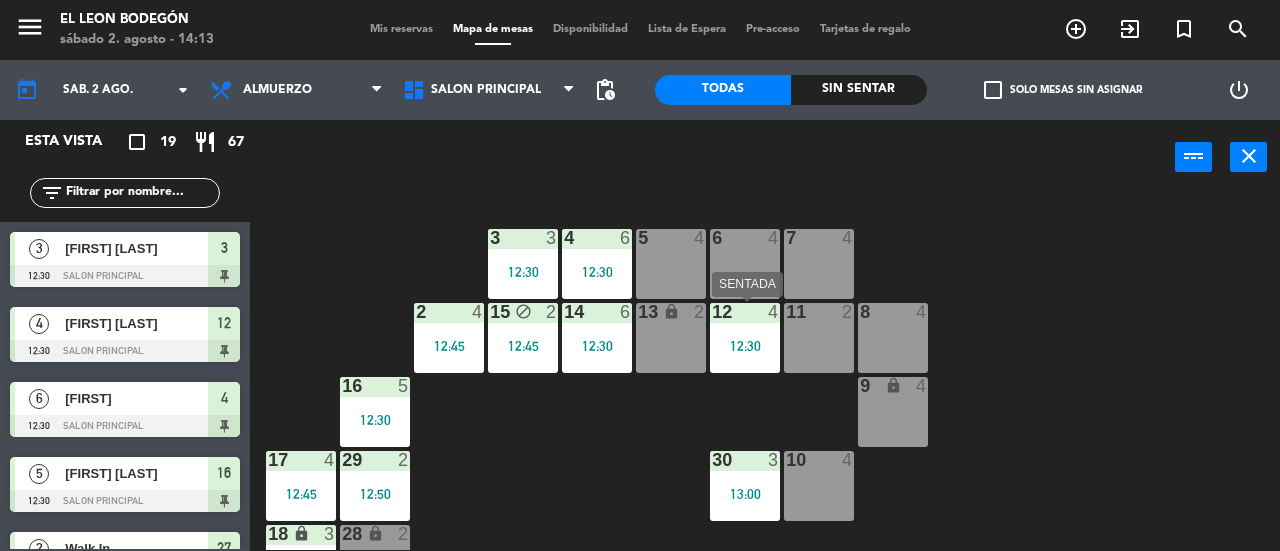 click on "12:30" at bounding box center [745, 346] 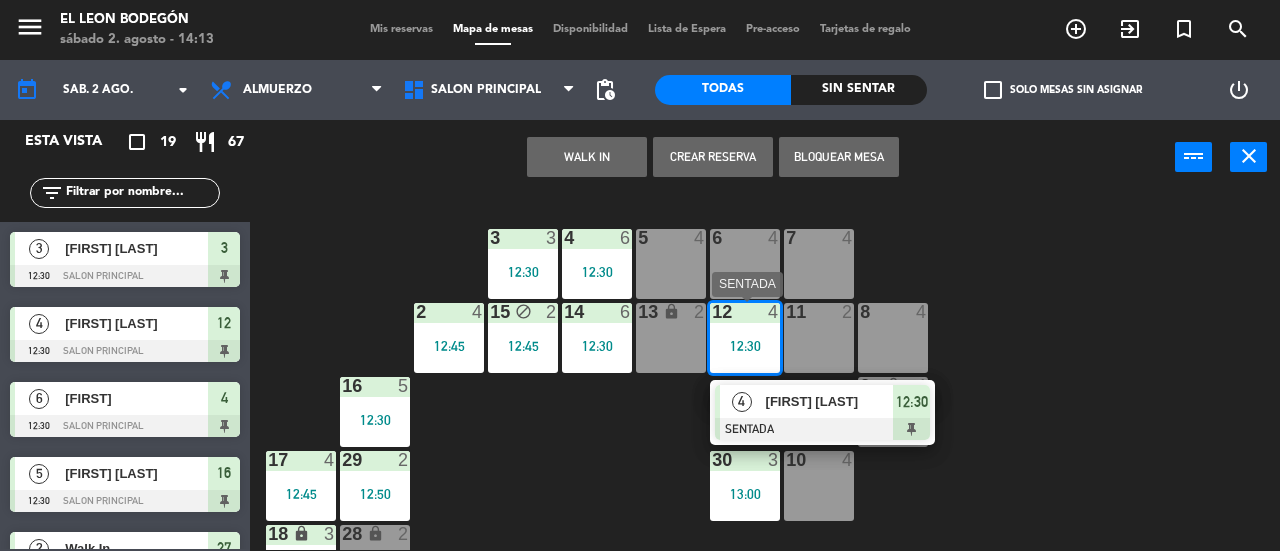 click on "12:30" at bounding box center (912, 402) 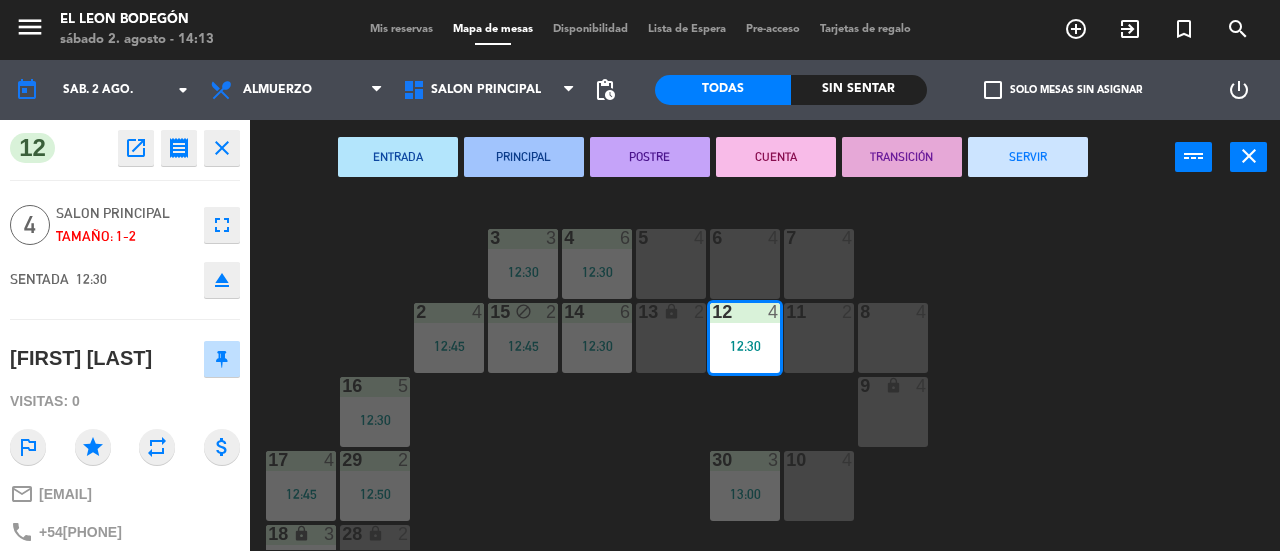 click on "SERVIR" at bounding box center [1028, 157] 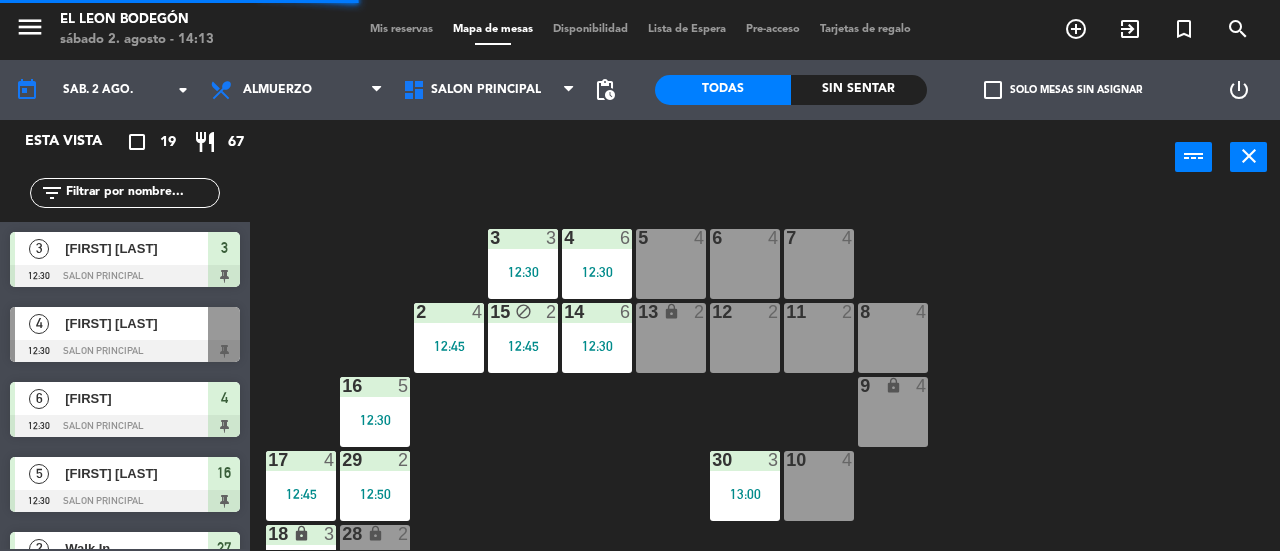 click on "30  3   13:00" at bounding box center (745, 486) 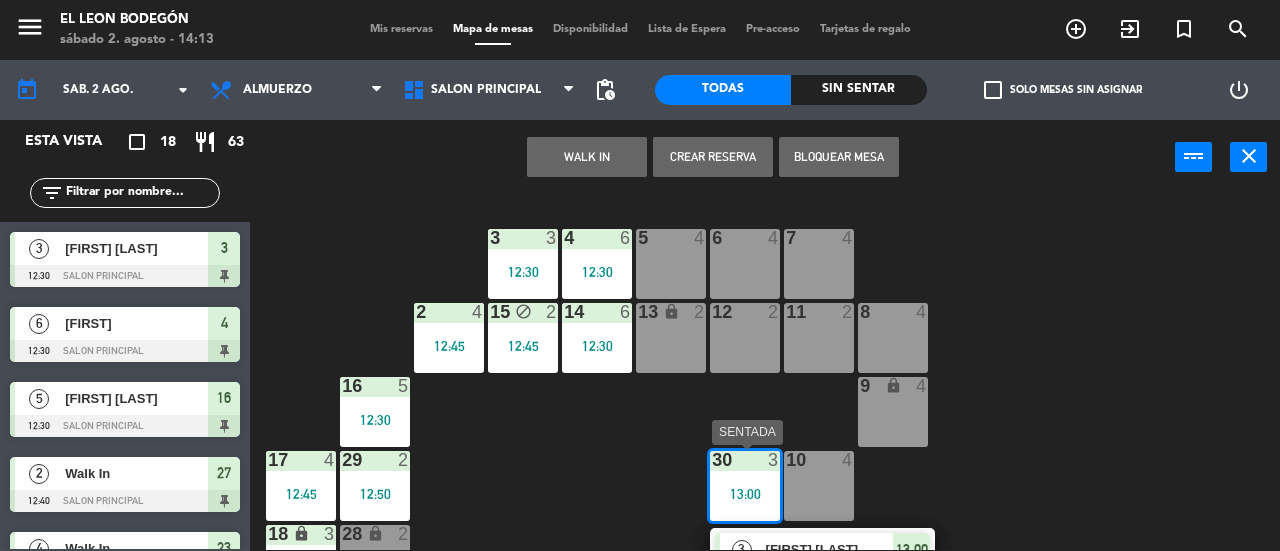 click on "13:00" at bounding box center [912, 550] 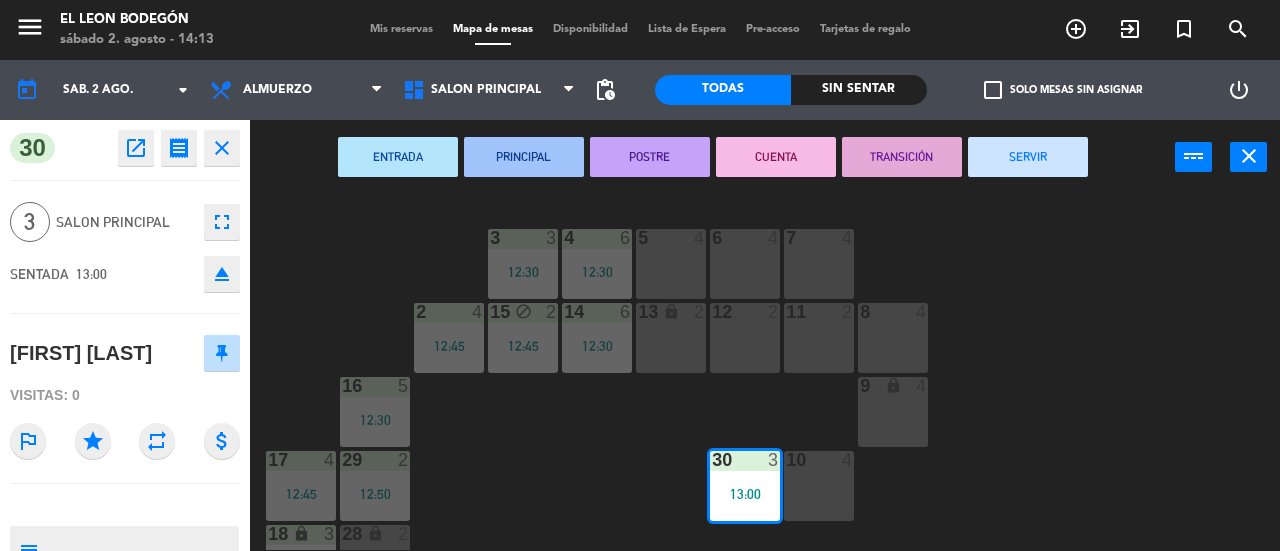click on "SERVIR" at bounding box center (1028, 157) 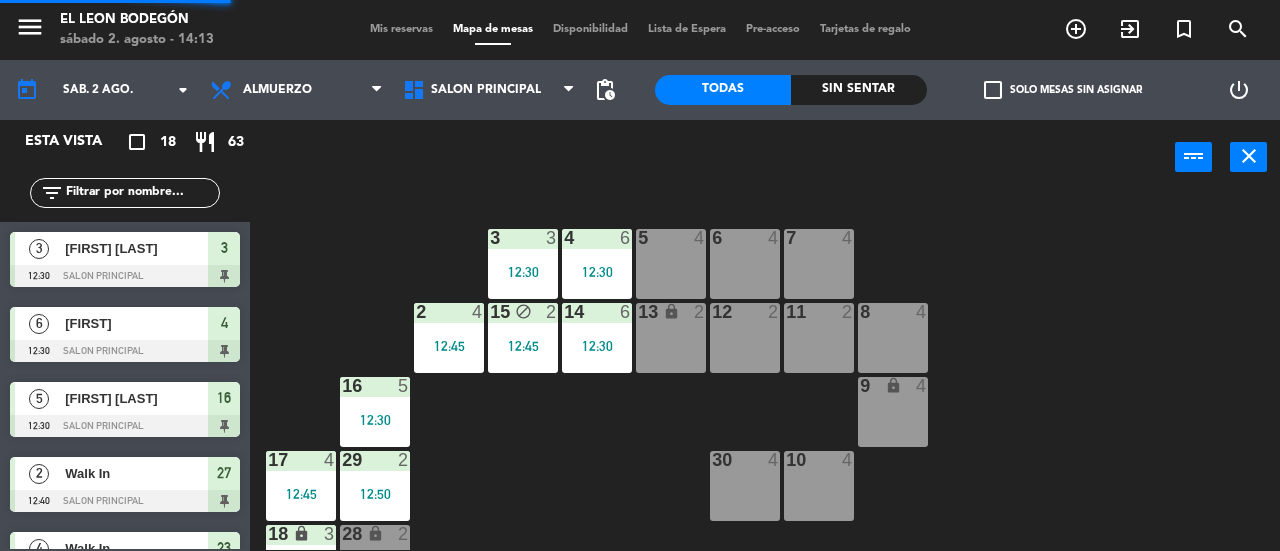 scroll, scrollTop: 181, scrollLeft: 0, axis: vertical 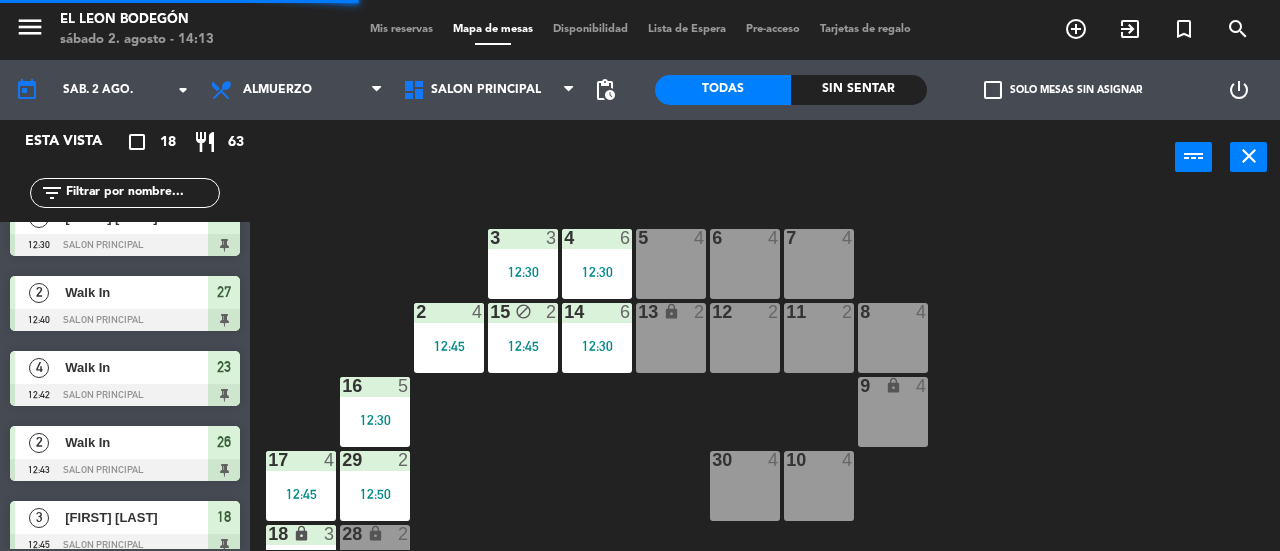 click on "4  6   12:30" at bounding box center [597, 264] 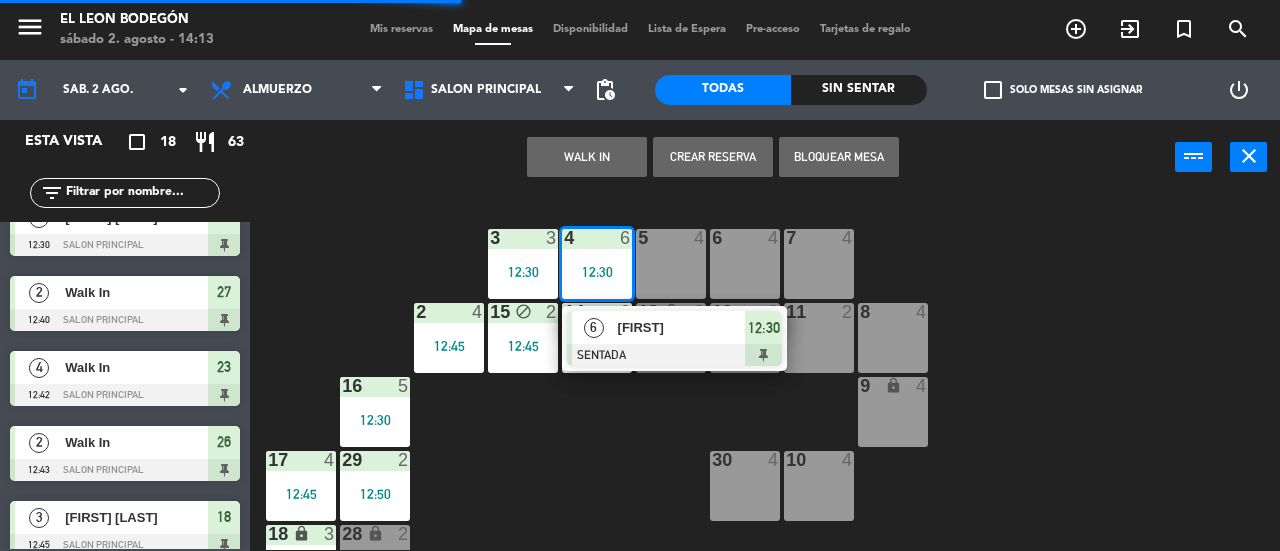 click at bounding box center [674, 355] 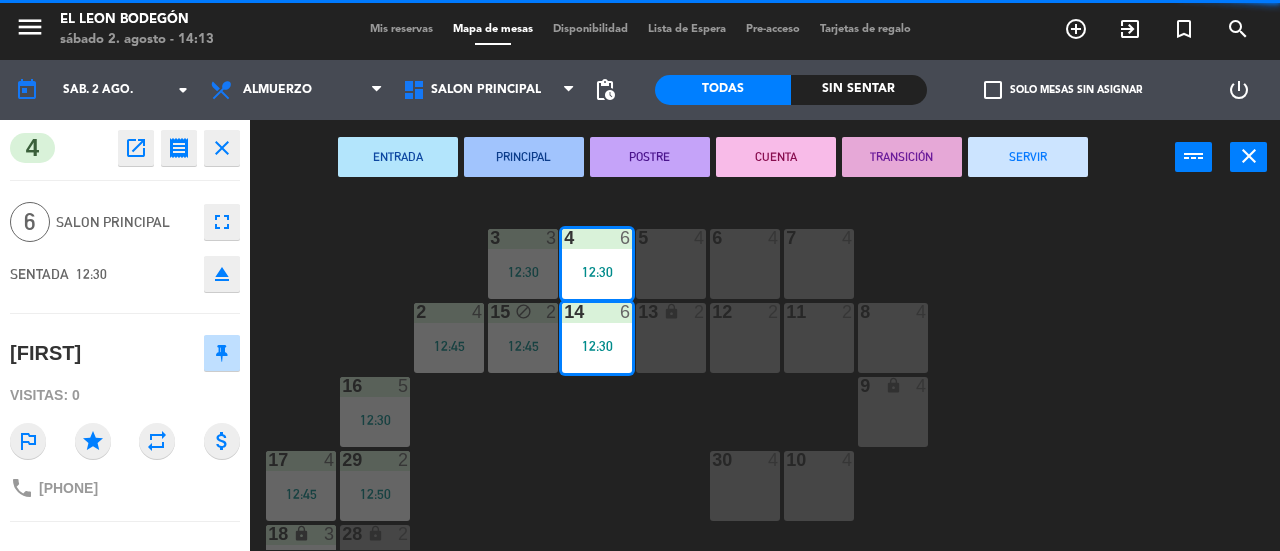 click on "SERVIR" at bounding box center [1028, 157] 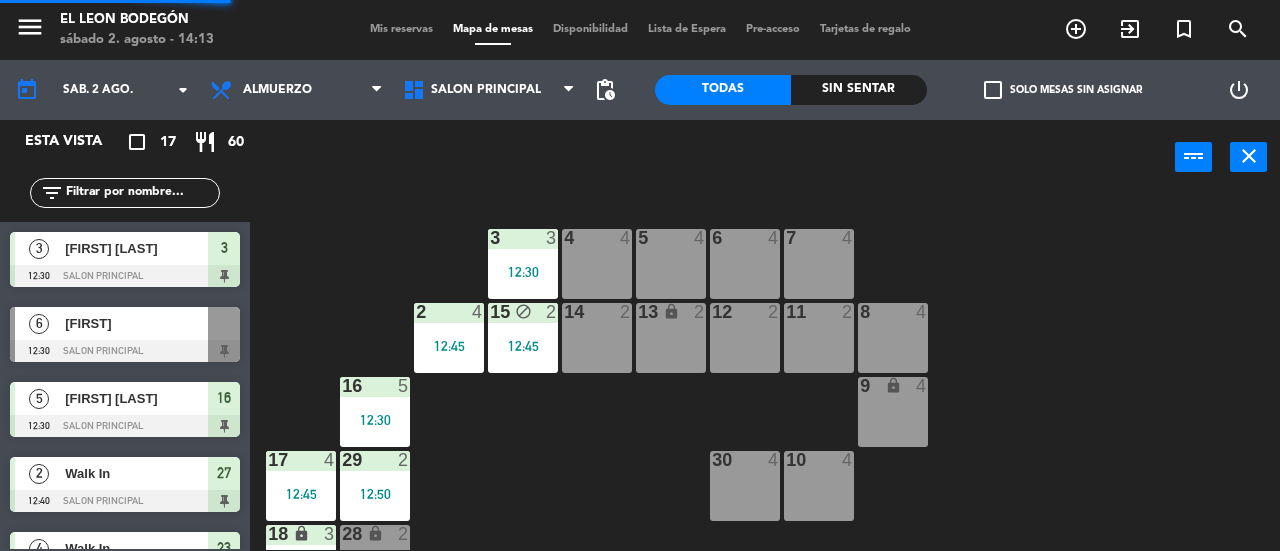 click on "3  3   12:30" at bounding box center (523, 264) 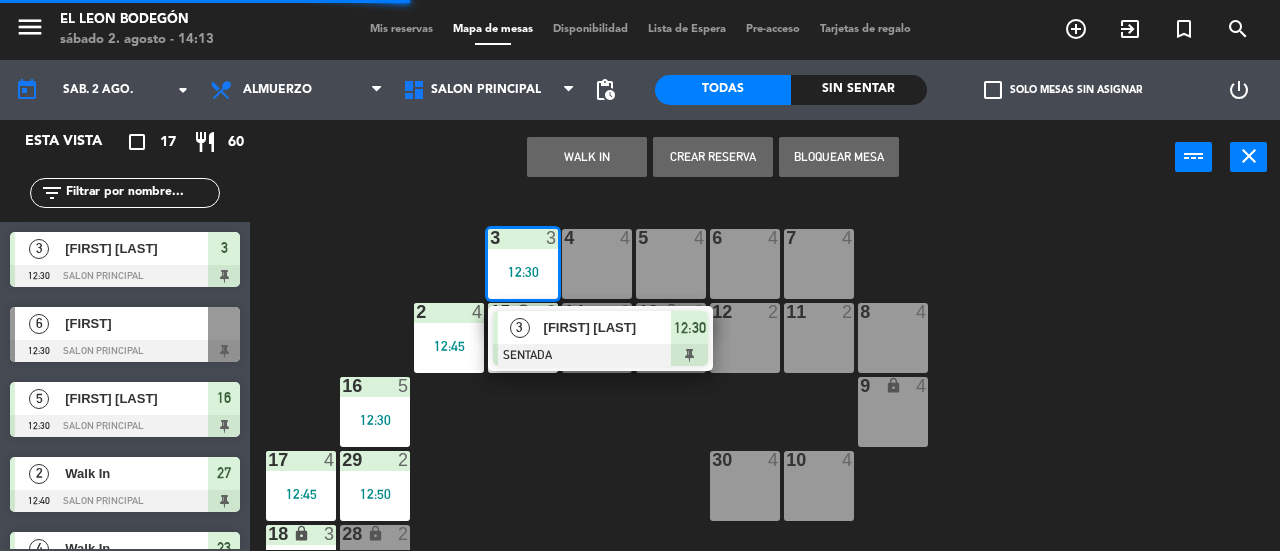 click at bounding box center [600, 355] 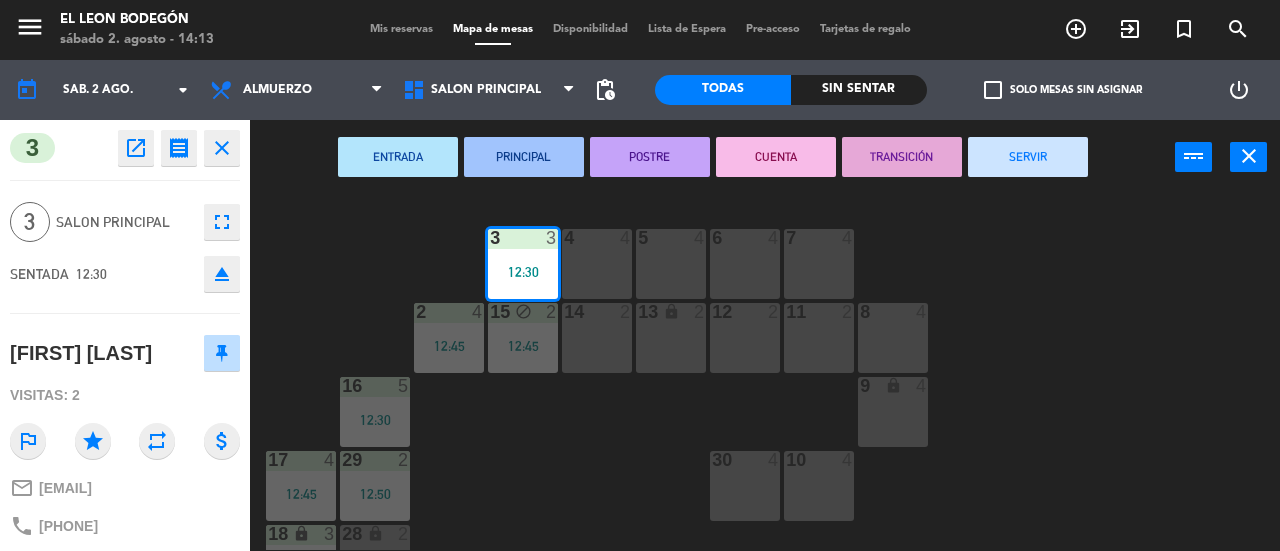 click on "SERVIR" at bounding box center [1028, 157] 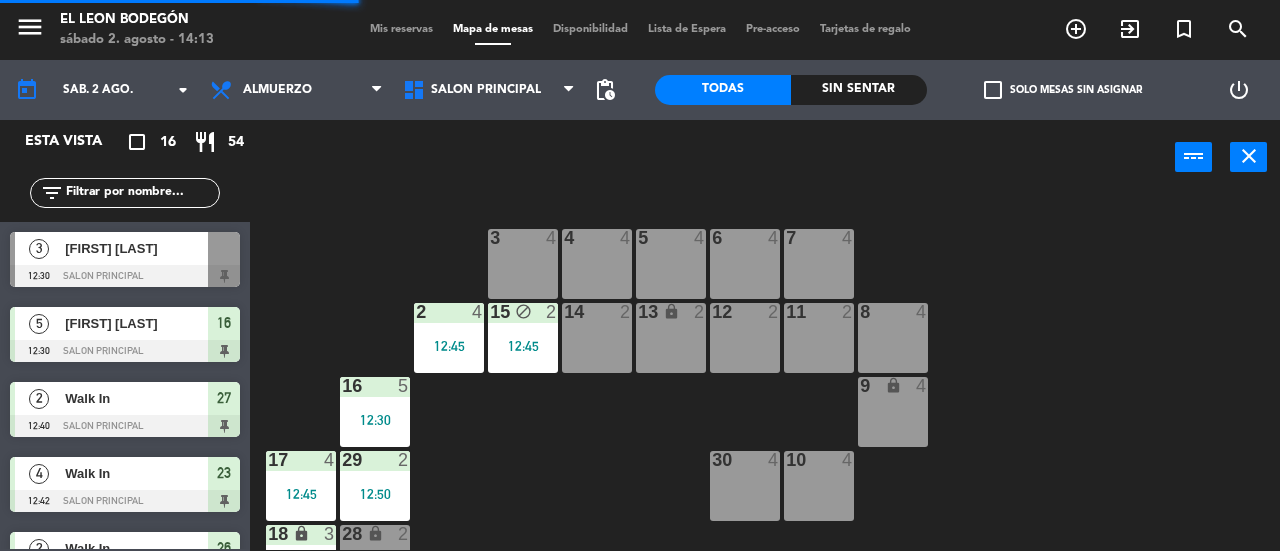 click on "15 block  2   12:45" at bounding box center (523, 338) 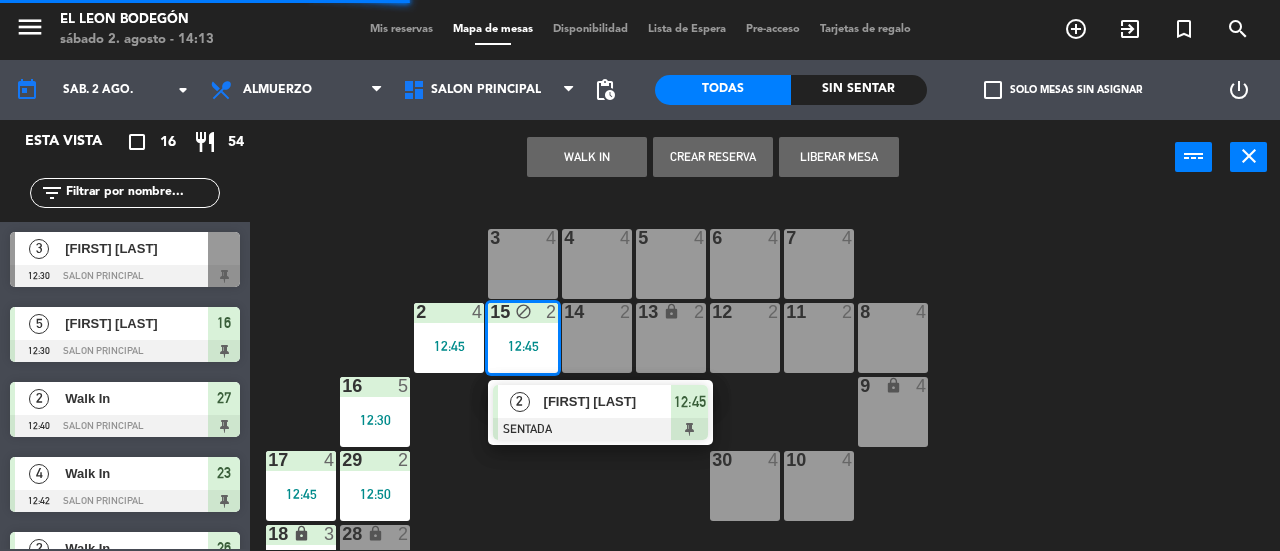 click on "[FIRST] [LAST]" at bounding box center (607, 401) 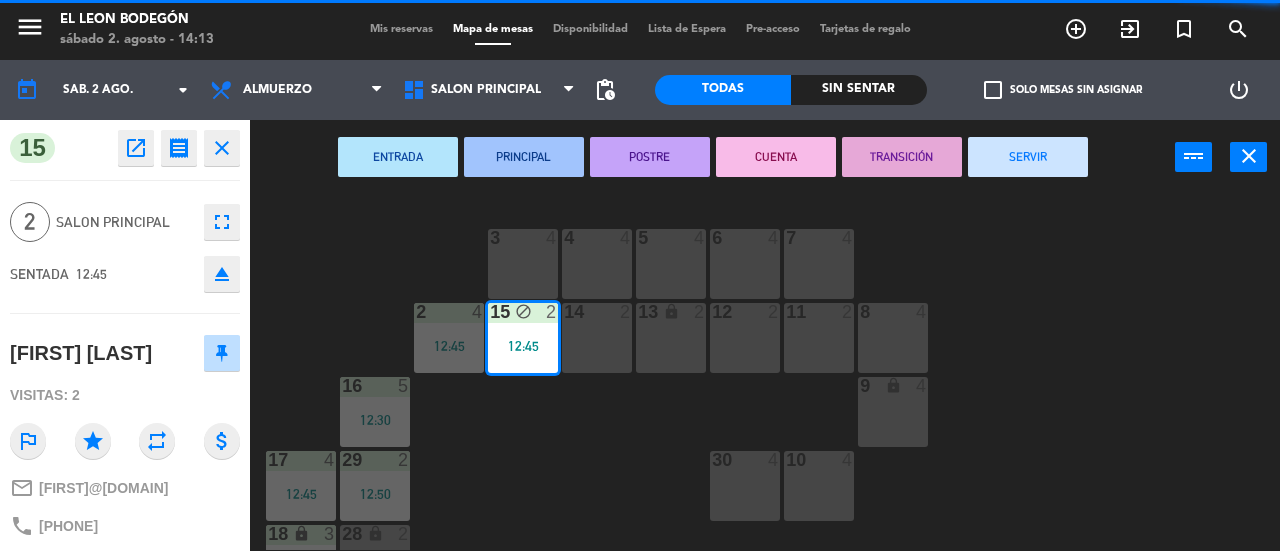 click on "SERVIR" at bounding box center (1028, 157) 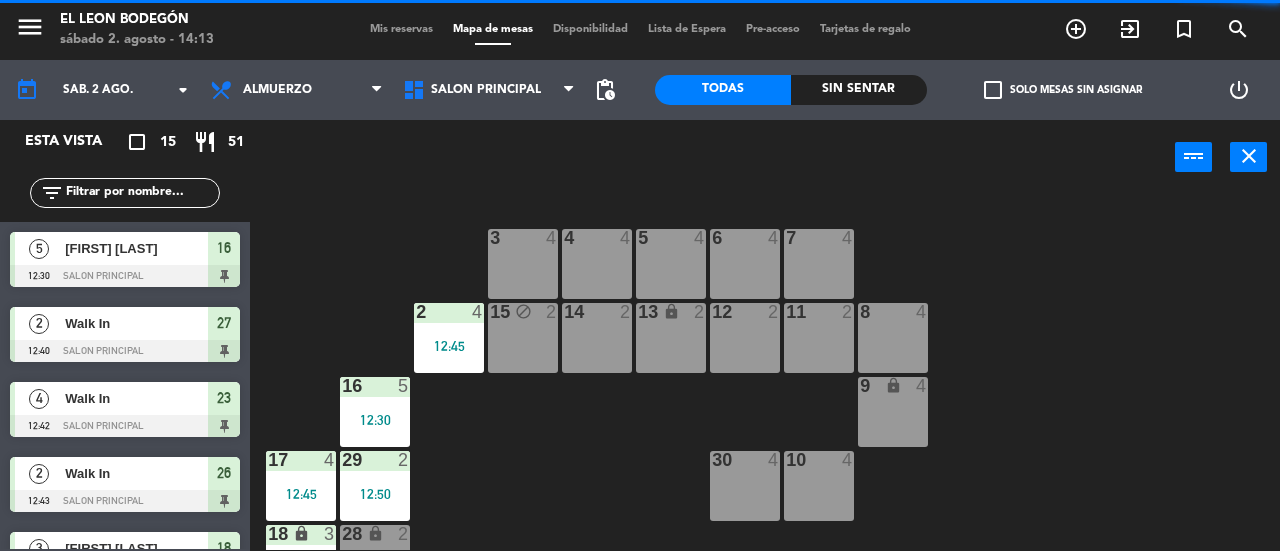 click on "12:45" at bounding box center (449, 346) 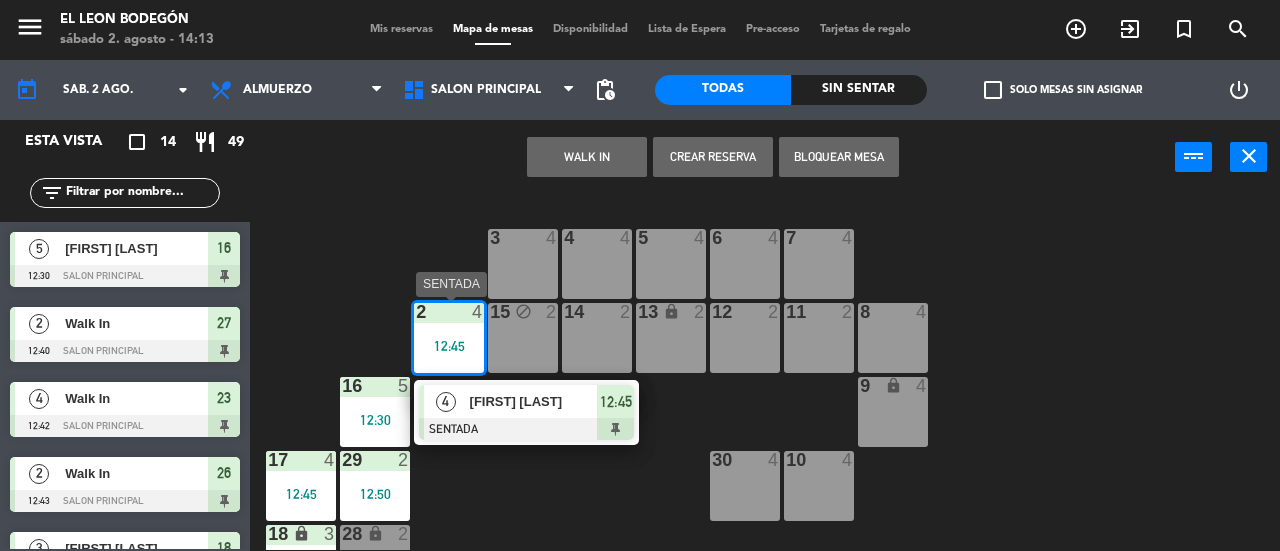 click on "12:45" at bounding box center (616, 402) 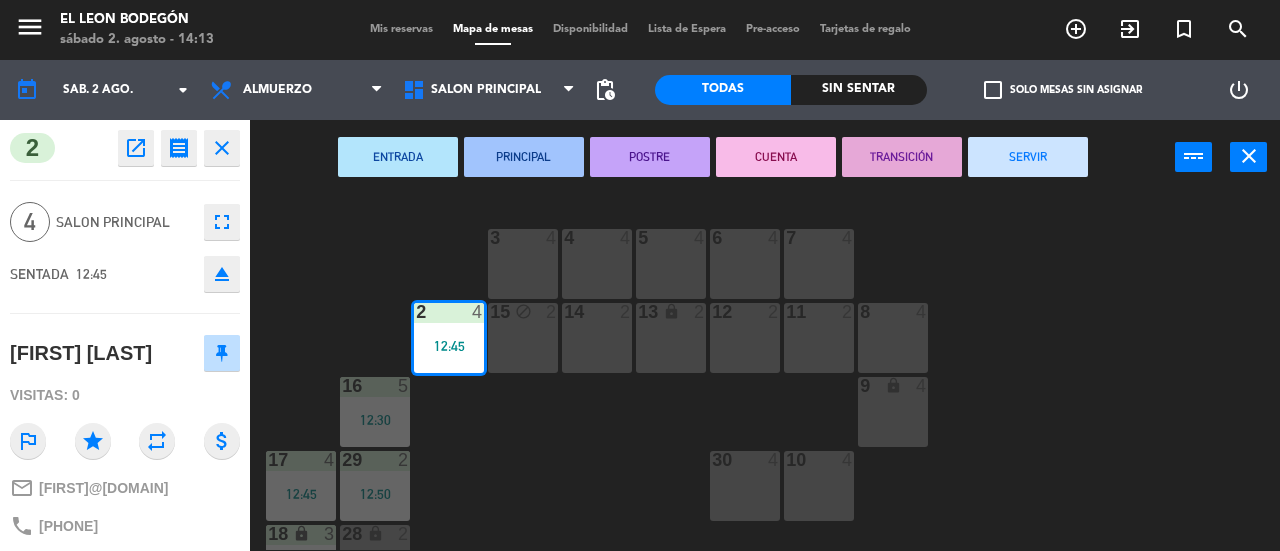 click on "SERVIR" at bounding box center [1028, 157] 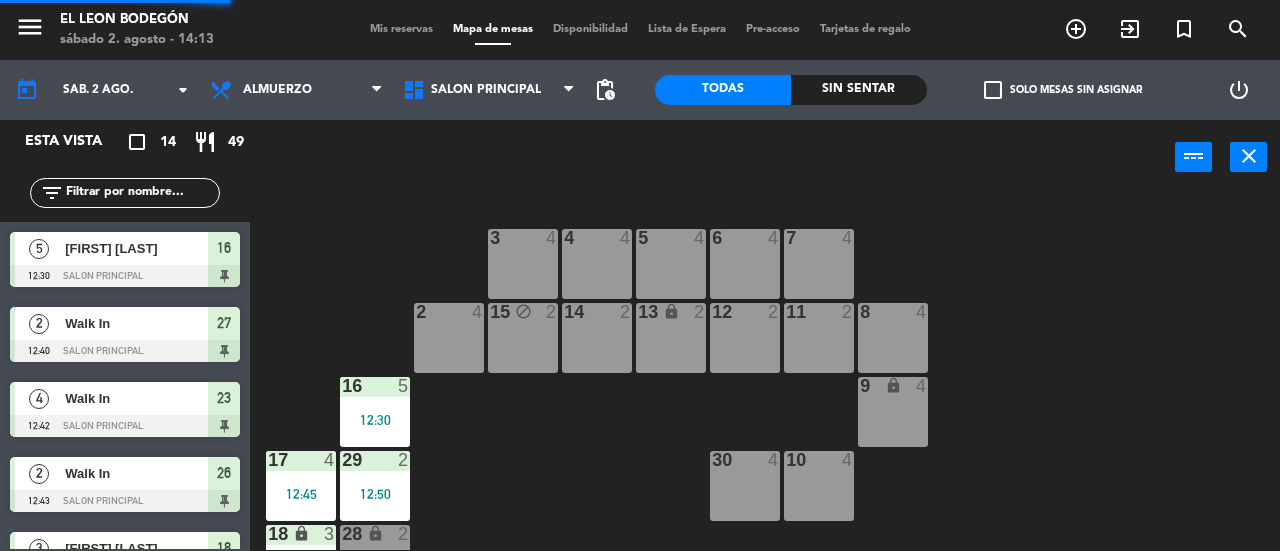 scroll, scrollTop: 0, scrollLeft: 0, axis: both 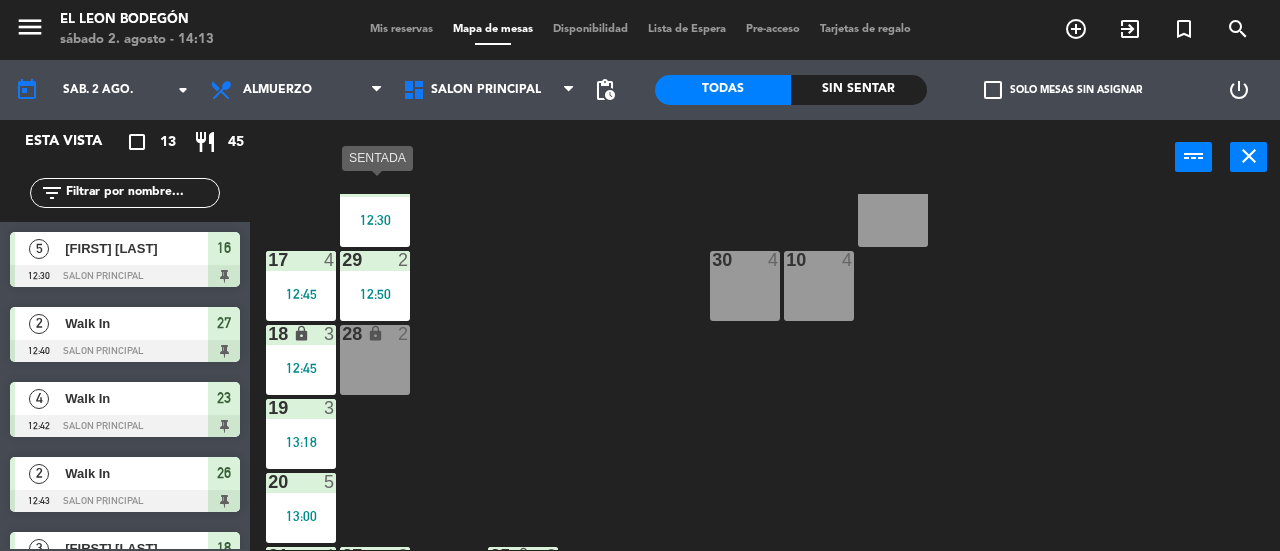 click on "16  5   12:30" at bounding box center [375, 212] 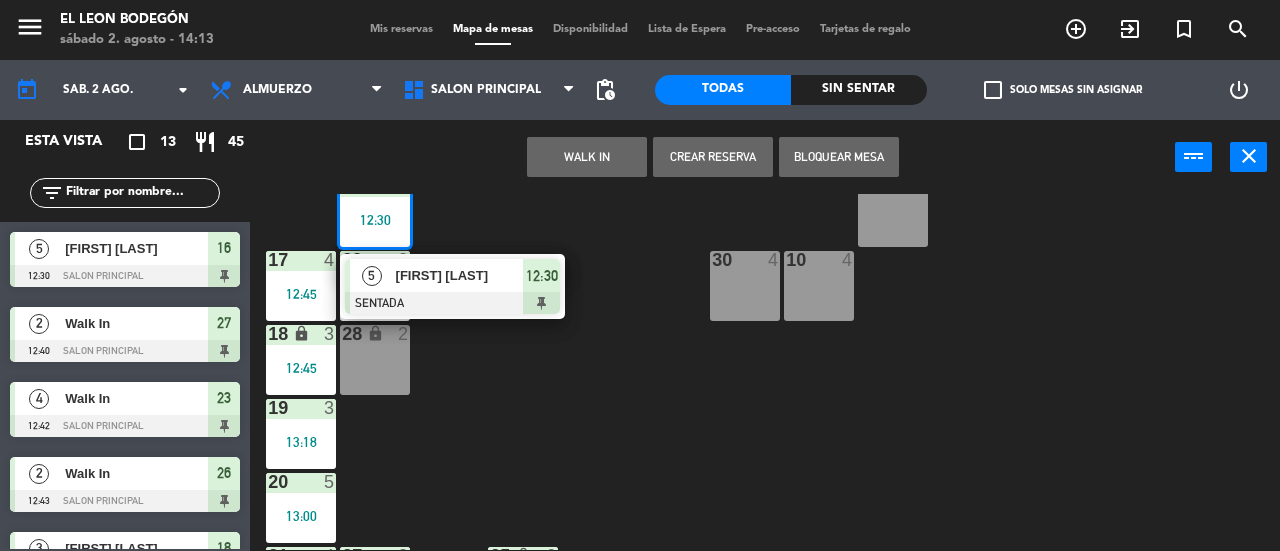 click at bounding box center (452, 303) 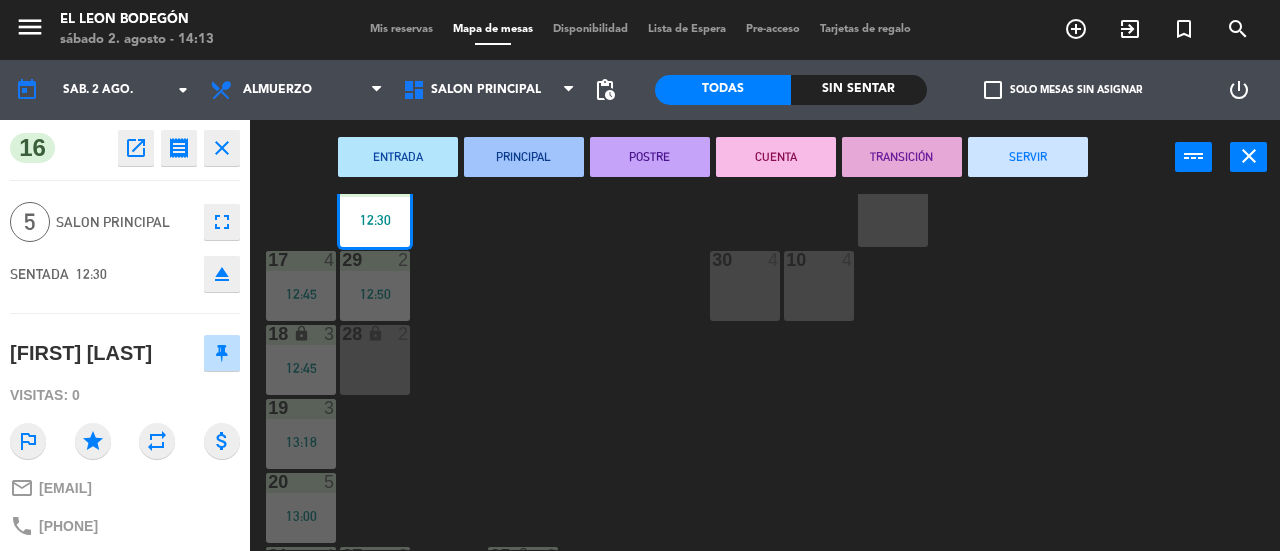 click on "SERVIR" at bounding box center [1028, 157] 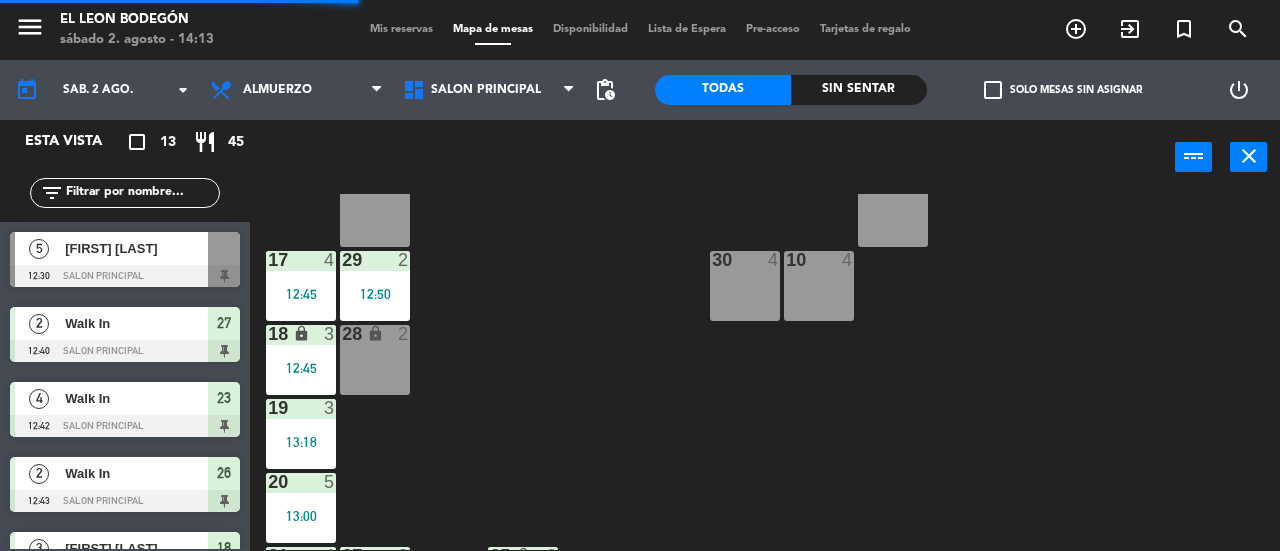 click on "12:50" at bounding box center [375, 294] 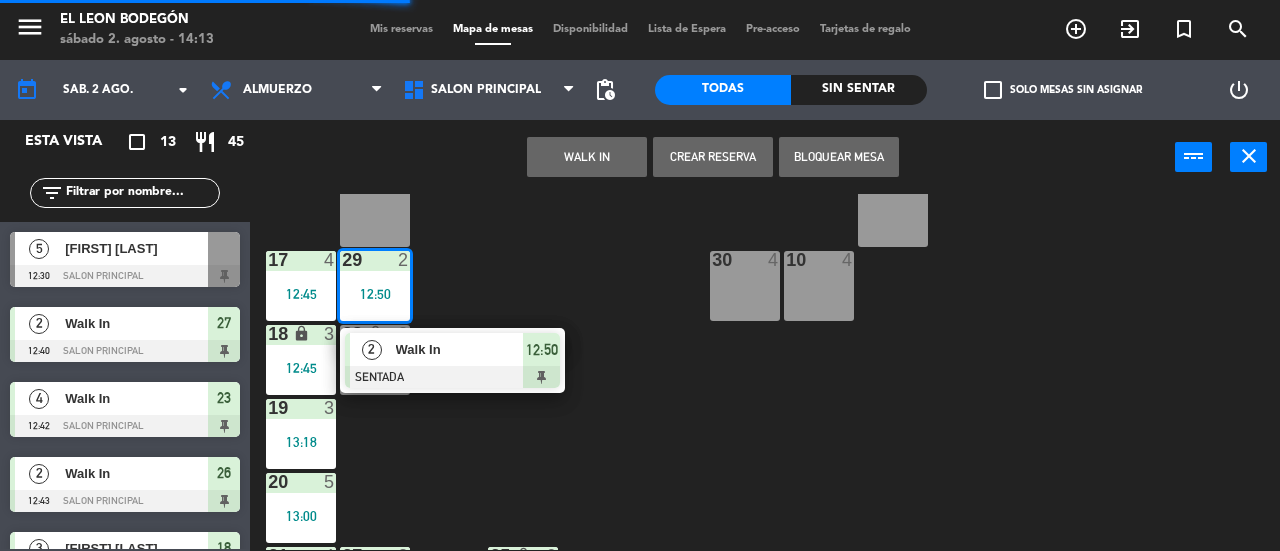 click at bounding box center (452, 377) 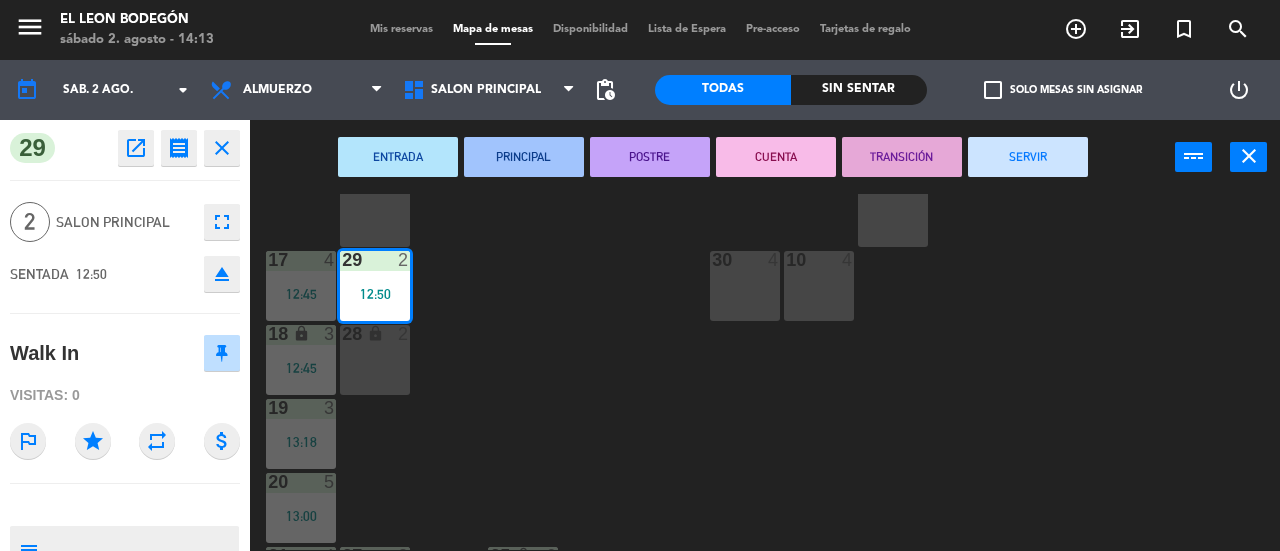 click on "SERVIR" at bounding box center [1028, 157] 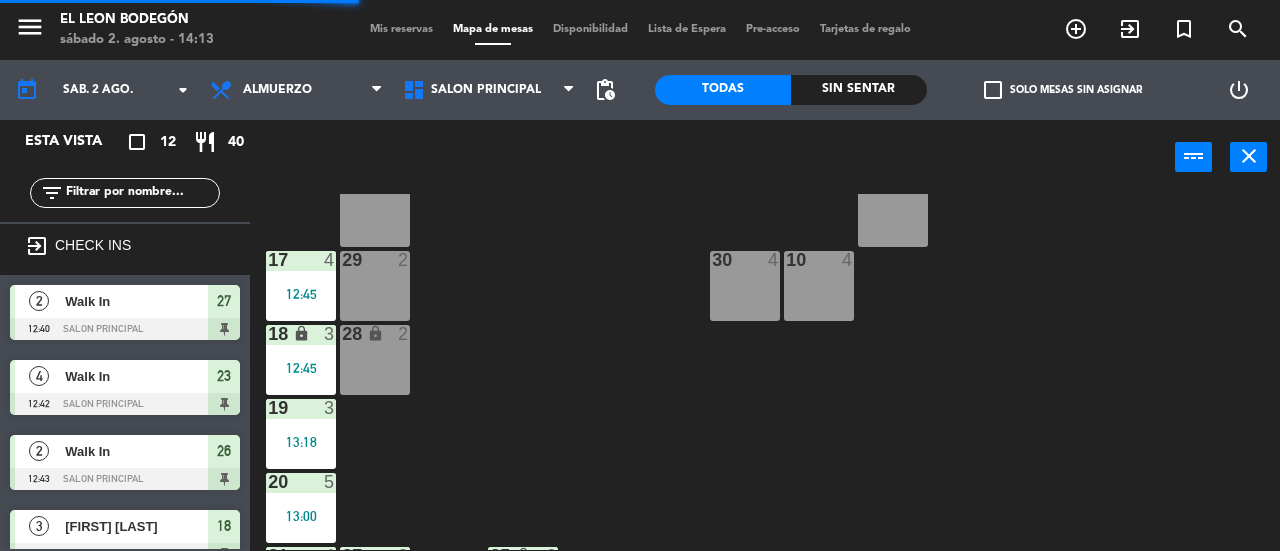 click on "17  4   12:45" at bounding box center (301, 286) 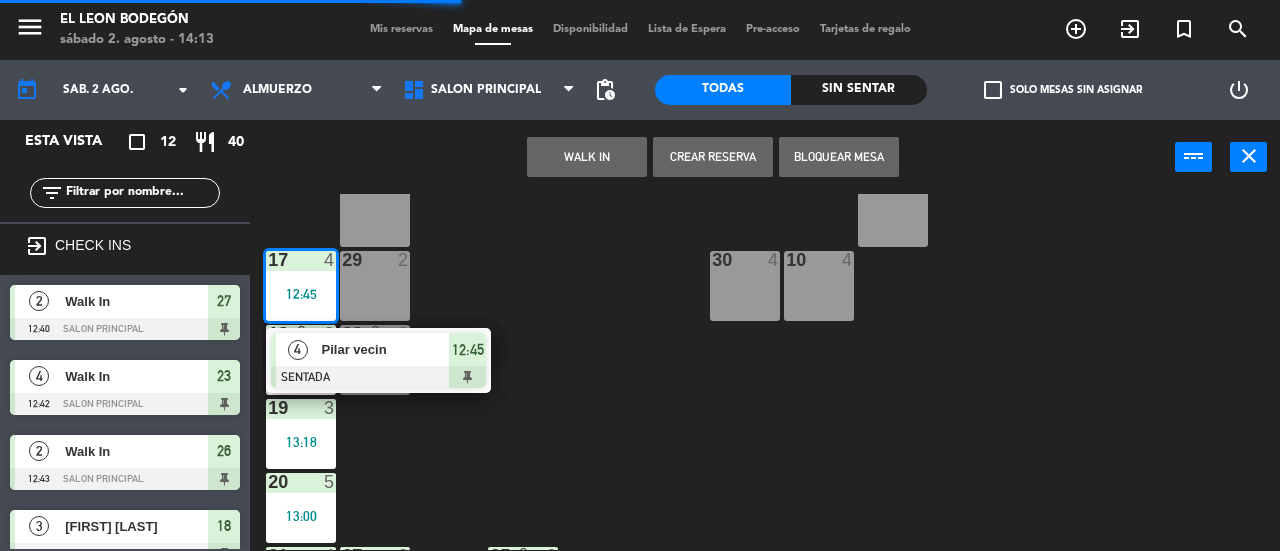 click on "12:45" at bounding box center [468, 350] 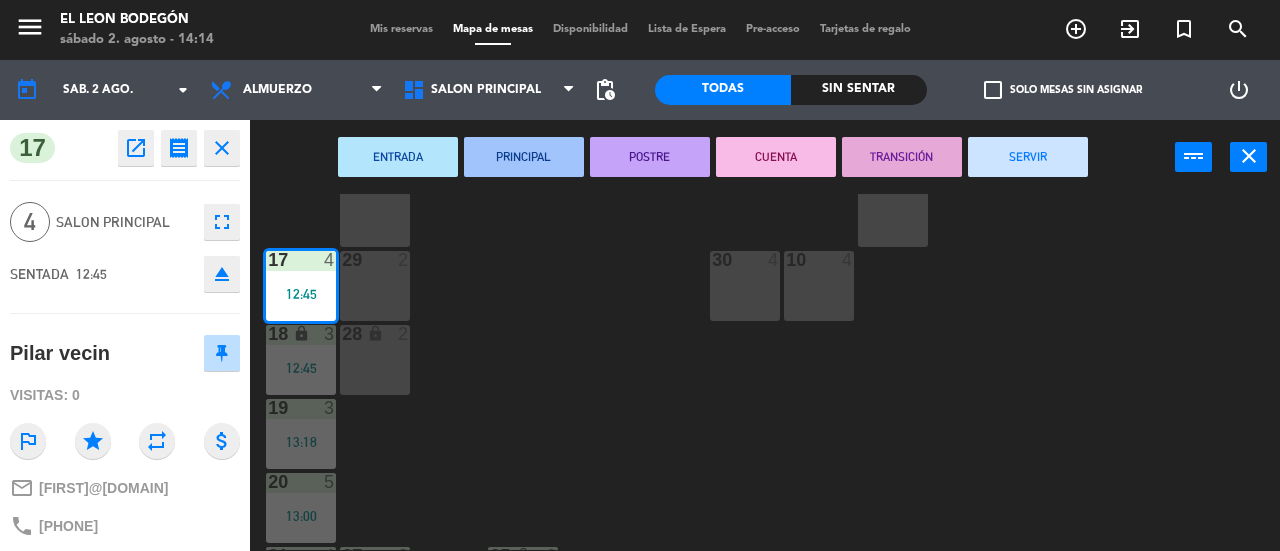 click on "SERVIR" at bounding box center [1028, 157] 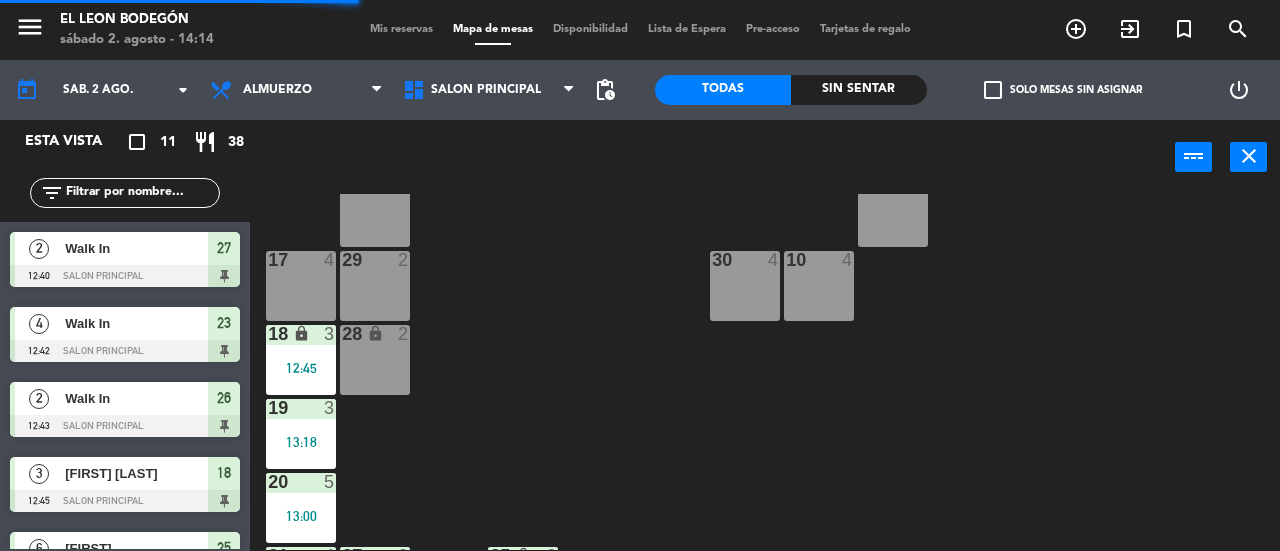 click on "18 lock  3   12:45" at bounding box center [301, 360] 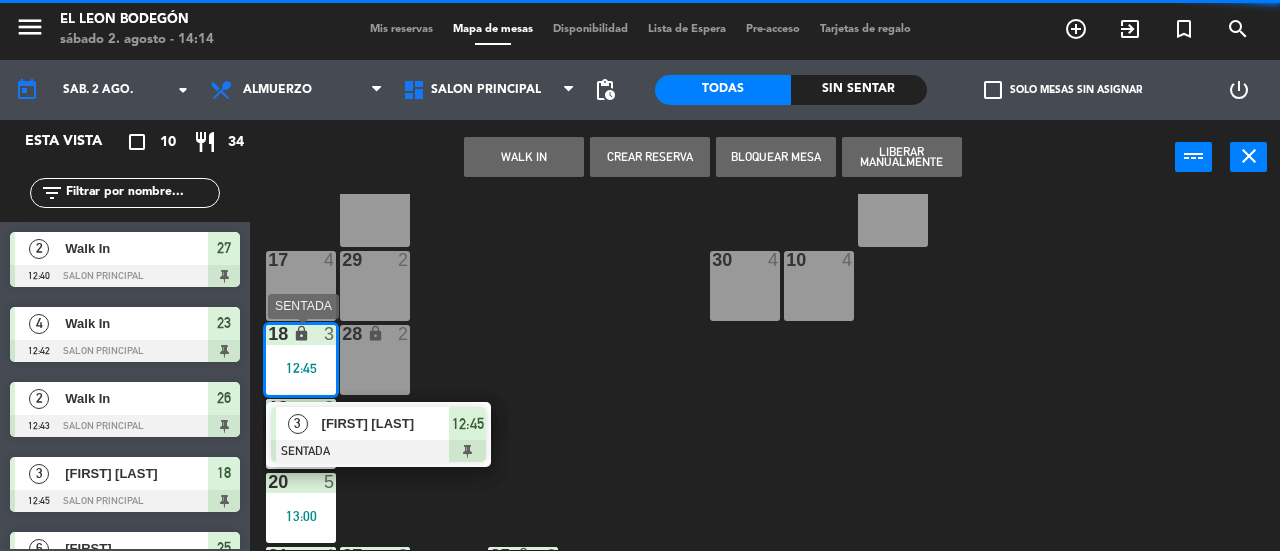 click on "12:45" at bounding box center [468, 424] 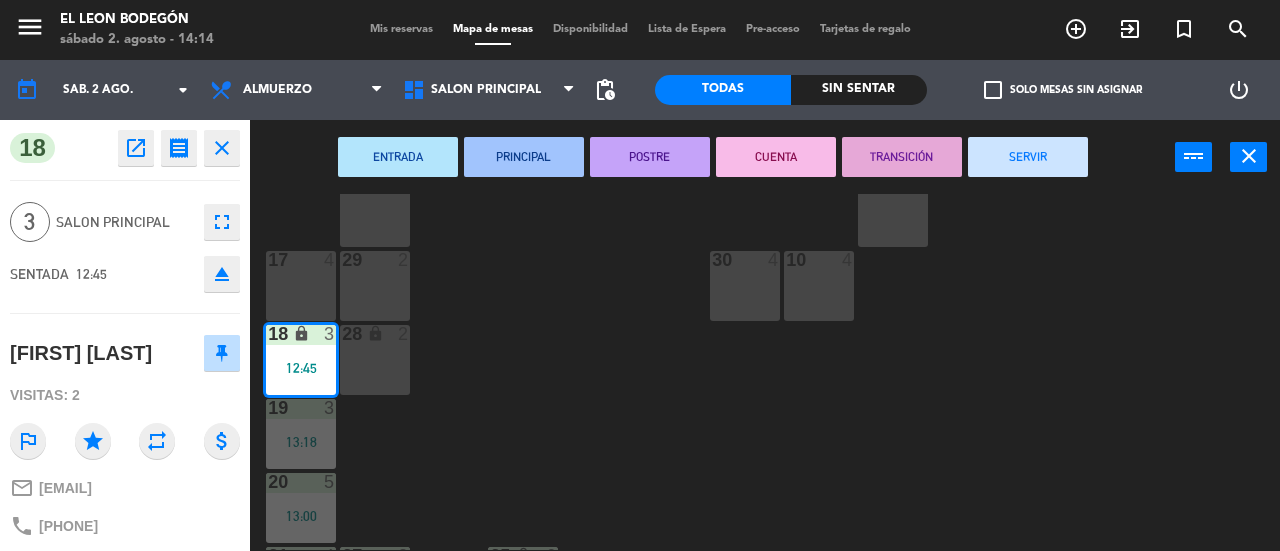 click on "SERVIR" at bounding box center [1028, 157] 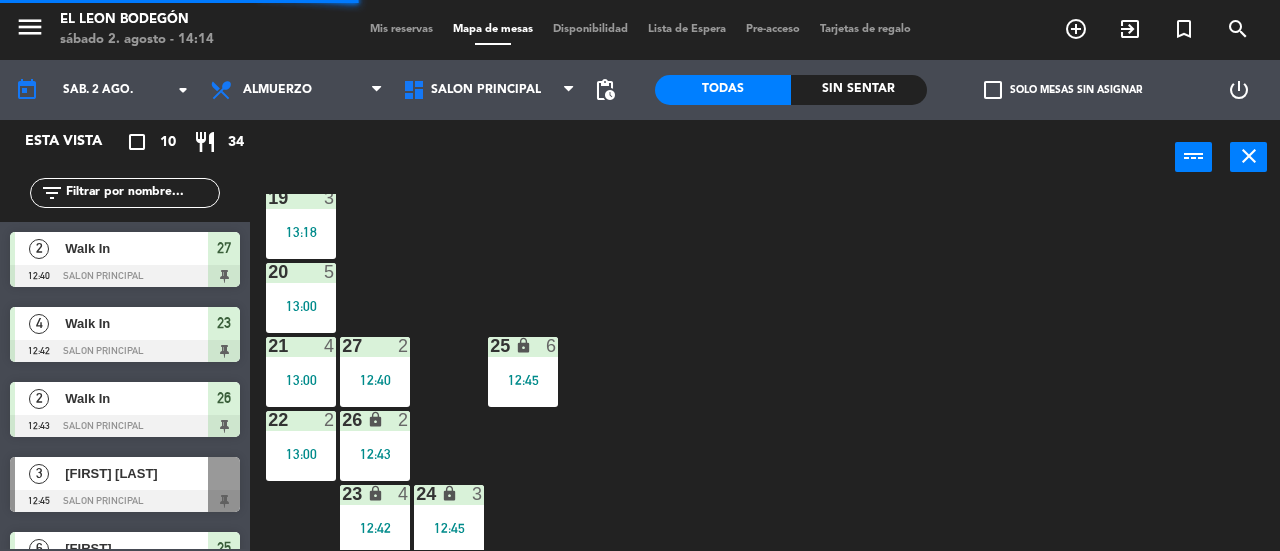 scroll, scrollTop: 415, scrollLeft: 0, axis: vertical 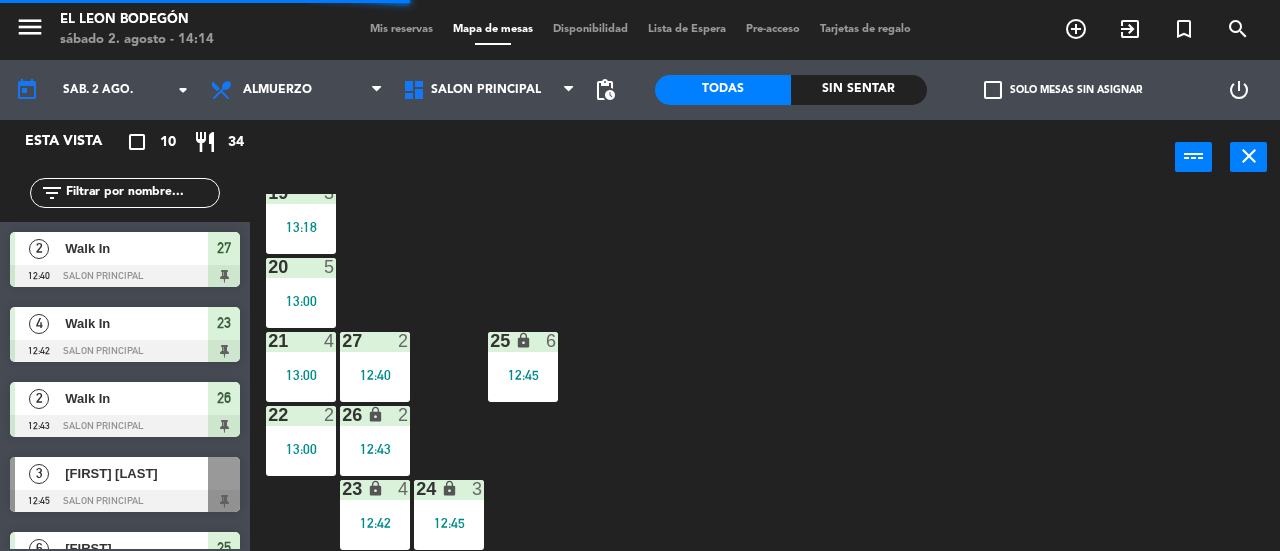 click on "13:18" at bounding box center [301, 227] 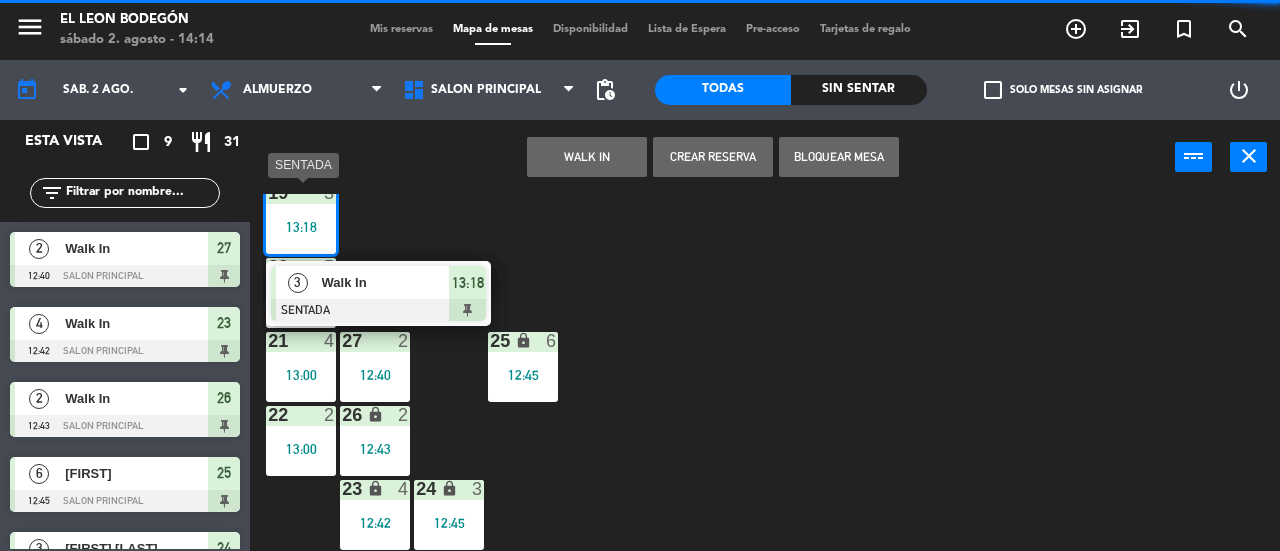 click on "3  4  4  4  5  4  6  4  7  4  2  4  15 block  2  14  2  13 lock  2  12  2  11  2  8  4  16  5  9 lock  4  10  4  30  4  17  4  29  2  18 lock  4  28 lock  2  19  3   13:18   3   Walk In   SENTADA  13:18 20  5   13:00  21  4   13:00  27  2   12:40  25 lock  6   12:45  22  2   13:00  26 lock  2   12:43  23 lock  4   12:42  24 lock  3   12:45" 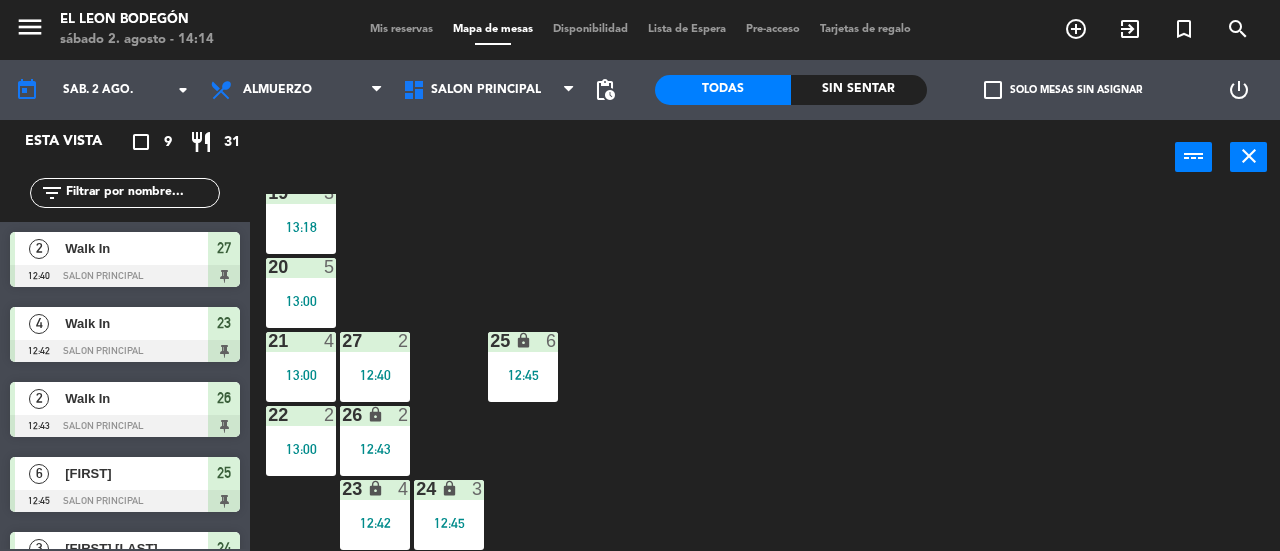 click at bounding box center (125, 276) 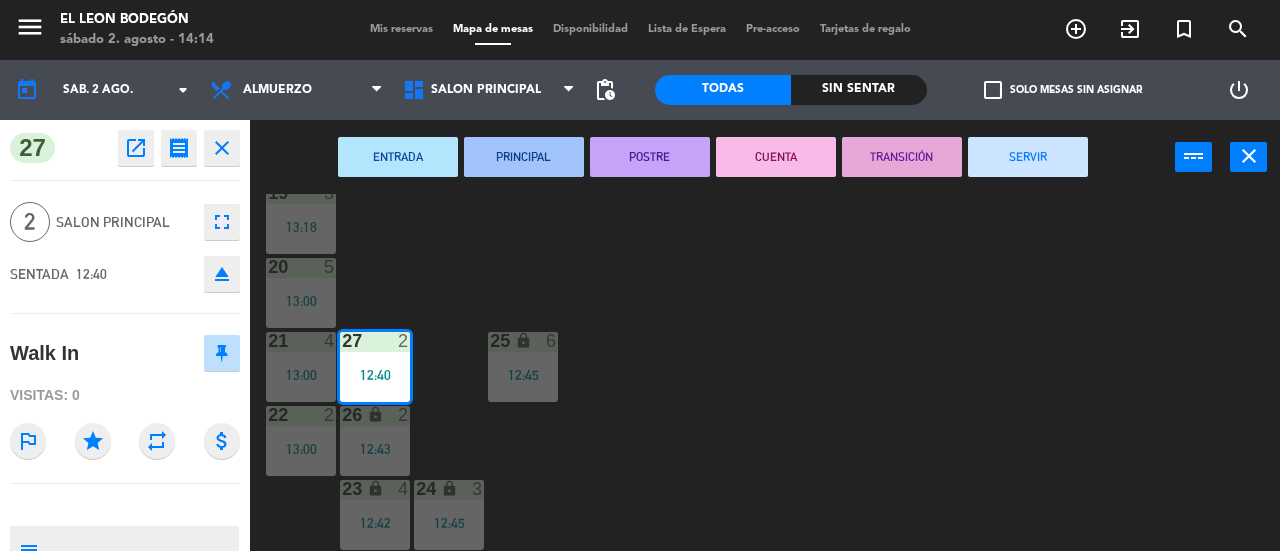 click on "SERVIR" at bounding box center [1028, 157] 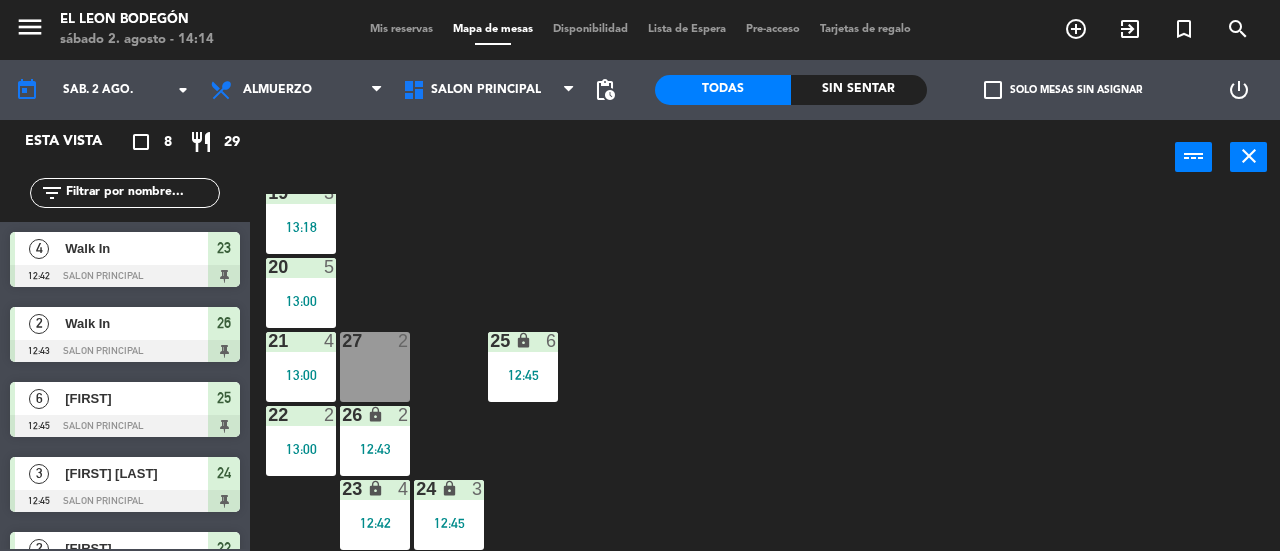 click on "4   Walk In   12:42   Salon Principal  23" at bounding box center [125, 259] 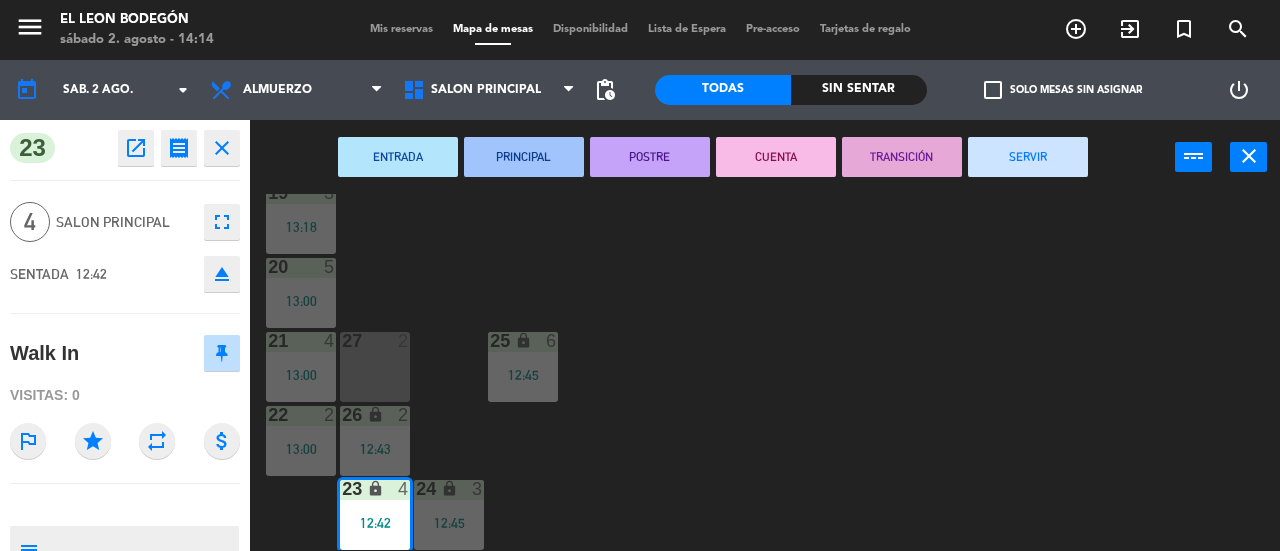 drag, startPoint x: 994, startPoint y: 144, endPoint x: 195, endPoint y: 156, distance: 799.0901 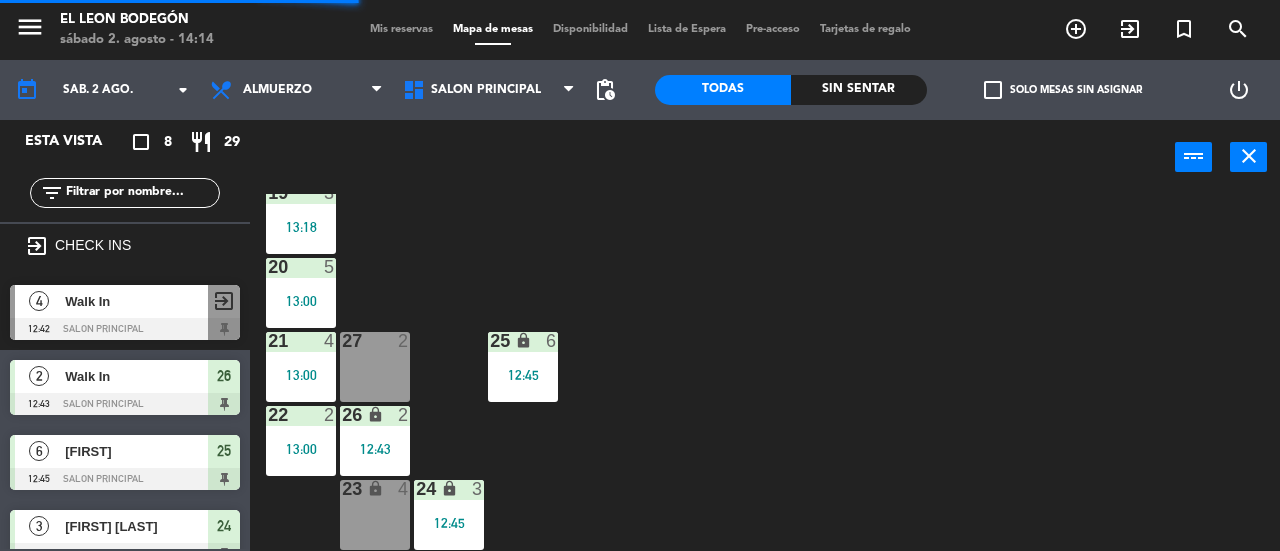 click on "Walk In" at bounding box center (136, 301) 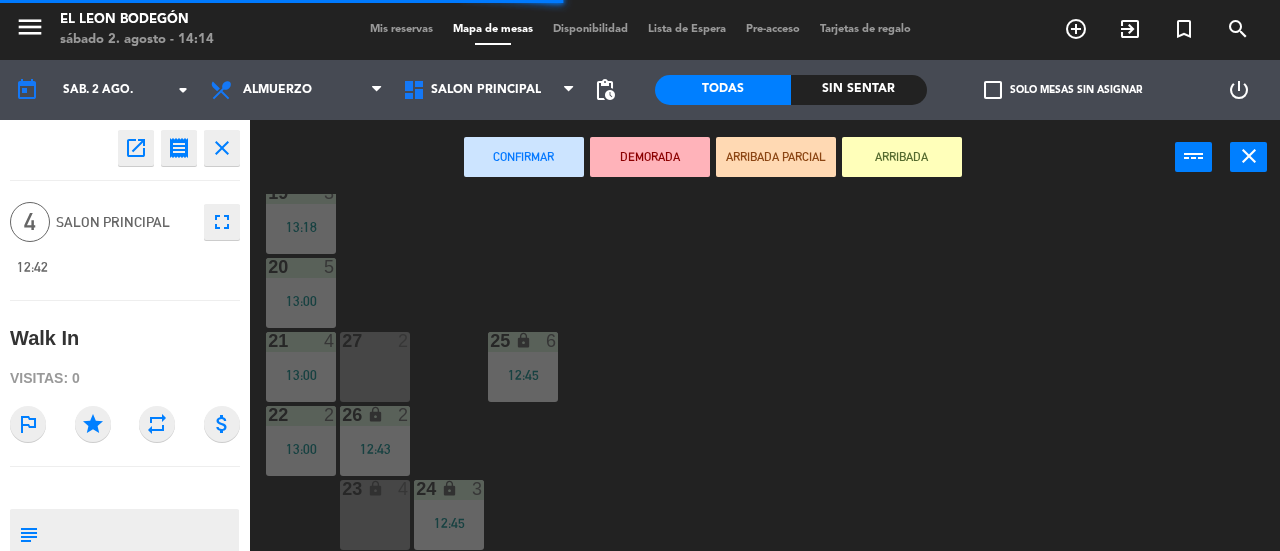 click on "3  4  4  4  5  4  6  4  7  4  2  4  15 block  2  14  2  13 lock  2  12  2  11  2  8  4  16  5  9 lock  4  10  4  30  4  17  4  29  2  18 lock  4  28 lock  2  19  3   13:18  20  5   13:00  21  4   13:00  27  2  25 lock  6   12:45  22  2   13:00  26 lock  2   12:43  23 lock  4  24 lock  3   12:45" 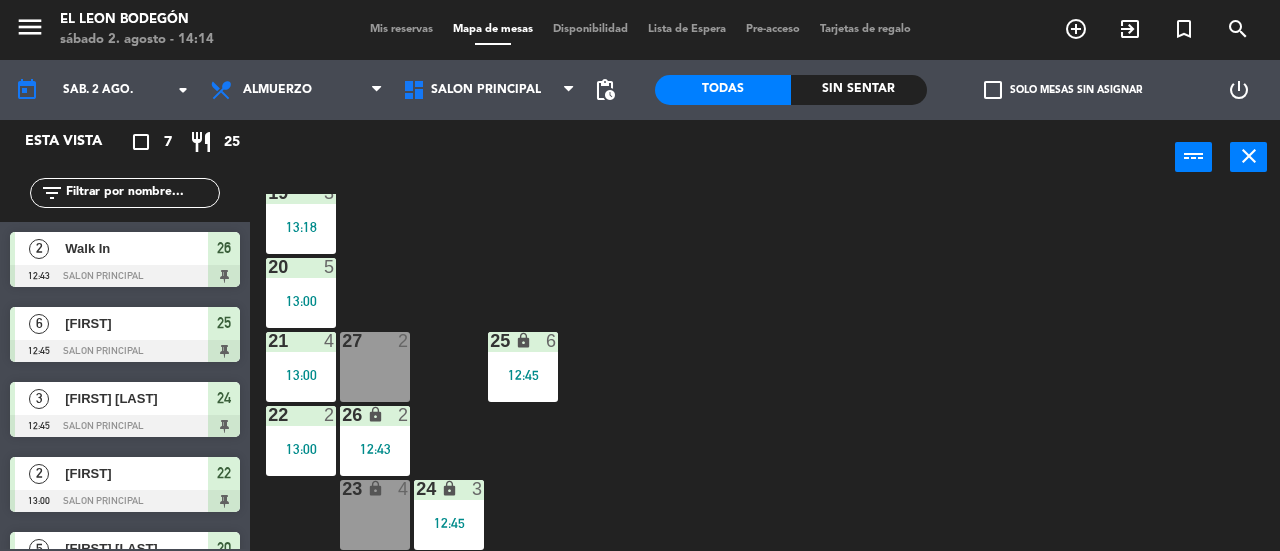 click at bounding box center (125, 276) 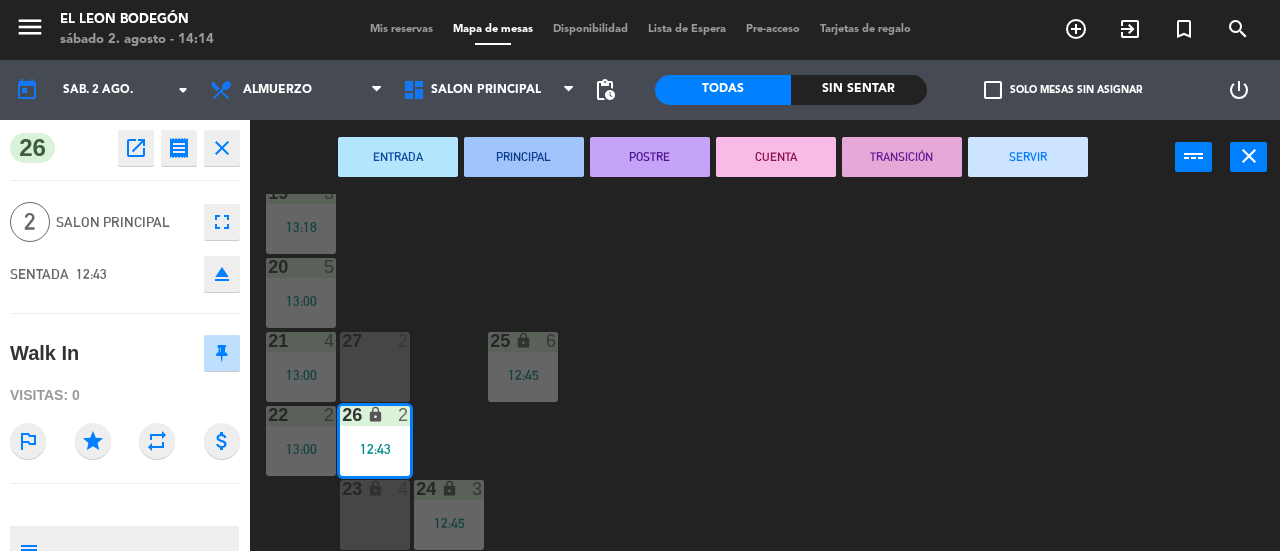 click on "SERVIR" at bounding box center (1028, 157) 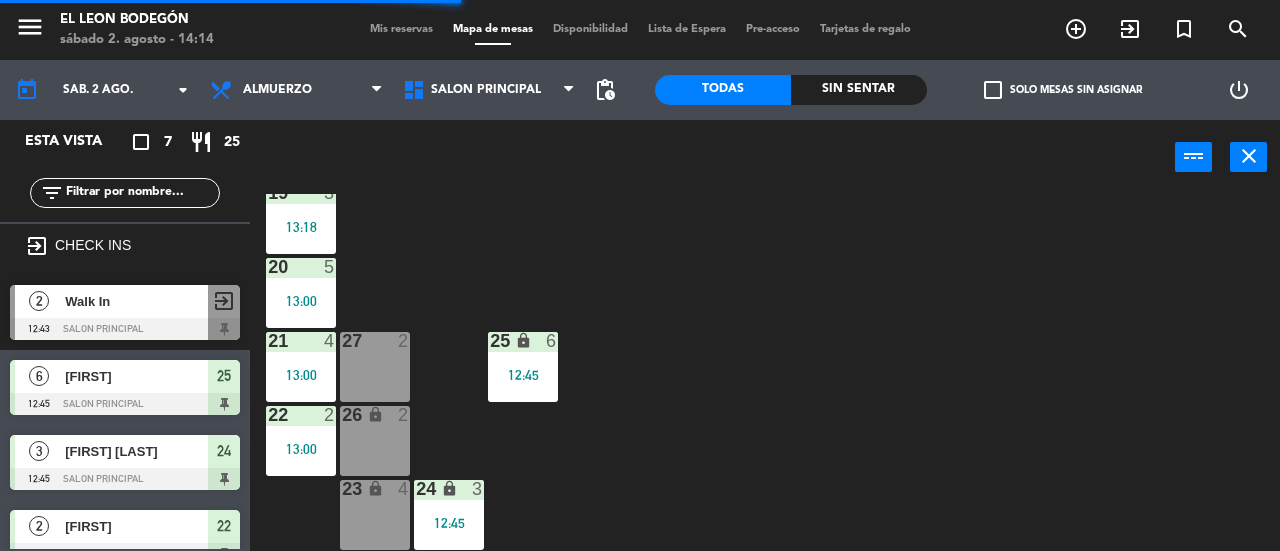 click on "[FIRST]" at bounding box center [136, 376] 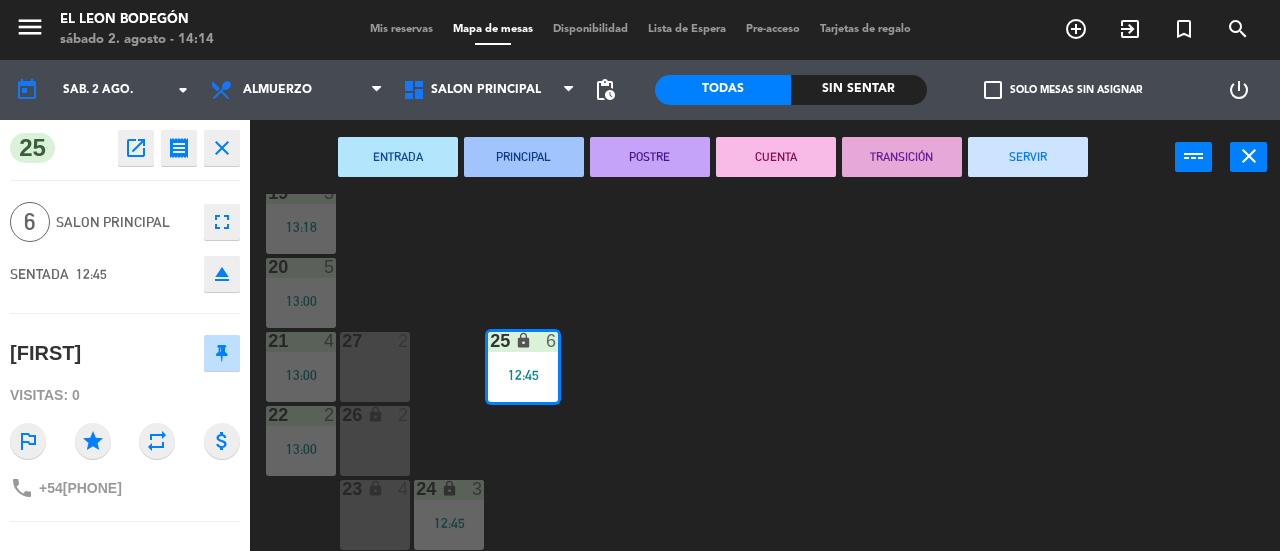 click on "SERVIR" at bounding box center [1028, 157] 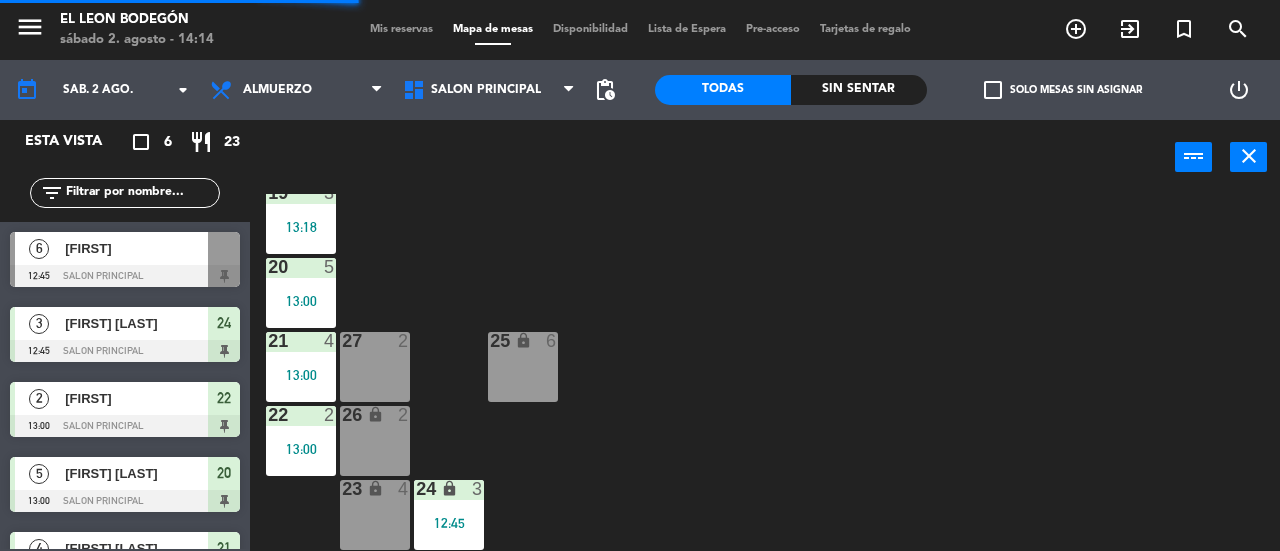 click on "[FIRST]" at bounding box center [136, 398] 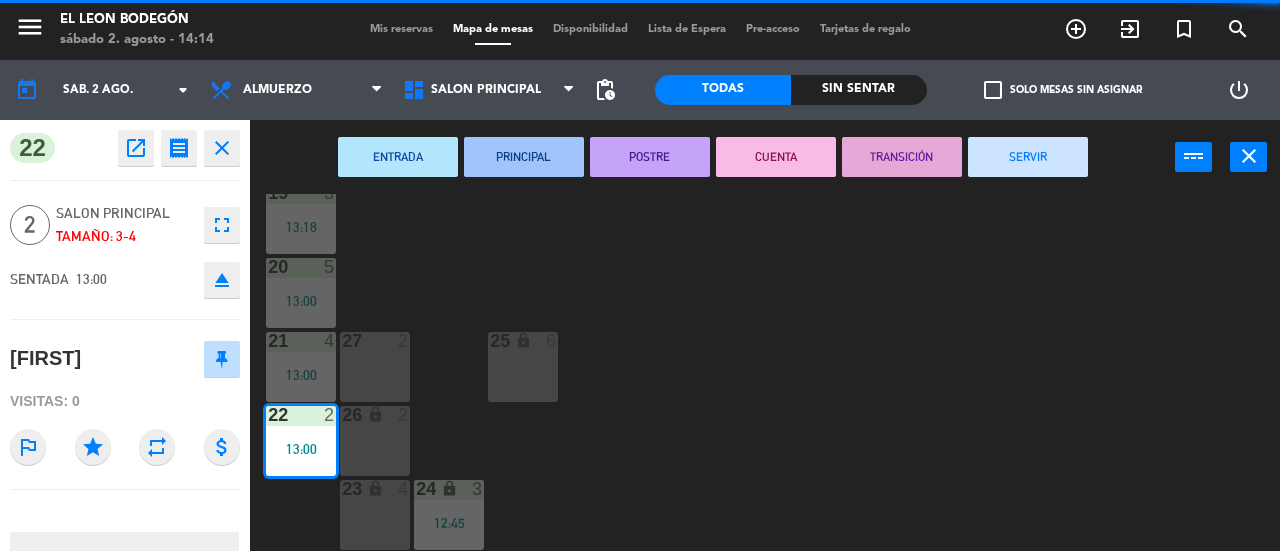 click on "SERVIR" at bounding box center [1028, 157] 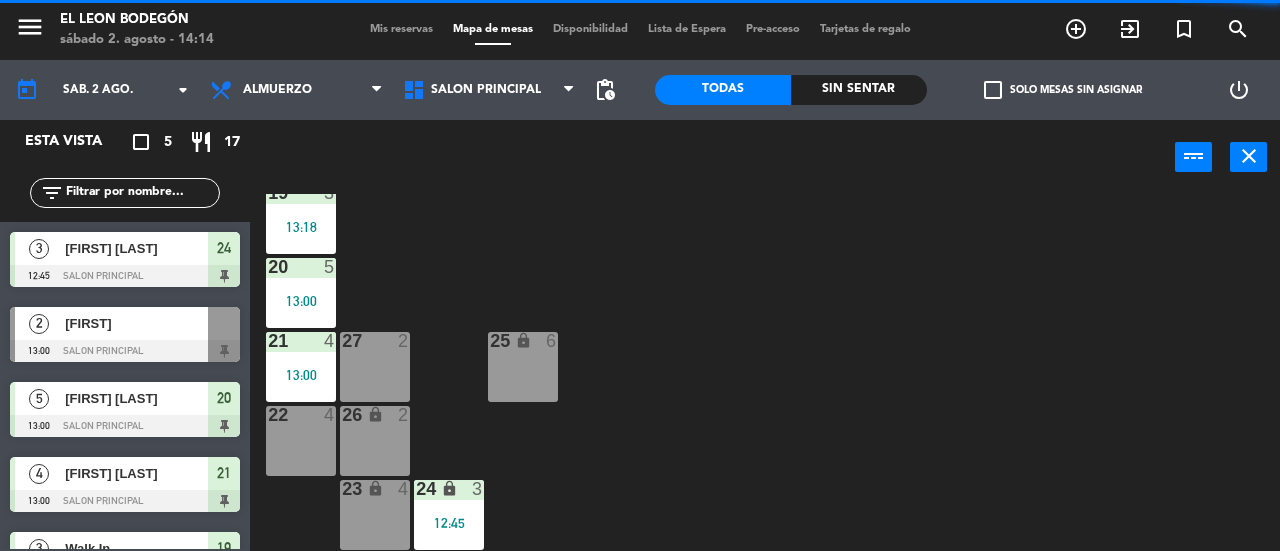 click on "[FIRST] [LAST]" at bounding box center [135, 398] 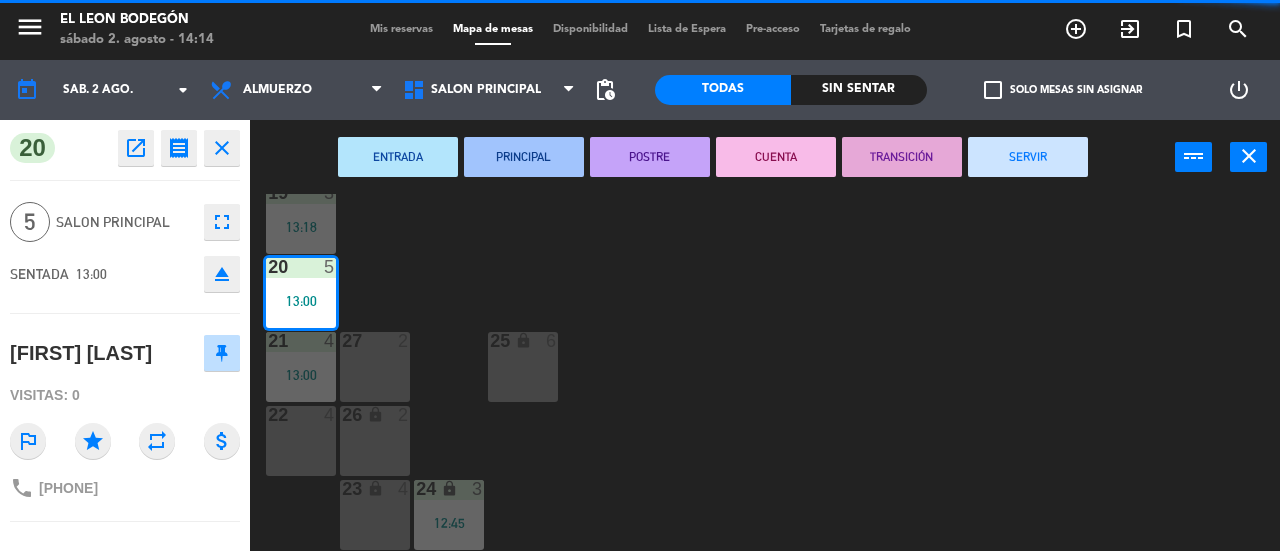 click on "SERVIR" at bounding box center [1028, 157] 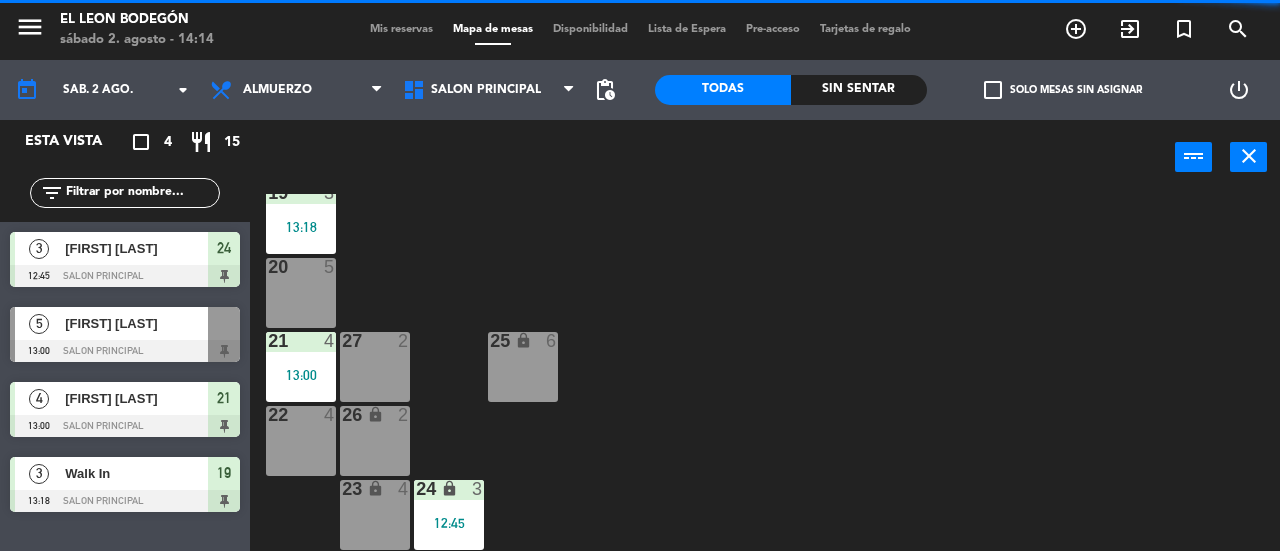 click on "[FIRST] [LAST]" at bounding box center (136, 248) 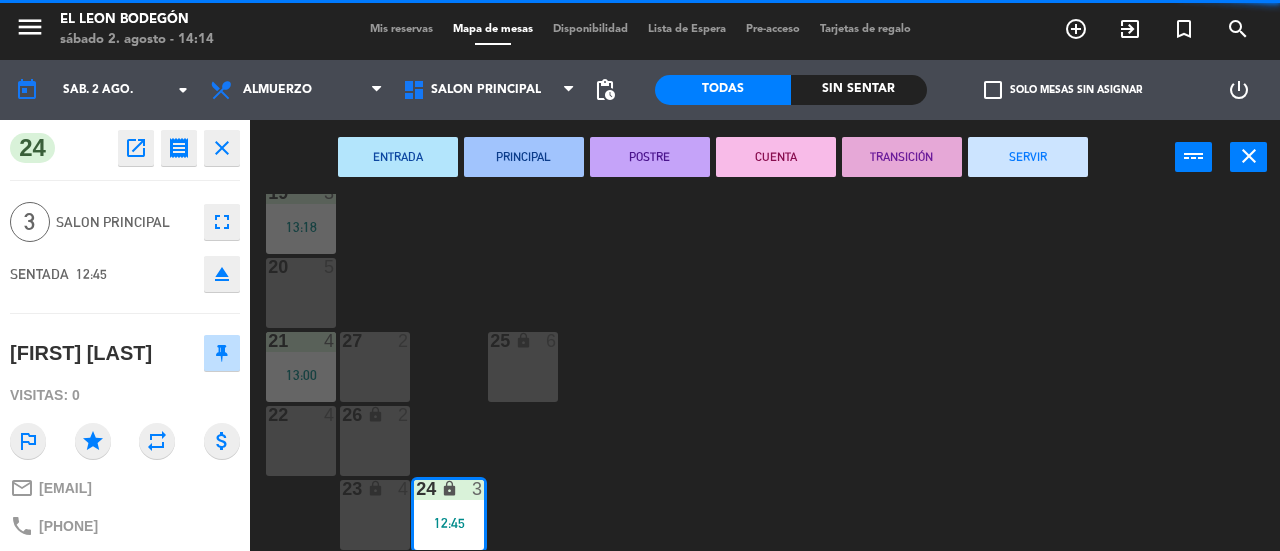 click on "SERVIR" at bounding box center (1028, 157) 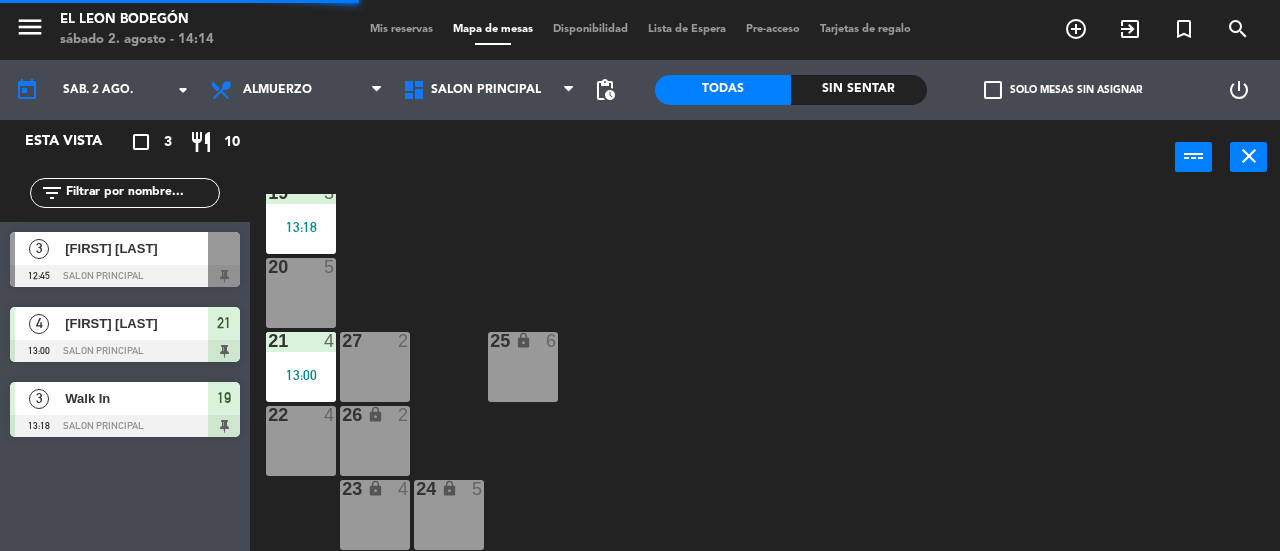 click on "Walk In" at bounding box center [135, 398] 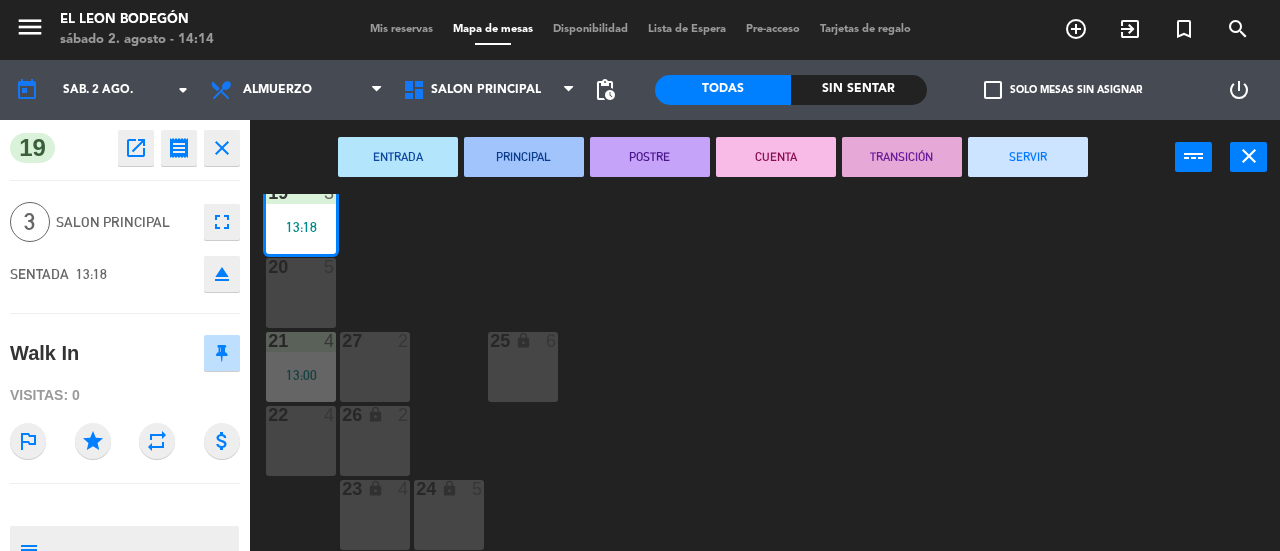 click on "SERVIR" at bounding box center (1028, 157) 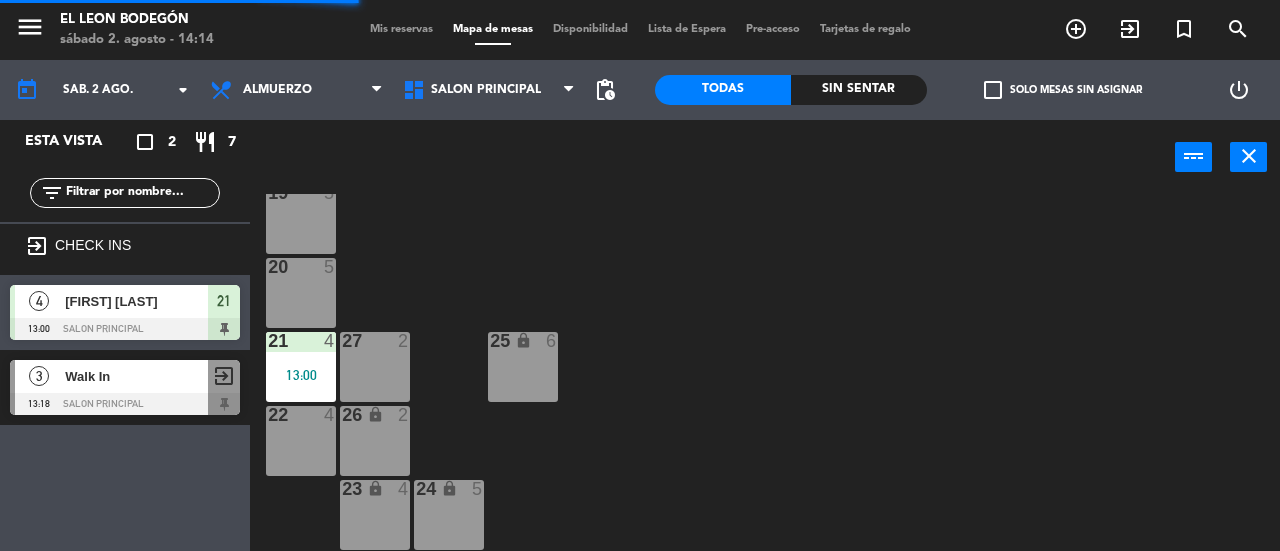 click on "[FIRST] [LAST]" at bounding box center (135, 301) 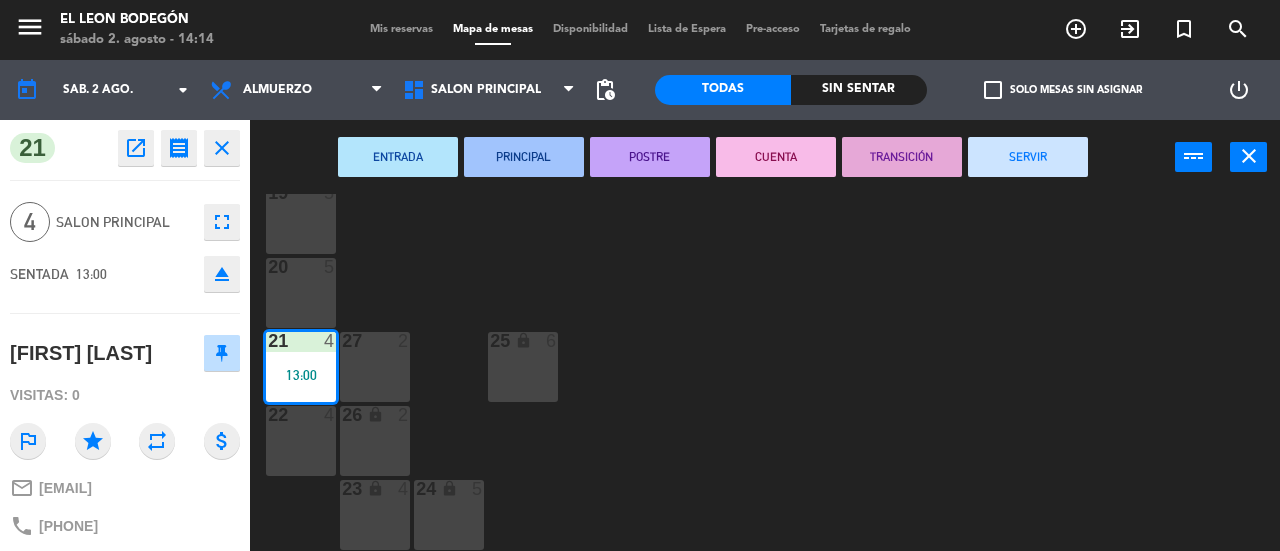click on "SERVIR" at bounding box center [1028, 157] 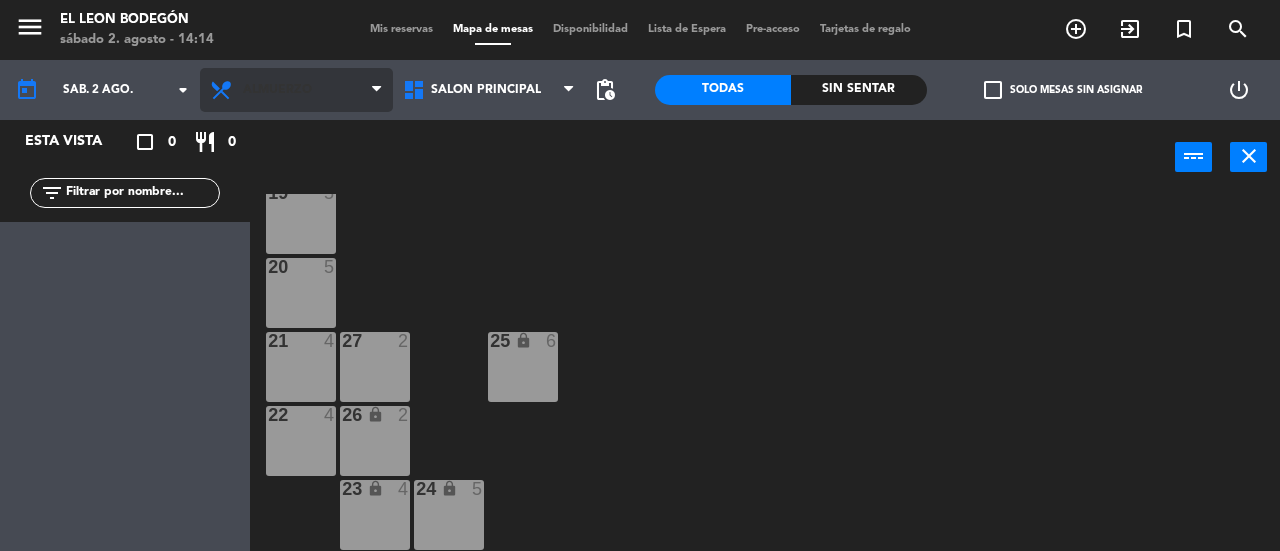 click on "Almuerzo" at bounding box center (296, 90) 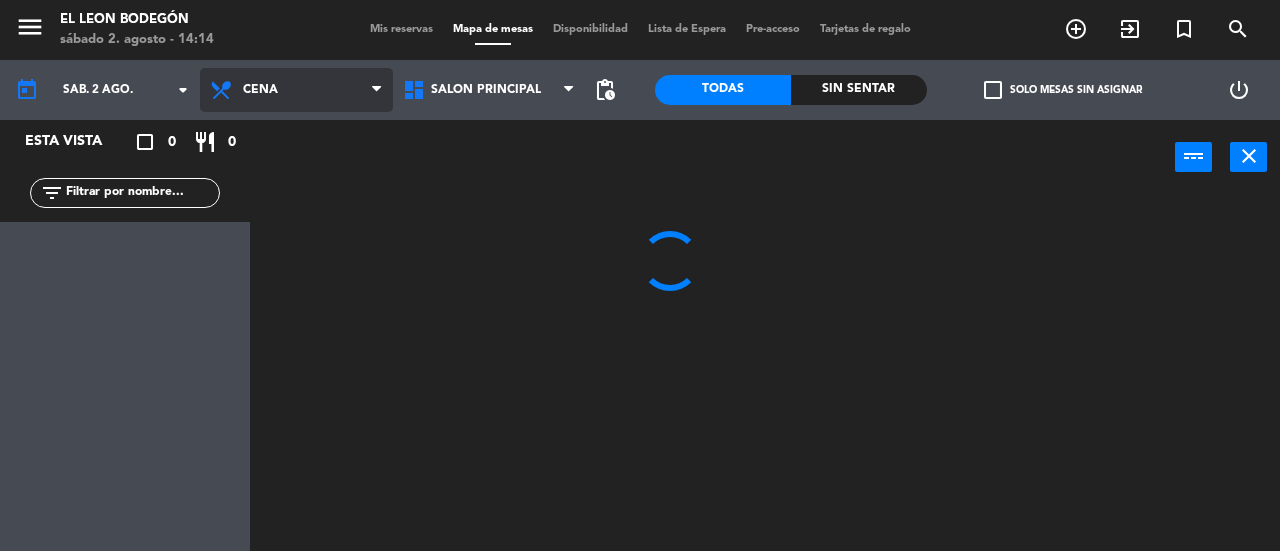 click on "menu  El Leon Bodegón   sábado 2. agosto - 14:14   Mis reservas   Mapa de mesas   Disponibilidad   Lista de Espera   Pre-acceso   Tarjetas de regalo  add_circle_outline exit_to_app turned_in_not search today    sáb. 2 ago. arrow_drop_down  Almuerzo  Cena  Cena  Almuerzo  Cena  Salon Principal   Segundo Salón   Salon Principal   Salon Principal   Segundo Salón  pending_actions  Todas  Sin sentar  check_box_outline_blank   Solo mesas sin asignar   power_settings_new   Esta vista   crop_square  0  restaurant  0 filter_list power_input close" 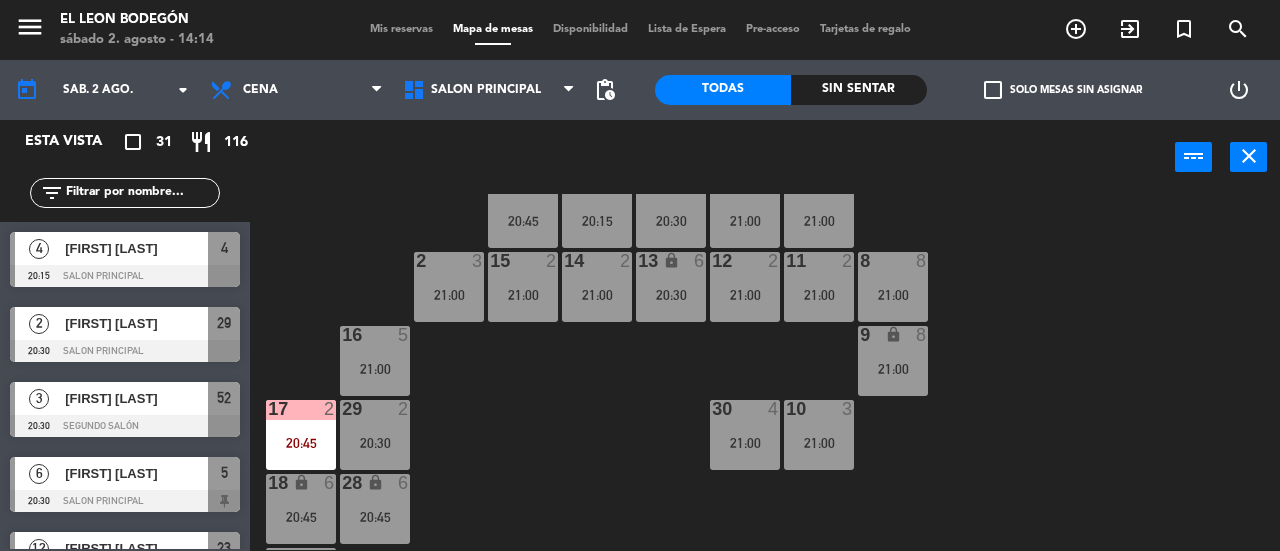 scroll, scrollTop: 15, scrollLeft: 0, axis: vertical 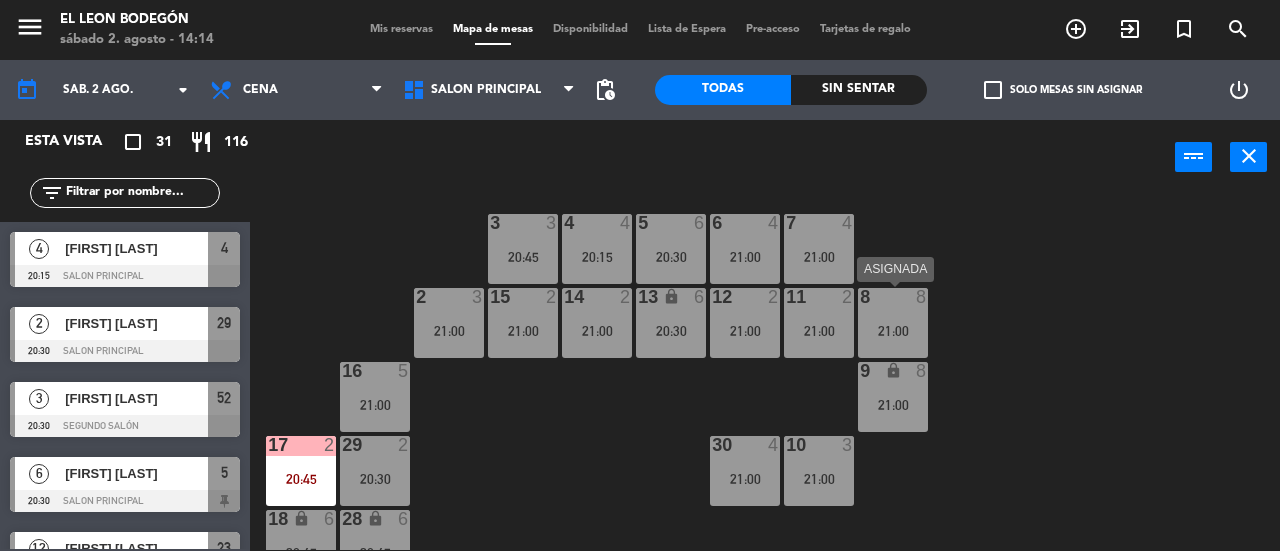 click on "21:00" at bounding box center [893, 331] 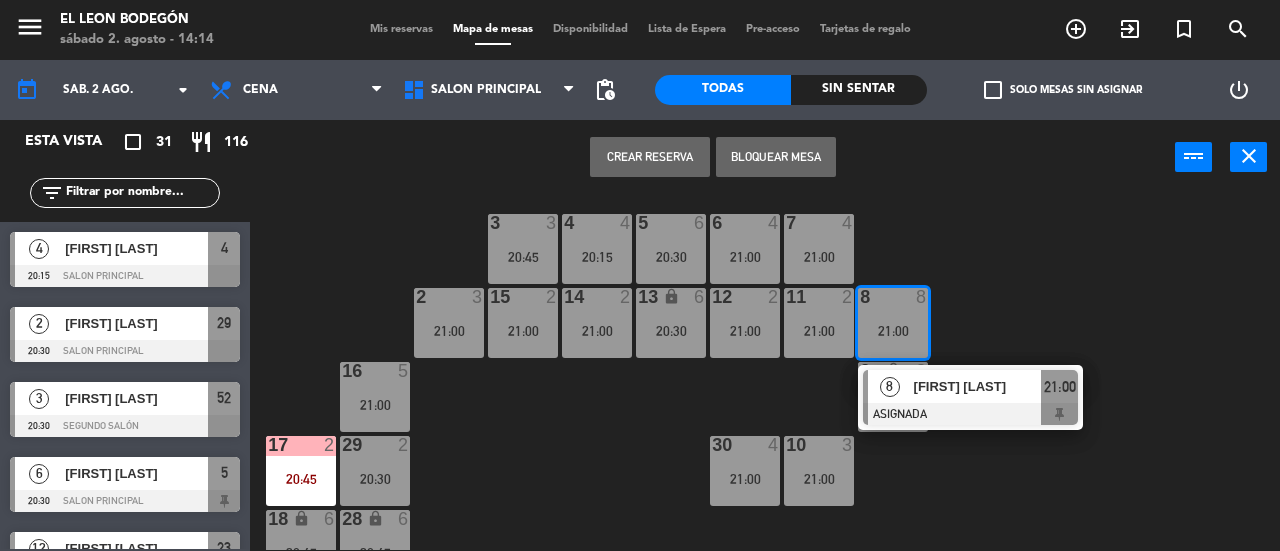 click on "3  3   20:45  4  4   20:15  5  6   20:30  6  4   21:00  7  4   21:00   4   [FIRST] [LAST]   ASIGNADA  21:00 2  3   21:00  15  2   21:00  14  2   21:00  13 lock  6   20:30  12  2   21:00  11  2   21:00  8  8   21:00   8   ramiro geminelli   ASIGNADA  21:00 16  5   21:00  9 lock  8   21:00  10  3   21:00  30  4   21:00  17  2   20:45  29  2   20:30  18 lock  6   20:45  28 lock  6   20:45  19  5   21:00  20  4   21:00  21 block  4  27  2   21:00  25 lock  6   21:00  22  4   21:00  26 lock_open  2   21:00  23 lock  12   20:30  24 lock  12   20:30" 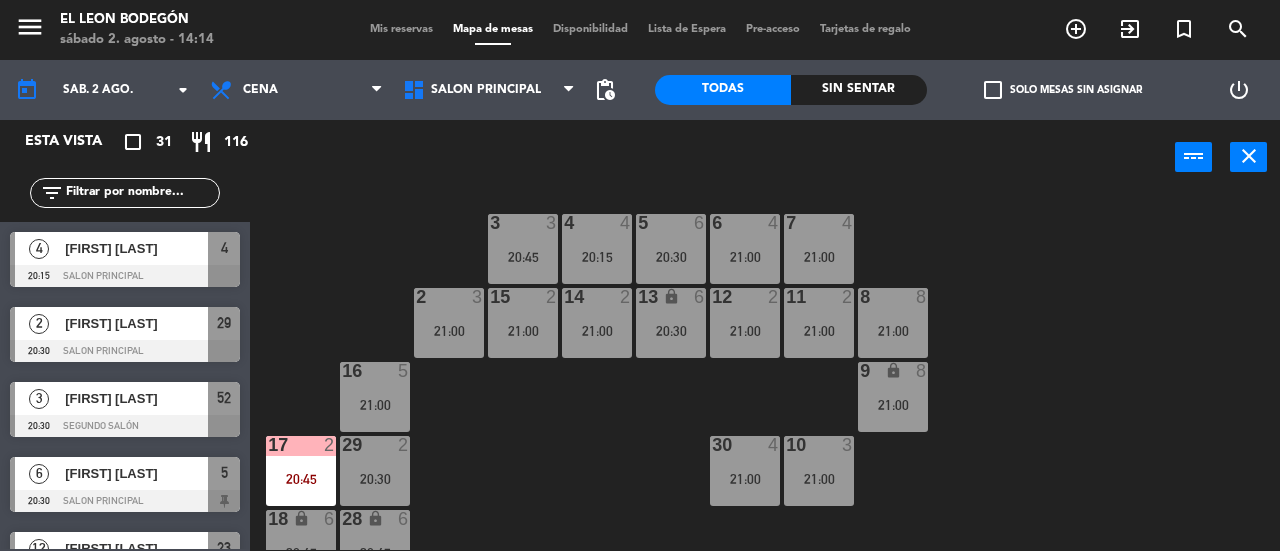 click on "11  2" at bounding box center (819, 298) 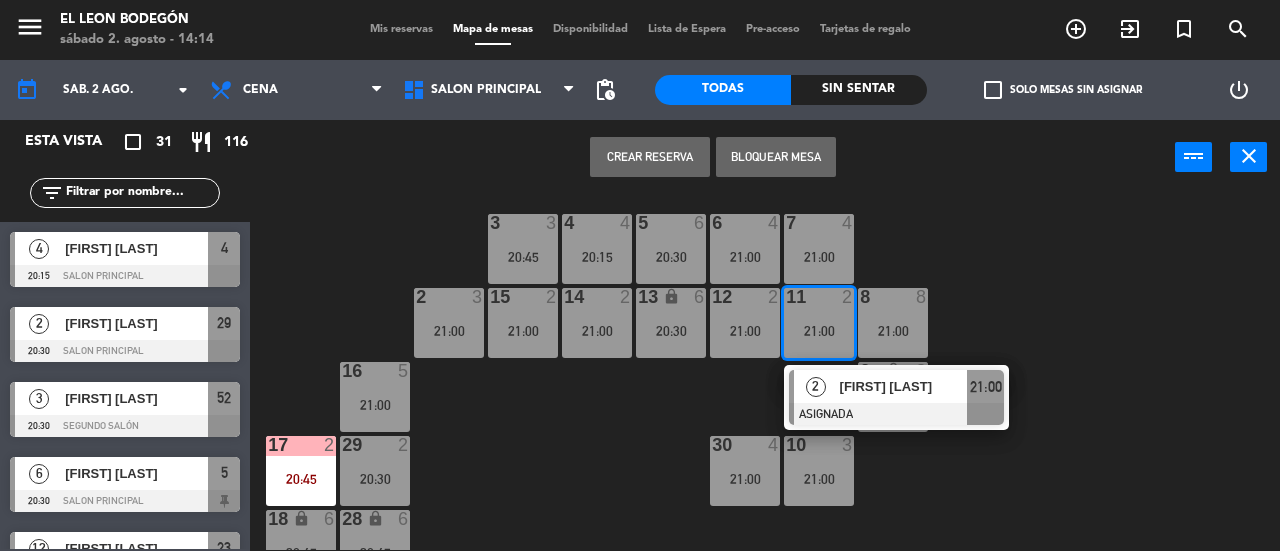 click on "3  3   20:45  4  4   20:15  5  6   20:30  6  4   21:00  7  4   21:00  2  3   21:00  15  2   21:00  14  2   21:00  13 lock  6   20:30  12  2   21:00  11  2   21:00   2   [FIRST] [LAST]   ASIGNADA  21:00 8  8   21:00  16  5   21:00  9 lock  8   21:00  10  3   21:00  30  4   21:00  17  2   20:45  29  2   20:30  18 lock  6   20:45  28 lock  6   20:45  19  5   21:00  20  4   21:00  21 block  4  27  2   21:00  25 lock  6   21:00  22  4   21:00  26 lock_open  2   21:00  23 lock  12   20:30  24 lock  12   20:30" 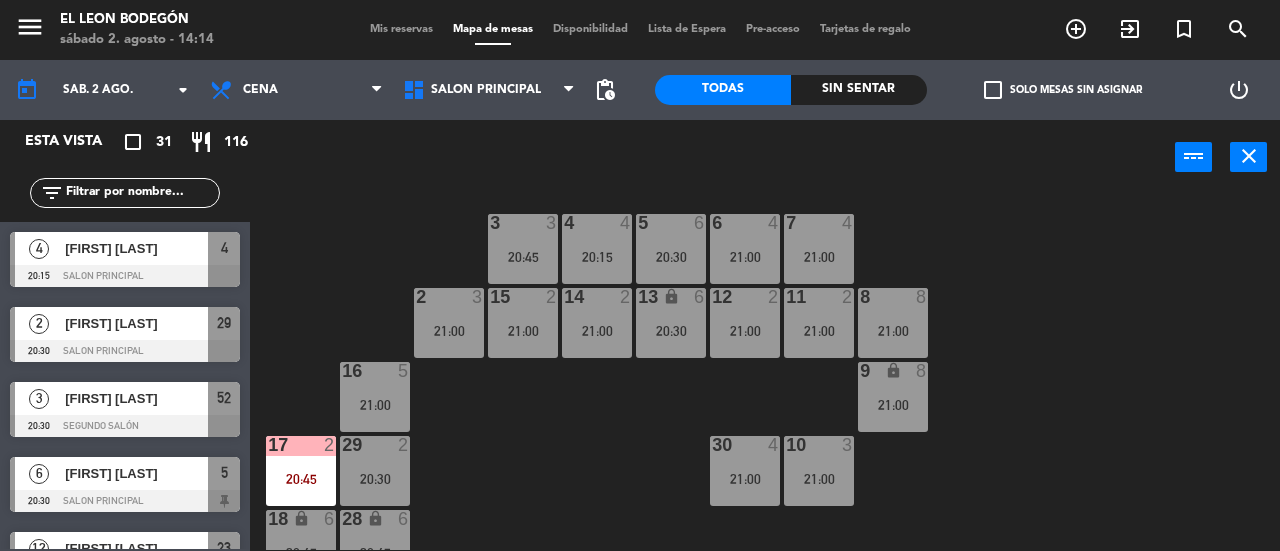 click on "7  4   21:00" at bounding box center [819, 249] 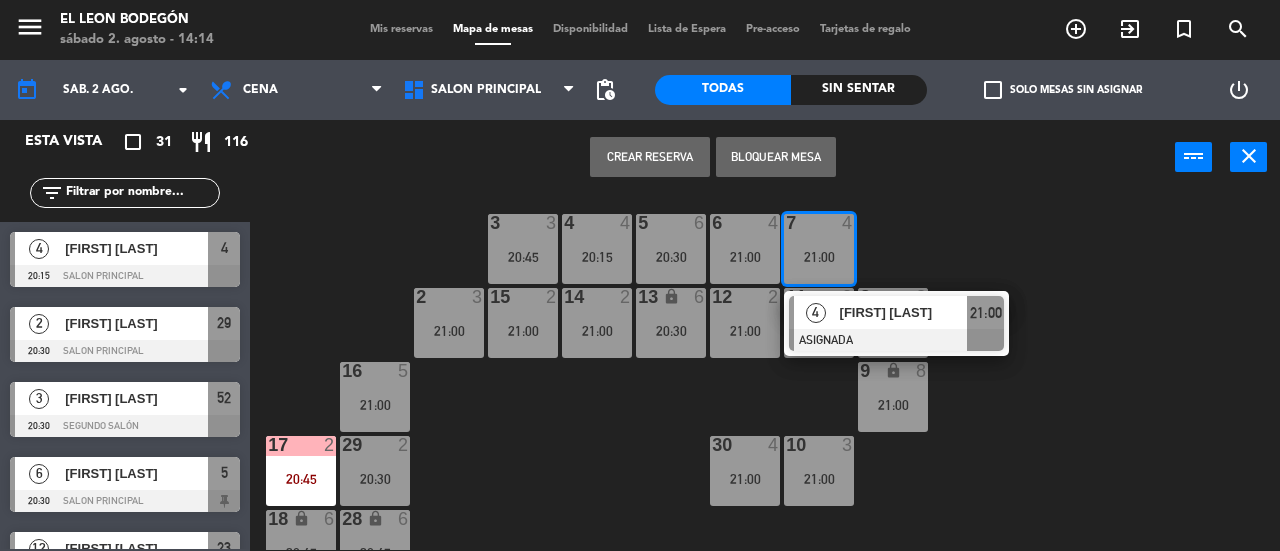 click on "3  3   20:45  4  4   20:15  5  6   20:30  6  4   21:00  7  4   21:00   4   [FIRST] [LAST]   ASIGNADA  21:00 2  3   21:00  15  2   21:00  14  2   21:00  13 lock  6   20:30  12  2   21:00  11  2   21:00  8  8   21:00  16  5   21:00  9 lock  8   21:00  10  3   21:00  30  4   21:00  17  2   20:45  29  2   20:30  18 lock  6   20:45  28 lock  6   20:45  19  5   21:00  20  4   21:00  21 block  4  27  2   21:00  25 lock  6   21:00  22  4   21:00  26 lock_open  2   21:00  23 lock  12   20:30  24 lock  12   20:30" 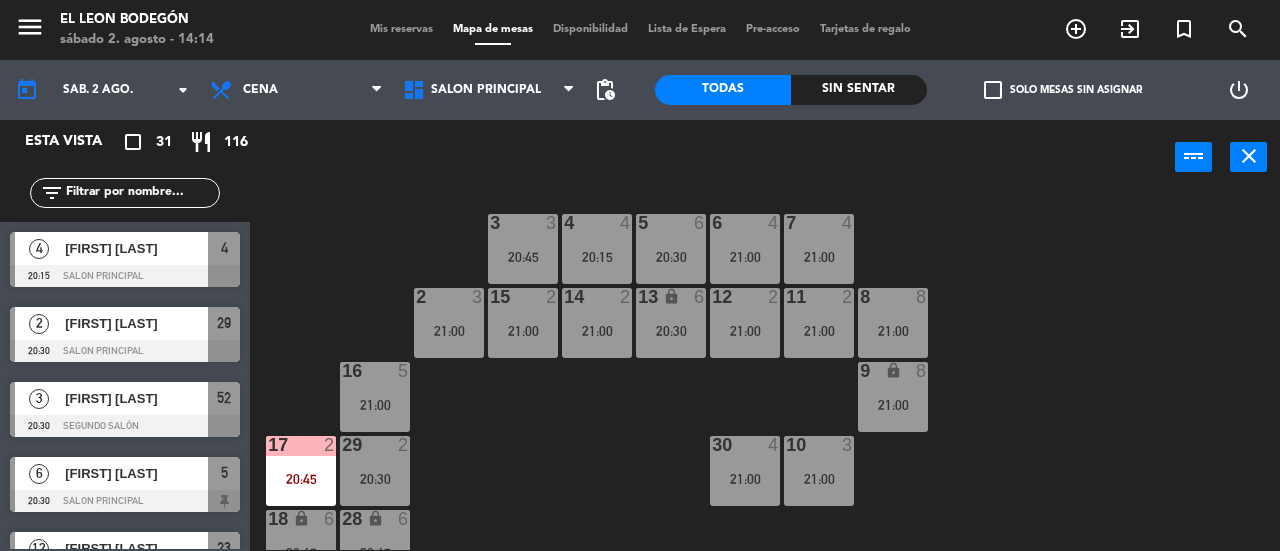 click on "Mis reservas" at bounding box center (401, 29) 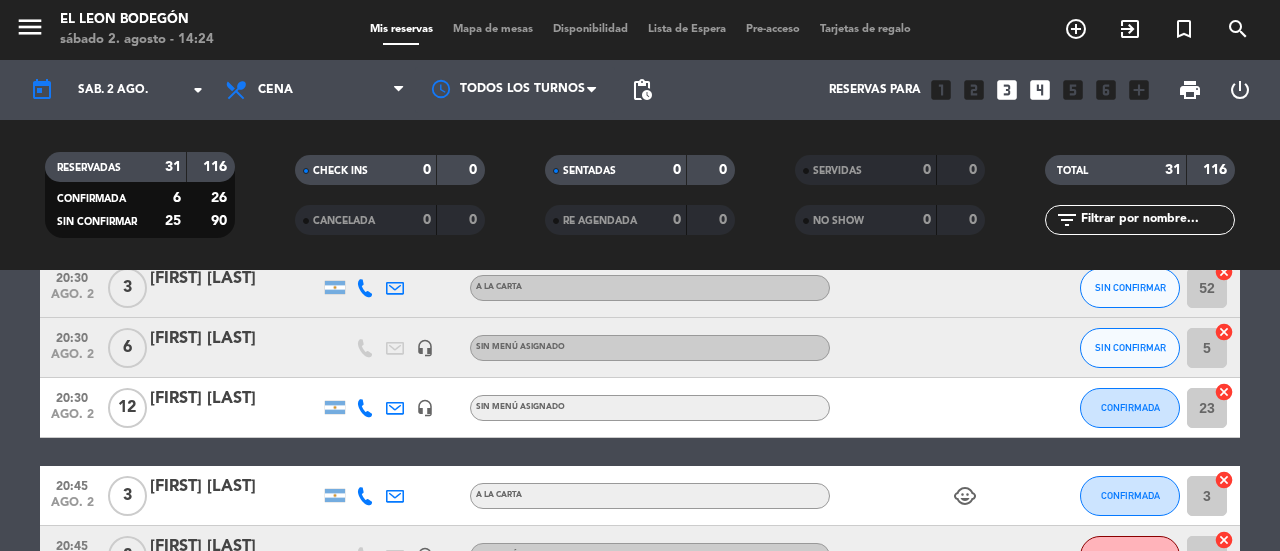 scroll, scrollTop: 300, scrollLeft: 0, axis: vertical 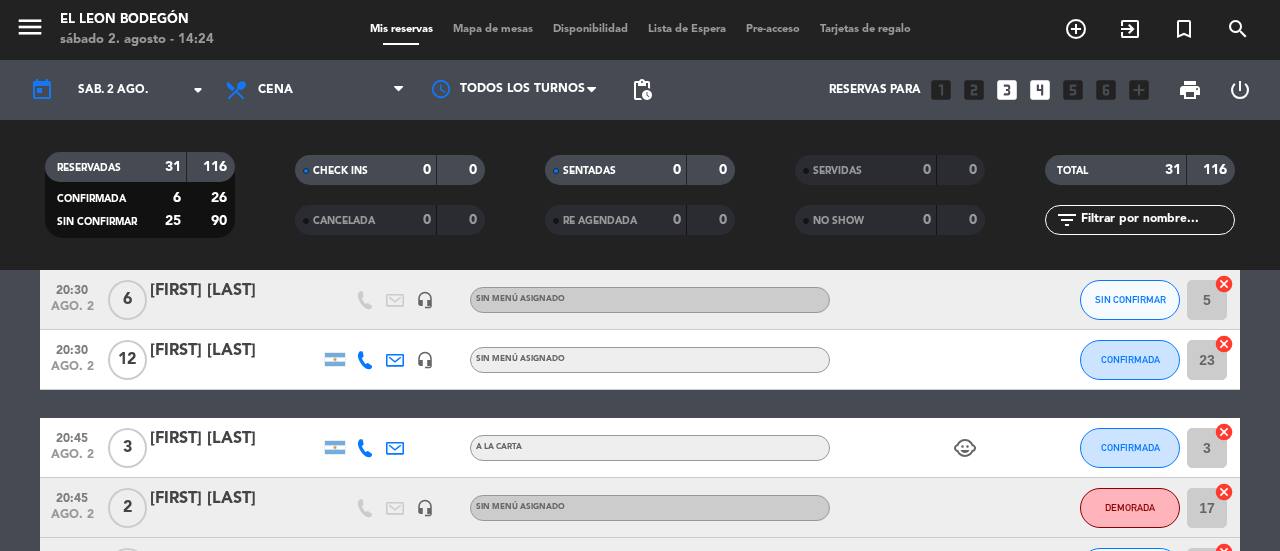 click on "Mapa de mesas" at bounding box center [493, 29] 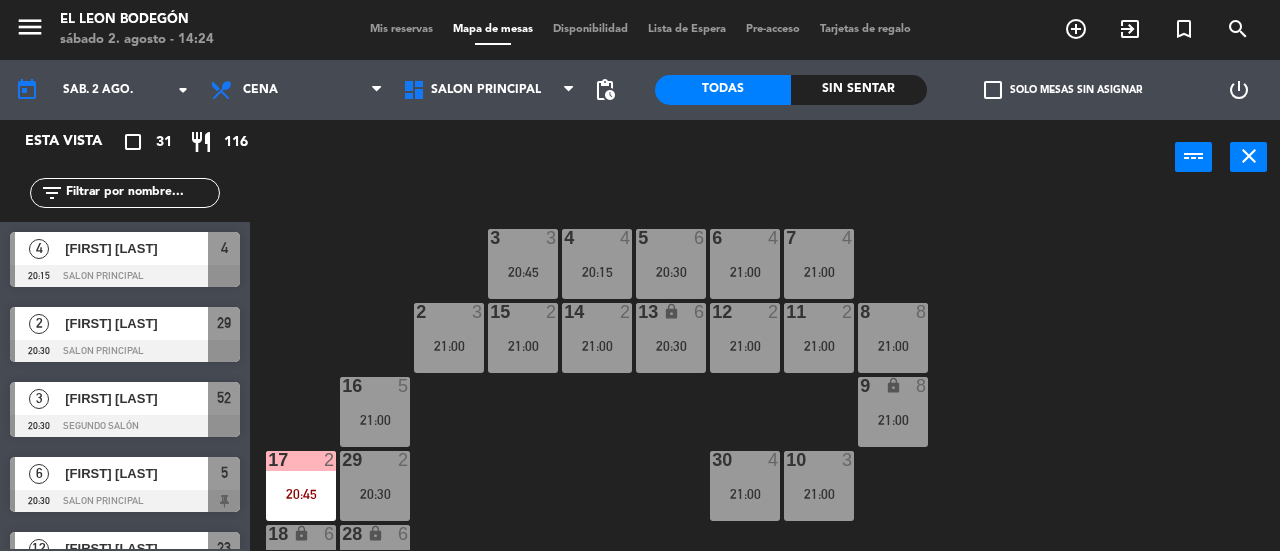 click on "Mis reservas" at bounding box center (401, 29) 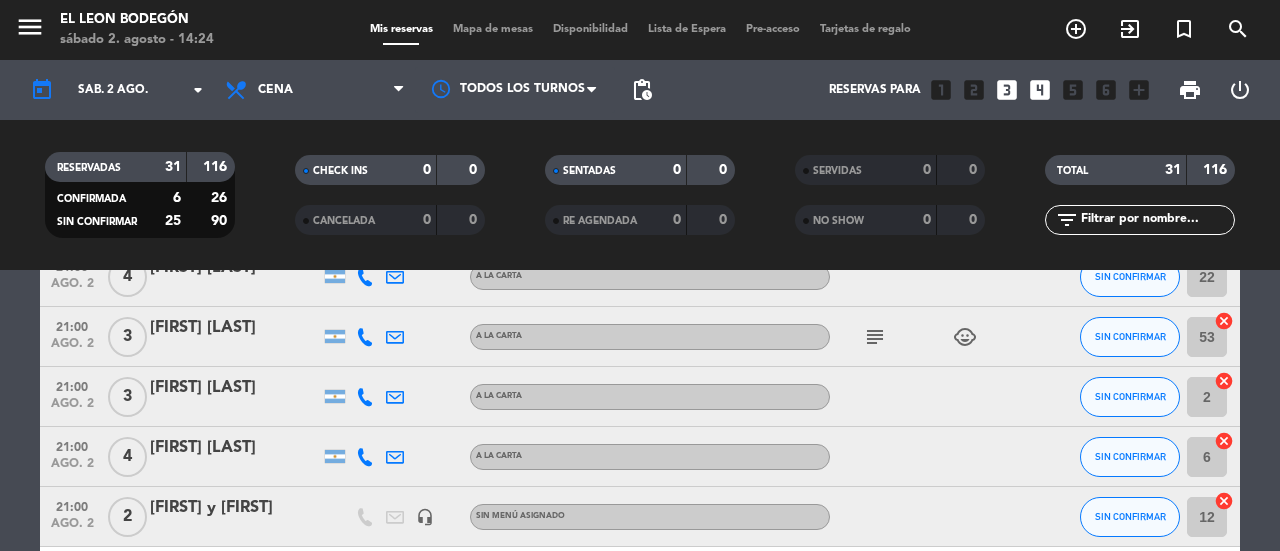 scroll, scrollTop: 1100, scrollLeft: 0, axis: vertical 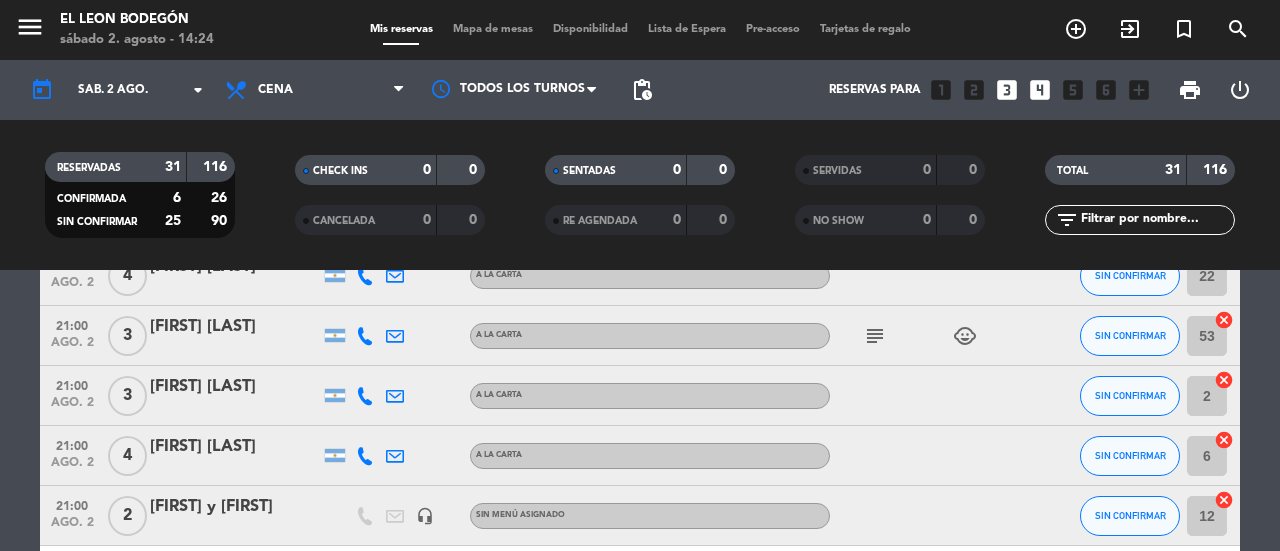 click on "subject" 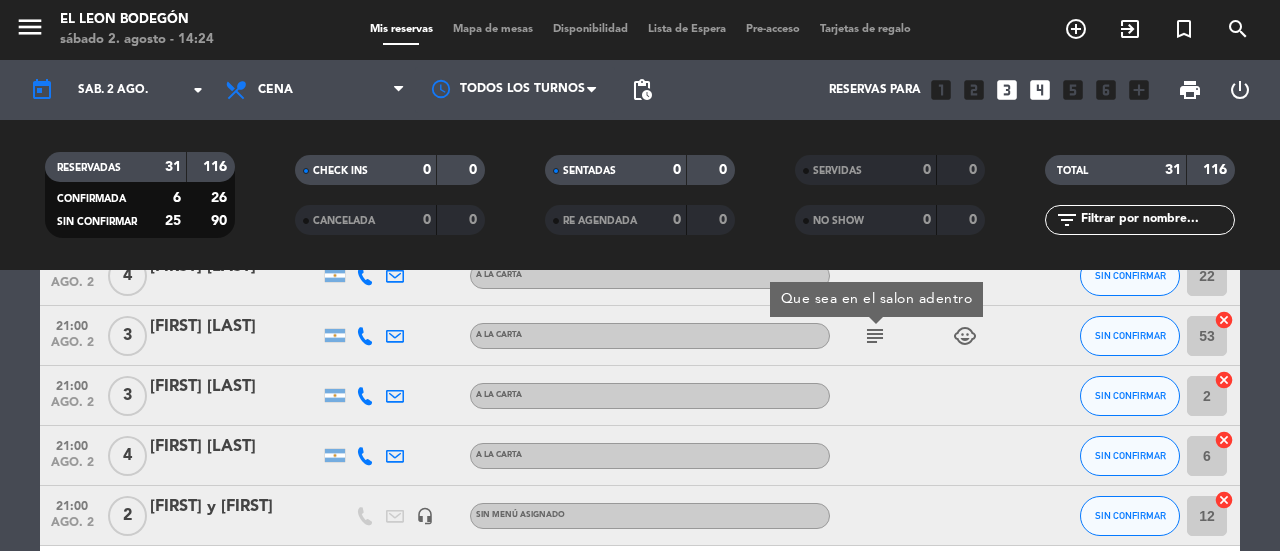 scroll, scrollTop: 1000, scrollLeft: 0, axis: vertical 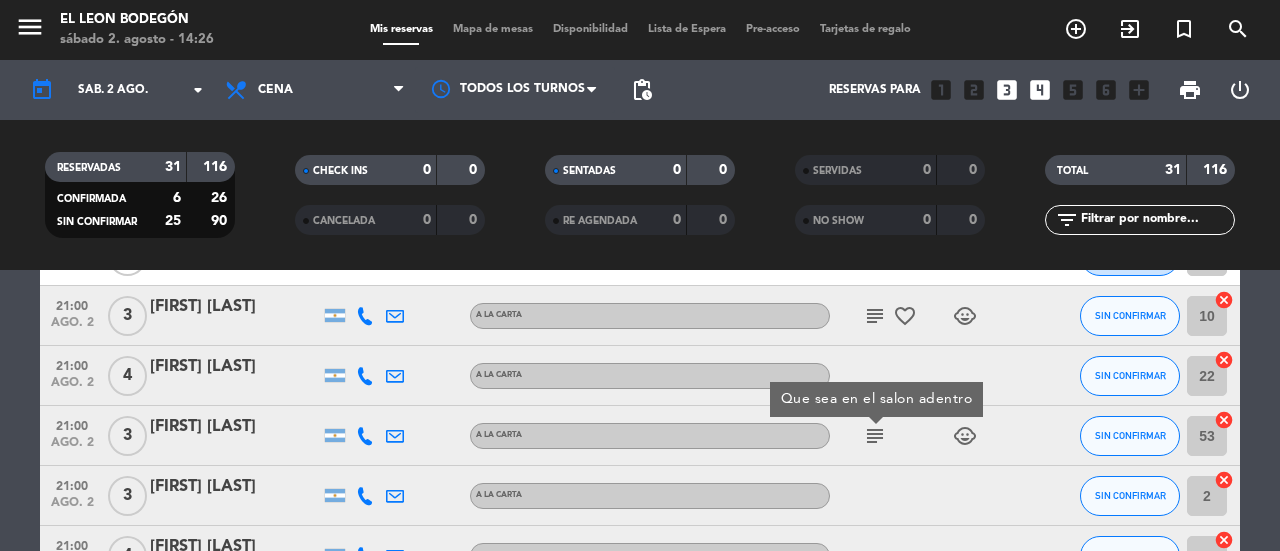 click on "subject" 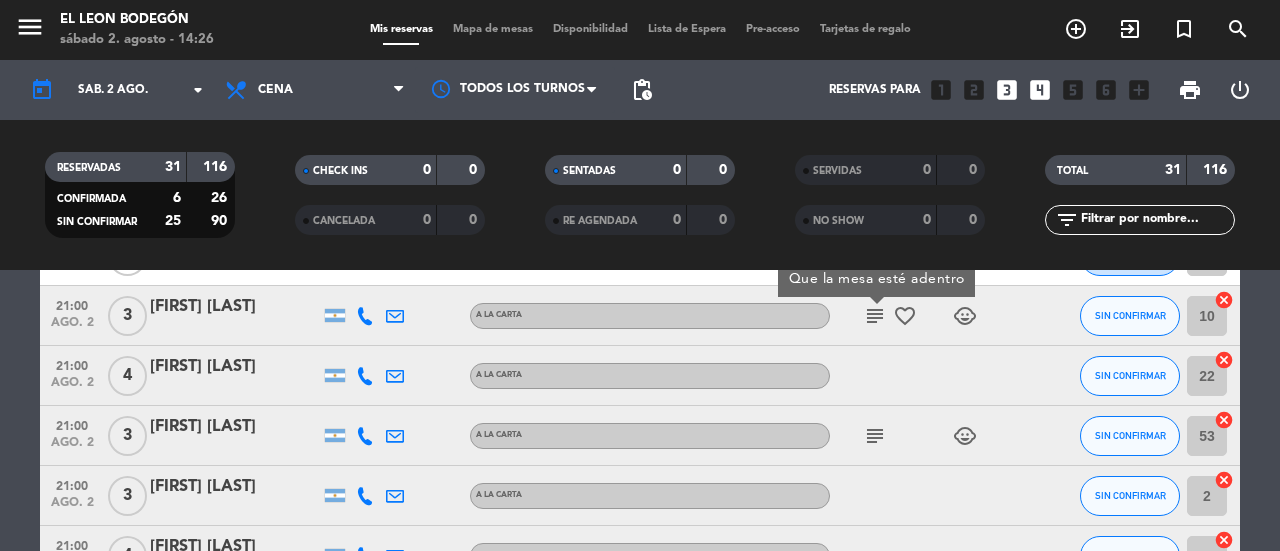 click on "favorite_border" 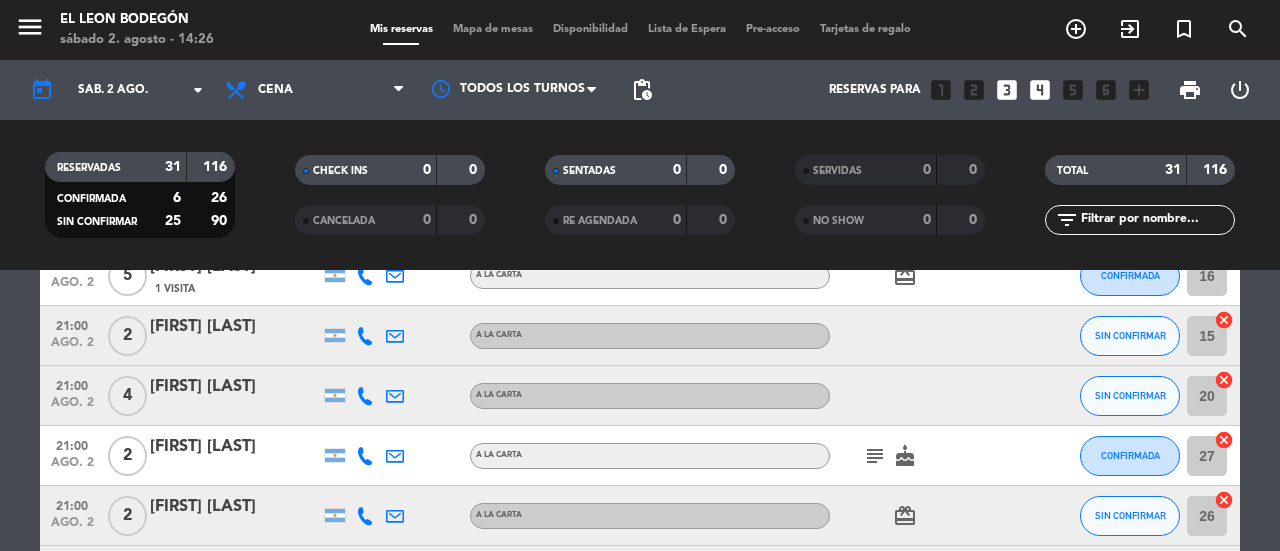 scroll, scrollTop: 1500, scrollLeft: 0, axis: vertical 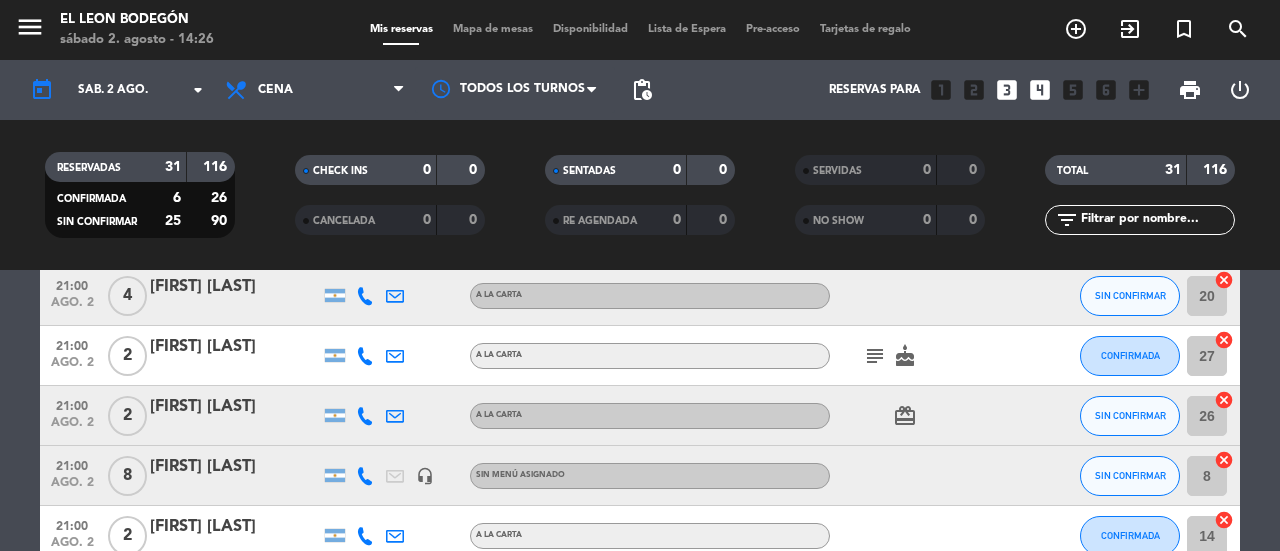 click on "subject   cake" 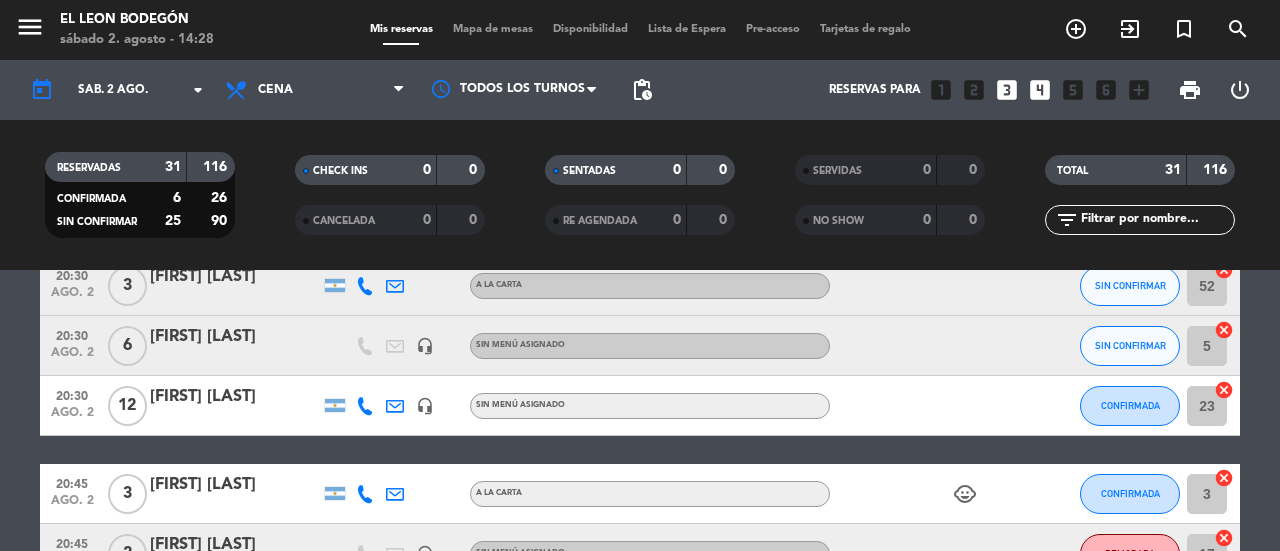 scroll, scrollTop: 0, scrollLeft: 0, axis: both 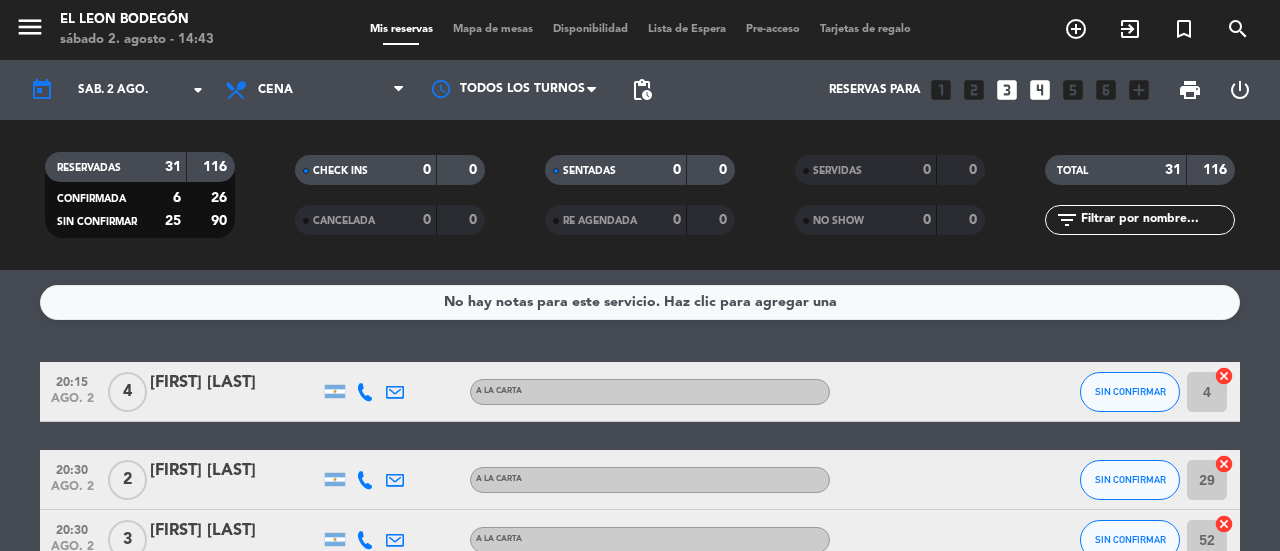 click on "menu  El Leon Bodegón   sábado 2. agosto - 14:43   Mis reservas   Mapa de mesas   Disponibilidad   Lista de Espera   Pre-acceso   Tarjetas de regalo  add_circle_outline exit_to_app turned_in_not search" 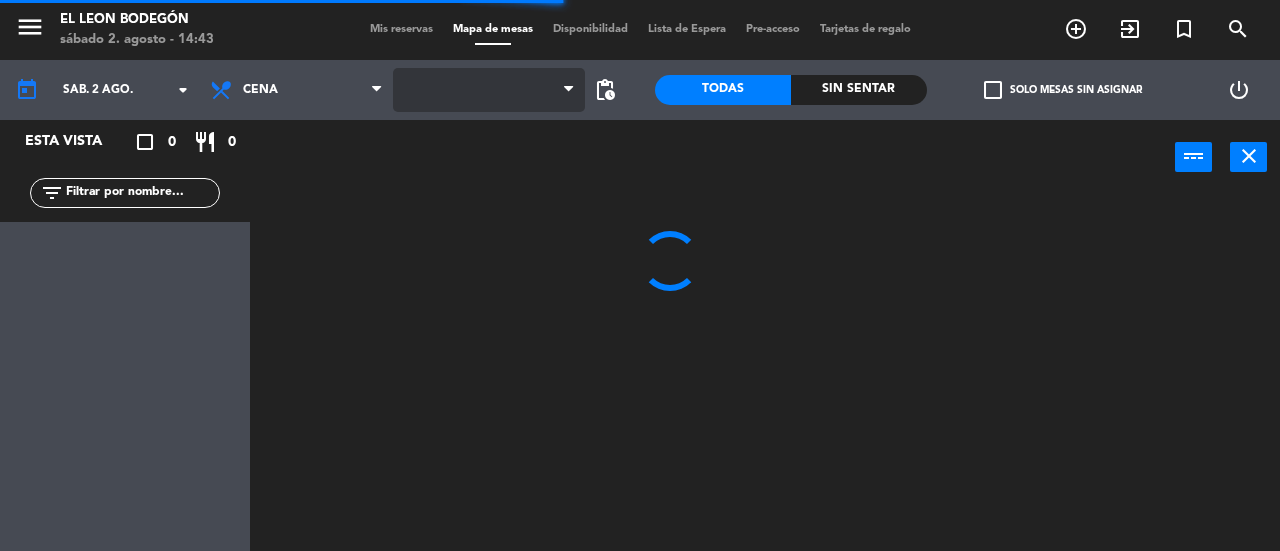 click at bounding box center (489, 90) 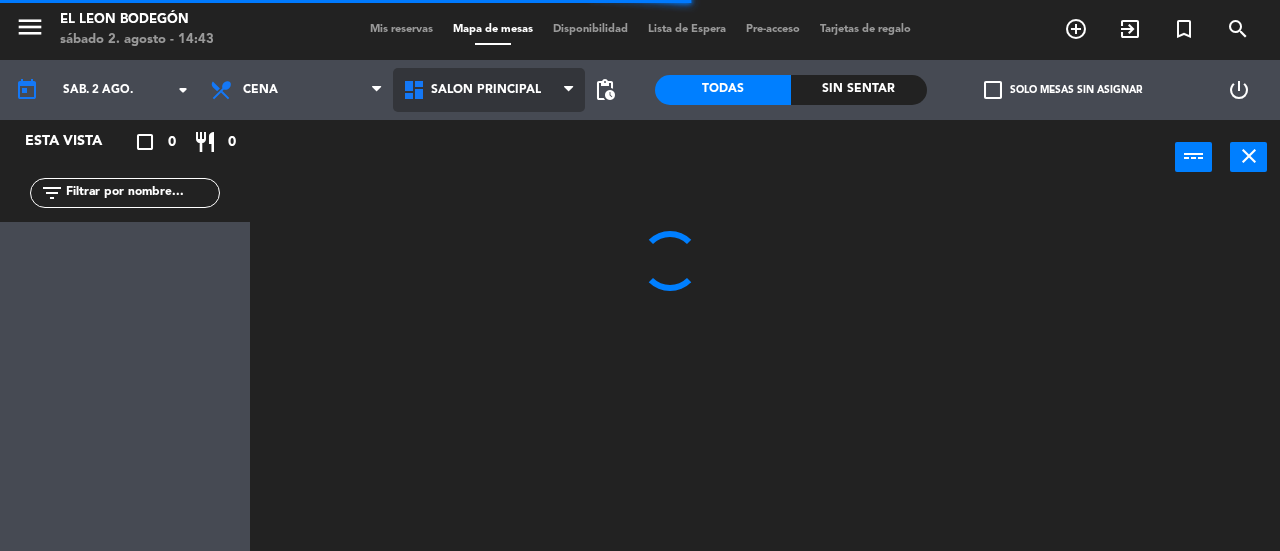 click on "Salon Principal" at bounding box center [489, 90] 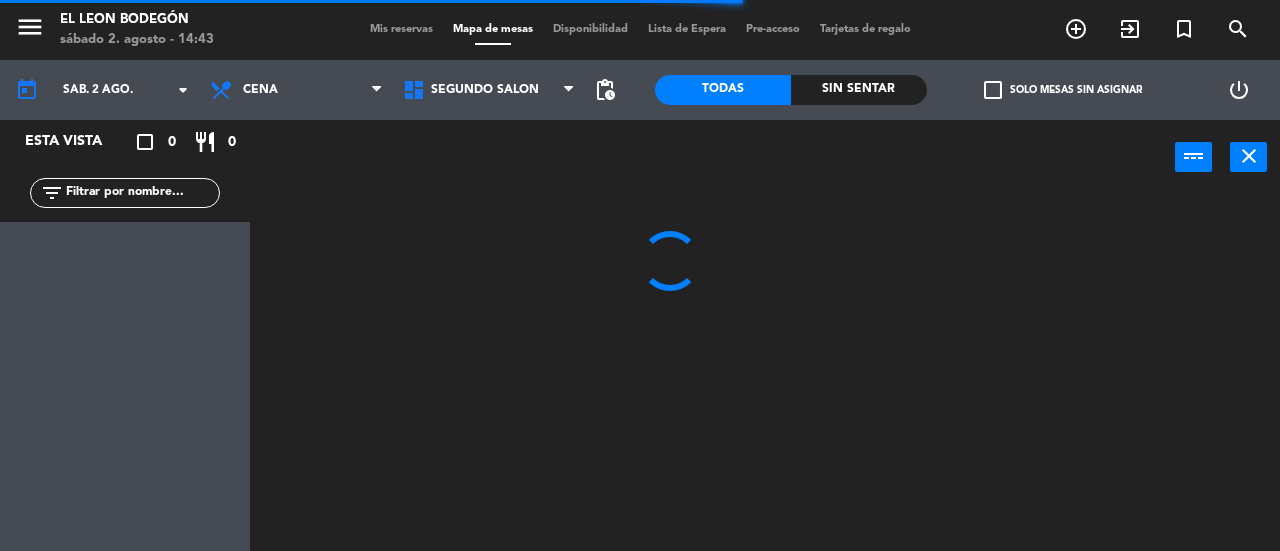 drag, startPoint x: 531, startPoint y: 170, endPoint x: 523, endPoint y: 163, distance: 10.630146 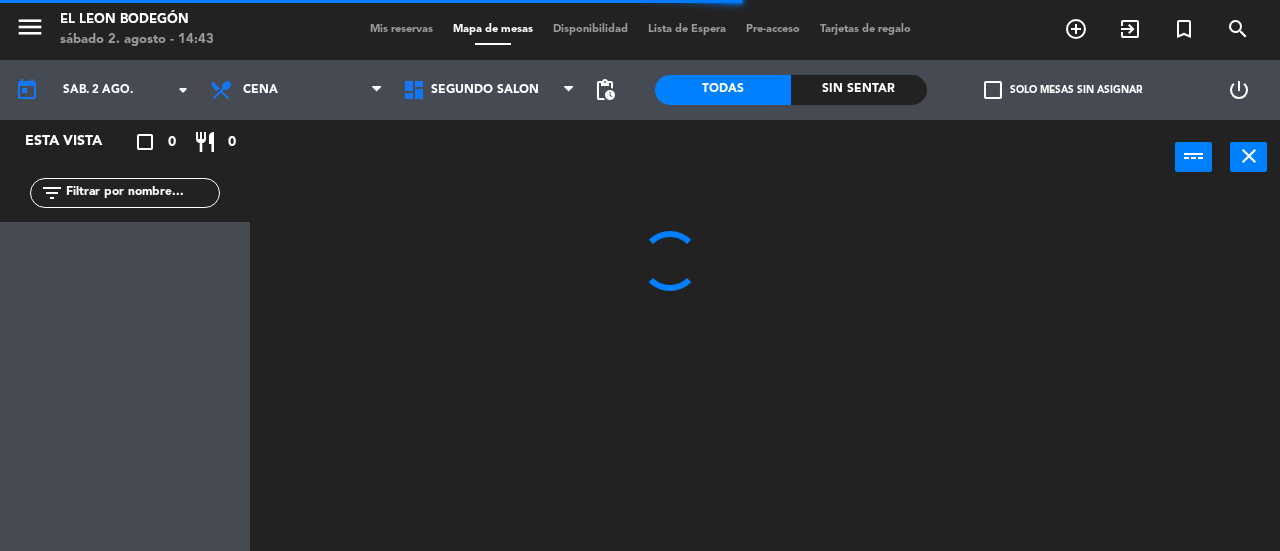 click on "menu  El Leon Bodegón   sábado 2. agosto - 14:43   Mis reservas   Mapa de mesas   Disponibilidad   Lista de Espera   Pre-acceso   Tarjetas de regalo  add_circle_outline exit_to_app turned_in_not search today    sáb. 2 ago. arrow_drop_down  Almuerzo  Cena  Cena  Almuerzo  Cena  Salon Principal   Segundo Salón   Segundo Salón   Salon Principal   Segundo Salón  pending_actions  Todas  Sin sentar  check_box_outline_blank   Solo mesas sin asignar   power_settings_new   Esta vista   crop_square  0  restaurant  0 filter_list power_input close" 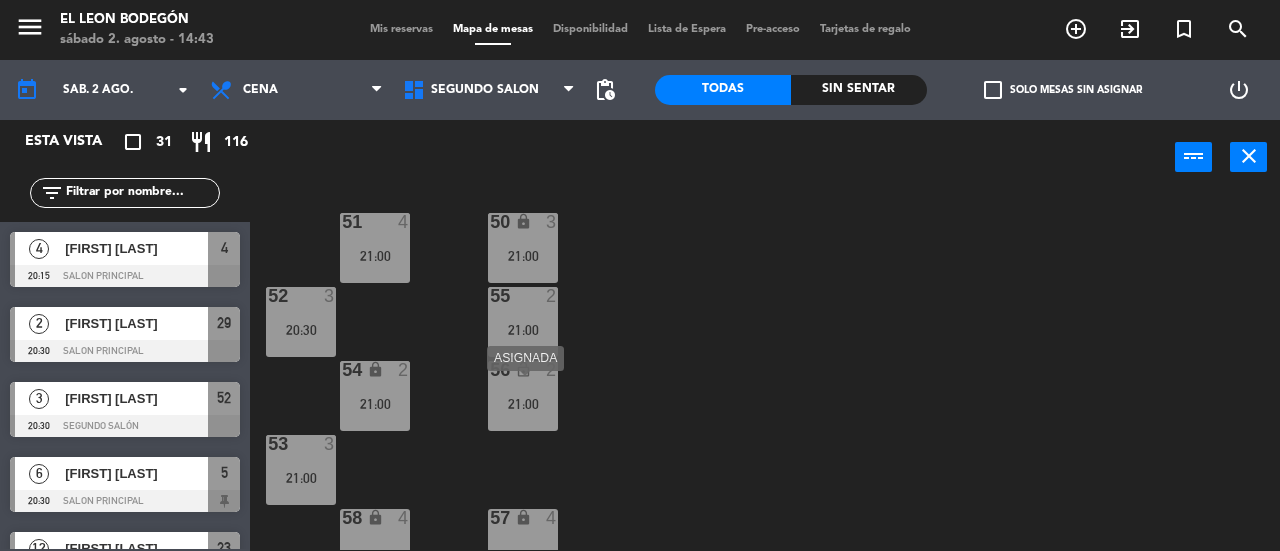 scroll, scrollTop: 0, scrollLeft: 0, axis: both 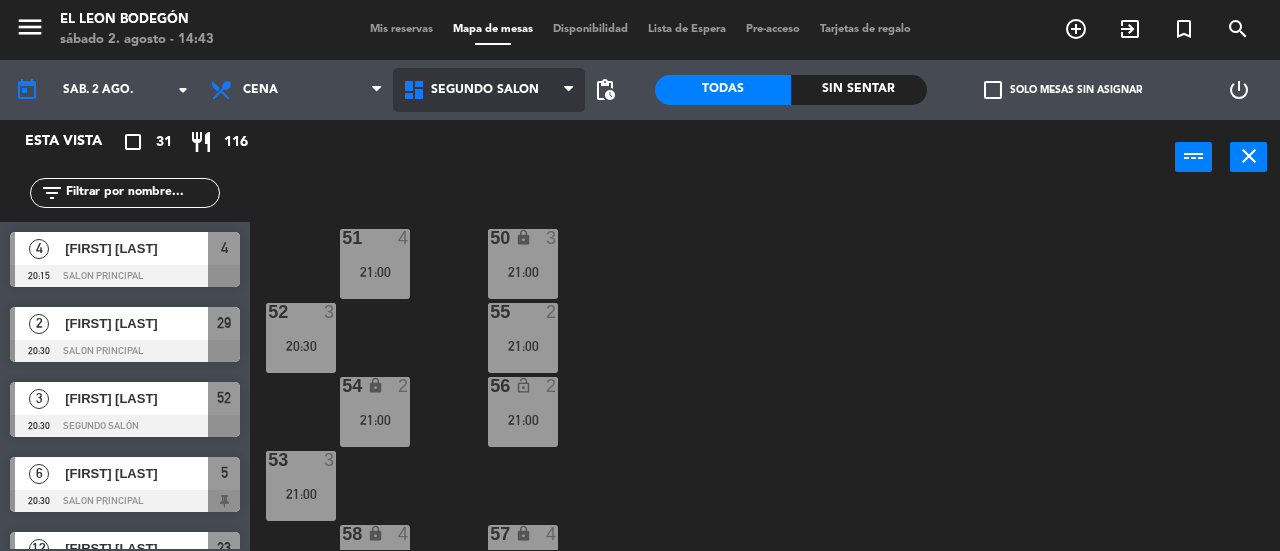 click on "Segundo Salón" at bounding box center [489, 90] 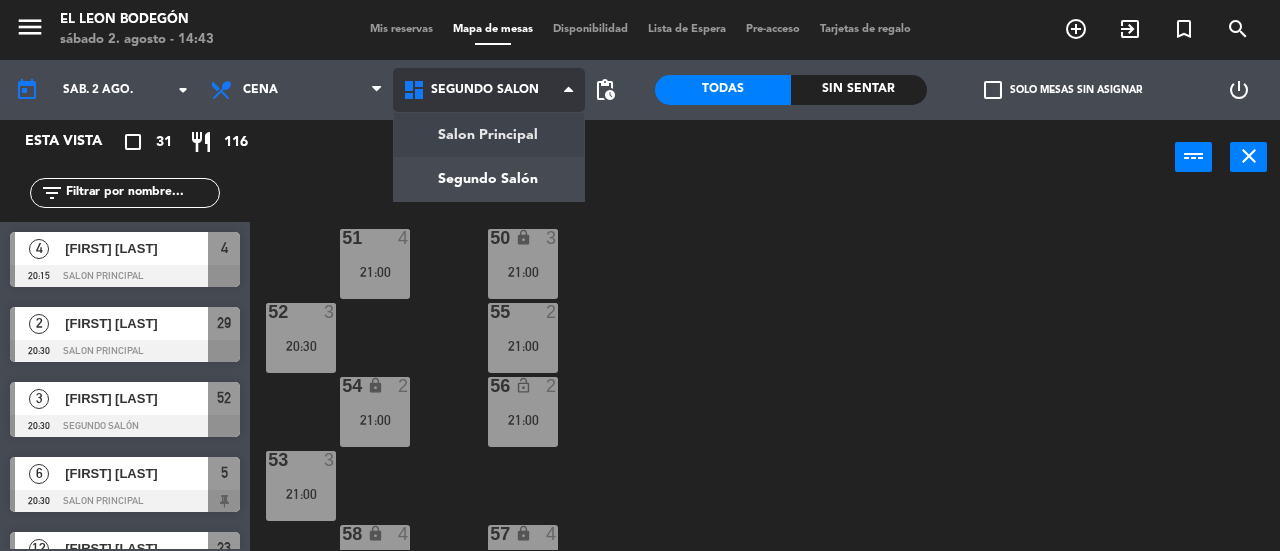 click on "menu  El Leon Bodegón   sábado 2. agosto - 14:43   Mis reservas   Mapa de mesas   Disponibilidad   Lista de Espera   Pre-acceso   Tarjetas de regalo  add_circle_outline exit_to_app turned_in_not search today    sáb. 2 ago. arrow_drop_down  Almuerzo  Cena  Cena  Almuerzo  Cena  Salon Principal   Segundo Salón   Segundo Salón   Salon Principal   Segundo Salón  pending_actions  Todas  Sin sentar  check_box_outline_blank   Solo mesas sin asignar   power_settings_new   Esta vista   crop_square  31  restaurant  116 filter_list  4   [FIRST] [LAST]   20:15   Salon Principal  4  2   [FIRST] [LAST]   20:30   Salon Principal  29  3   [FIRST] [LAST]   20:30   Segundo Salón  52  6   [FIRST] [LAST]   20:30   Salon Principal  5  12   [FIRST] [LAST]   20:30   Salon Principal  23  3   [FIRST] [LAST]   20:45   Salon Principal  3  2   [FIRST] [LAST]   20:45   Salon Principal  17  6   [FIRST]   20:45   Salon Principal  18  6   [FIRST] ( [FIRST] )   21:00   Salon Principal  25  4   [FIRST] [LAST]   21:00  30" 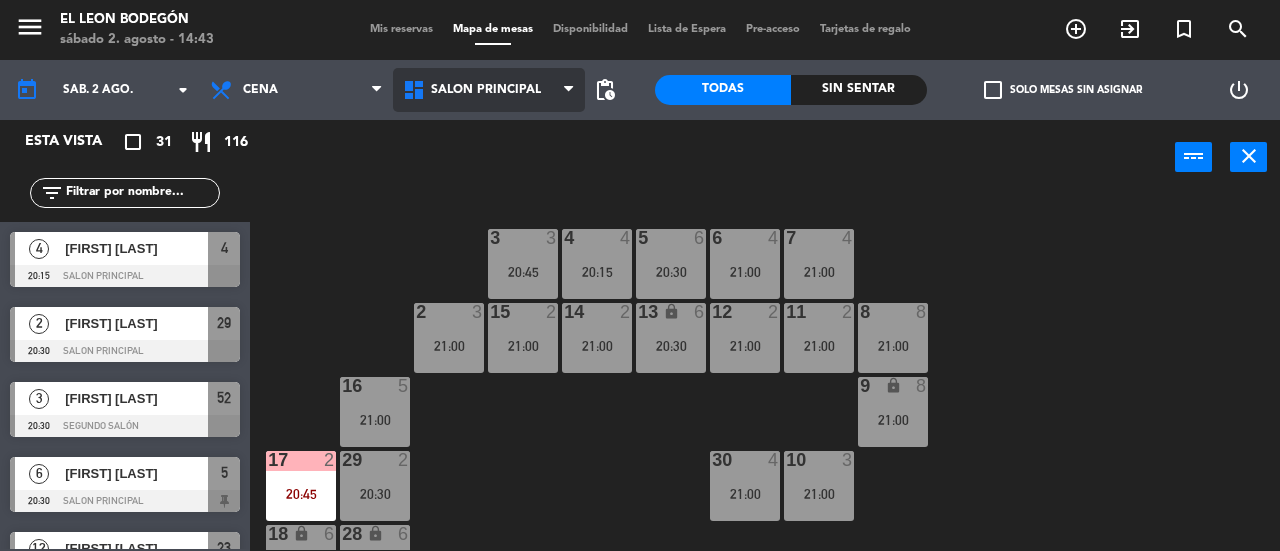 click on "Salon Principal" at bounding box center (489, 90) 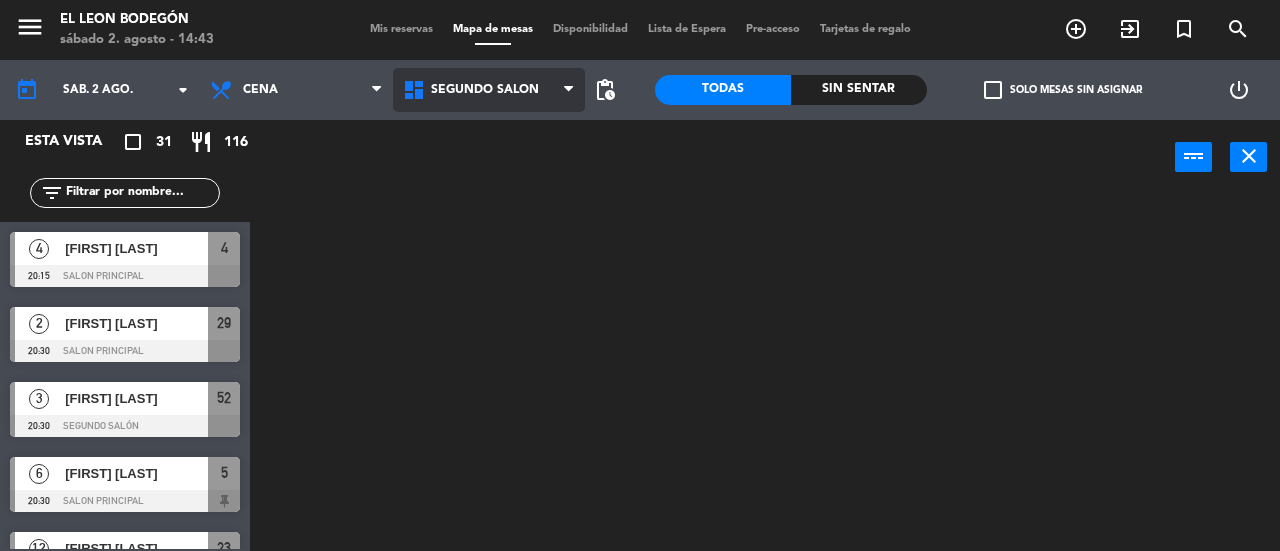 click on "menu  El Leon Bodegón   sábado 2. agosto - 14:43   Mis reservas   Mapa de mesas   Disponibilidad   Lista de Espera   Pre-acceso   Tarjetas de regalo  add_circle_outline exit_to_app turned_in_not search today    sáb. 2 ago. arrow_drop_down  Almuerzo  Cena  Cena  Almuerzo  Cena  Salon Principal   Segundo Salón   Segundo Salón   Salon Principal   Segundo Salón  pending_actions  Todas  Sin sentar  check_box_outline_blank   Solo mesas sin asignar   power_settings_new   Esta vista   crop_square  31  restaurant  116 filter_list  4   [FIRST] [LAST]   20:15   Salon Principal  4  2   [FIRST] [LAST]   20:30   Salon Principal  29  3   [FIRST] [LAST]   20:30   Segundo Salón  52  6   [FIRST] [LAST]   20:30   Salon Principal  5  12   [FIRST] [LAST]   20:30   Salon Principal  23  3   [FIRST] [LAST]   20:45   Salon Principal  3  2   [FIRST] [LAST]   20:45   Salon Principal  17  6   [FIRST]   20:45   Salon Principal  18  6   [FIRST] ( [FIRST] )   21:00   Salon Principal  25  4   [FIRST] [LAST]   21:00  30" 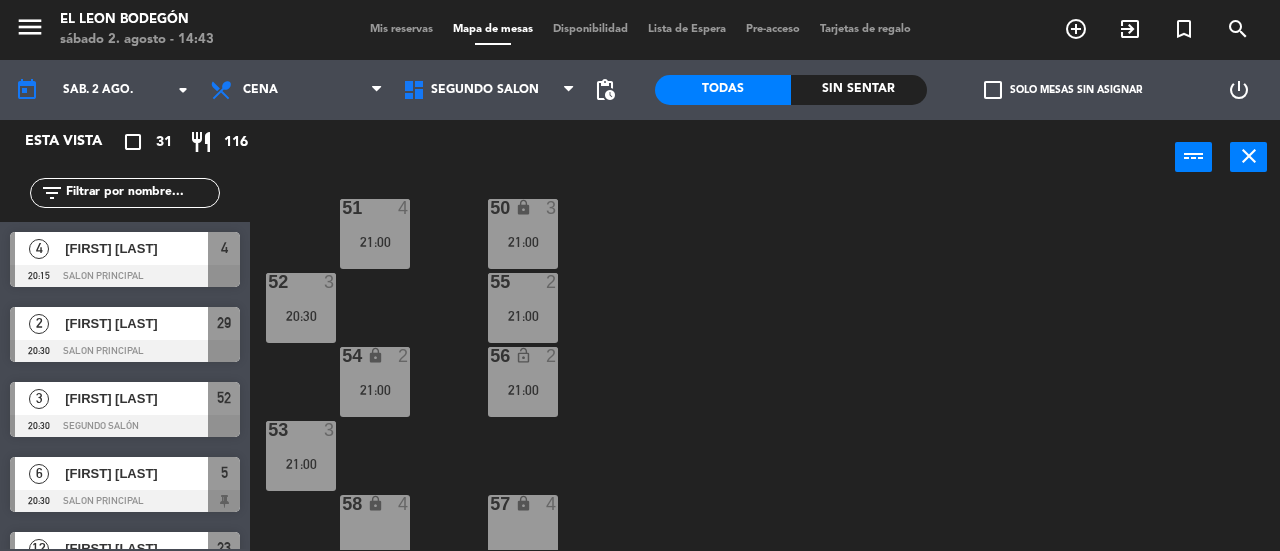 scroll, scrollTop: 45, scrollLeft: 0, axis: vertical 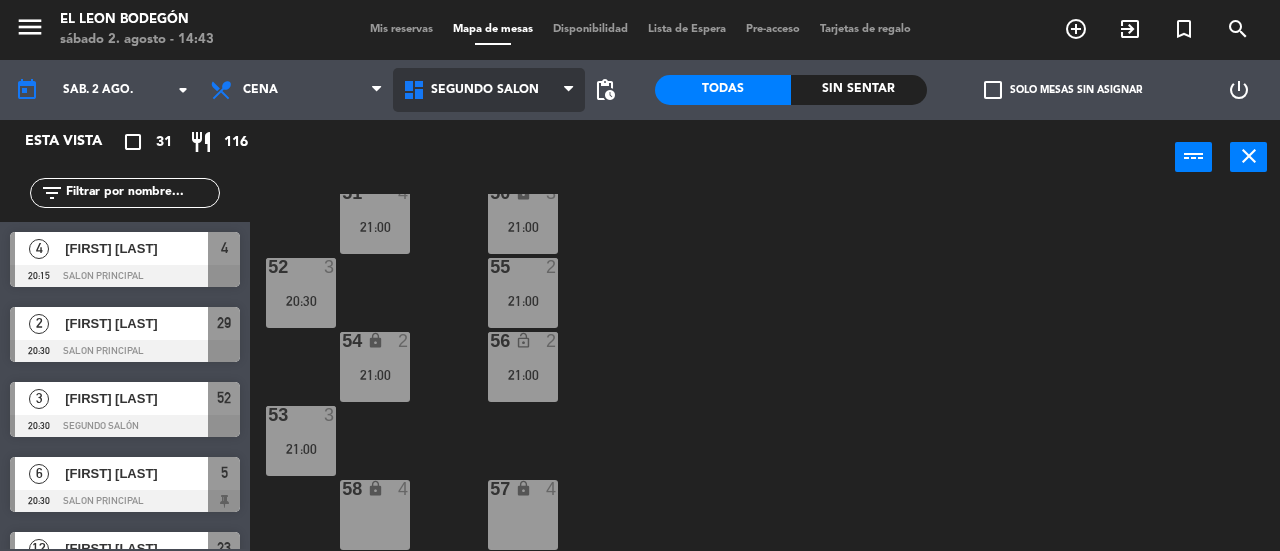 click on "Segundo Salón" at bounding box center (489, 90) 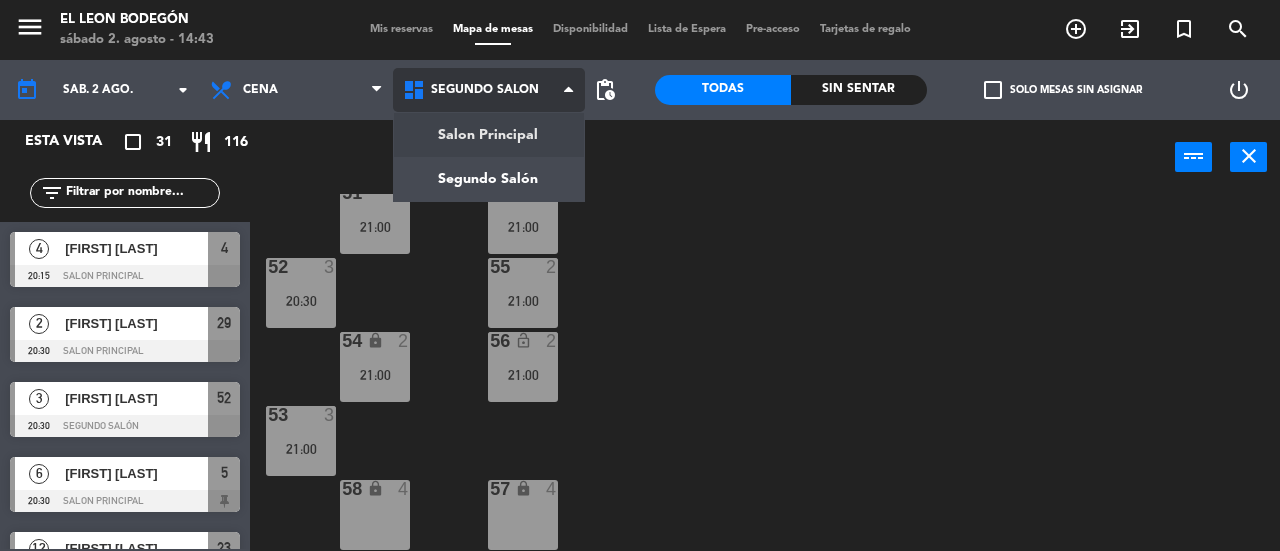 click on "menu  El Leon Bodegón   sábado 2. agosto - 14:43   Mis reservas   Mapa de mesas   Disponibilidad   Lista de Espera   Pre-acceso   Tarjetas de regalo  add_circle_outline exit_to_app turned_in_not search today    sáb. 2 ago. arrow_drop_down  Almuerzo  Cena  Cena  Almuerzo  Cena  Salon Principal   Segundo Salón   Segundo Salón   Salon Principal   Segundo Salón  pending_actions  Todas  Sin sentar  check_box_outline_blank   Solo mesas sin asignar   power_settings_new   Esta vista   crop_square  31  restaurant  116 filter_list  4   [FIRST] [LAST]   20:15   Salon Principal  4  2   [FIRST] [LAST]   20:30   Salon Principal  29  3   [FIRST] [LAST]   20:30   Segundo Salón  52  6   [FIRST] [LAST]   20:30   Salon Principal  5  12   [FIRST] [LAST]   20:30   Salon Principal  23  3   [FIRST] [LAST]   20:45   Salon Principal  3  2   [FIRST] [LAST]   20:45   Salon Principal  17  6   [FIRST]   20:45   Salon Principal  18  6   [FIRST] ( [FIRST] )   21:00   Salon Principal  25  4   [FIRST] [LAST]   21:00  30" 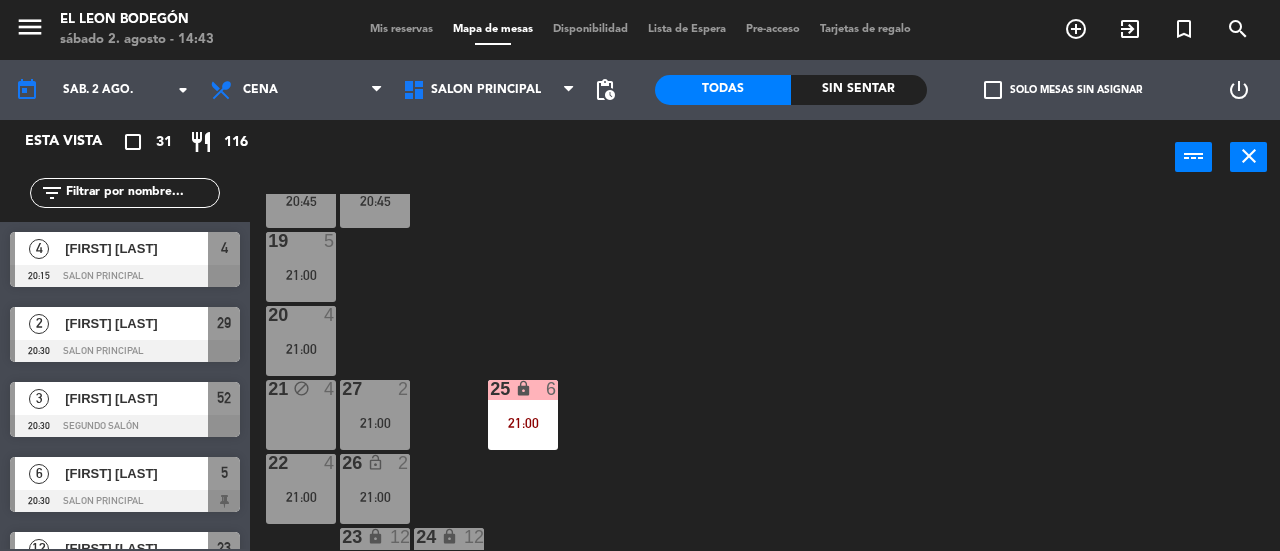 scroll, scrollTop: 415, scrollLeft: 0, axis: vertical 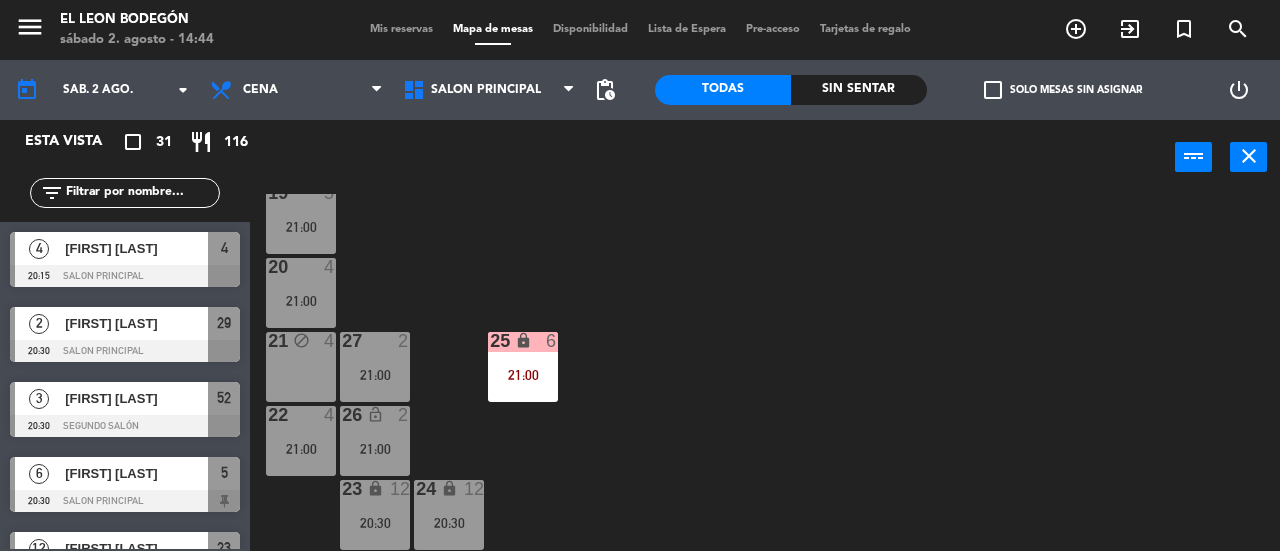 click on "26 lock_open  2   21:00" at bounding box center (375, 441) 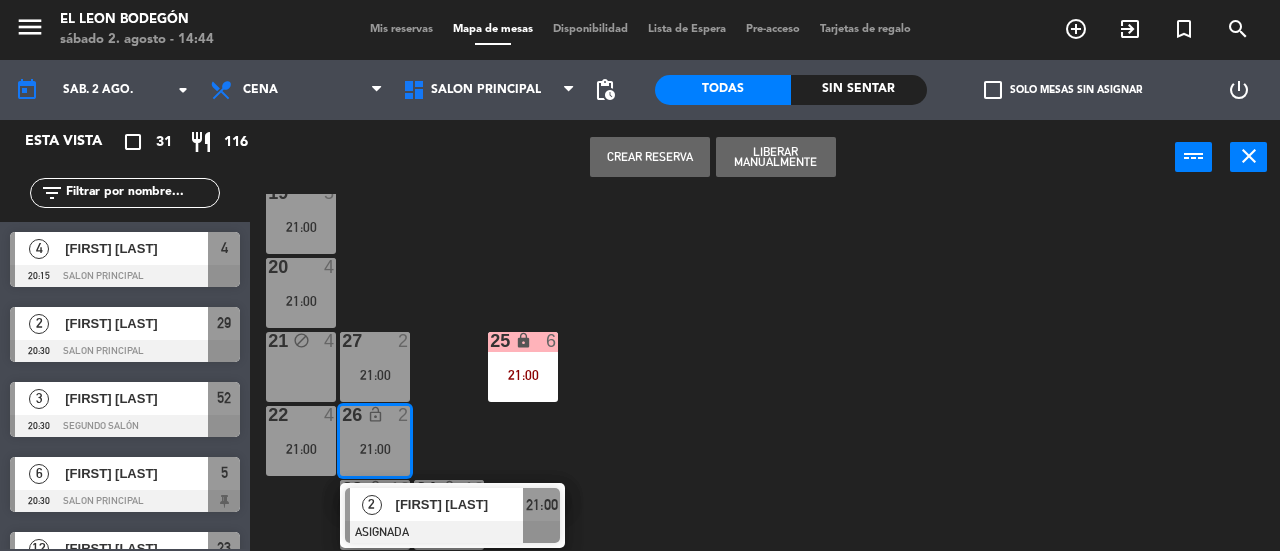 scroll, scrollTop: 115, scrollLeft: 0, axis: vertical 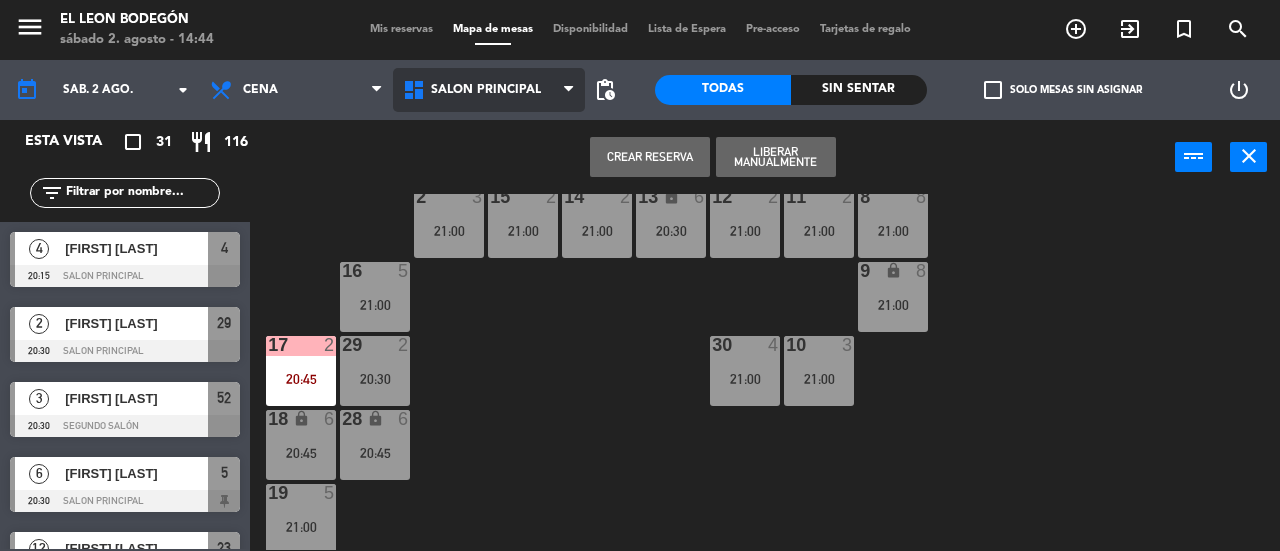 click on "Salon Principal" at bounding box center [489, 90] 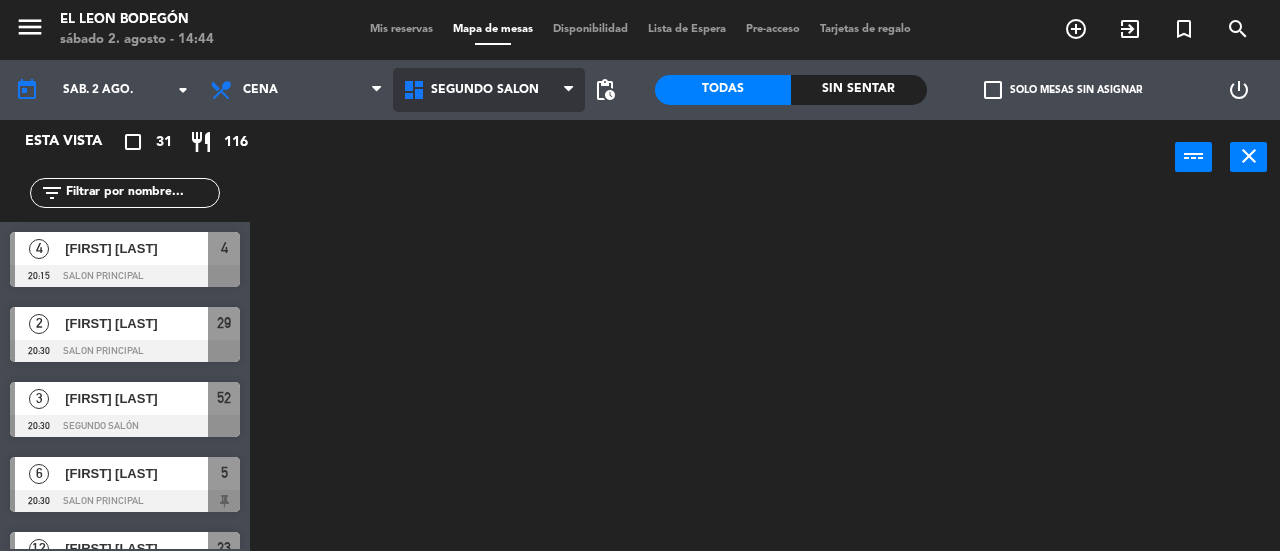 click on "menu  El Leon Bodegón   sábado 2. agosto - 14:44   Mis reservas   Mapa de mesas   Disponibilidad   Lista de Espera   Pre-acceso   Tarjetas de regalo  add_circle_outline exit_to_app turned_in_not search today    sáb. 2 ago. arrow_drop_down  Almuerzo  Cena  Cena  Almuerzo  Cena  Salon Principal   Segundo Salón   Segundo Salón   Salon Principal   Segundo Salón  pending_actions  Todas  Sin sentar  check_box_outline_blank   Solo mesas sin asignar   power_settings_new   Esta vista   crop_square  31  restaurant  116 filter_list  4   [FIRST] [LAST]   20:15   Salon Principal  4  2   [FIRST] [LAST]   20:30   Salon Principal  29  3   [FIRST] [LAST]   20:30   Segundo Salón  52  6   [FIRST] [LAST]   20:30   Salon Principal  5  12   [FIRST] [LAST]   20:30   Salon Principal  23  3   [FIRST] [LAST]   20:45   Salon Principal  3  2   [FIRST] [LAST]   20:45   Salon Principal  17  6   [FIRST]   20:45   Salon Principal  18  6   [FIRST] ([NICKNAME])   21:00   Salon Principal  25  4   [FIRST] [LAST]   21:00  30" 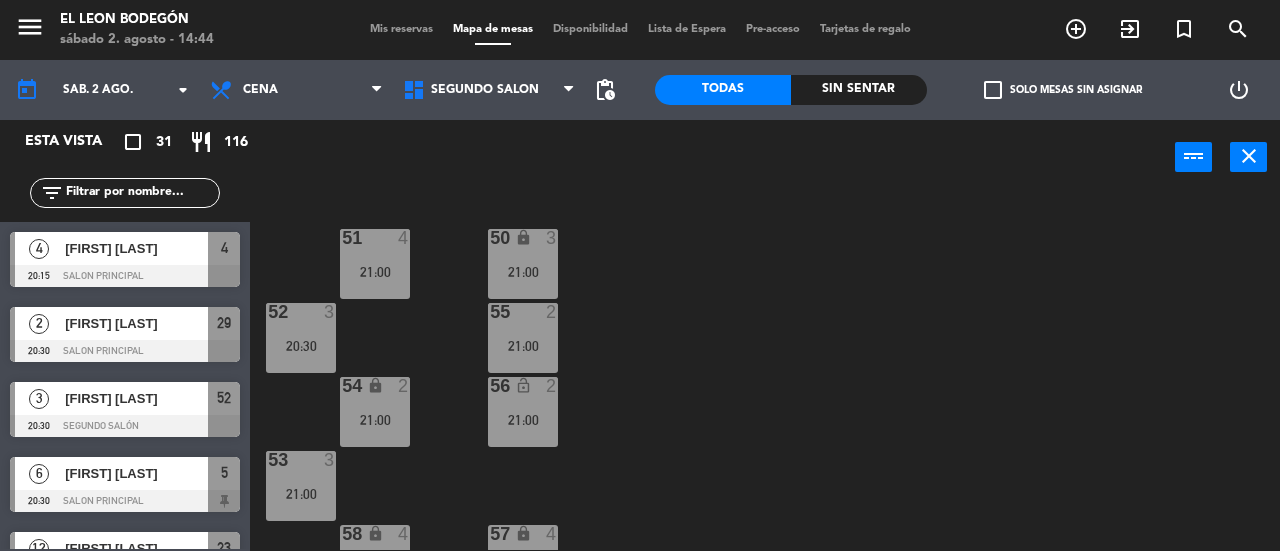 scroll, scrollTop: 45, scrollLeft: 0, axis: vertical 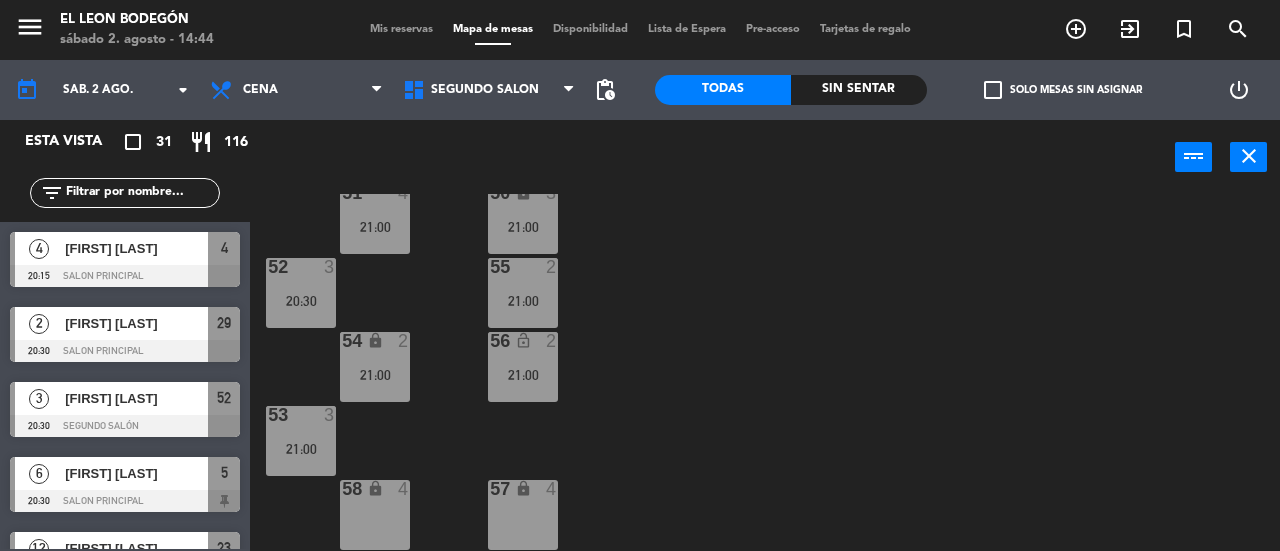 click on "4" at bounding box center (552, 489) 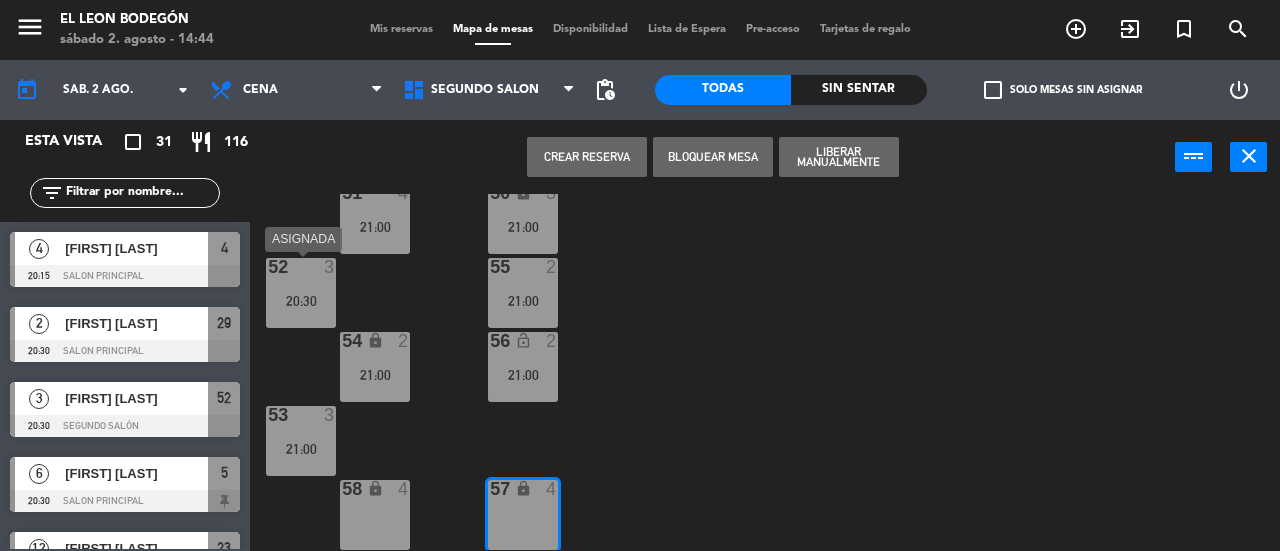 click on "20:30" at bounding box center [301, 300] 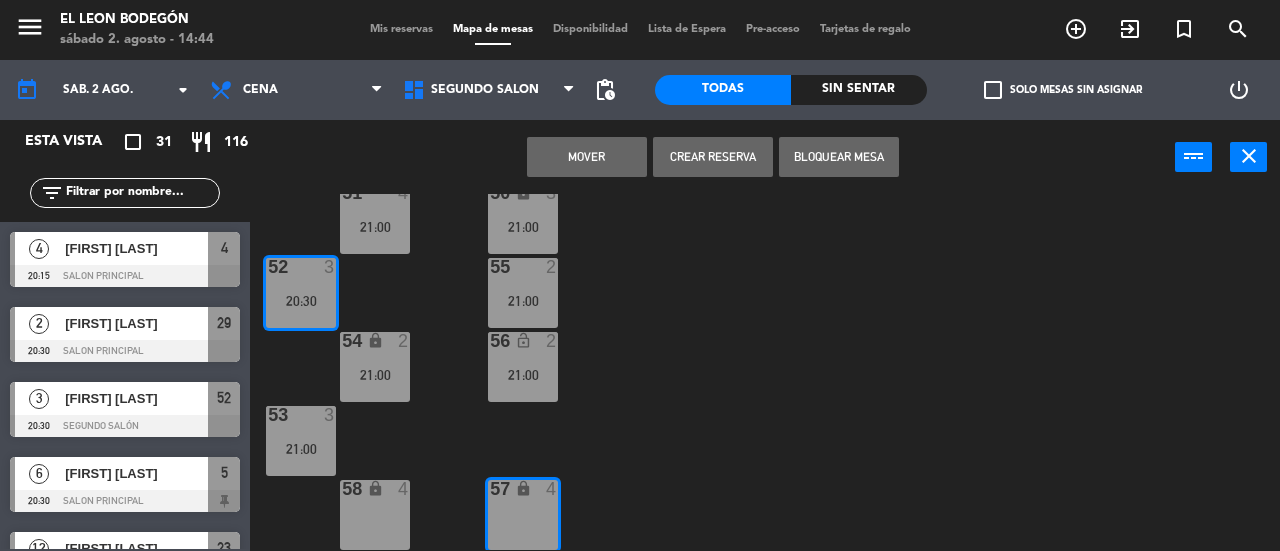 click on "Mover" at bounding box center [587, 157] 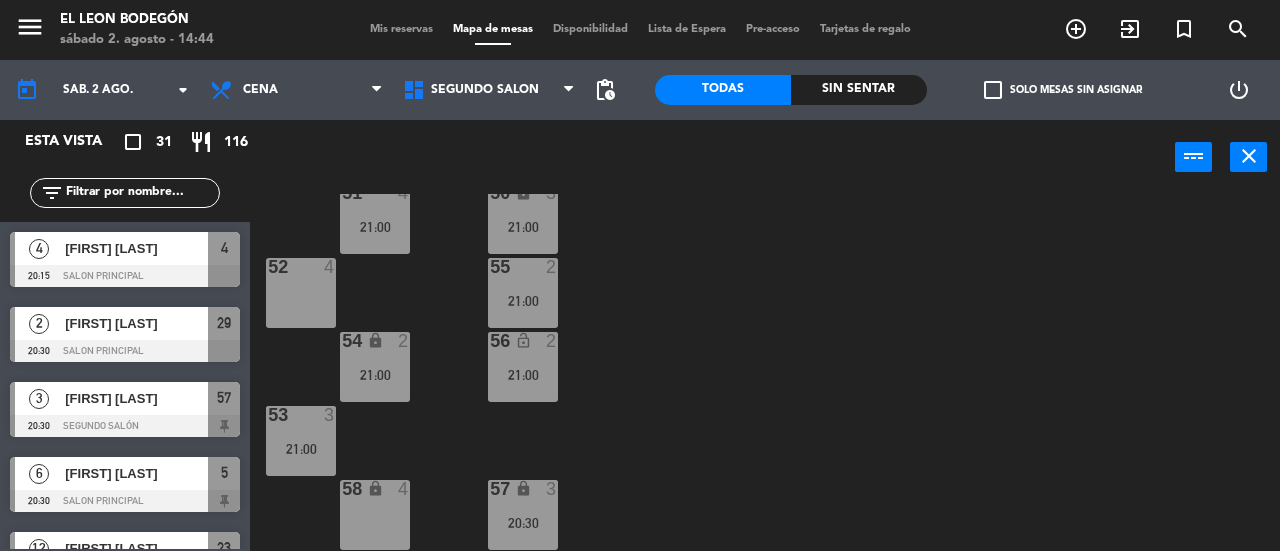 drag, startPoint x: 170, startPoint y: 337, endPoint x: 180, endPoint y: 330, distance: 12.206555 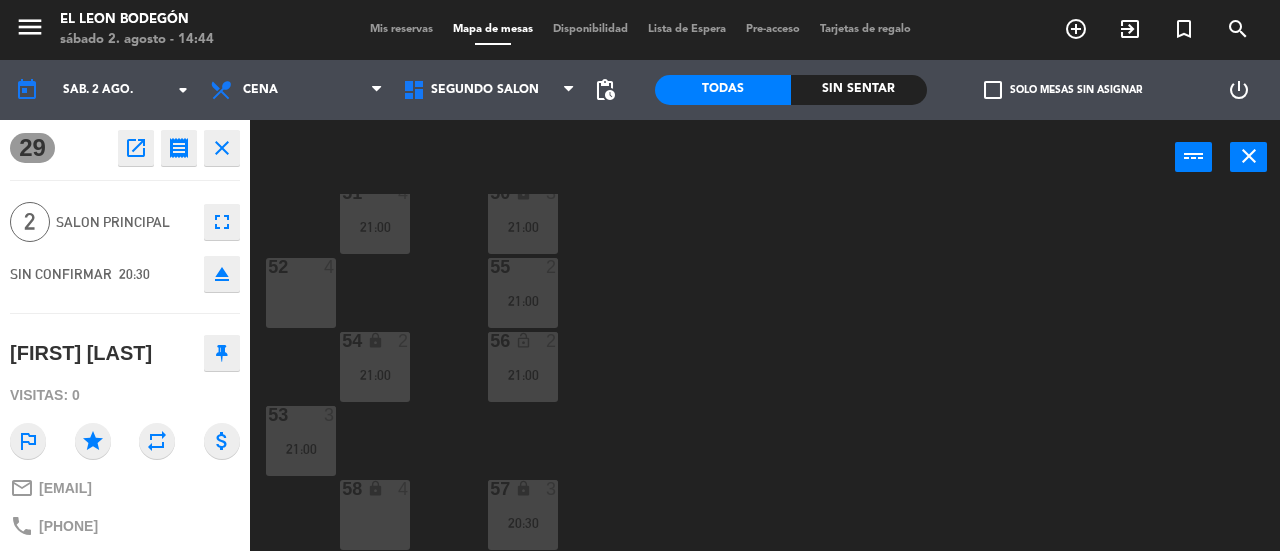 click on "52  4" at bounding box center [301, 293] 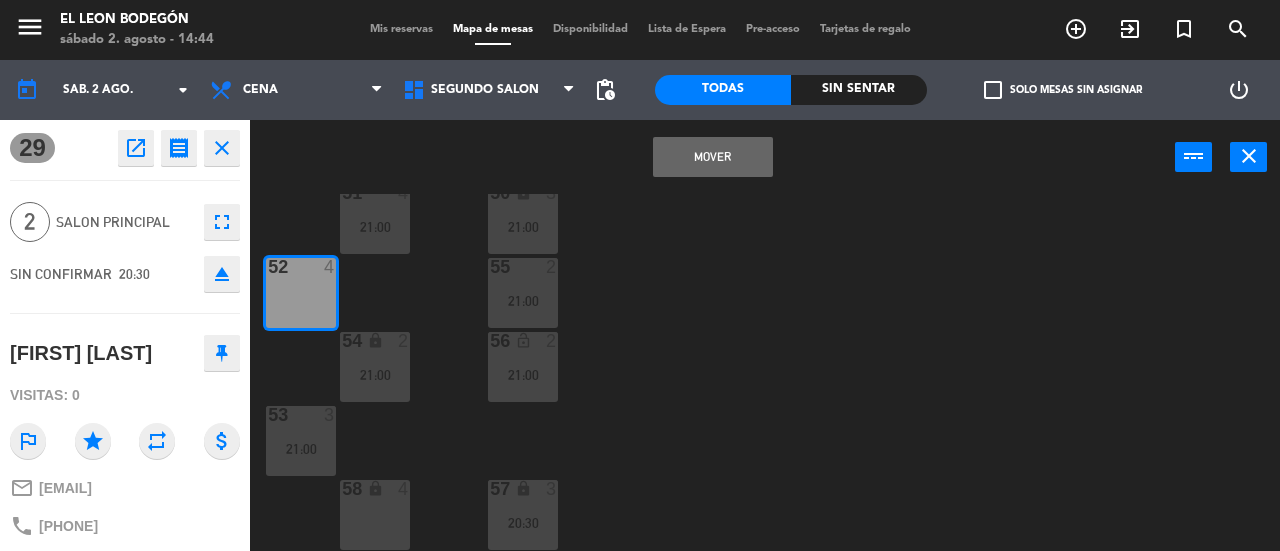 click on "Mover" at bounding box center [713, 157] 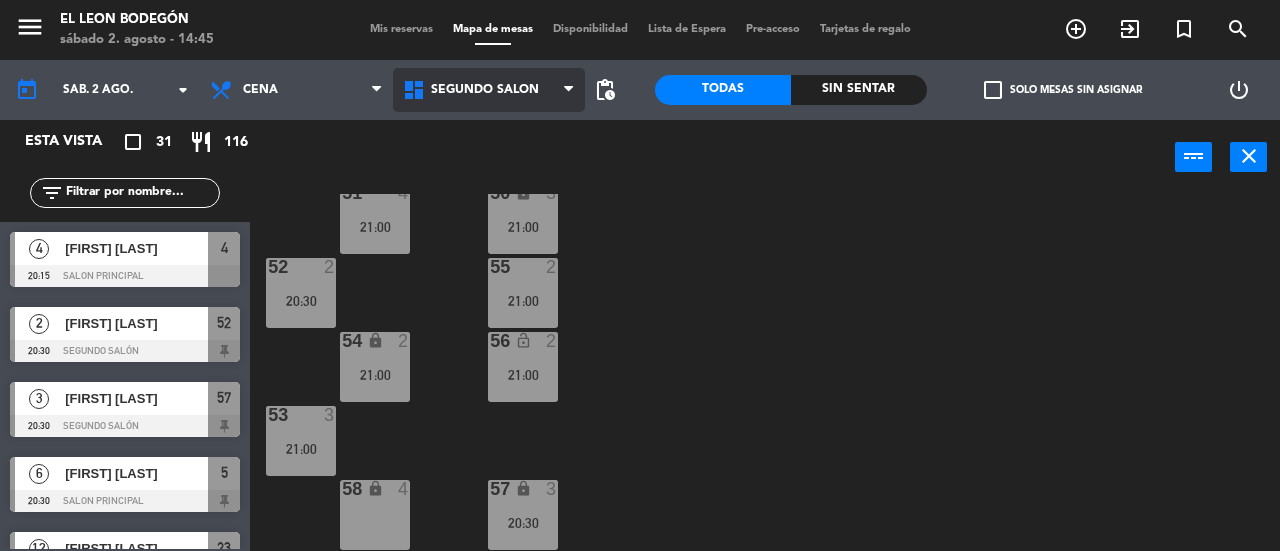 click on "Segundo Salón" at bounding box center [489, 90] 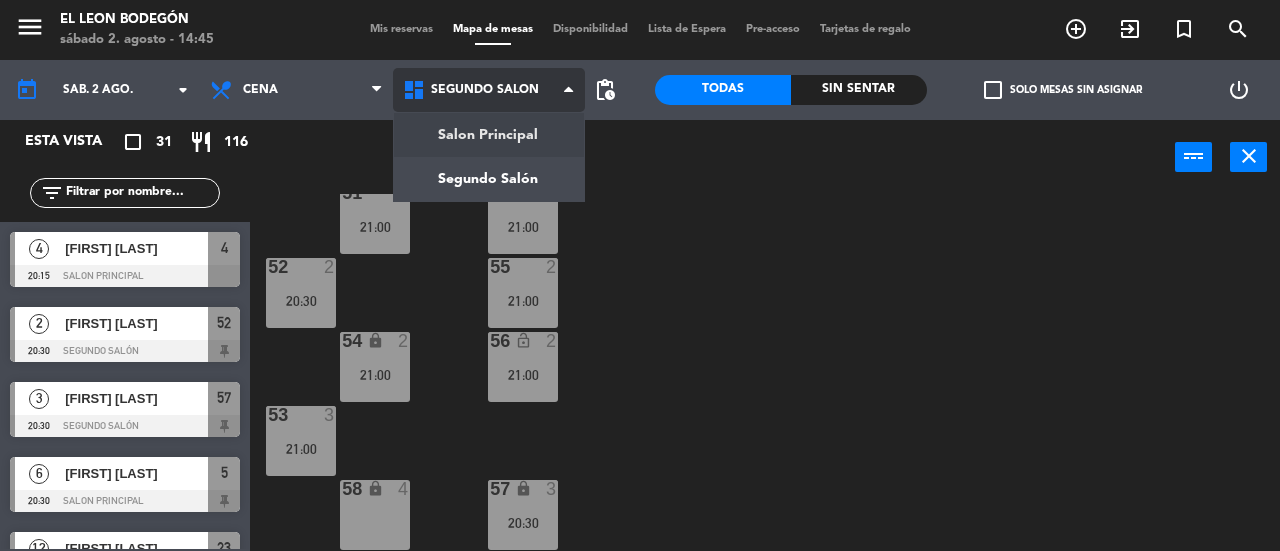 click on "menu  El Leon Bodegón   sábado 2. agosto - 14:45   Mis reservas   Mapa de mesas   Disponibilidad   Lista de Espera   Pre-acceso   Tarjetas de regalo  add_circle_outline exit_to_app turned_in_not search today    sáb. 2 ago. arrow_drop_down  Almuerzo  Cena  Cena  Almuerzo  Cena  Salon Principal   Segundo Salón   Segundo Salón   Salon Principal   Segundo Salón  pending_actions  Todas  Sin sentar  check_box_outline_blank   Solo mesas sin asignar   power_settings_new   Esta vista   crop_square  31  restaurant  116 filter_list  4   [FIRST] [LAST]   20:15   Salon Principal  4  2   [FIRST] [LAST]   20:30   Segundo Salón  52  3   [FIRST] [LAST]   20:30   Segundo Salón  57  6   [FIRST] [LAST]   20:30   Salon Principal  5  12   [FIRST] [LAST]   20:30   Salon Principal  23  3   [FIRST] [LAST]   20:45   Salon Principal  3  2   [FIRST] [LAST]   20:45   Salon Principal  17  6   [FIRST] [LAST]   20:45   Salon Principal  25  4   [FIRST] [LAST]   21:00  30 7" 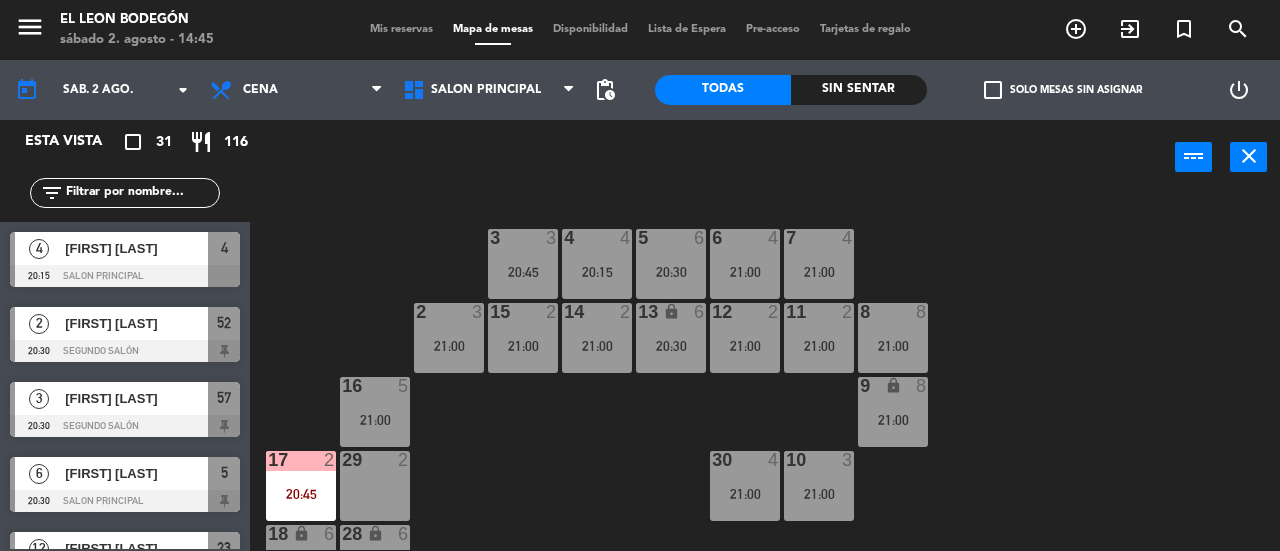 scroll, scrollTop: 200, scrollLeft: 0, axis: vertical 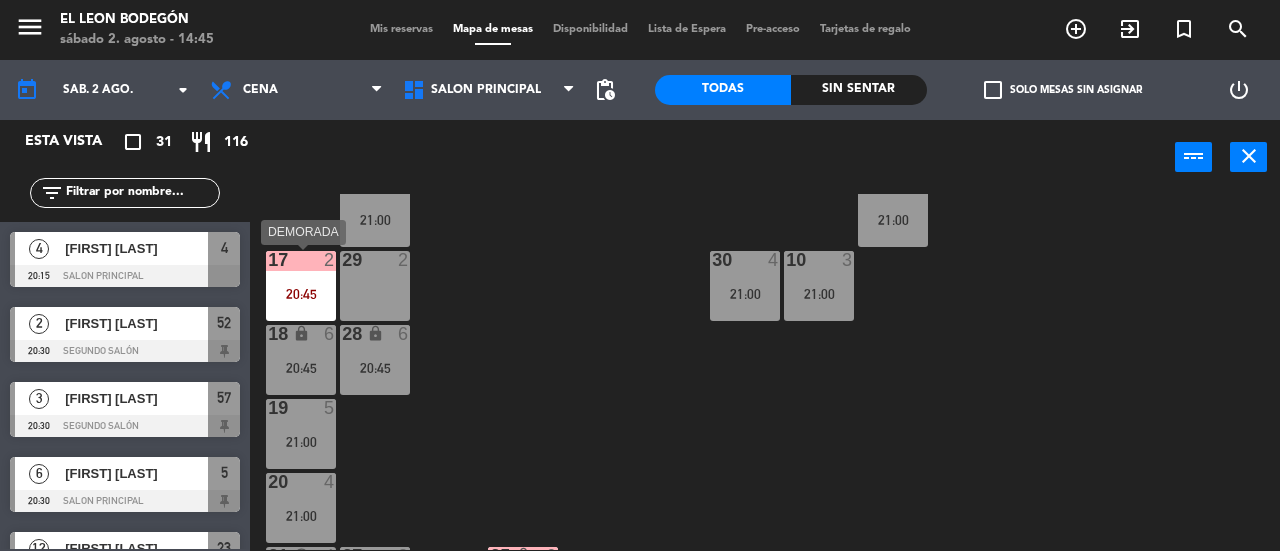 click on "17  2   20:45" at bounding box center (301, 286) 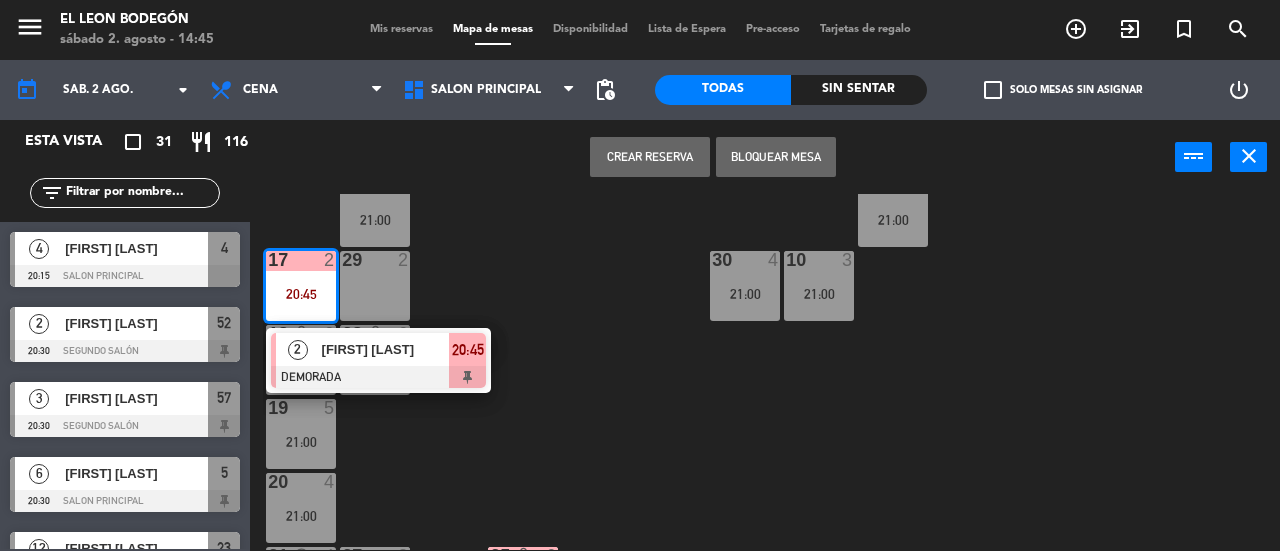 click on "3  3   20:45  4  4   20:15  5  6   20:30  6  4   21:00  7  4   21:00  2  3   21:00  15  2   21:00  14  2   21:00  13 lock  6   20:30  12  2   21:00  11  2   21:00  8  8   21:00  16  5   21:00  9 lock  8   21:00  10  3   21:00  30  4   21:00  17  2   20:45   2   [FIRST] [LAST]   DEMORADA  20:45 29  2  18 lock  6   20:45  28 lock  6   20:45  19  5   21:00  20  4   21:00  21 block  4  27  2   21:00  25 lock  6   21:00  22  4   21:00  26 lock_open  2   21:00  23 lock  12   20:30  24 lock  12   20:30" 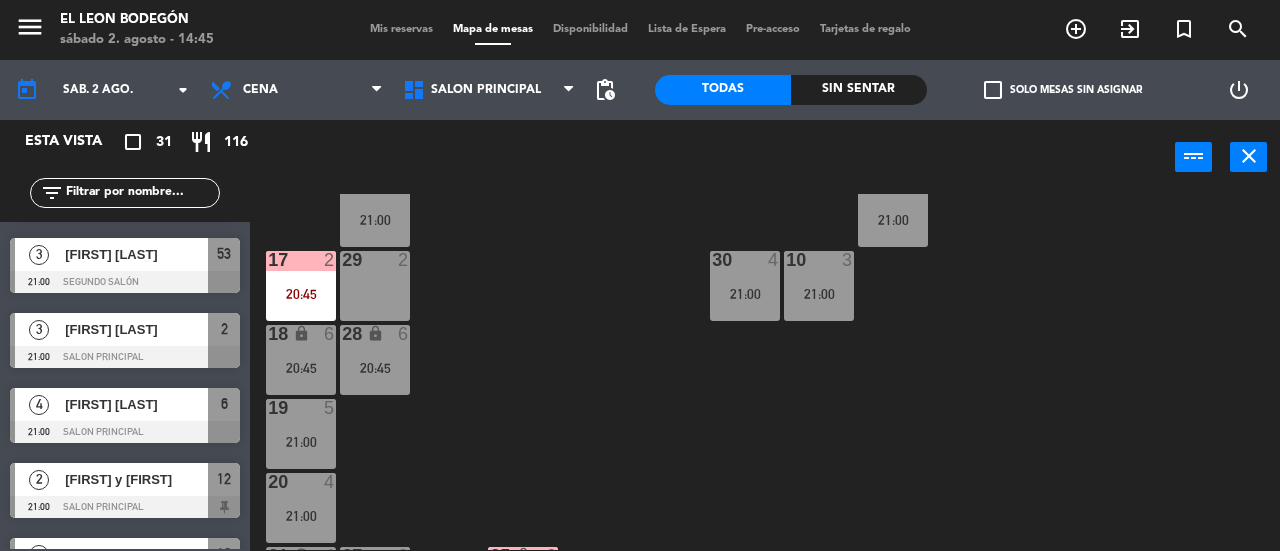 scroll, scrollTop: 1200, scrollLeft: 0, axis: vertical 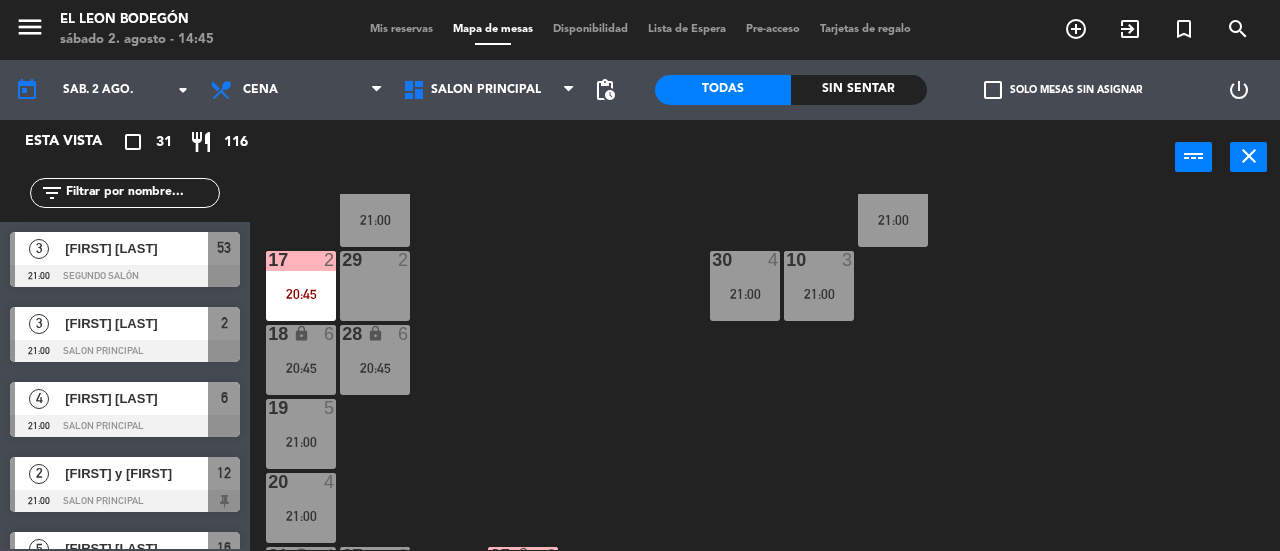 click 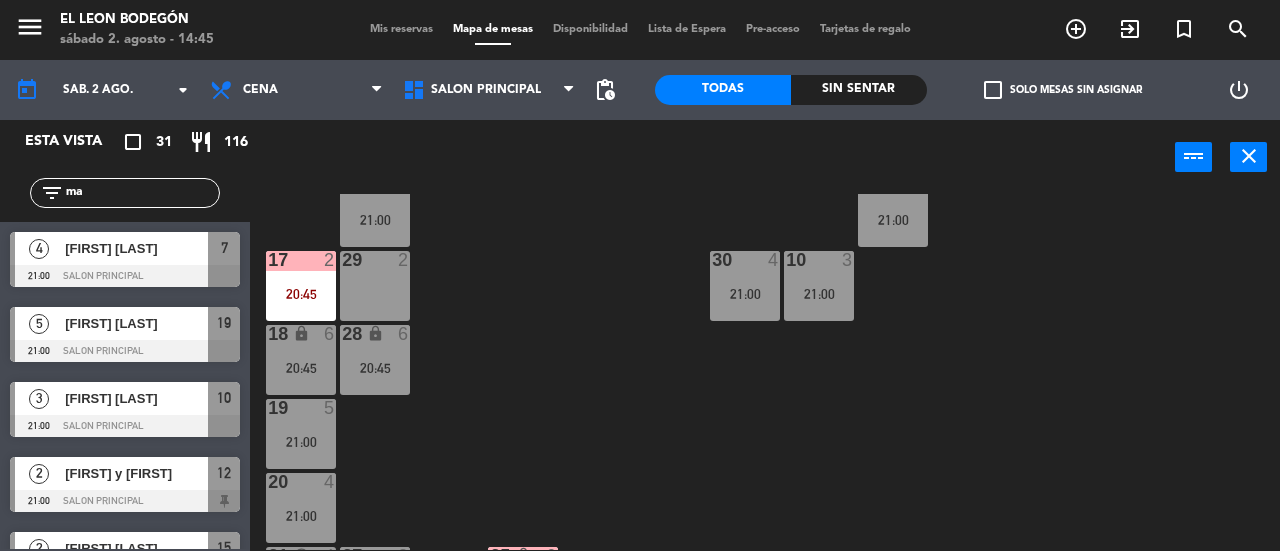 scroll, scrollTop: 225, scrollLeft: 0, axis: vertical 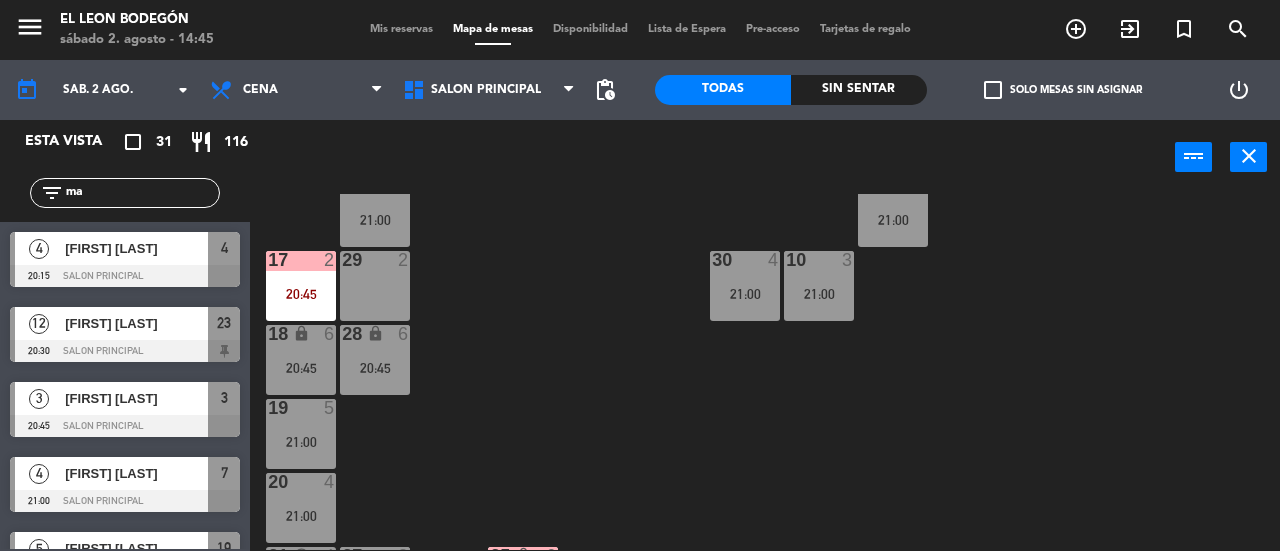 click on "ma" 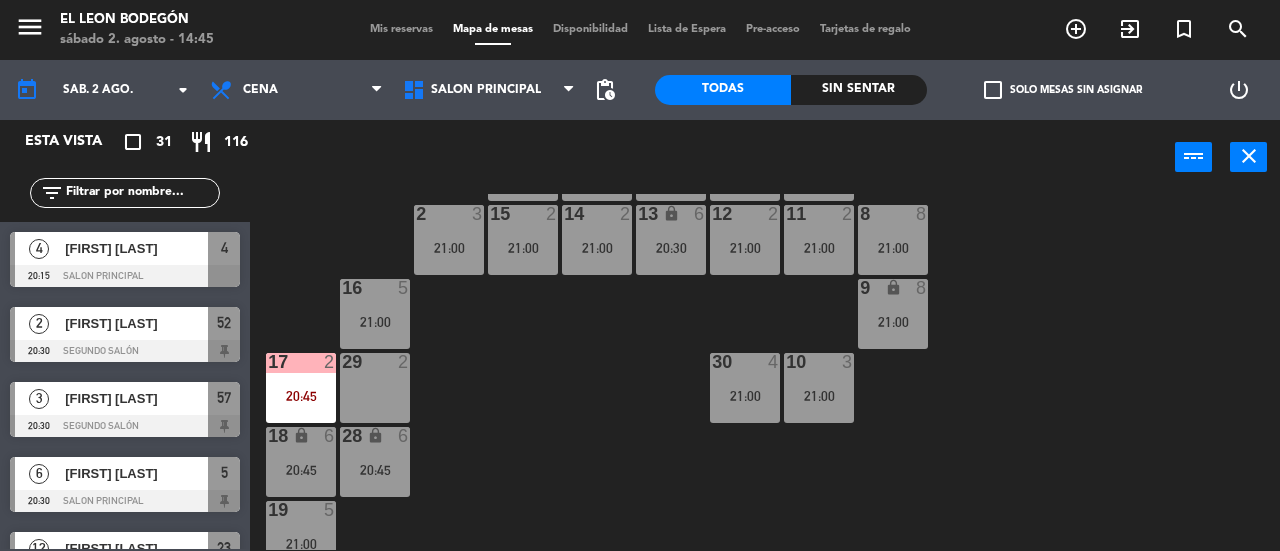 scroll, scrollTop: 0, scrollLeft: 0, axis: both 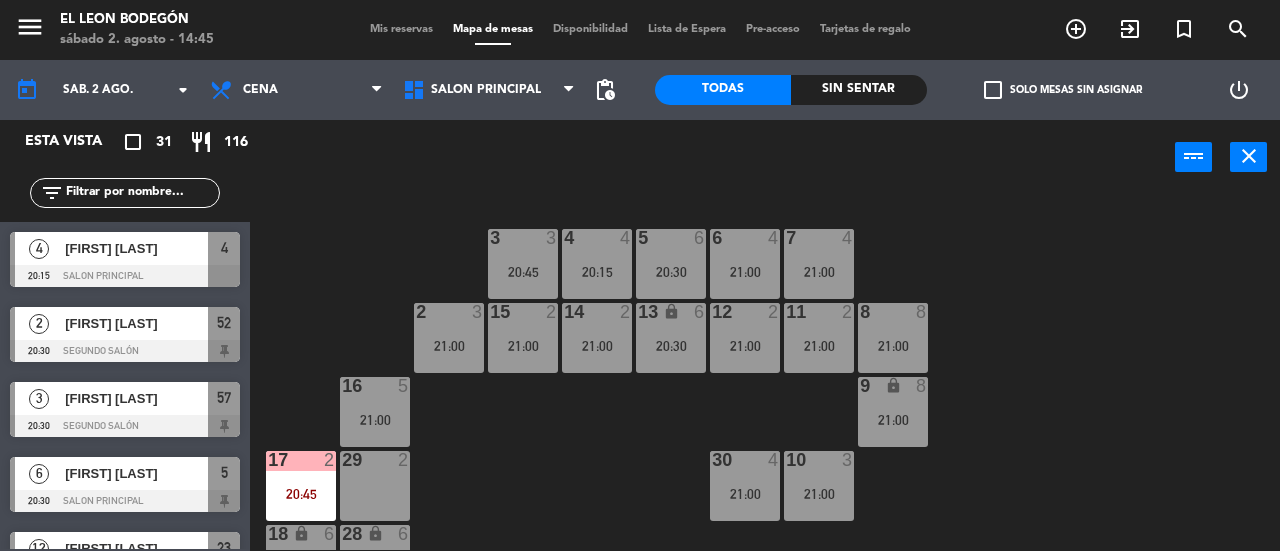 click on "3  3   20:45" at bounding box center [523, 264] 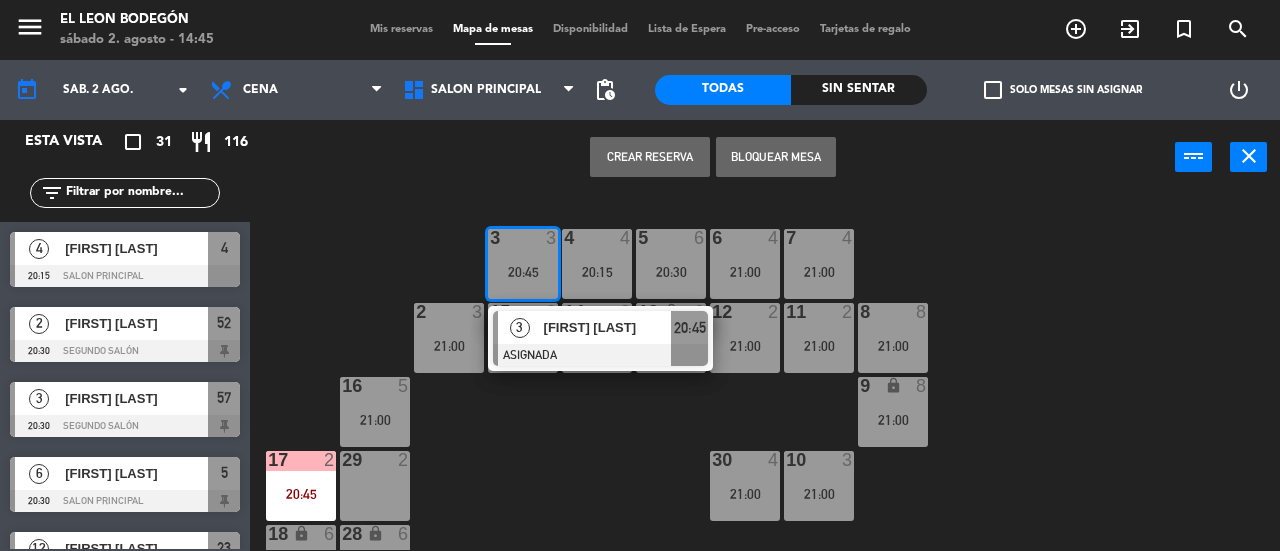 click on "4  4   20:15" at bounding box center [597, 264] 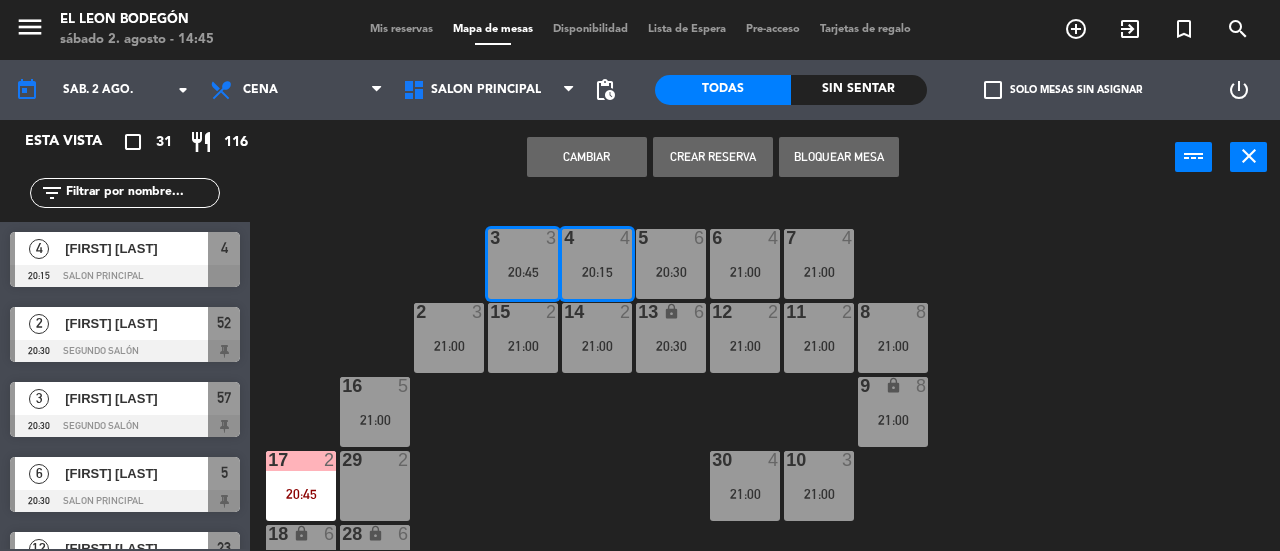 drag, startPoint x: 595, startPoint y: 446, endPoint x: 590, endPoint y: 325, distance: 121.103264 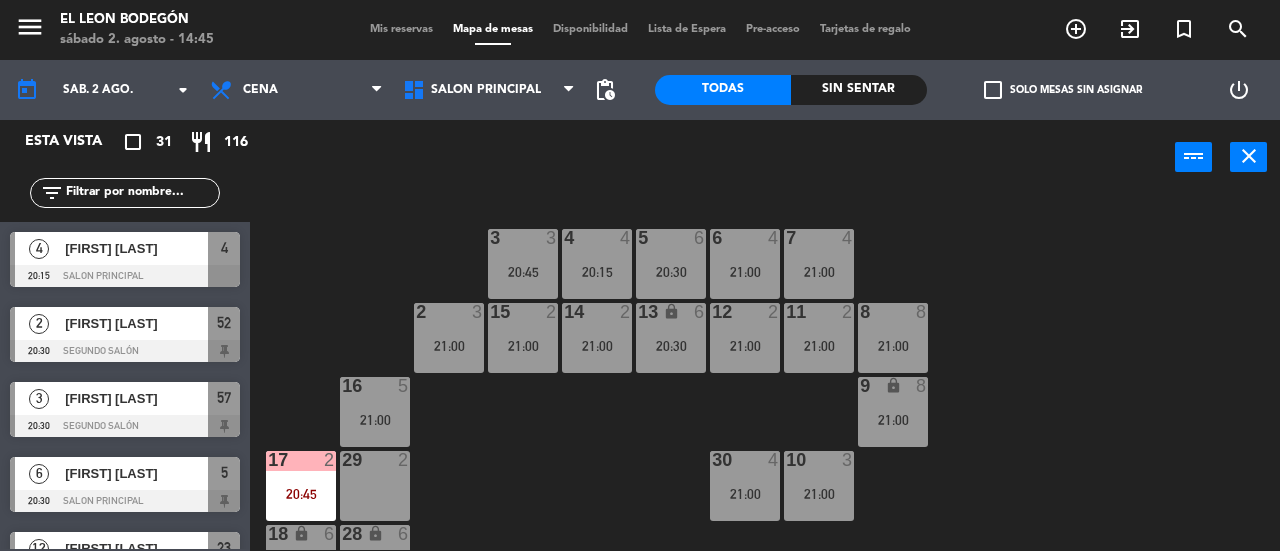 click at bounding box center (597, 238) 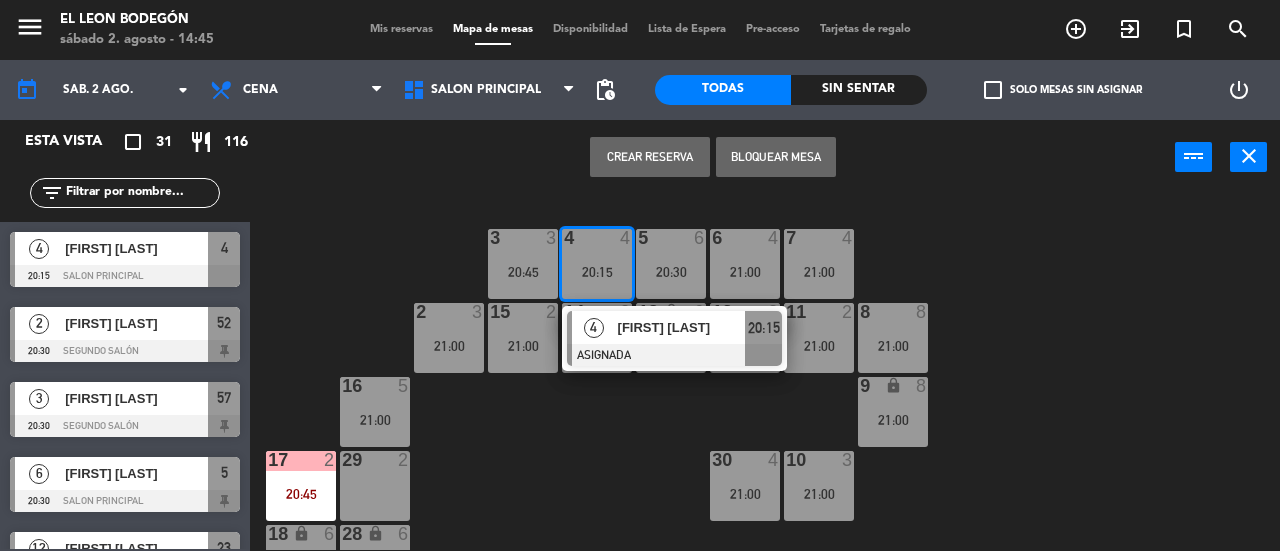 click on "3  3   20:45  4  4   20:15   4   [FIRST] [LAST]   ASIGNADA  20:15 5  6   20:30  6  4   21:00  7  4   21:00  2  3   21:00  15  2   21:00  14  2   21:00  13 lock  6   20:30  12  2   21:00  11  2   21:00  8  8   21:00  16  5   21:00  9 lock  8   21:00  10  3   21:00  30  4   21:00  17  2   20:45  29  2  18 lock  6   20:45  28 lock  6   20:45  19  5   21:00  20  4   21:00  21 block  4  27  2   21:00  25 lock  6   21:00  22  4   21:00  26 lock_open  2   21:00  23 lock  12   20:30  24 lock  12   20:30" 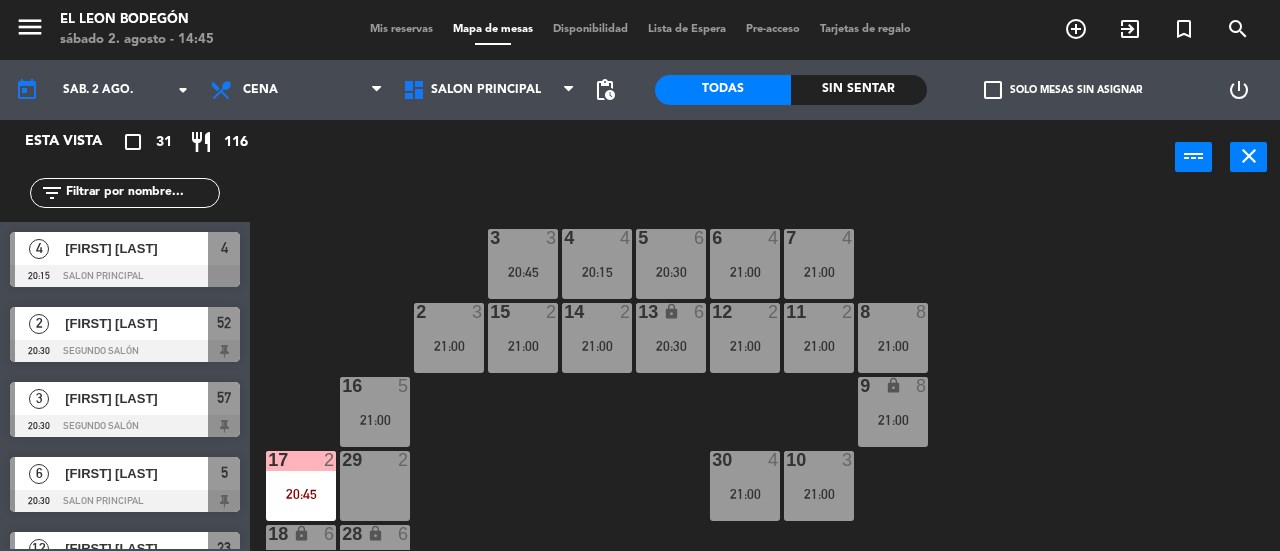 click on "21:00" at bounding box center [745, 272] 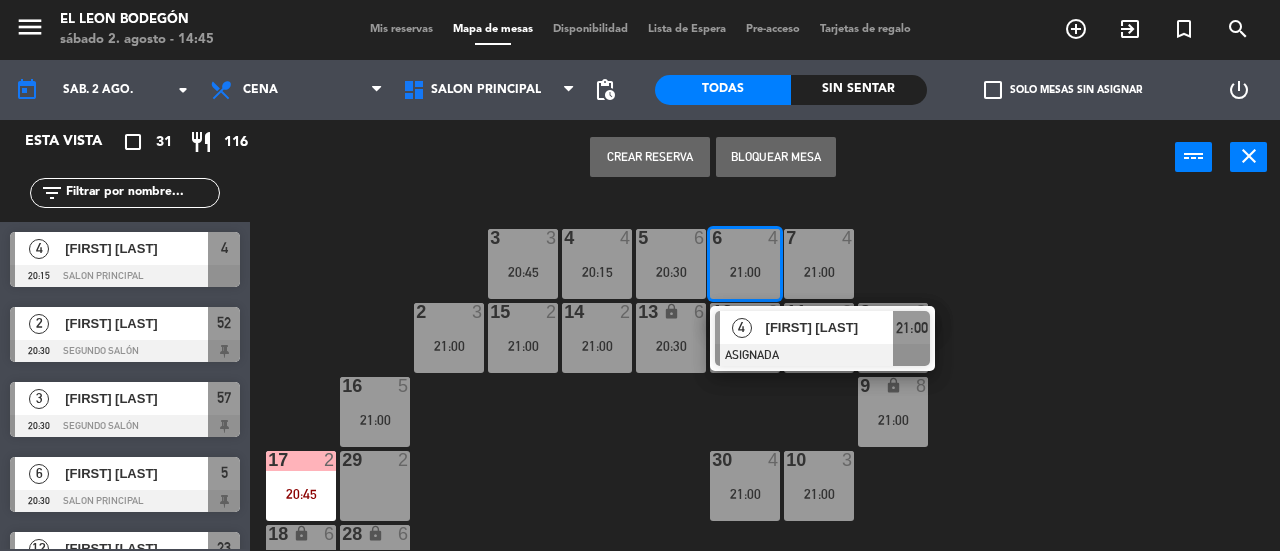 click on "3  3   20:45  4  4   20:15  5  6   20:30  6  4   21:00   4   [FIRST] [LAST]   ASIGNADA  21:00 7  4   21:00  2  3   21:00  15  2   21:00  14  2   21:00  13 lock  6   20:30  12  2   21:00  11  2   21:00  8  8   21:00  16  5   21:00  9 lock  8   21:00  10  3   21:00  30  4   21:00  17  2   20:45  29  2  18 lock  6   20:45  28 lock  6   20:45  19  5   21:00  20  4   21:00  21 block  4  27  2   21:00  25 lock  6   21:00  22  4   21:00  26 lock_open  2   21:00  23 lock  12   20:30  24 lock  12   20:30" 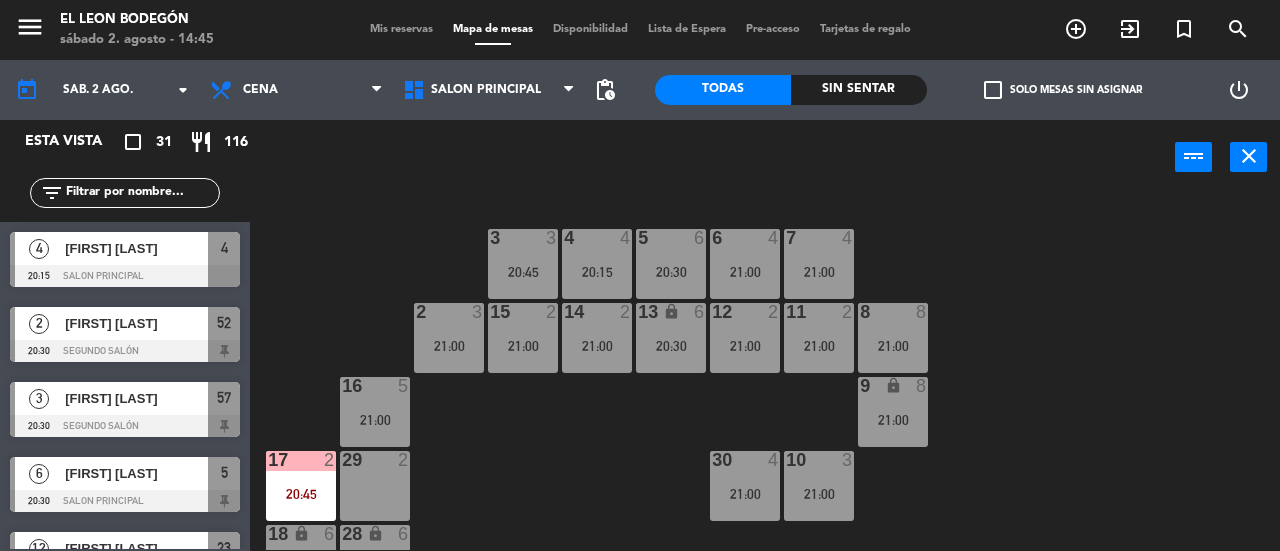 click 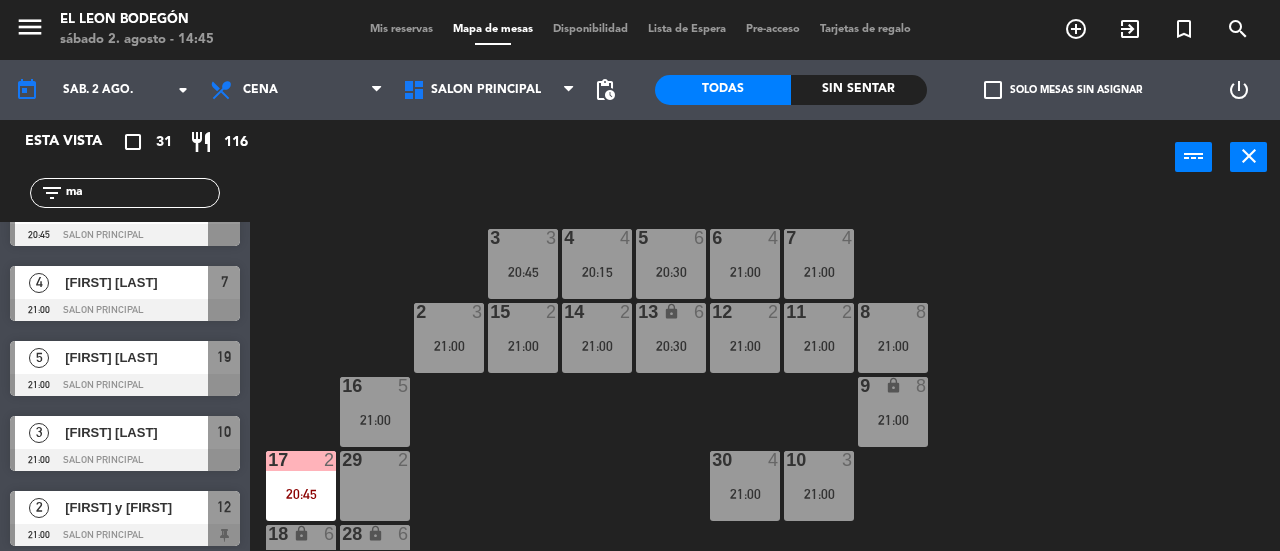 scroll, scrollTop: 223, scrollLeft: 0, axis: vertical 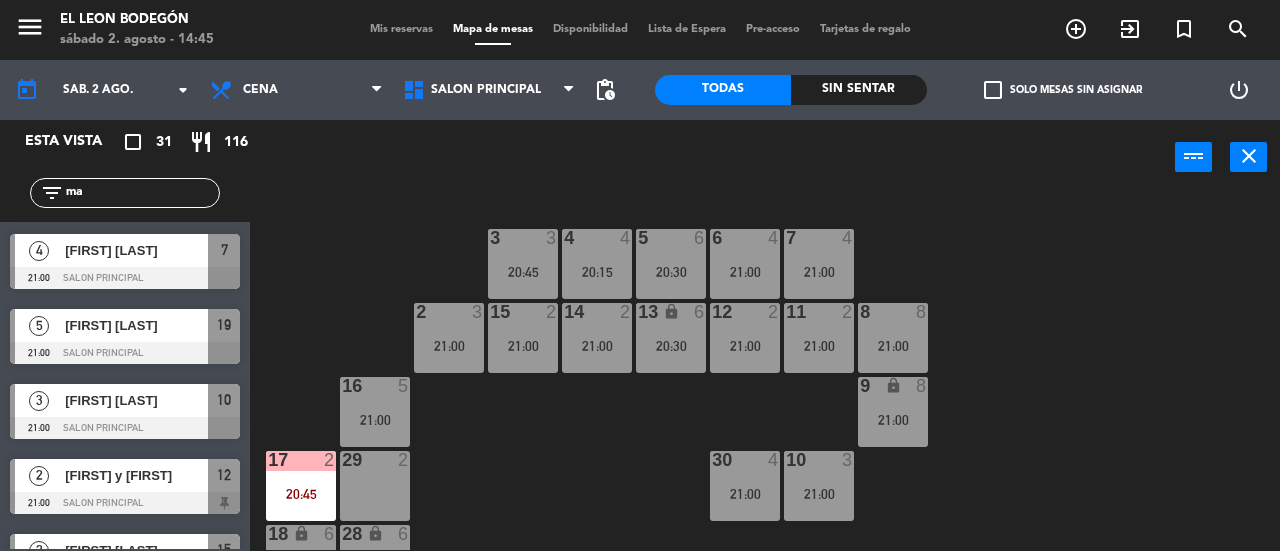 type on "m" 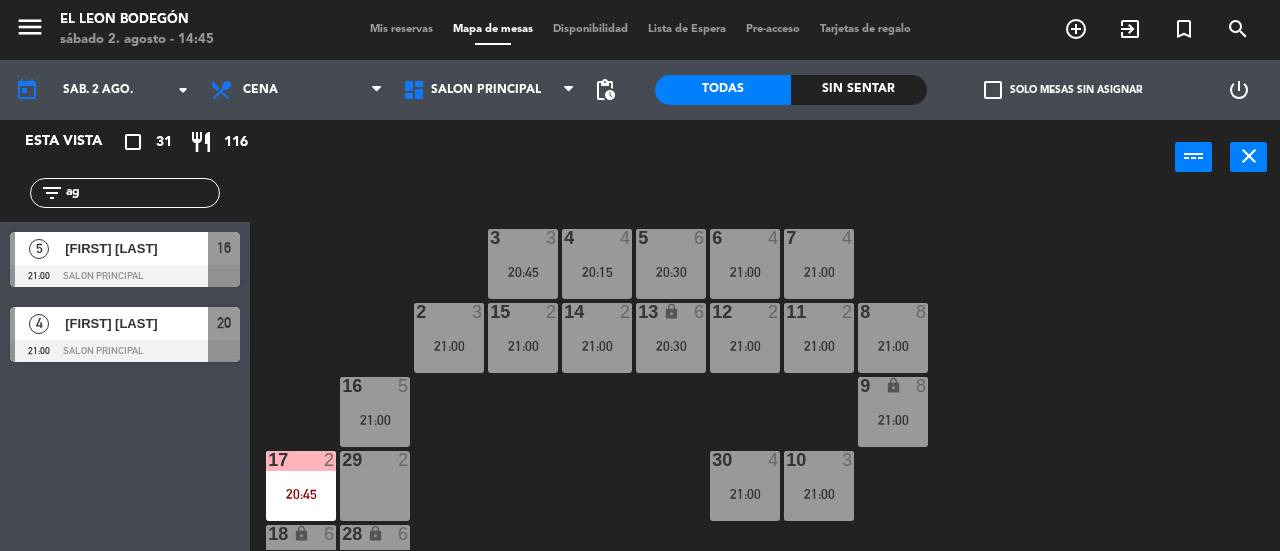 scroll, scrollTop: 0, scrollLeft: 0, axis: both 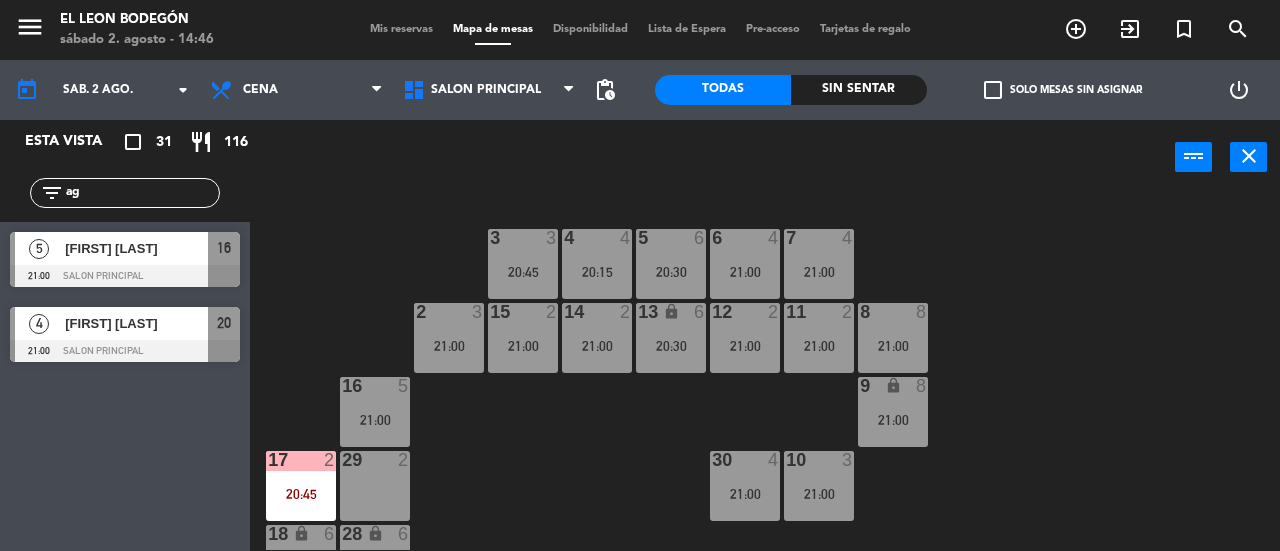 type on "ag" 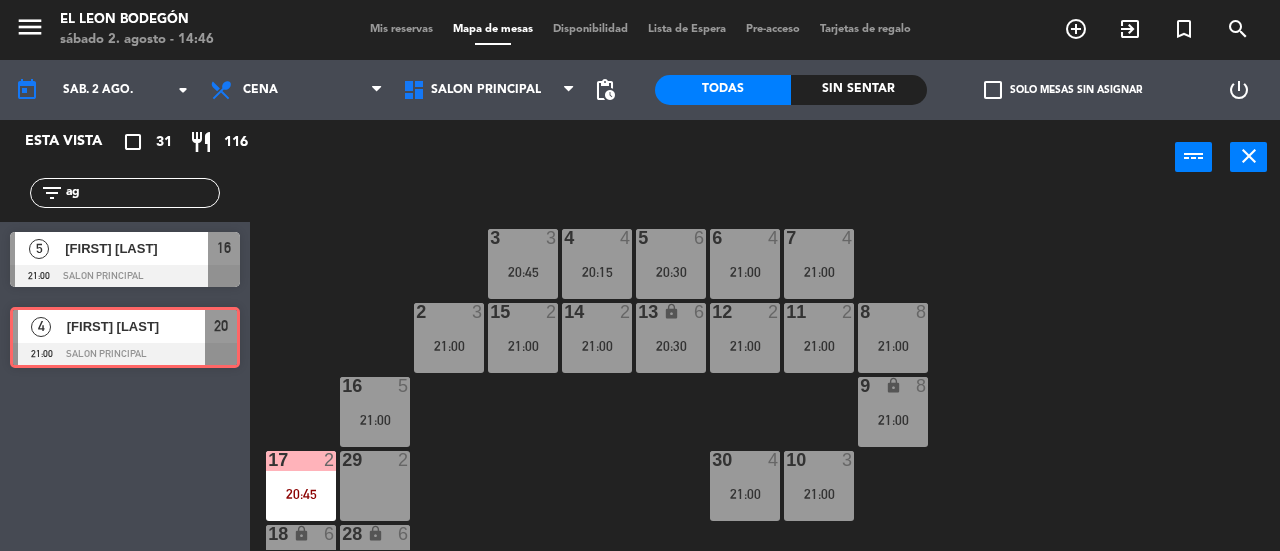 click on "4   [FIRST] [LAST]   21:00   Salon Principal  20  4   [FIRST] [LAST]   21:00   Salon Principal  20" at bounding box center [125, 337] 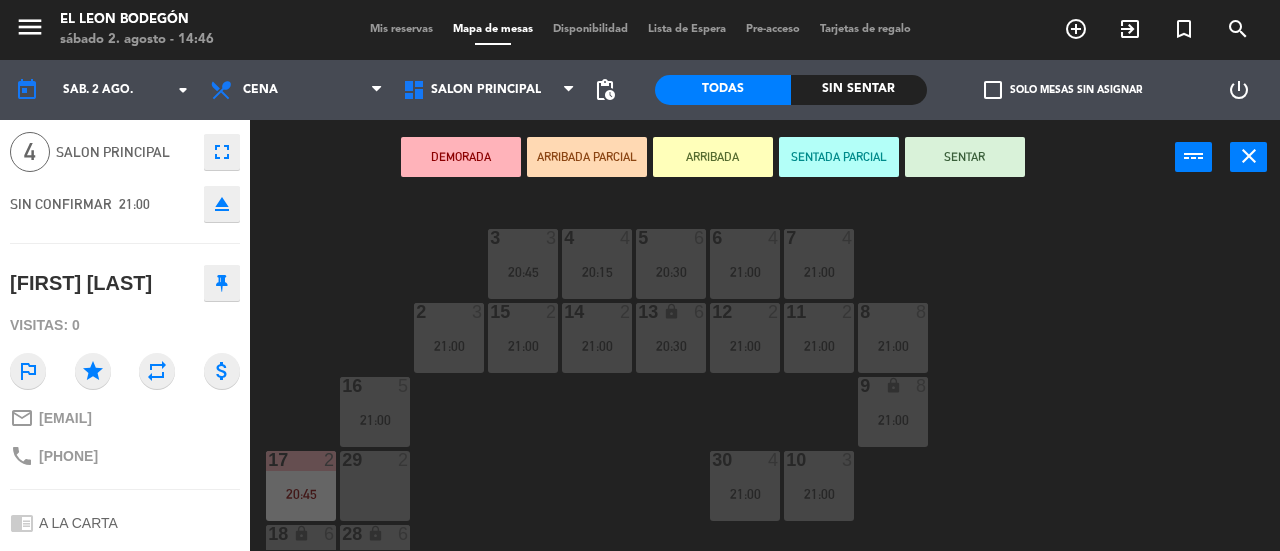 scroll, scrollTop: 200, scrollLeft: 0, axis: vertical 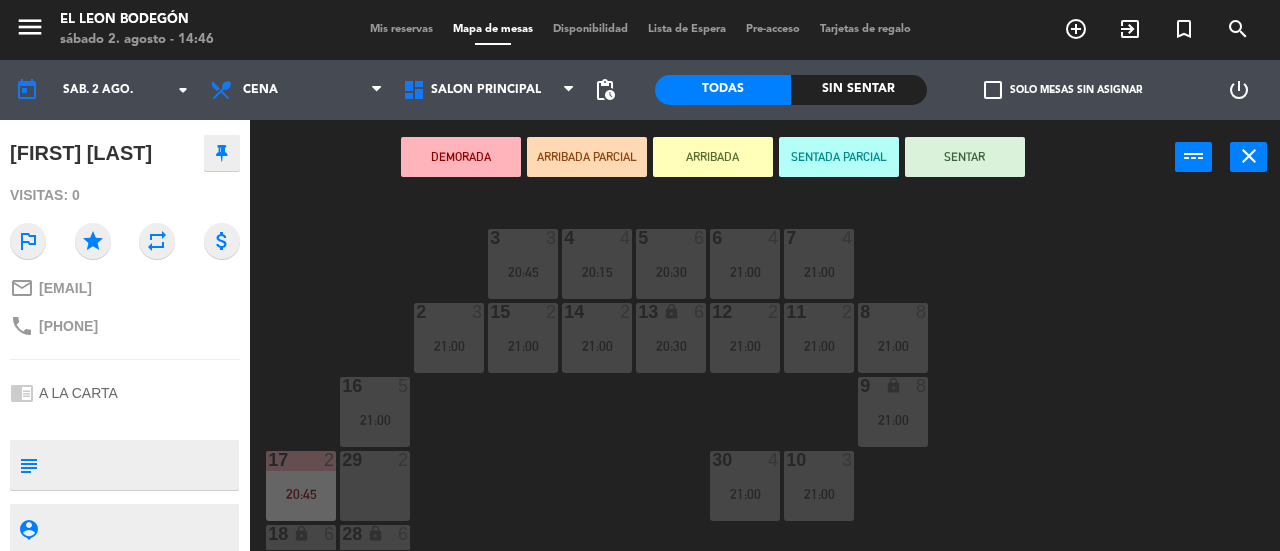 click on "3  3   20:45  4  4   20:15  5  6   20:30  6  4   21:00  7  4   21:00  2  3   21:00  15  2   21:00  14  2   21:00  13 lock  6   20:30  12  2   21:00  11  2   21:00  8  8   21:00  16  5   21:00  9 lock  8   21:00  10  3   21:00  30  4   21:00  17  2   20:45  29  2  18 lock  6   20:45  28 lock  6   20:45  19  5   21:00  20  4   21:00  21 block  4  27  2   21:00  25 lock  6   21:00  22  4   21:00  26 lock_open  2   21:00  23 lock  12   20:30  24 lock  12   20:30" 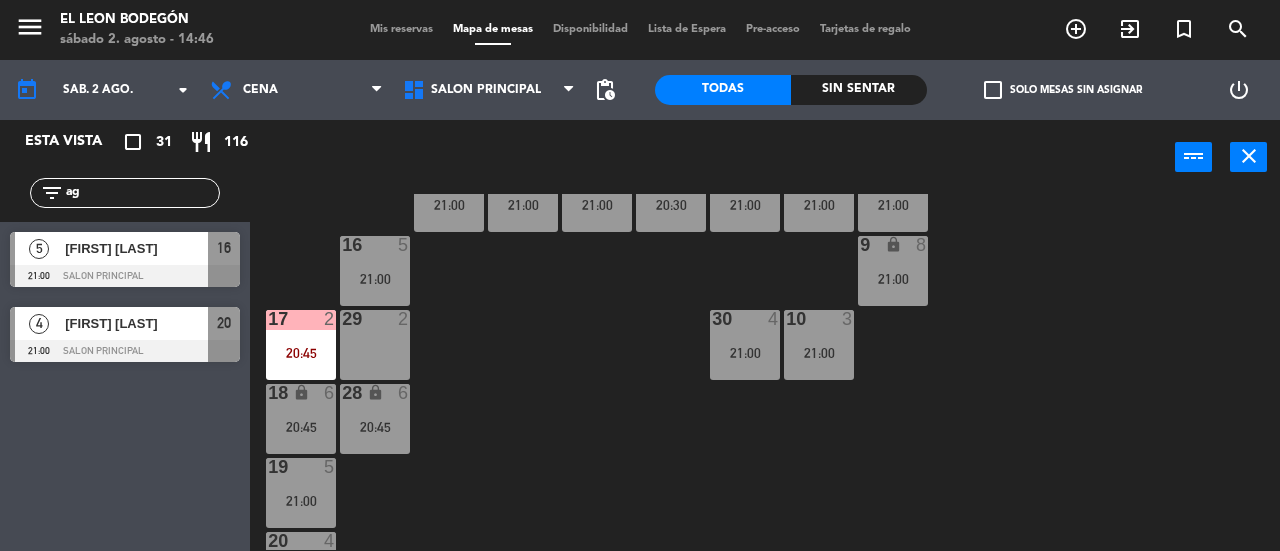 scroll, scrollTop: 400, scrollLeft: 0, axis: vertical 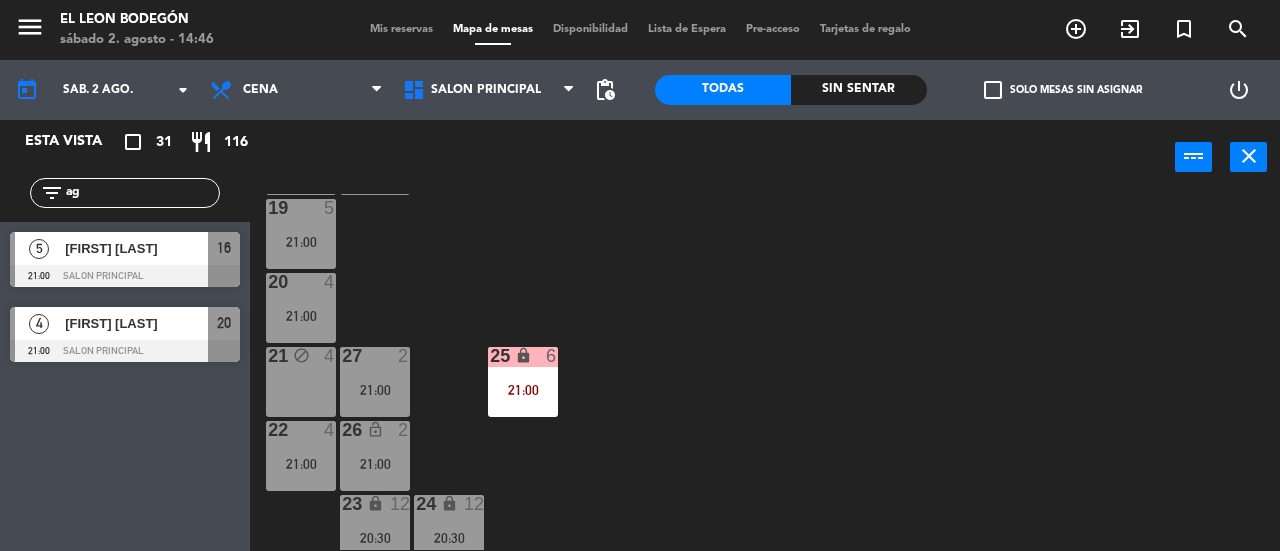 click on "21:00" at bounding box center [301, 316] 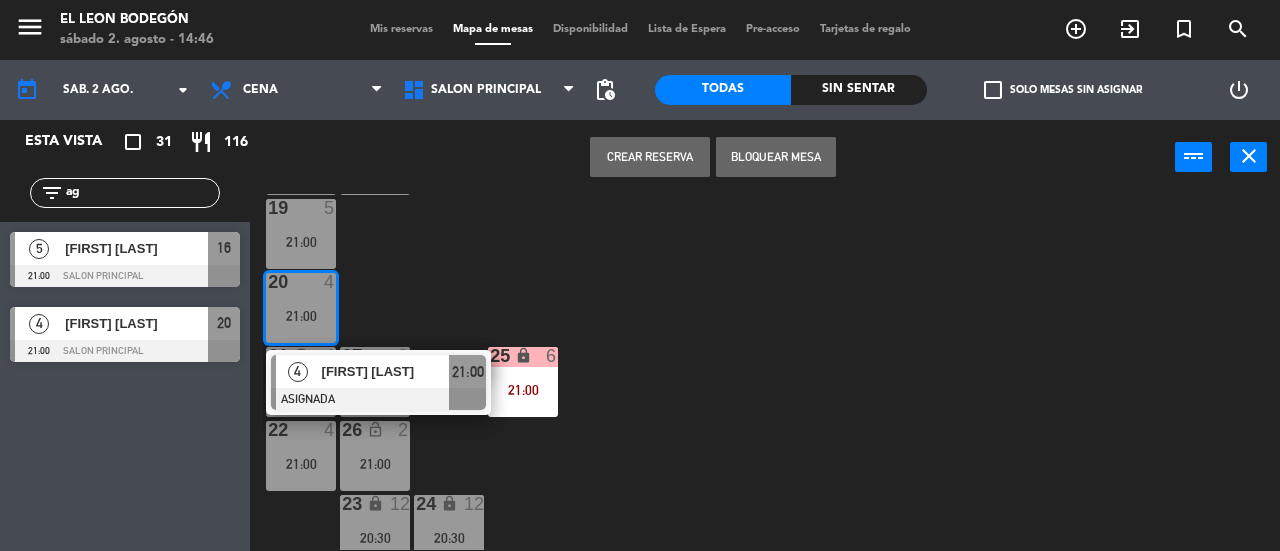 click on "Mis reservas" at bounding box center (401, 29) 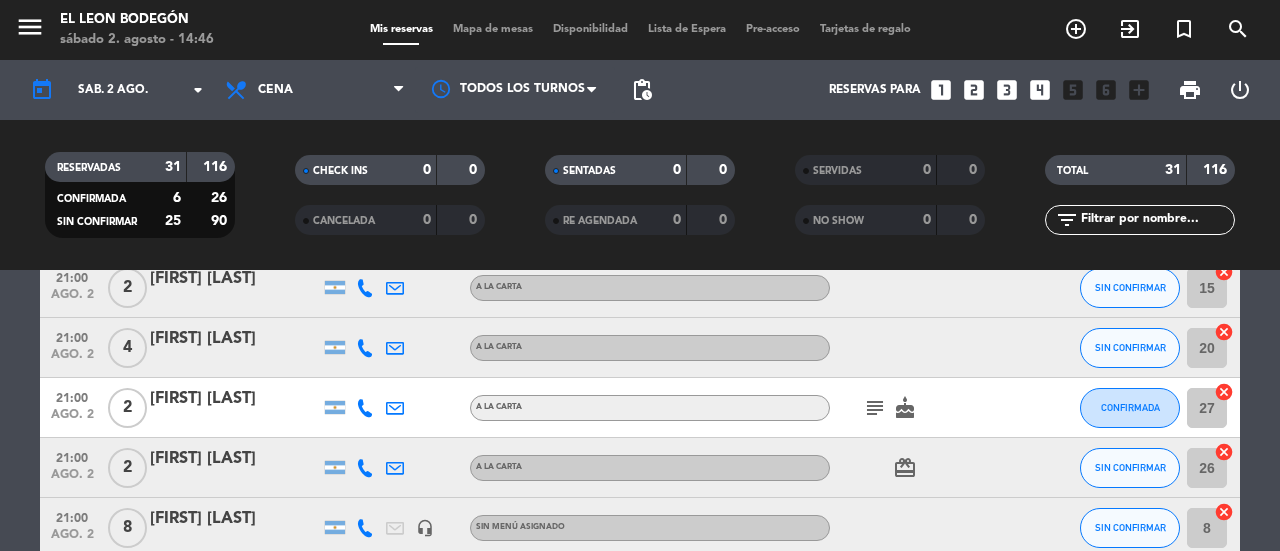 scroll, scrollTop: 1400, scrollLeft: 0, axis: vertical 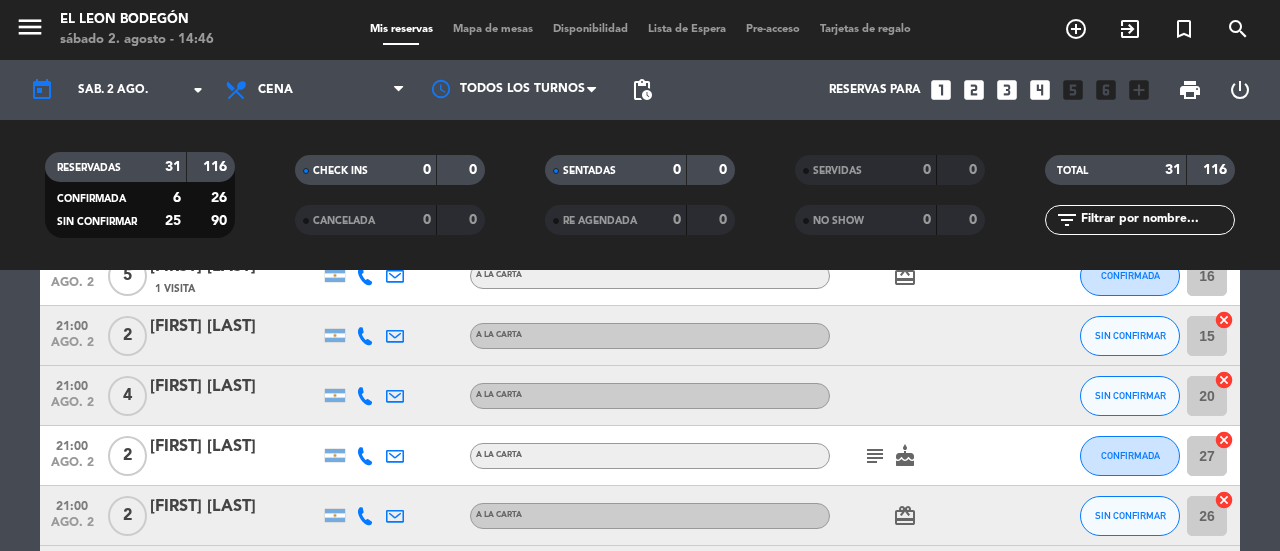 click 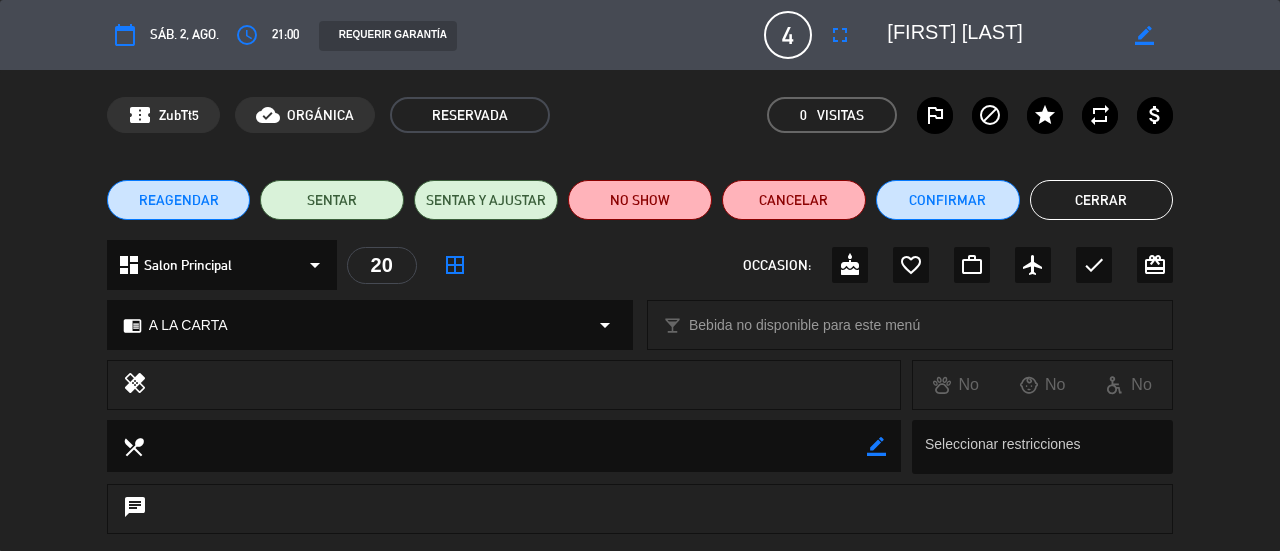 click on "fullscreen" at bounding box center [840, 35] 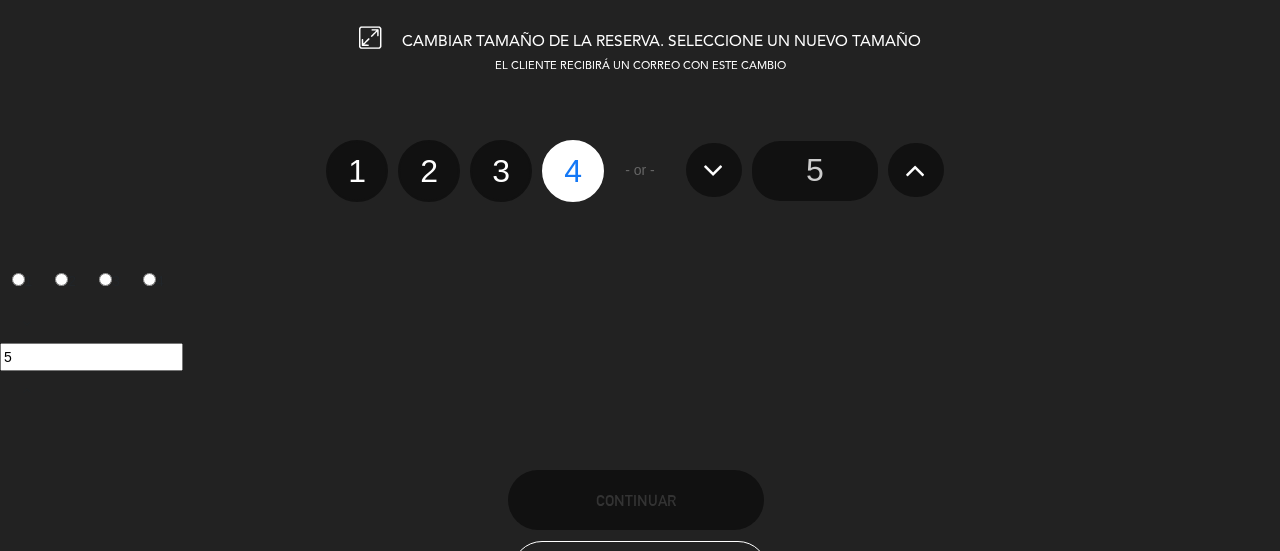 click on "5" 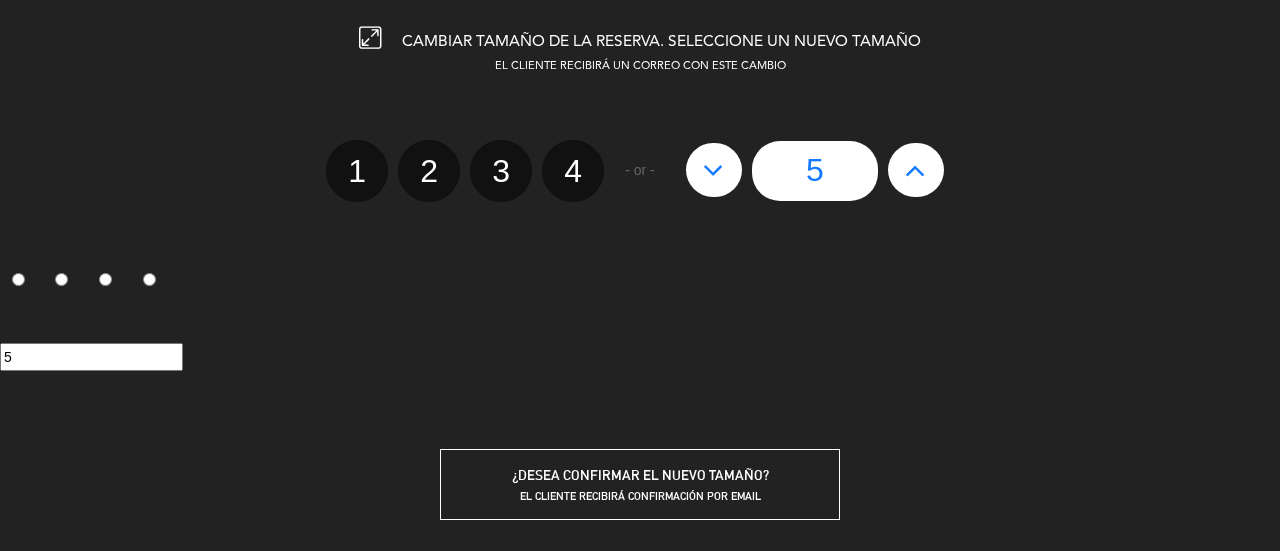 scroll, scrollTop: 183, scrollLeft: 0, axis: vertical 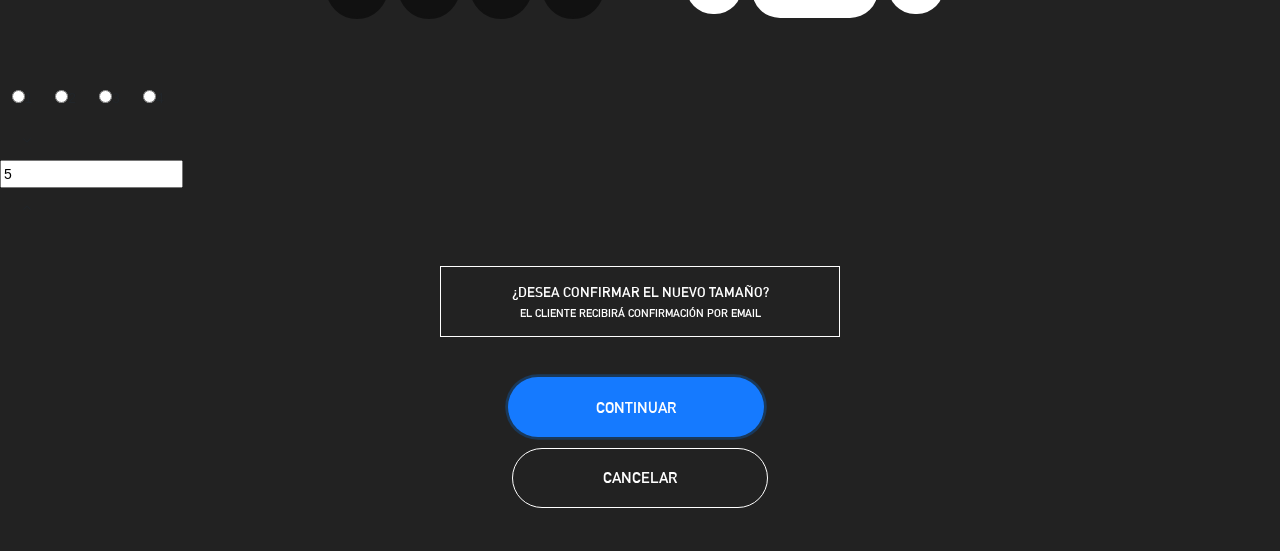 drag, startPoint x: 700, startPoint y: 407, endPoint x: 691, endPoint y: 274, distance: 133.30417 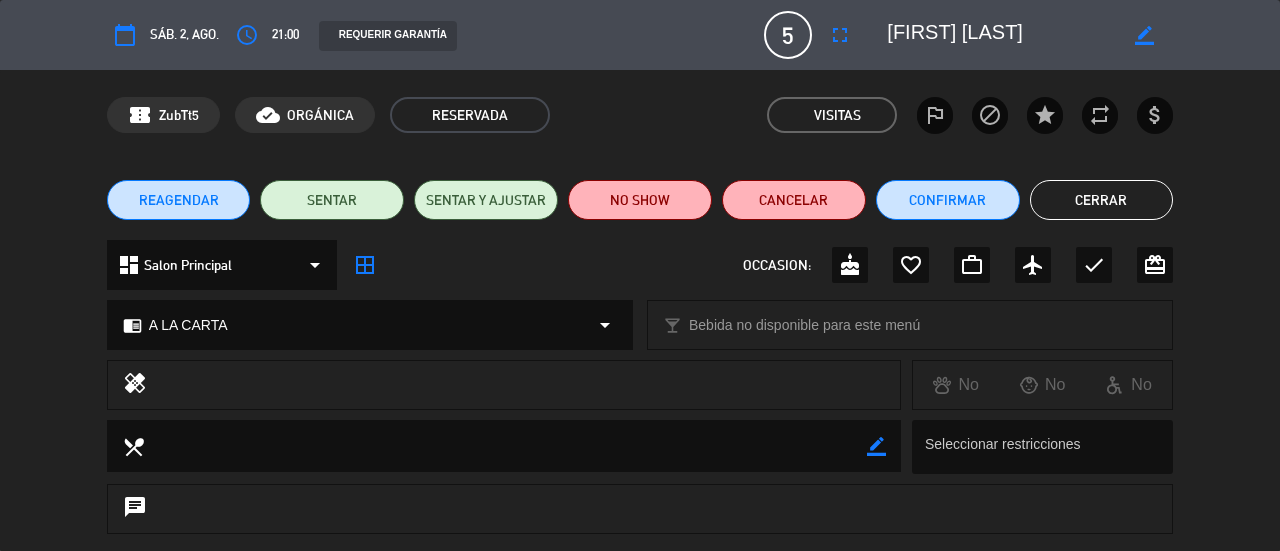 click on "Cerrar" 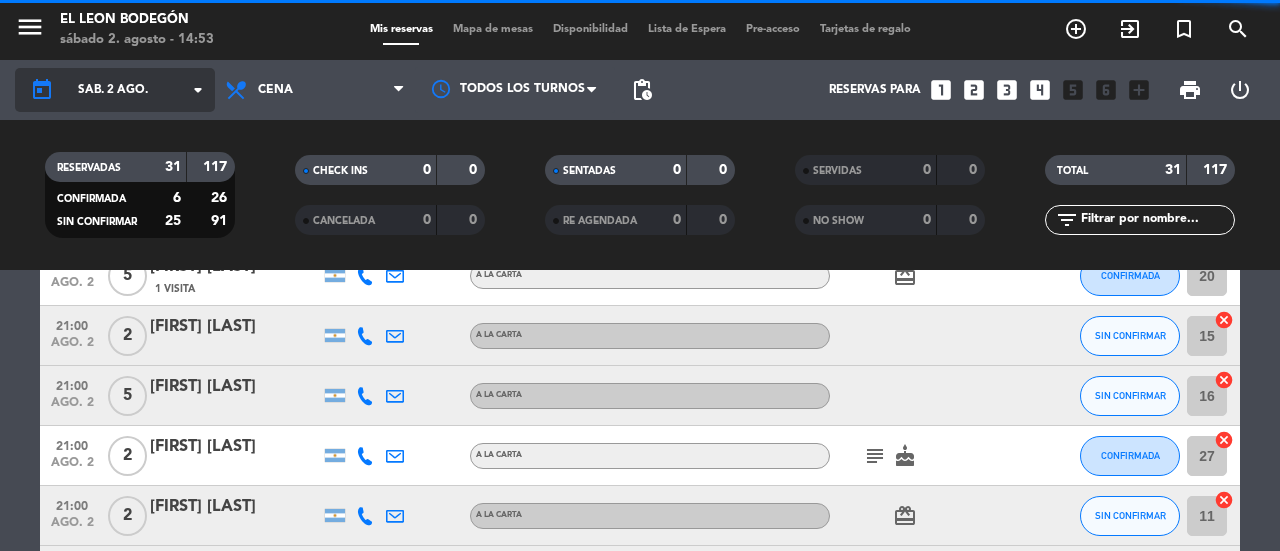 click on "arrow_drop_down" 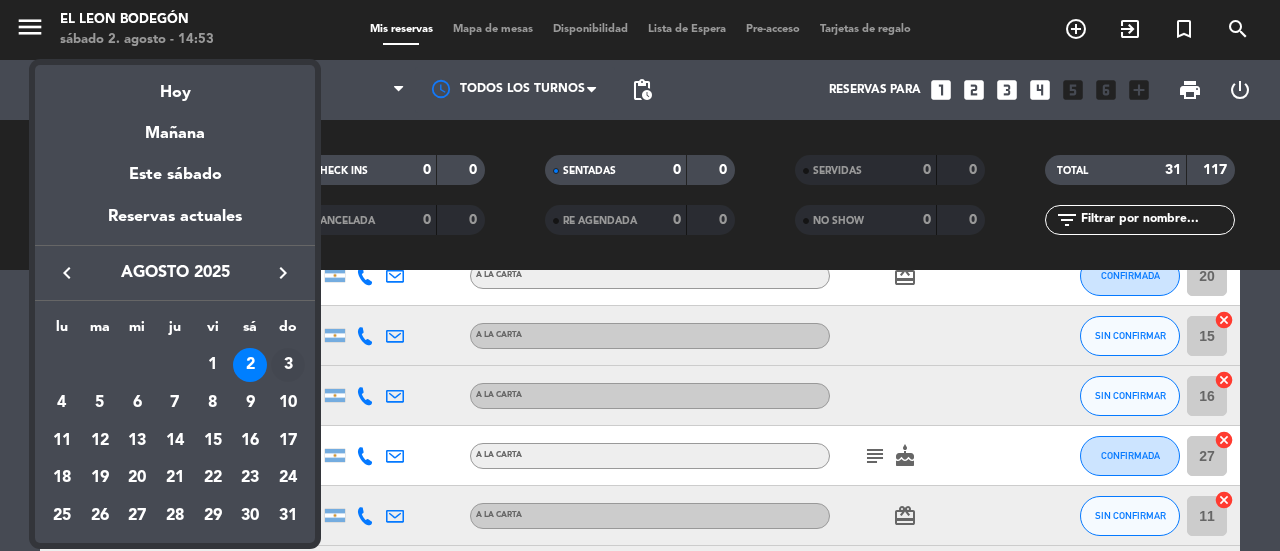 click on "3" at bounding box center [288, 365] 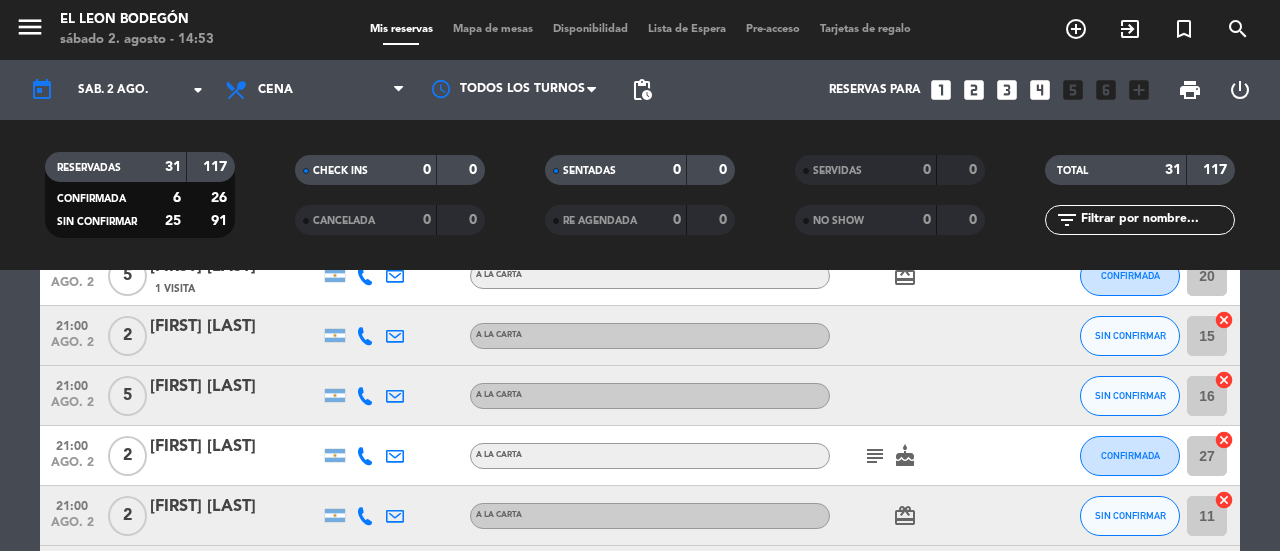 type on "dom. 3 ago." 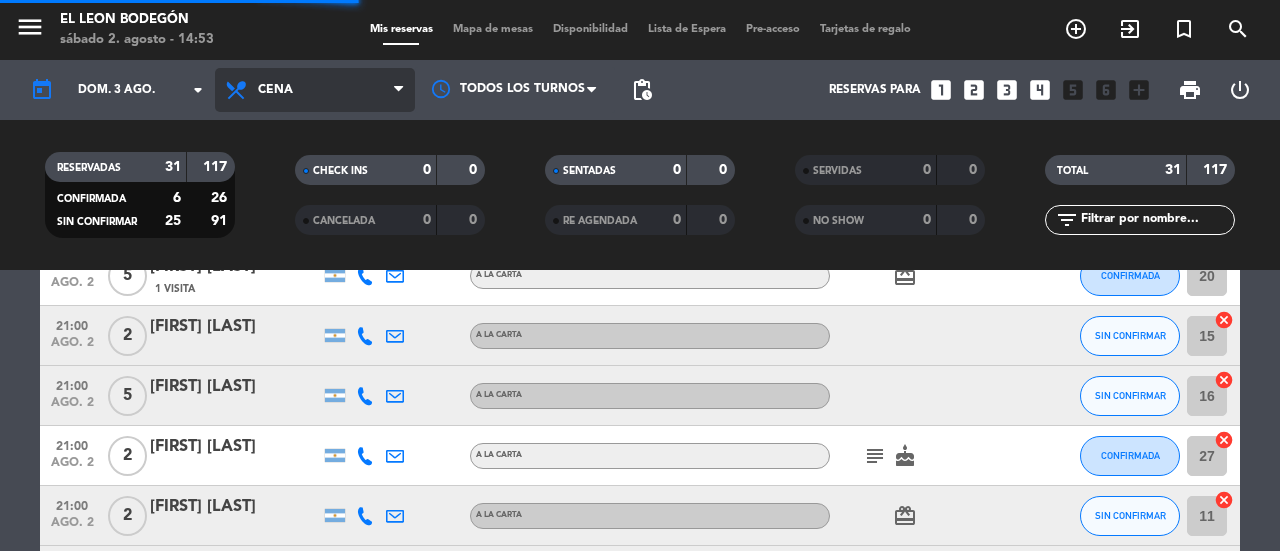 click on "Cena" at bounding box center (315, 90) 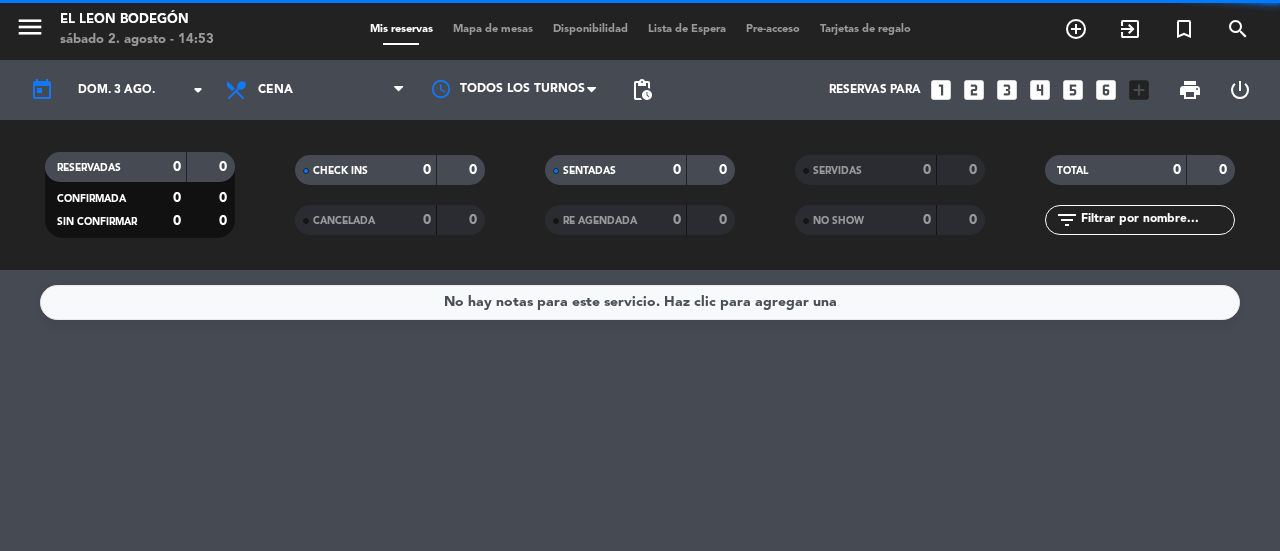 scroll, scrollTop: 0, scrollLeft: 0, axis: both 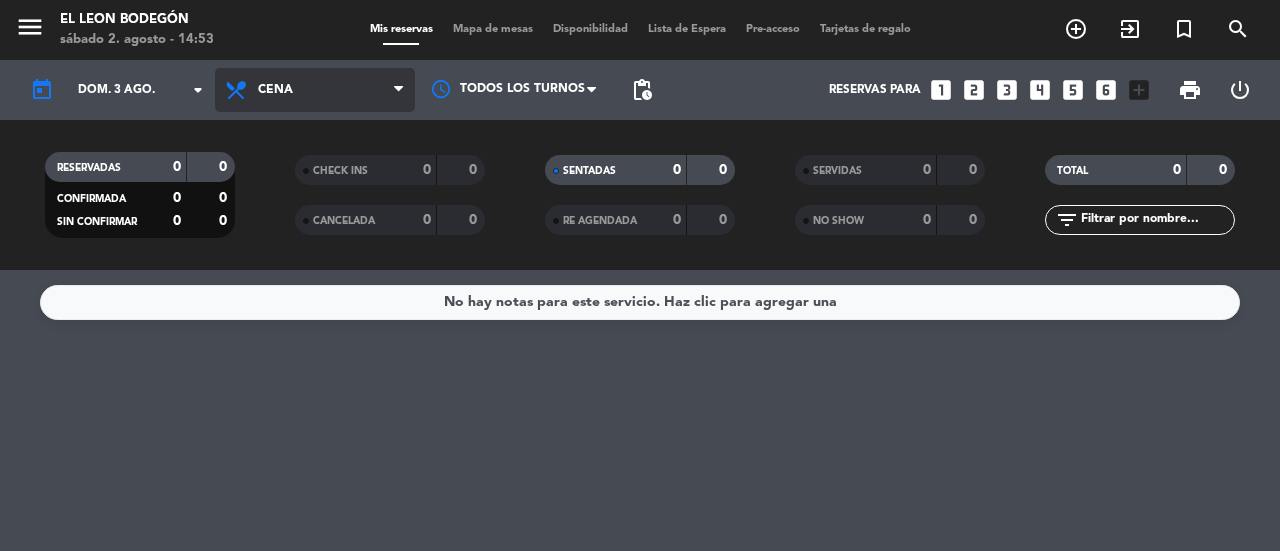 click on "Cena" at bounding box center [315, 90] 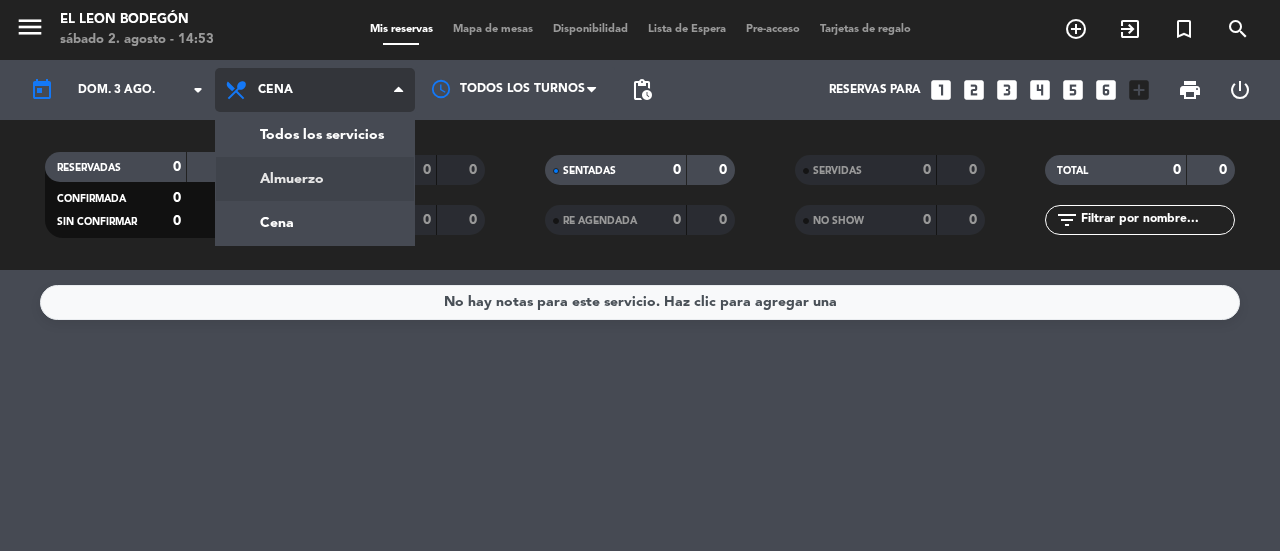 drag, startPoint x: 347, startPoint y: 172, endPoint x: 374, endPoint y: 73, distance: 102.61579 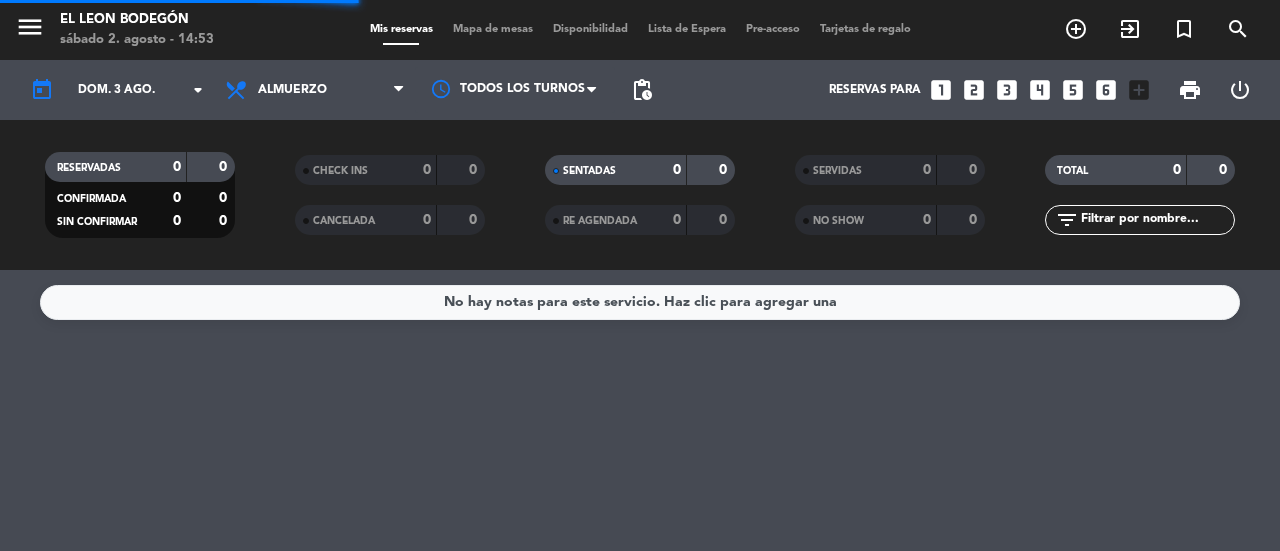 click on "Mapa de mesas" at bounding box center [493, 29] 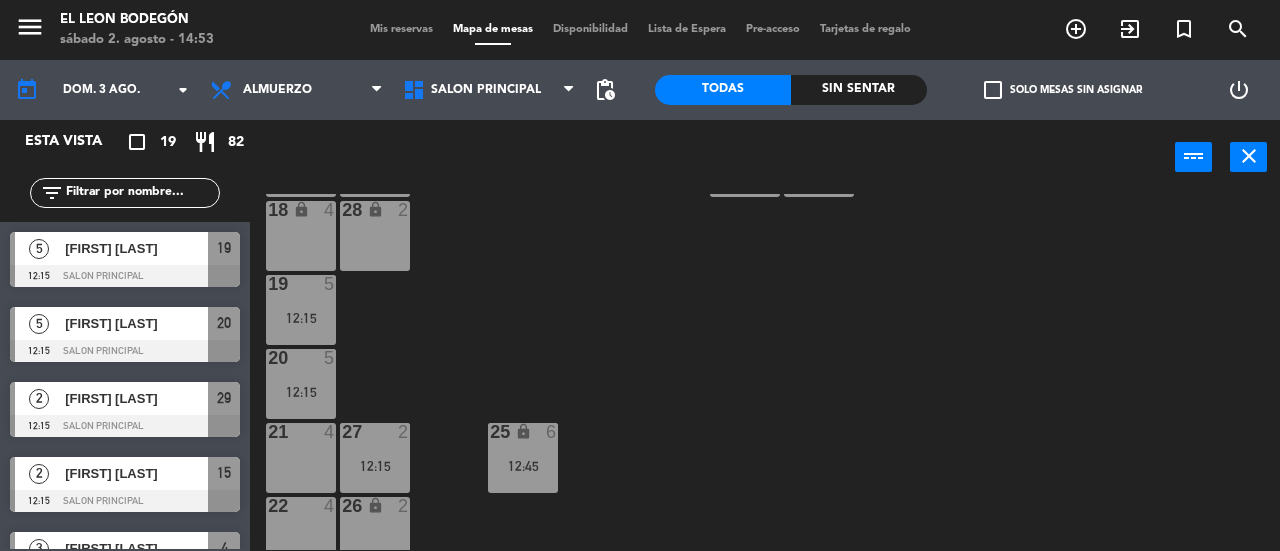 scroll, scrollTop: 215, scrollLeft: 0, axis: vertical 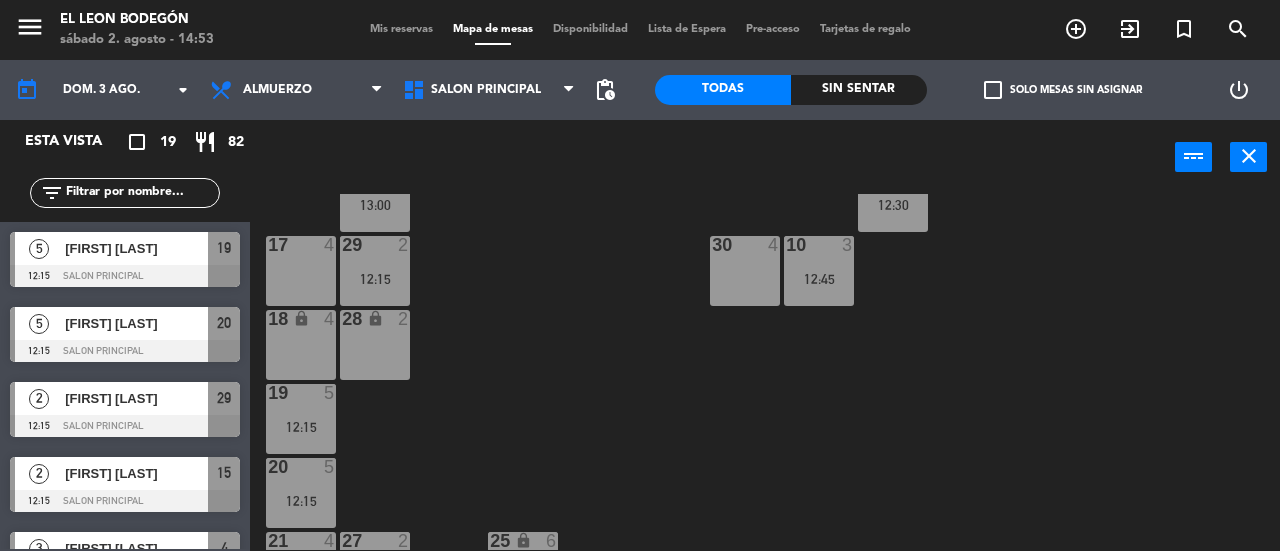 click on "28 lock  2" at bounding box center (375, 345) 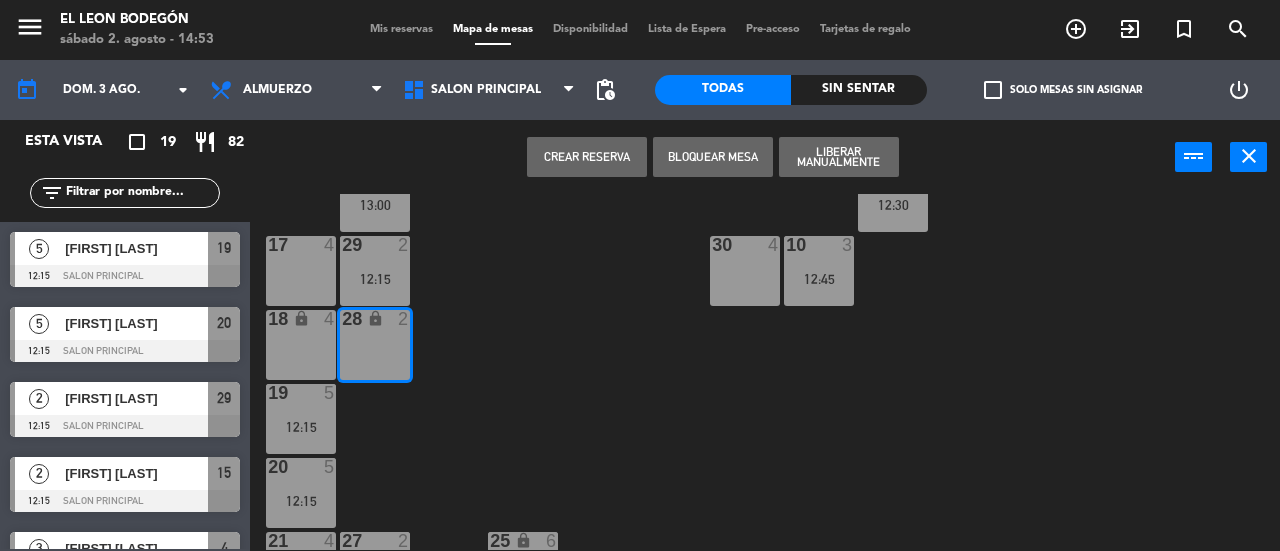 click on "Crear Reserva" at bounding box center (587, 157) 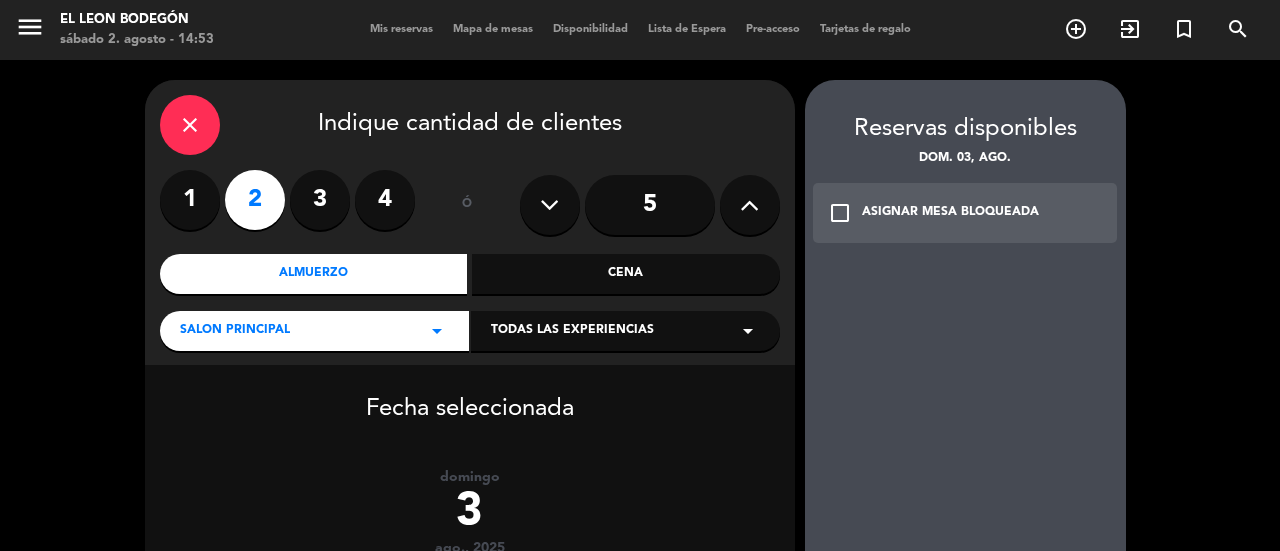 click on "ASIGNAR MESA BLOQUEADA" at bounding box center [950, 213] 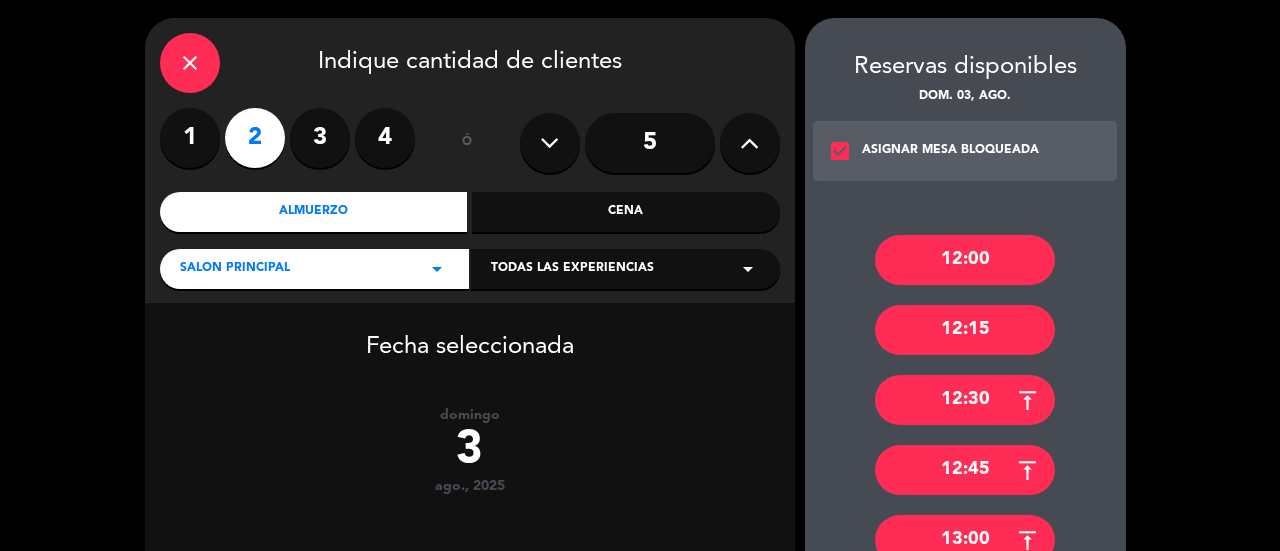 scroll, scrollTop: 262, scrollLeft: 0, axis: vertical 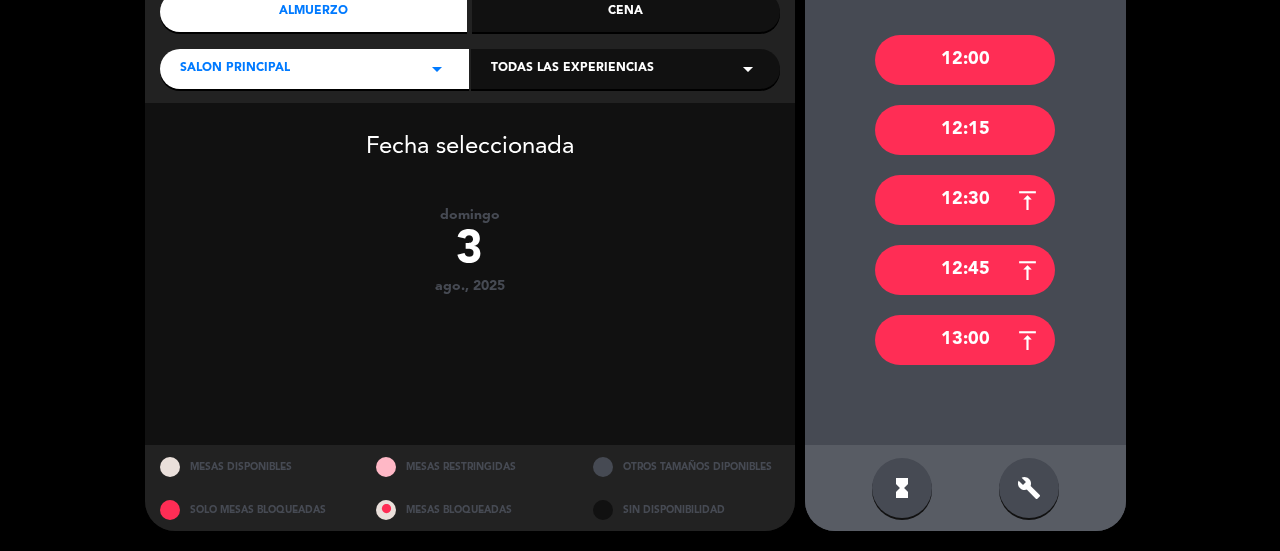 click on "build" at bounding box center [1029, 488] 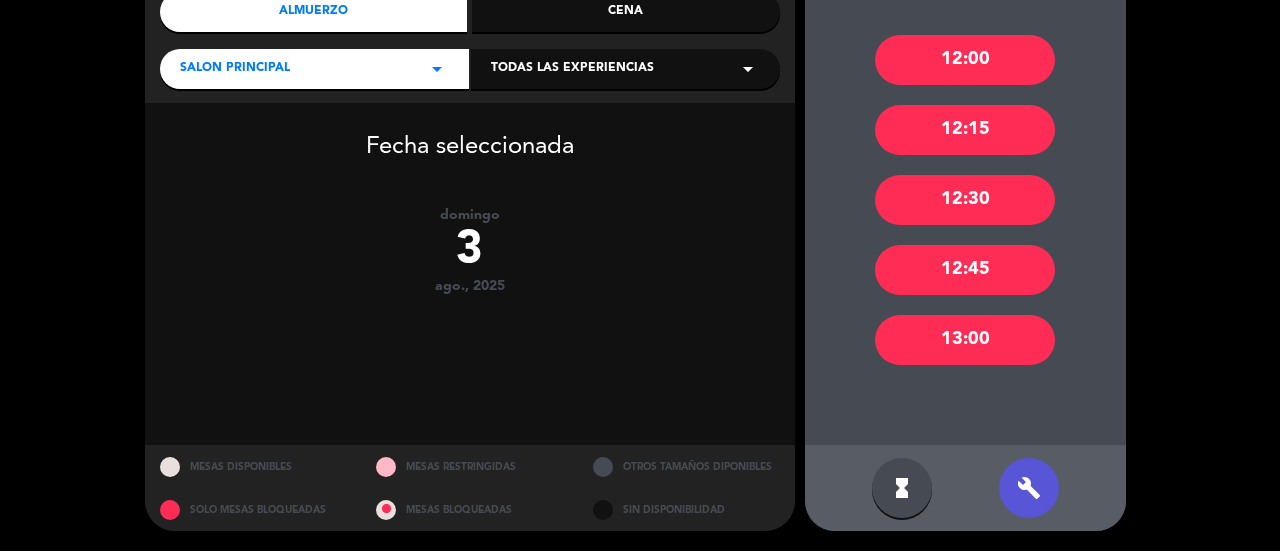 click on "12:15" at bounding box center [965, 130] 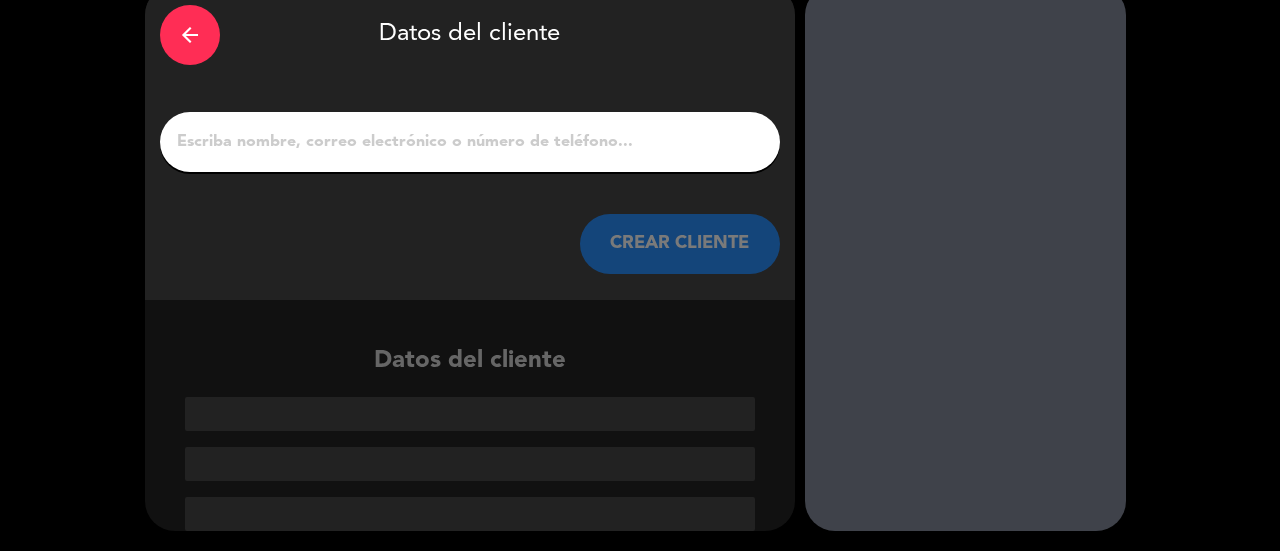 scroll, scrollTop: 95, scrollLeft: 0, axis: vertical 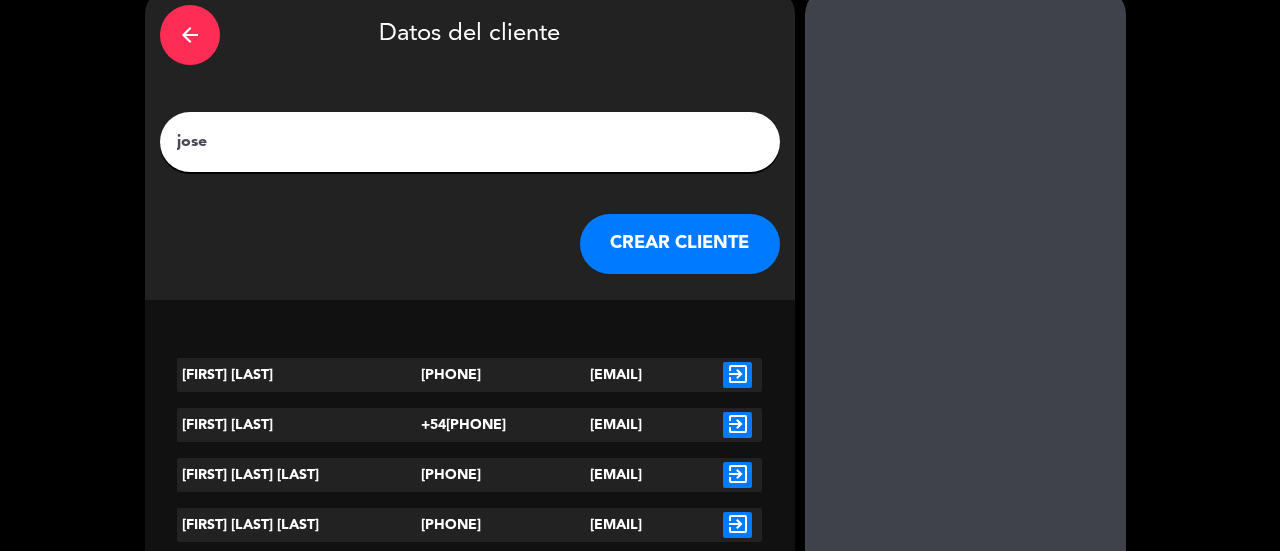 type on "jose" 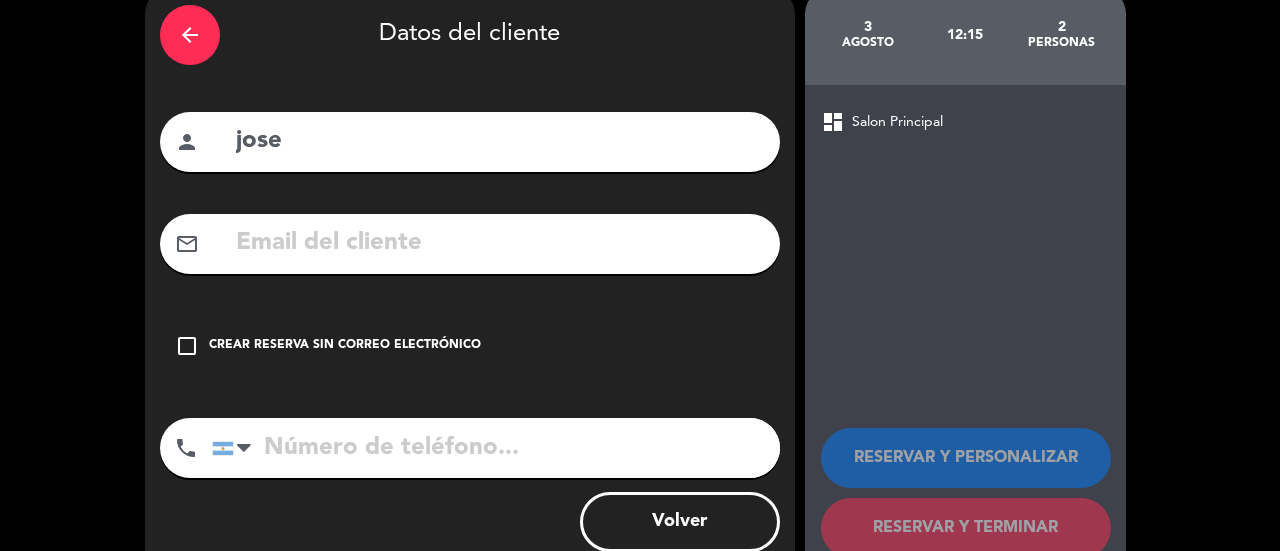 click on "check_box_outline_blank   Crear reserva sin correo electrónico" at bounding box center (470, 346) 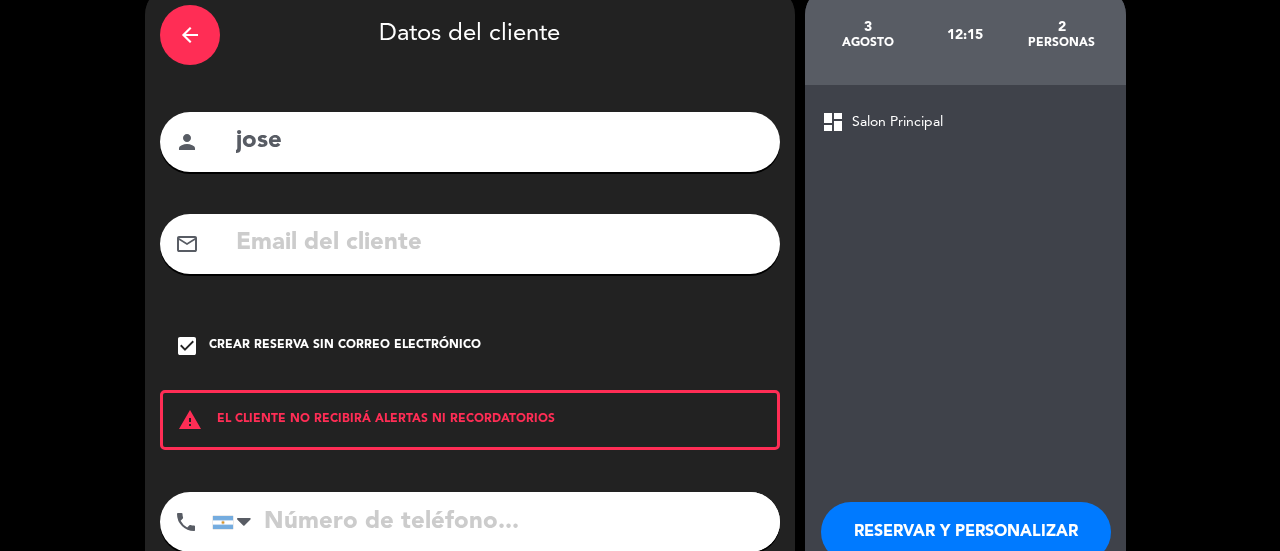 click at bounding box center (496, 522) 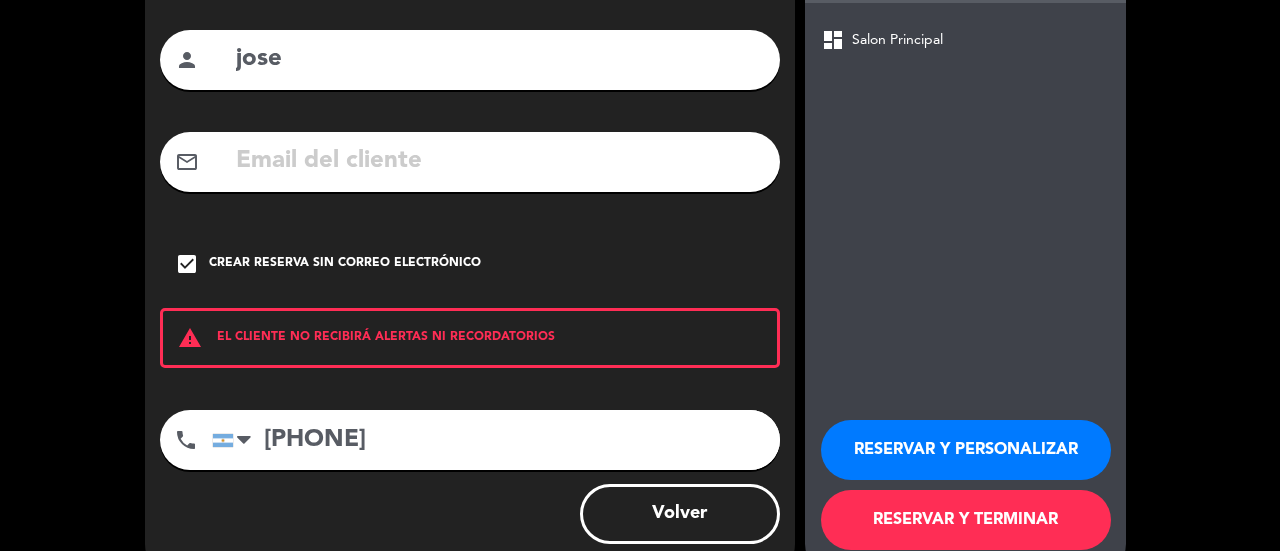 scroll, scrollTop: 220, scrollLeft: 0, axis: vertical 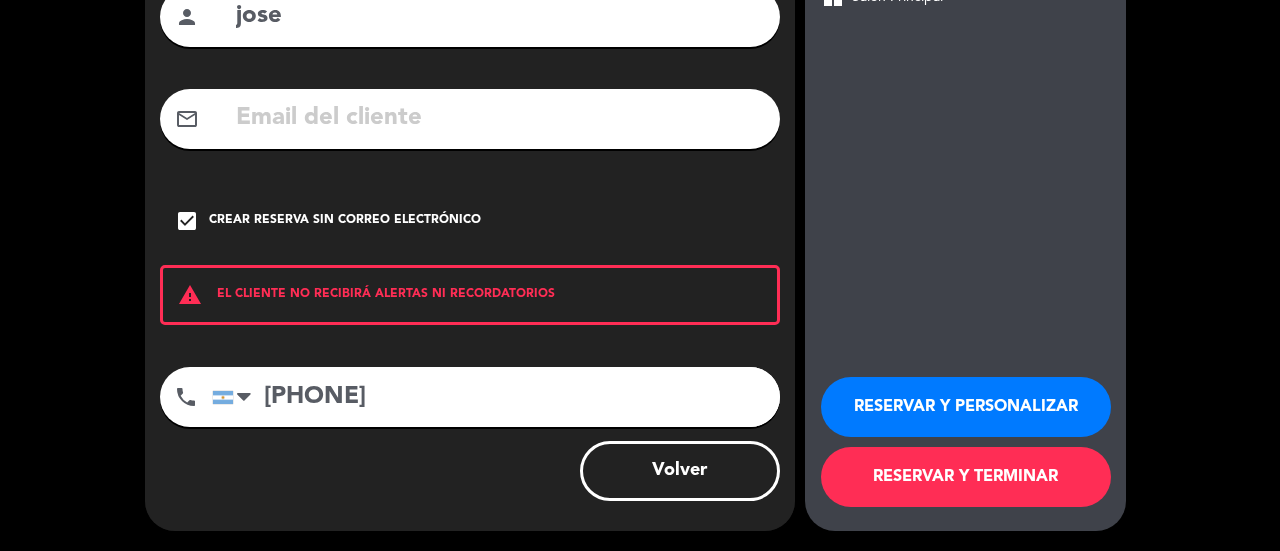 type on "[PHONE]" 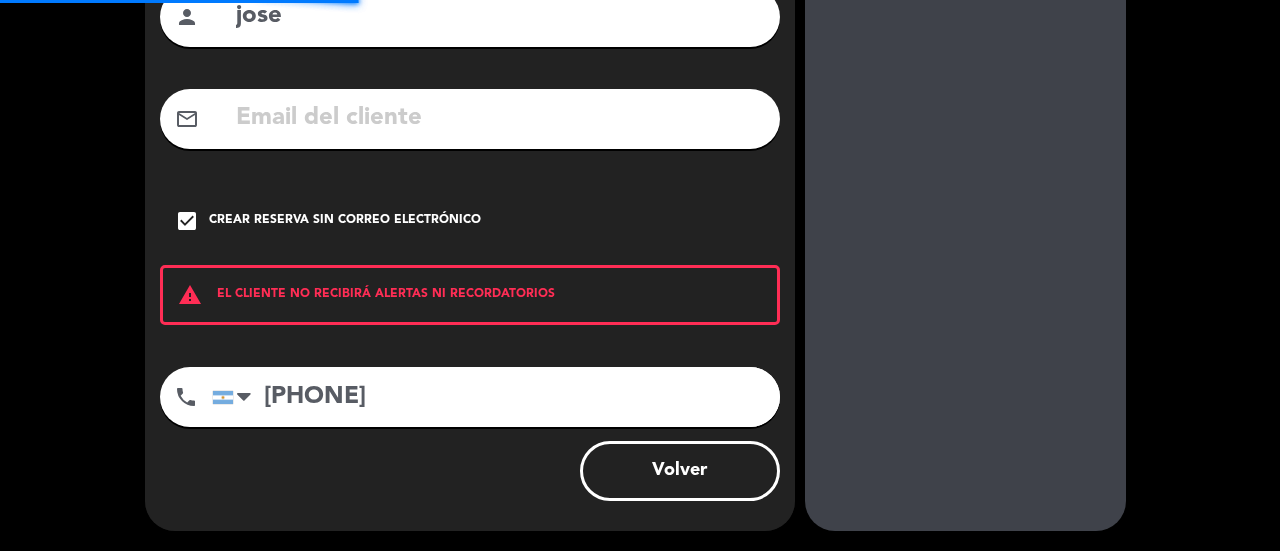 scroll, scrollTop: 0, scrollLeft: 0, axis: both 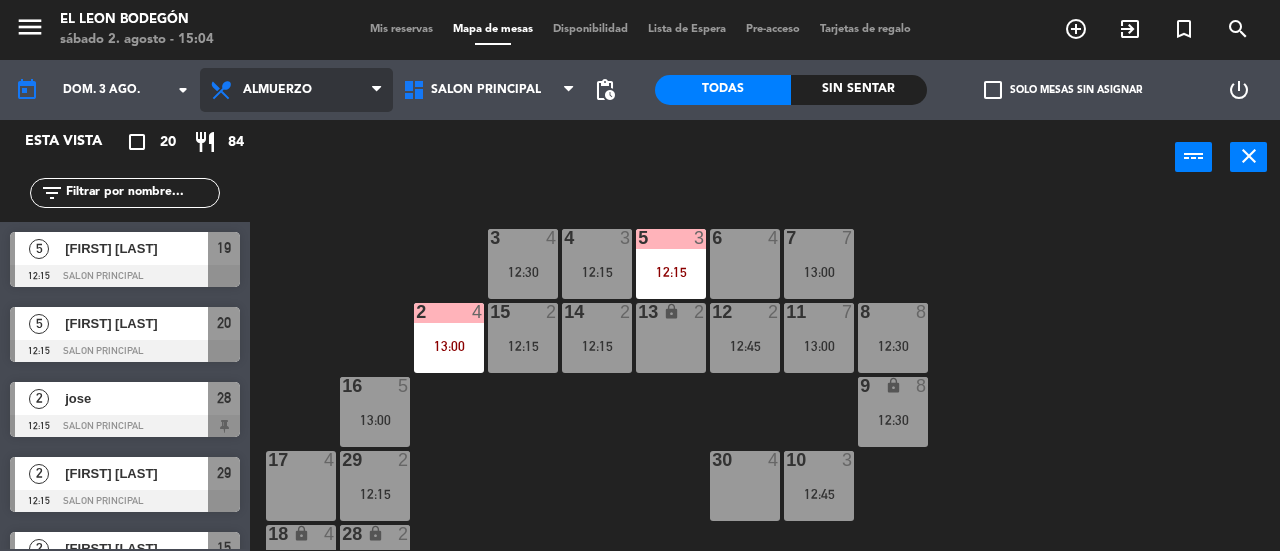 click on "Almuerzo" at bounding box center (296, 90) 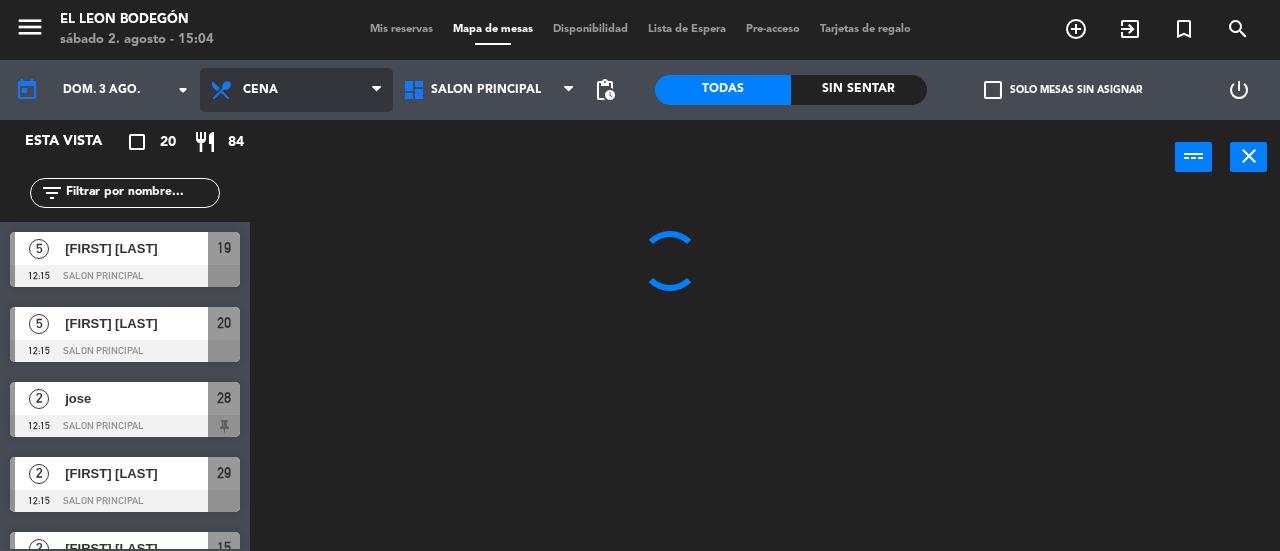 click on "menu  El Leon Bodegón   sábado 2. agosto - 15:04   Mis reservas   Mapa de mesas   Disponibilidad   Lista de Espera   Pre-acceso   Tarjetas de regalo  add_circle_outline exit_to_app turned_in_not search today    dom. 3 ago. arrow_drop_down  Almuerzo  Cena  Cena  Almuerzo  Cena  Salon Principal   Segundo Salón   Salon Principal   Salon Principal   Segundo Salón  pending_actions  Todas  Sin sentar  check_box_outline_blank   Solo mesas sin asignar   power_settings_new   Esta vista   crop_square  20  restaurant  84 filter_list  5   [FIRST] [LAST]   12:15   Salon Principal  19  5   [FIRST] [LAST]   12:15   Salon Principal  20  2   jose    12:15   Salon Principal  28  2   LARA CHIANEA   12:15   Salon Principal  29  2   [FIRST] [LAST]   12:15   Salon Principal  15  3   [FIRST] [LAST]  [LAST]   12:15   Salon Principal  4  5   [FIRST] [LAST]   12:15   Segundo Salón  51  2   [FIRST] [LAST]   12:15   Salon Principal  14  2   [FIRST] [LAST]   12:15   Salon Principal  27  3   [FIRST] [LAST]" 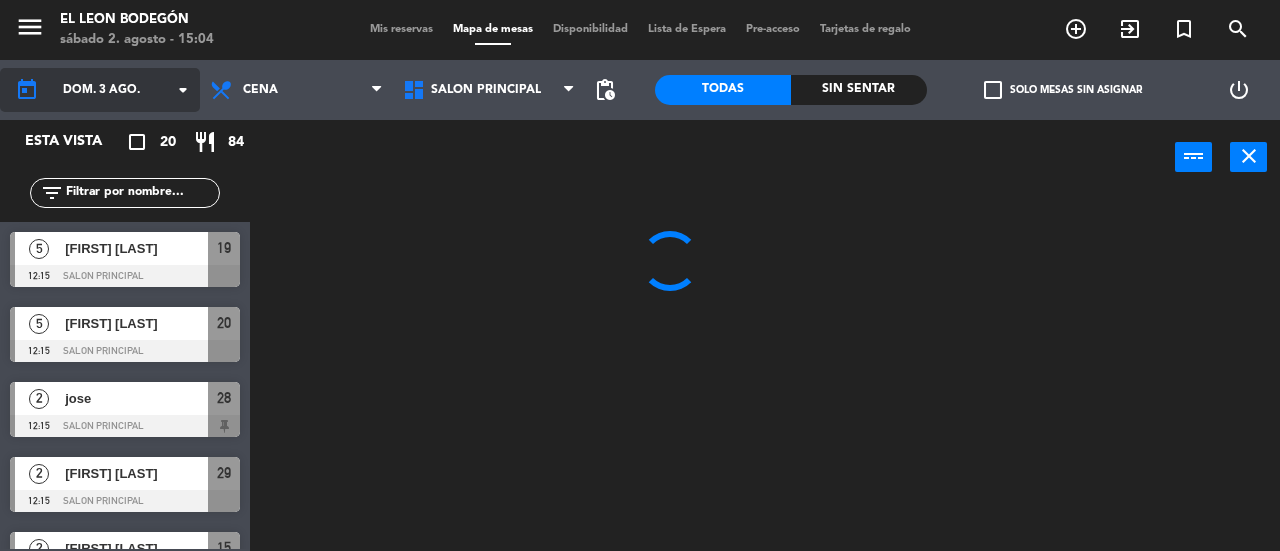 click on "dom. 3 ago." 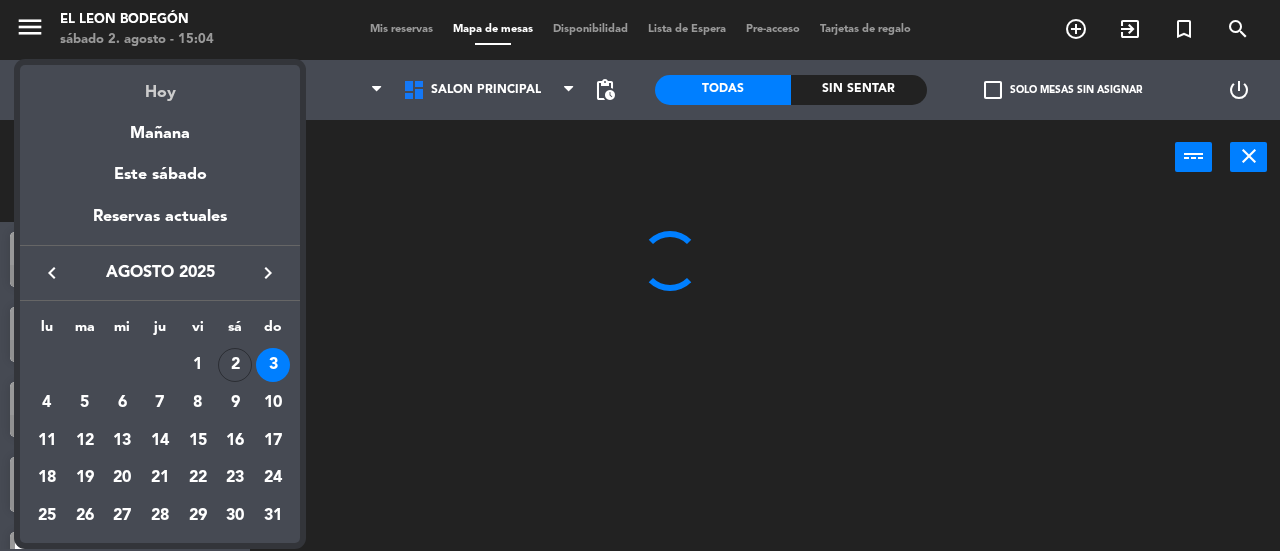 drag, startPoint x: 171, startPoint y: 91, endPoint x: 206, endPoint y: 98, distance: 35.69314 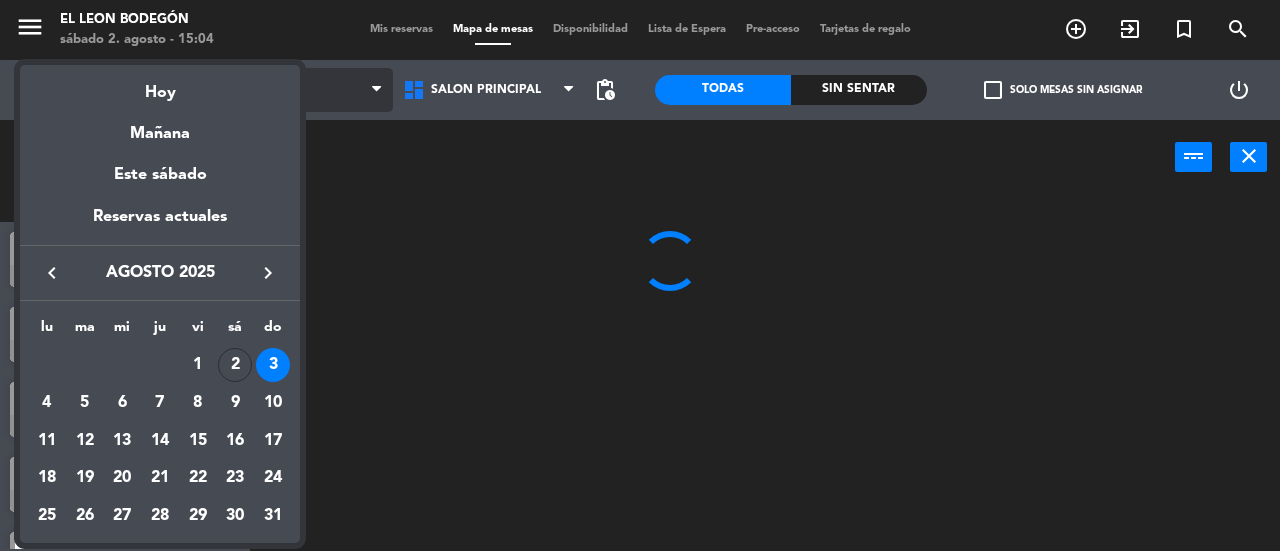 click on "Hoy" at bounding box center [160, 85] 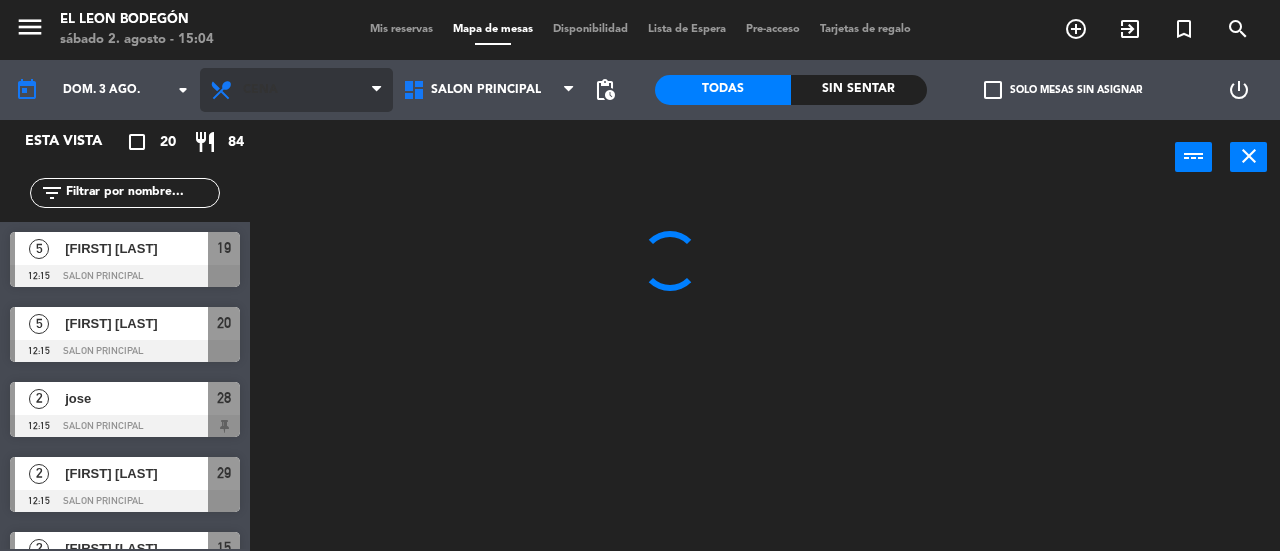 type on "sáb. 2 ago." 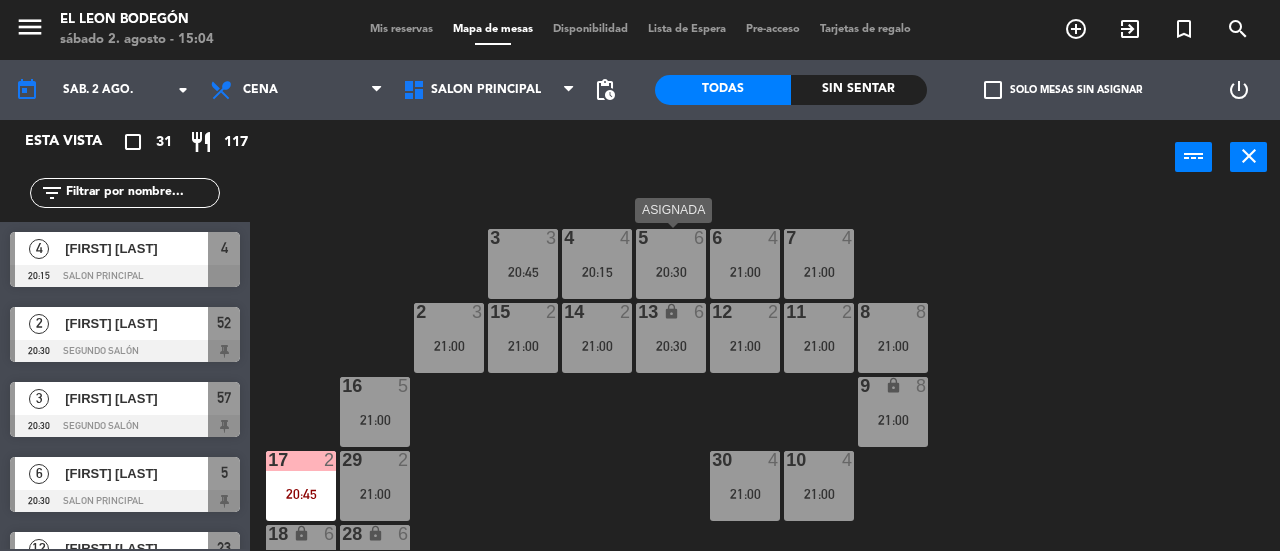 click on "5  6   20:30" at bounding box center [671, 264] 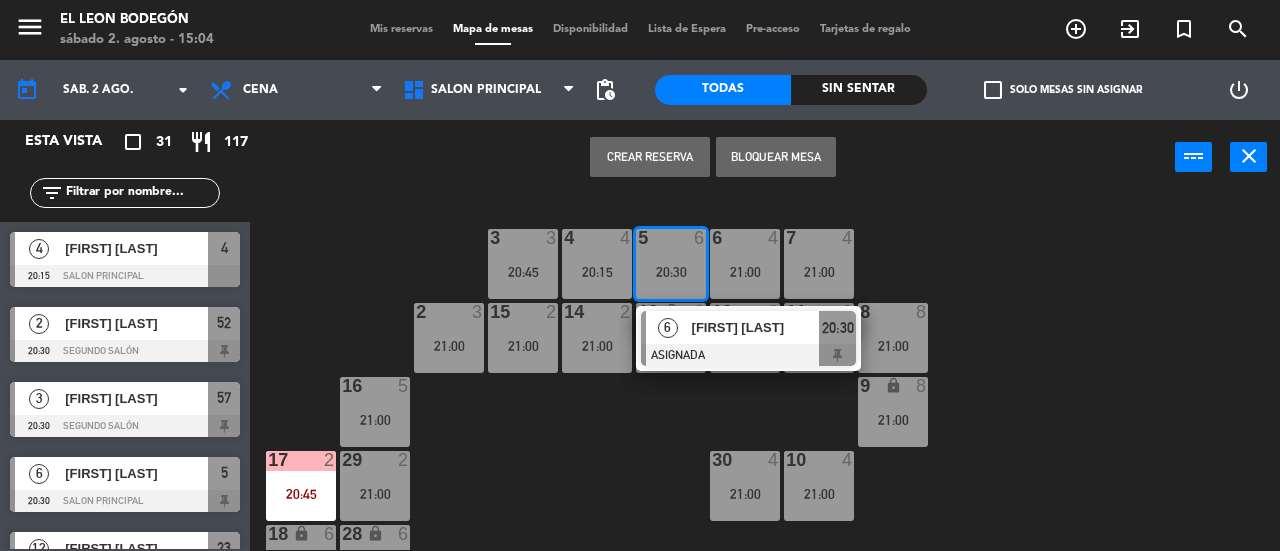 click on "3  3   20:45  4  4   20:15  5  6   20:30   6   [FIRST] [LAST]   ASIGNADA  20:30 6  4   21:00  7  4   21:00  2  3   21:00  15  2   21:00  14  2   21:00  13 lock  6   20:30  12  2   21:00  11  2   21:00  8  8   21:00  16  5   21:00  9 lock  8   21:00  10  4   21:00  30  4   21:00  17  2   20:45  29  2   21:00  18 lock  6   20:45  28 lock  6   20:45  19  5   21:00  20  5   21:00  21 block  4  27  2   21:00  25 lock  6   21:00  22  3   21:00  26 lock_open  2  23 lock  12   20:30  24 lock  12   20:30" 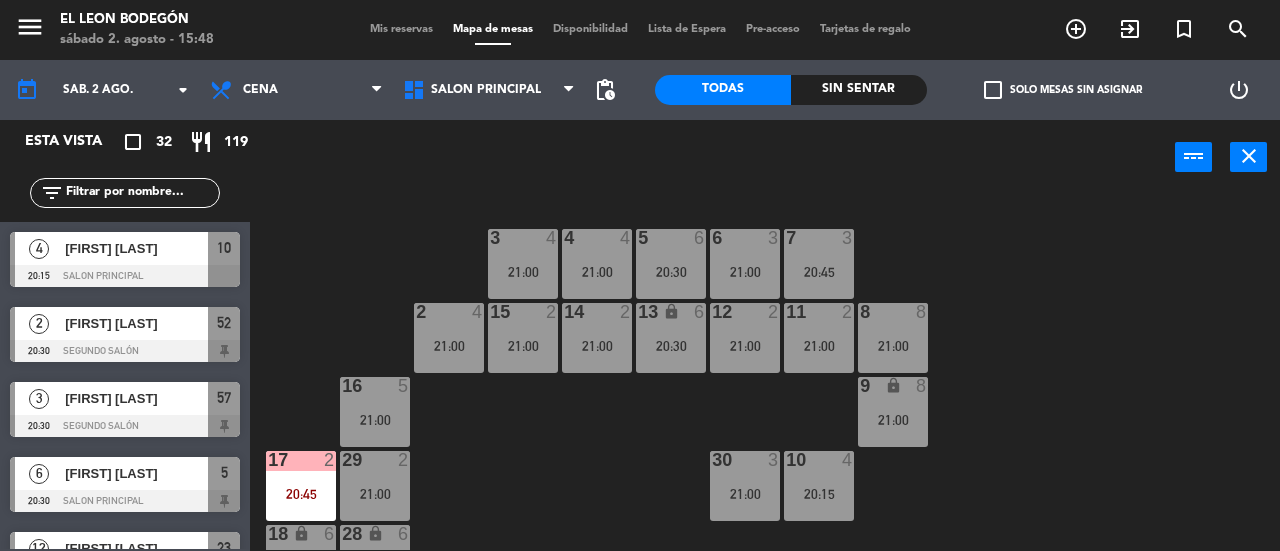 scroll, scrollTop: 0, scrollLeft: 0, axis: both 